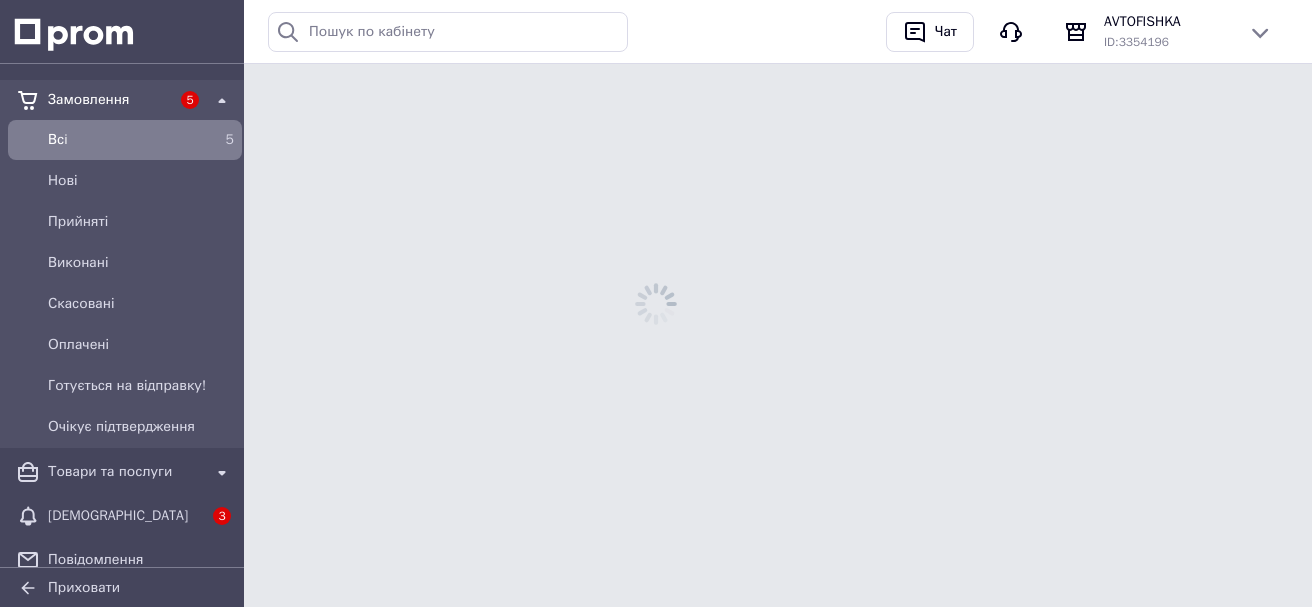 scroll, scrollTop: 0, scrollLeft: 0, axis: both 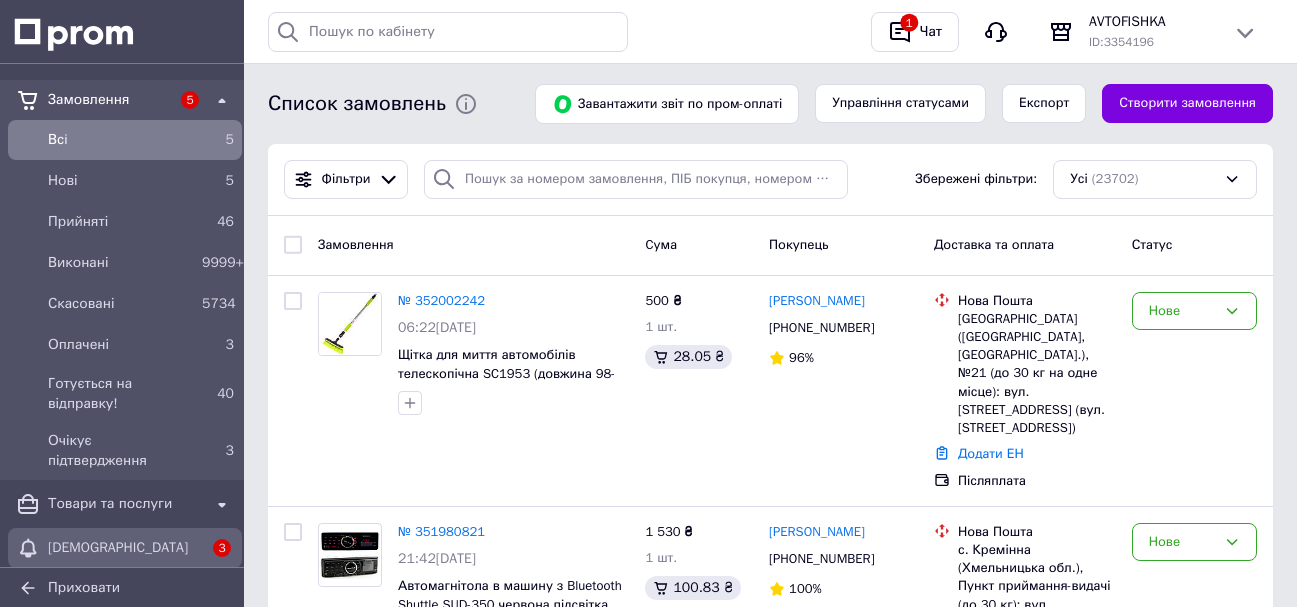 click on "Товари та послуги" at bounding box center [125, 504] 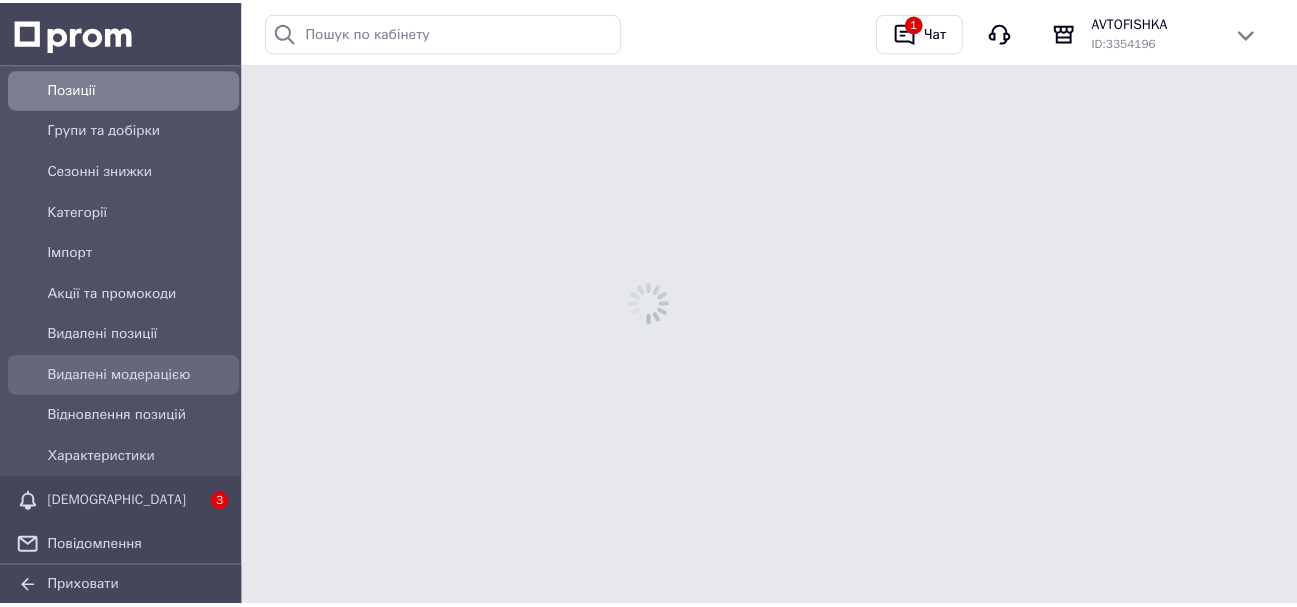 scroll, scrollTop: 200, scrollLeft: 0, axis: vertical 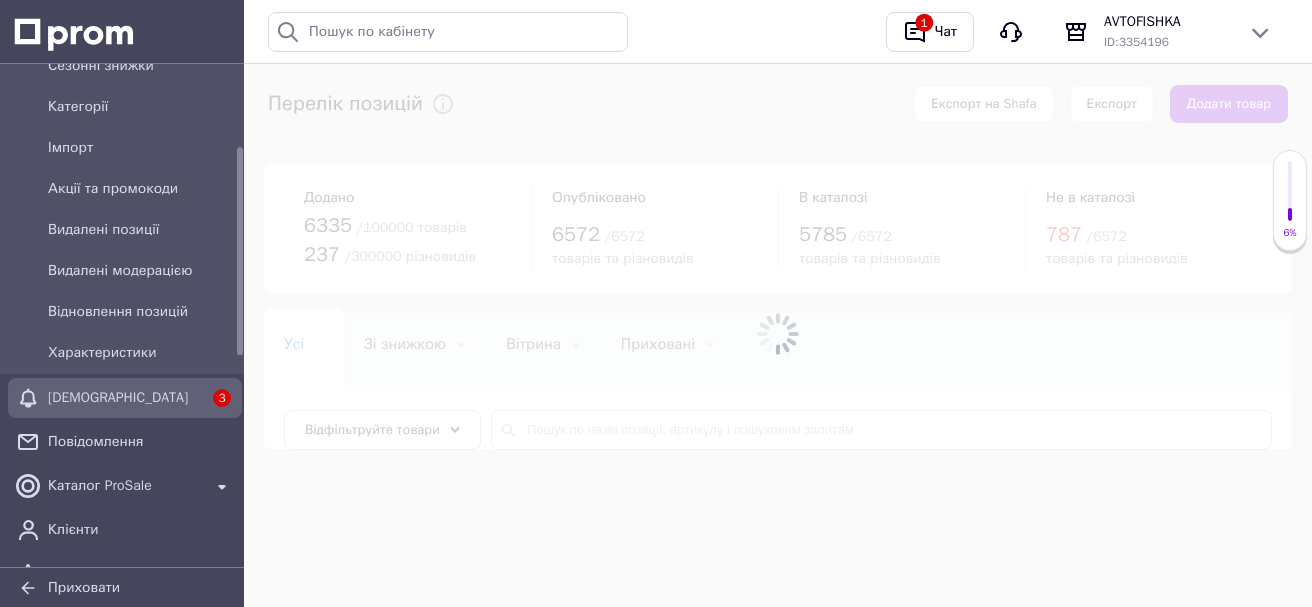click on "[DEMOGRAPHIC_DATA]" at bounding box center (125, 398) 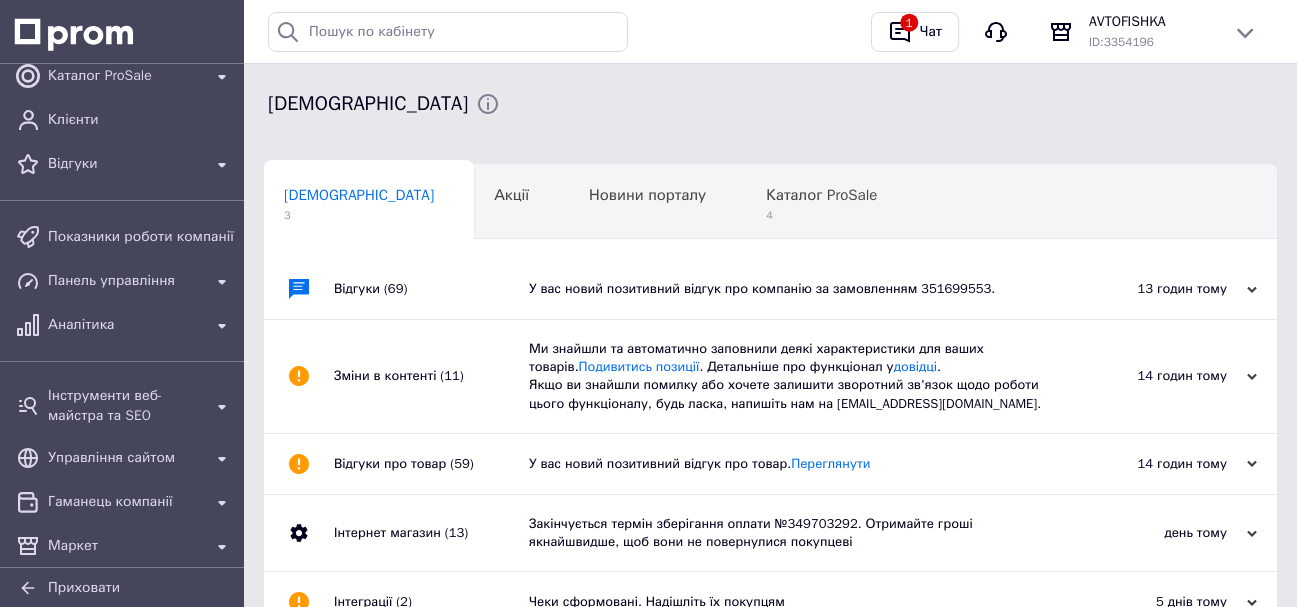 click on "Відгуки про товар   (59)" at bounding box center [431, 464] 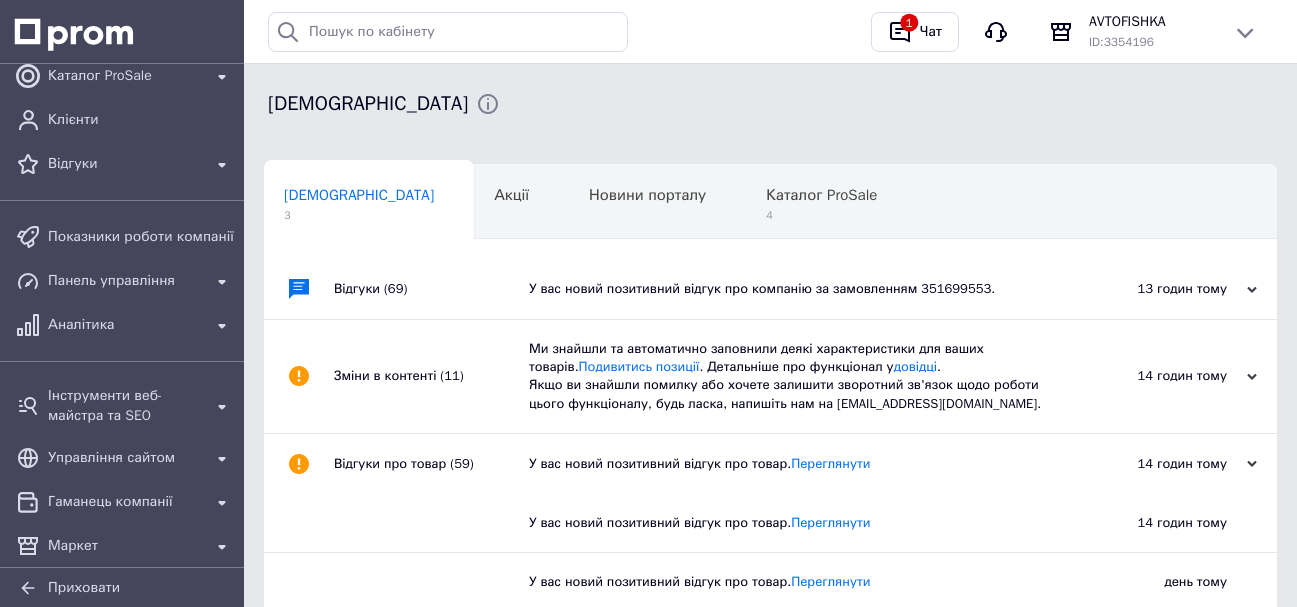 click on "Зміни в контенті   (11)" at bounding box center [431, 376] 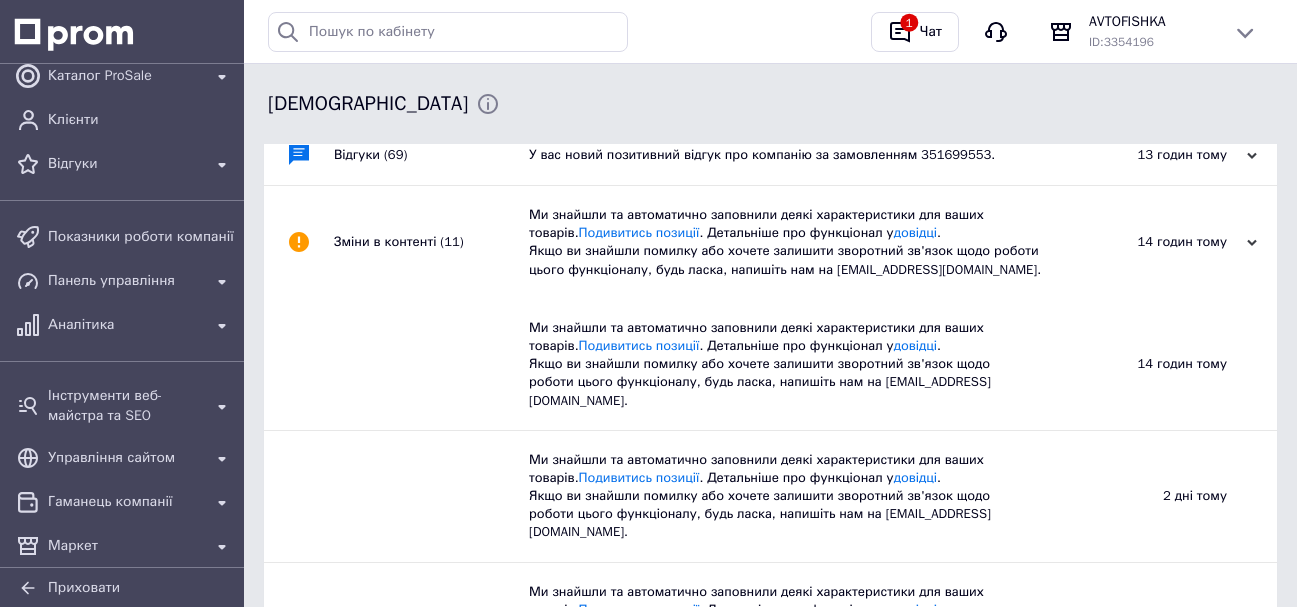 scroll, scrollTop: 100, scrollLeft: 0, axis: vertical 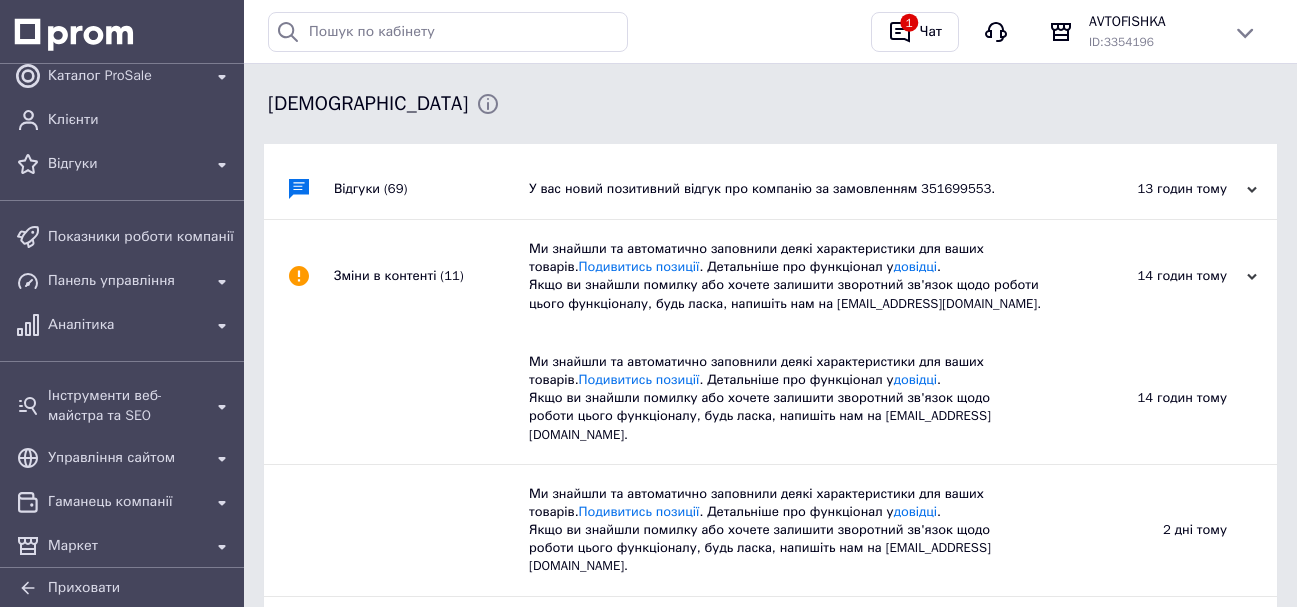 click on "Відгуки   (69)" at bounding box center (431, 189) 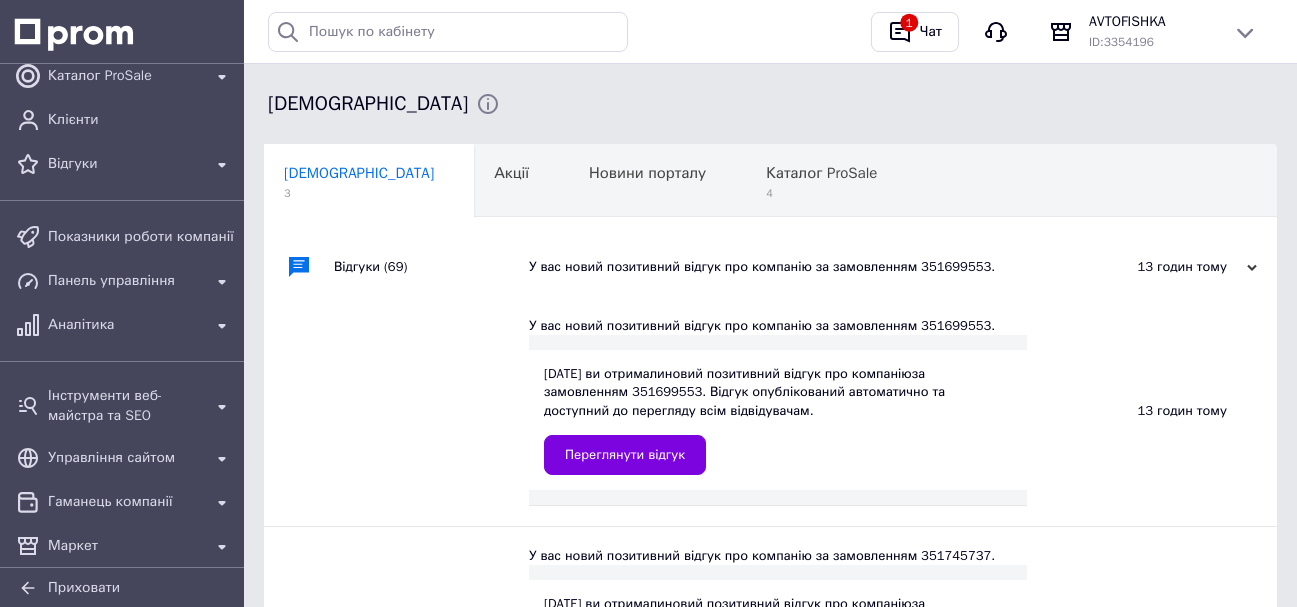 scroll, scrollTop: 0, scrollLeft: 0, axis: both 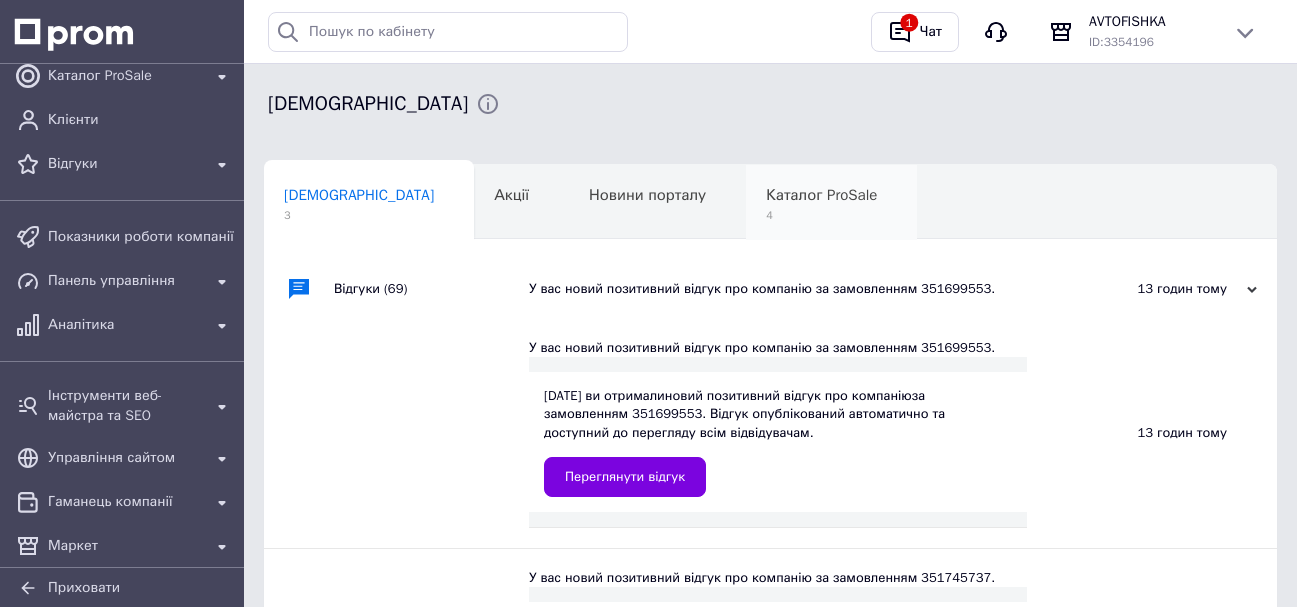 click on "Каталог ProSale" at bounding box center [821, 195] 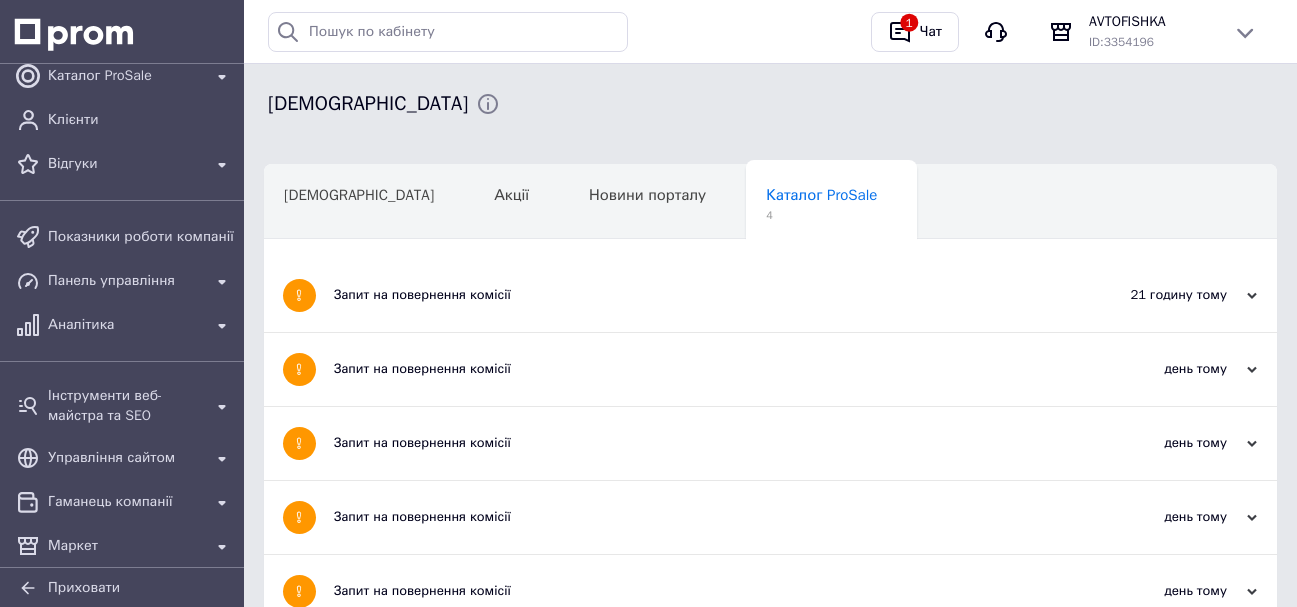 click on "[DEMOGRAPHIC_DATA]" at bounding box center [359, 195] 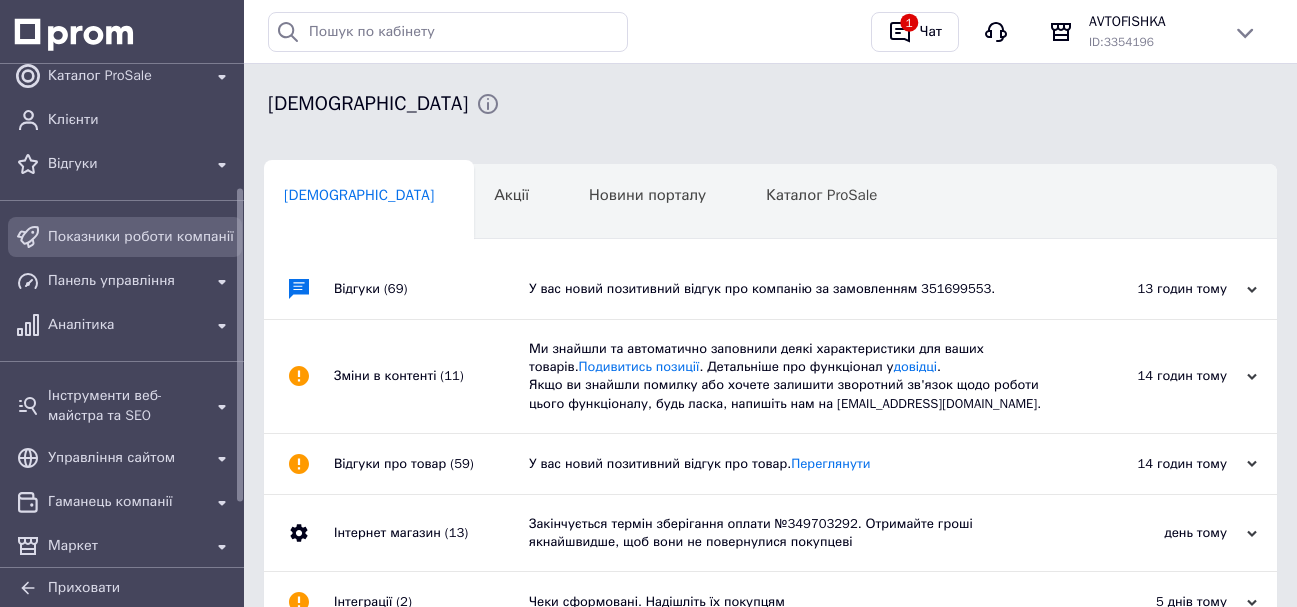 scroll, scrollTop: 0, scrollLeft: 0, axis: both 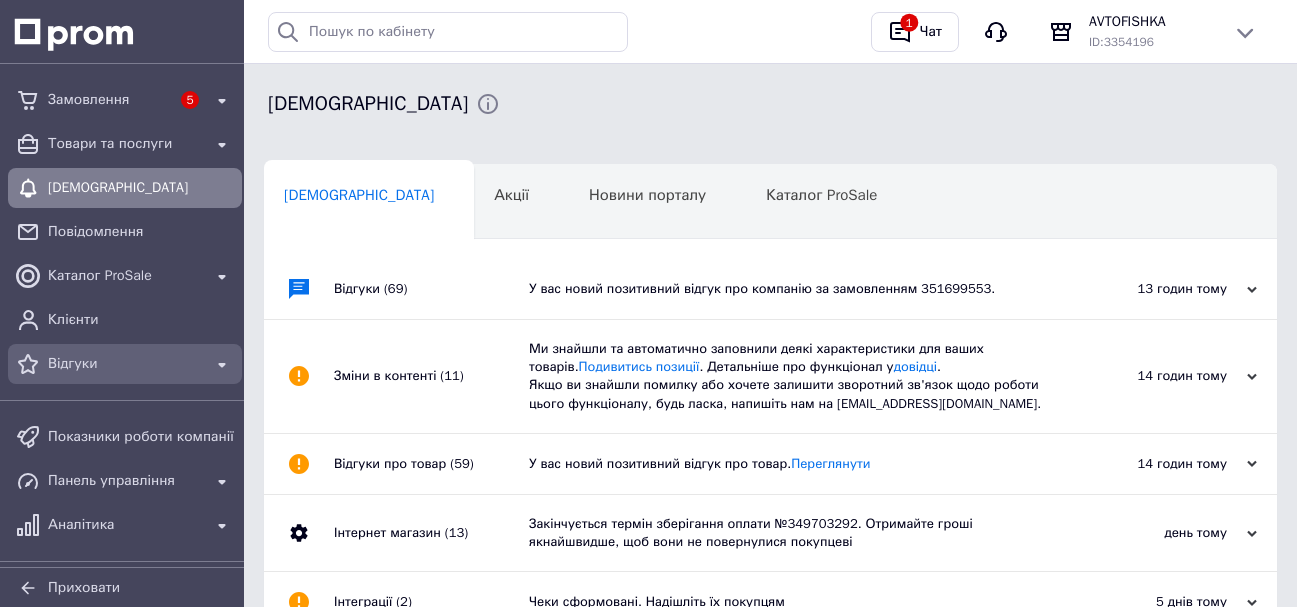 click on "Відгуки" at bounding box center (125, 364) 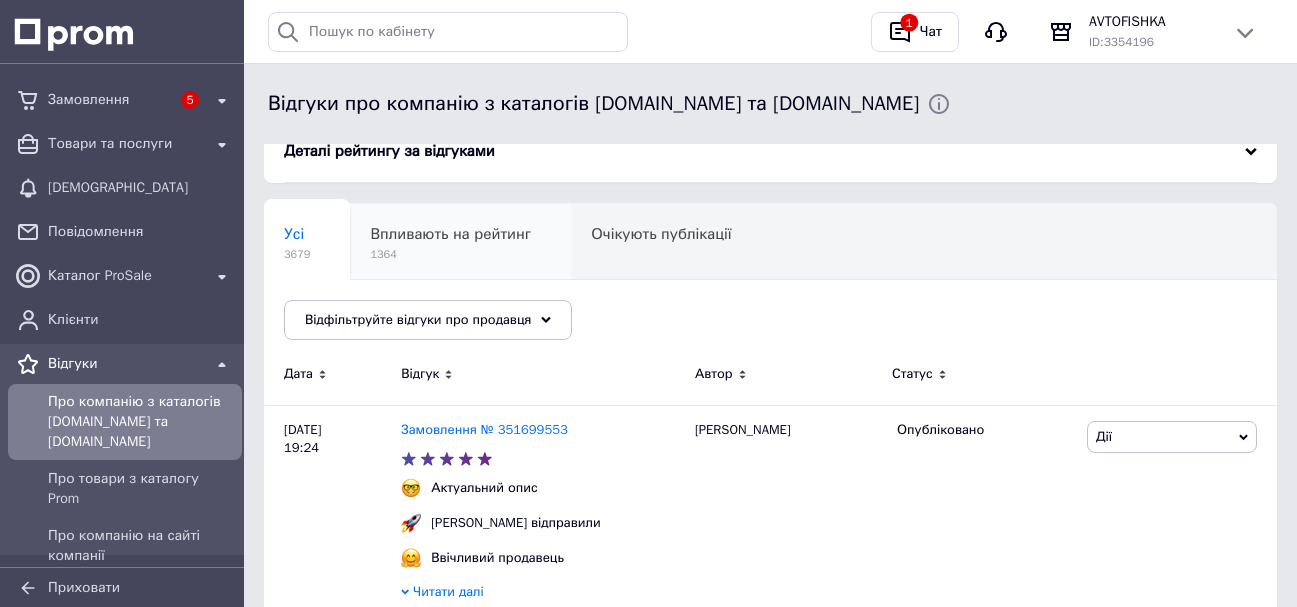 scroll, scrollTop: 0, scrollLeft: 0, axis: both 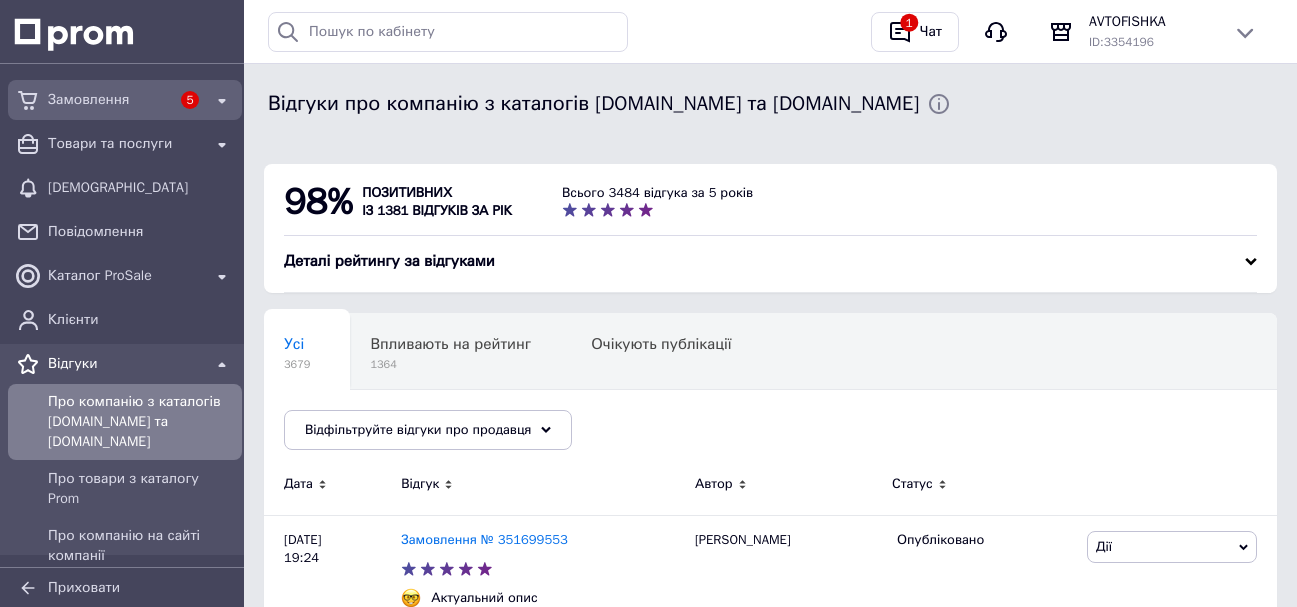 click on "Замовлення" at bounding box center (109, 100) 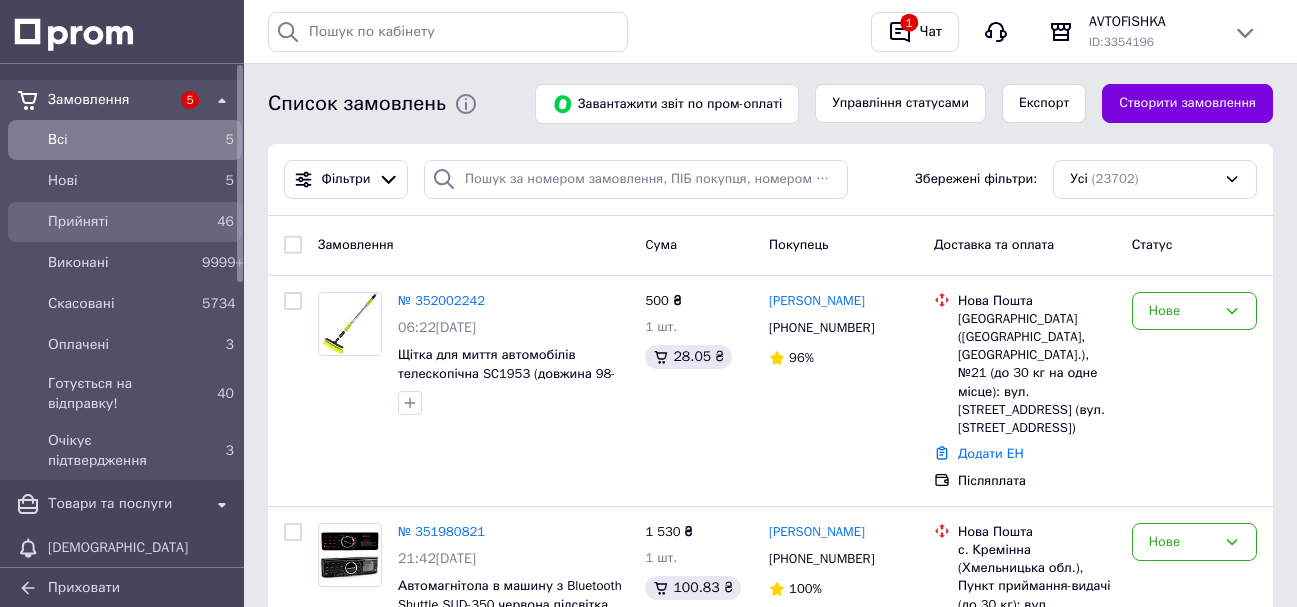 click on "Прийняті" at bounding box center (121, 222) 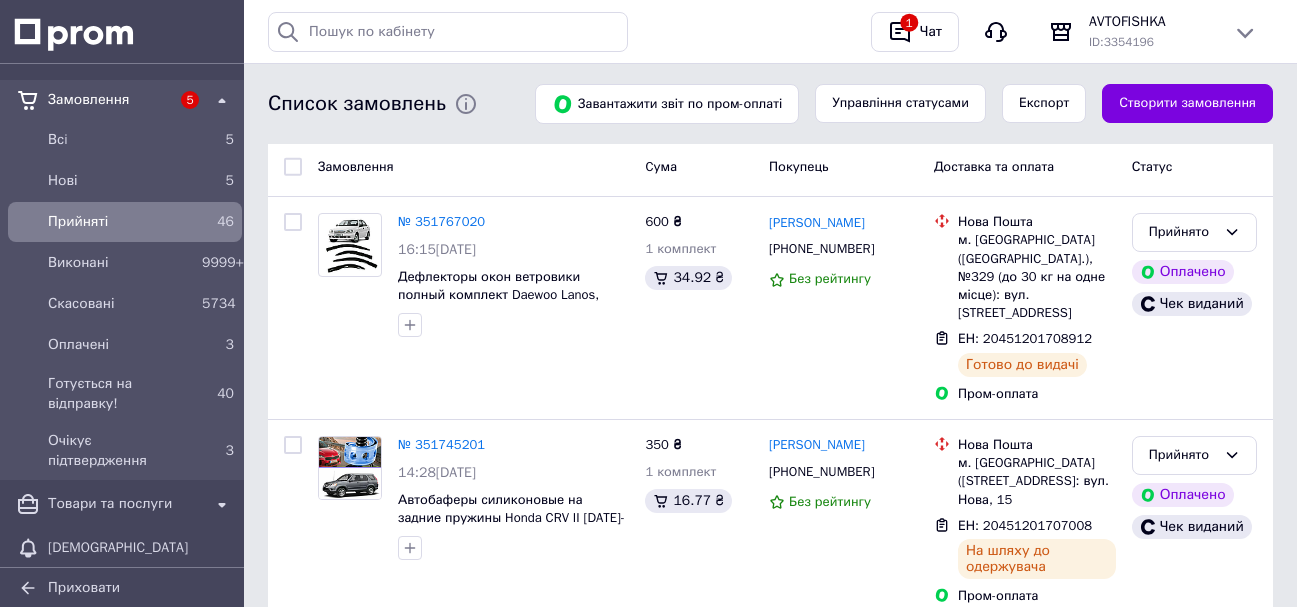 scroll, scrollTop: 9029, scrollLeft: 0, axis: vertical 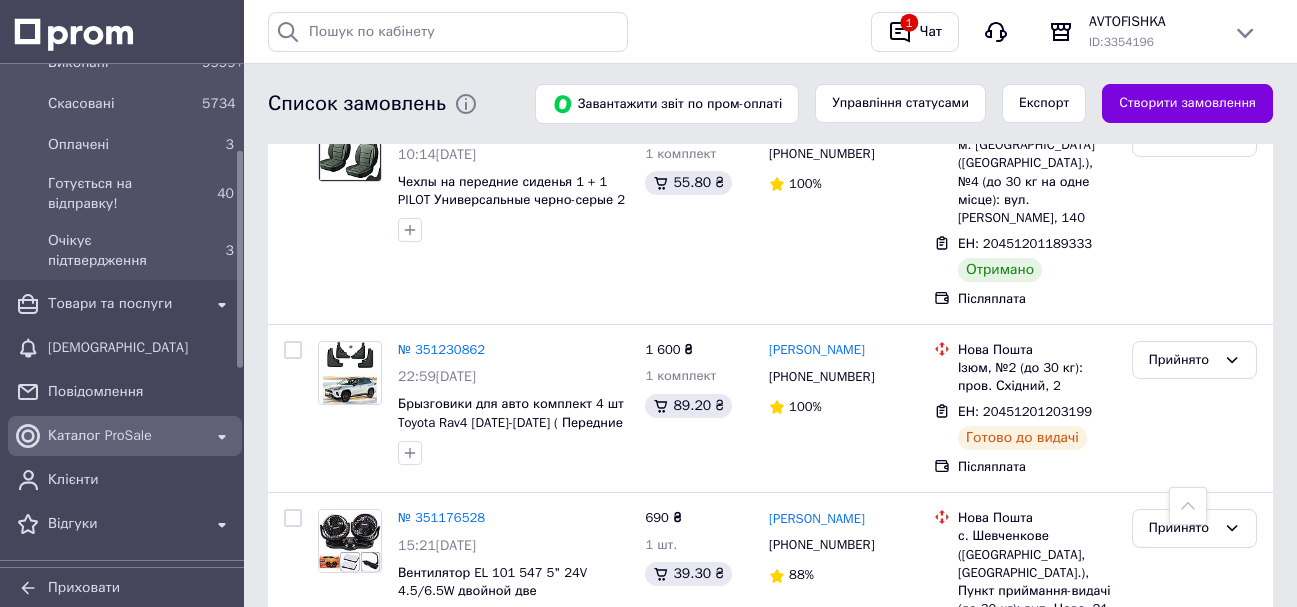 click on "Каталог ProSale" at bounding box center [125, 436] 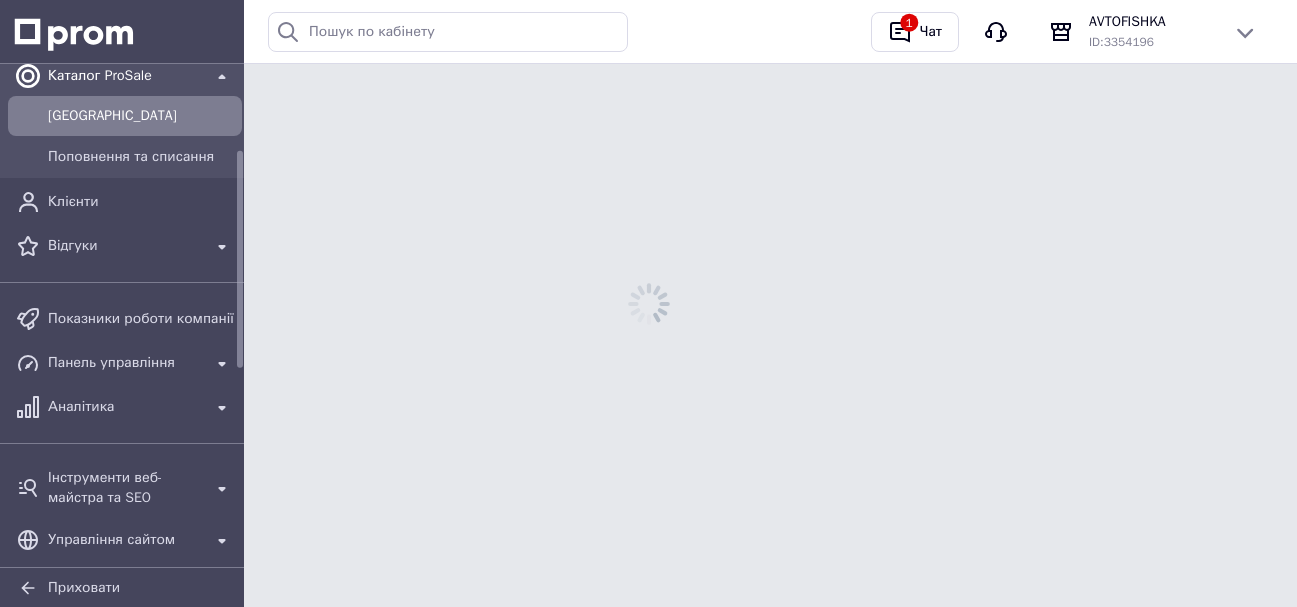 scroll, scrollTop: 0, scrollLeft: 0, axis: both 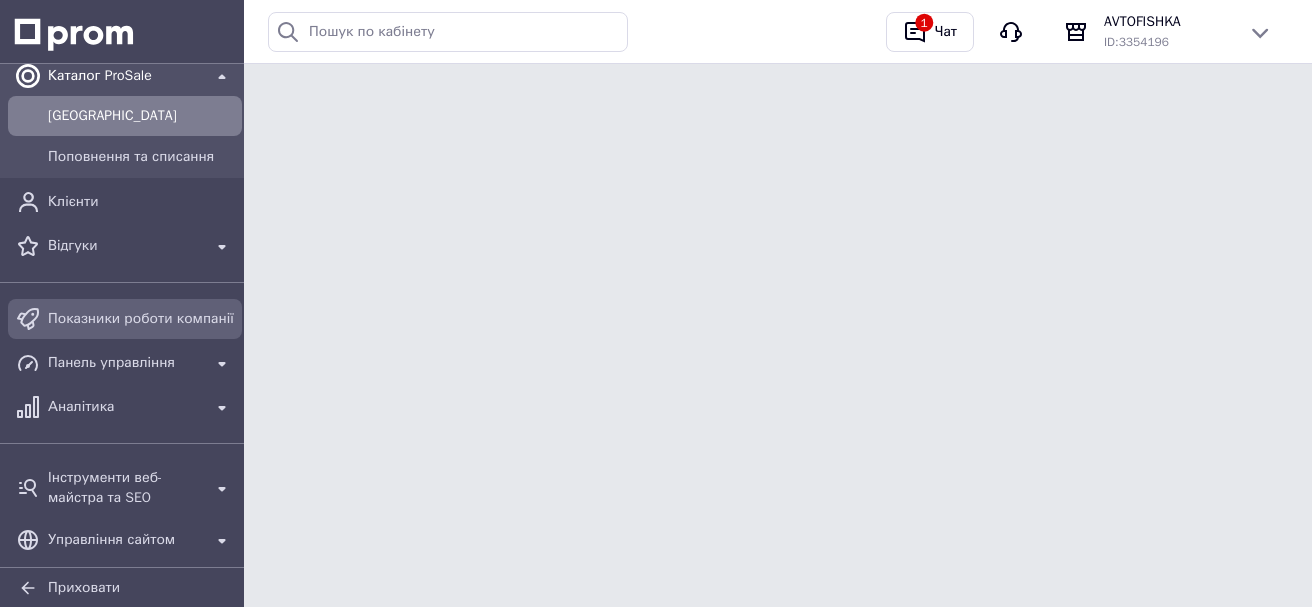 click on "Показники роботи компанії" at bounding box center (141, 319) 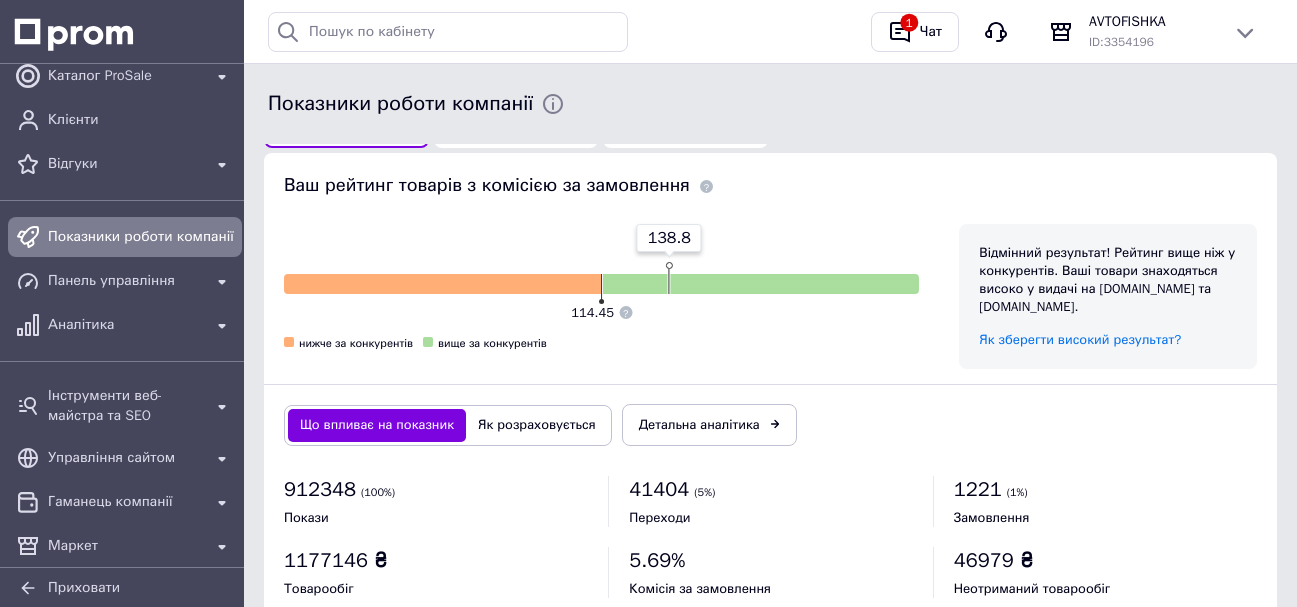 scroll, scrollTop: 1226, scrollLeft: 0, axis: vertical 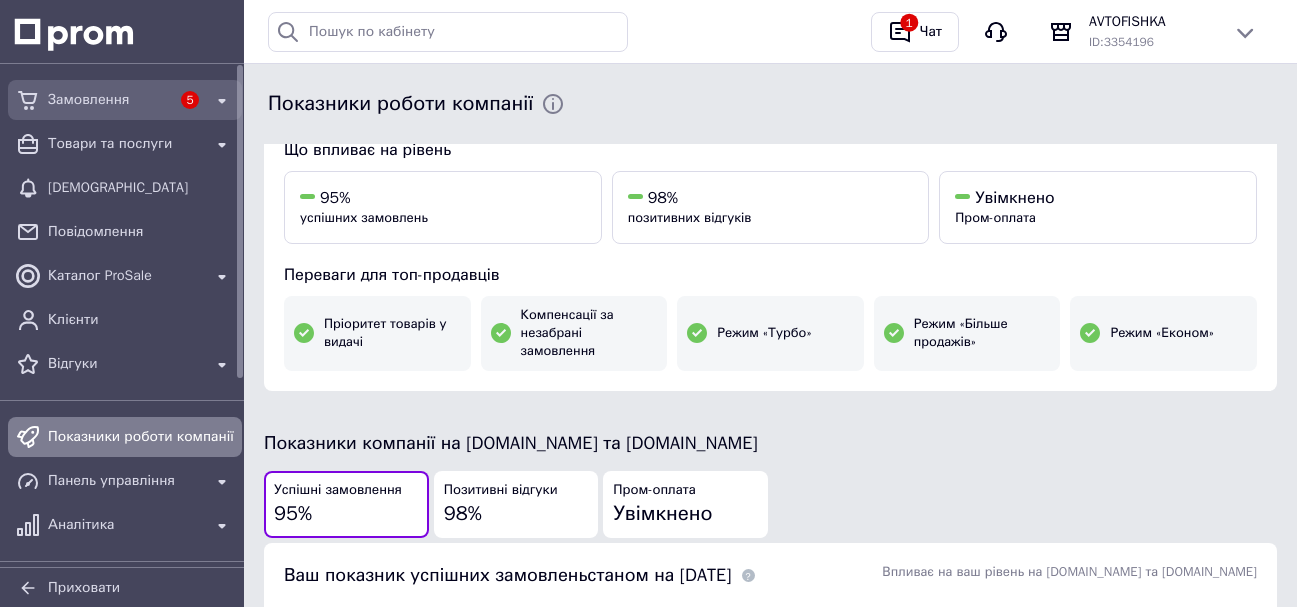 click on "Замовлення" at bounding box center [109, 100] 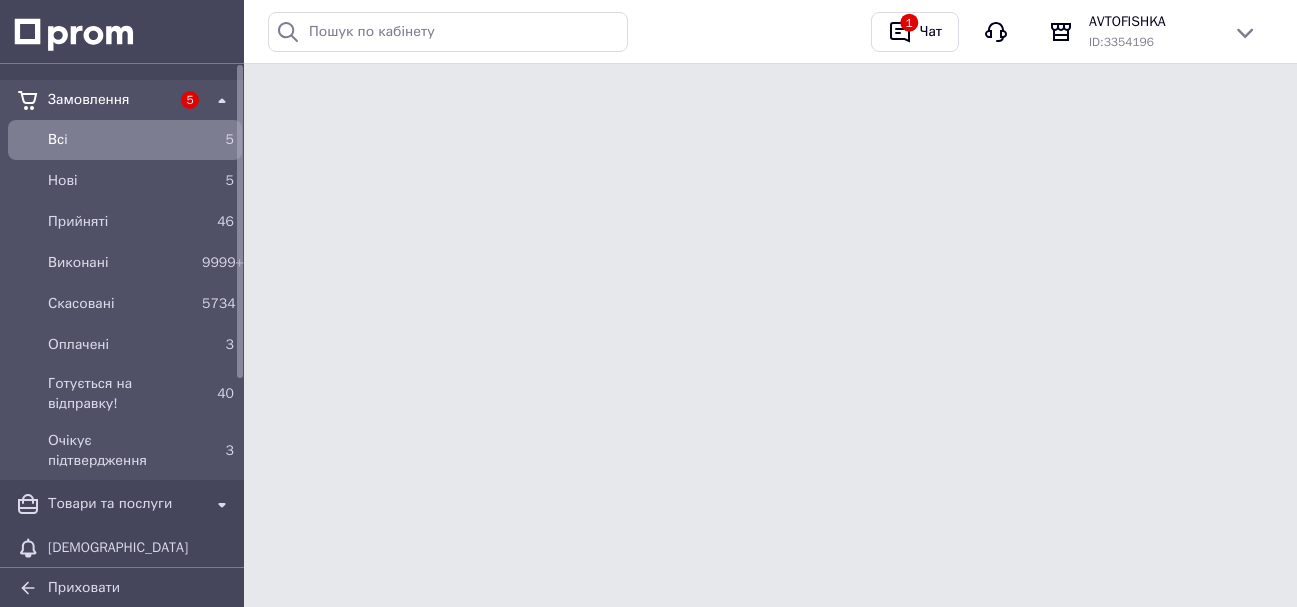 scroll, scrollTop: 0, scrollLeft: 0, axis: both 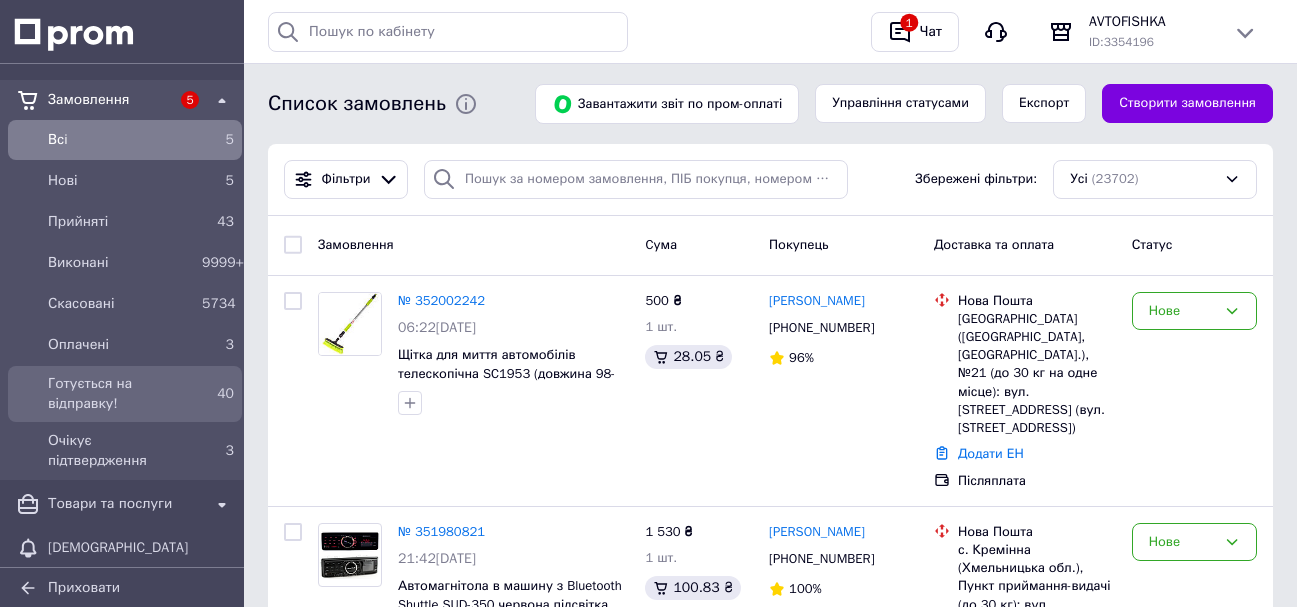 click on "40" at bounding box center (218, 394) 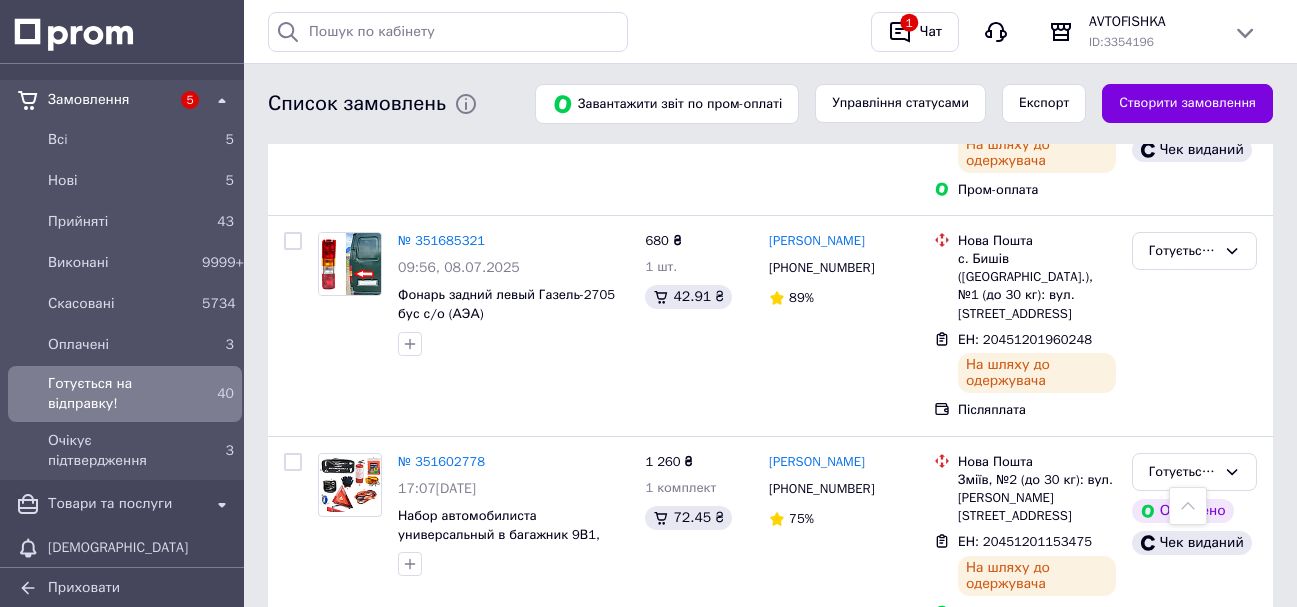 scroll, scrollTop: 8194, scrollLeft: 0, axis: vertical 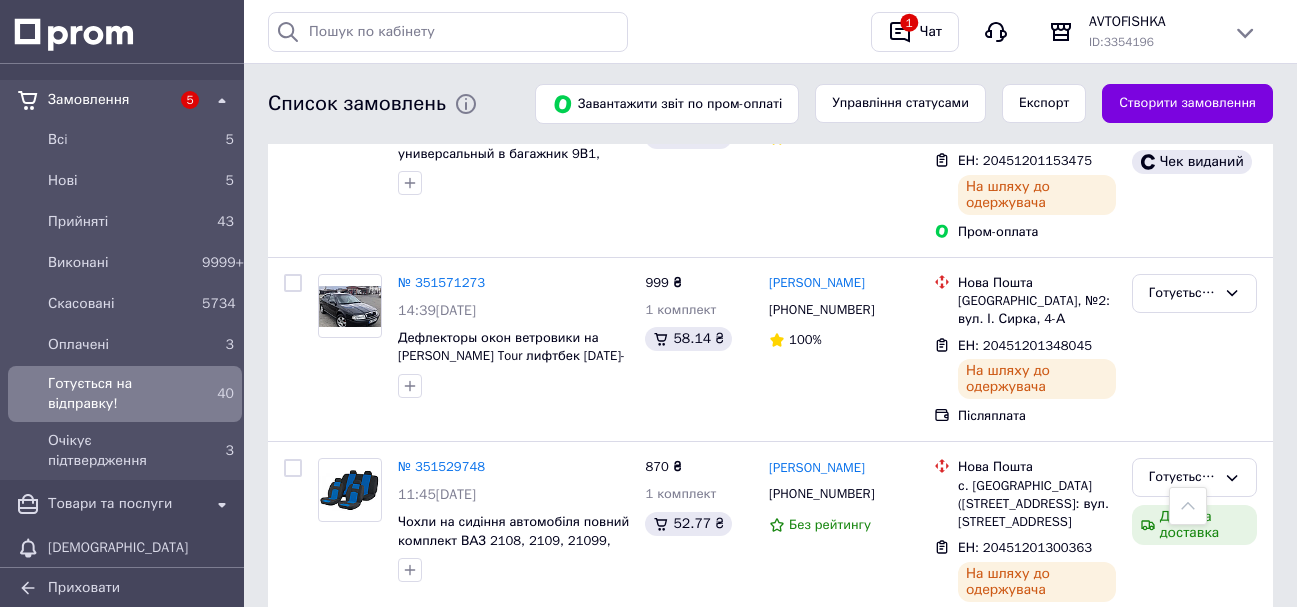 click on "Готується на відправку!" at bounding box center (1182, 680) 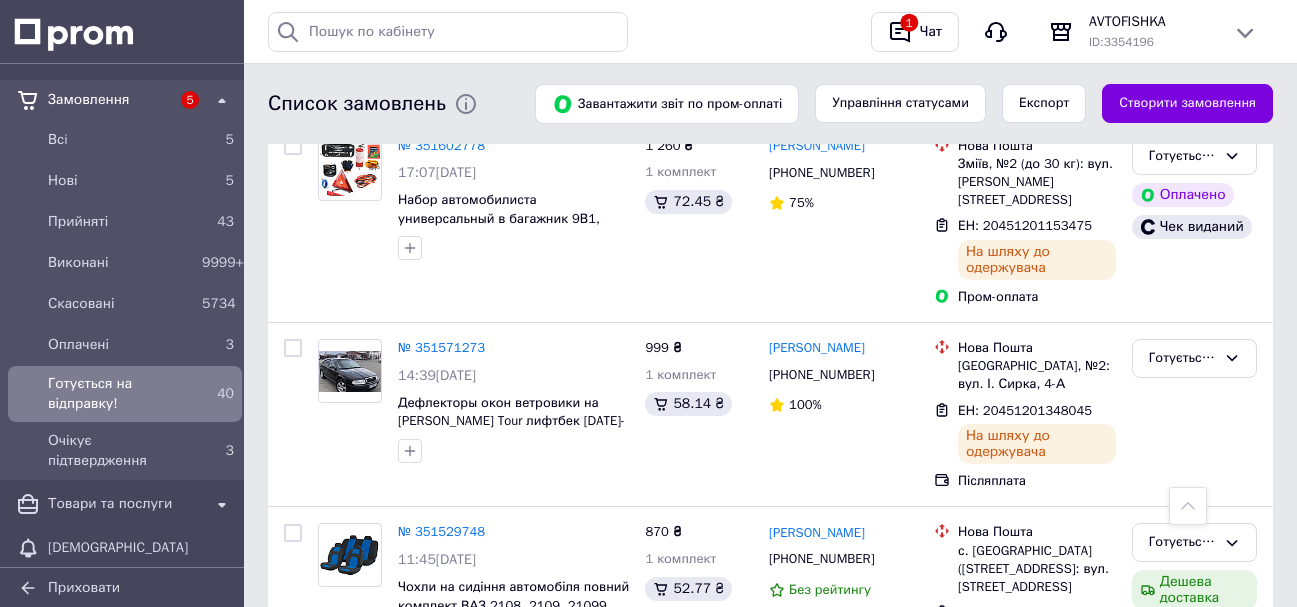 scroll, scrollTop: 8094, scrollLeft: 0, axis: vertical 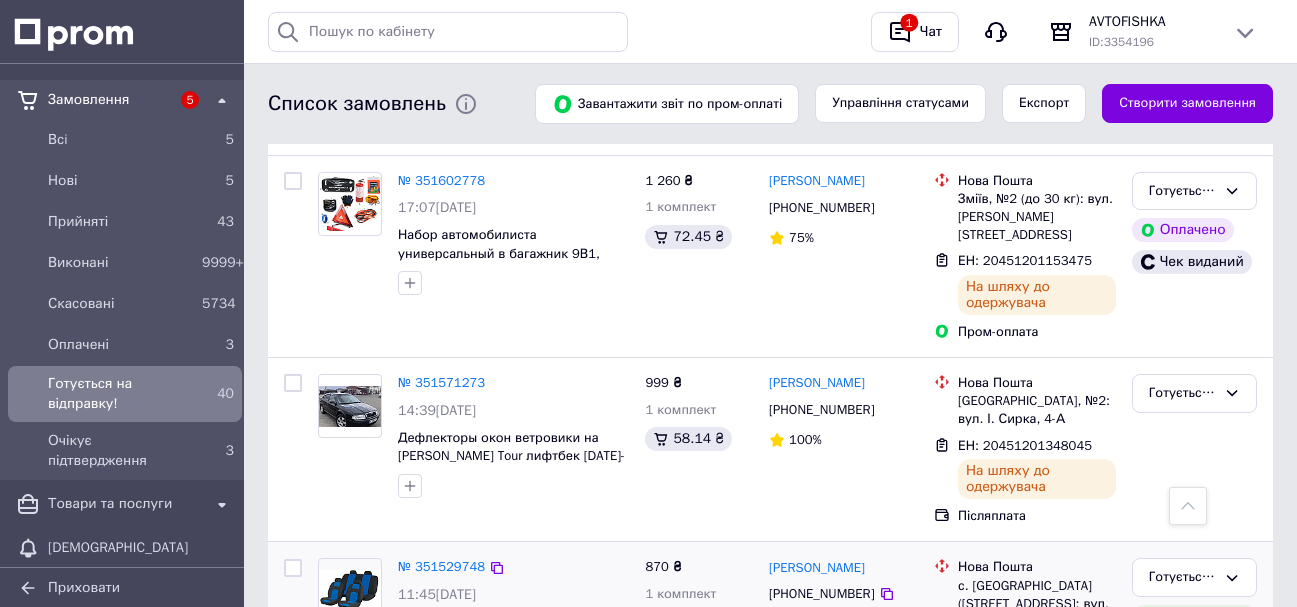 click at bounding box center [293, 568] 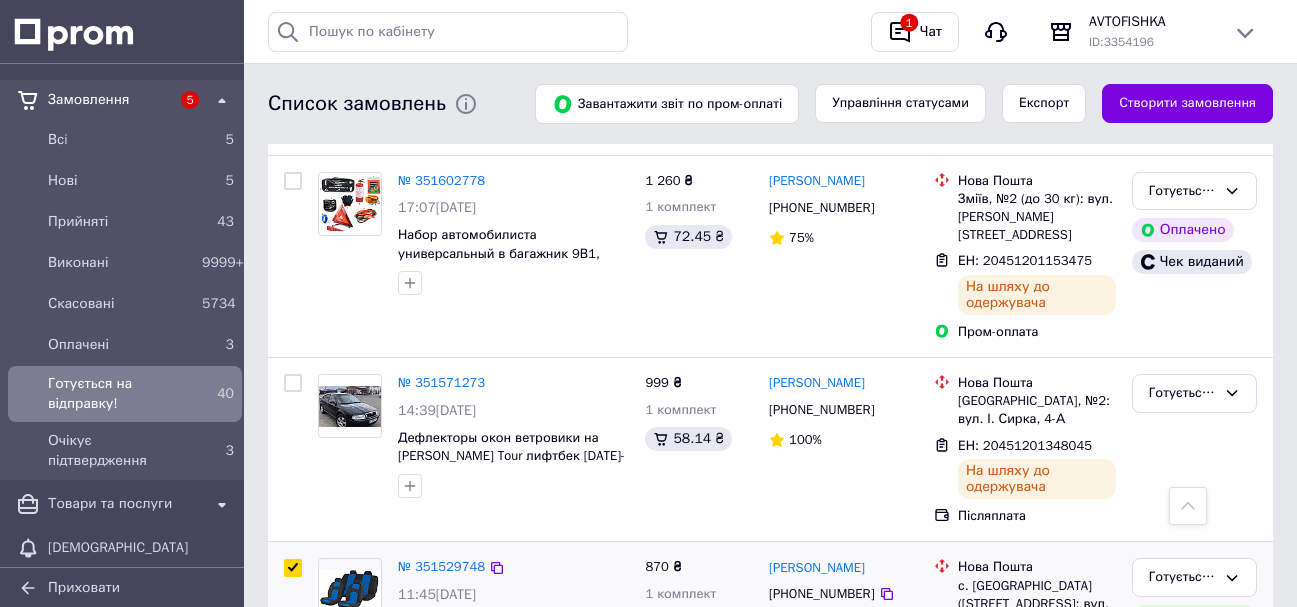 checkbox on "true" 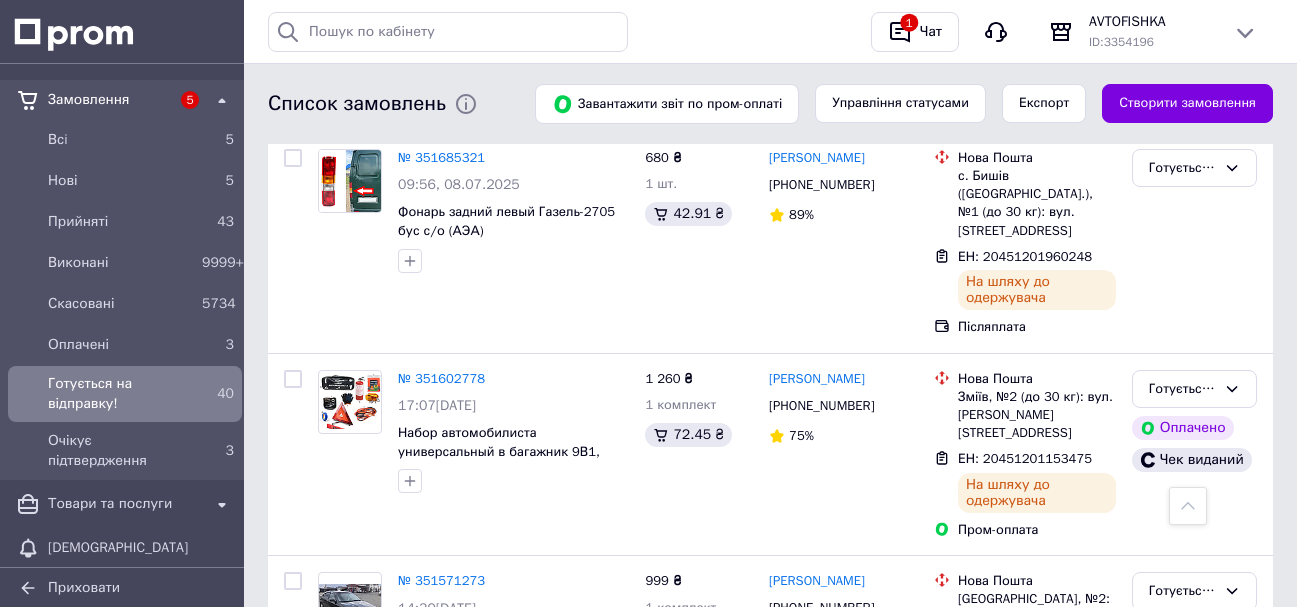 scroll, scrollTop: 7894, scrollLeft: 0, axis: vertical 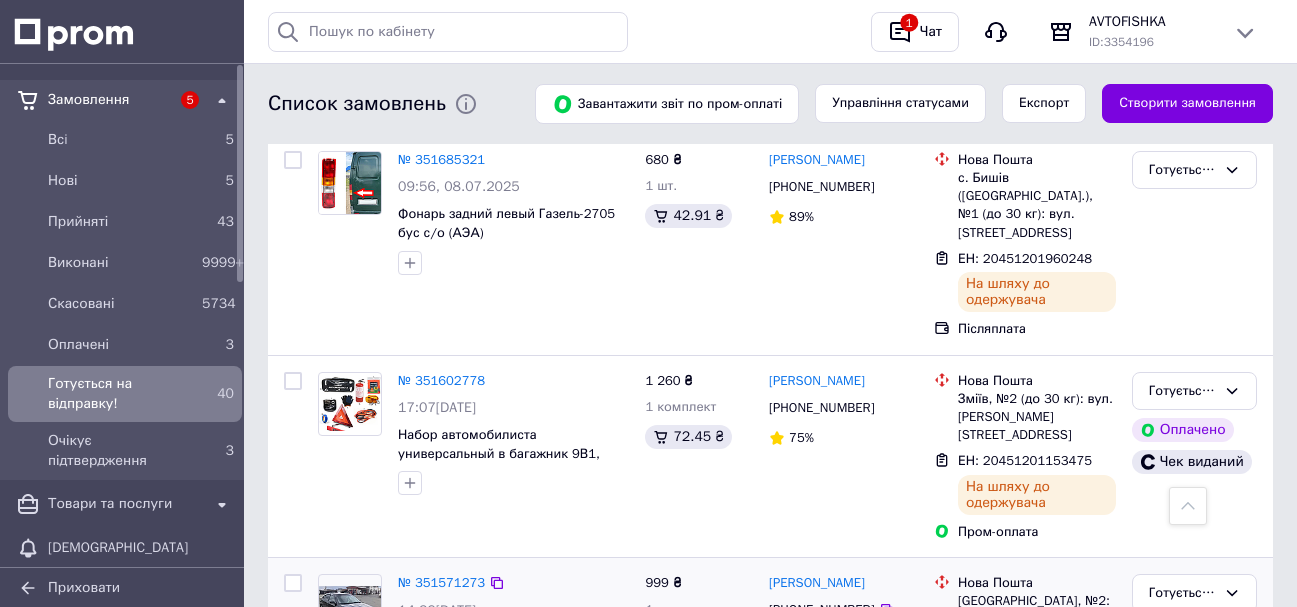 click at bounding box center [293, 583] 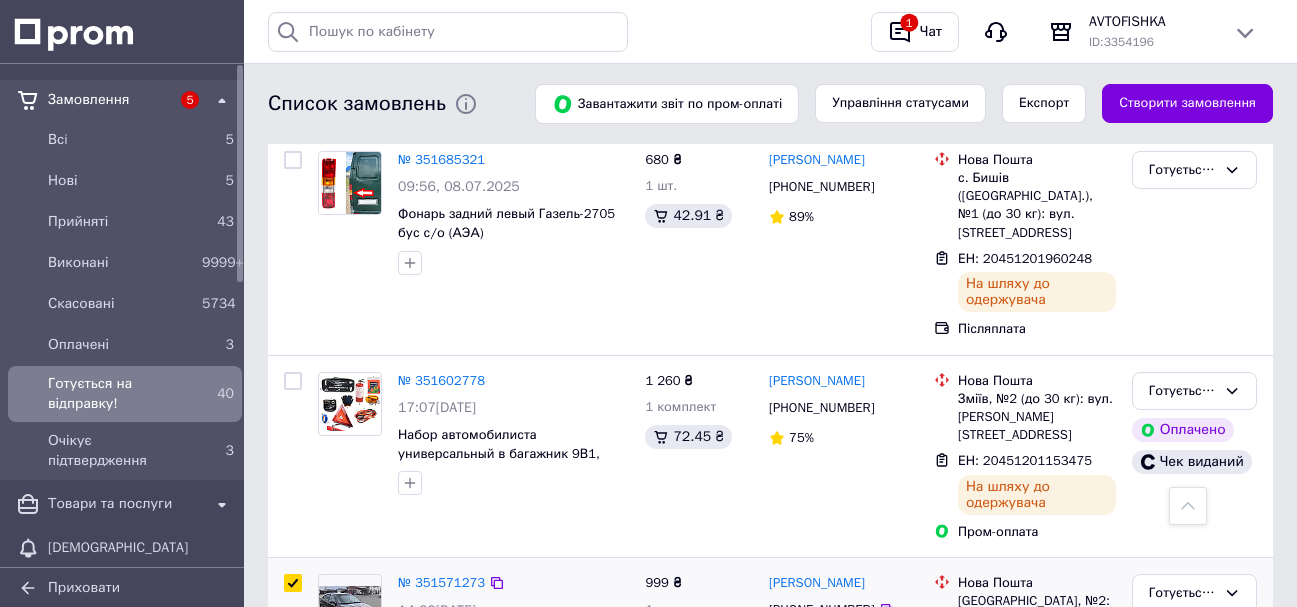 checkbox on "true" 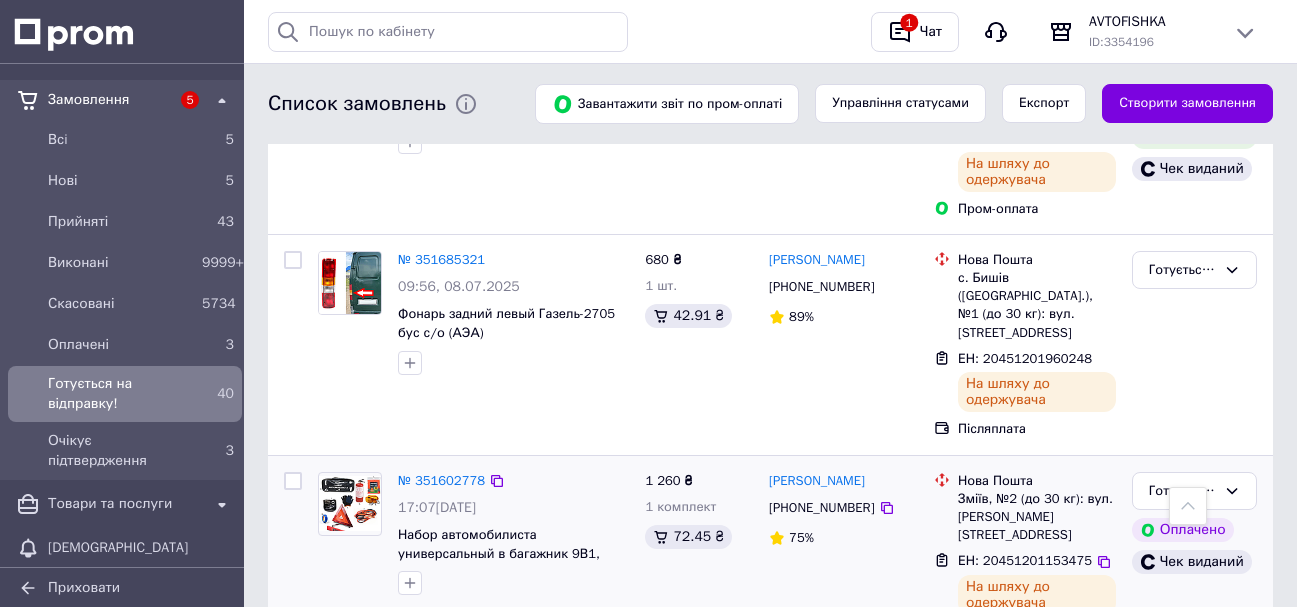 scroll, scrollTop: 7694, scrollLeft: 0, axis: vertical 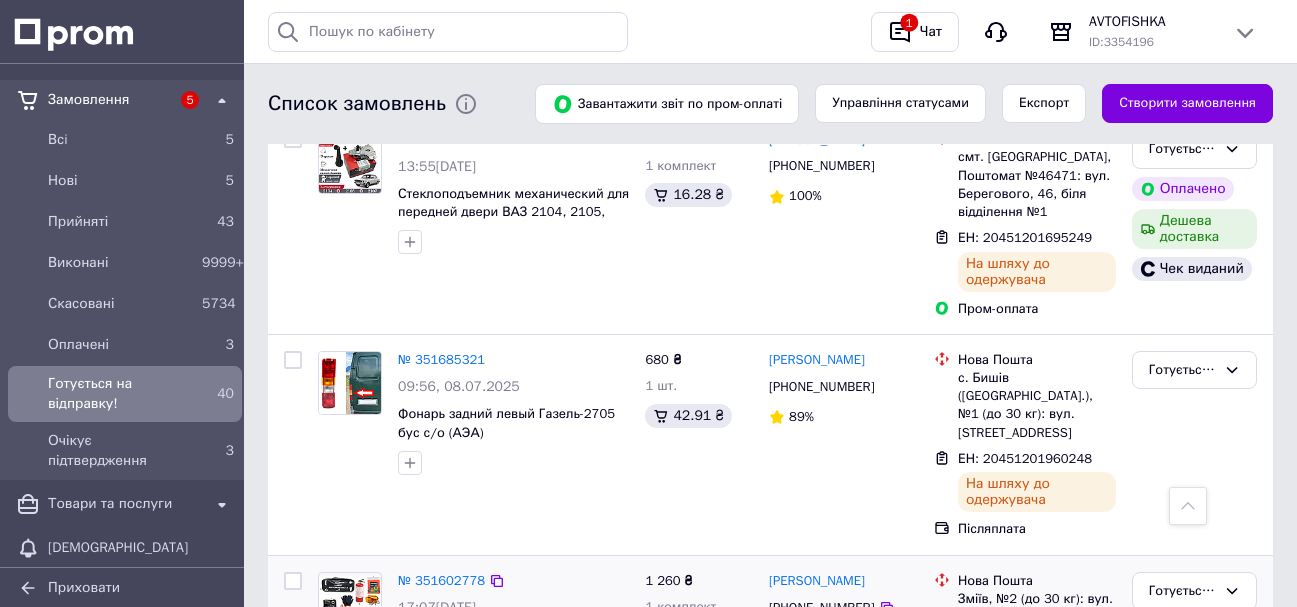 click at bounding box center (293, 581) 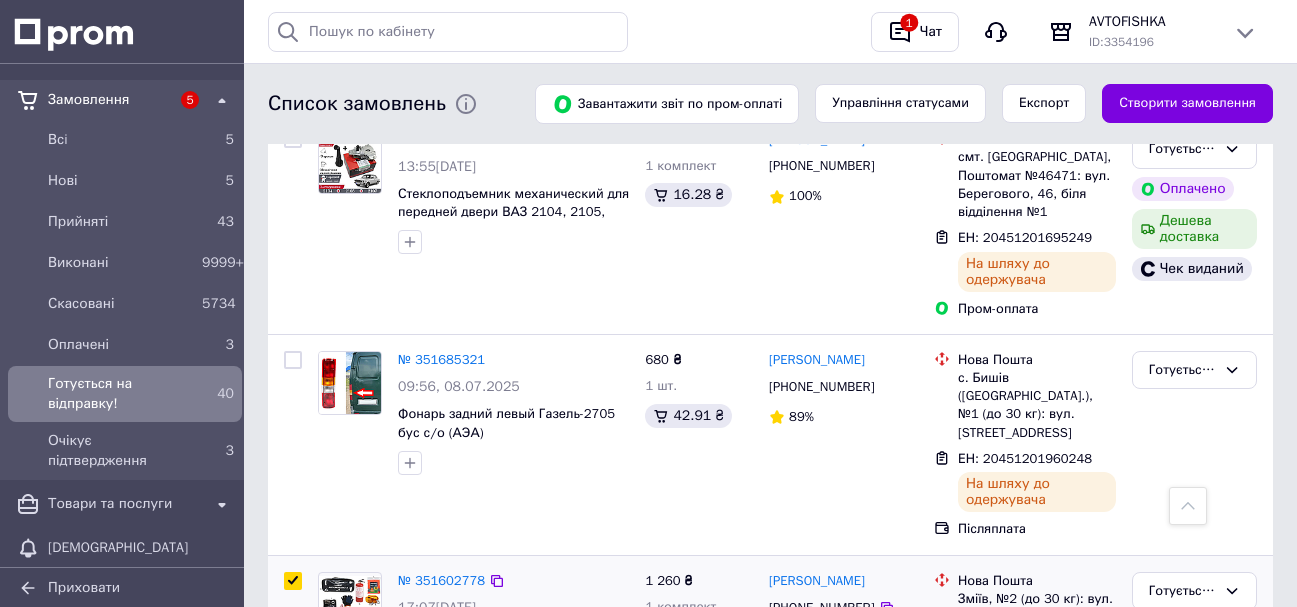 checkbox on "true" 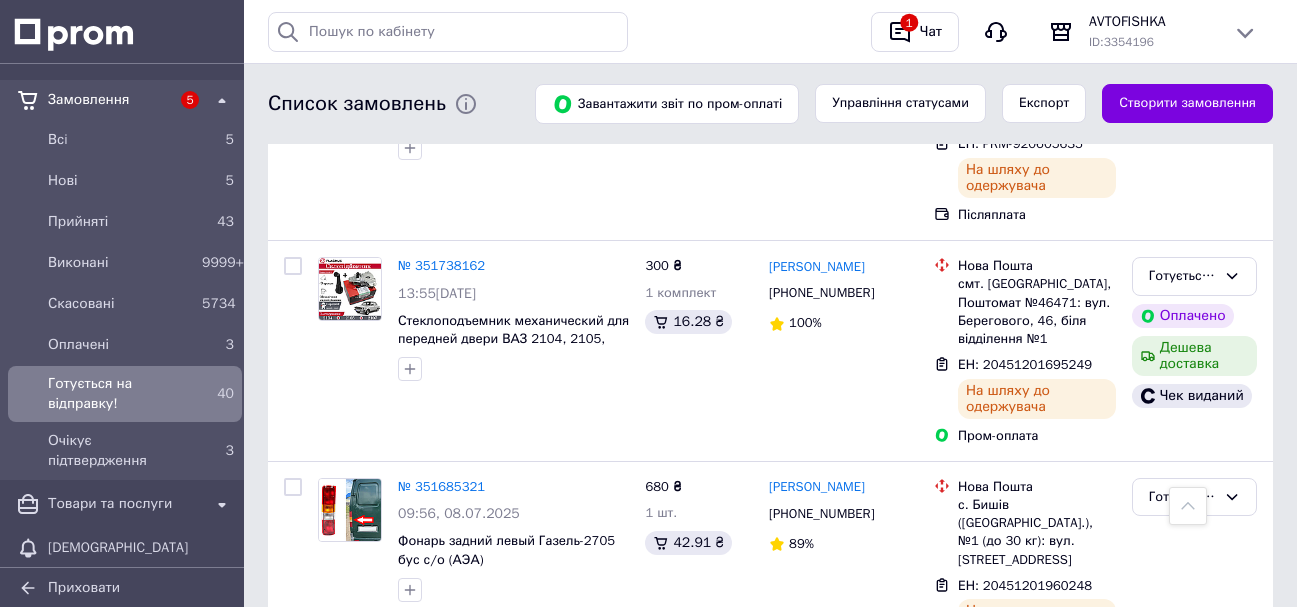 scroll, scrollTop: 7494, scrollLeft: 0, axis: vertical 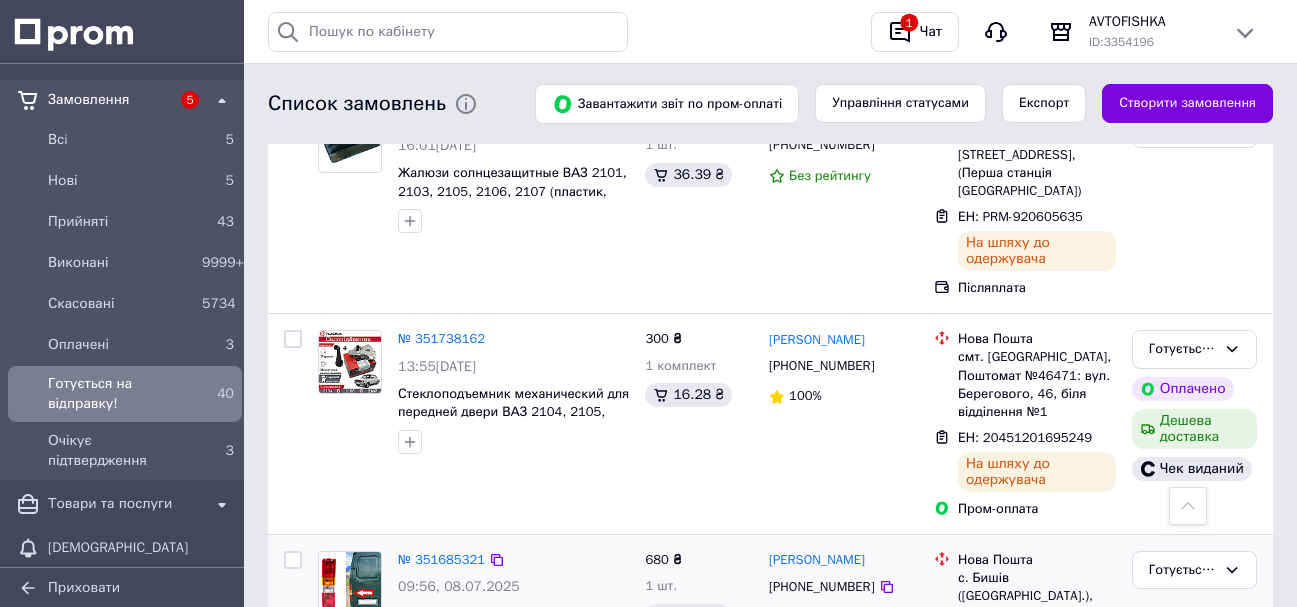 click at bounding box center [293, 560] 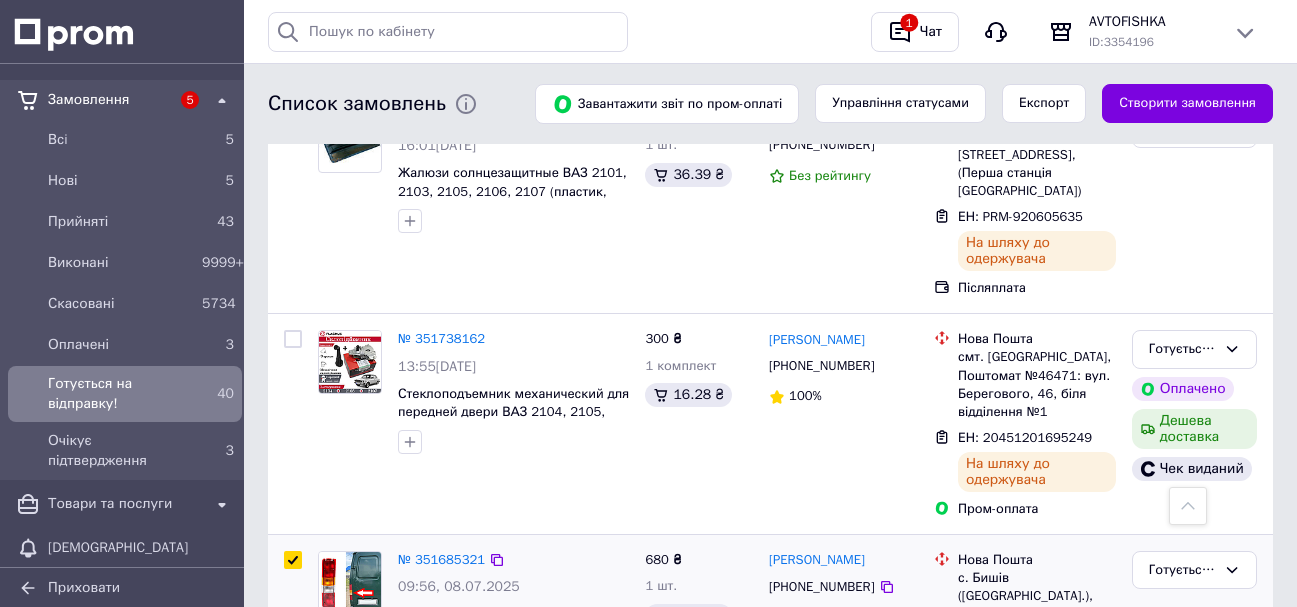 checkbox on "true" 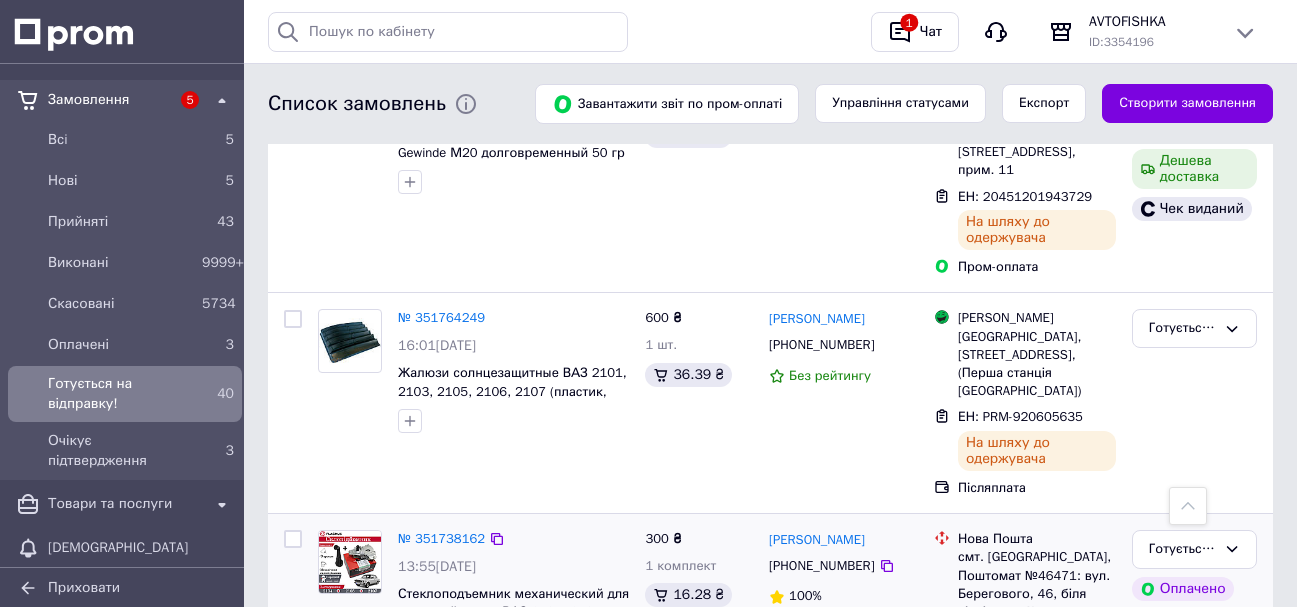 click at bounding box center (293, 539) 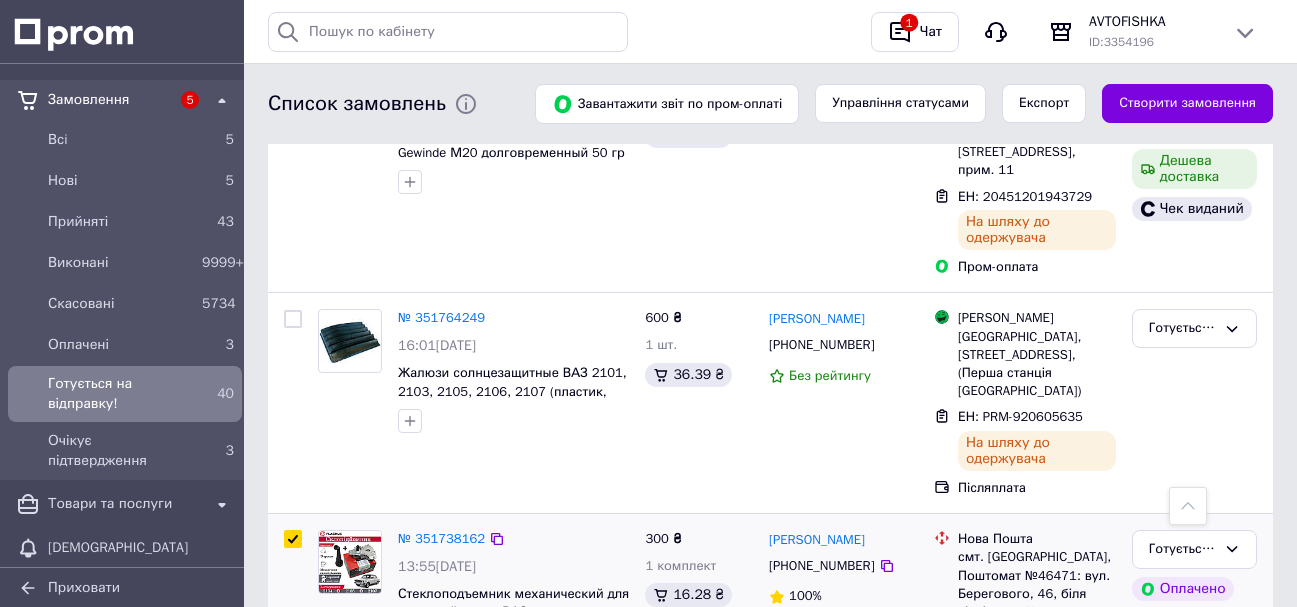 checkbox on "true" 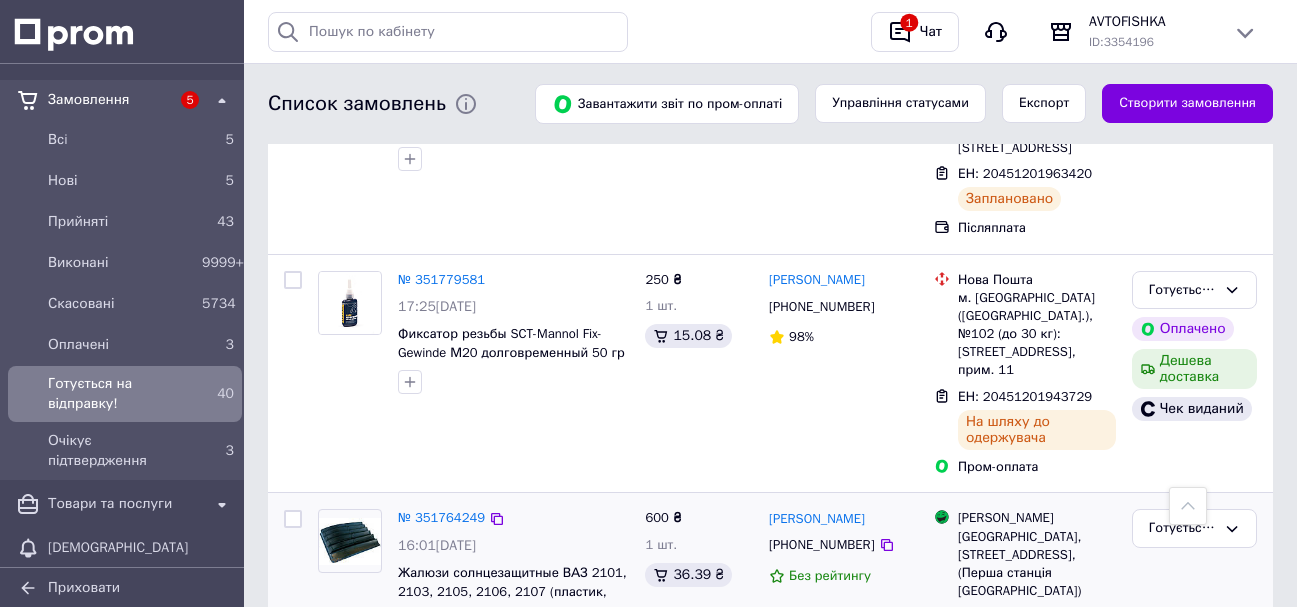click at bounding box center (293, 519) 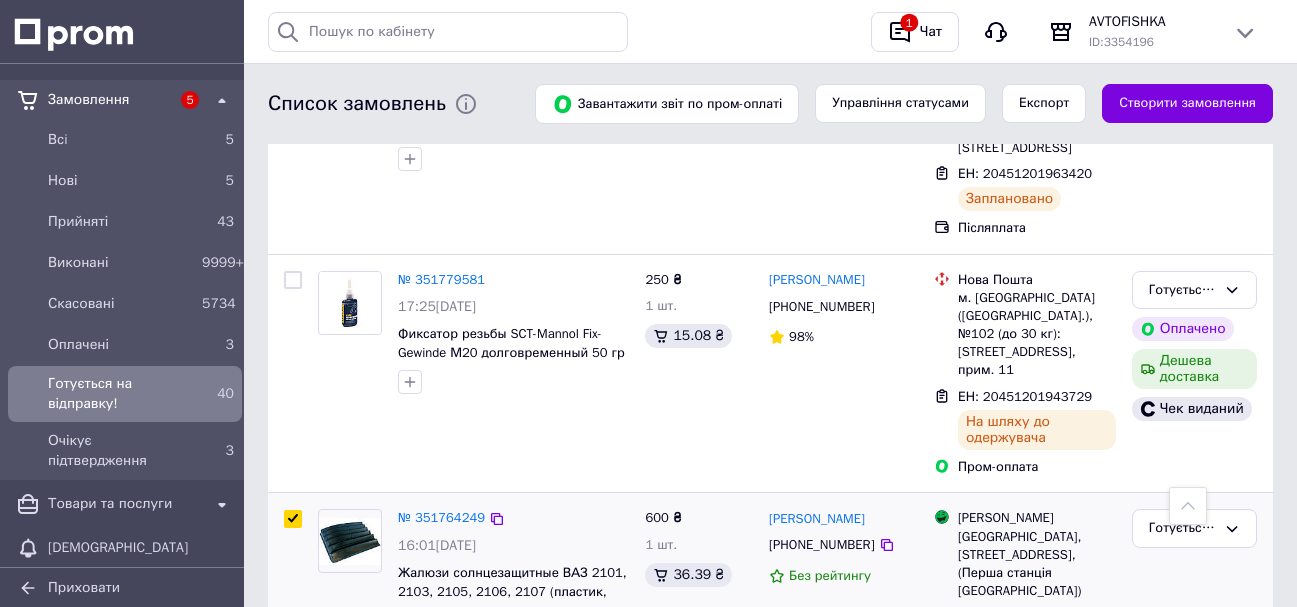 checkbox on "true" 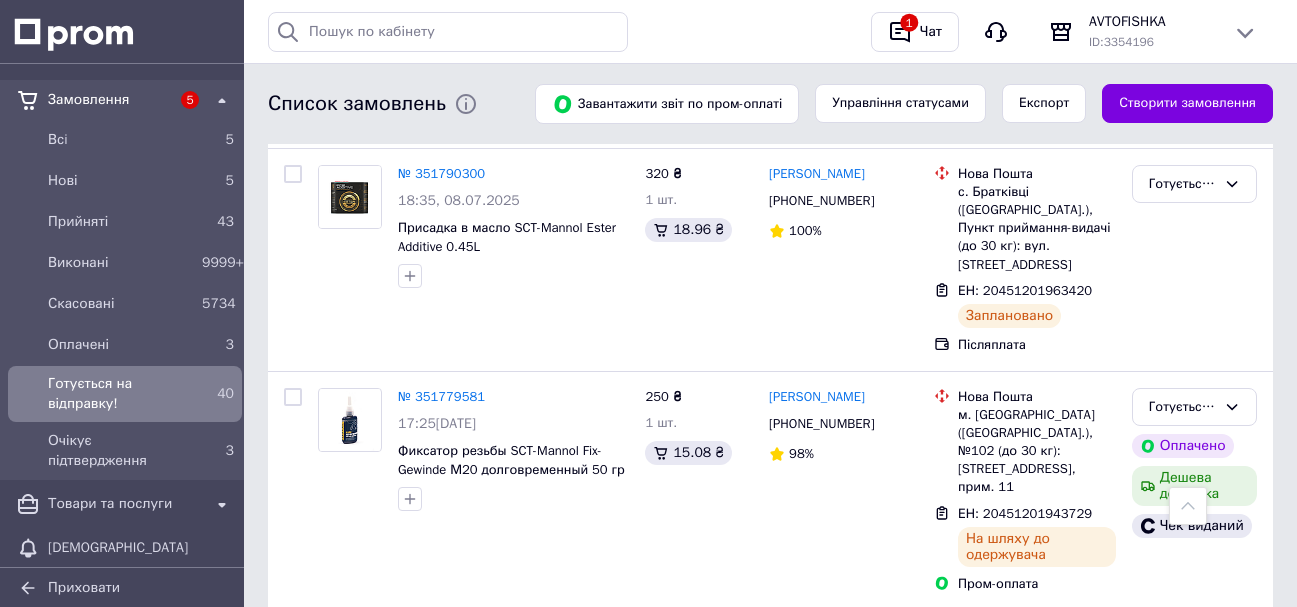 scroll, scrollTop: 6894, scrollLeft: 0, axis: vertical 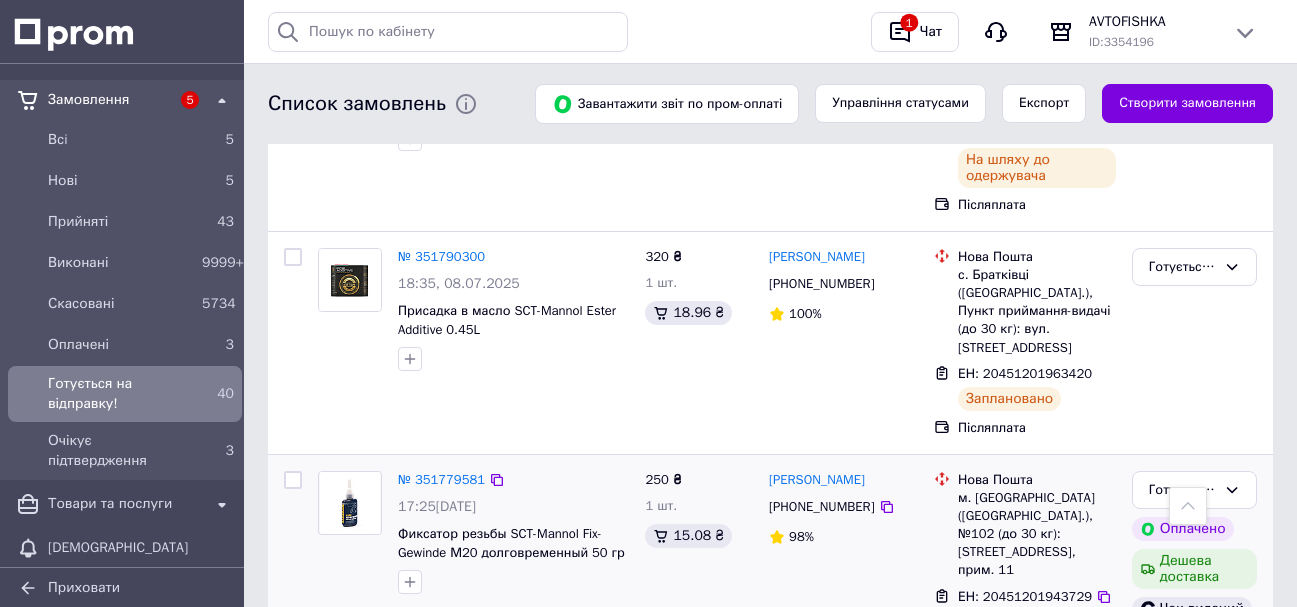 click at bounding box center (293, 480) 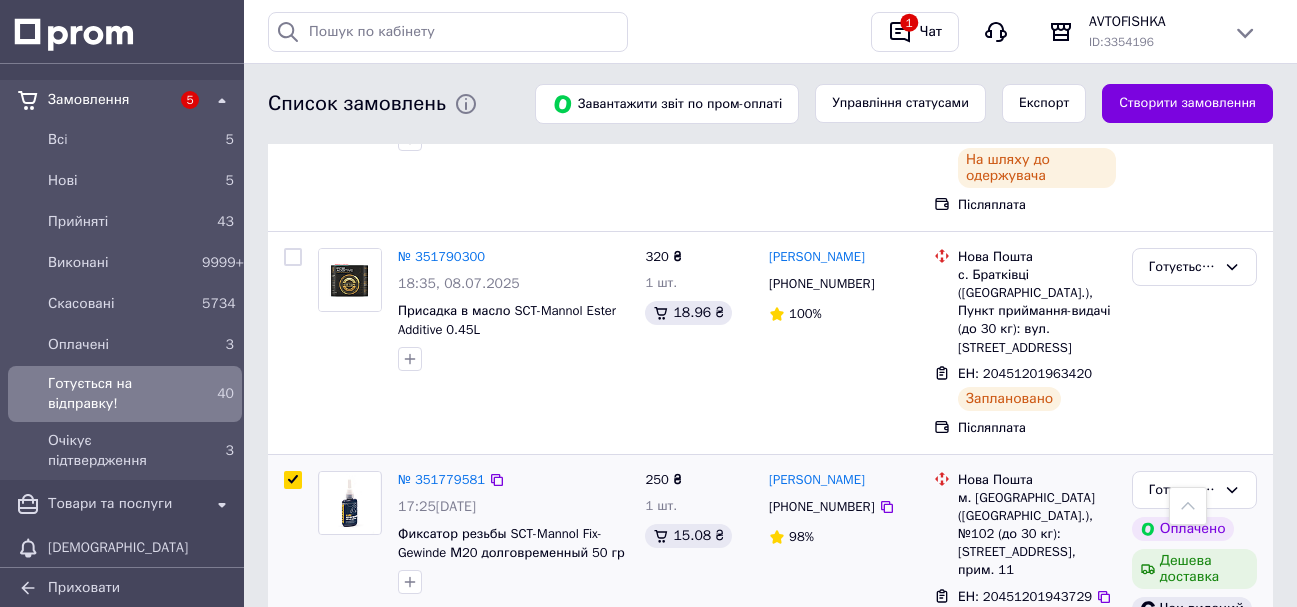checkbox on "true" 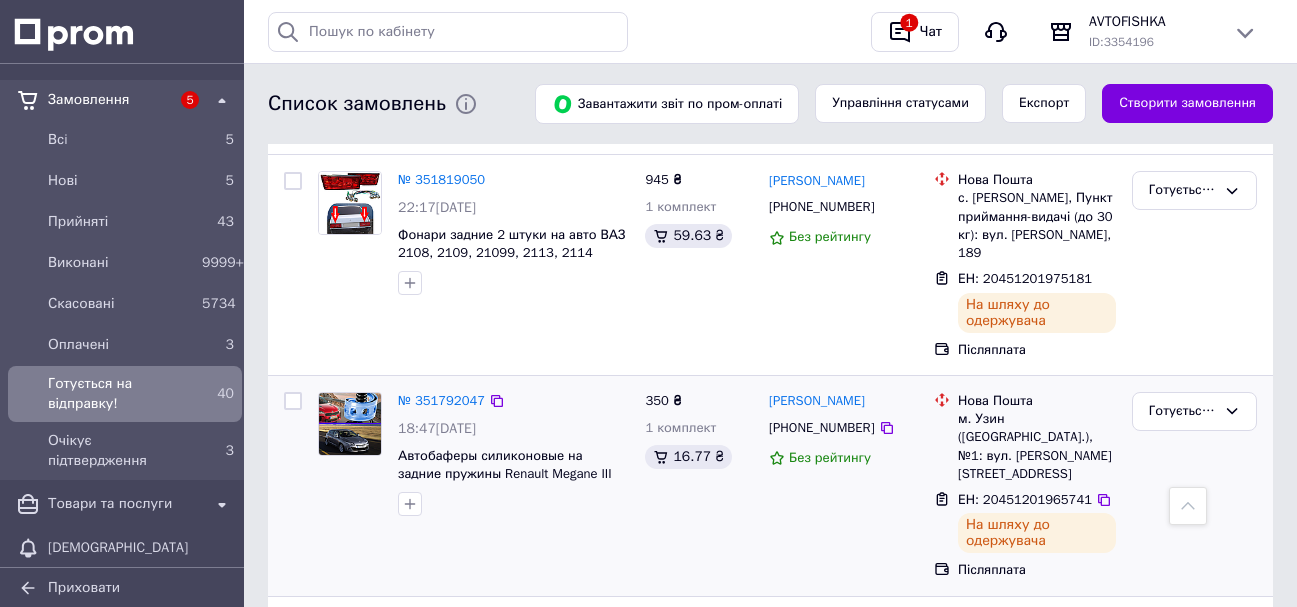 scroll, scrollTop: 6494, scrollLeft: 0, axis: vertical 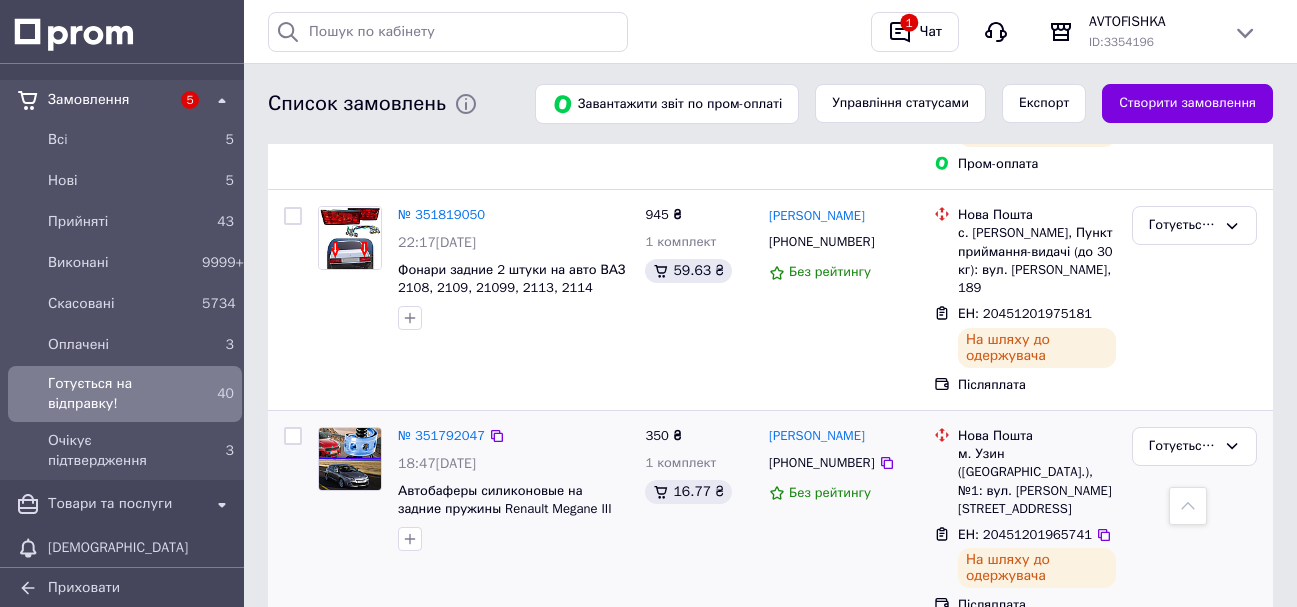 click at bounding box center (293, 436) 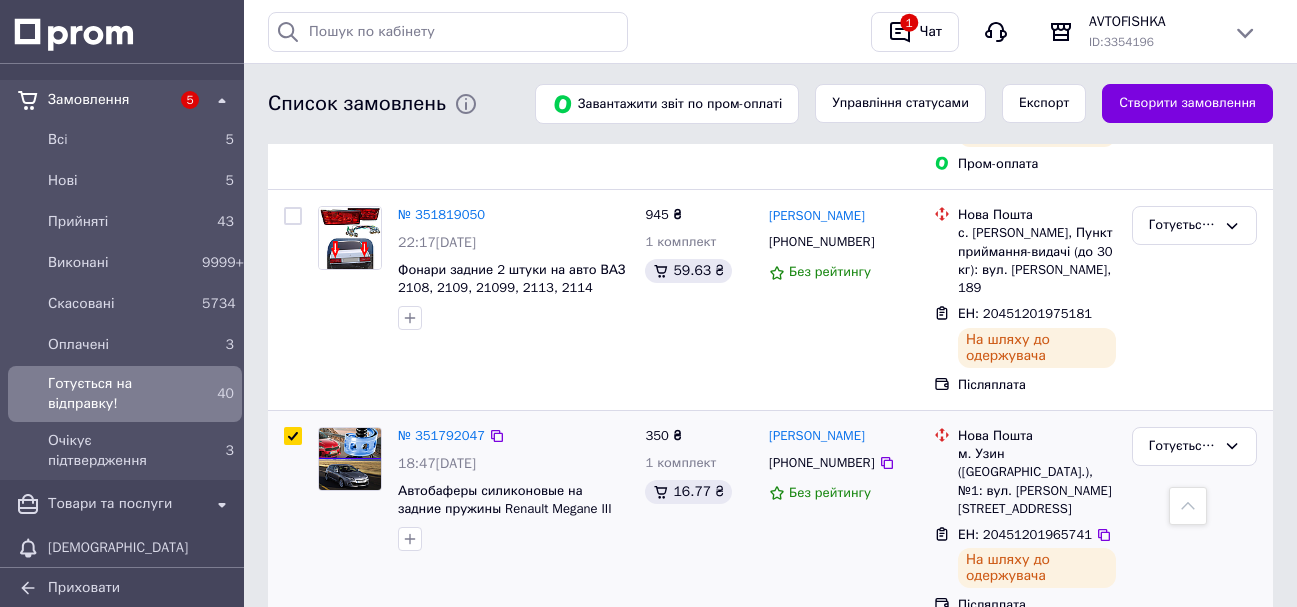 checkbox on "true" 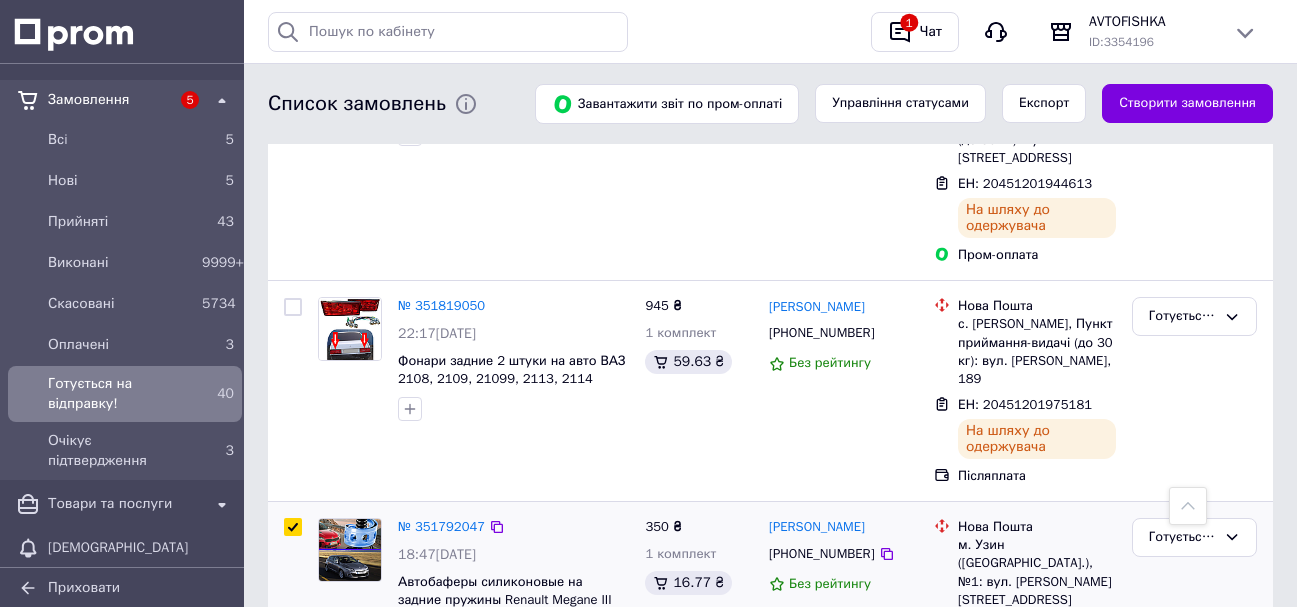 scroll, scrollTop: 6294, scrollLeft: 0, axis: vertical 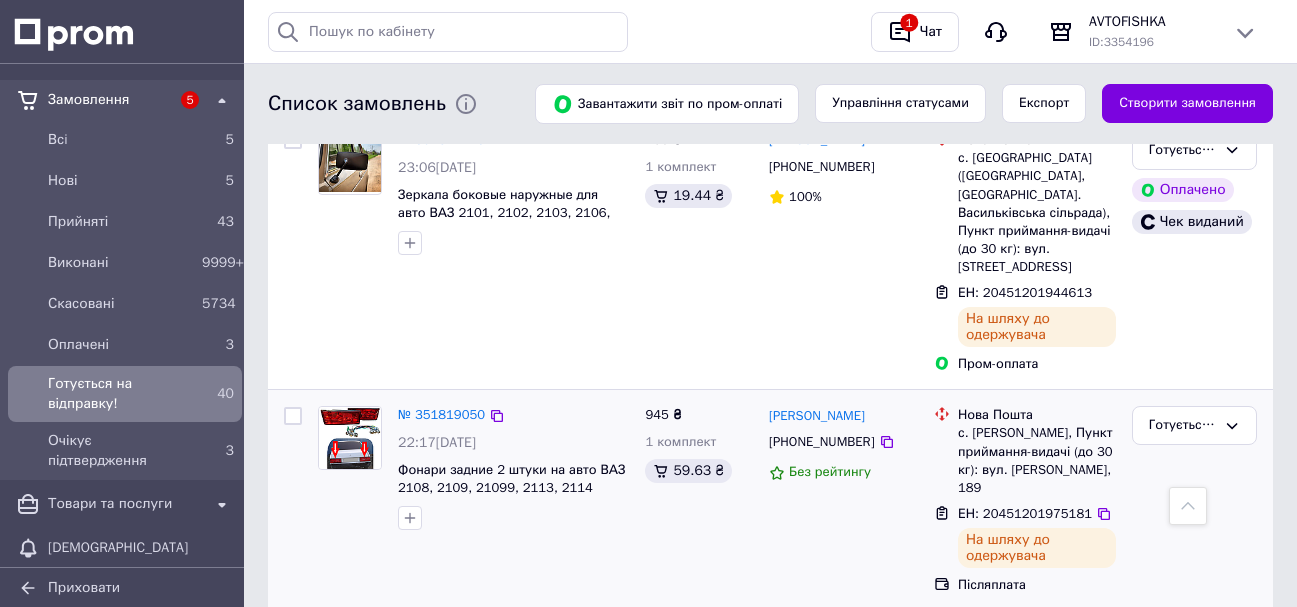 click at bounding box center (293, 416) 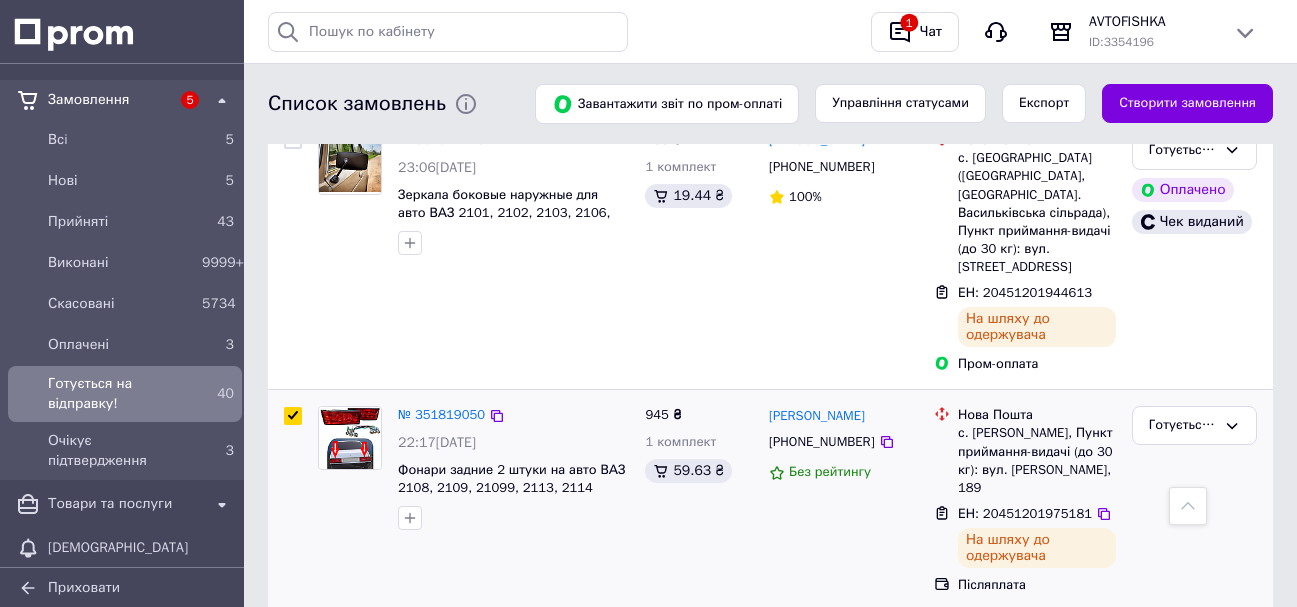 checkbox on "true" 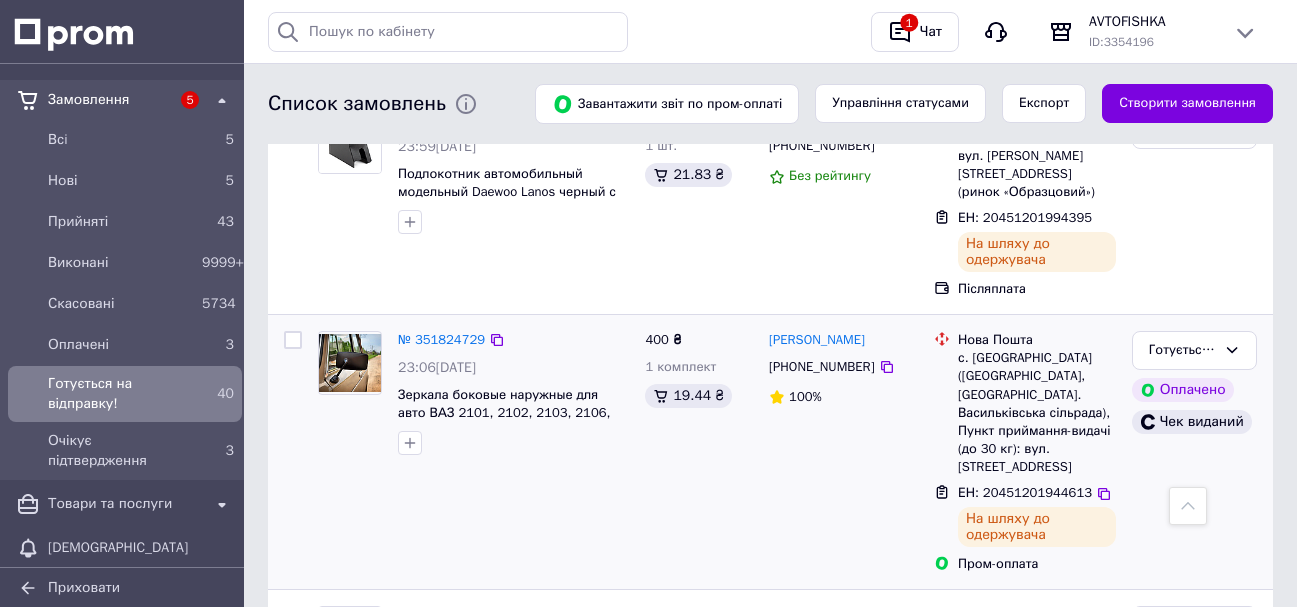 scroll, scrollTop: 5994, scrollLeft: 0, axis: vertical 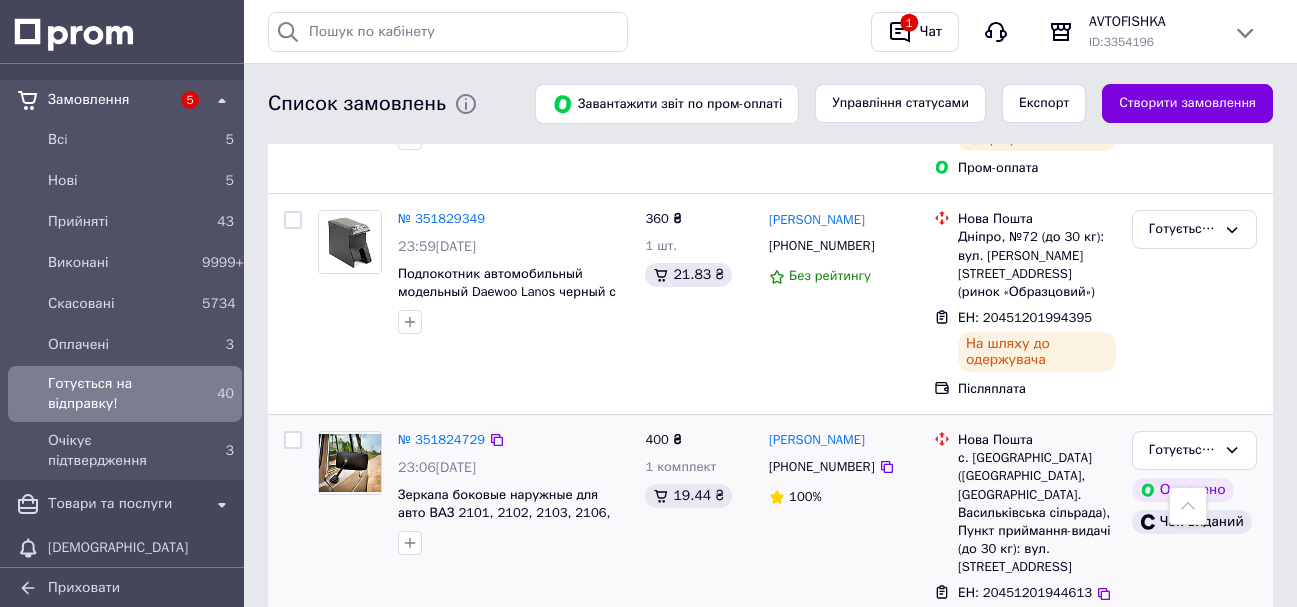 click at bounding box center (293, 440) 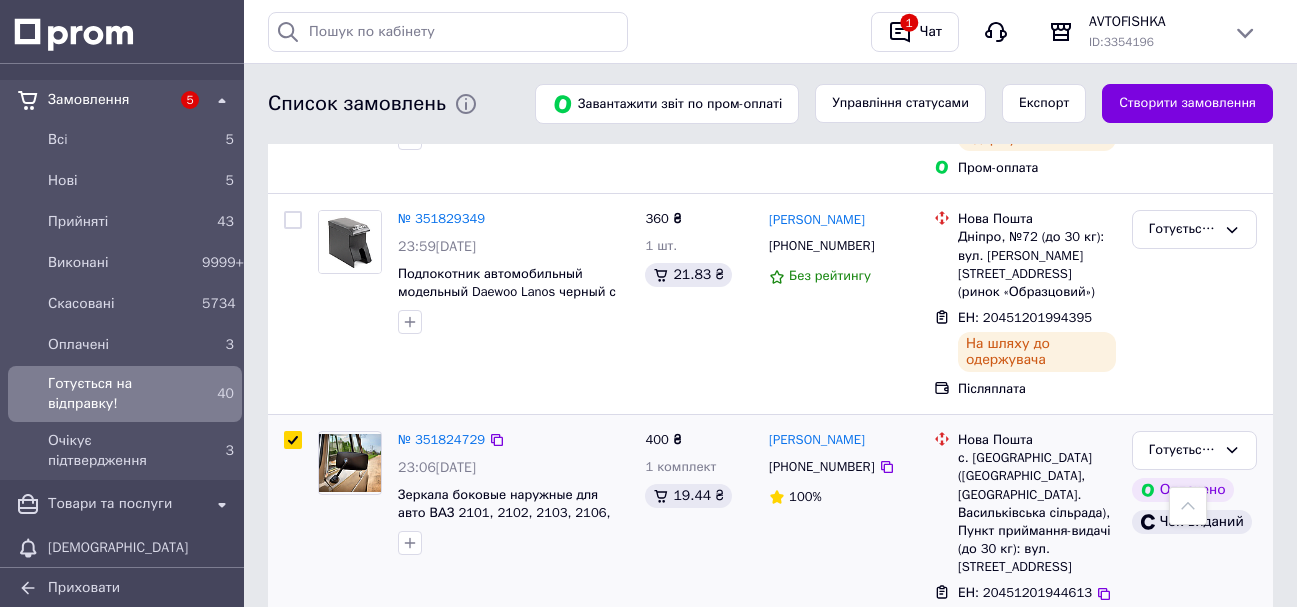 checkbox on "true" 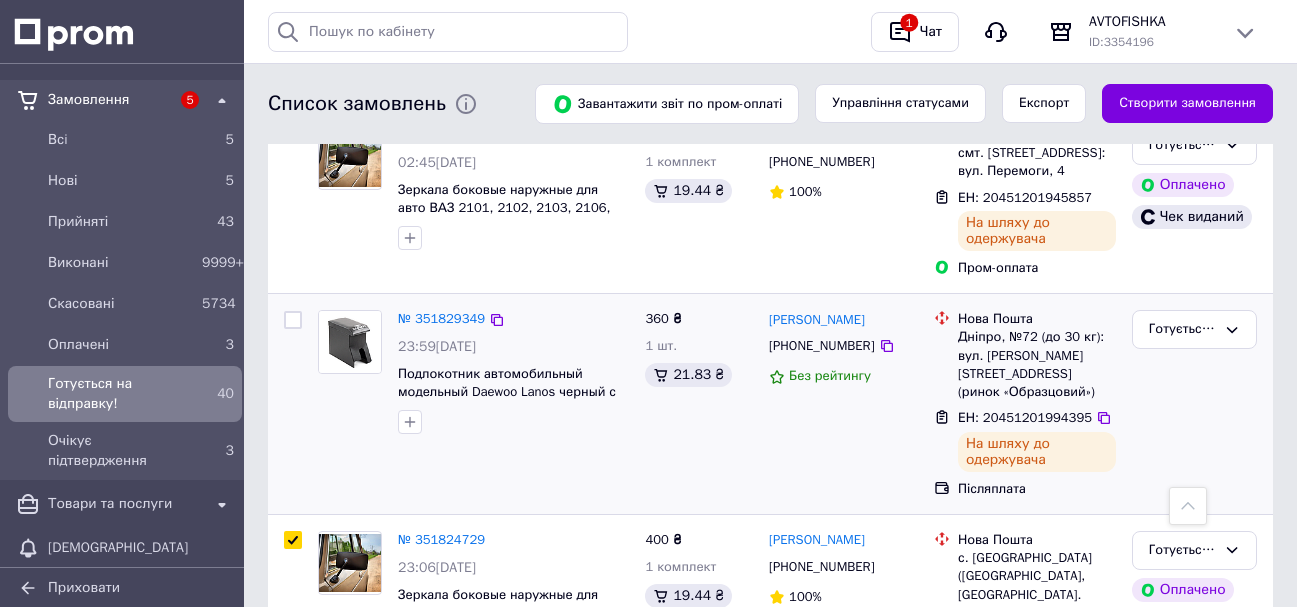 scroll, scrollTop: 5794, scrollLeft: 0, axis: vertical 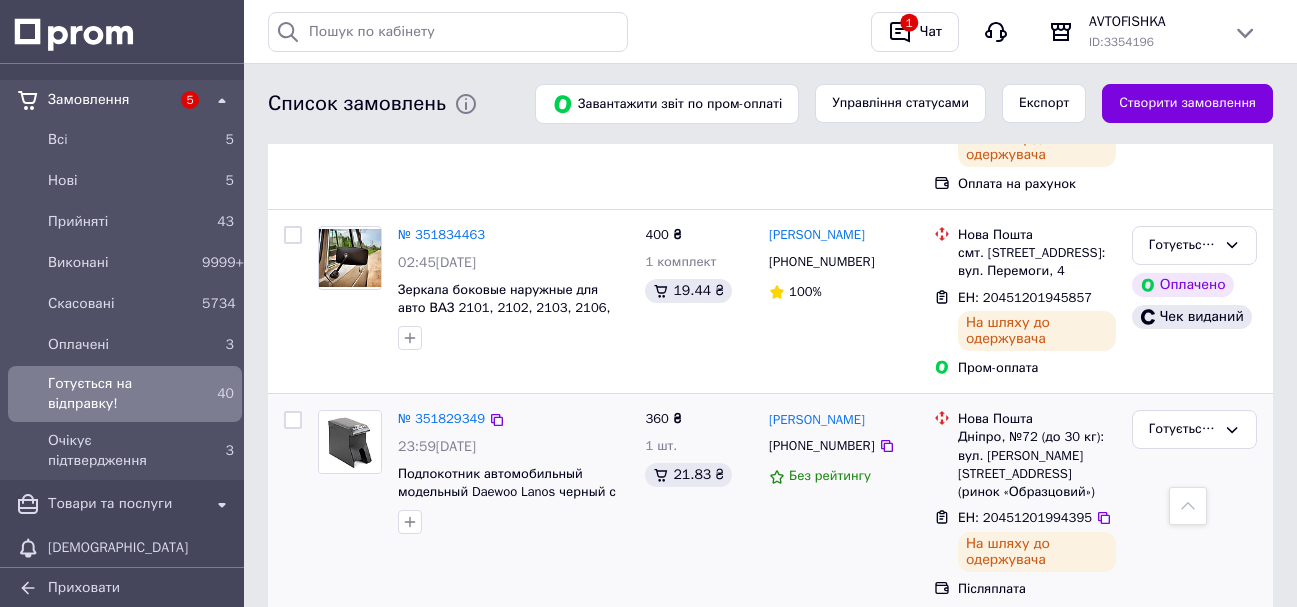 click at bounding box center [293, 420] 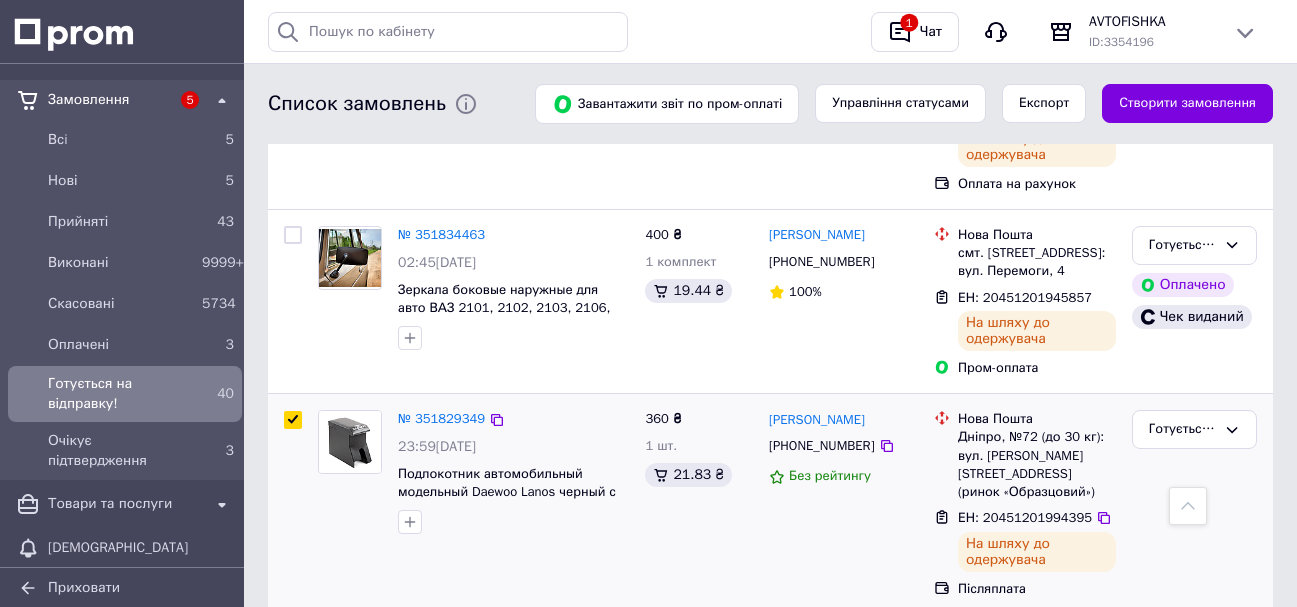 checkbox on "true" 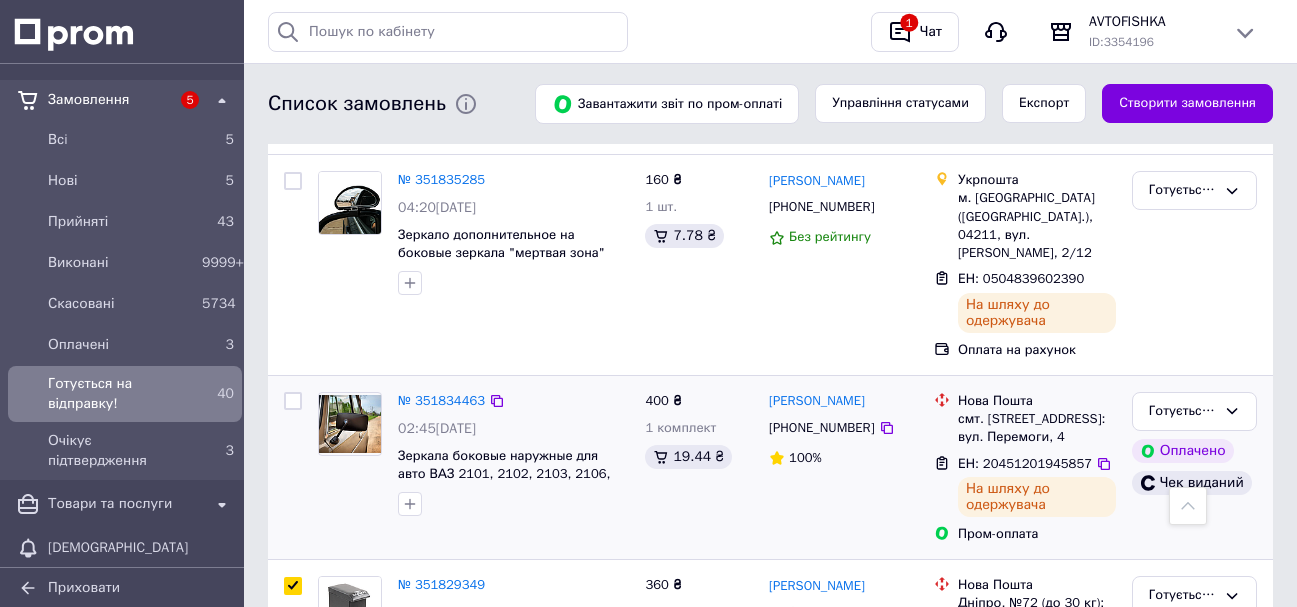 scroll, scrollTop: 5594, scrollLeft: 0, axis: vertical 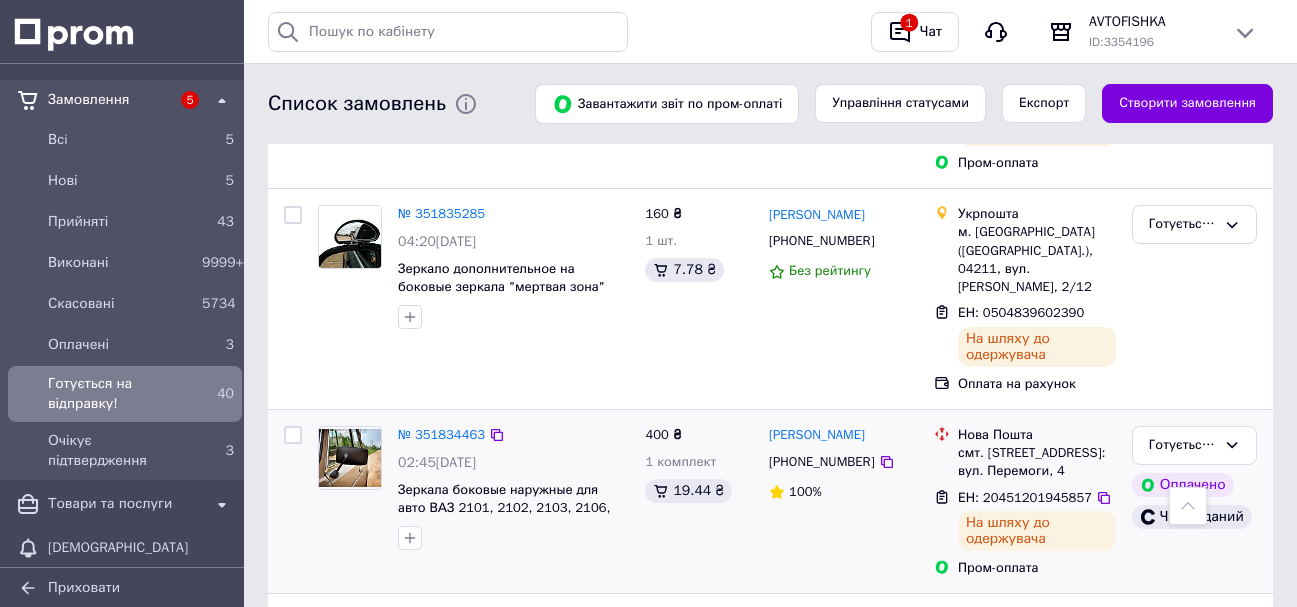 click at bounding box center (293, 435) 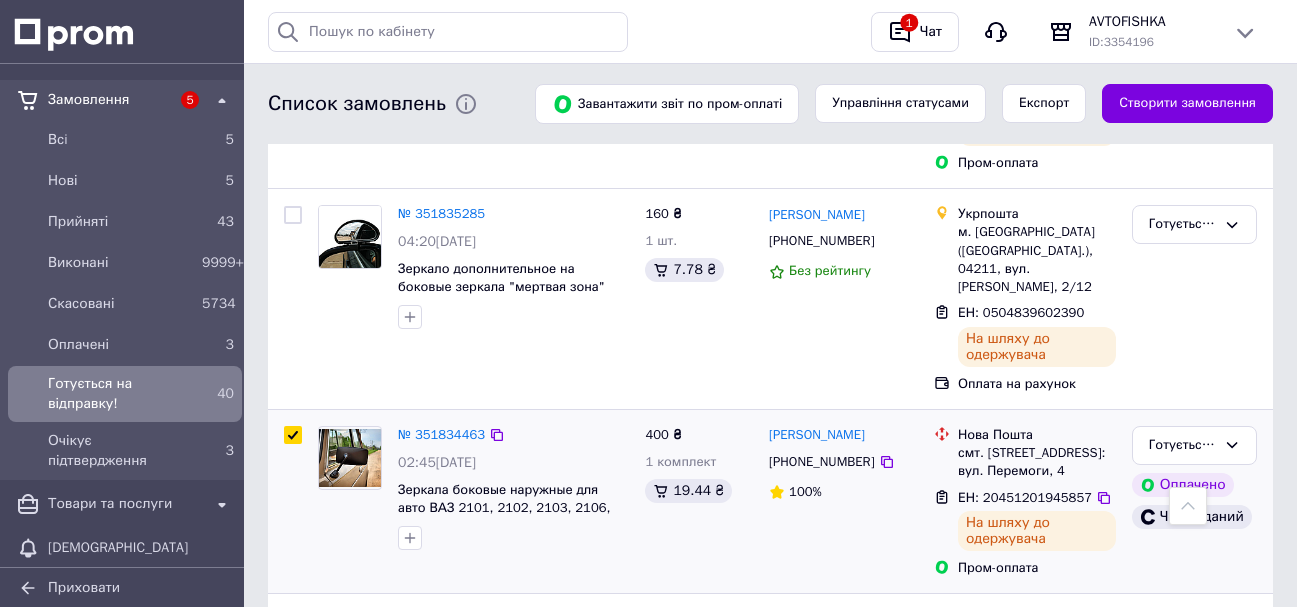 checkbox on "true" 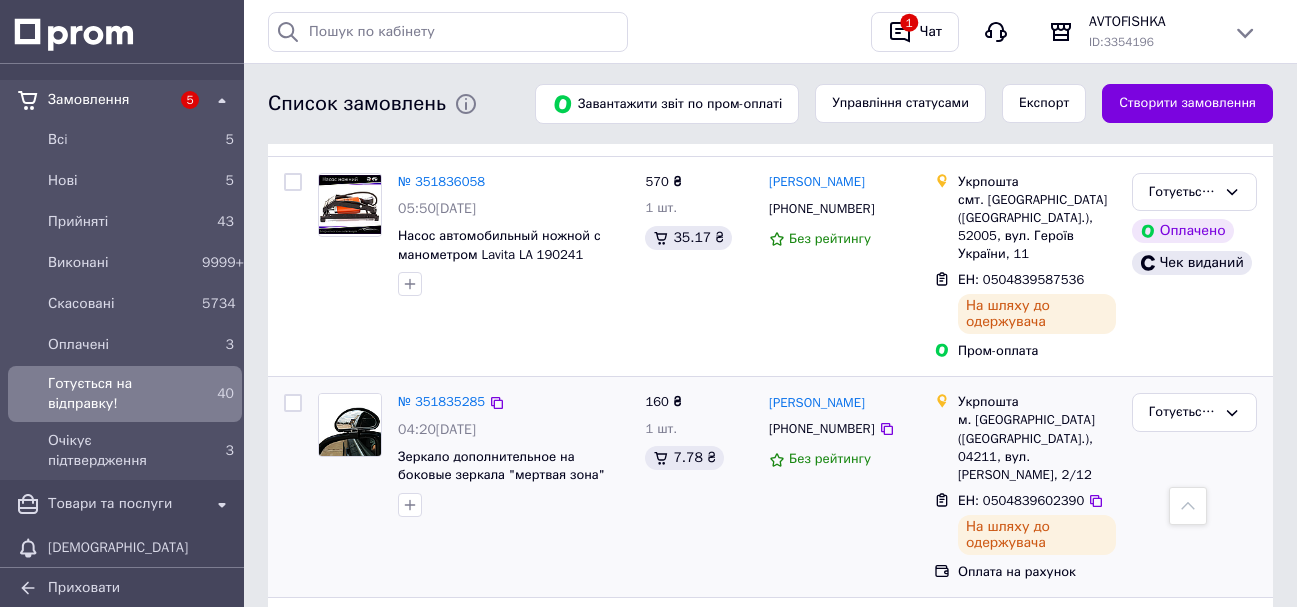 scroll, scrollTop: 5394, scrollLeft: 0, axis: vertical 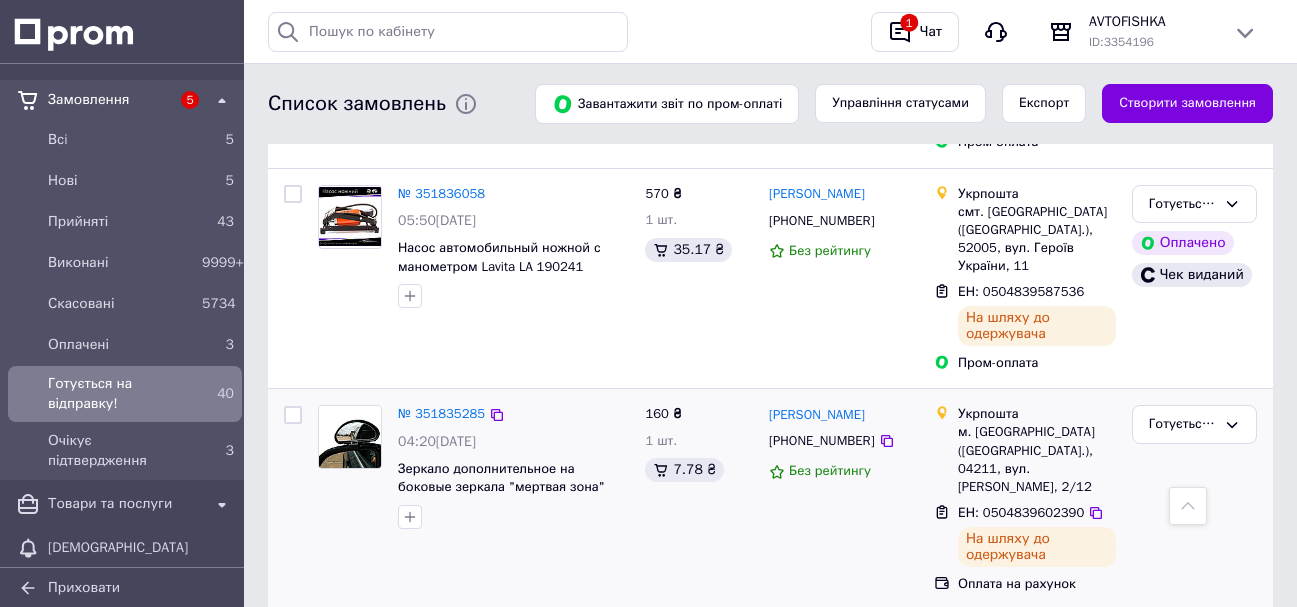 click at bounding box center (293, 415) 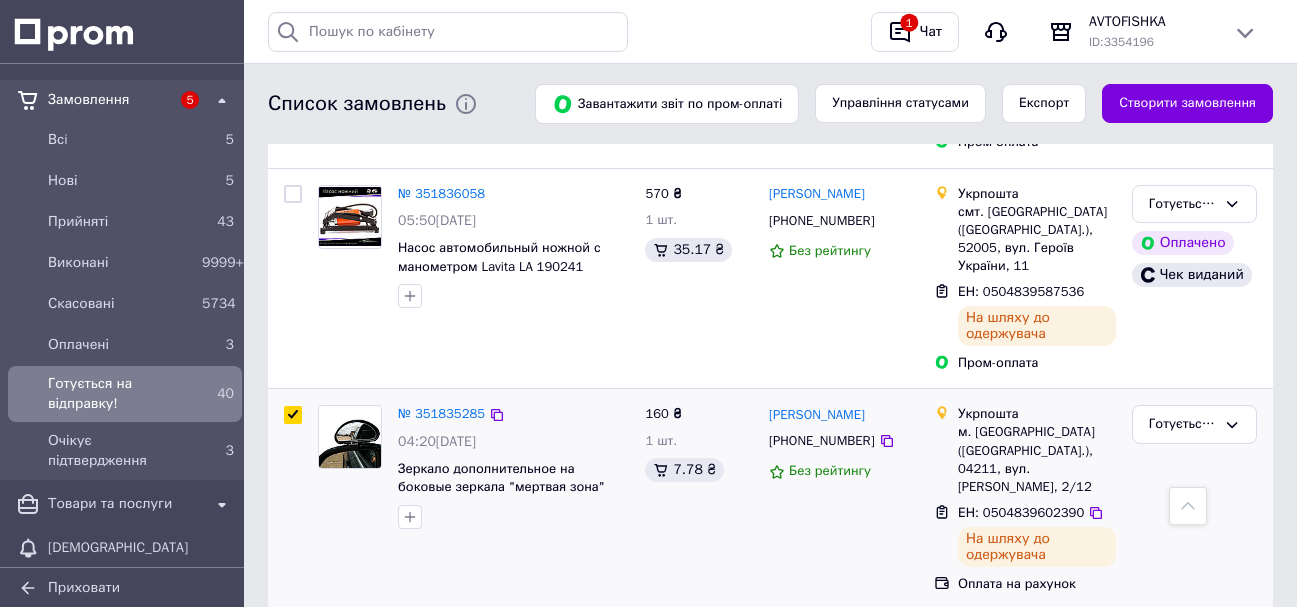 checkbox on "true" 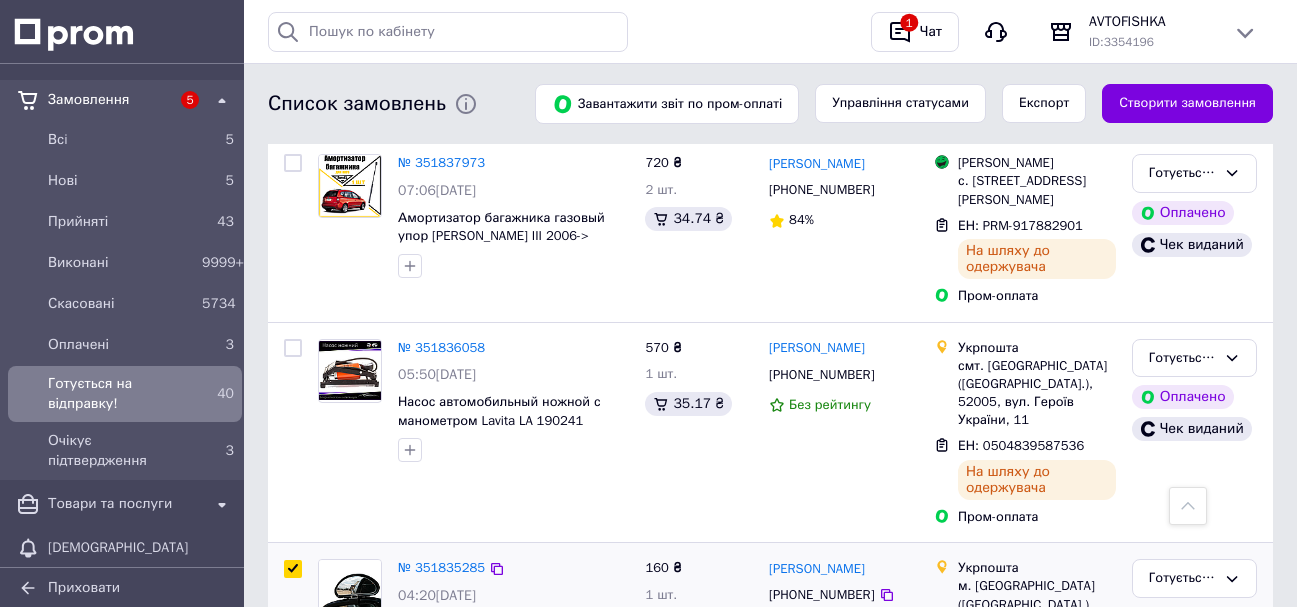 scroll, scrollTop: 5194, scrollLeft: 0, axis: vertical 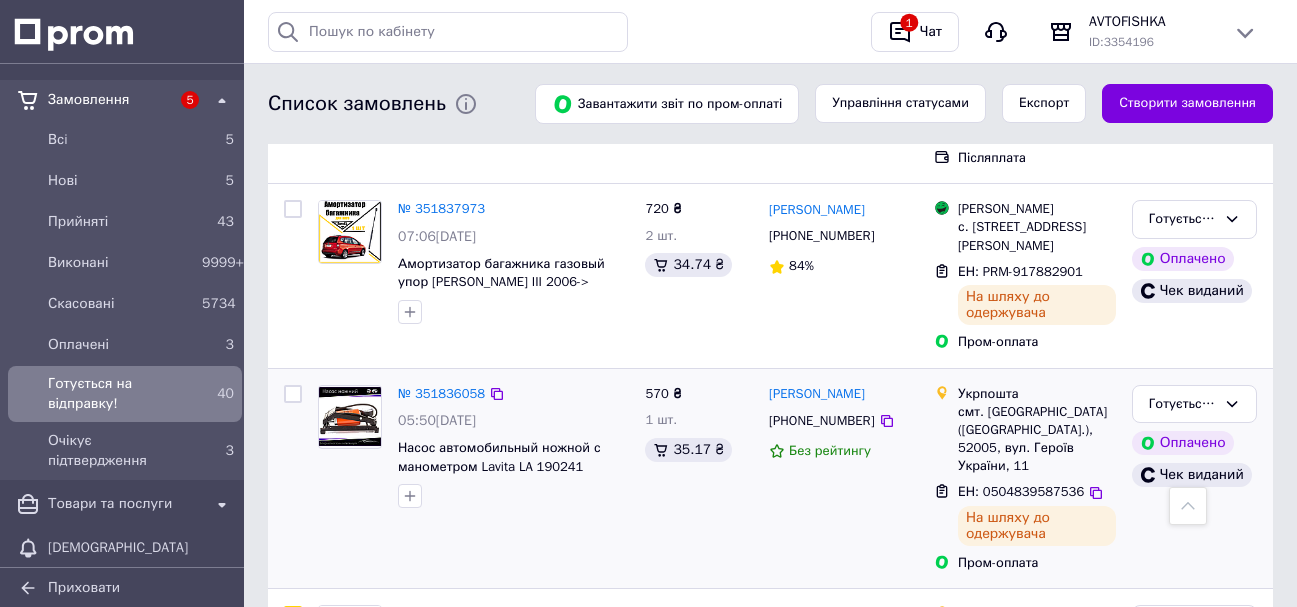 click at bounding box center (293, 394) 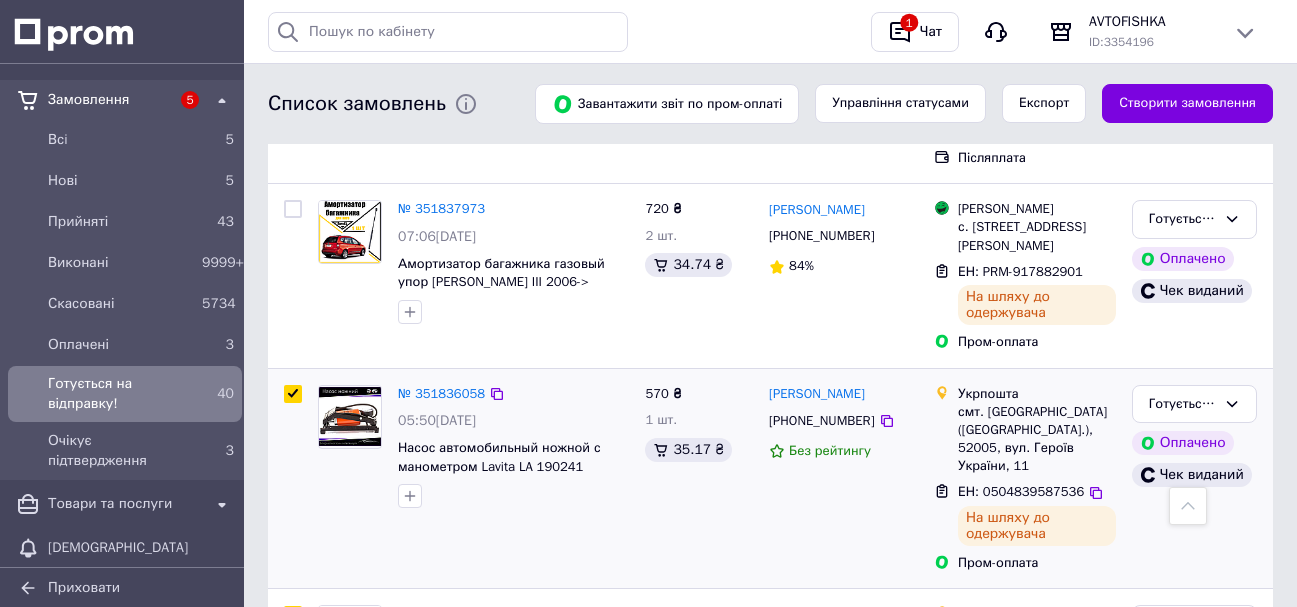 checkbox on "true" 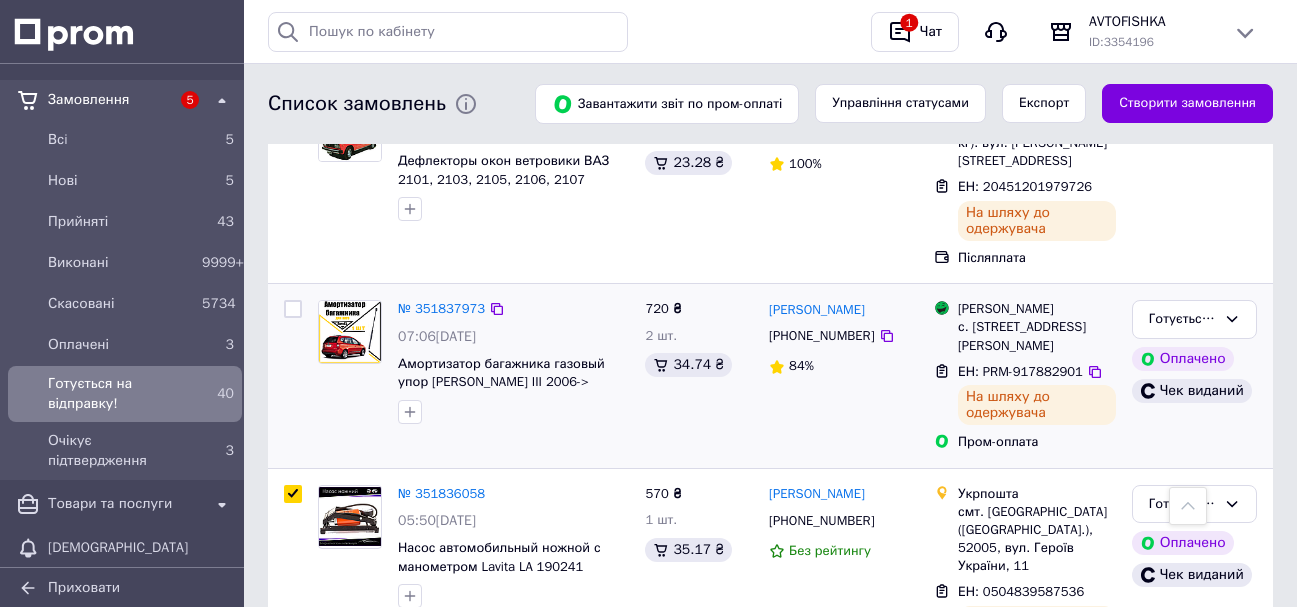 scroll, scrollTop: 4994, scrollLeft: 0, axis: vertical 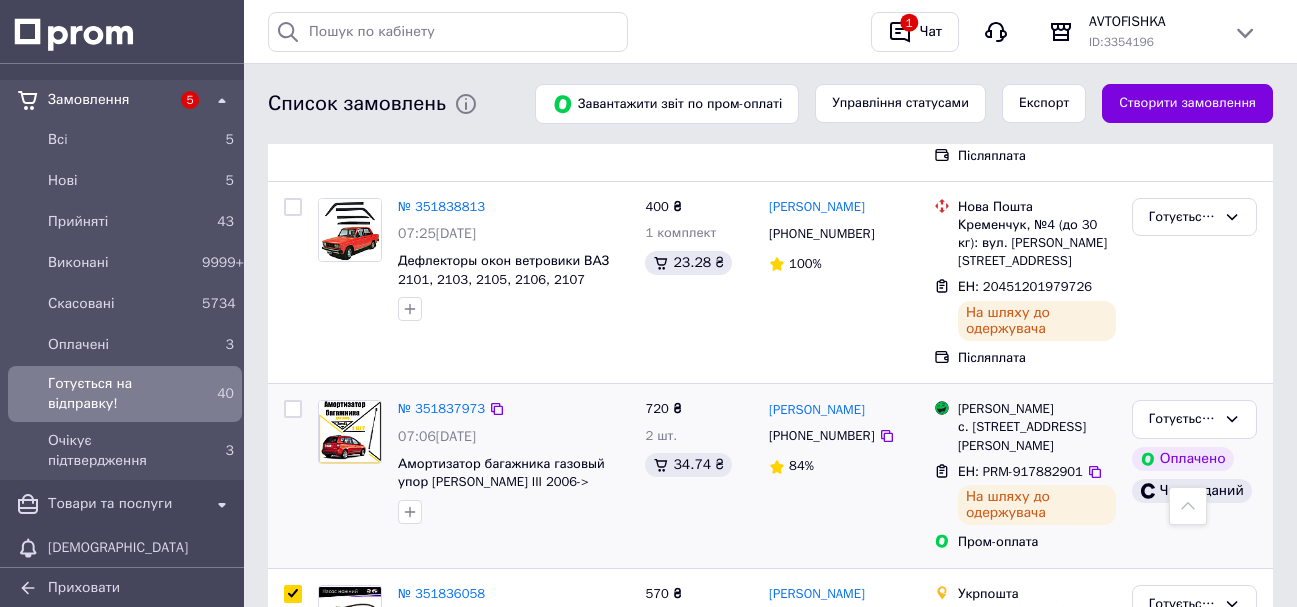 click at bounding box center (293, 409) 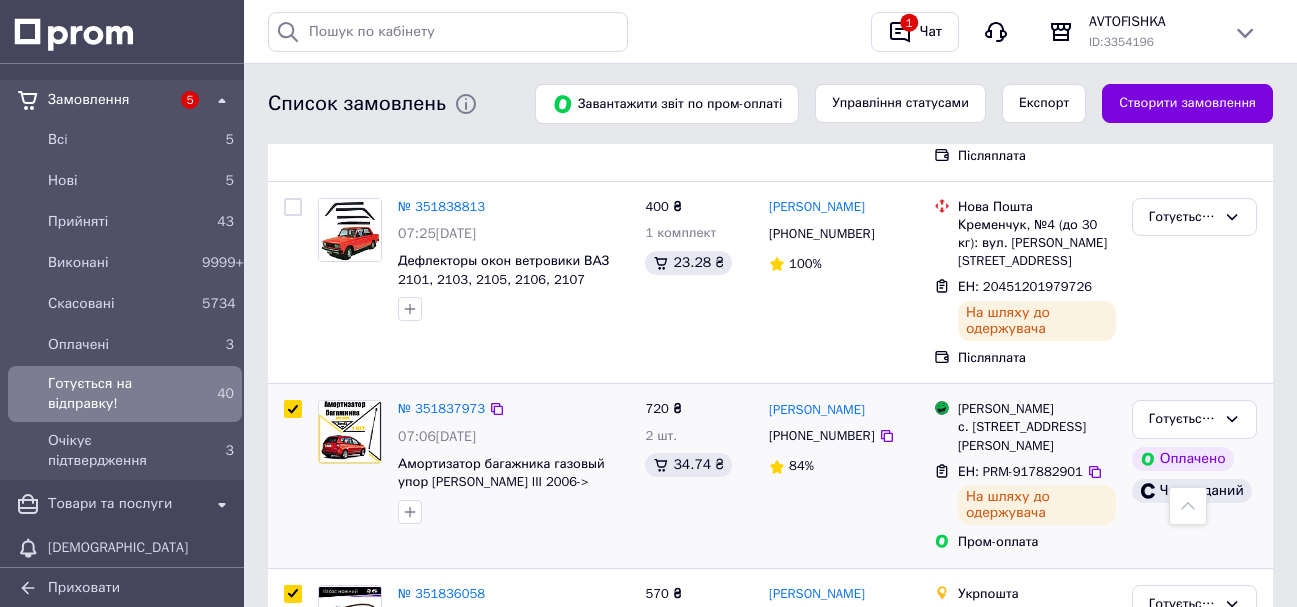 checkbox on "true" 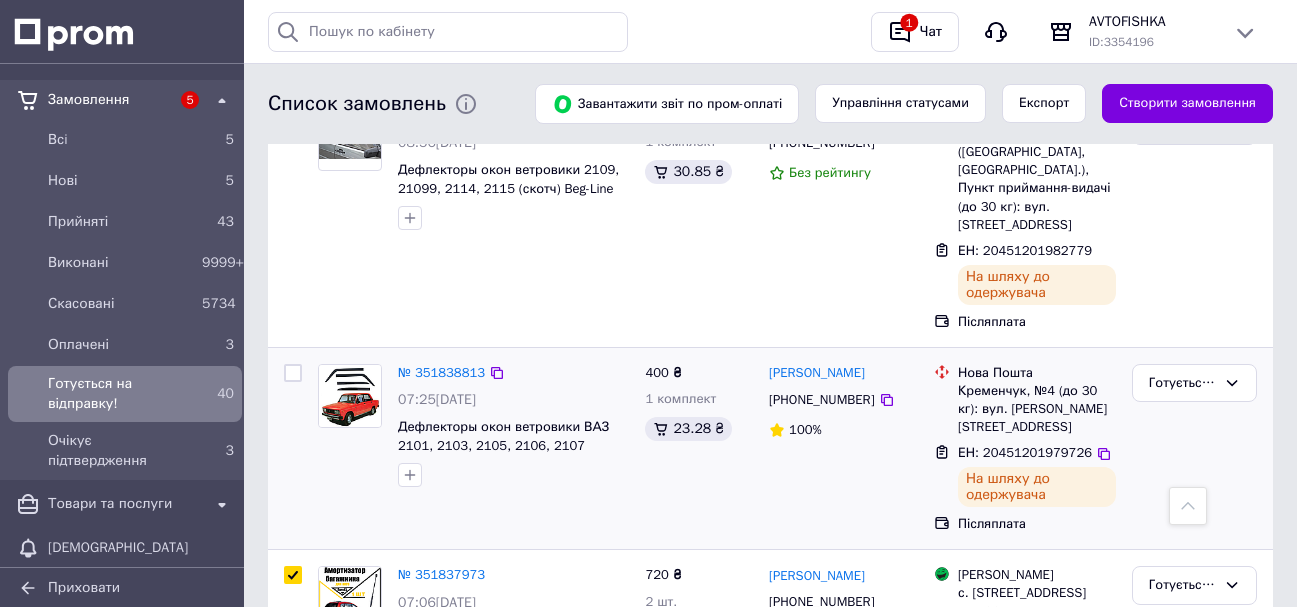 scroll, scrollTop: 4794, scrollLeft: 0, axis: vertical 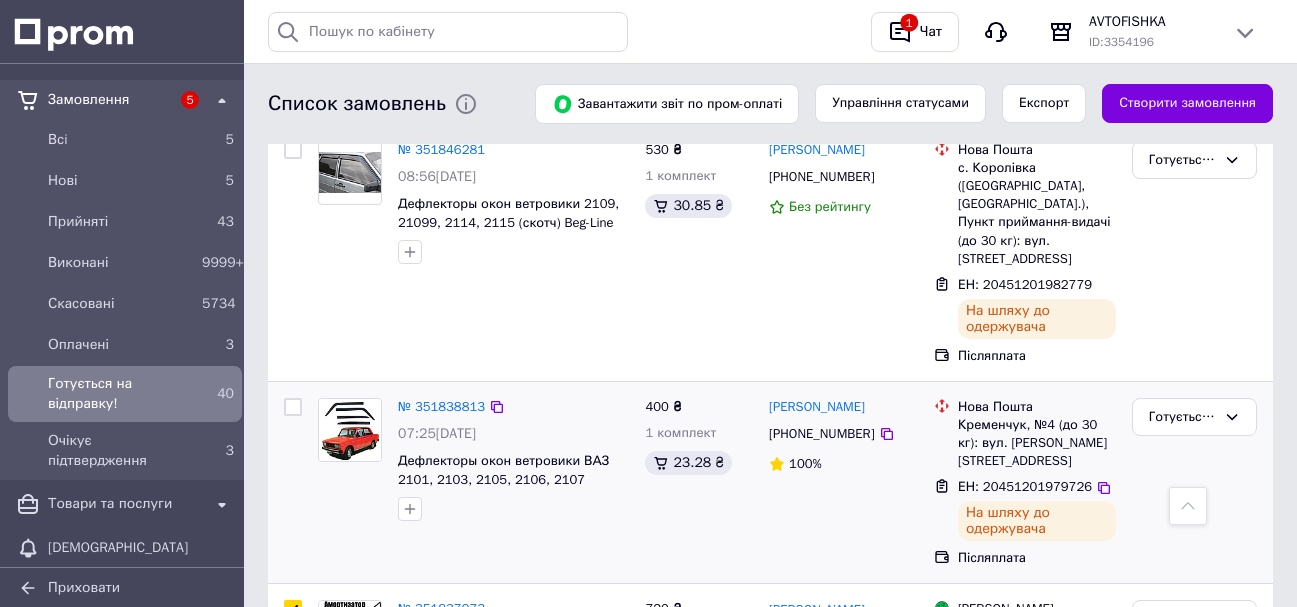 click at bounding box center (293, 407) 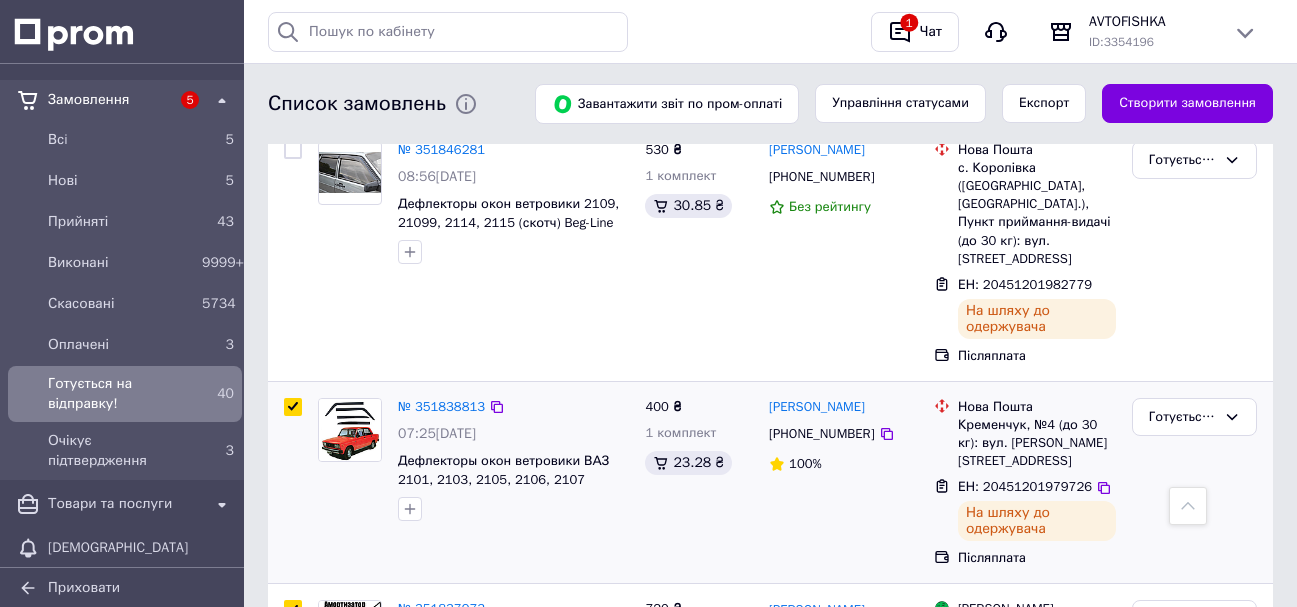 checkbox on "true" 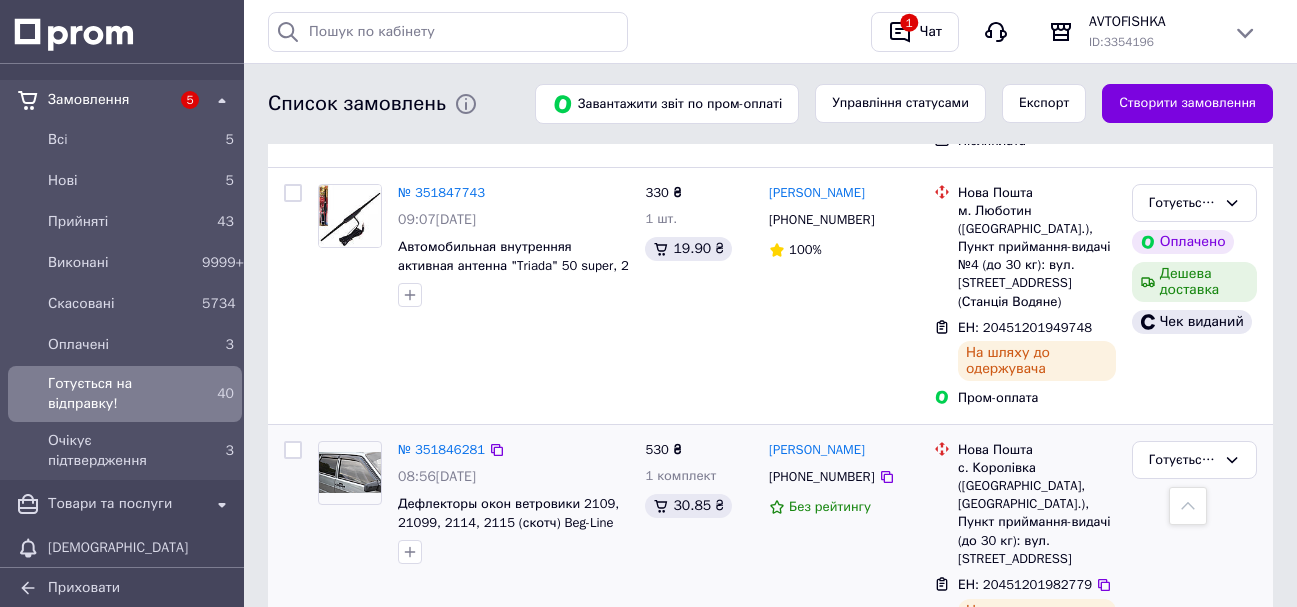 click at bounding box center [293, 450] 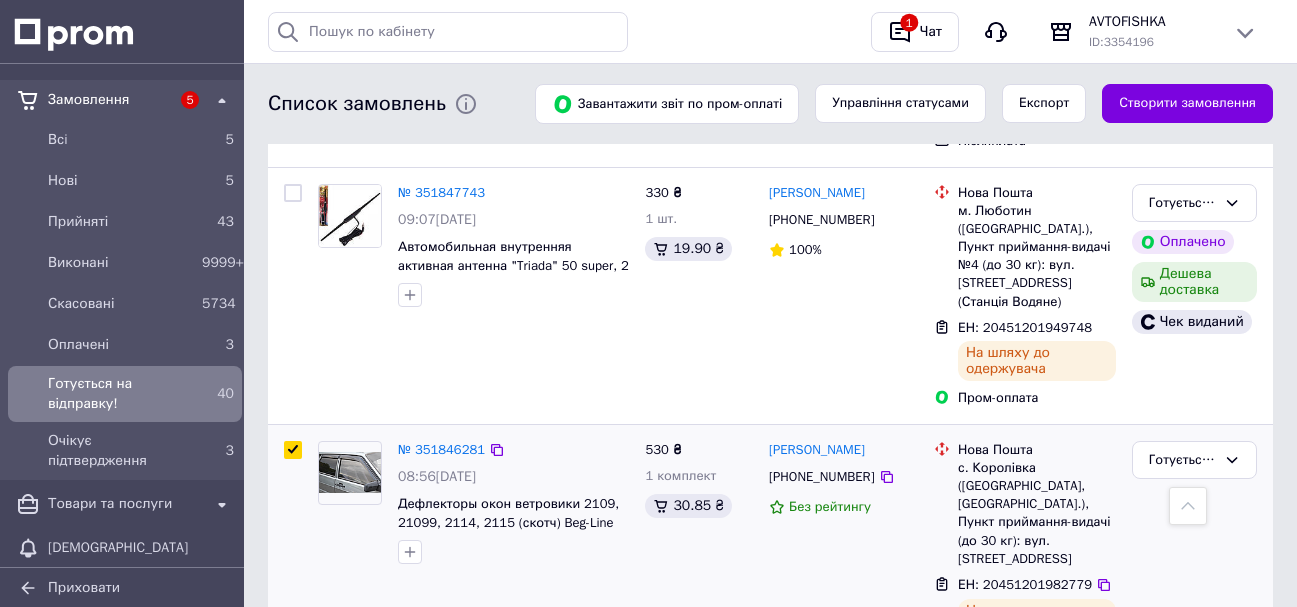 checkbox on "true" 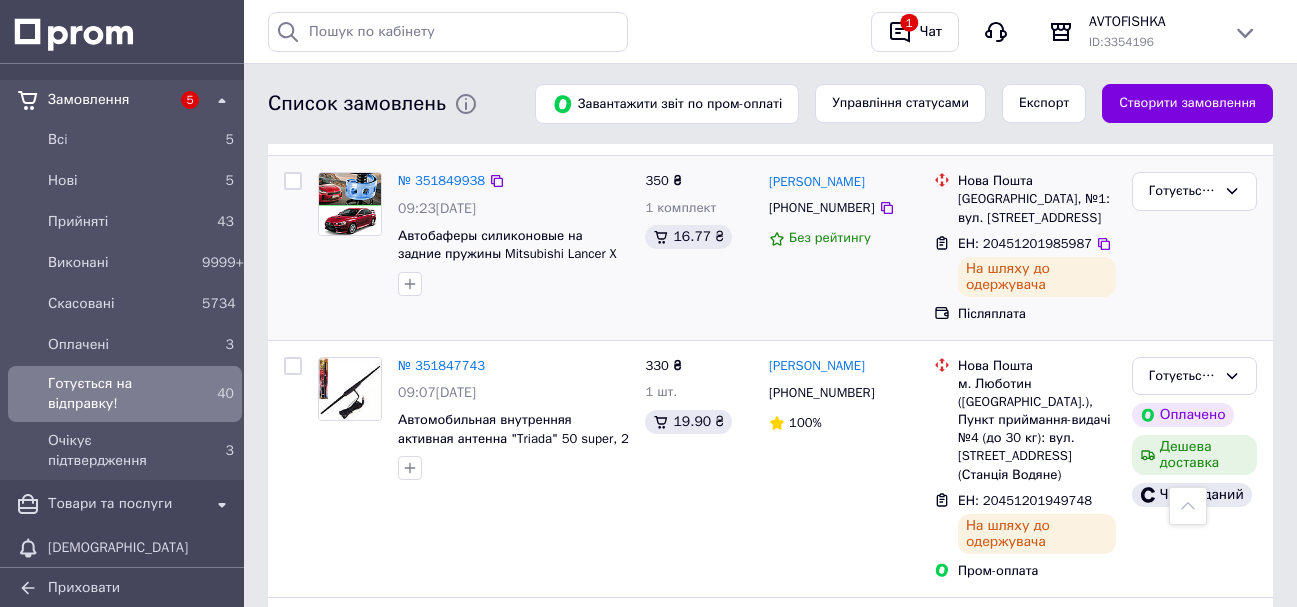 scroll, scrollTop: 4194, scrollLeft: 0, axis: vertical 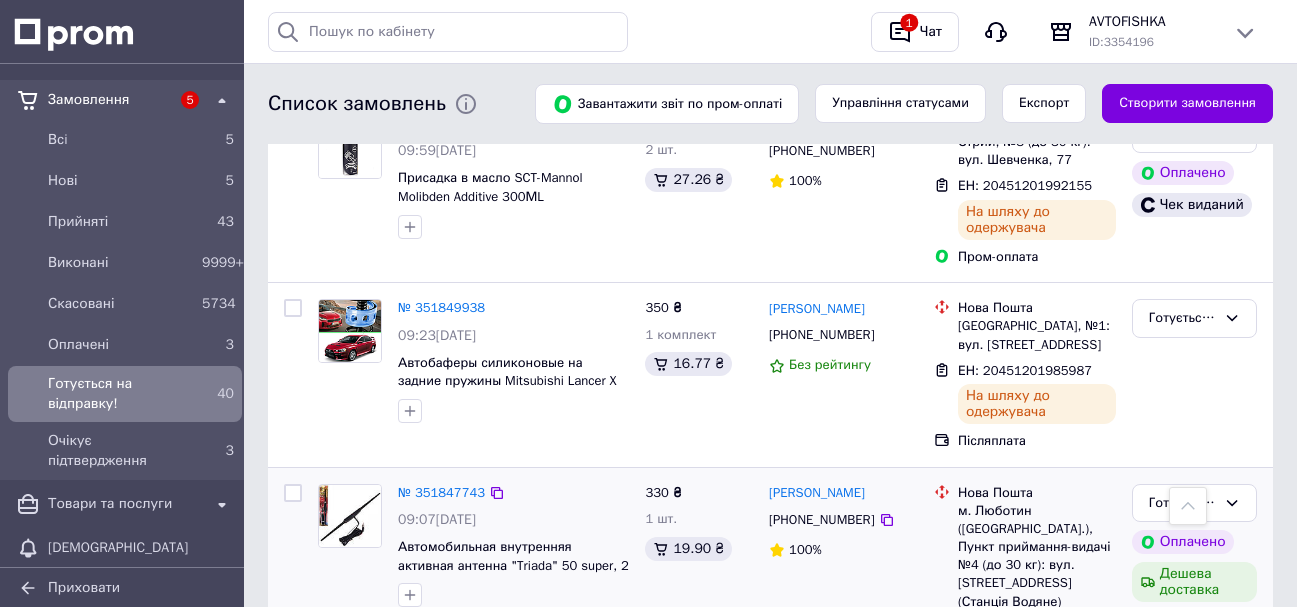 click at bounding box center [293, 493] 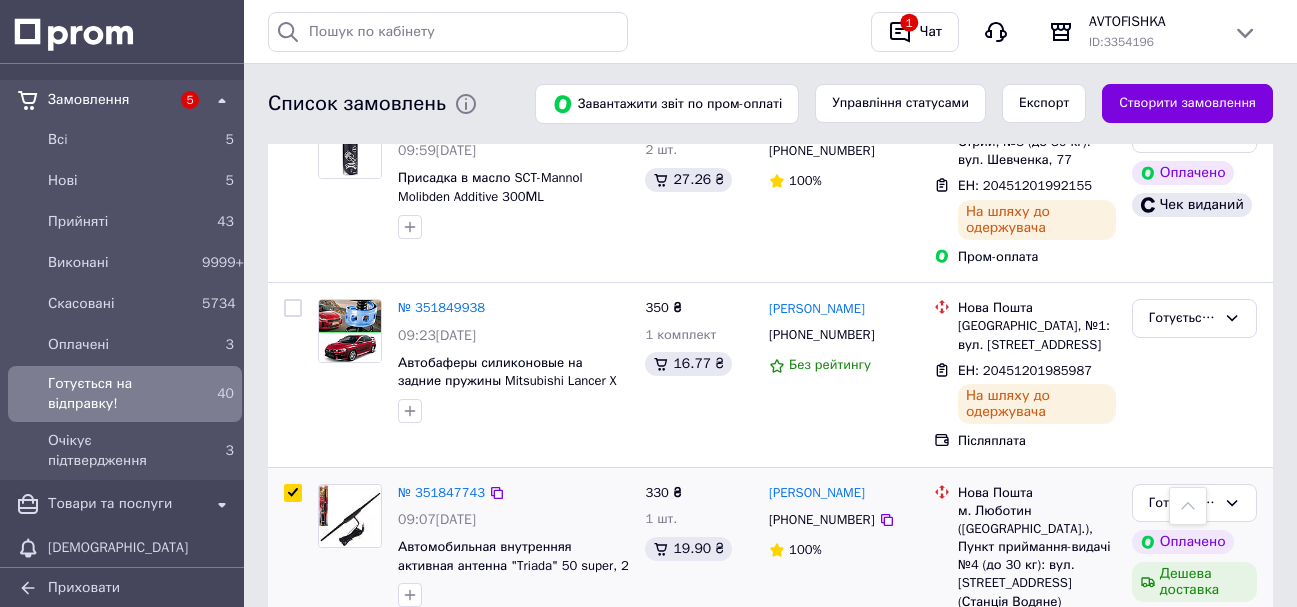 checkbox on "true" 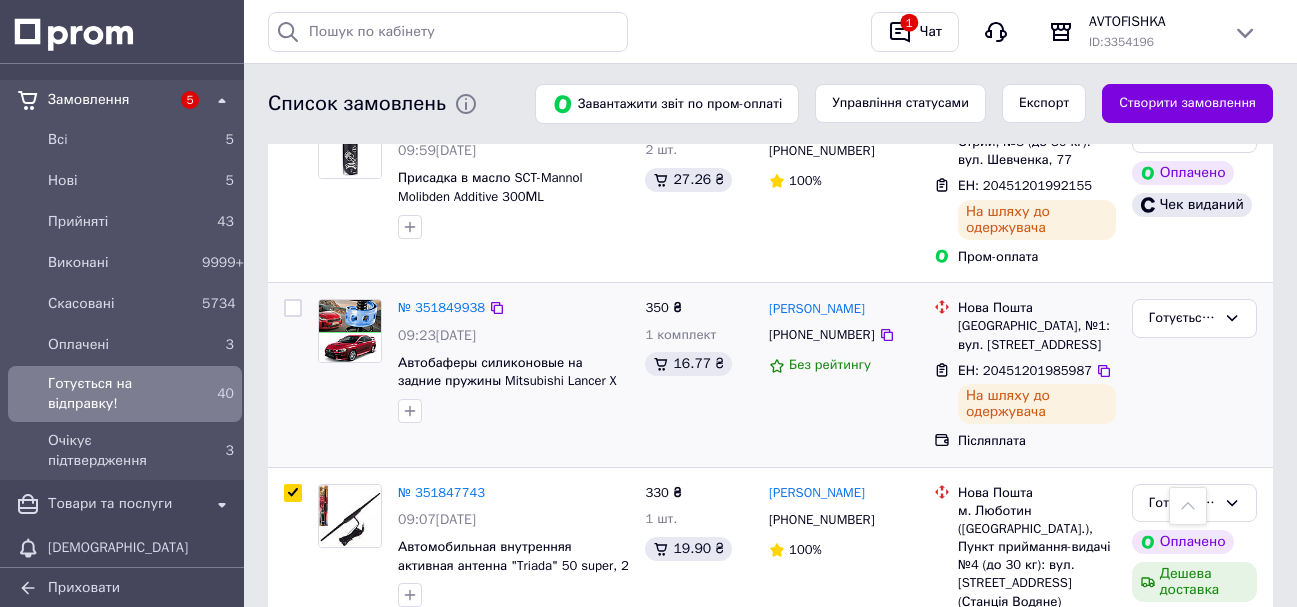 scroll, scrollTop: 4094, scrollLeft: 0, axis: vertical 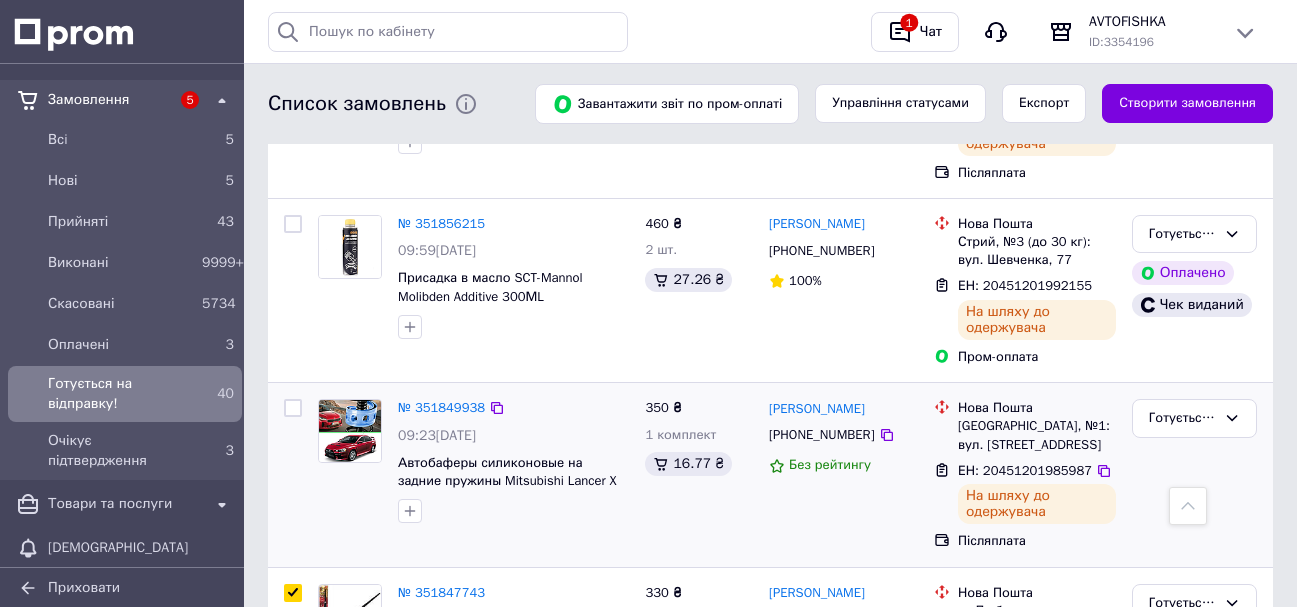 click at bounding box center [293, 408] 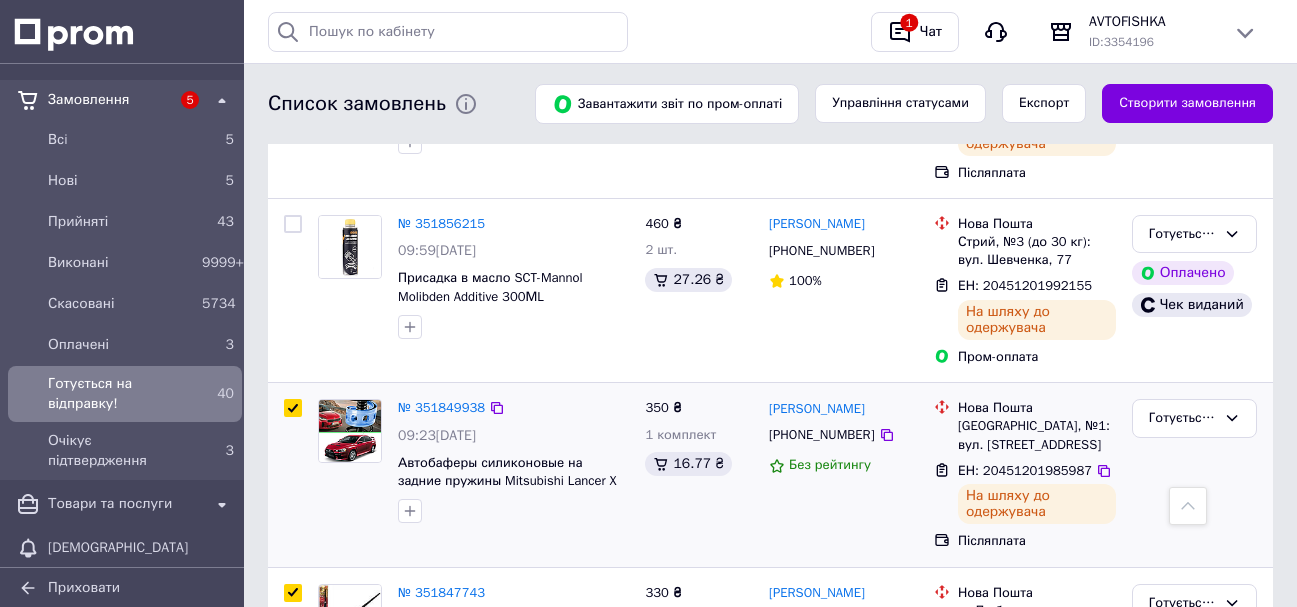 checkbox on "true" 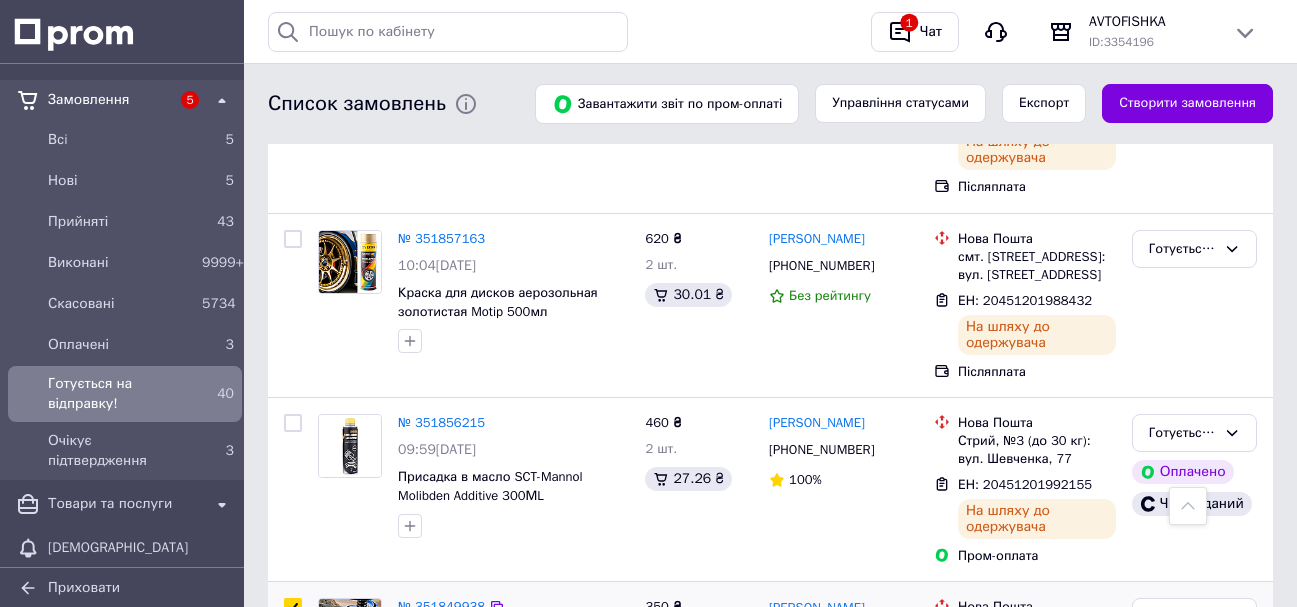 scroll, scrollTop: 3894, scrollLeft: 0, axis: vertical 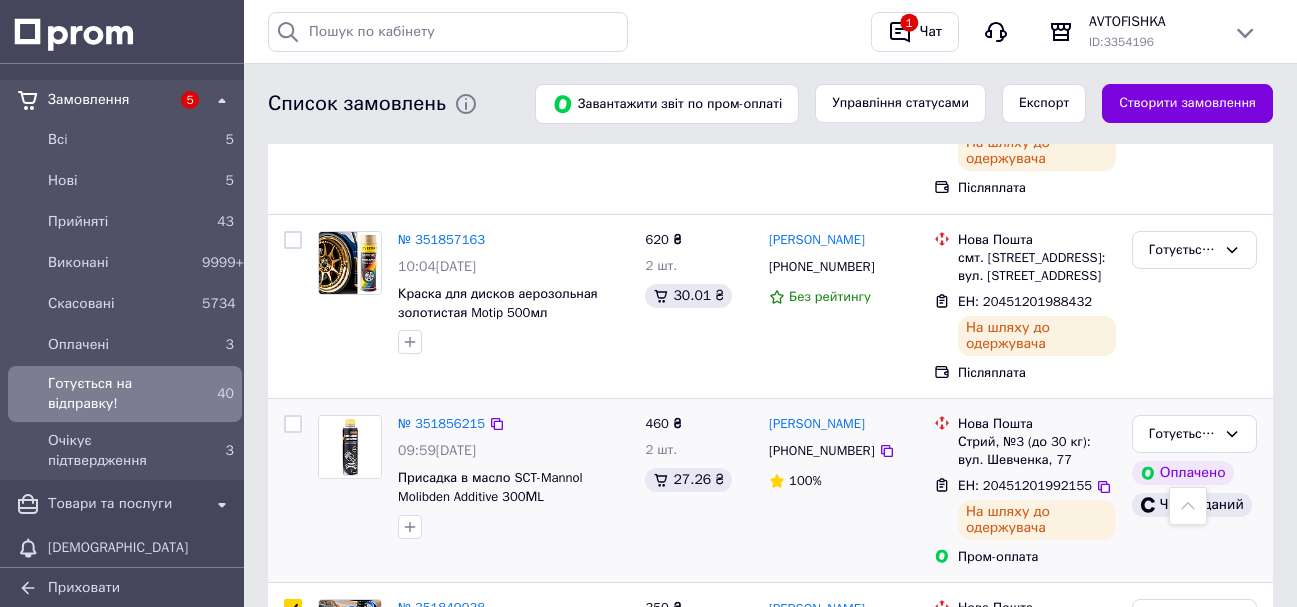 click at bounding box center [293, 424] 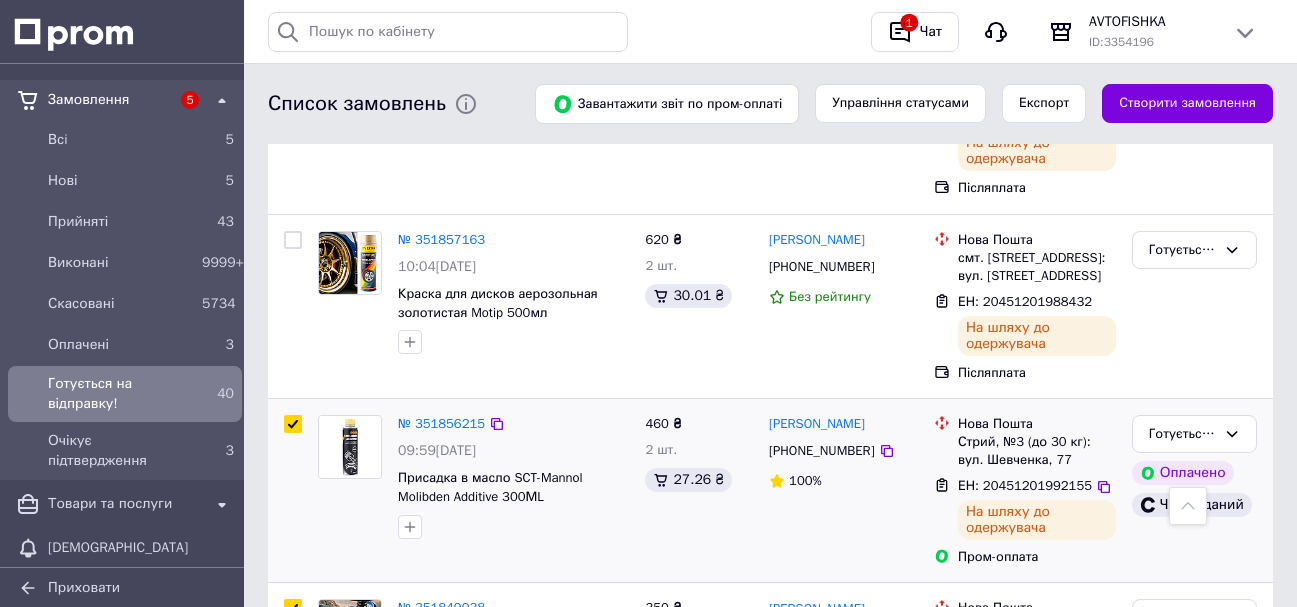 checkbox on "true" 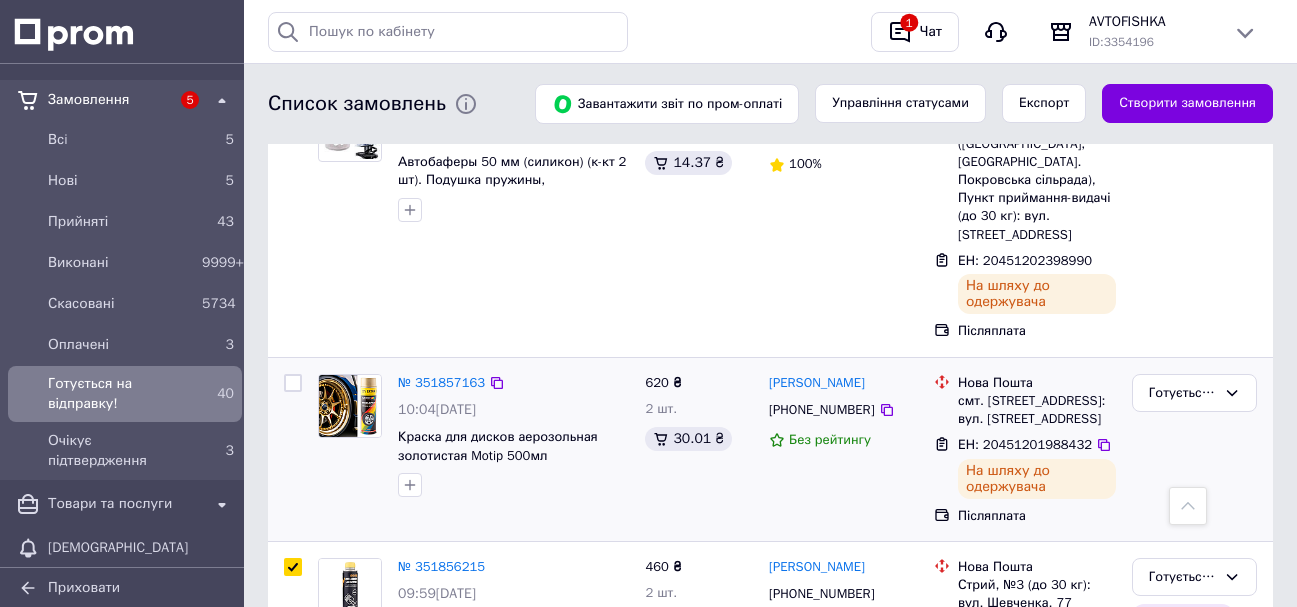 scroll, scrollTop: 3694, scrollLeft: 0, axis: vertical 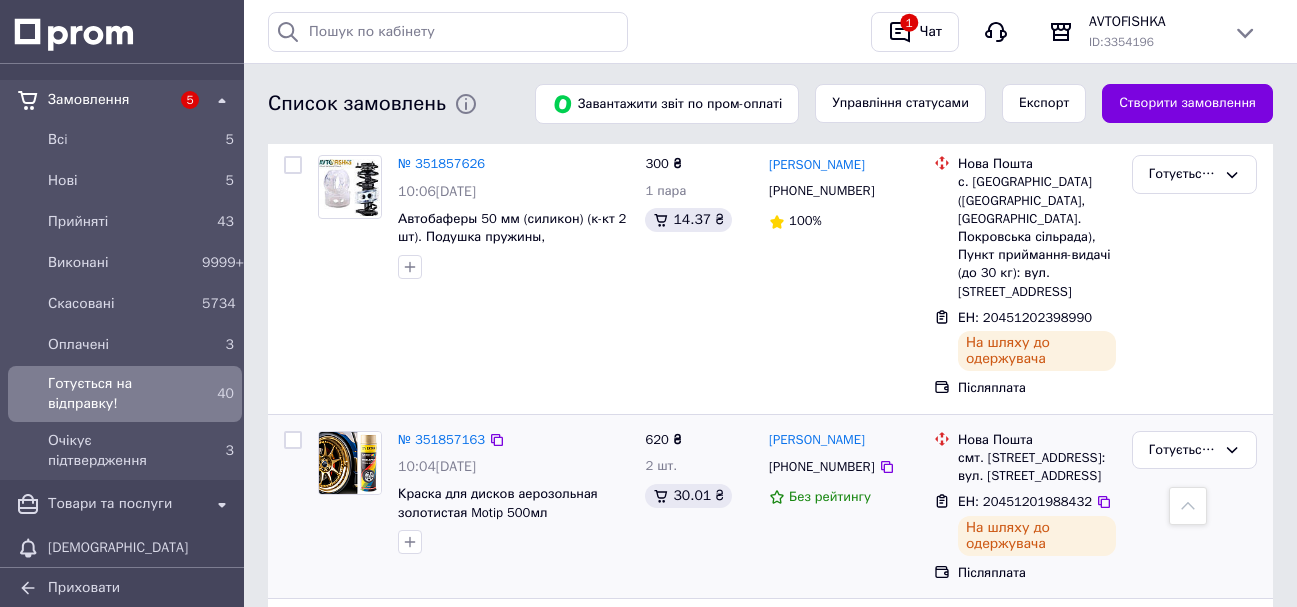 click at bounding box center [293, 440] 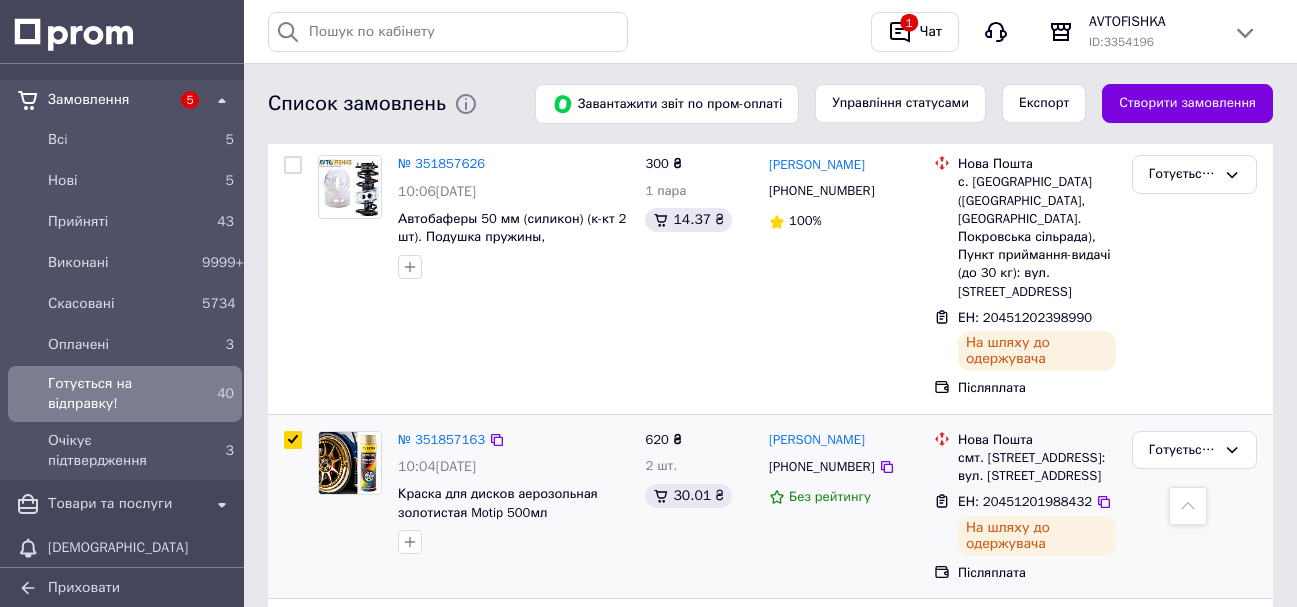 checkbox on "true" 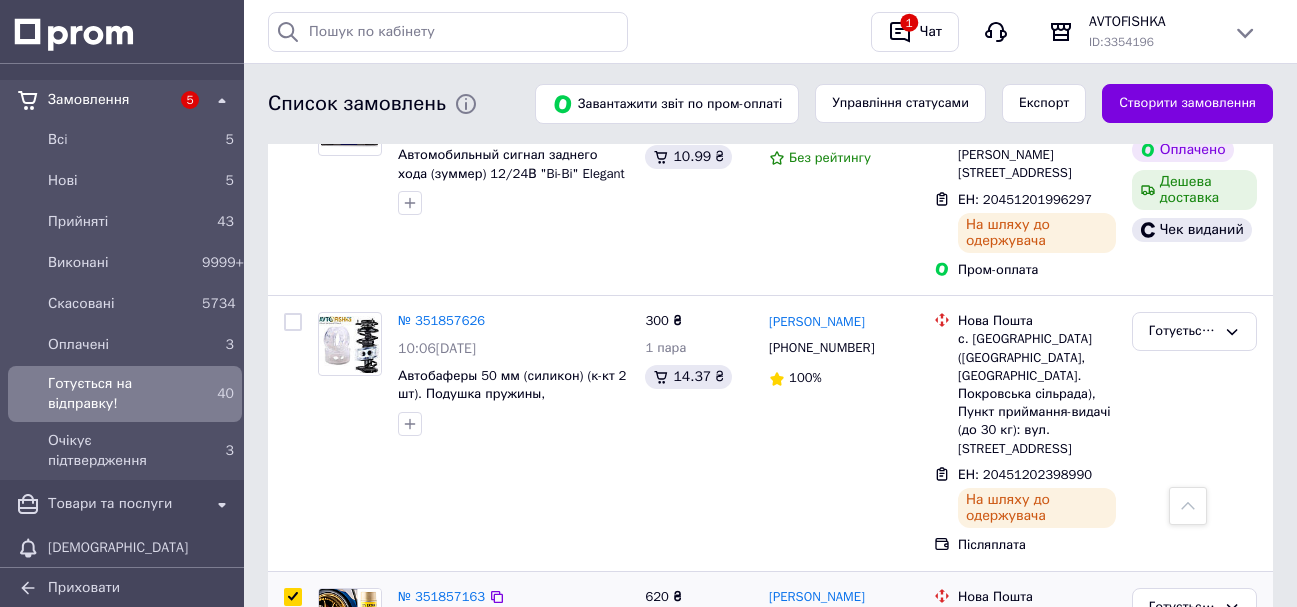 scroll, scrollTop: 3494, scrollLeft: 0, axis: vertical 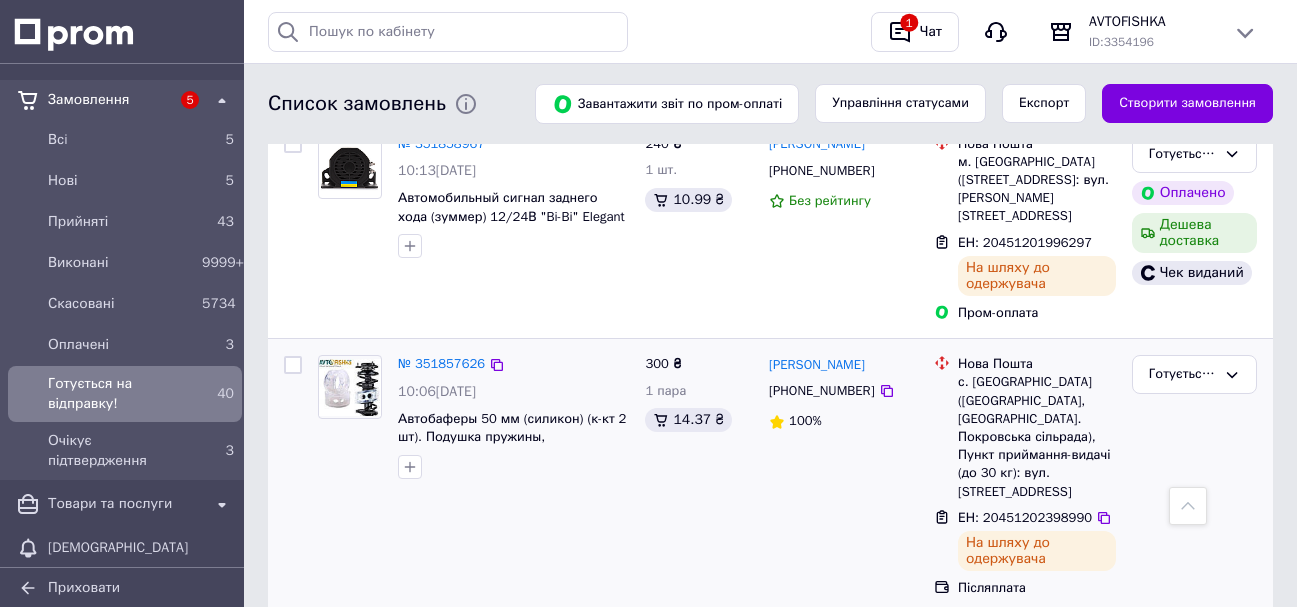 click at bounding box center (293, 365) 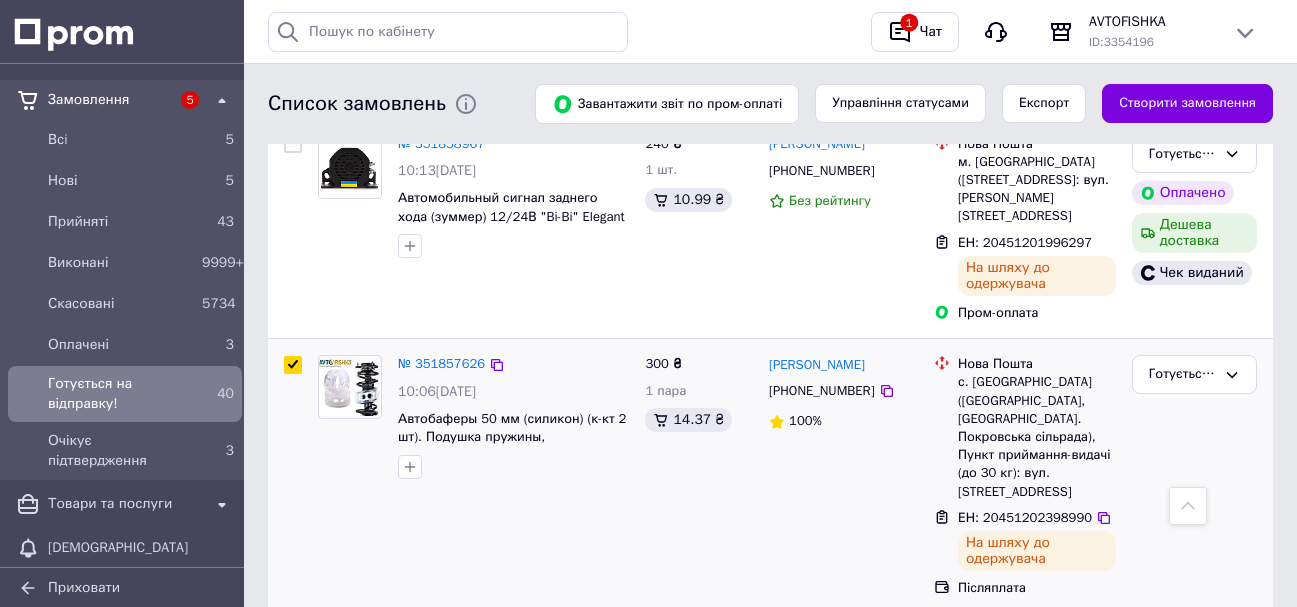checkbox on "true" 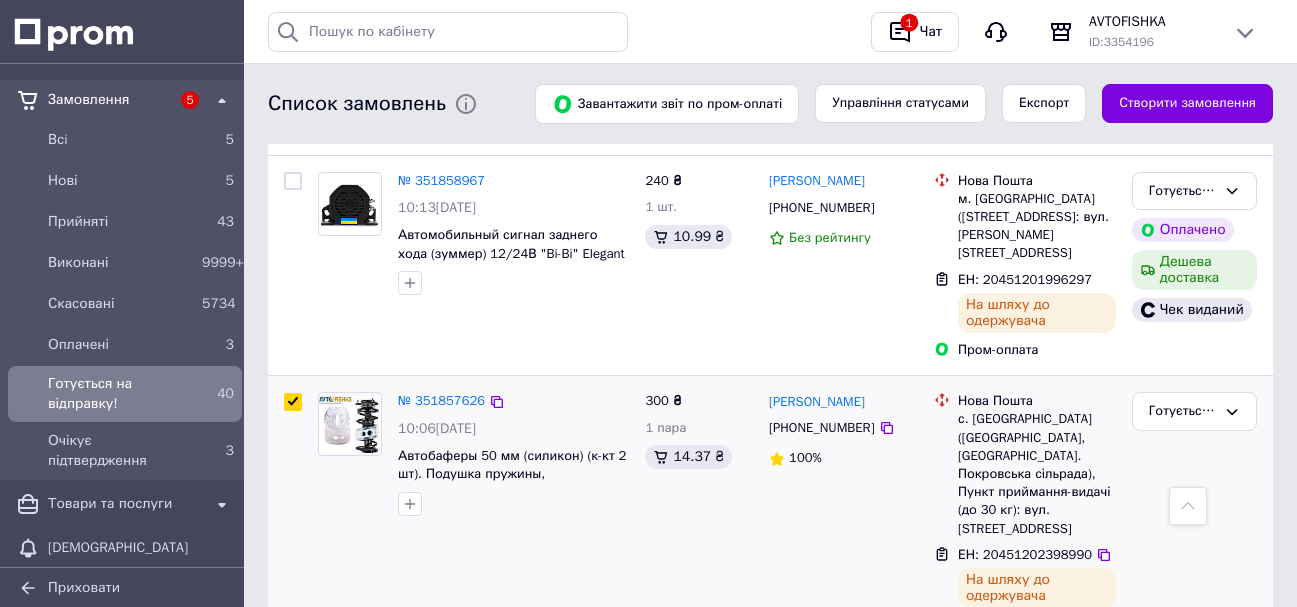 scroll, scrollTop: 3294, scrollLeft: 0, axis: vertical 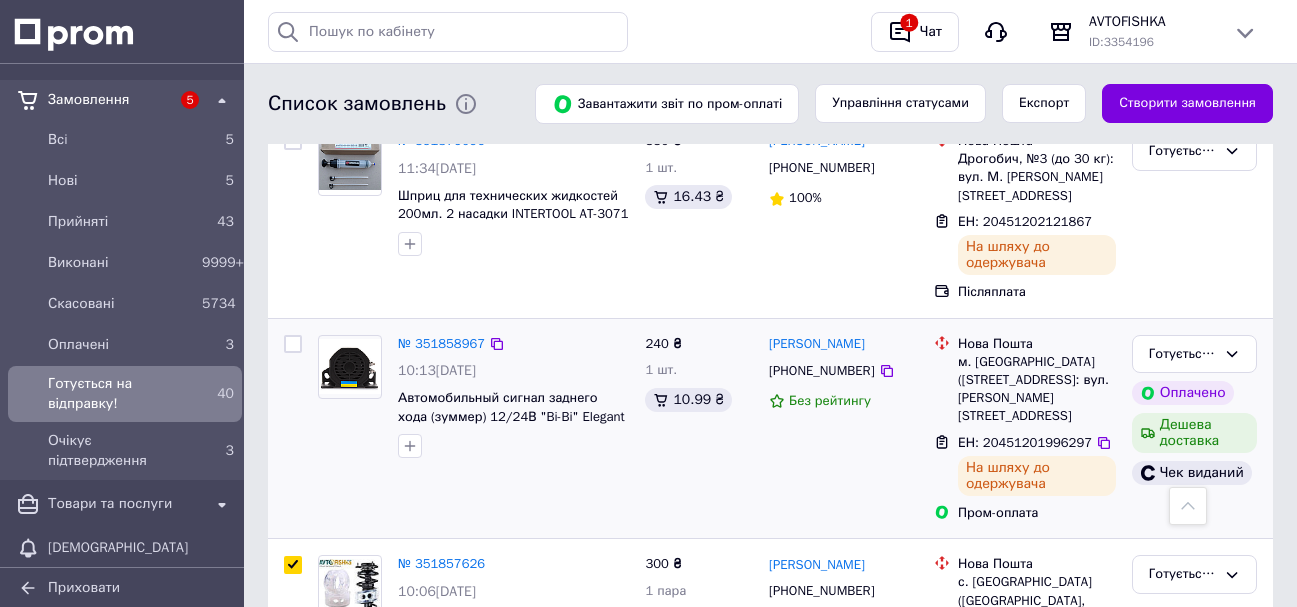click at bounding box center (293, 344) 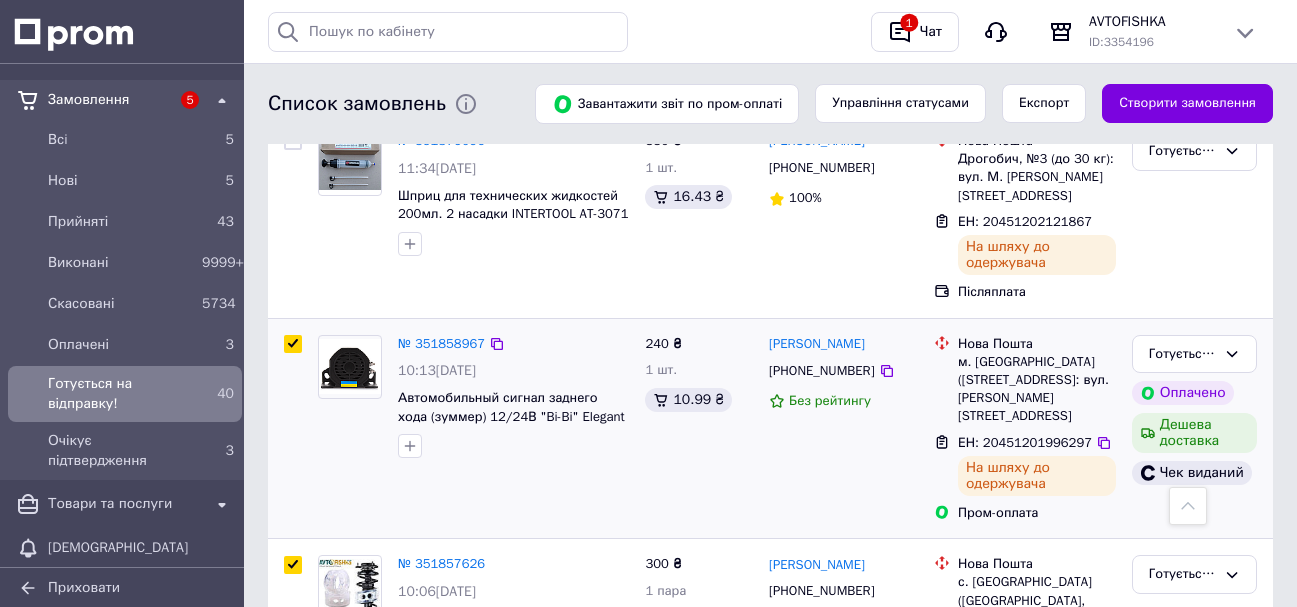 checkbox on "true" 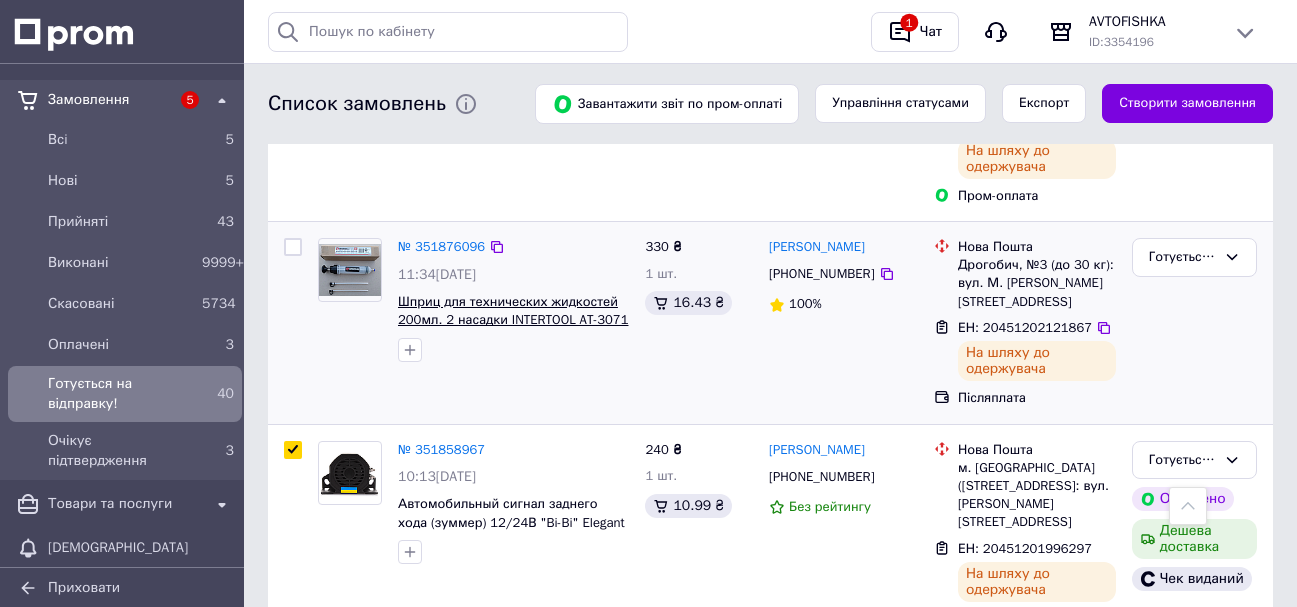 scroll, scrollTop: 3094, scrollLeft: 0, axis: vertical 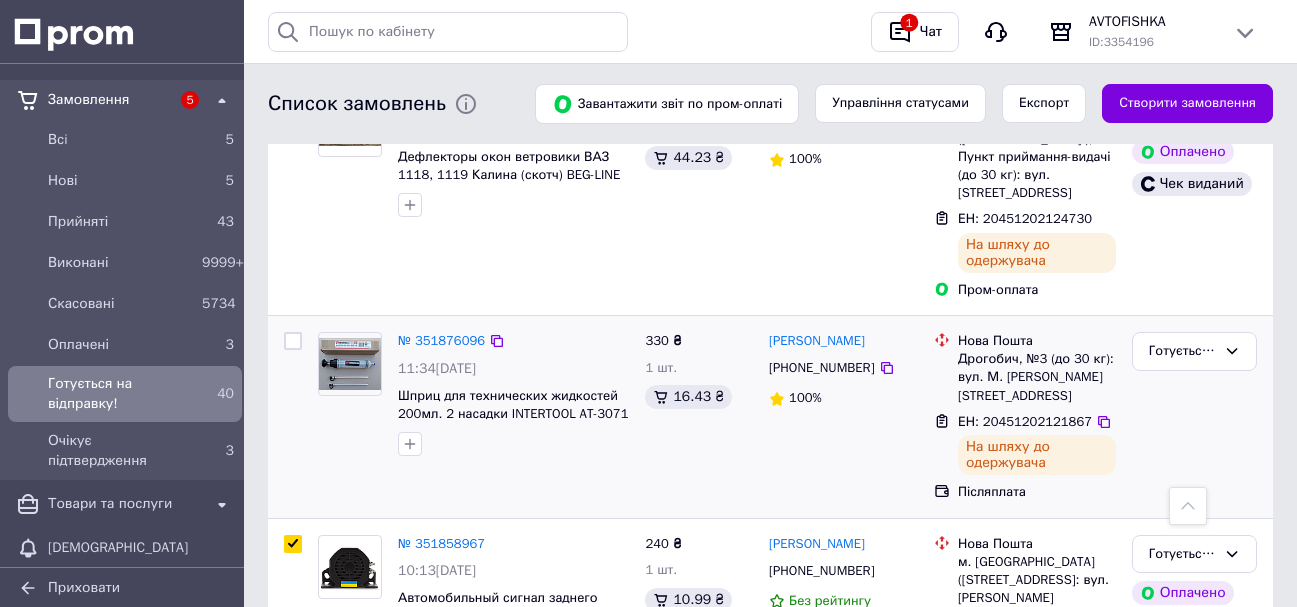 click at bounding box center [293, 341] 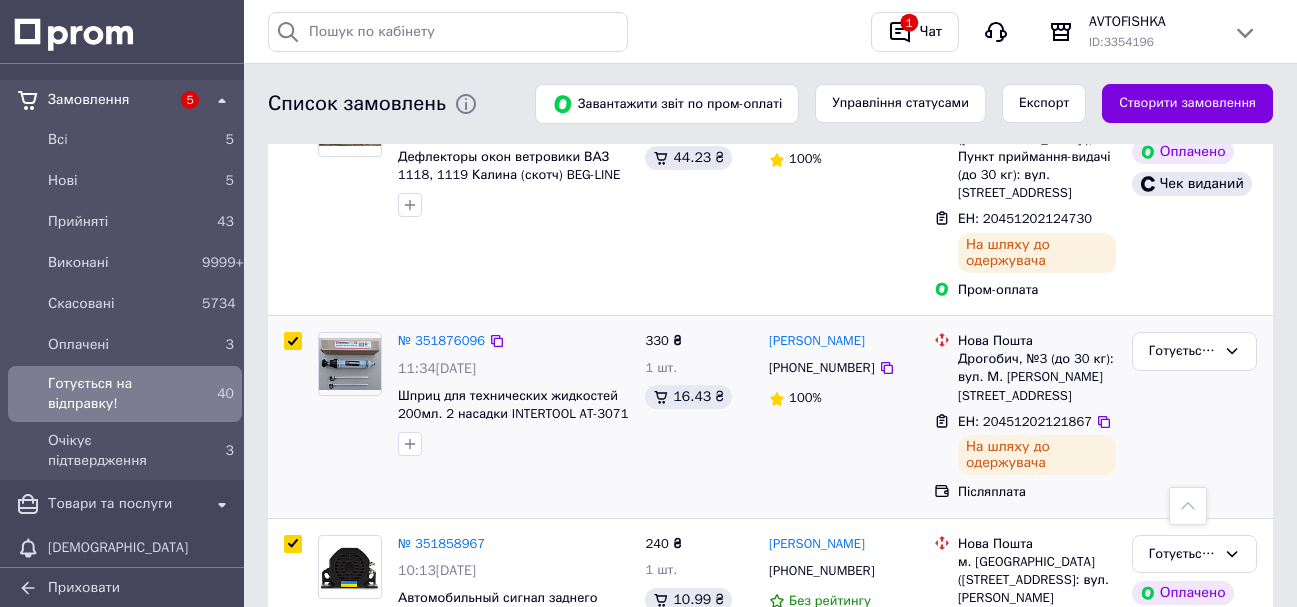 checkbox on "true" 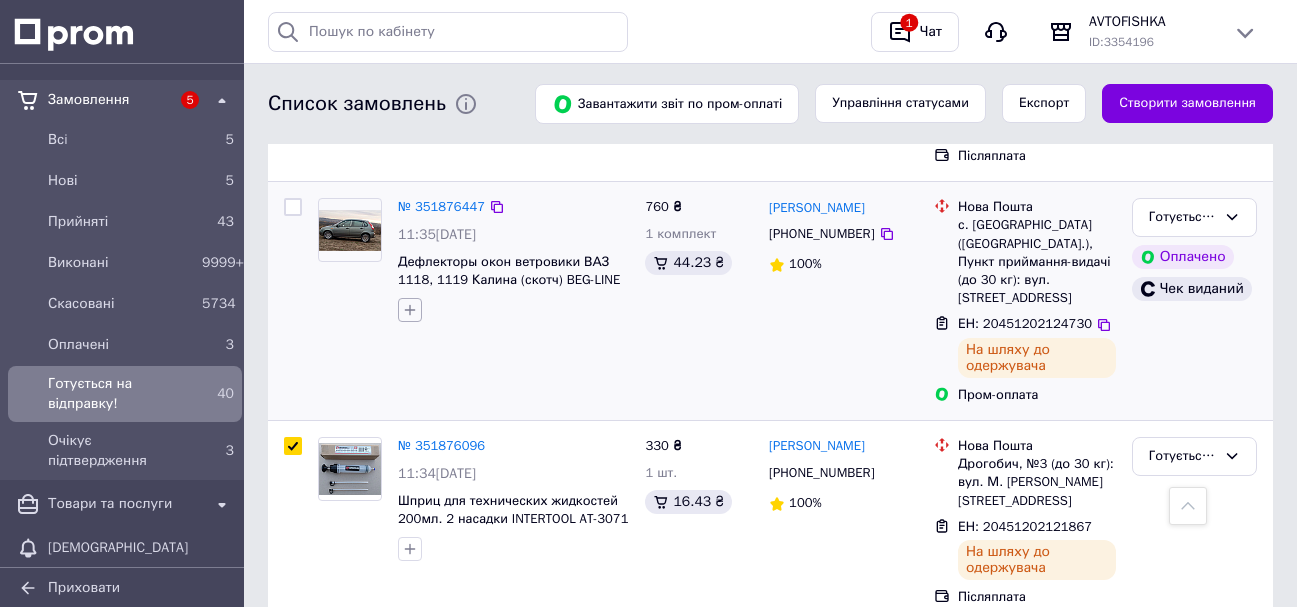 scroll, scrollTop: 2894, scrollLeft: 0, axis: vertical 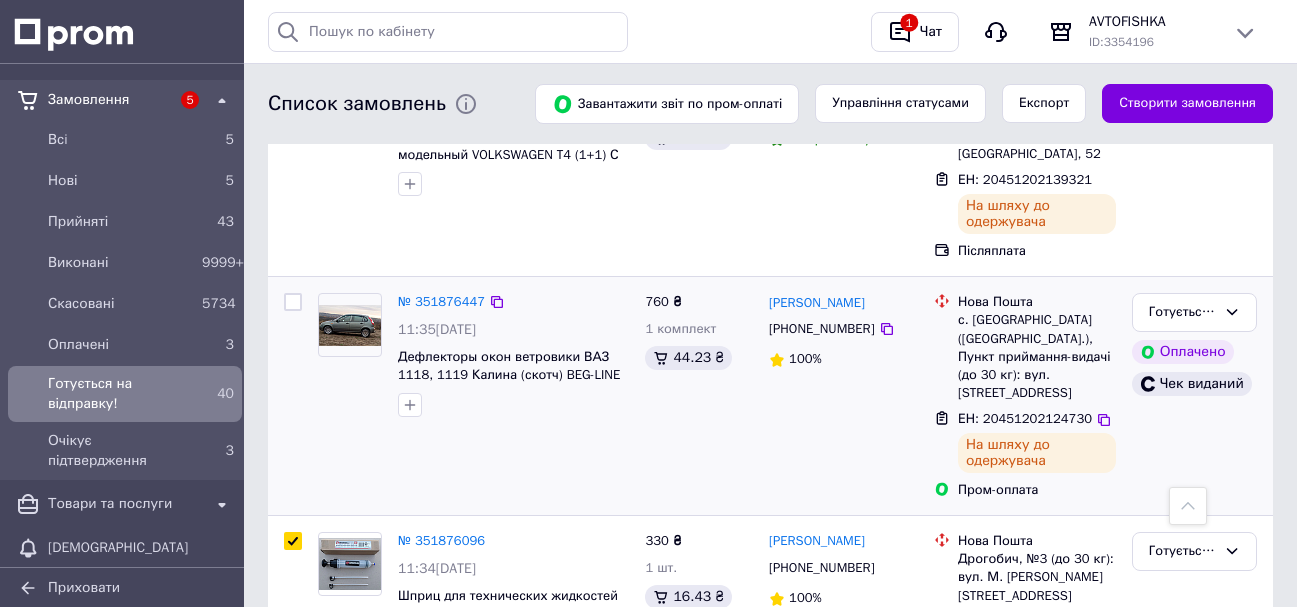 click at bounding box center [293, 302] 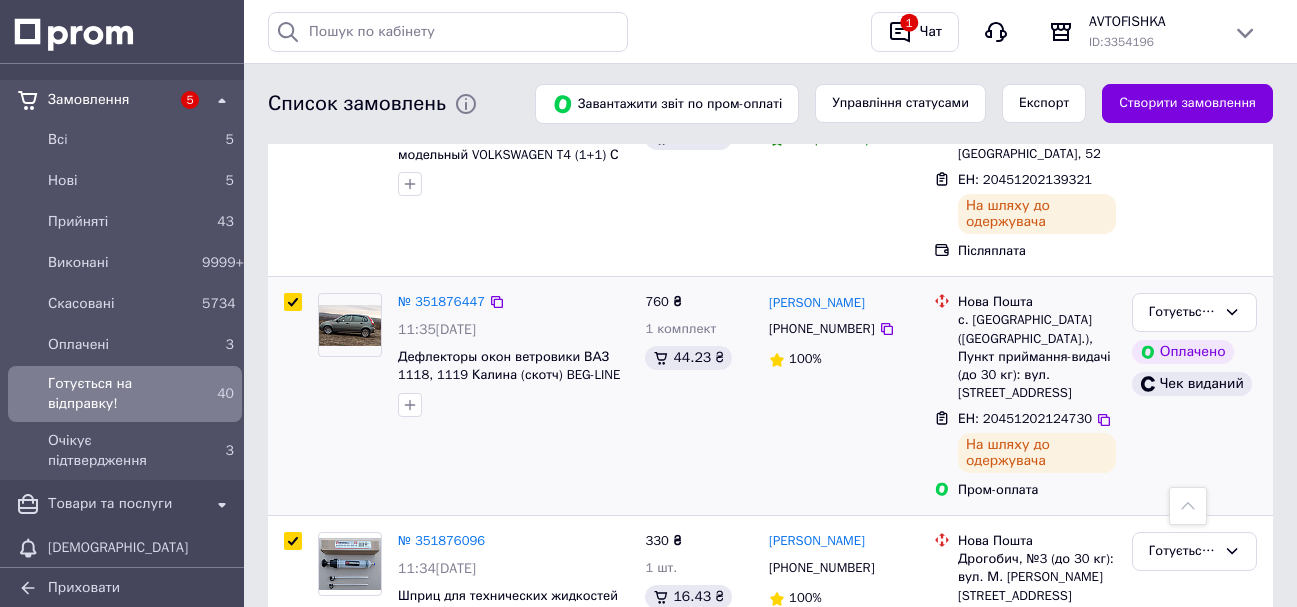 checkbox on "true" 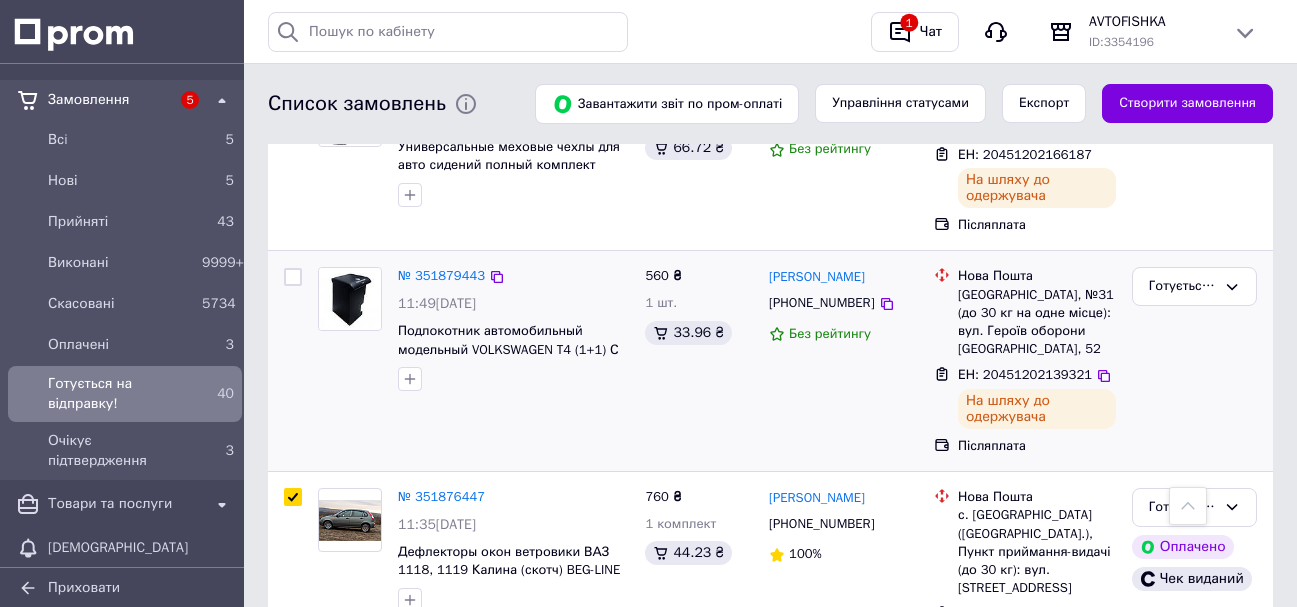 scroll, scrollTop: 2694, scrollLeft: 0, axis: vertical 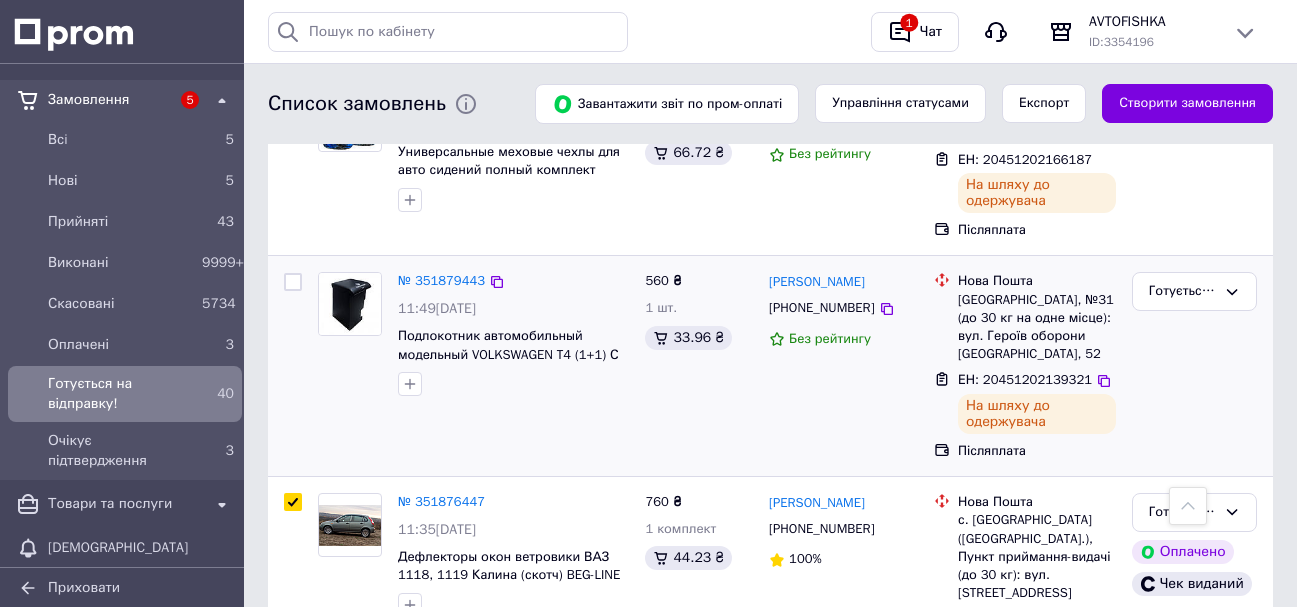 click at bounding box center [293, 282] 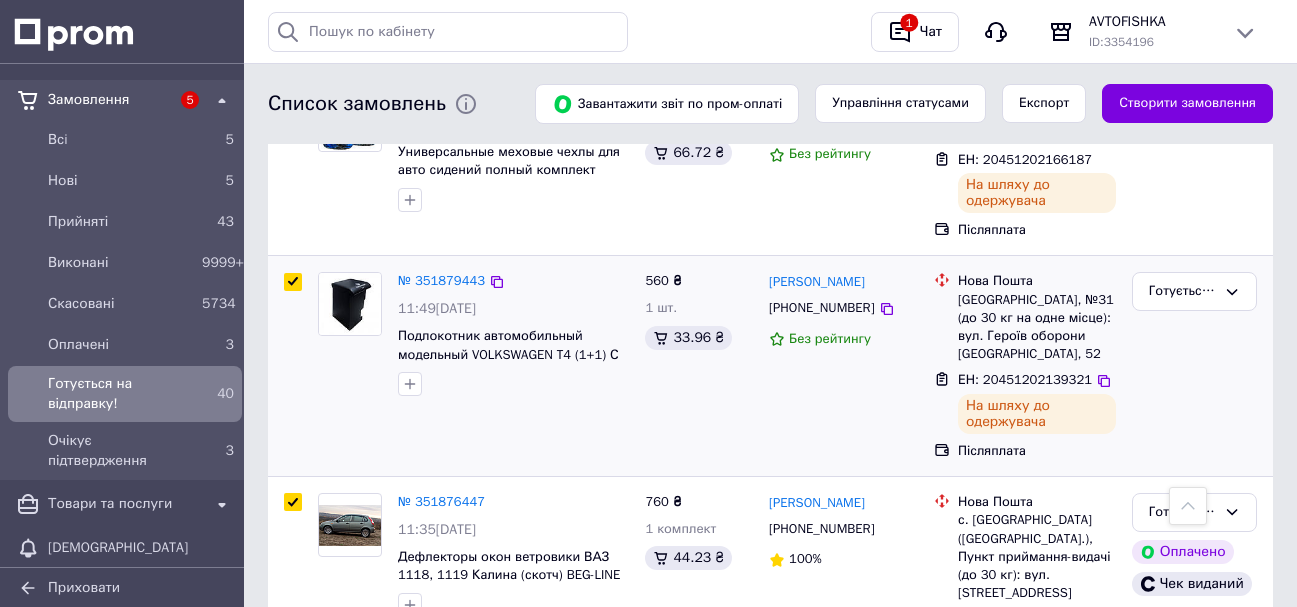 checkbox on "true" 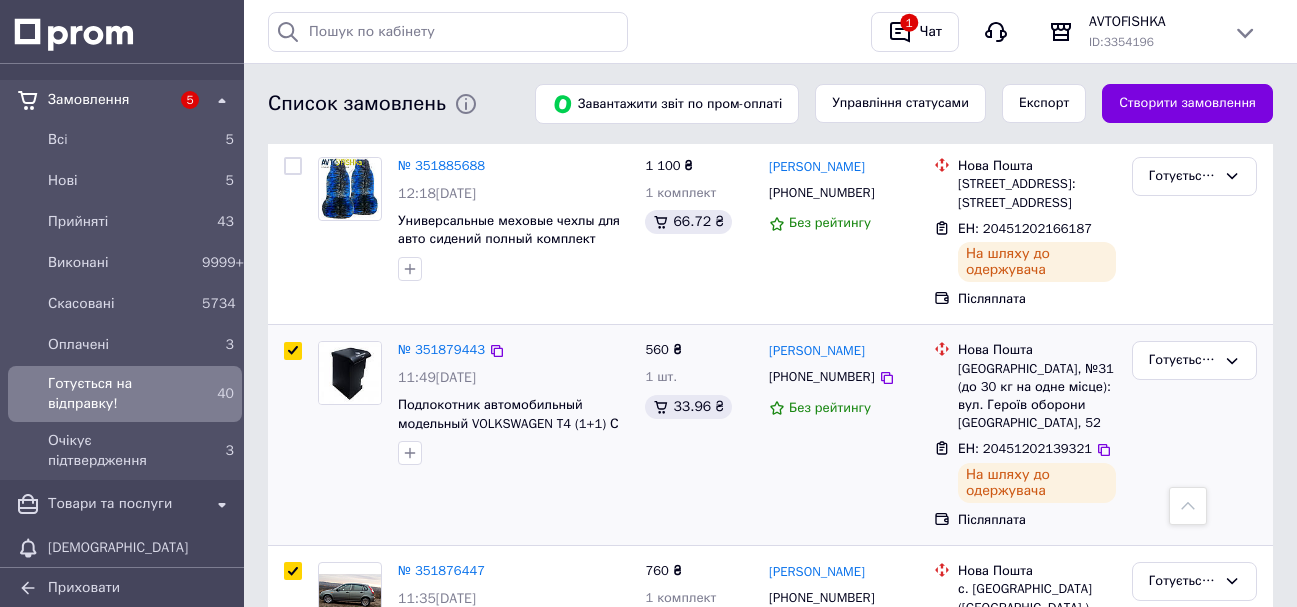 scroll, scrollTop: 2494, scrollLeft: 0, axis: vertical 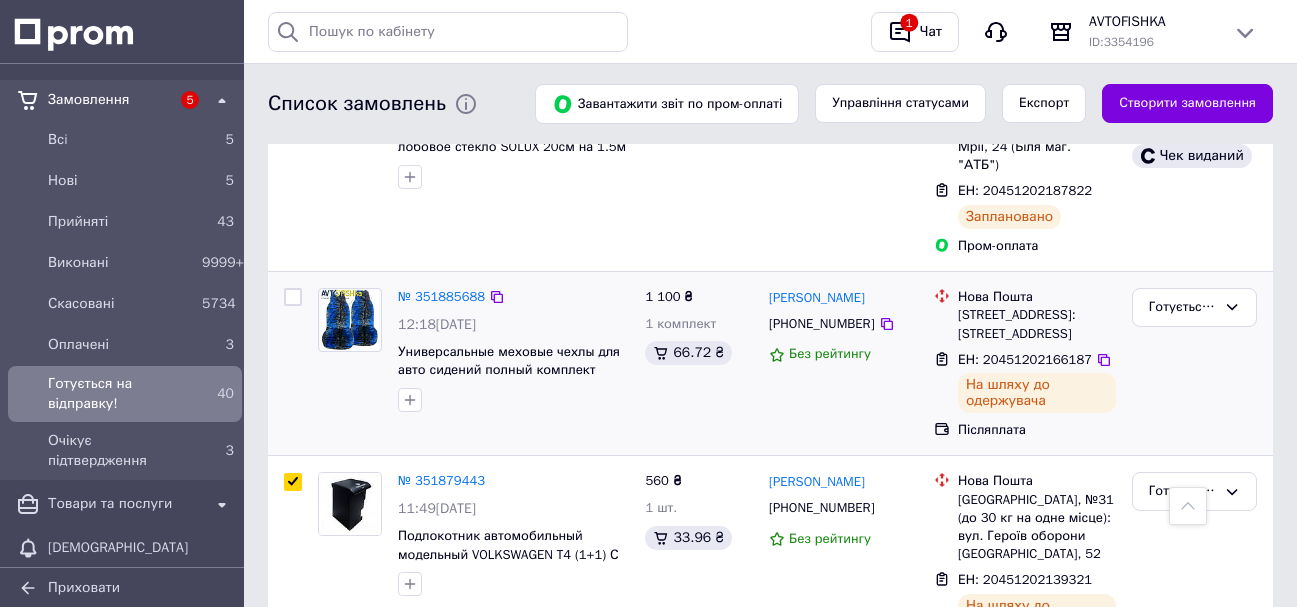 click at bounding box center (293, 297) 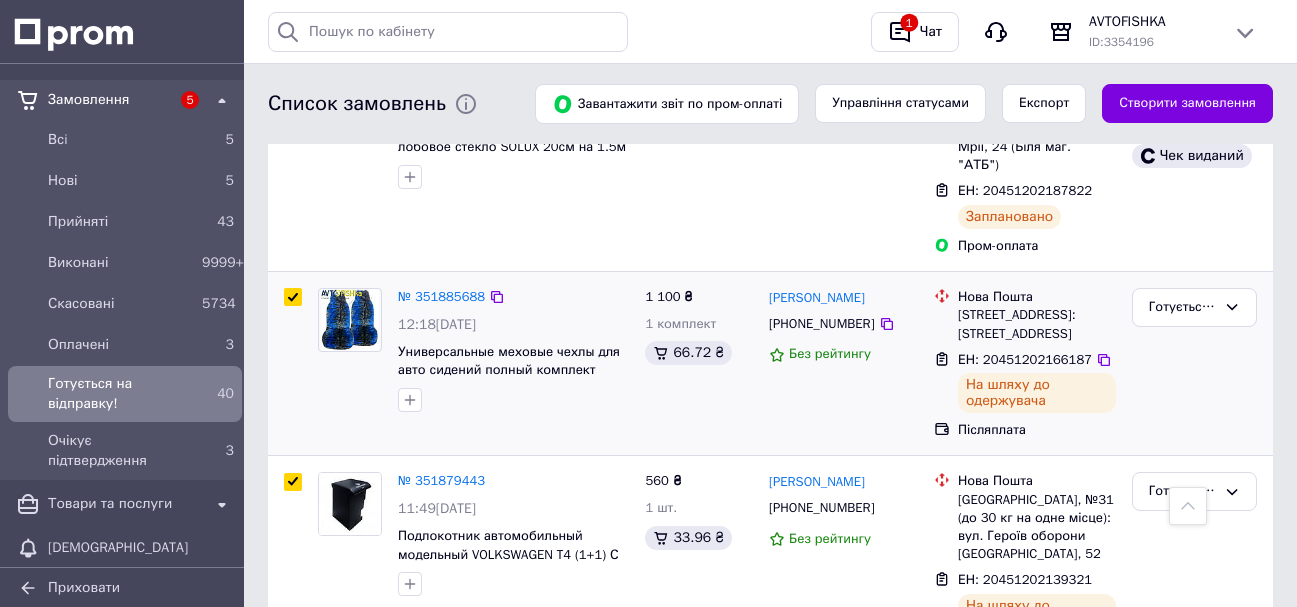 checkbox on "true" 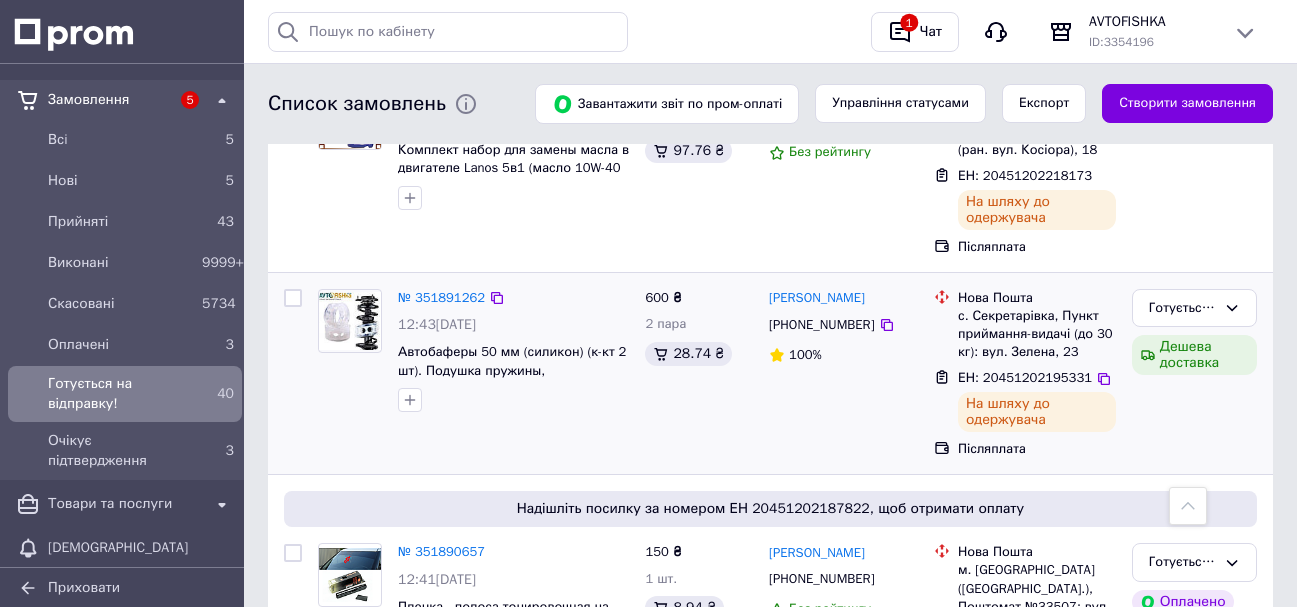 scroll, scrollTop: 1994, scrollLeft: 0, axis: vertical 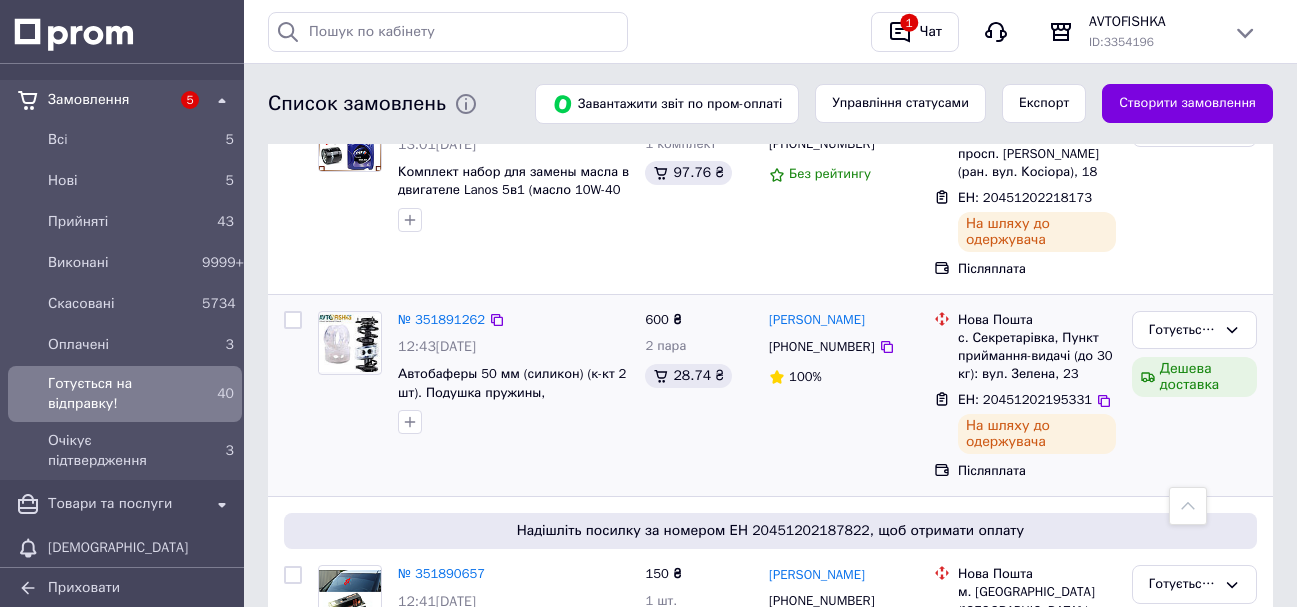 click at bounding box center [293, 320] 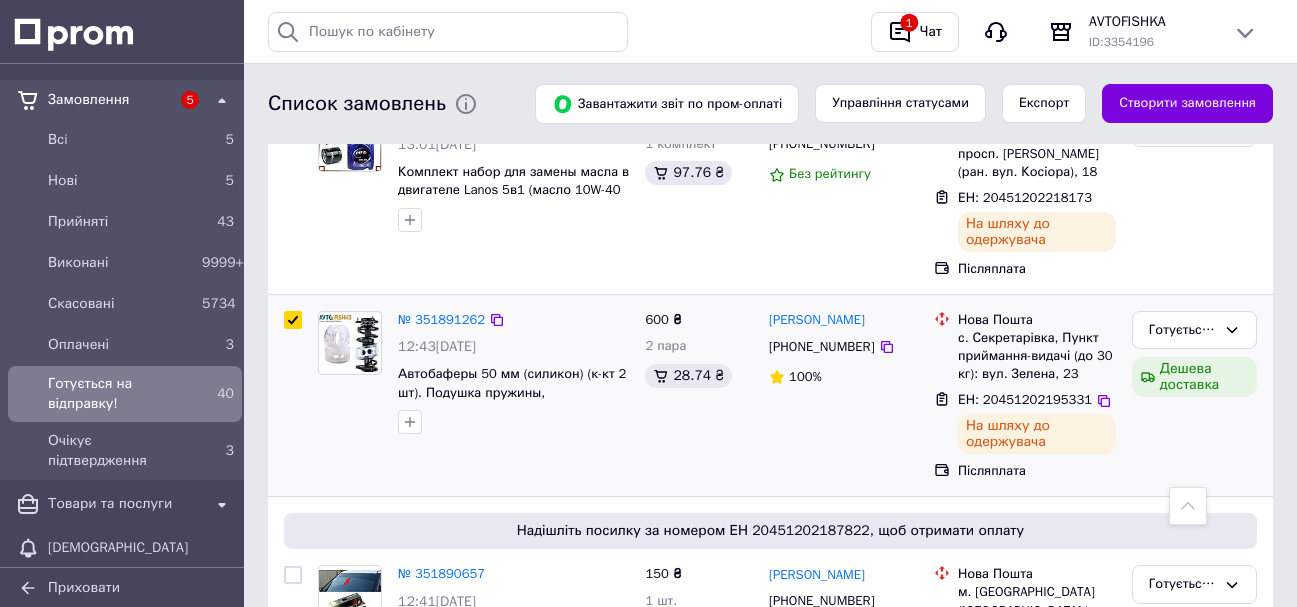 checkbox on "true" 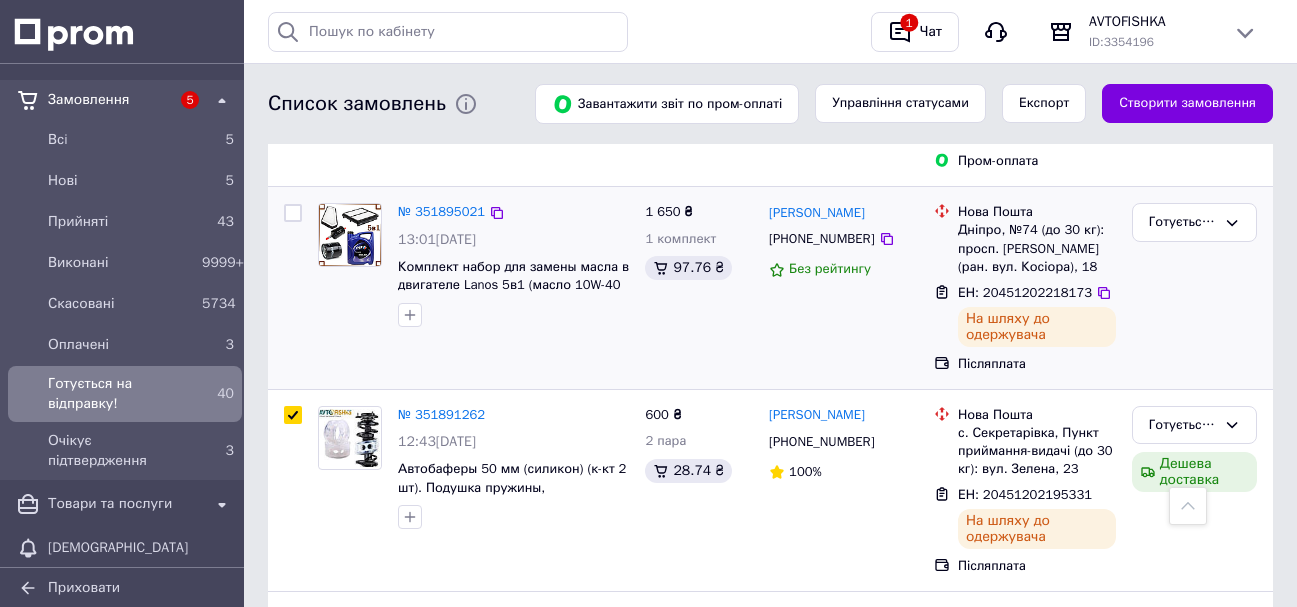 scroll, scrollTop: 1794, scrollLeft: 0, axis: vertical 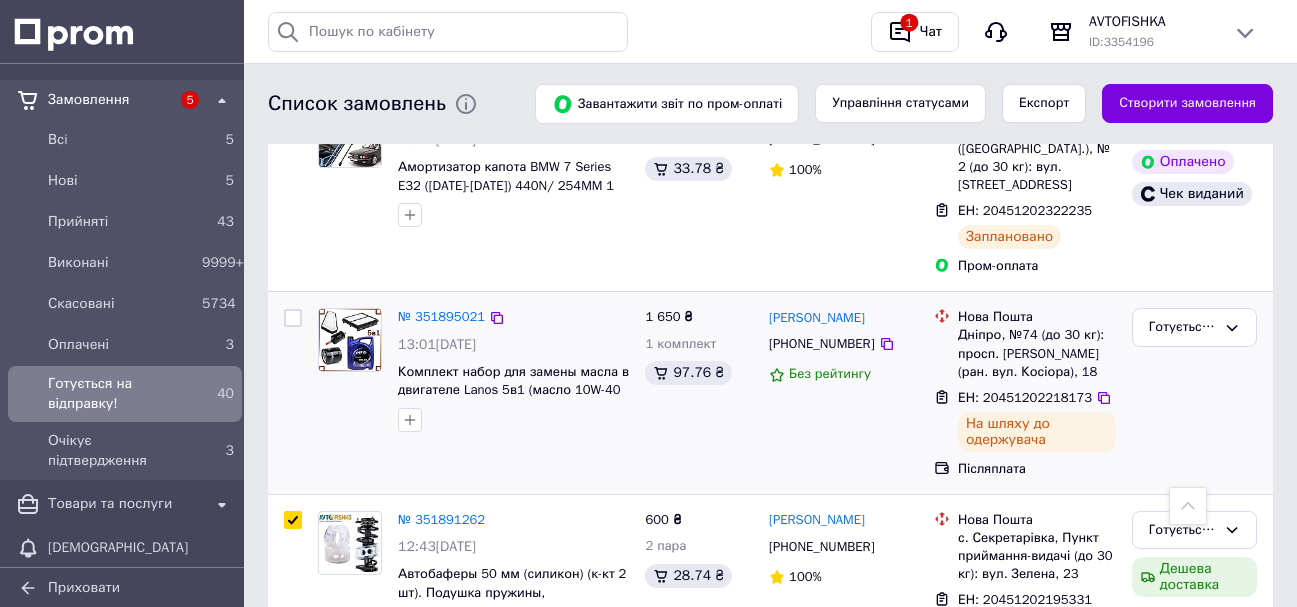 click at bounding box center [293, 318] 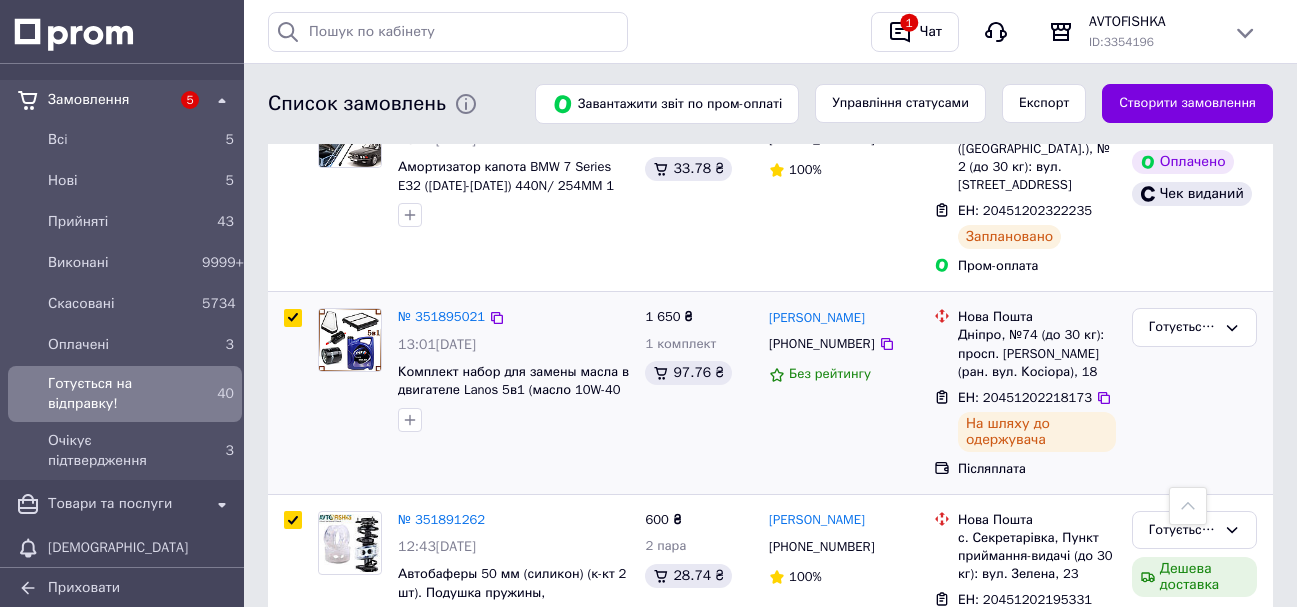 checkbox on "true" 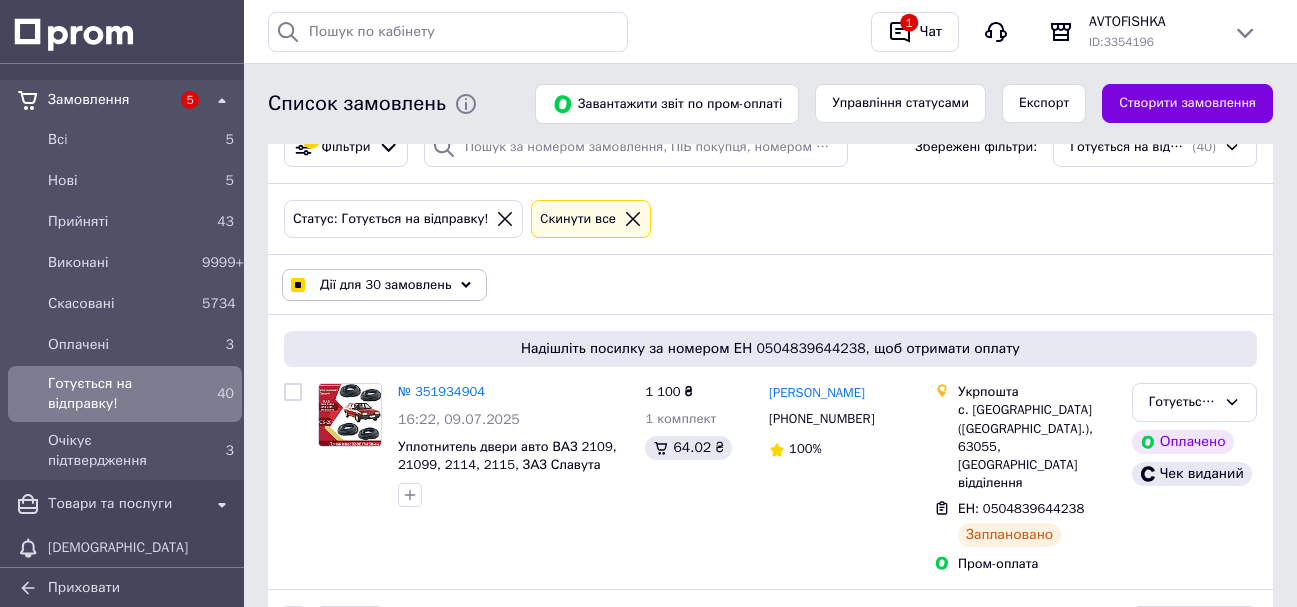 scroll, scrollTop: 0, scrollLeft: 0, axis: both 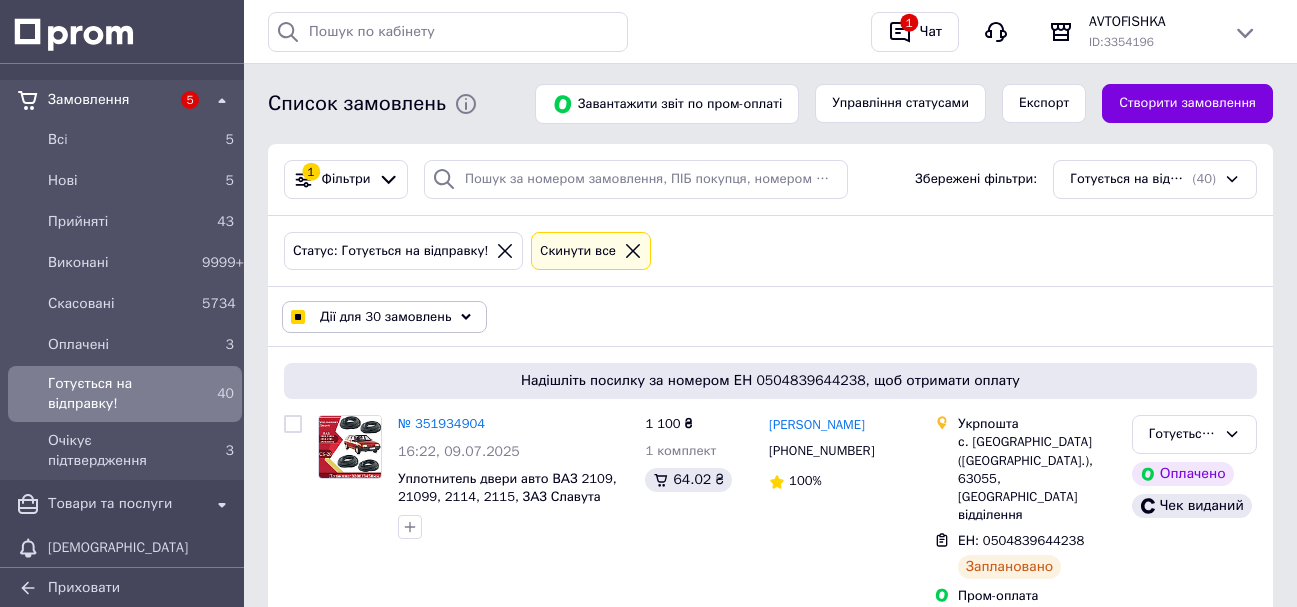 click on "Дії для 30 замовлень" at bounding box center (385, 317) 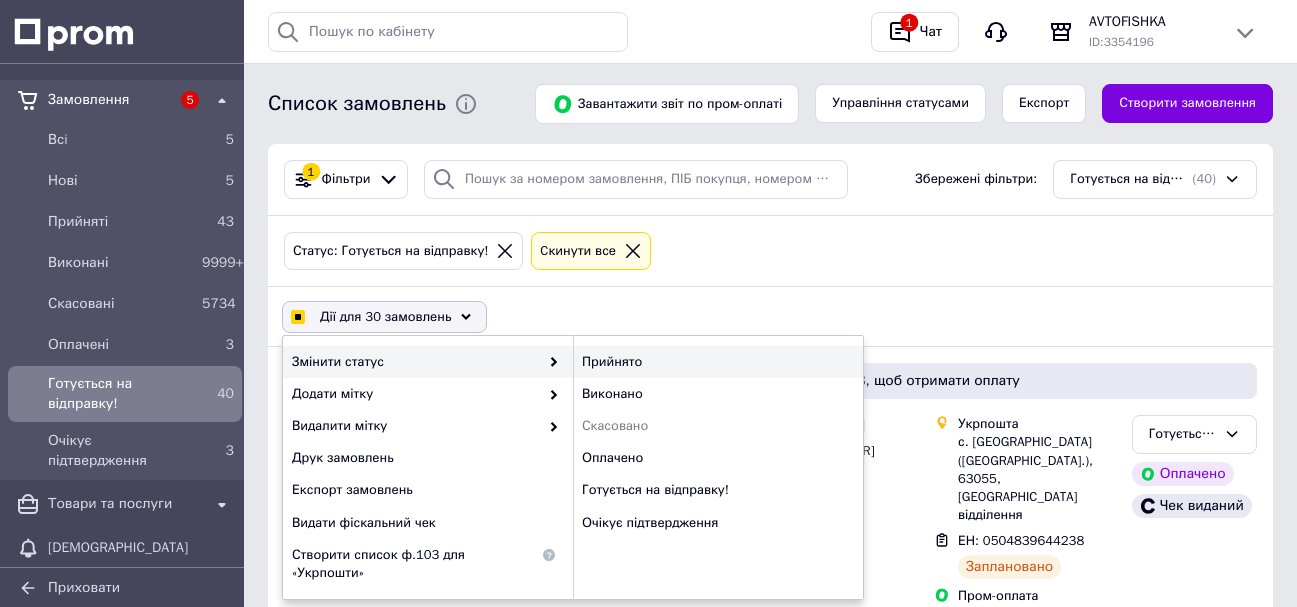 checkbox on "true" 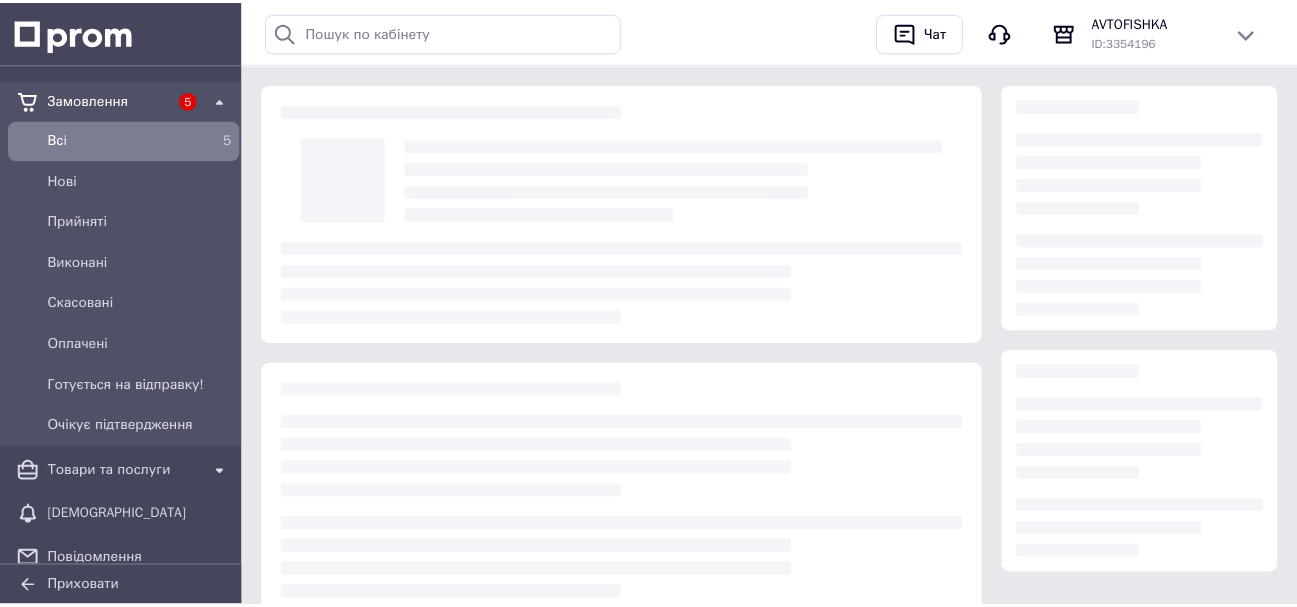 scroll, scrollTop: 0, scrollLeft: 0, axis: both 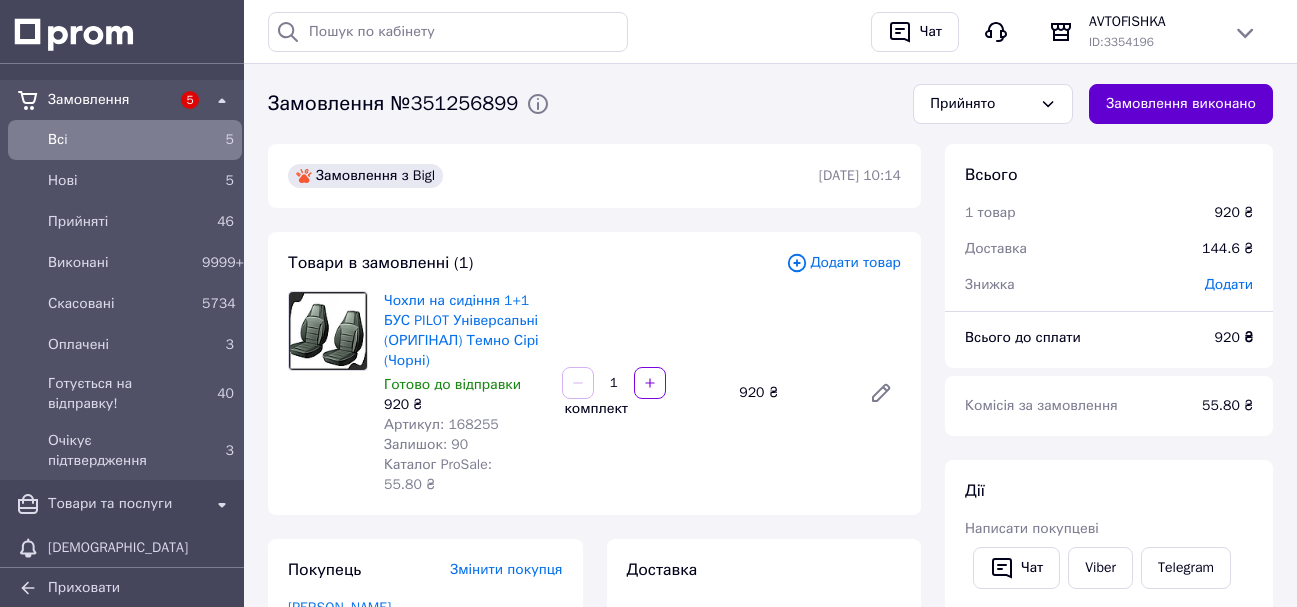 click on "Замовлення виконано" at bounding box center (1181, 104) 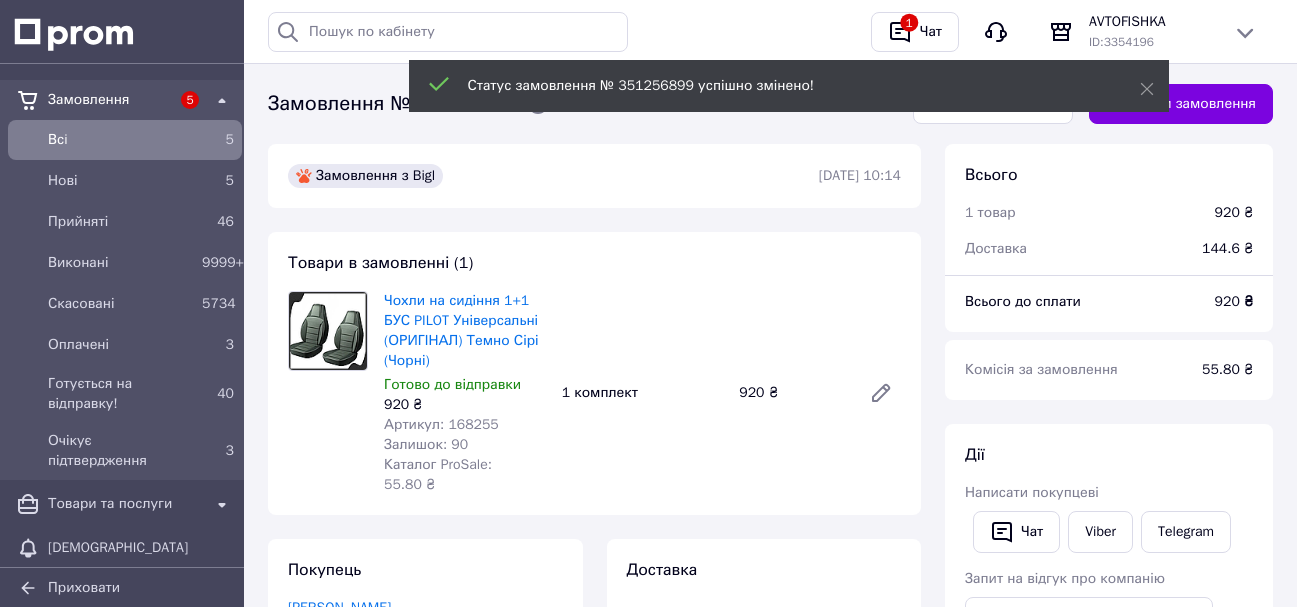 scroll, scrollTop: 4, scrollLeft: 0, axis: vertical 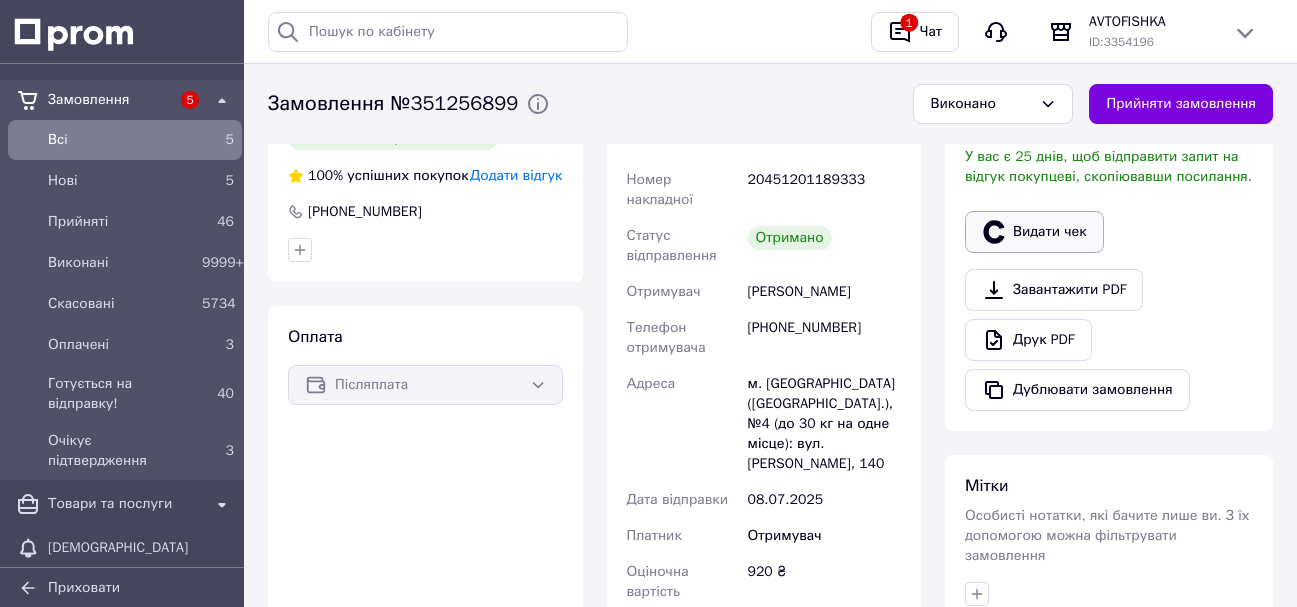 click on "Видати чек" at bounding box center (1034, 232) 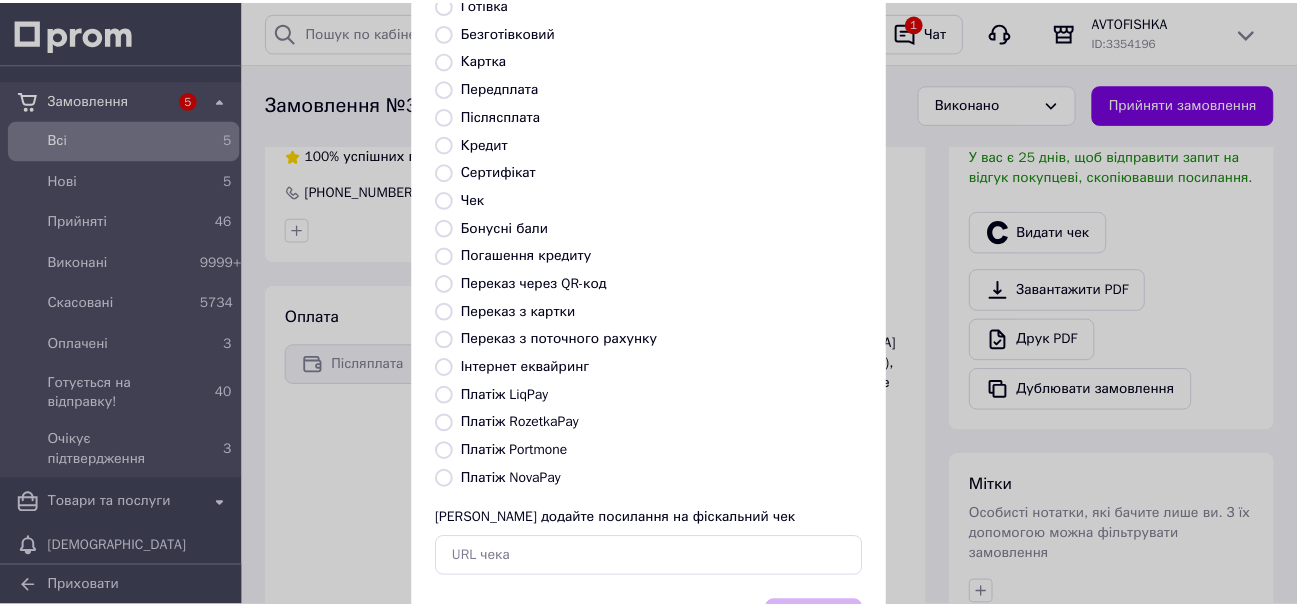 scroll, scrollTop: 200, scrollLeft: 0, axis: vertical 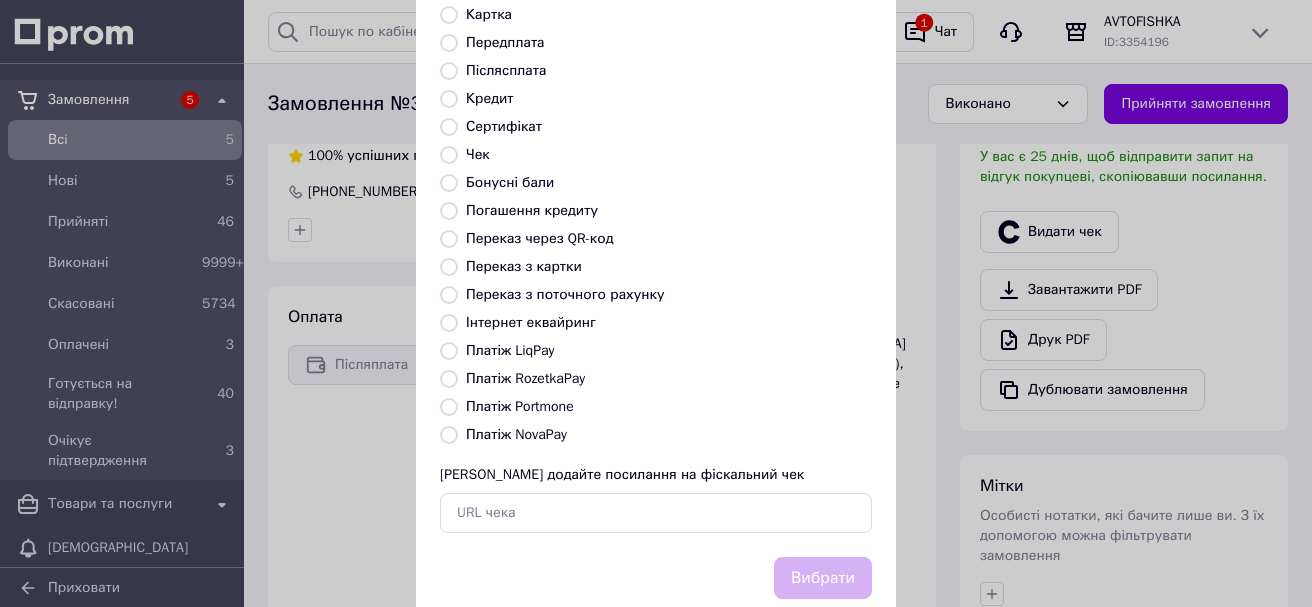 click on "Платіж RozetkaPay" at bounding box center (449, 379) 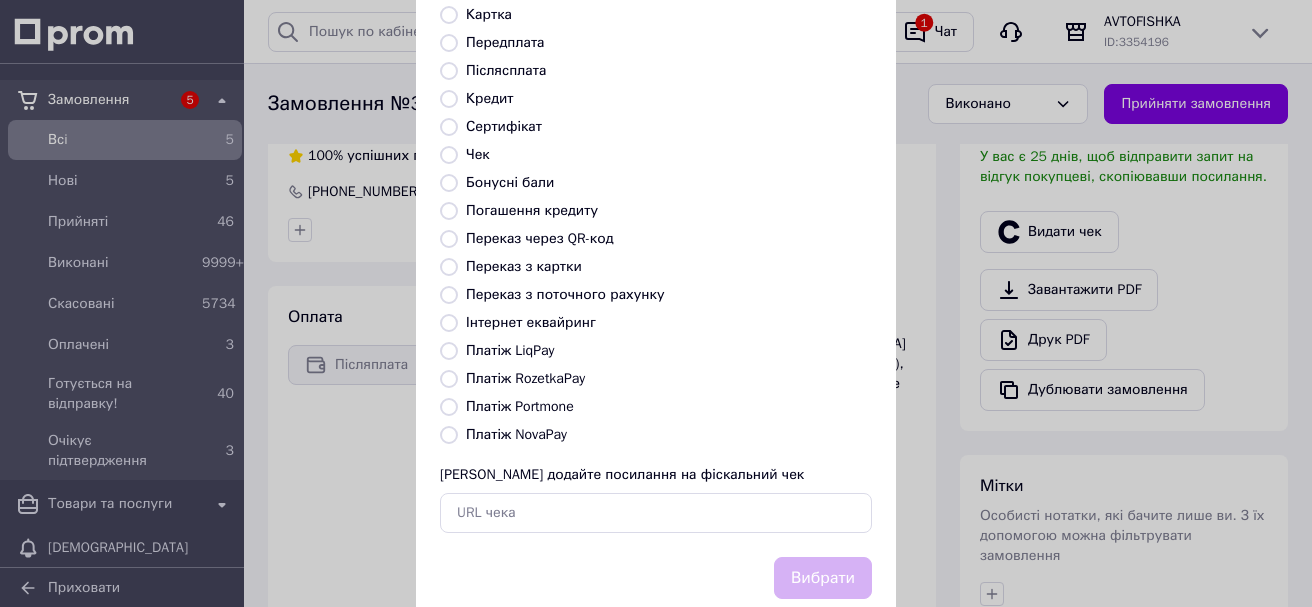 radio on "true" 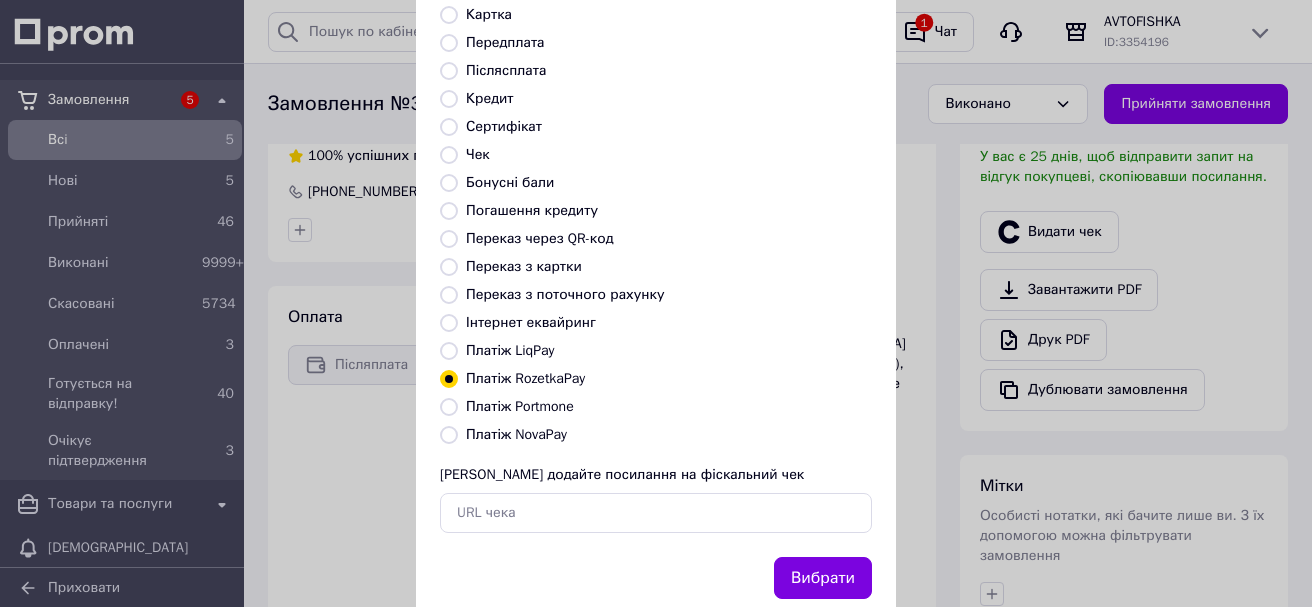 click on "Платіж NovaPay" at bounding box center [449, 435] 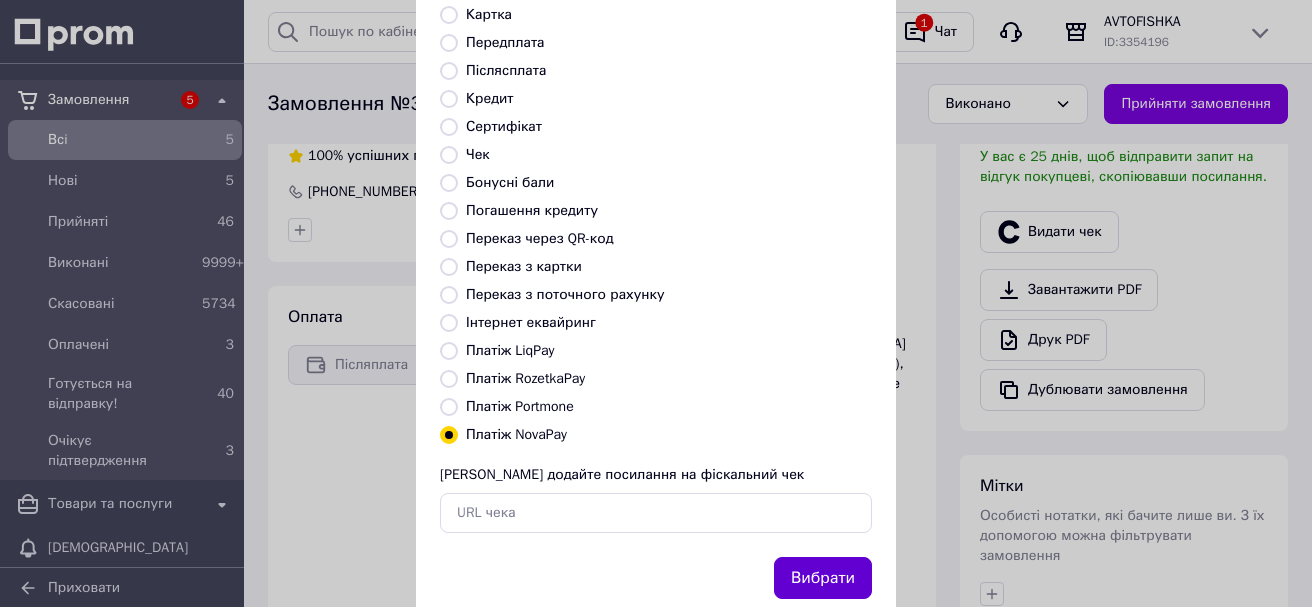 click on "Вибрати" at bounding box center (823, 578) 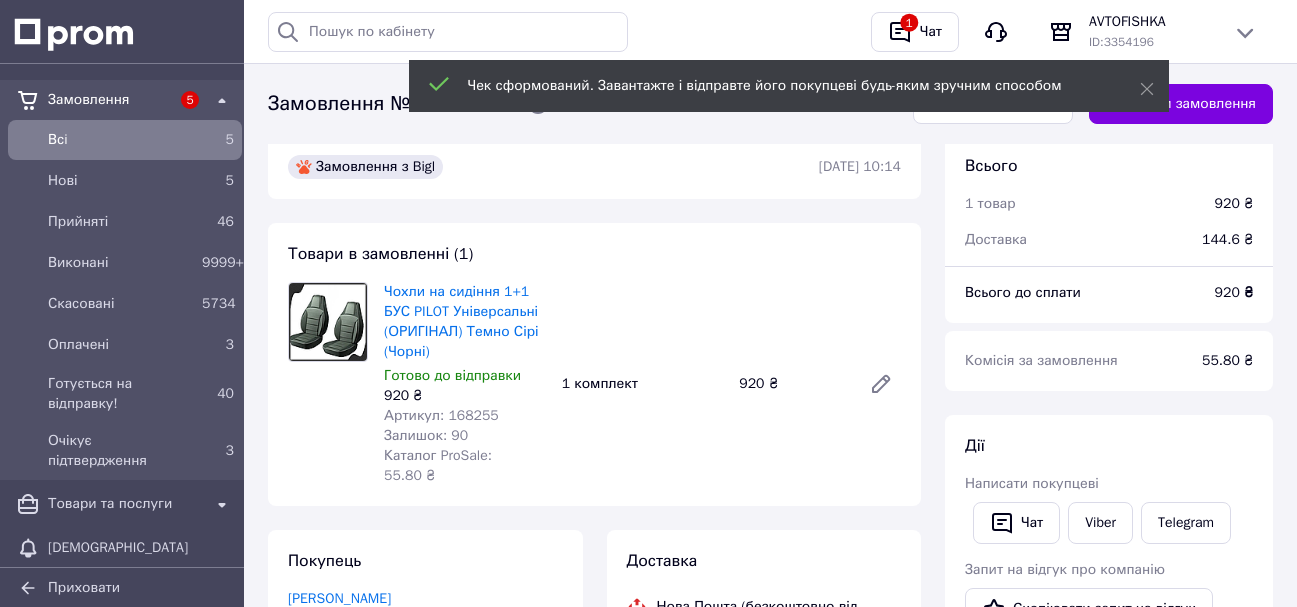 scroll, scrollTop: 0, scrollLeft: 0, axis: both 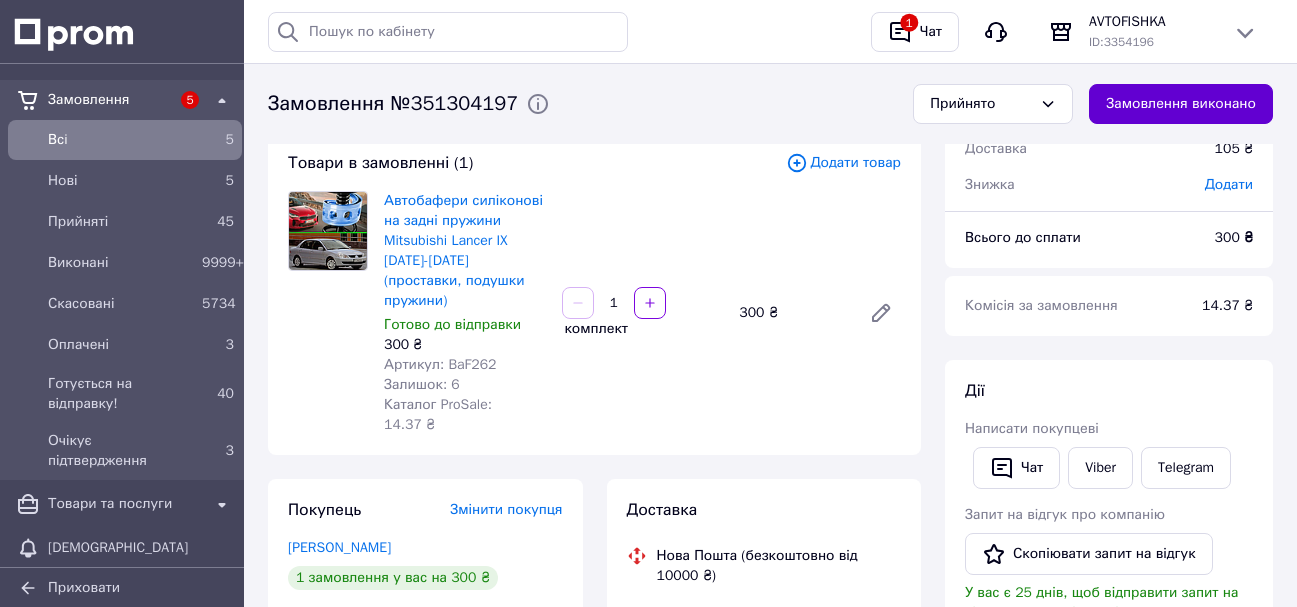 click on "Замовлення виконано" at bounding box center (1181, 104) 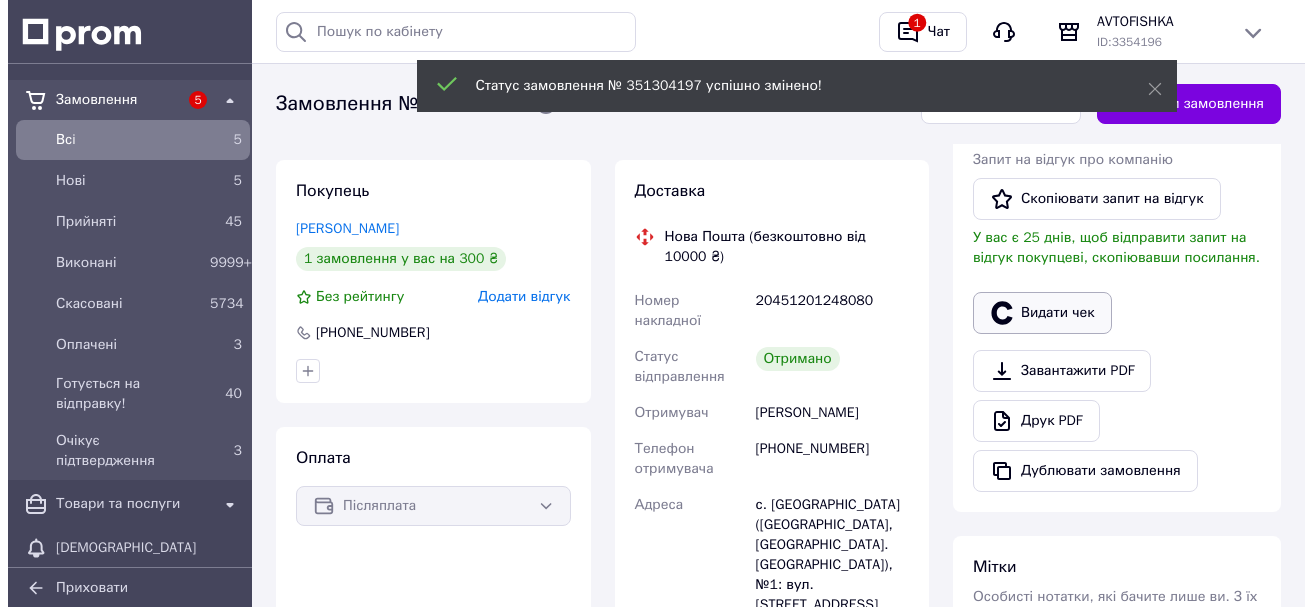scroll, scrollTop: 400, scrollLeft: 0, axis: vertical 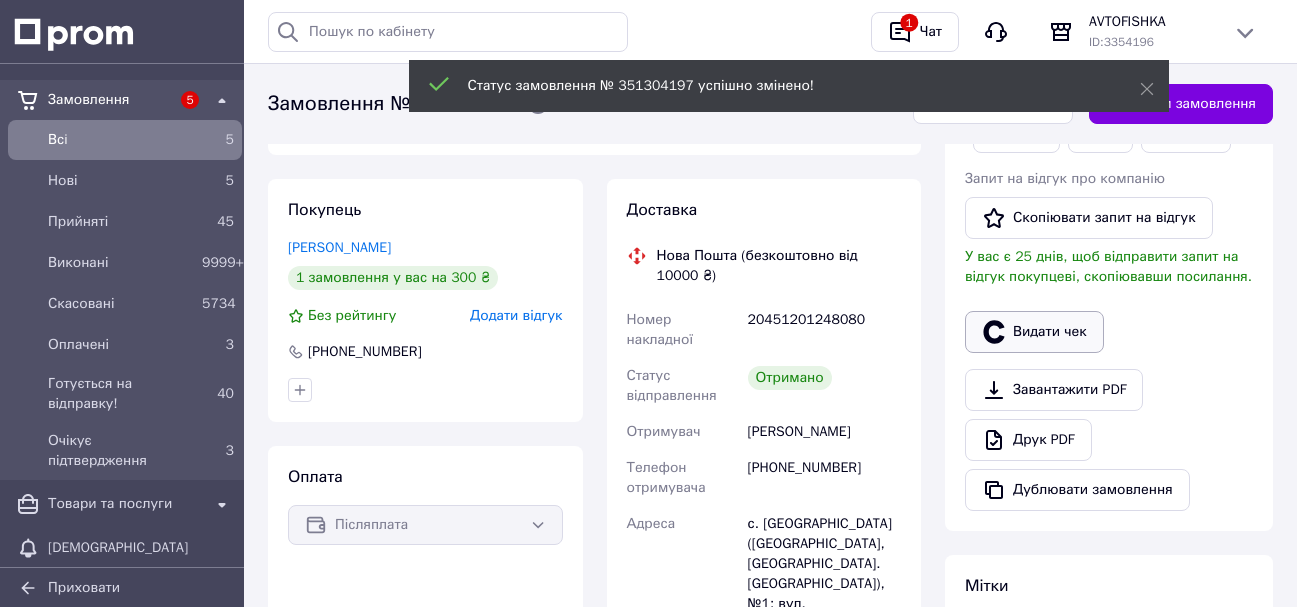 click on "Видати чек" at bounding box center [1034, 332] 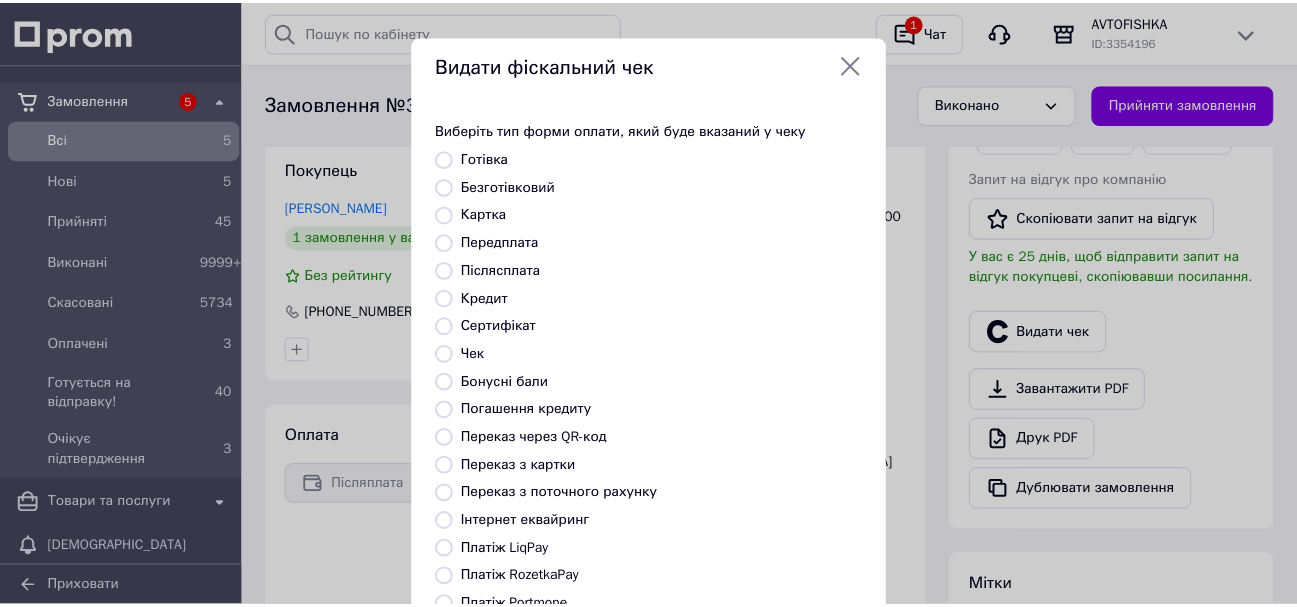 scroll, scrollTop: 200, scrollLeft: 0, axis: vertical 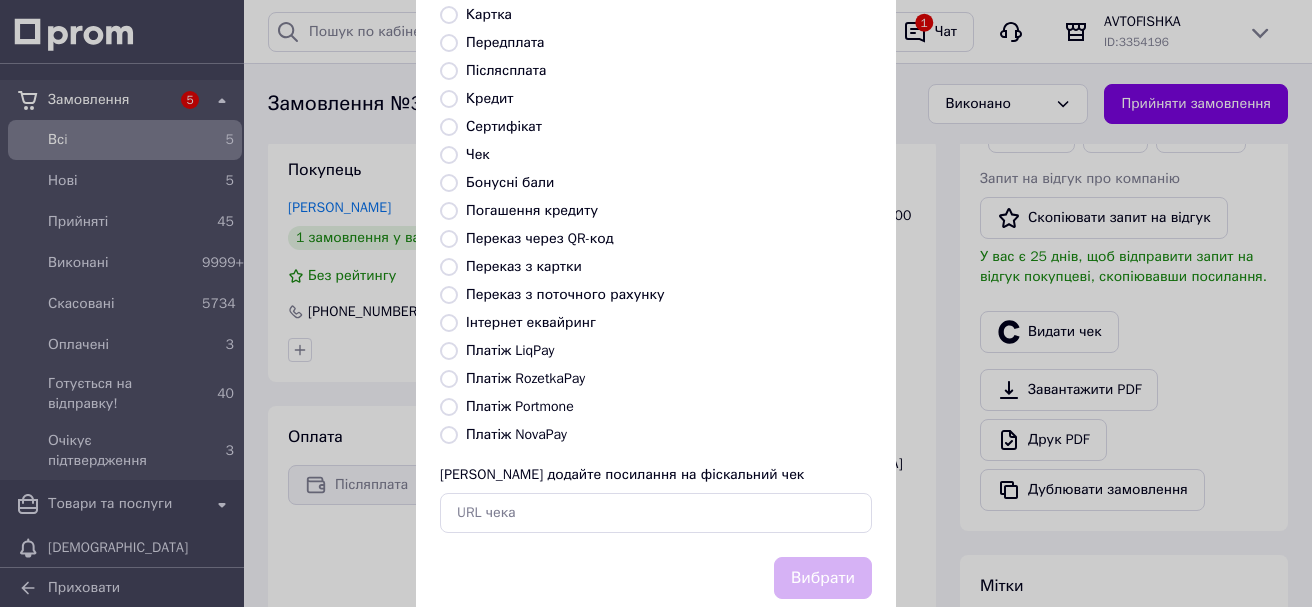 click on "Платіж NovaPay" at bounding box center [449, 435] 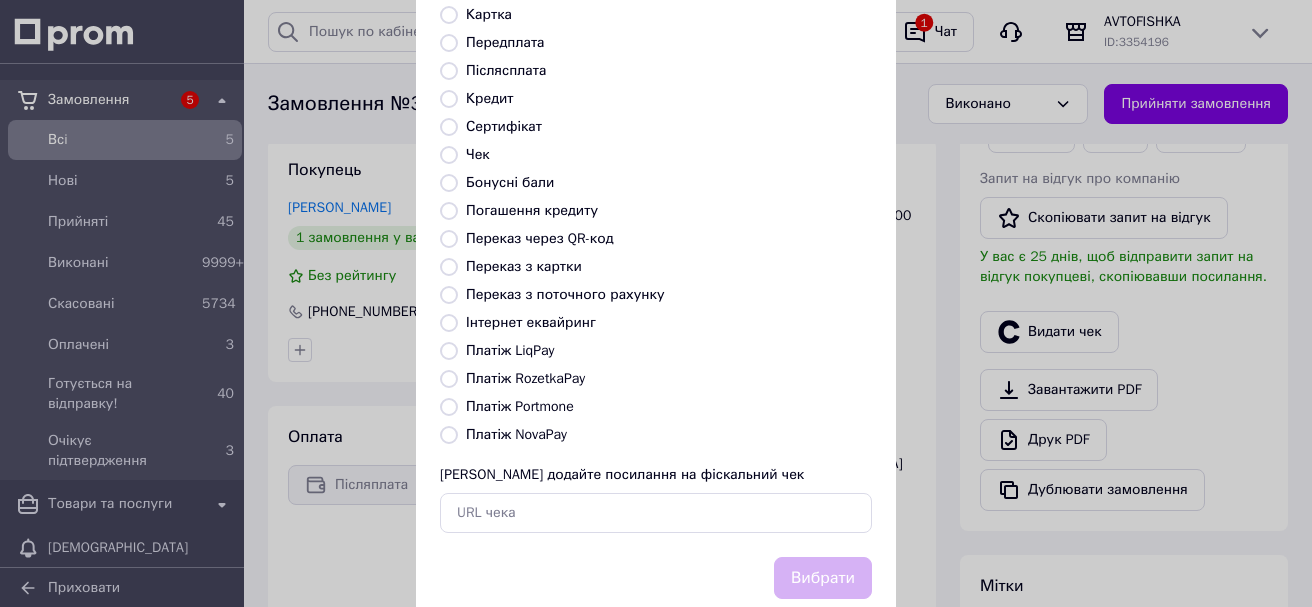 radio on "true" 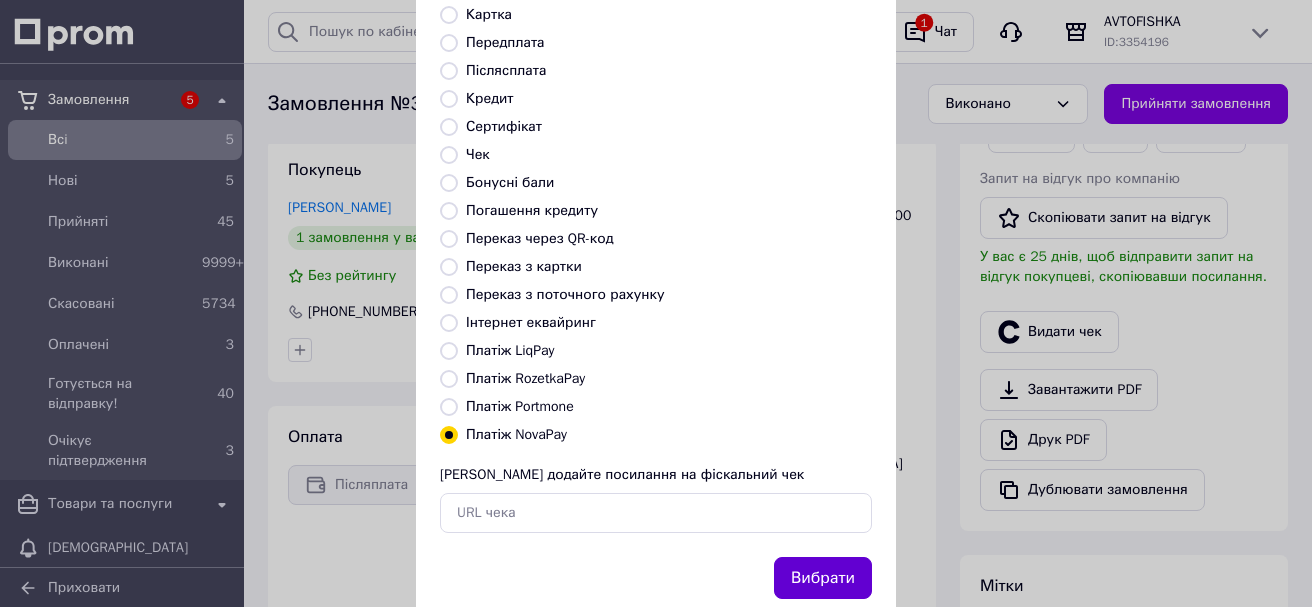 click on "Вибрати" at bounding box center (823, 578) 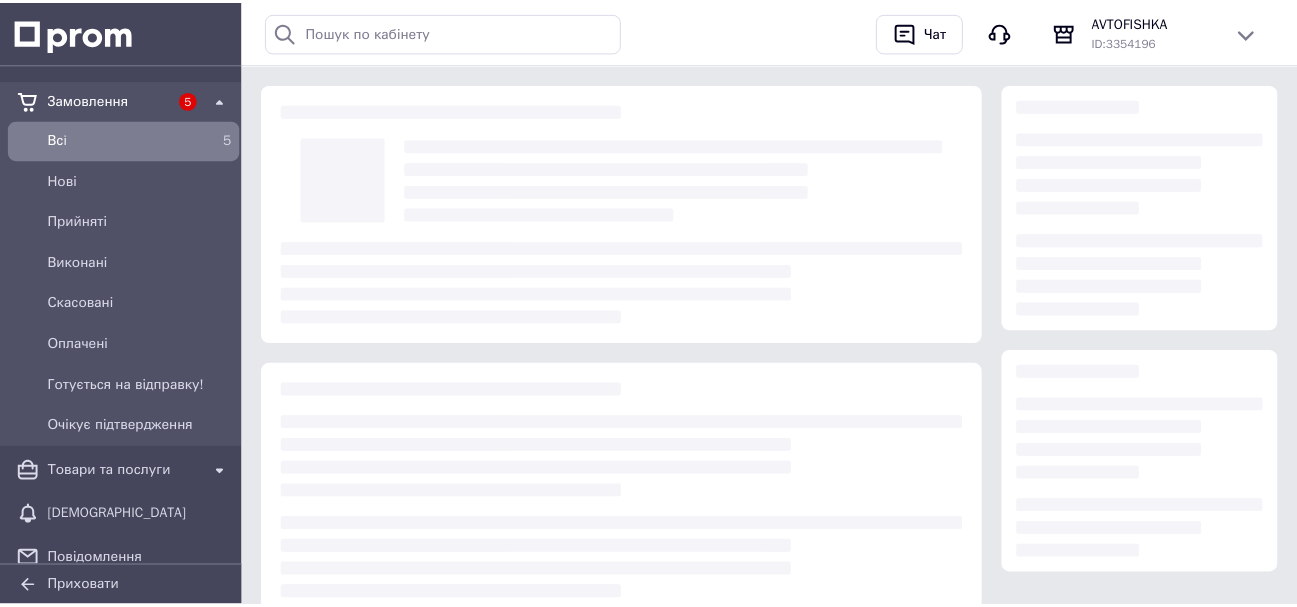 scroll, scrollTop: 0, scrollLeft: 0, axis: both 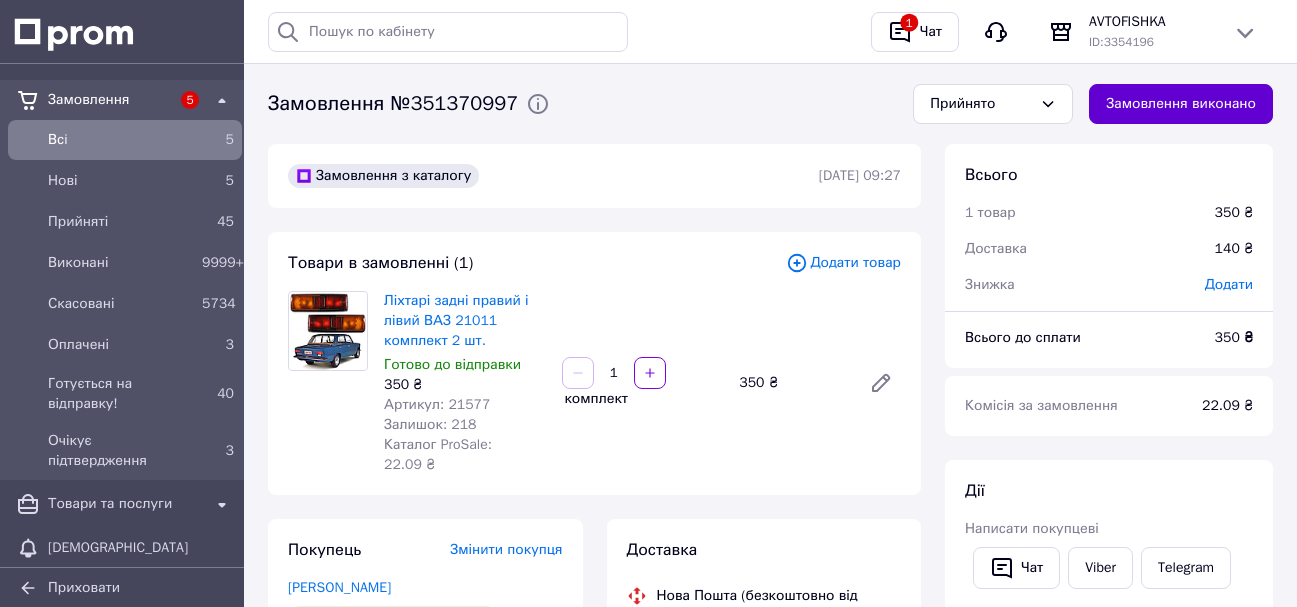 click on "Замовлення виконано" at bounding box center [1181, 104] 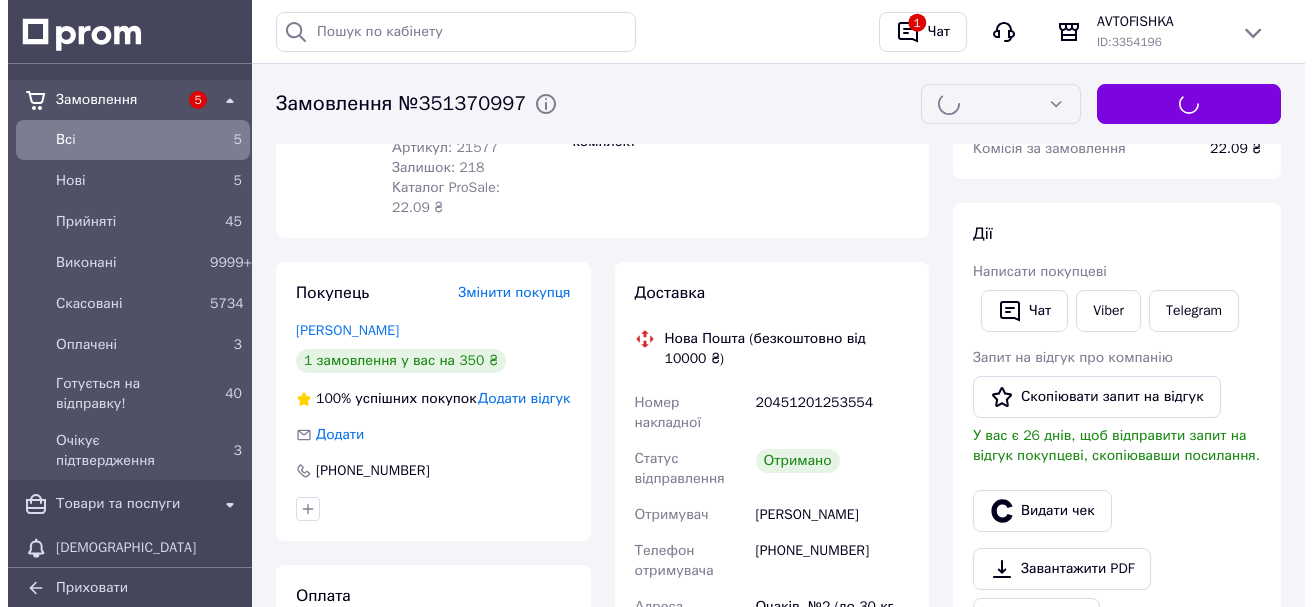 scroll, scrollTop: 500, scrollLeft: 0, axis: vertical 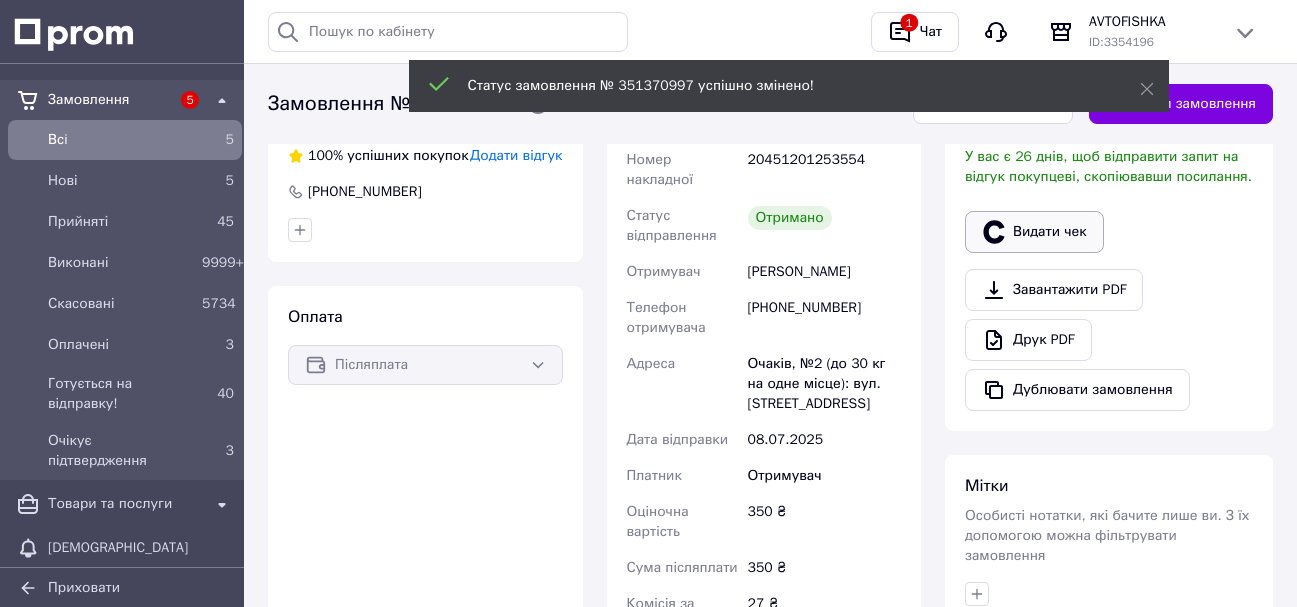 click on "Видати чек" at bounding box center (1034, 232) 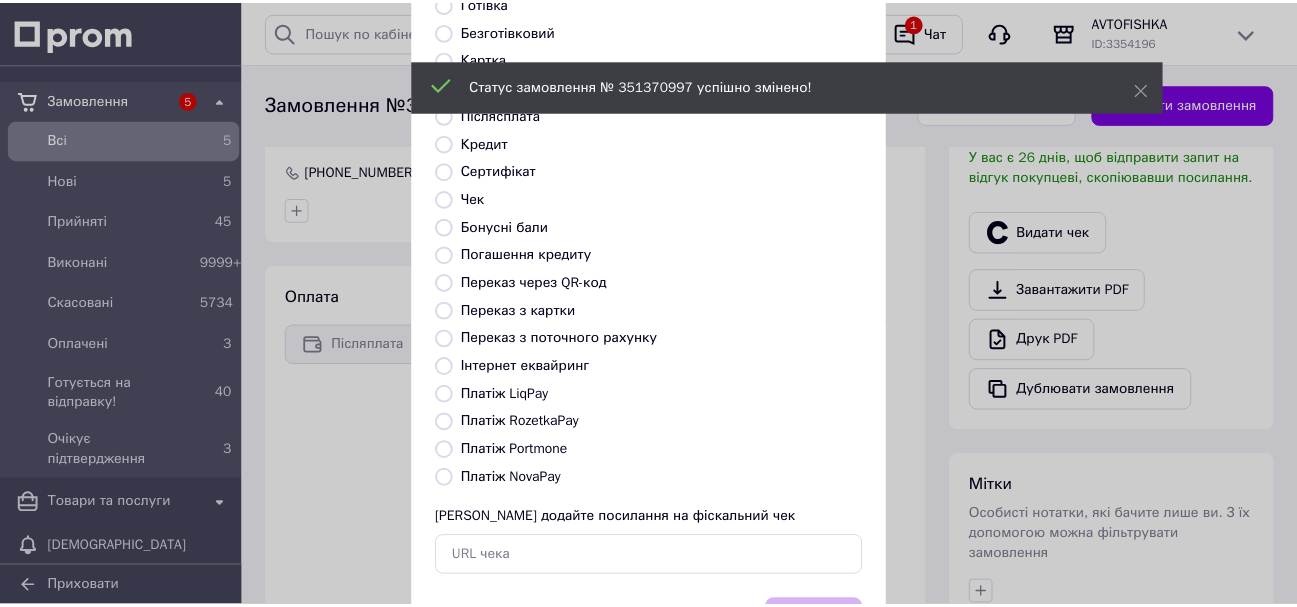 scroll, scrollTop: 252, scrollLeft: 0, axis: vertical 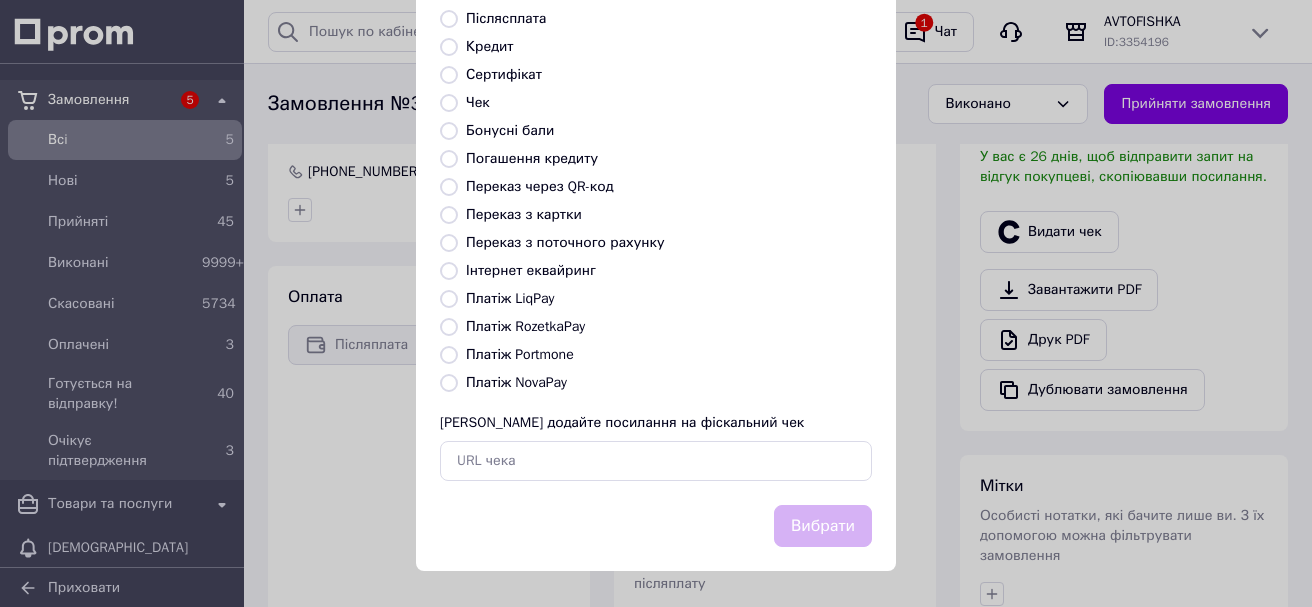 click on "Платіж NovaPay" at bounding box center [449, 383] 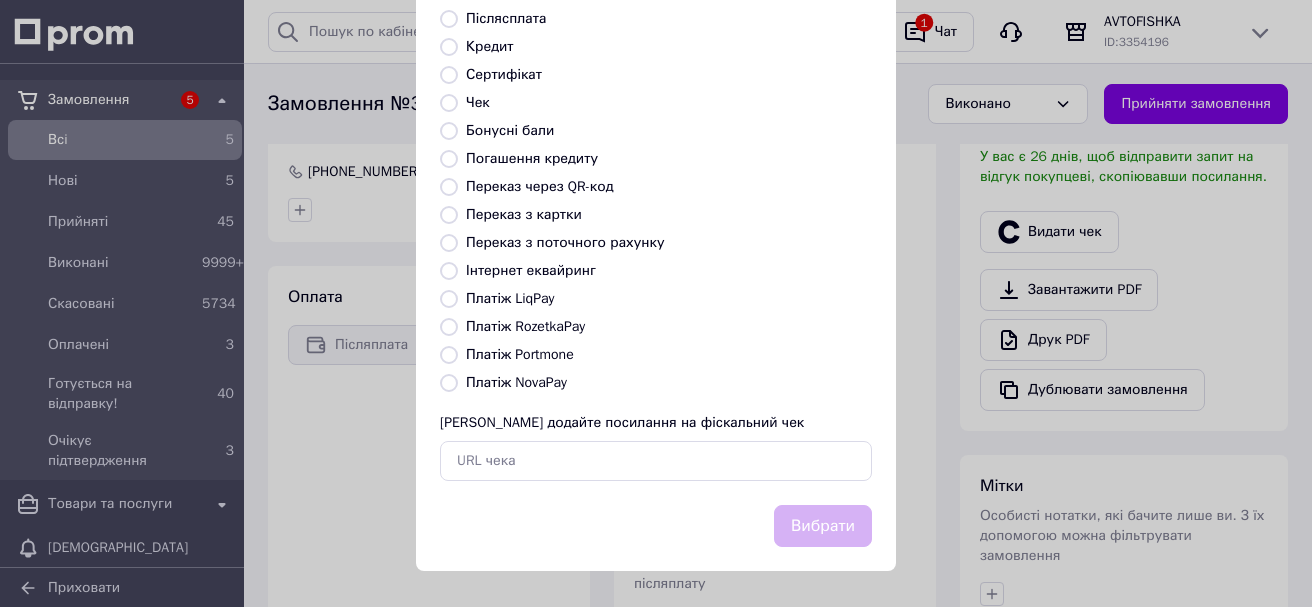 radio on "true" 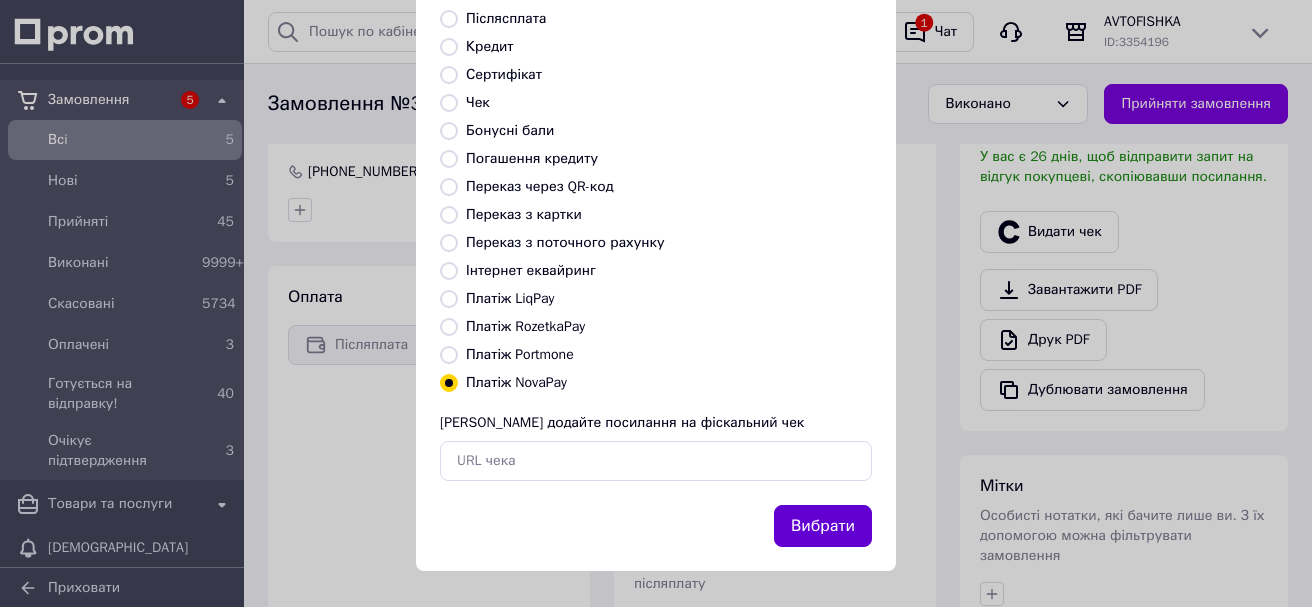 click on "Вибрати" at bounding box center [823, 526] 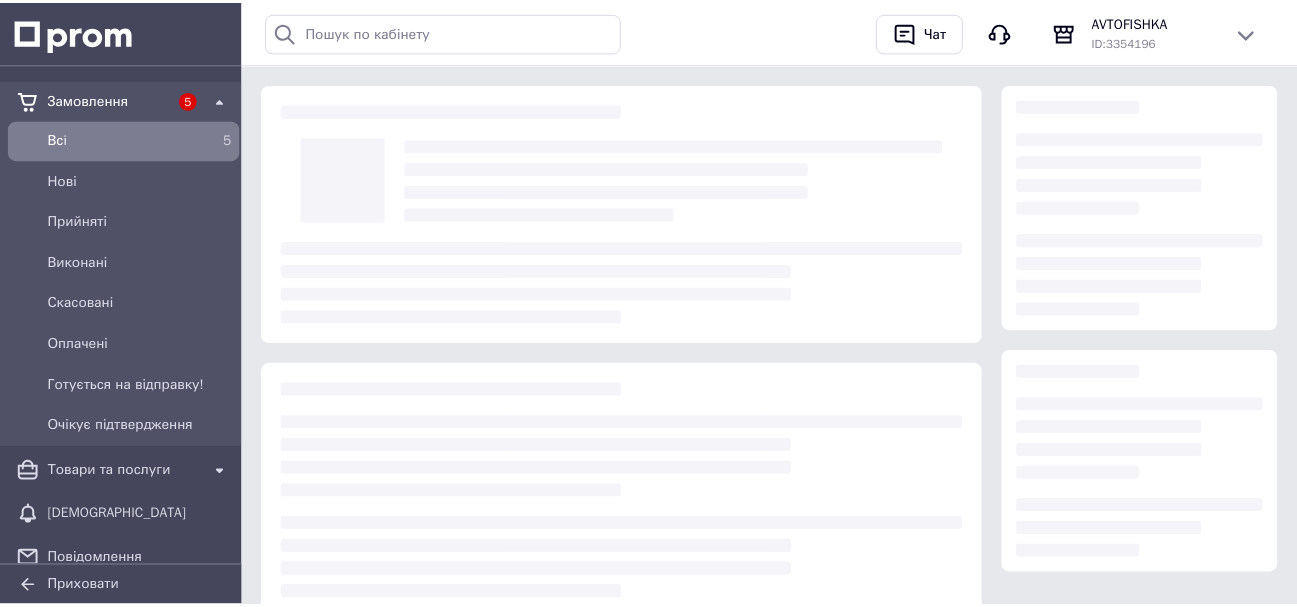 scroll, scrollTop: 0, scrollLeft: 0, axis: both 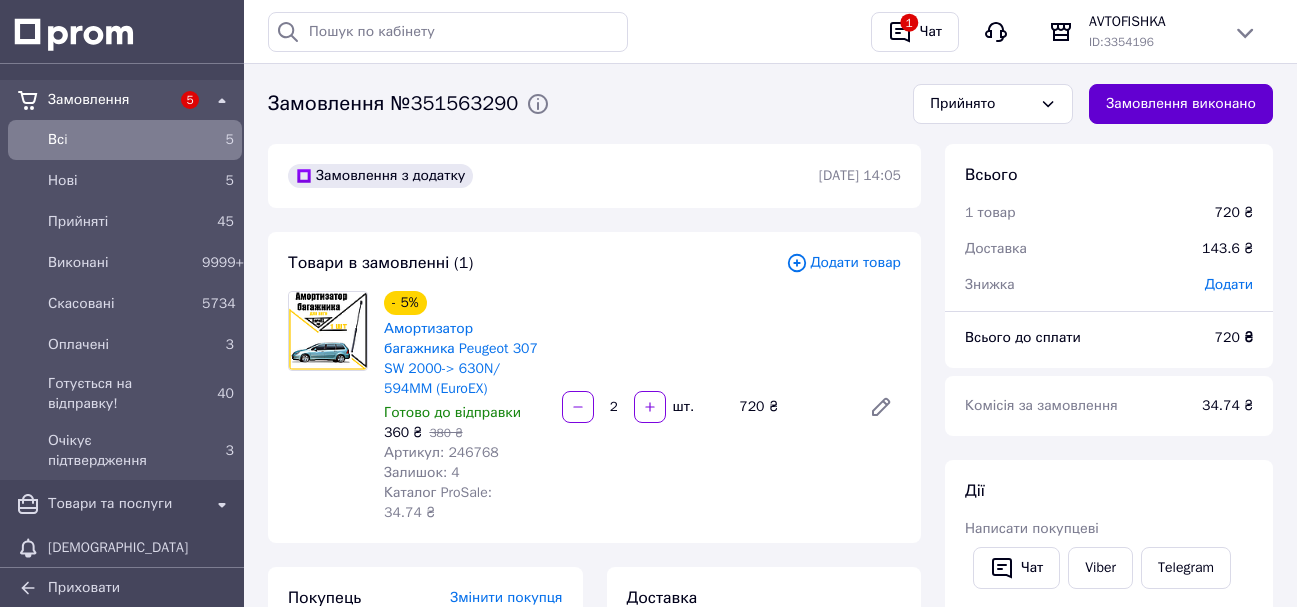 click on "Замовлення виконано" at bounding box center (1181, 104) 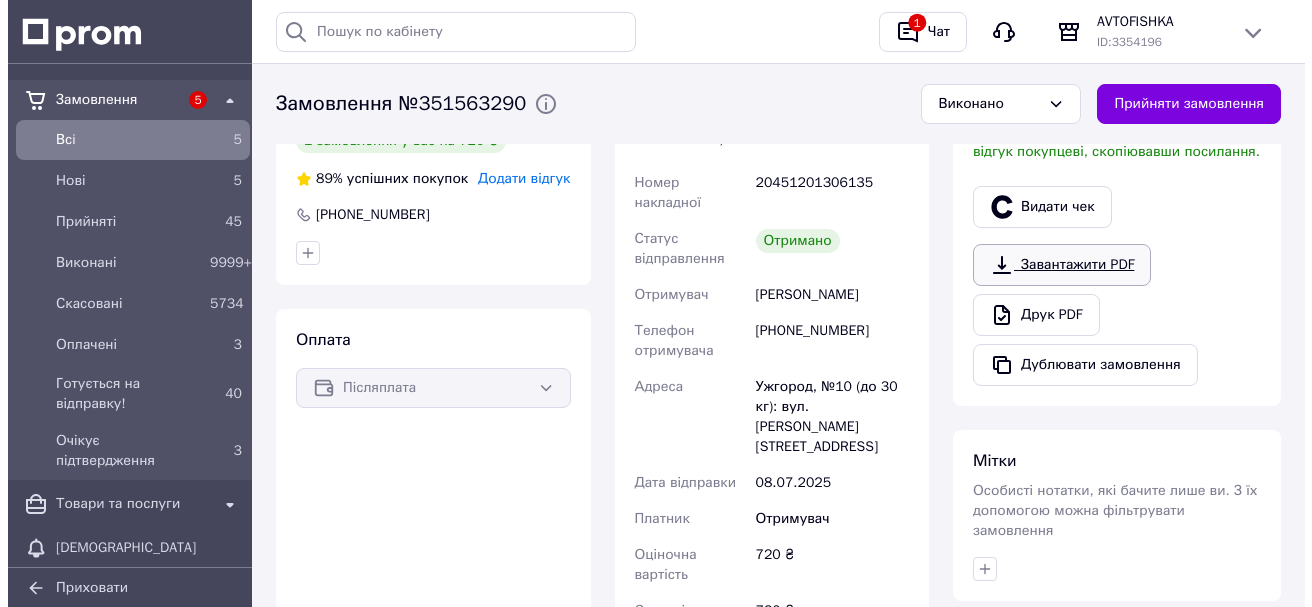scroll, scrollTop: 500, scrollLeft: 0, axis: vertical 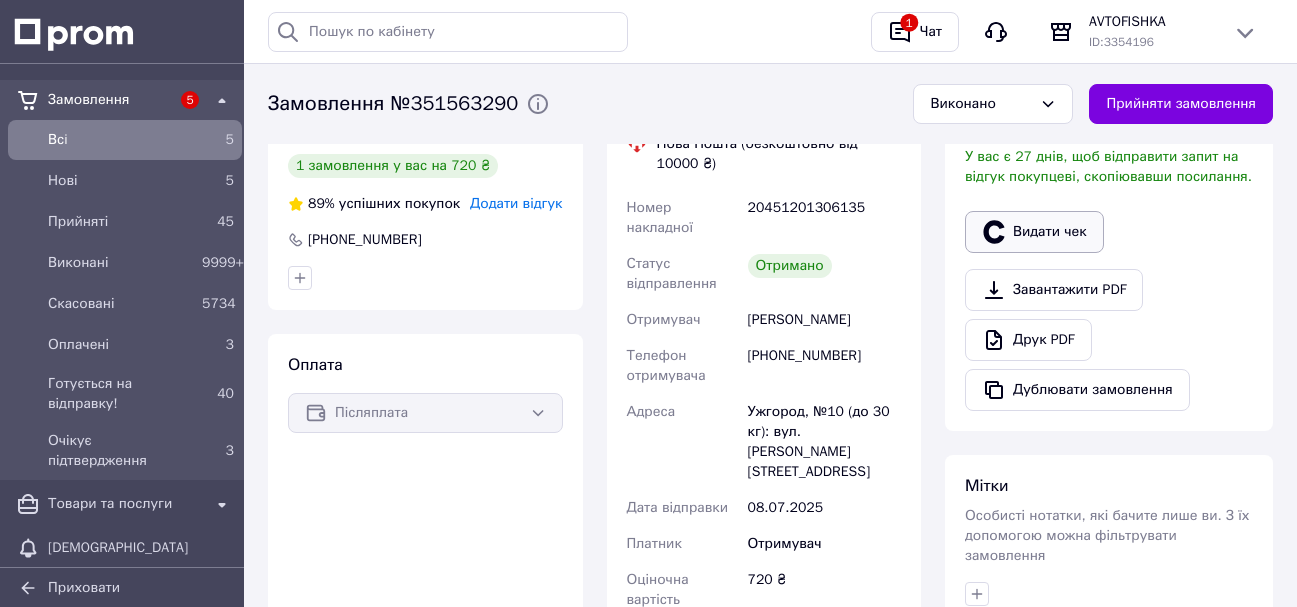 click on "Видати чек" at bounding box center (1034, 232) 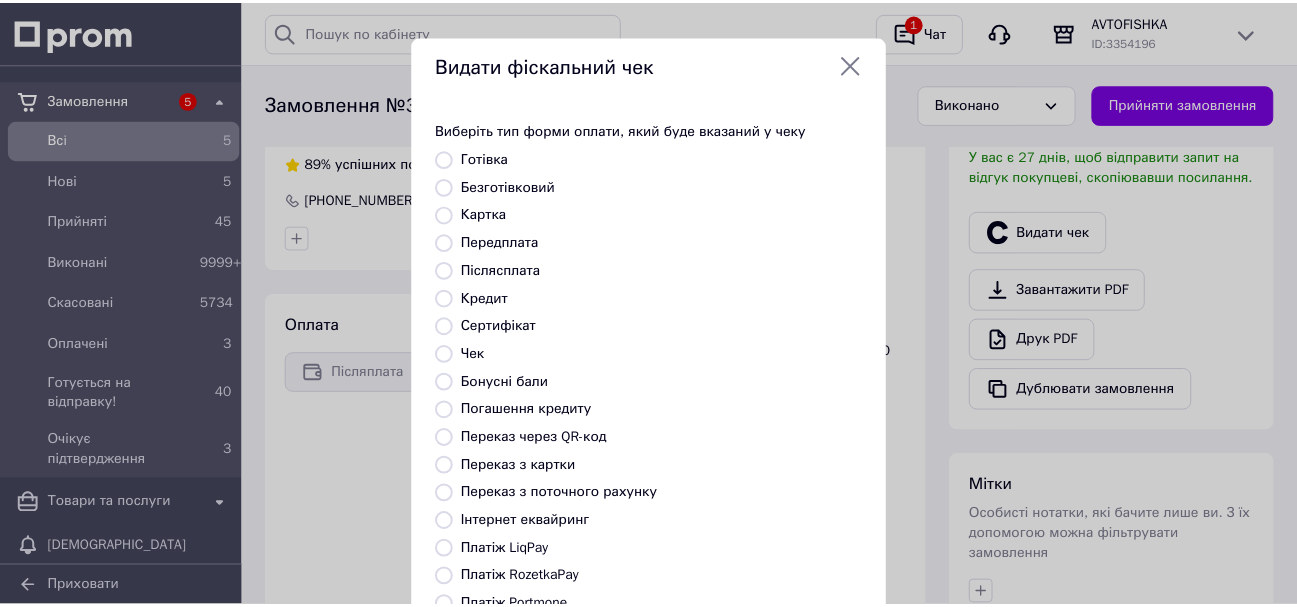 scroll, scrollTop: 200, scrollLeft: 0, axis: vertical 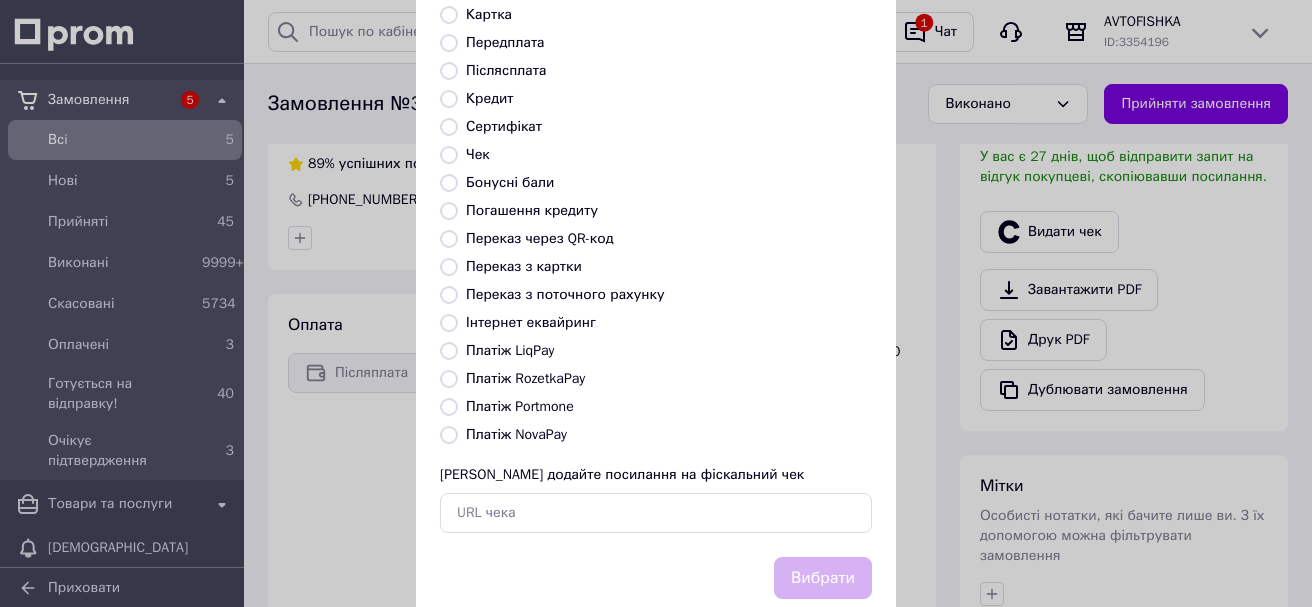 click on "Платіж NovaPay" at bounding box center (449, 435) 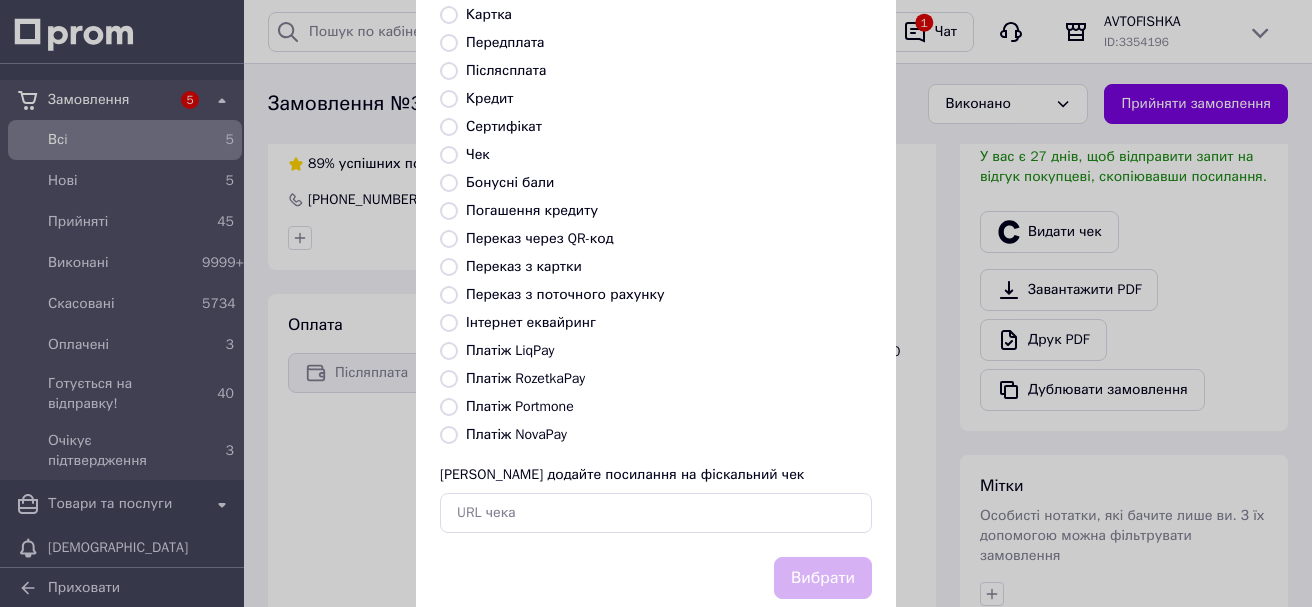 radio on "true" 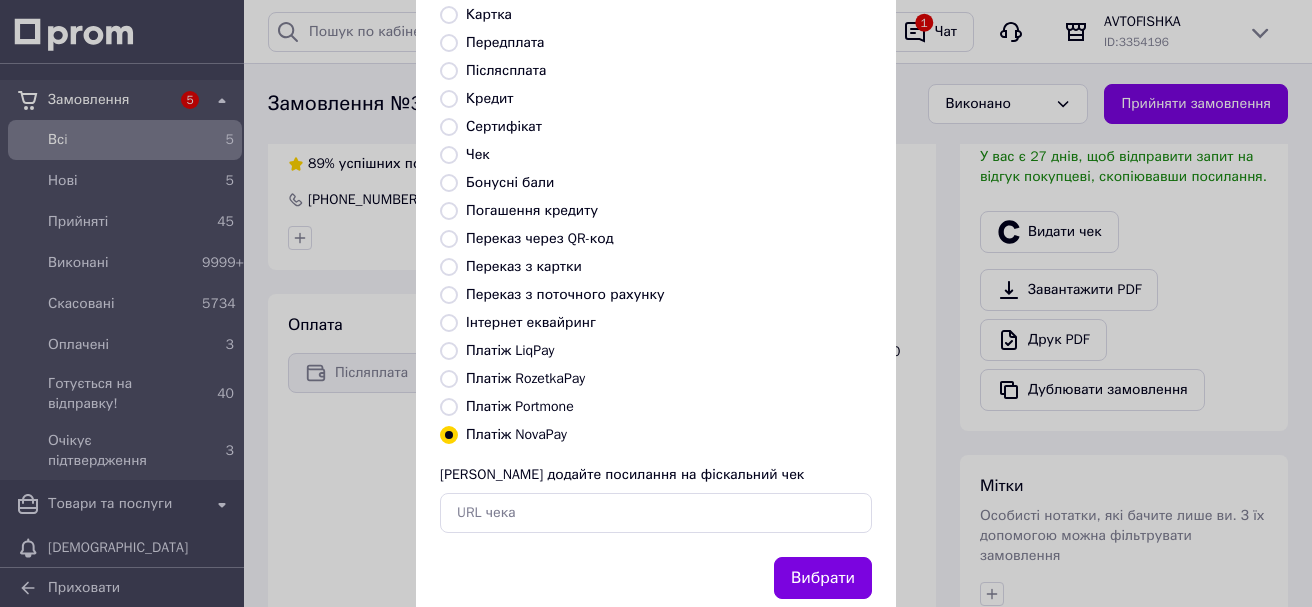 click on "Вибрати" at bounding box center (823, 578) 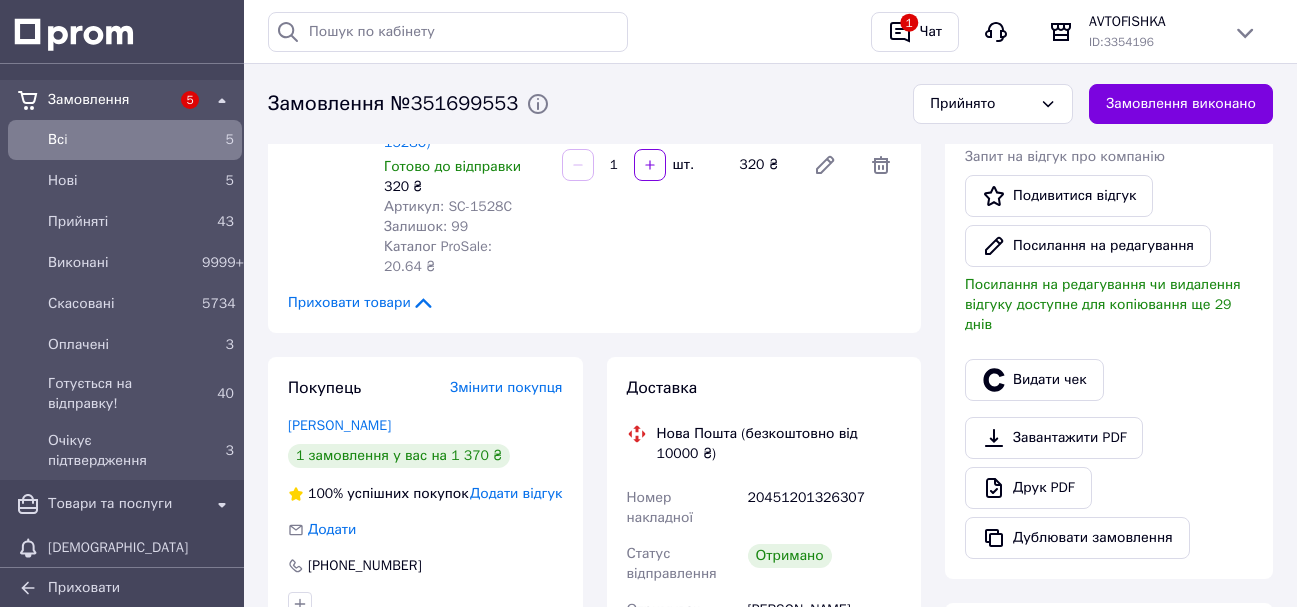 scroll, scrollTop: 700, scrollLeft: 0, axis: vertical 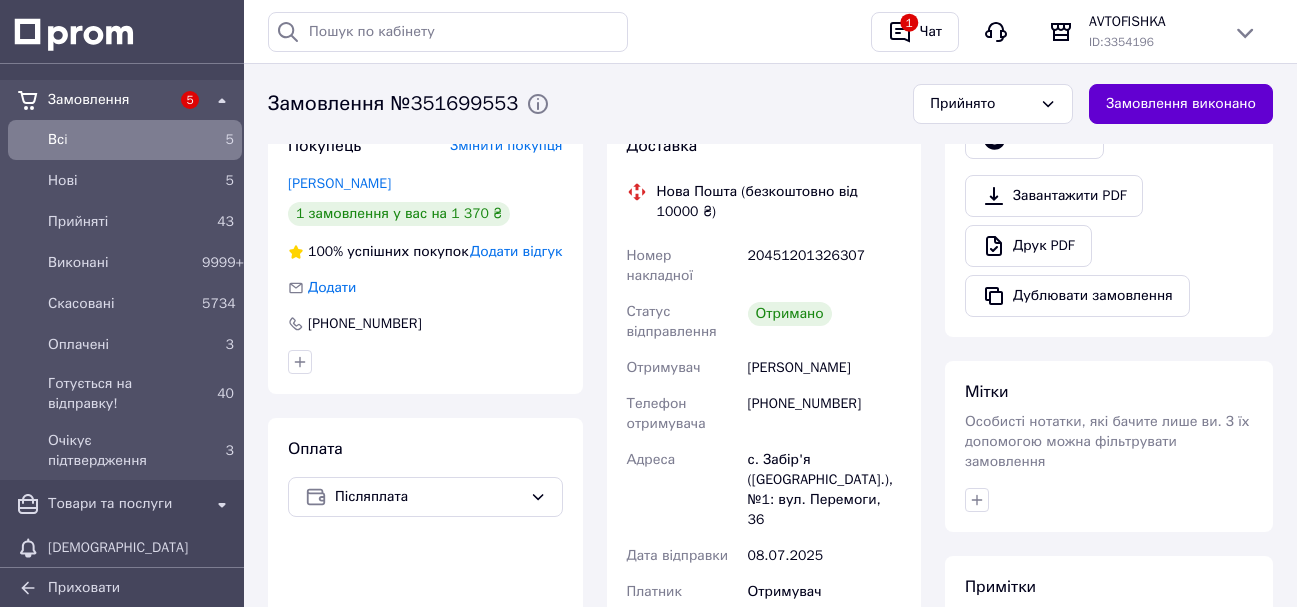 click on "Замовлення виконано" at bounding box center (1181, 104) 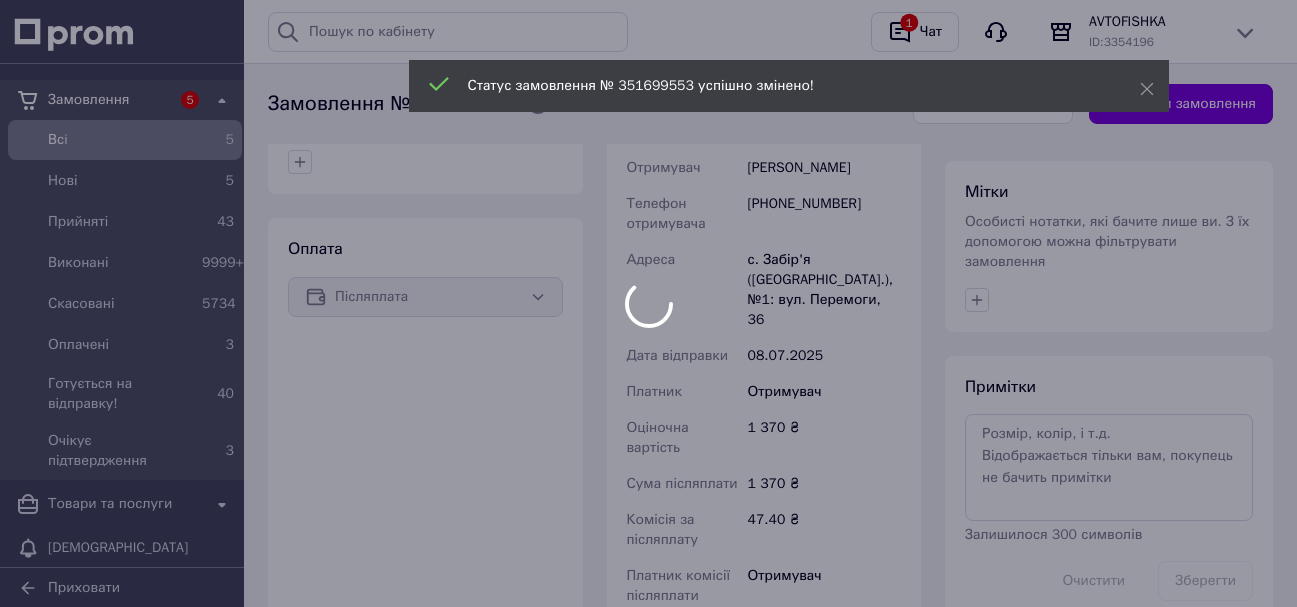 scroll, scrollTop: 800, scrollLeft: 0, axis: vertical 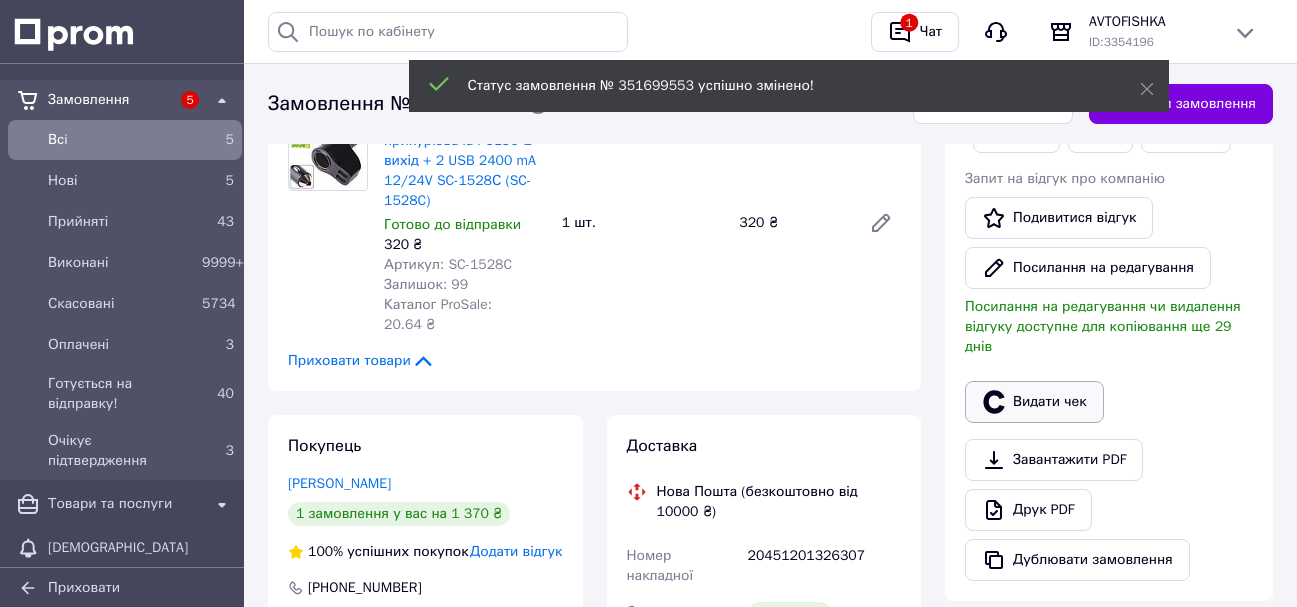 click on "Видати чек" at bounding box center [1034, 402] 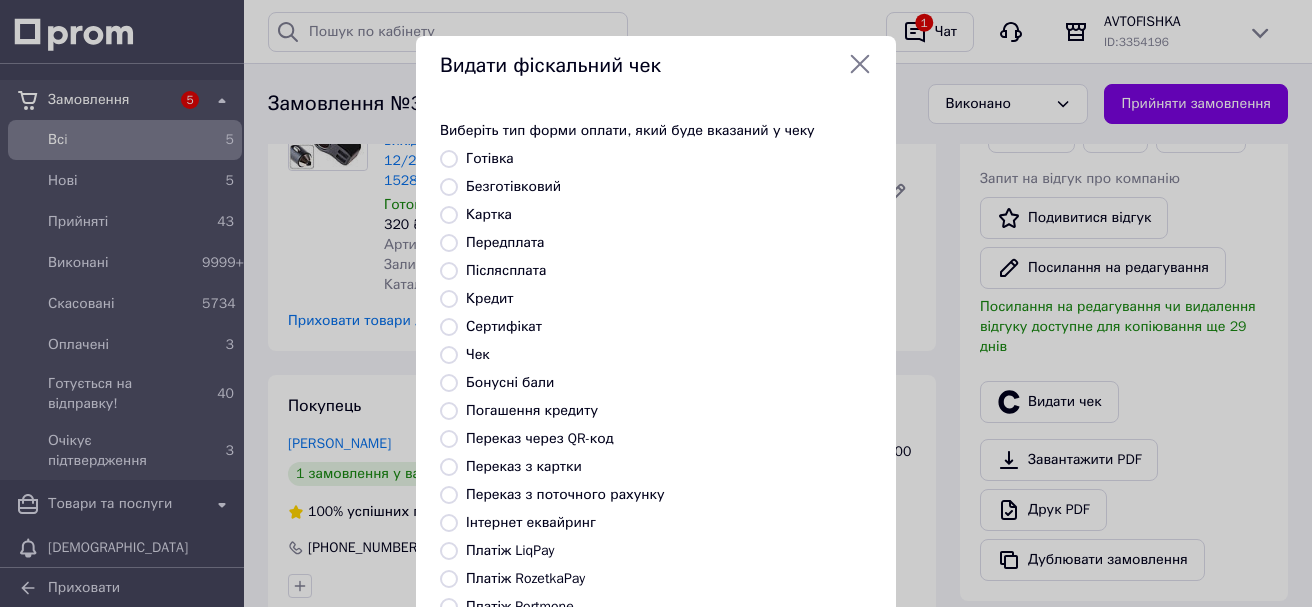 scroll, scrollTop: 252, scrollLeft: 0, axis: vertical 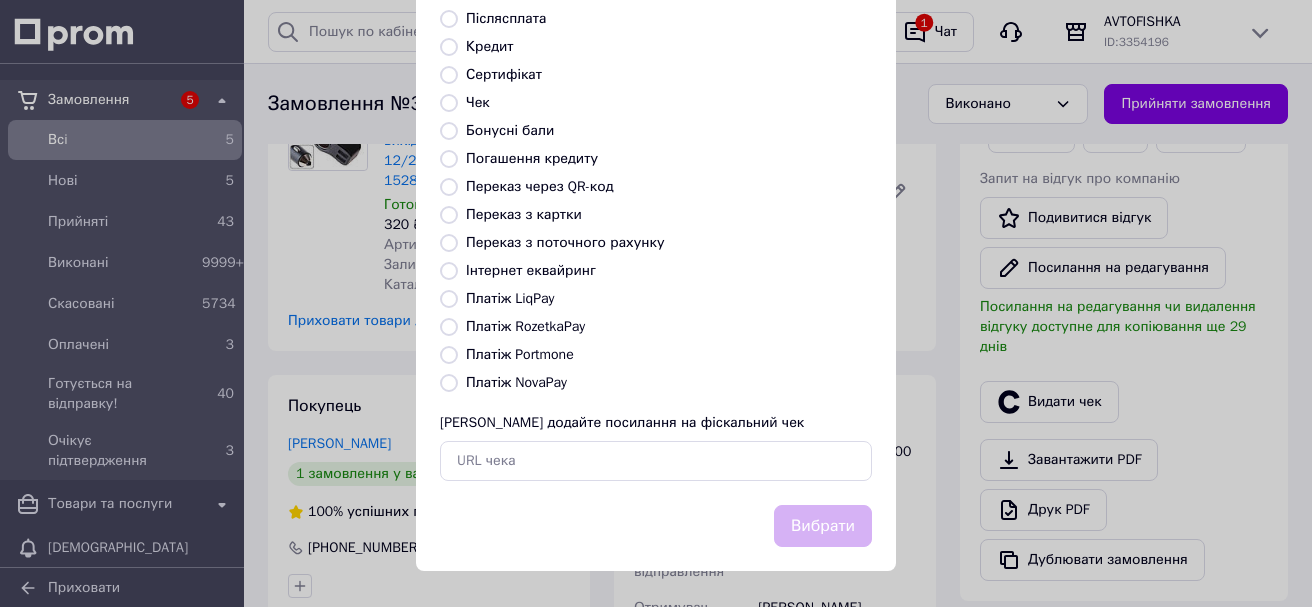 click on "Платіж NovaPay" at bounding box center [449, 383] 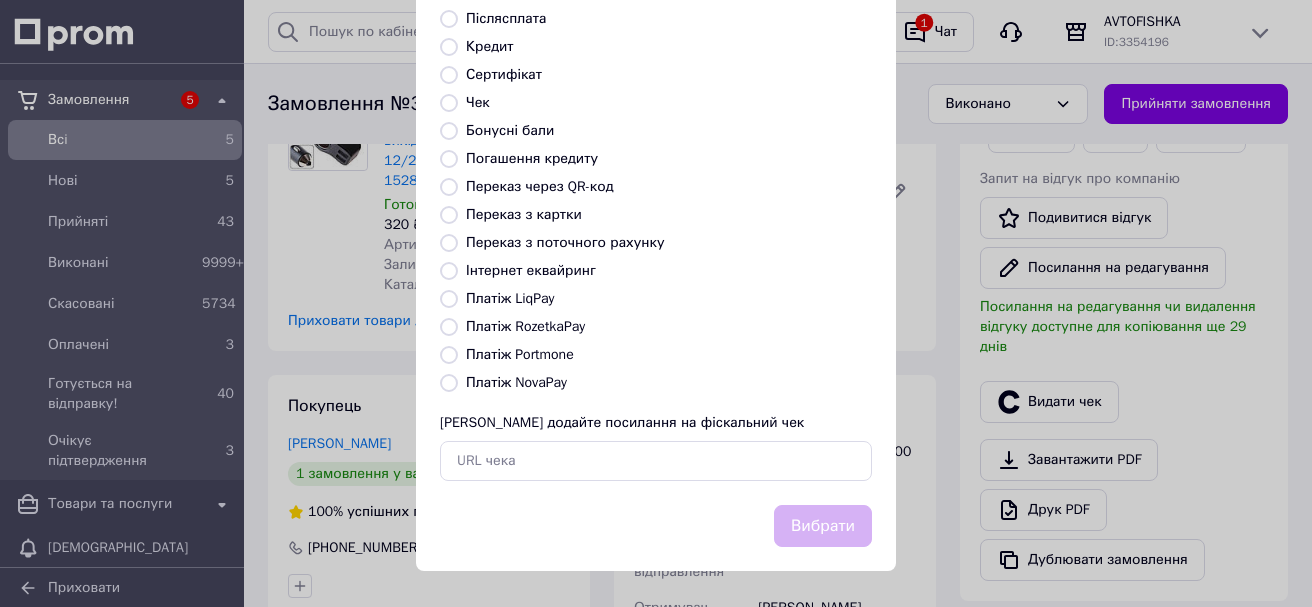 radio on "true" 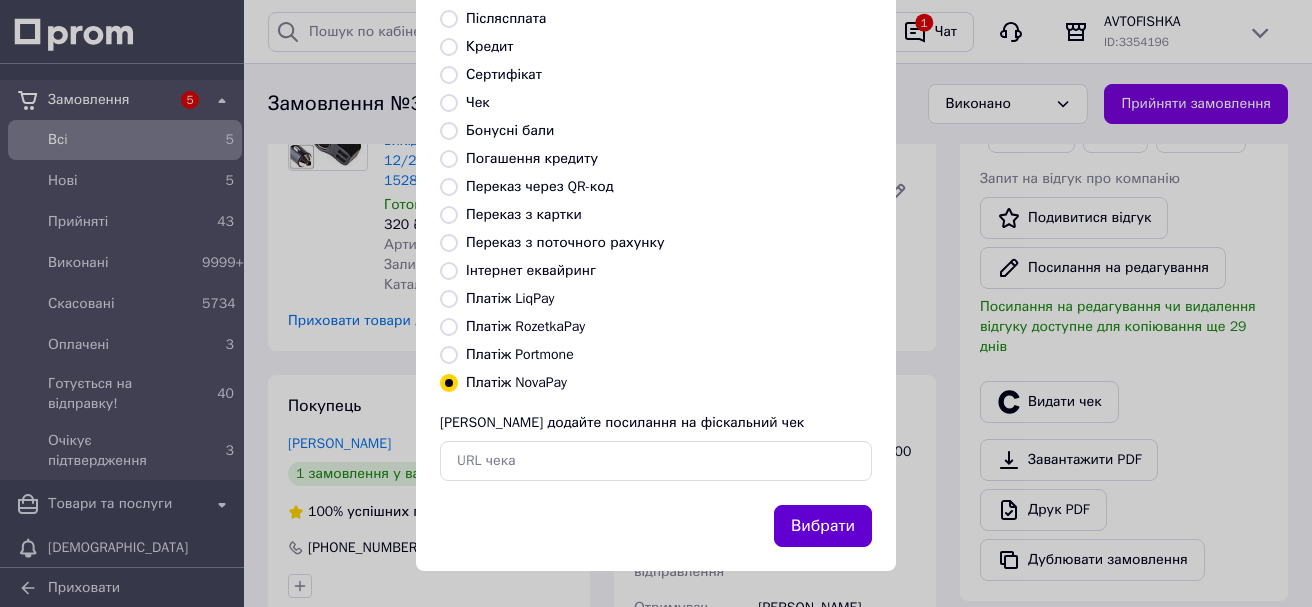 click on "Вибрати" at bounding box center (823, 526) 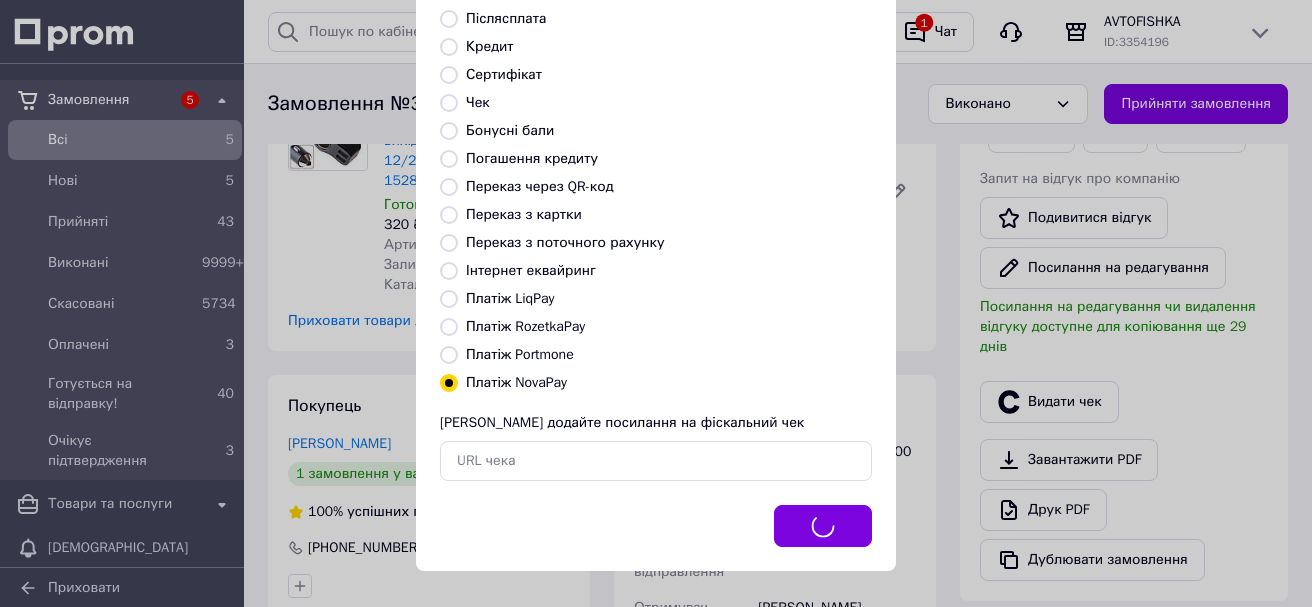 scroll, scrollTop: 0, scrollLeft: 0, axis: both 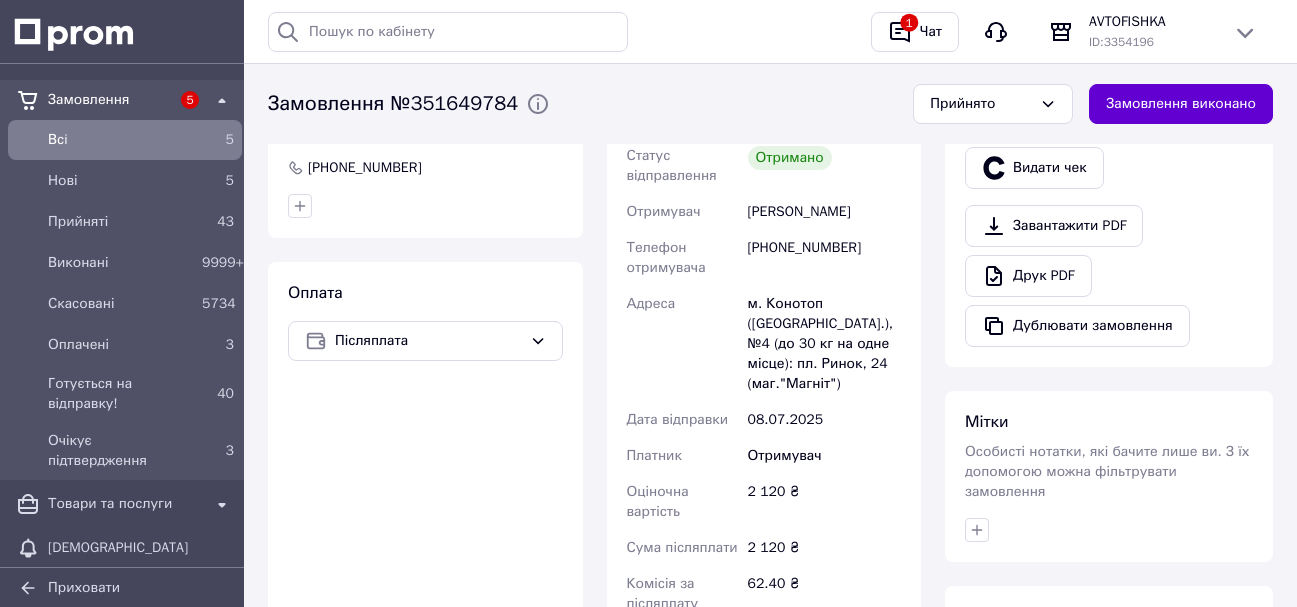 click on "Замовлення виконано" at bounding box center [1181, 104] 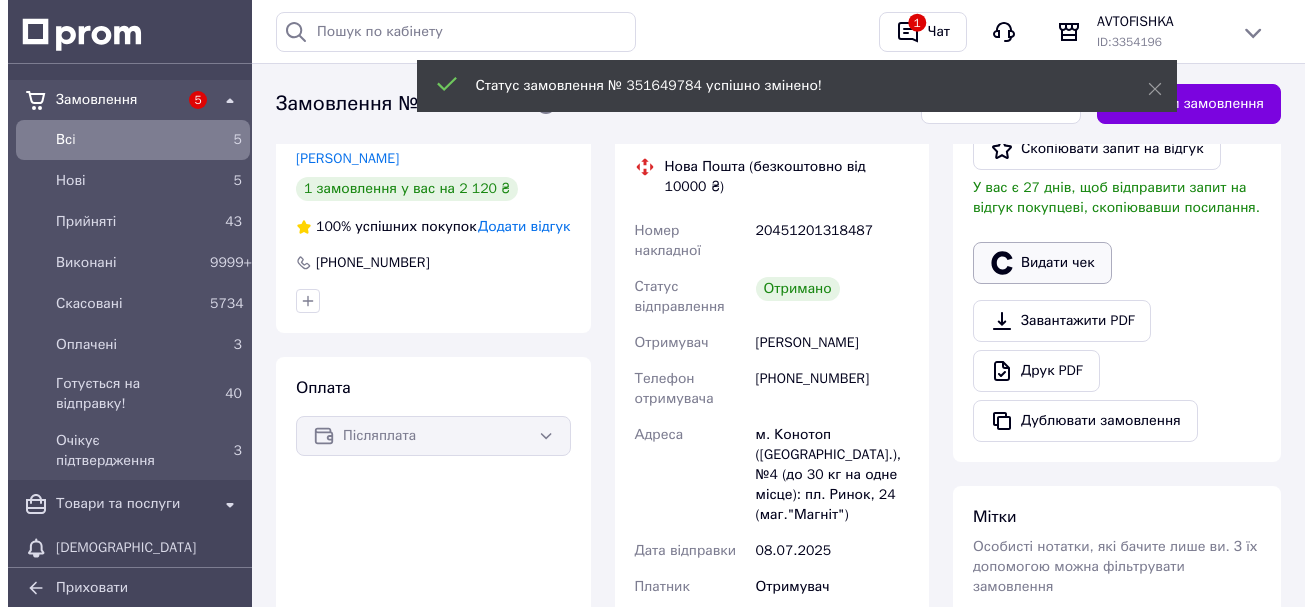 scroll, scrollTop: 464, scrollLeft: 0, axis: vertical 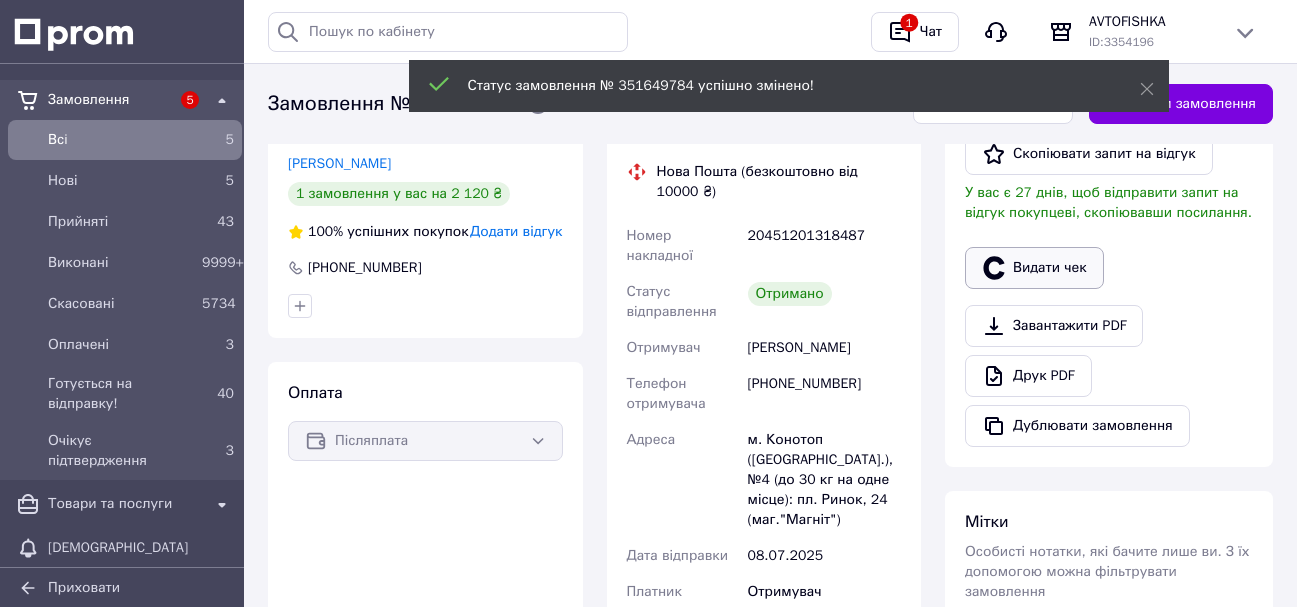 click on "Видати чек" at bounding box center (1034, 268) 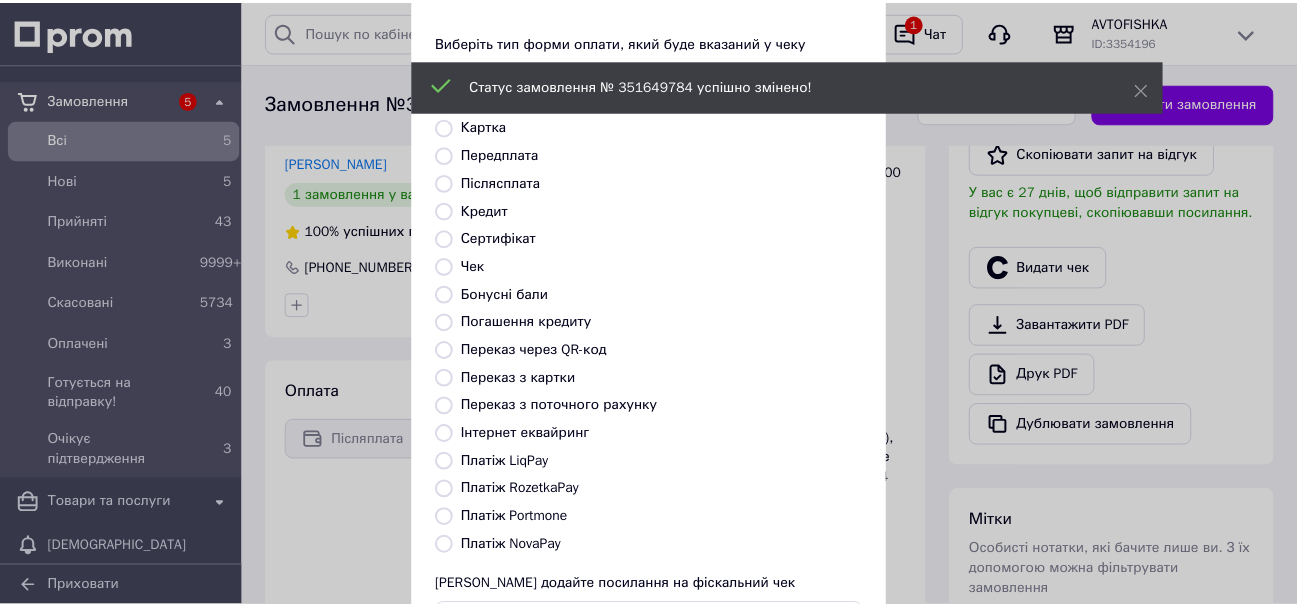 scroll, scrollTop: 200, scrollLeft: 0, axis: vertical 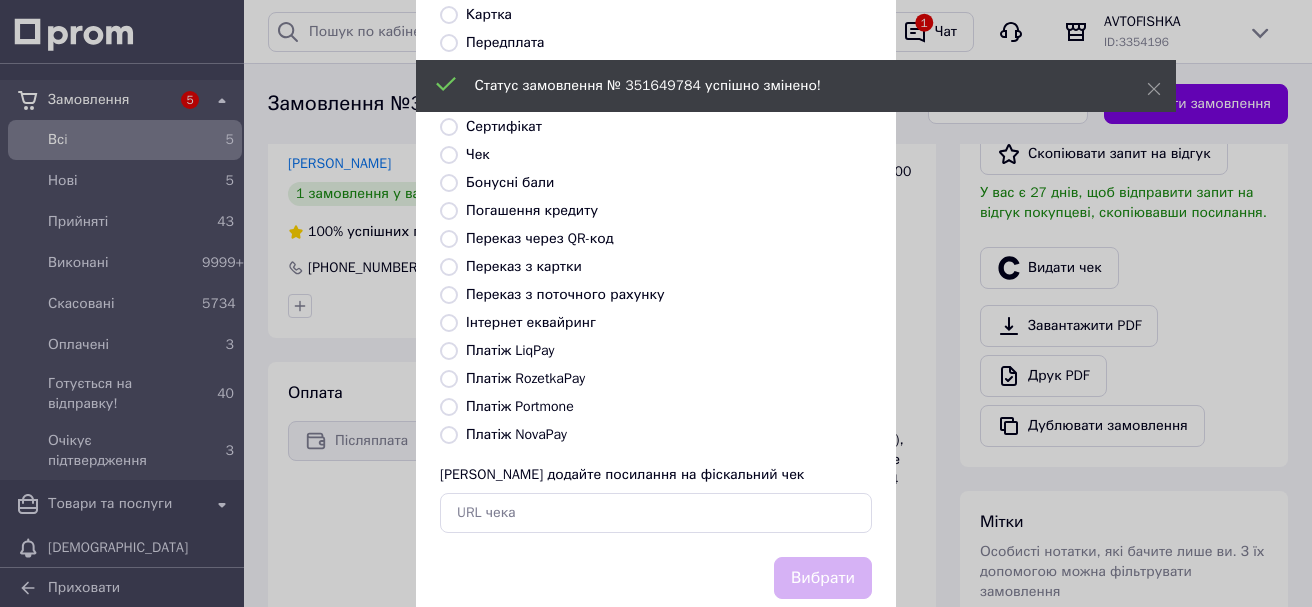 drag, startPoint x: 441, startPoint y: 436, endPoint x: 570, endPoint y: 497, distance: 142.69548 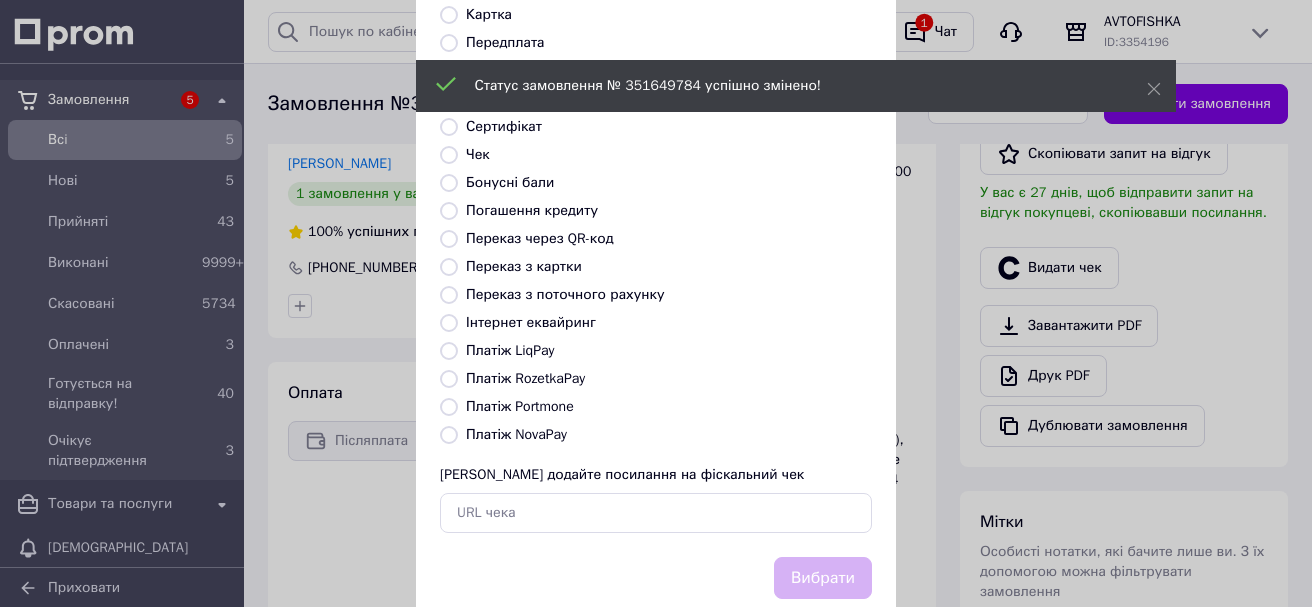 radio on "true" 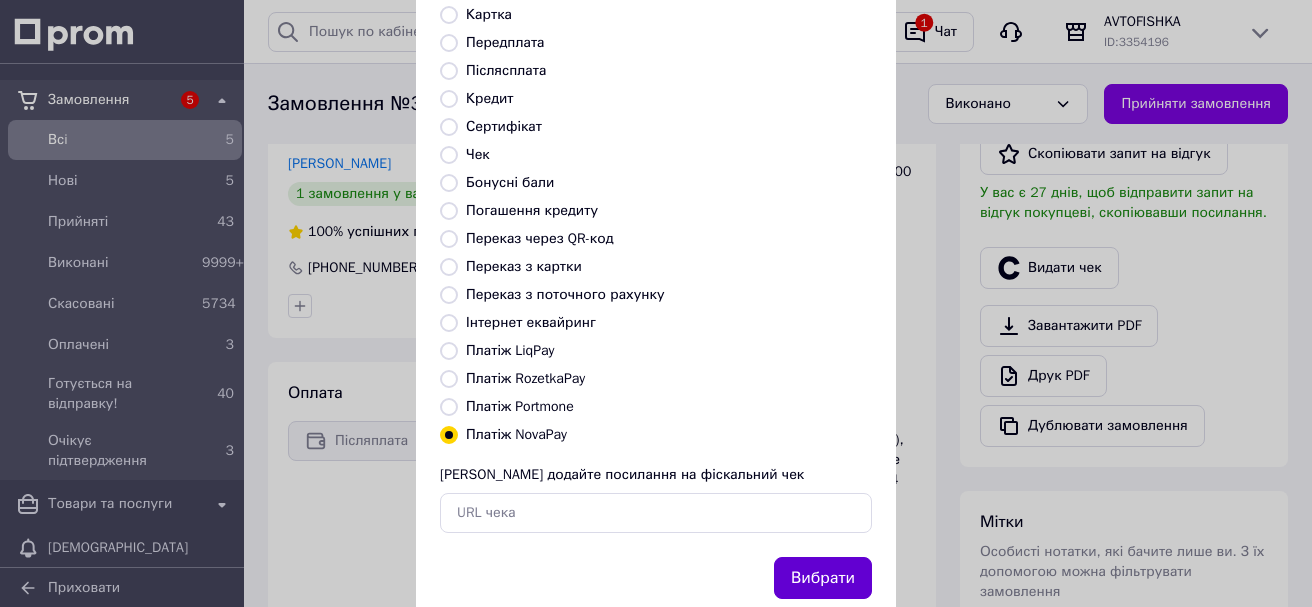 click on "Вибрати" at bounding box center [823, 578] 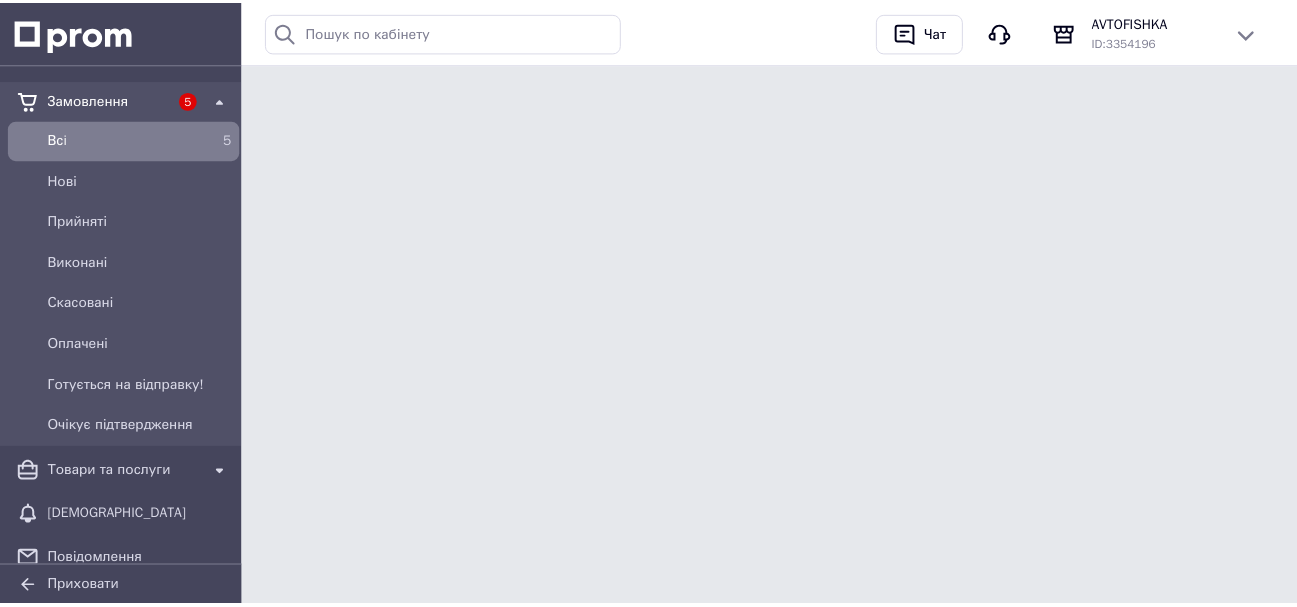 scroll, scrollTop: 0, scrollLeft: 0, axis: both 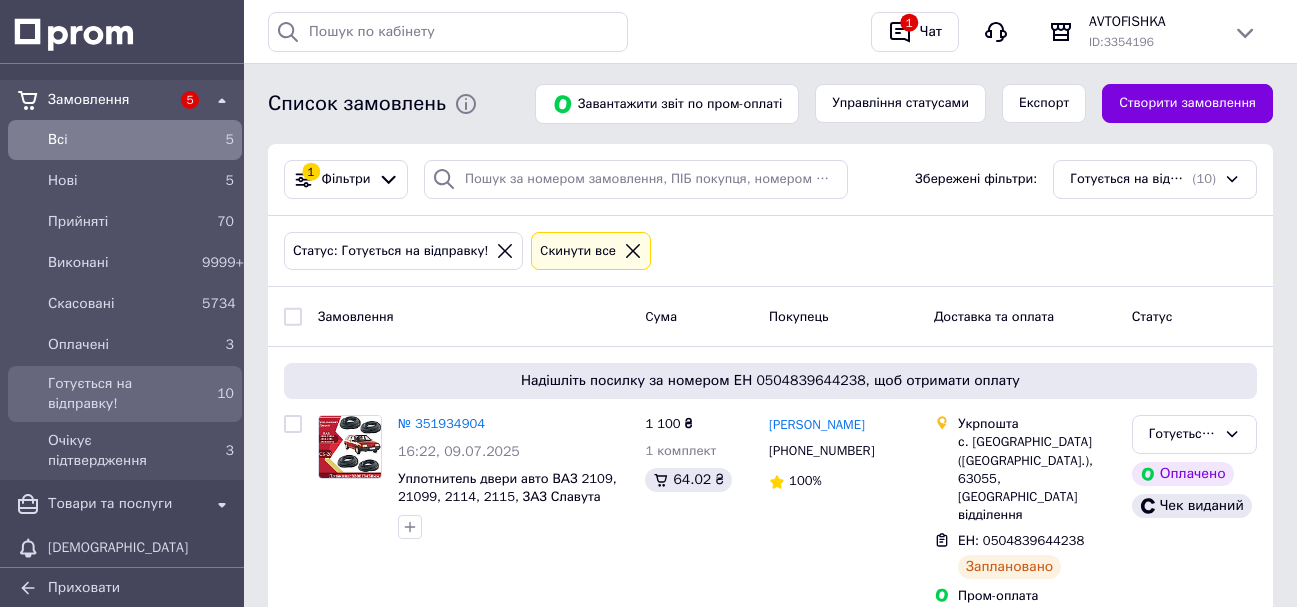click on "Готується на відправку! 10" at bounding box center (125, 394) 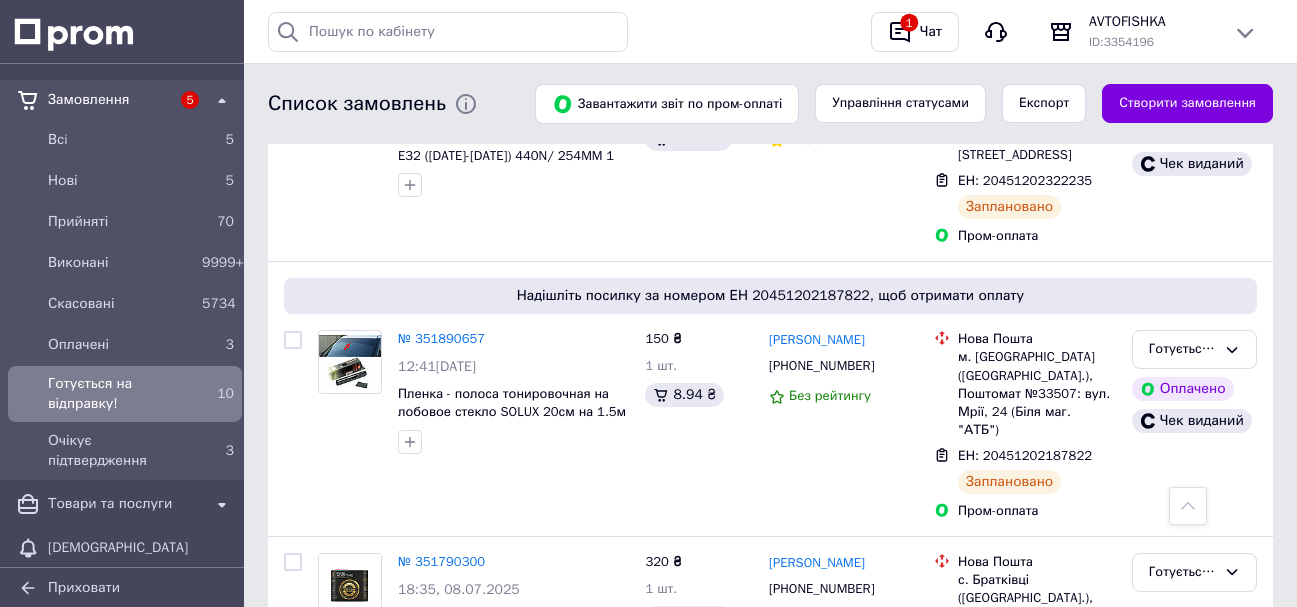 scroll, scrollTop: 1913, scrollLeft: 0, axis: vertical 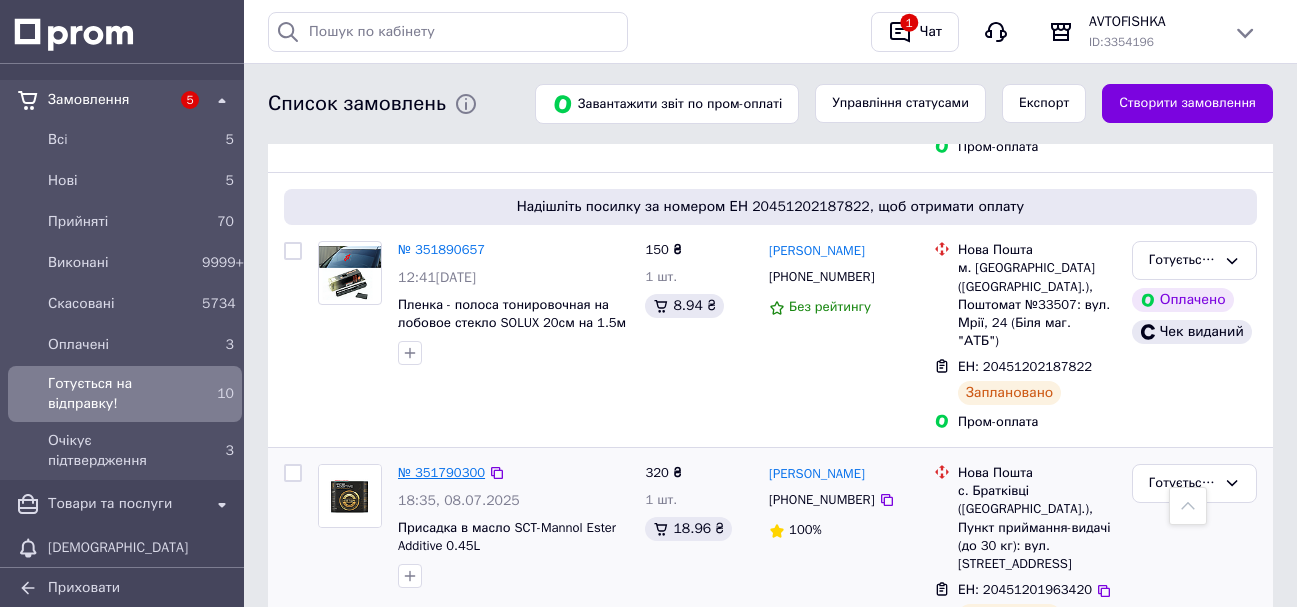 click on "№ 351790300" at bounding box center [441, 472] 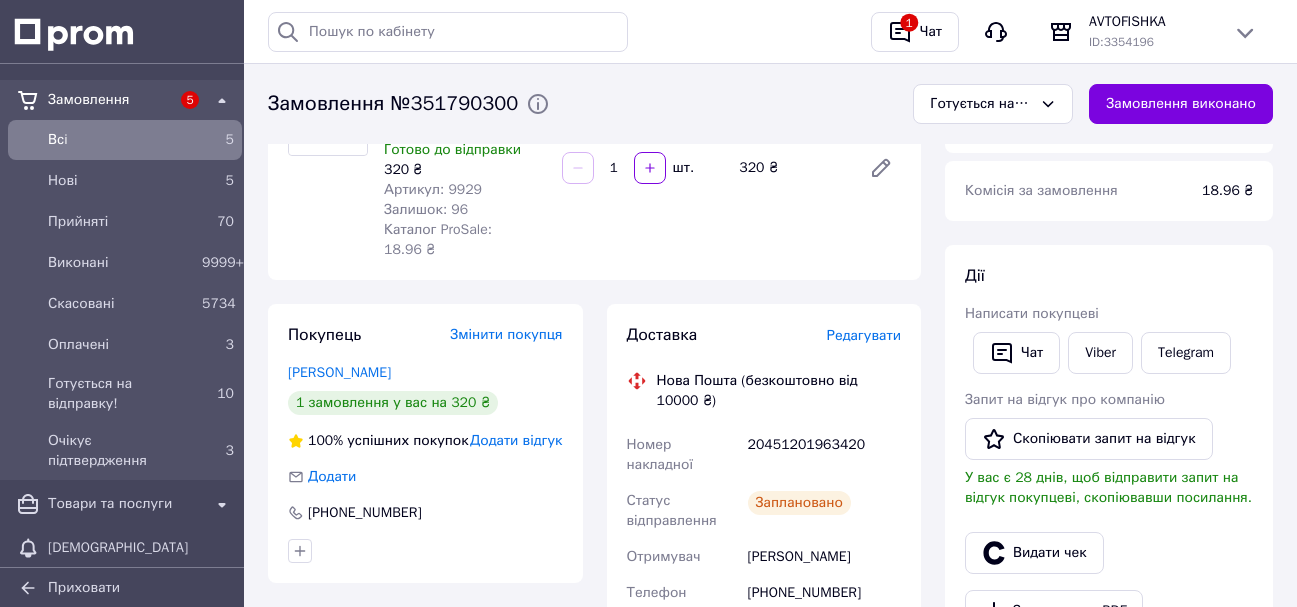 scroll, scrollTop: 100, scrollLeft: 0, axis: vertical 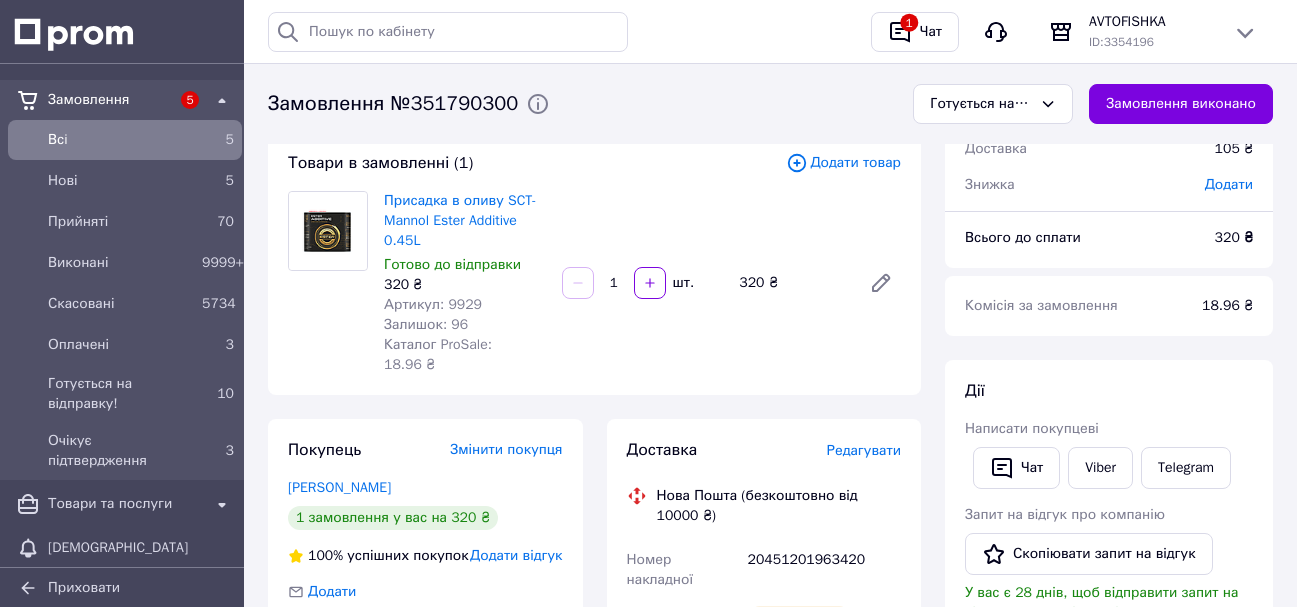 click on "Артикул: 9929" at bounding box center (433, 304) 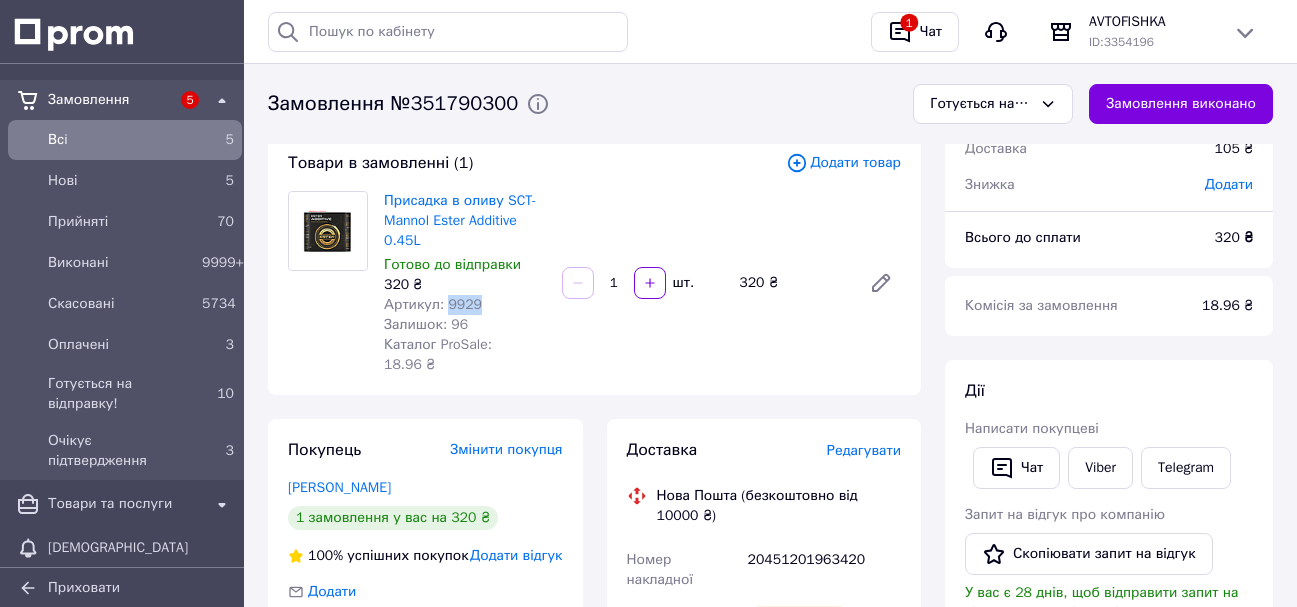 click on "Артикул: 9929" at bounding box center (433, 304) 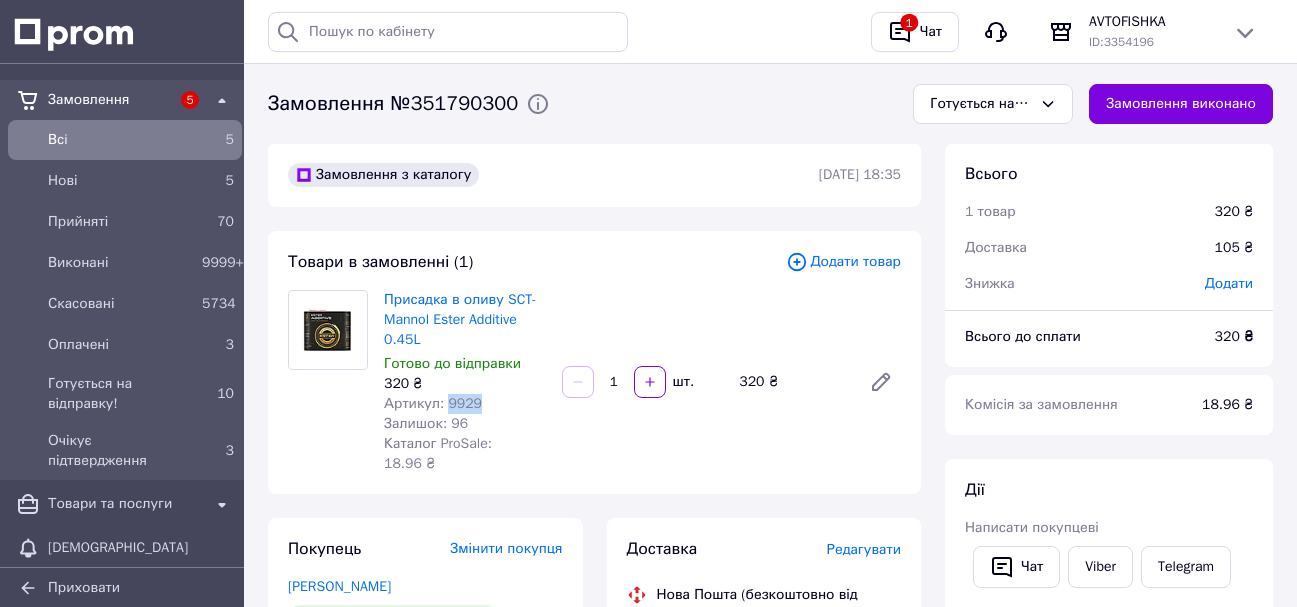 scroll, scrollTop: 0, scrollLeft: 0, axis: both 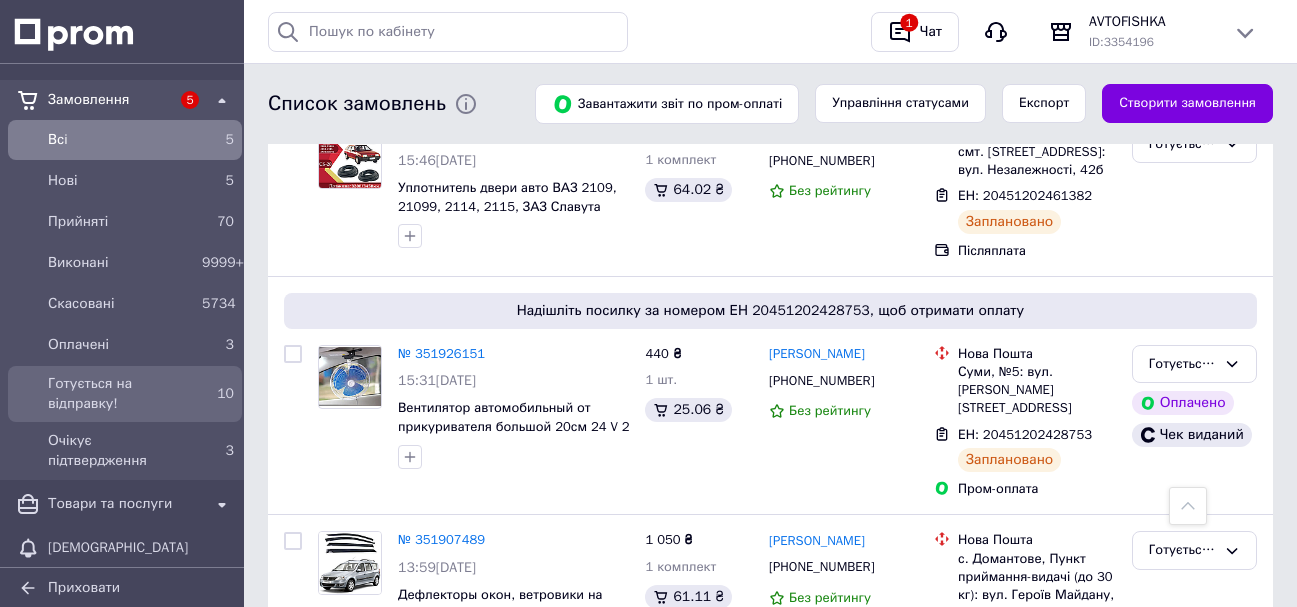 click on "Готується на відправку!" at bounding box center (121, 394) 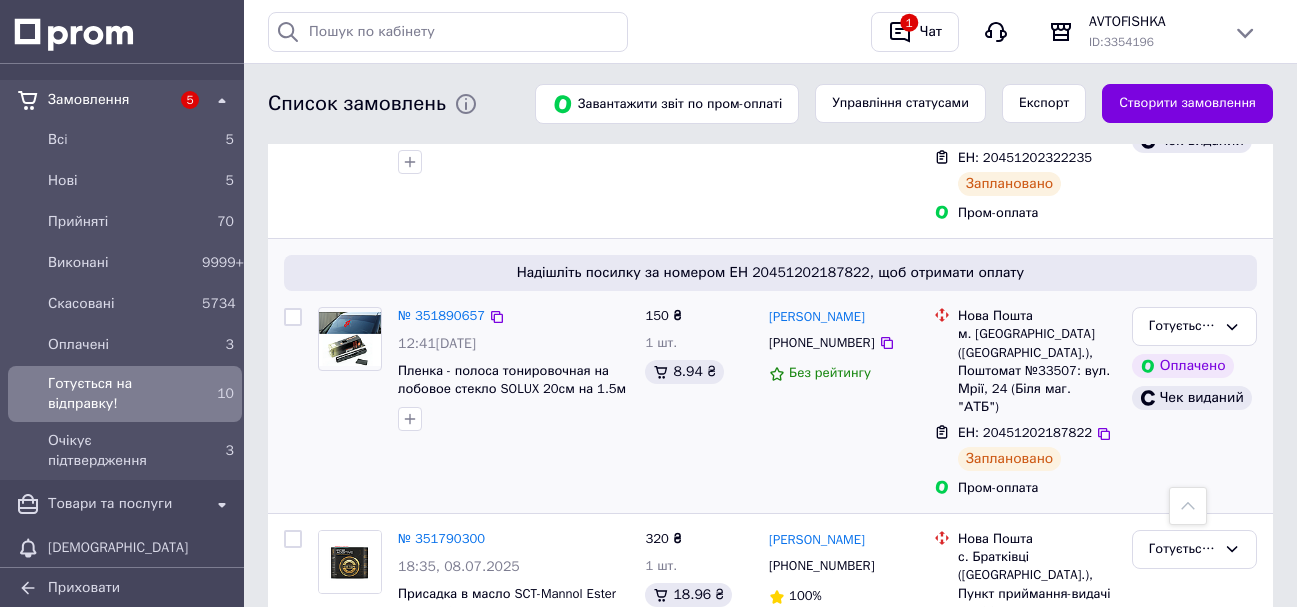scroll, scrollTop: 1813, scrollLeft: 0, axis: vertical 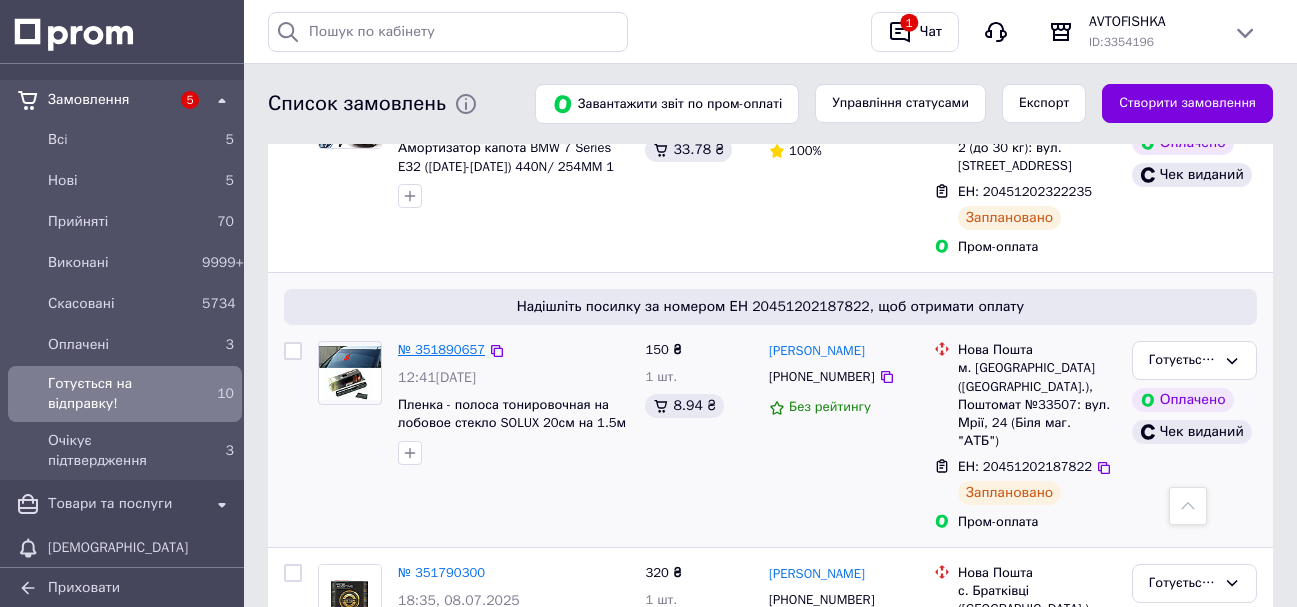 click on "№ 351890657" at bounding box center (441, 349) 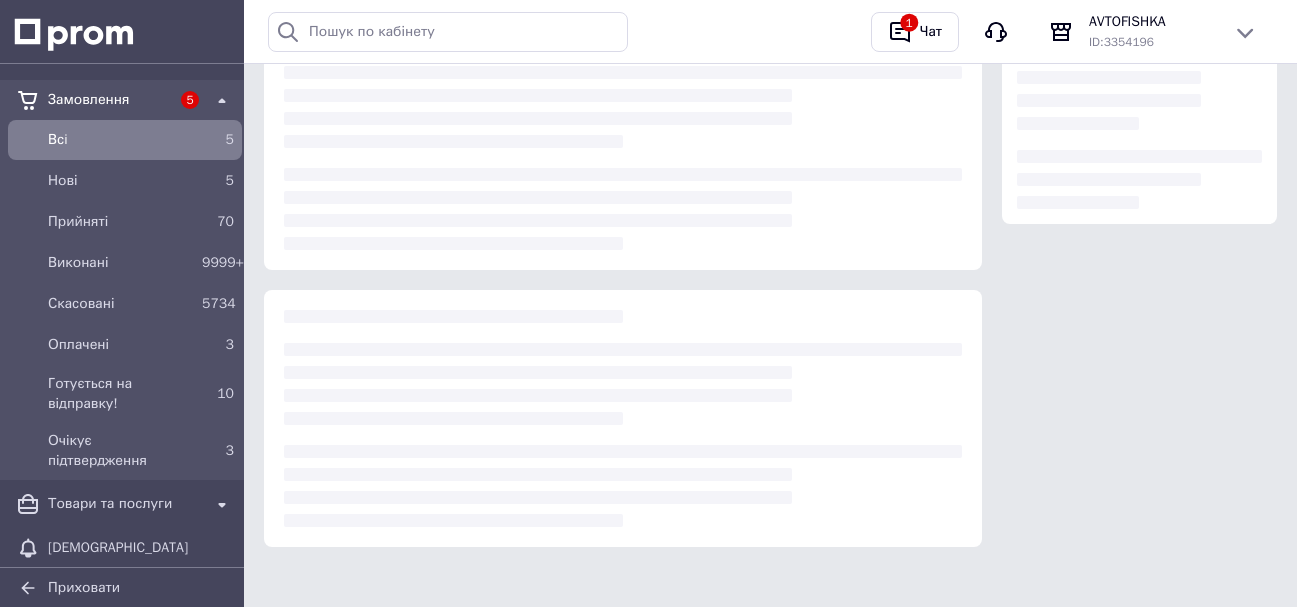 scroll, scrollTop: 0, scrollLeft: 0, axis: both 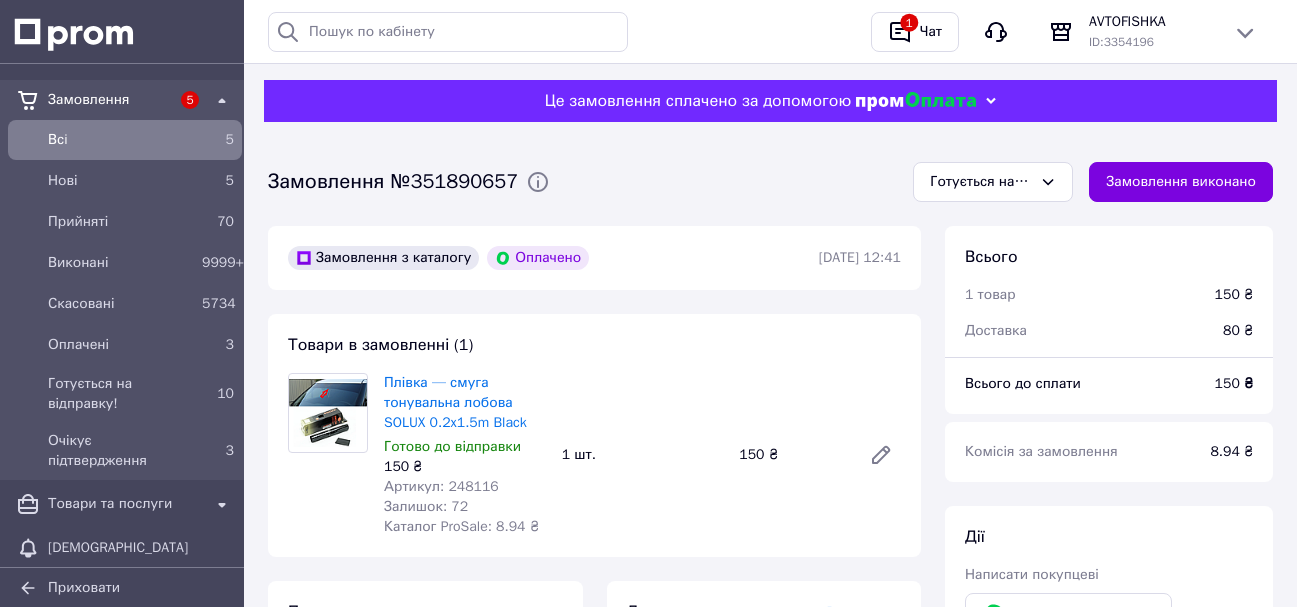 click on "Артикул: 248116" at bounding box center [441, 486] 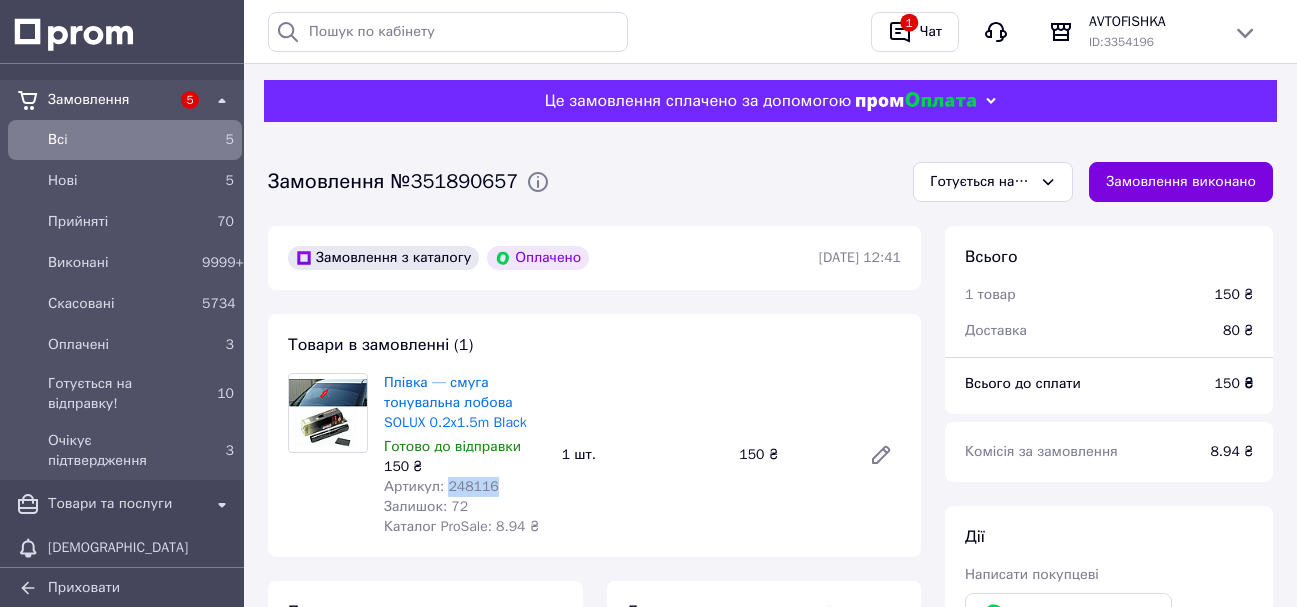 click on "Артикул: 248116" at bounding box center (441, 486) 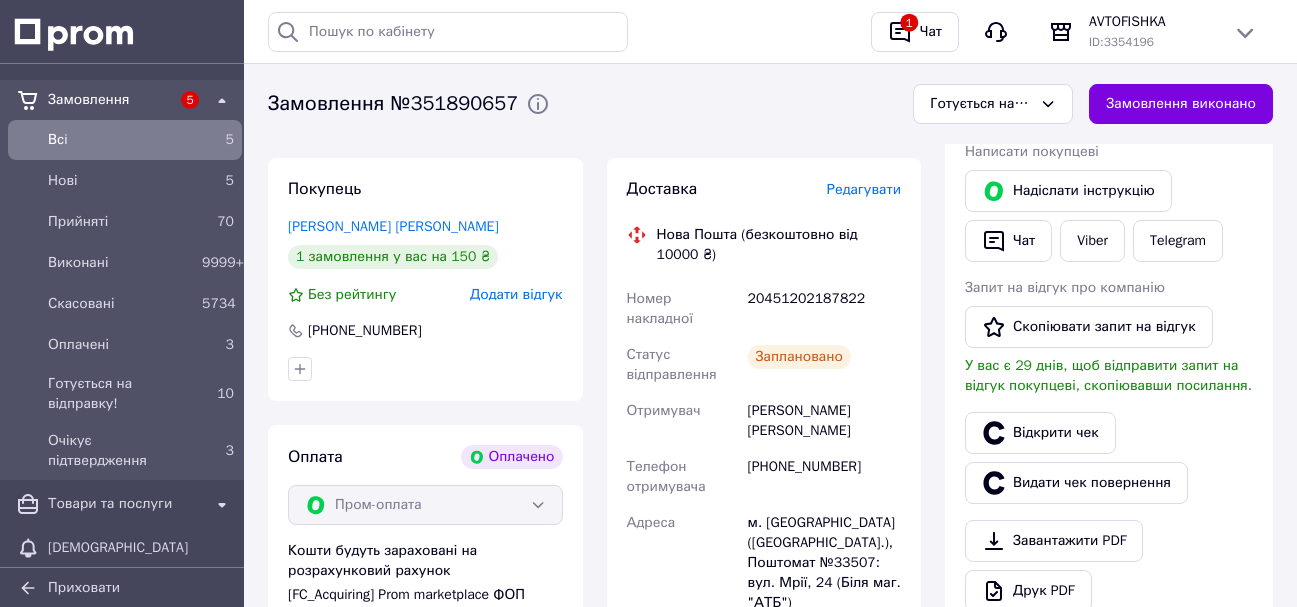 scroll, scrollTop: 100, scrollLeft: 0, axis: vertical 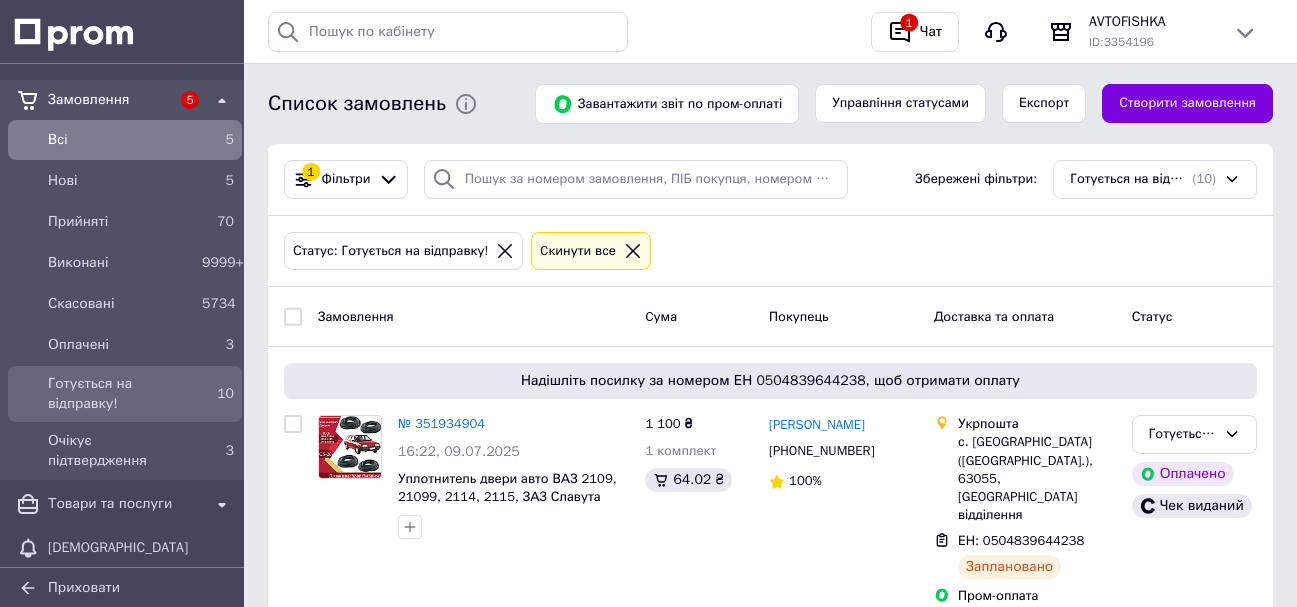 click on "Готується на відправку!" at bounding box center [121, 394] 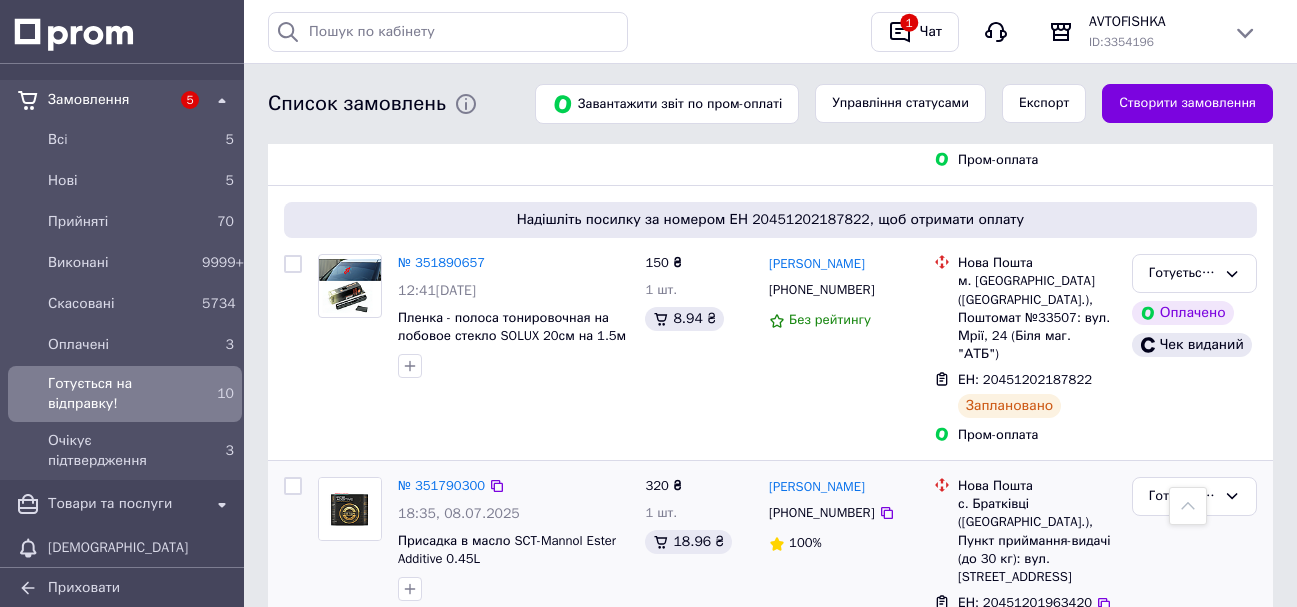 scroll, scrollTop: 1913, scrollLeft: 0, axis: vertical 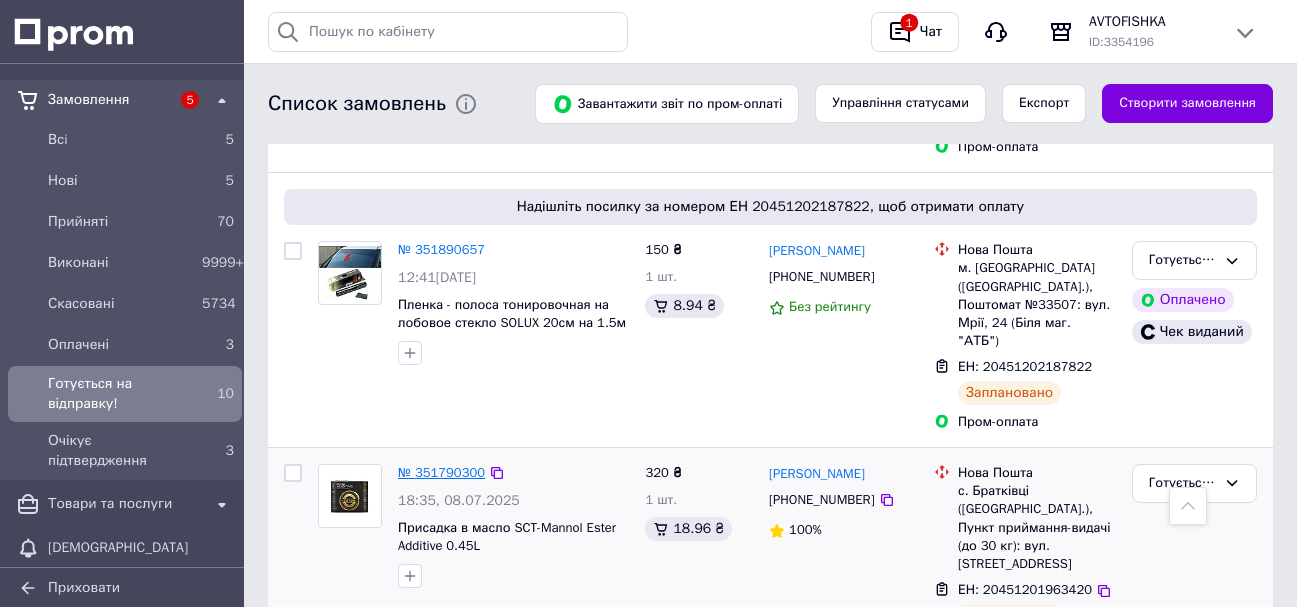 click on "№ 351790300" at bounding box center (441, 472) 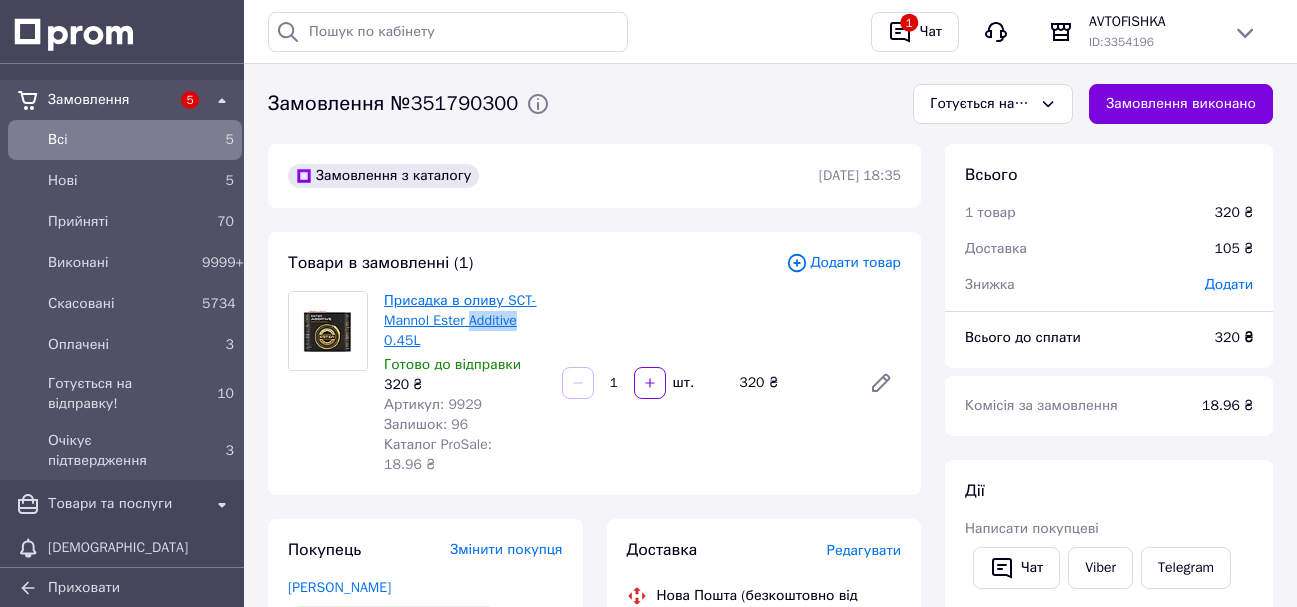 drag, startPoint x: 522, startPoint y: 321, endPoint x: 472, endPoint y: 319, distance: 50.039986 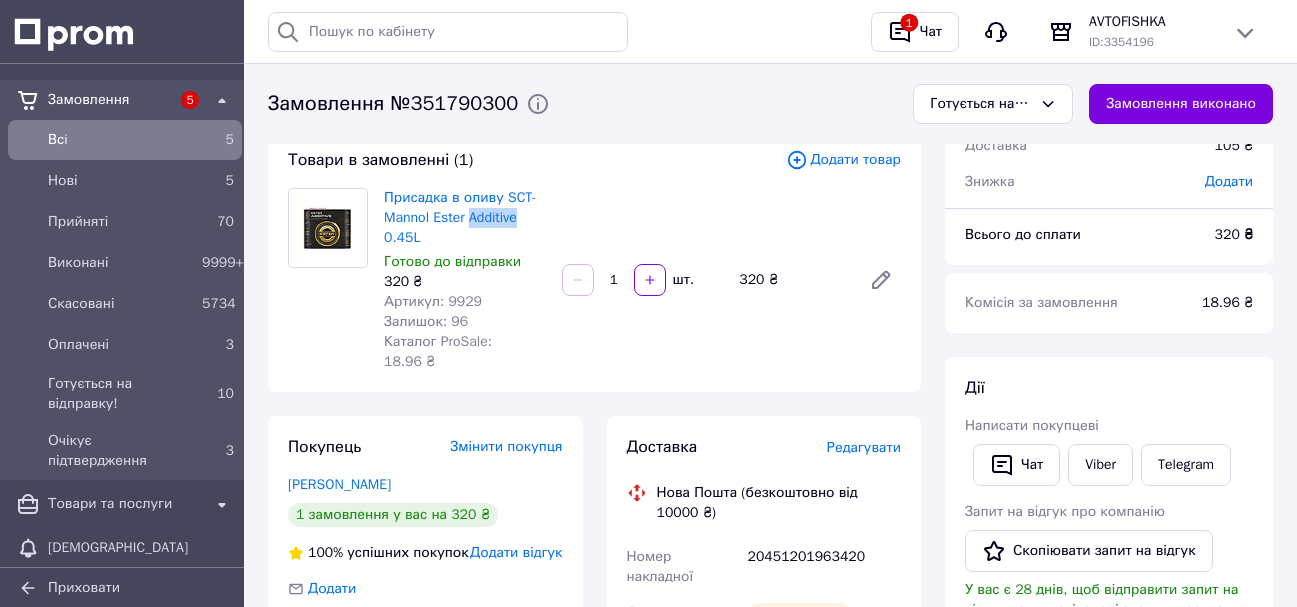 scroll, scrollTop: 200, scrollLeft: 0, axis: vertical 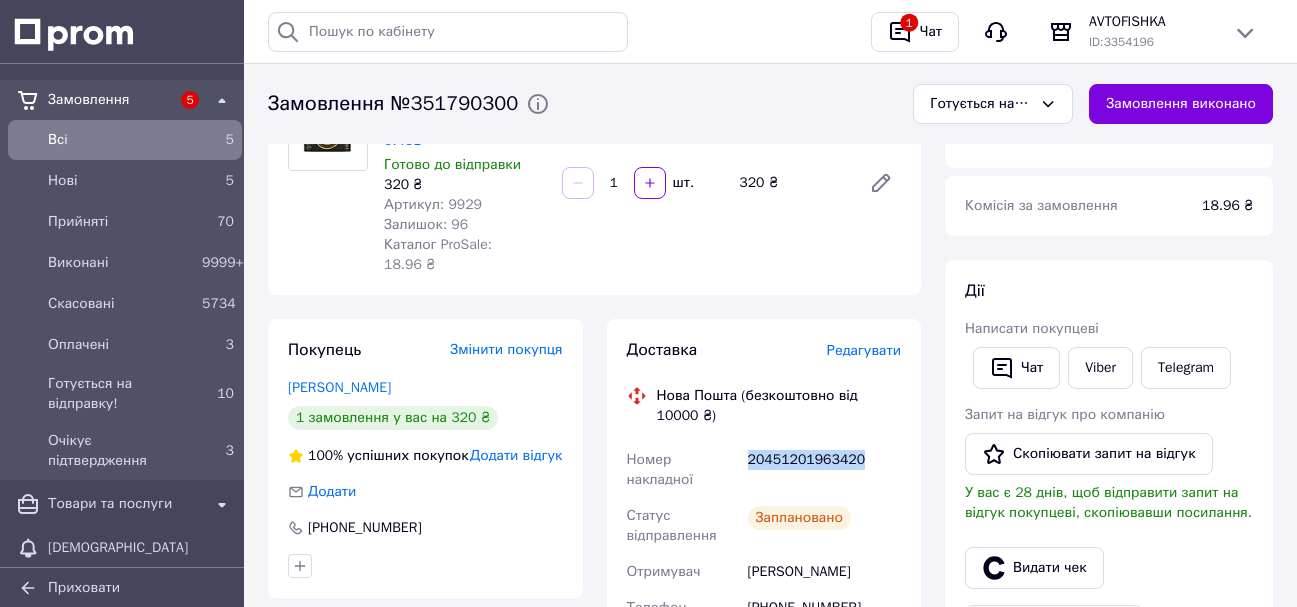 drag, startPoint x: 861, startPoint y: 439, endPoint x: 748, endPoint y: 444, distance: 113.110565 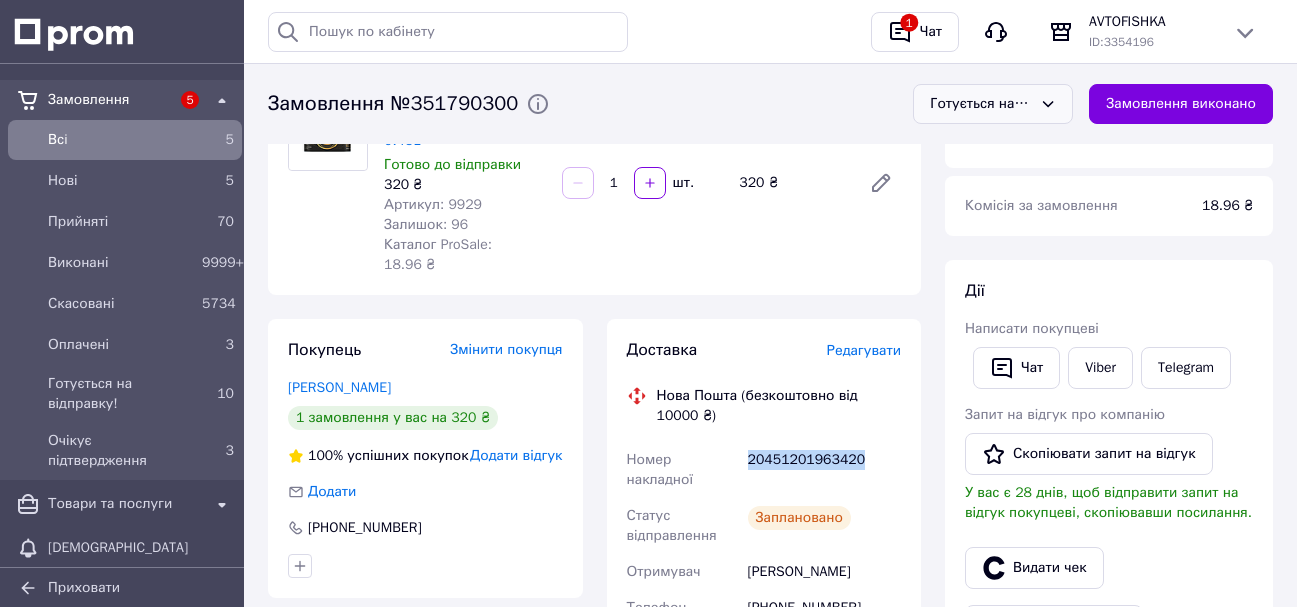 click on "Готується на відправку!" at bounding box center (981, 104) 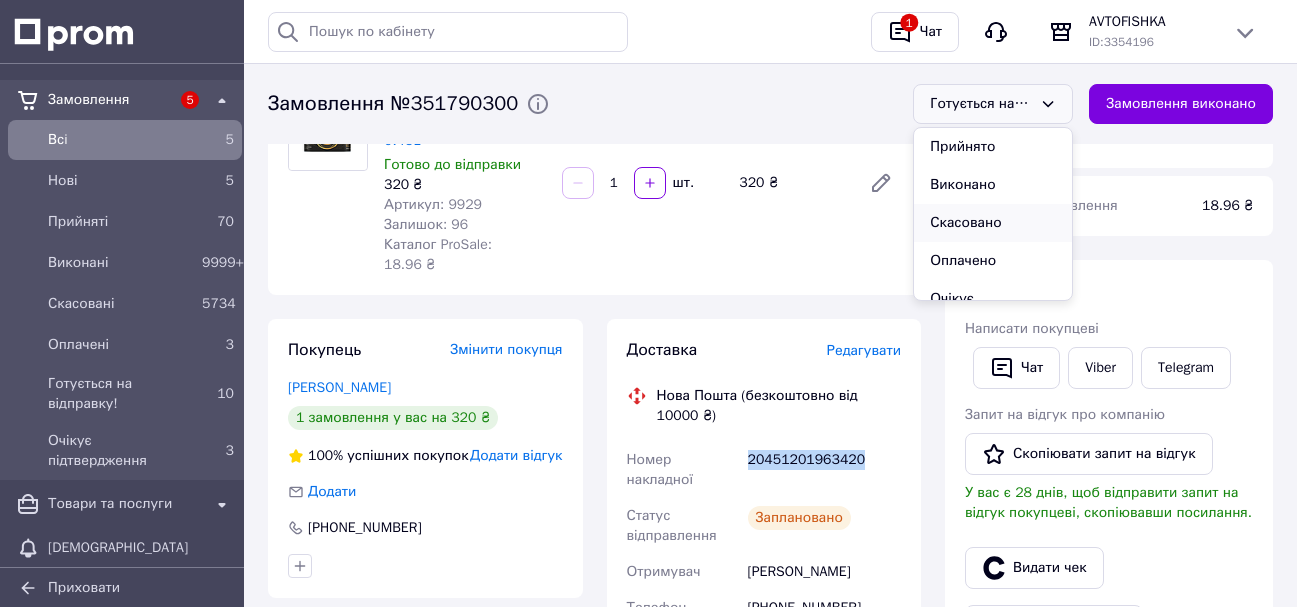 click on "Скасовано" at bounding box center [993, 223] 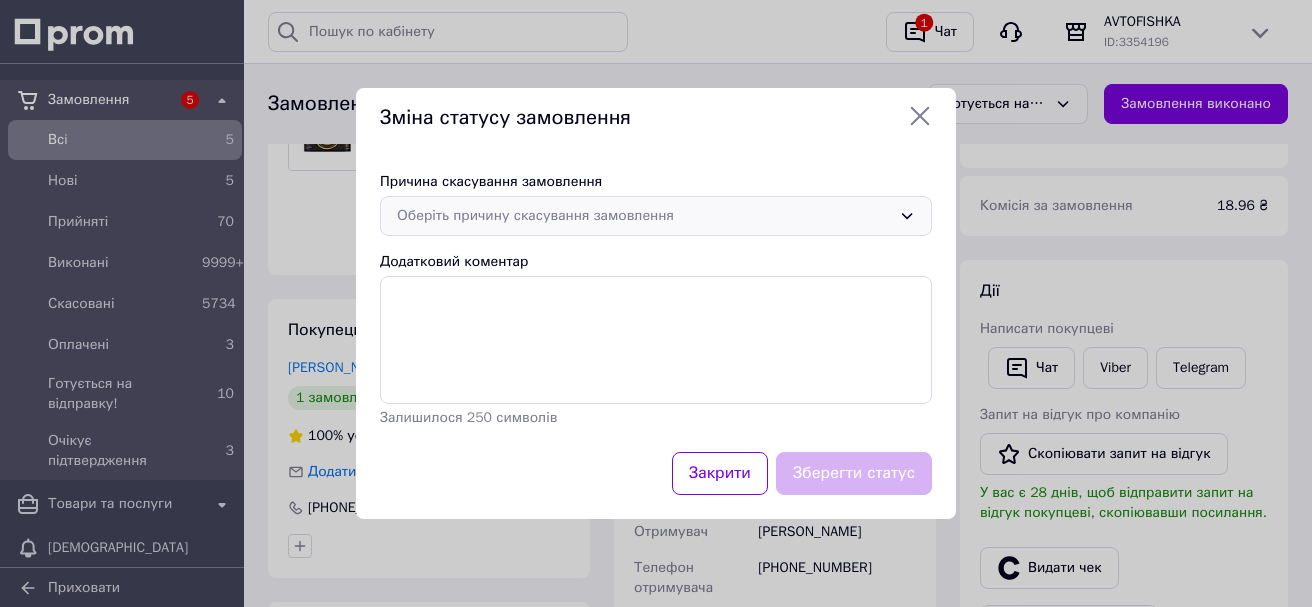 click on "Оберіть причину скасування замовлення" at bounding box center (644, 216) 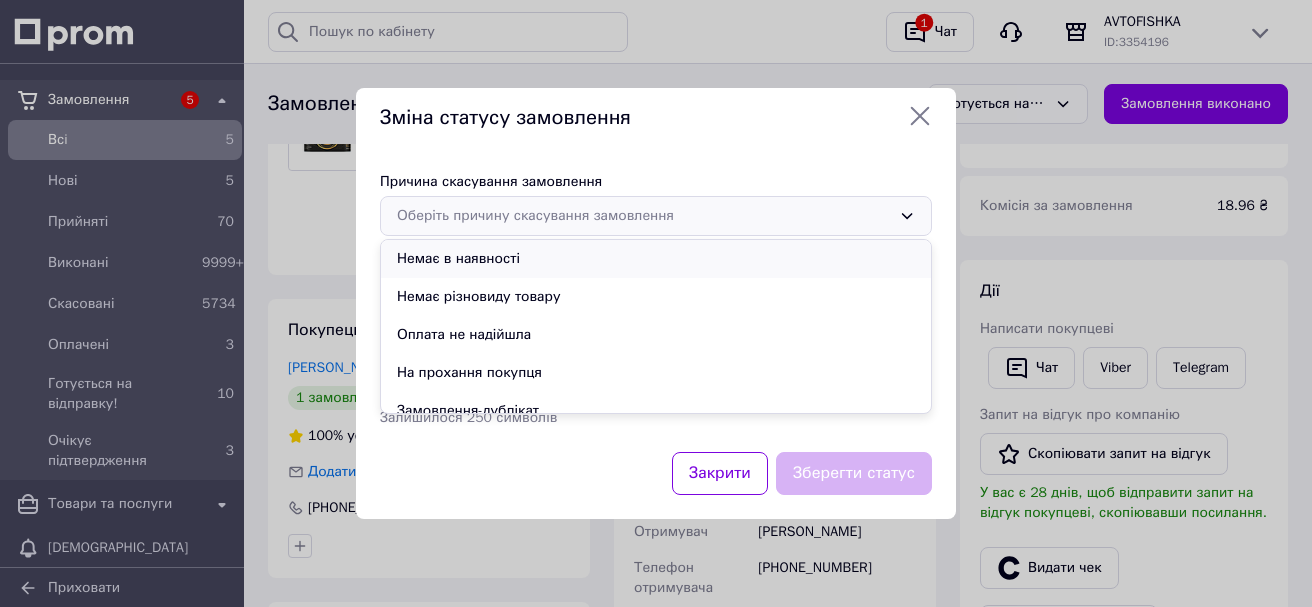 click on "Немає в наявності" at bounding box center [656, 259] 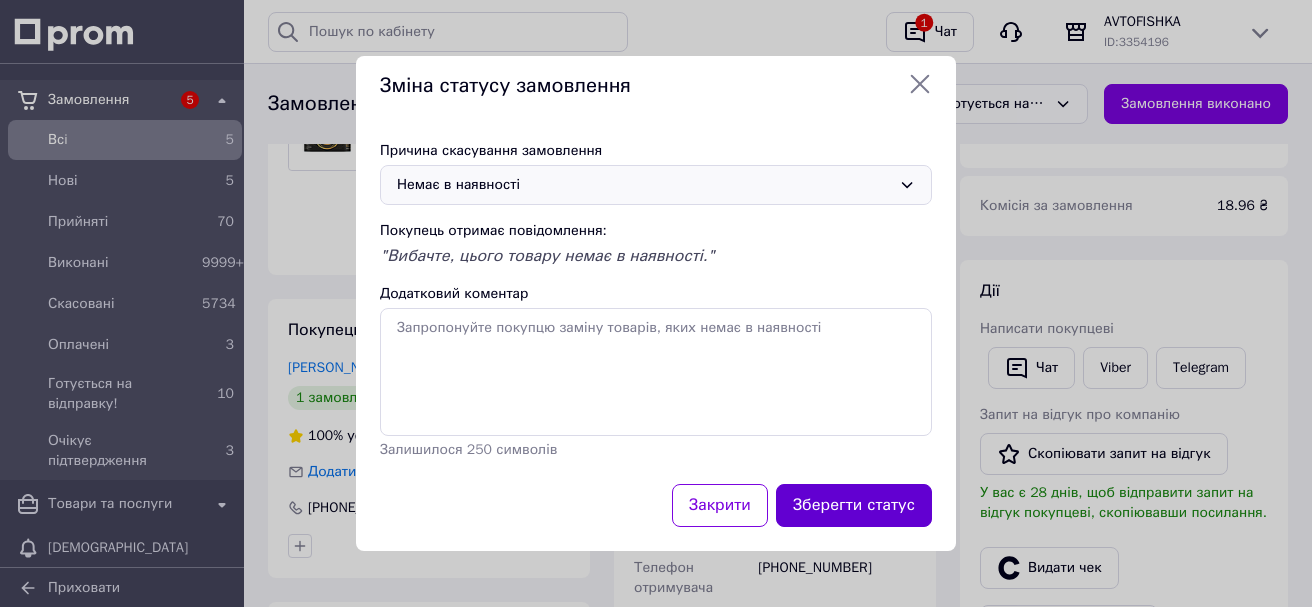 click on "Зберегти статус" at bounding box center [854, 505] 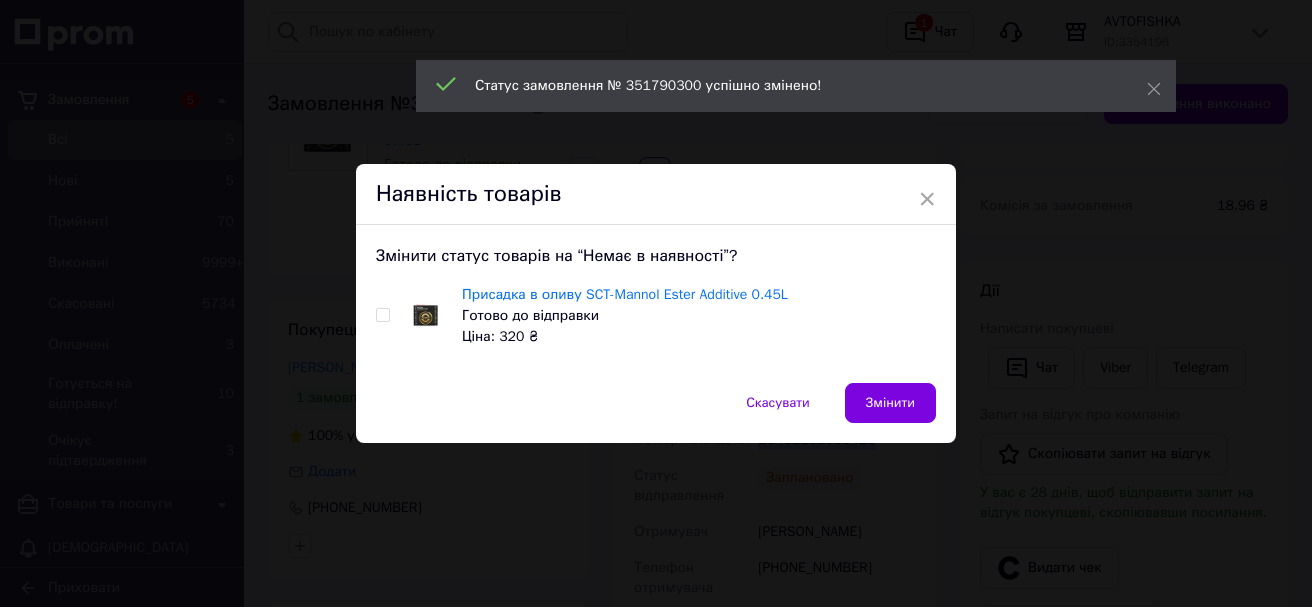 click at bounding box center (382, 315) 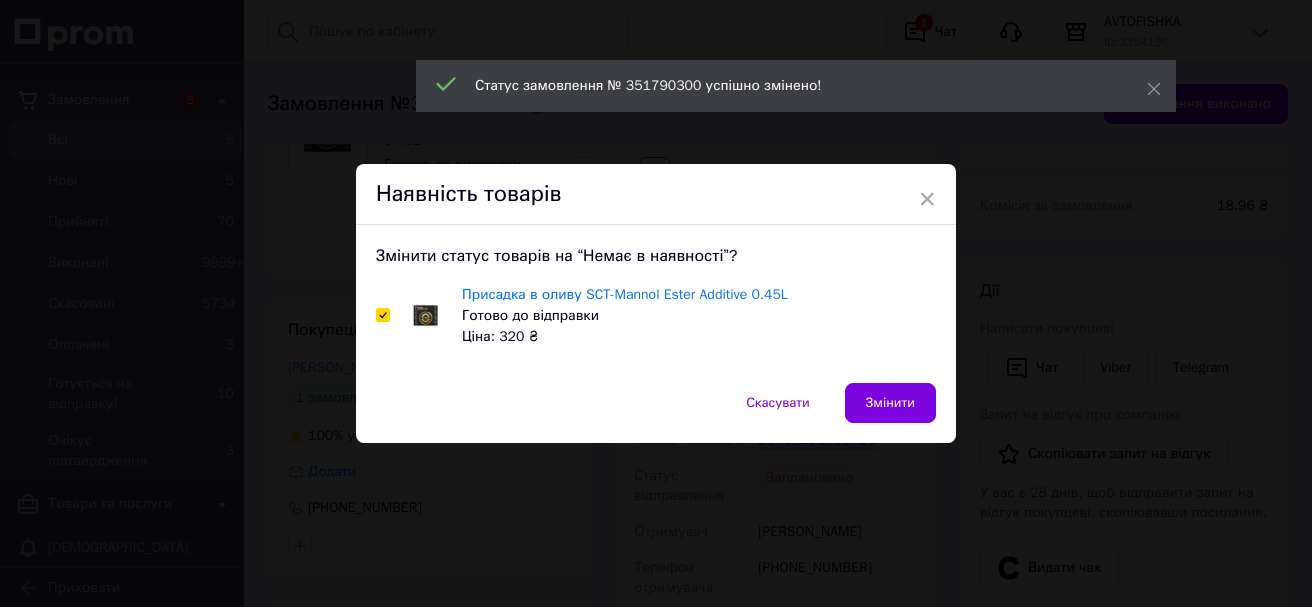 checkbox on "true" 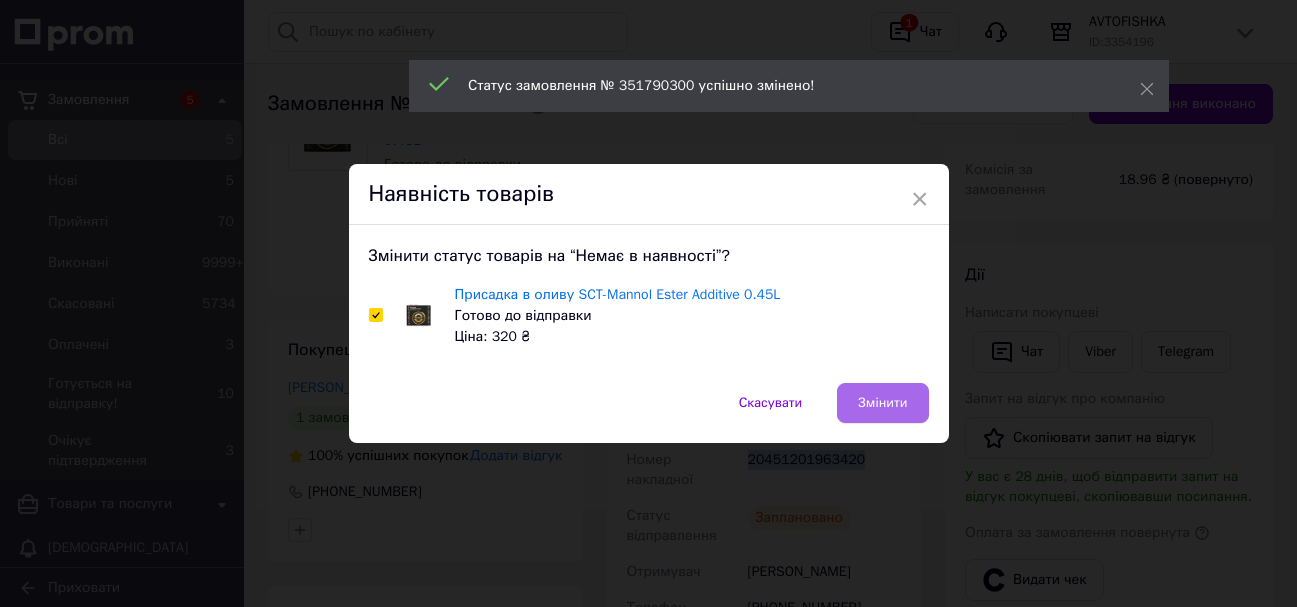 click on "Змінити" at bounding box center [882, 403] 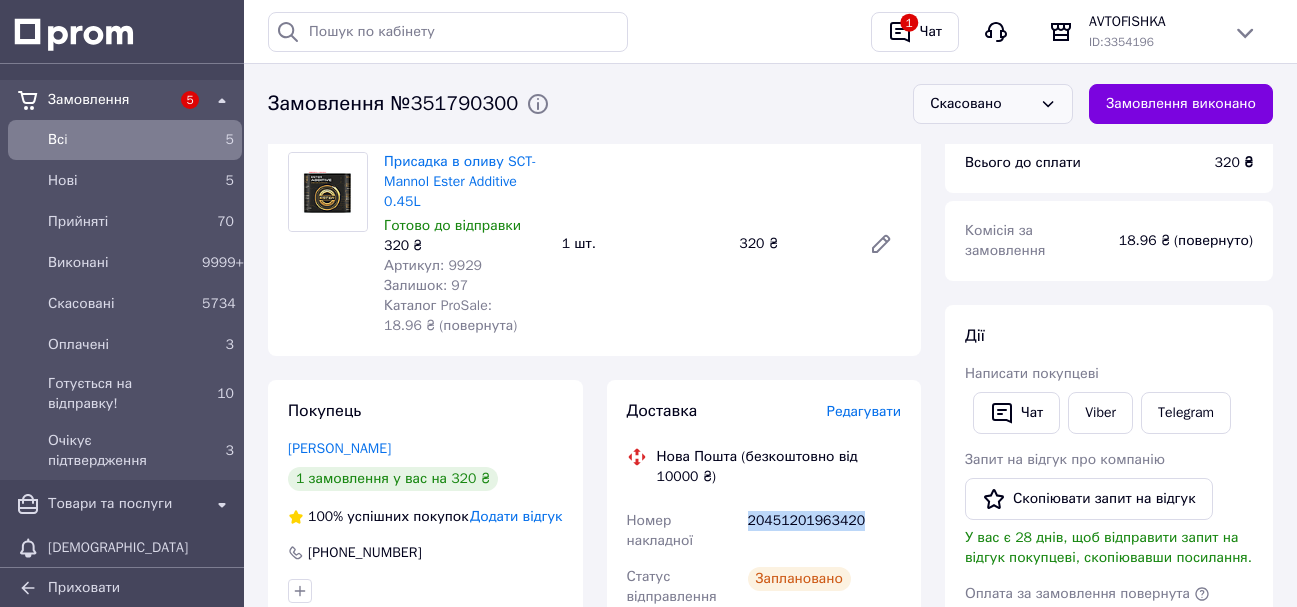 scroll, scrollTop: 0, scrollLeft: 0, axis: both 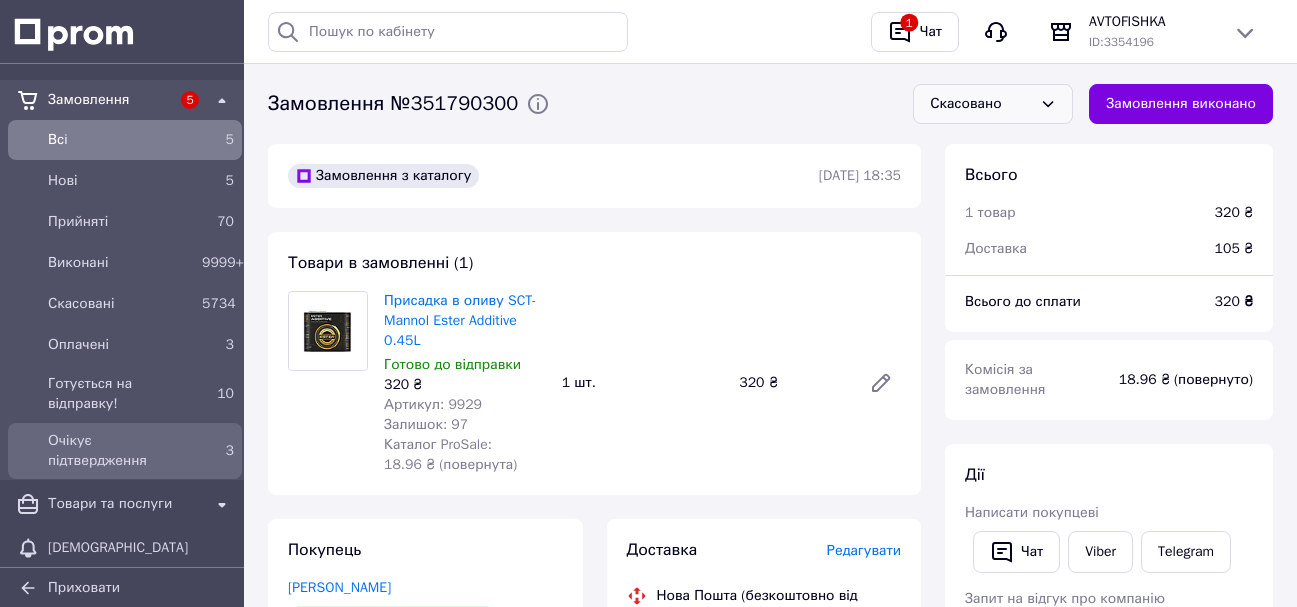 click on "3" at bounding box center [218, 451] 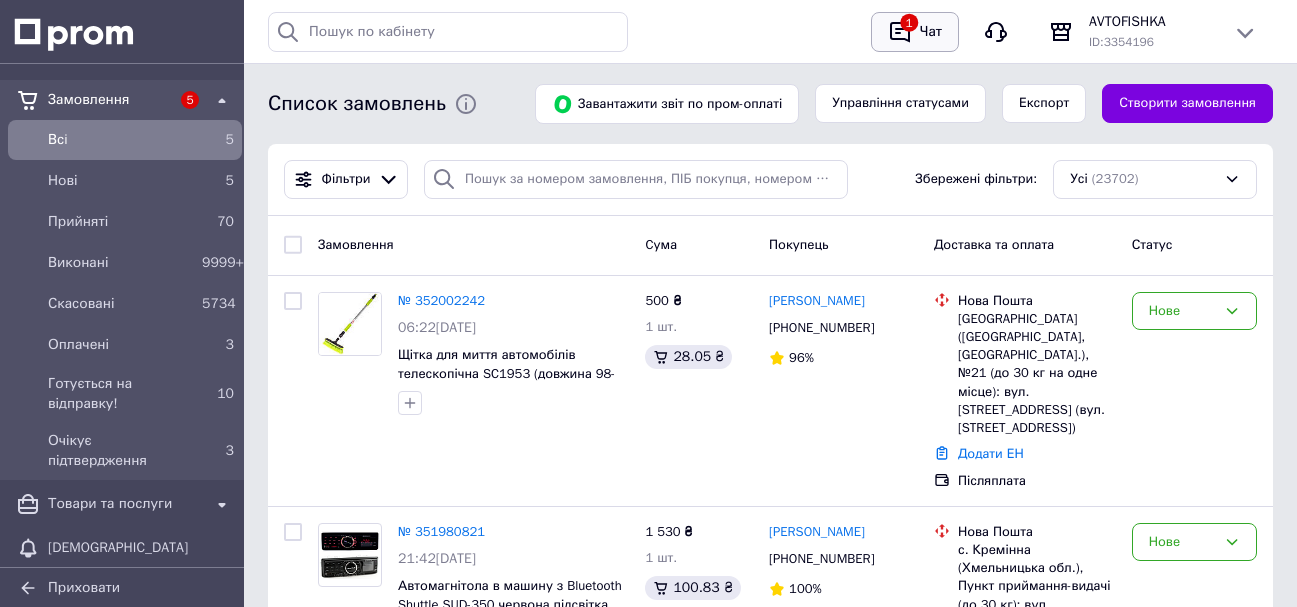 click on "Чат" at bounding box center (931, 32) 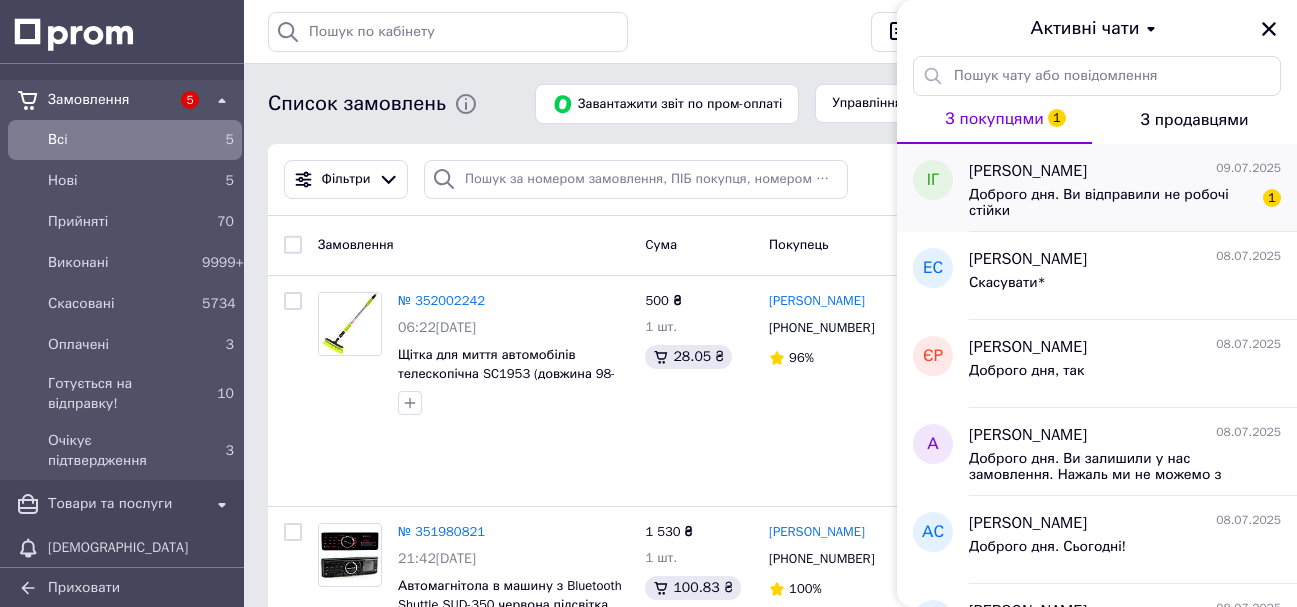 click on "Доброго дня. Ви відправили не робочі стійки" at bounding box center (1111, 203) 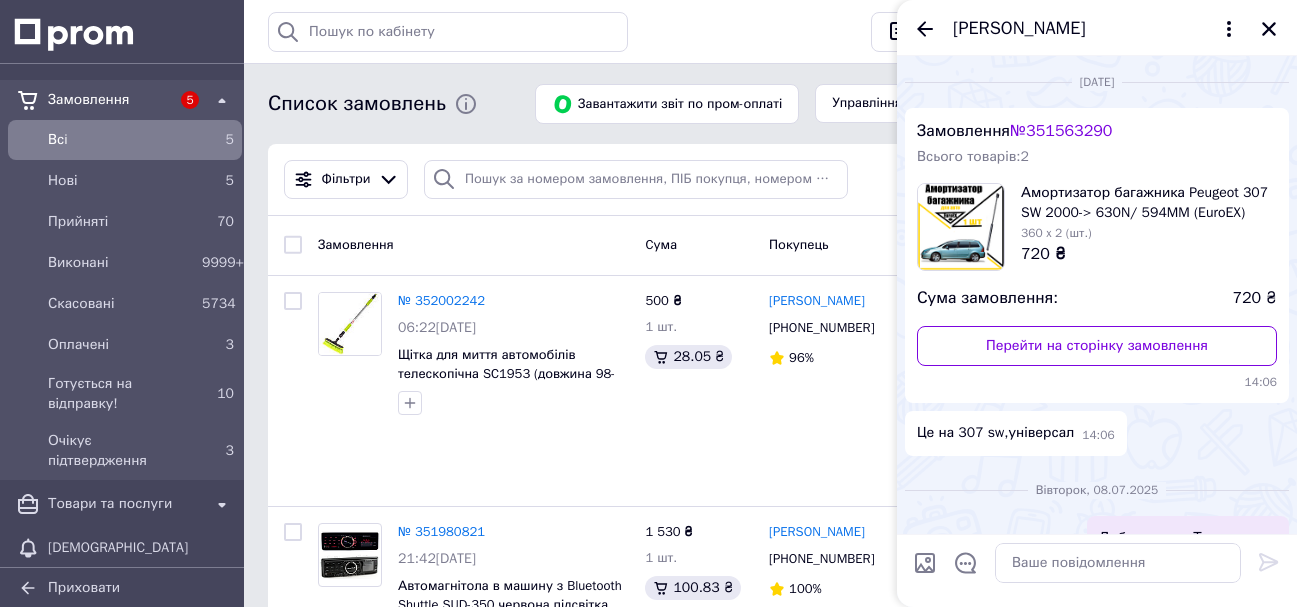 scroll, scrollTop: 212, scrollLeft: 0, axis: vertical 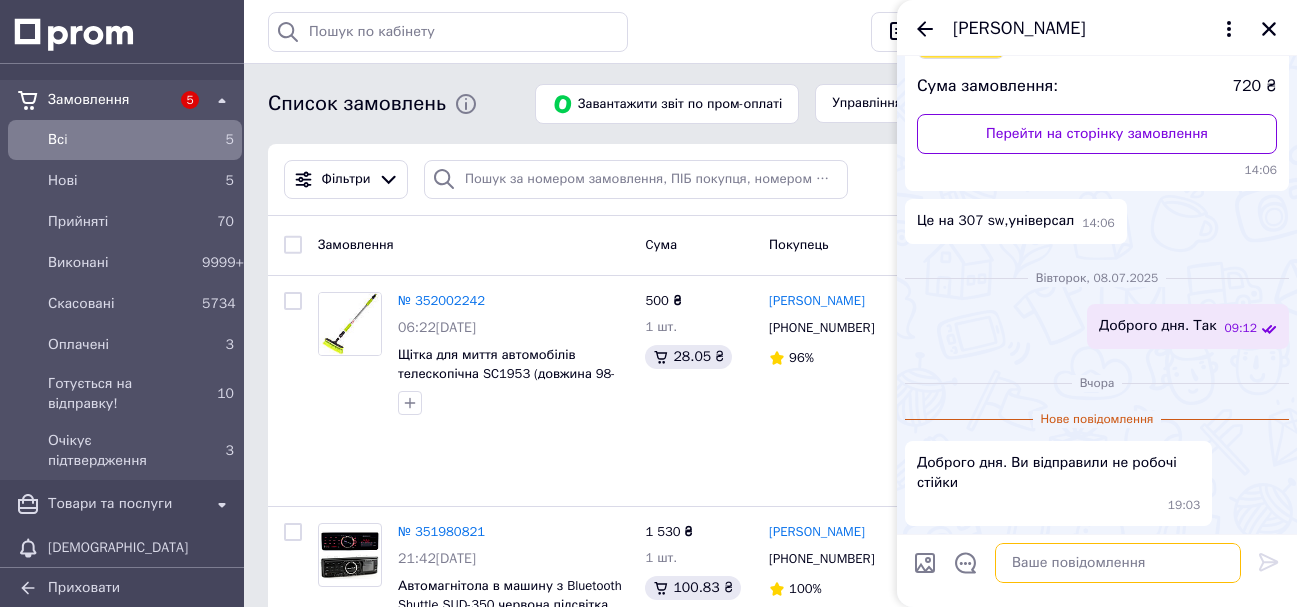 click at bounding box center [1118, 563] 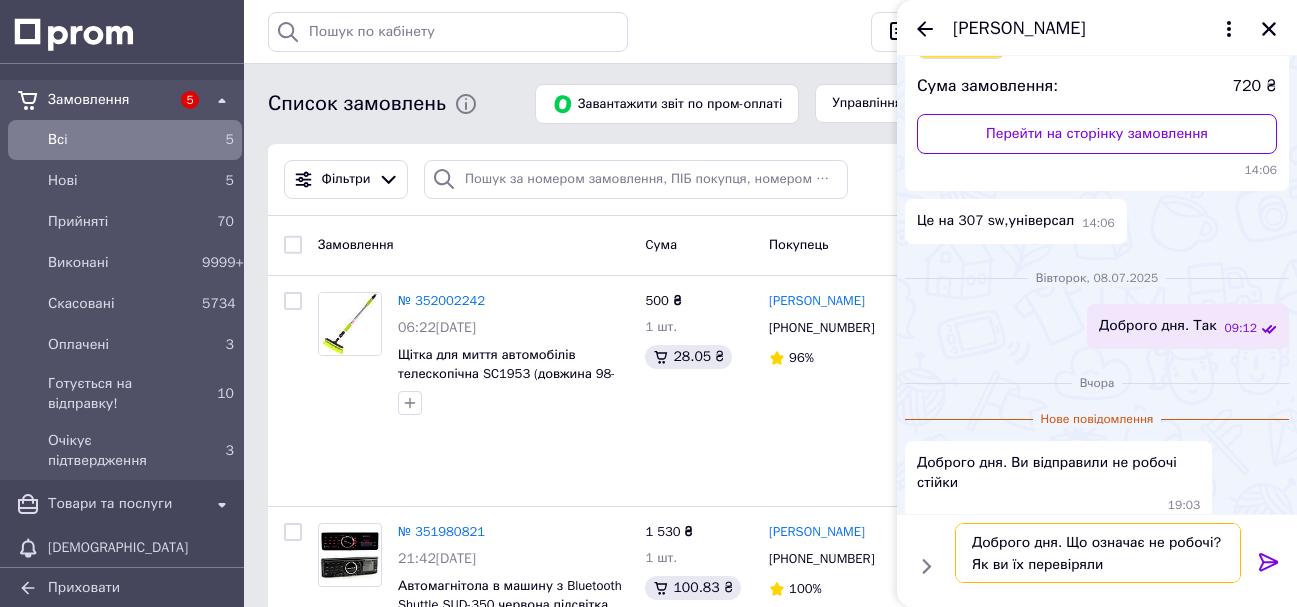 type on "Доброго дня. Що означає не робочі? Як ви їх перевіряли?" 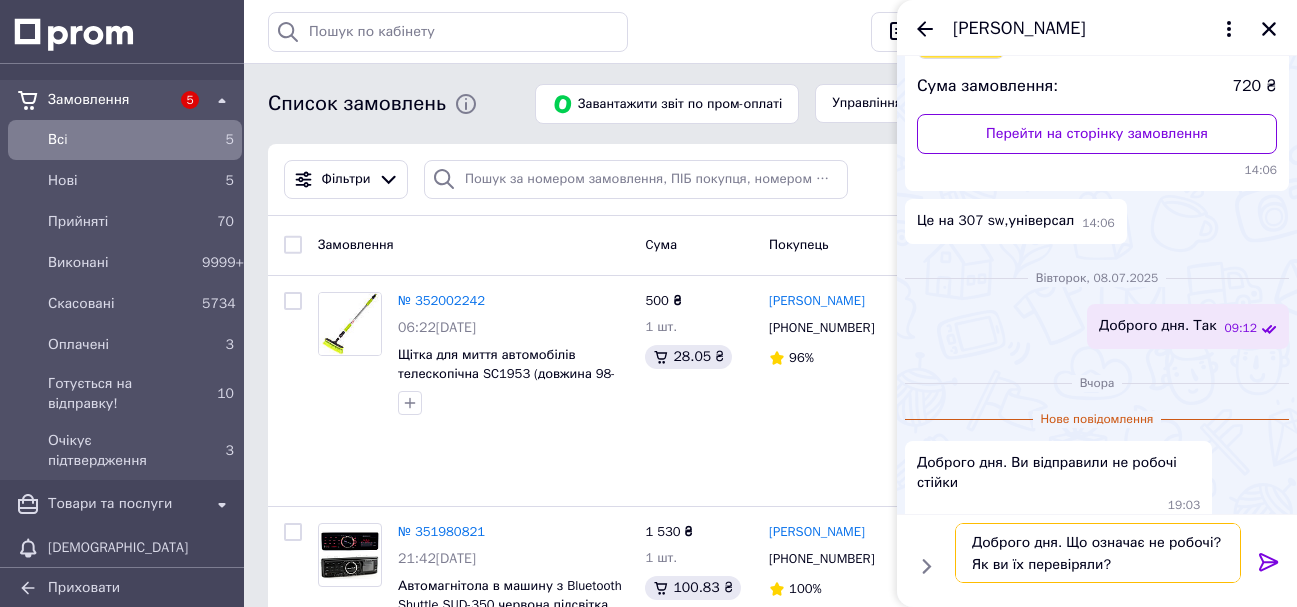 type 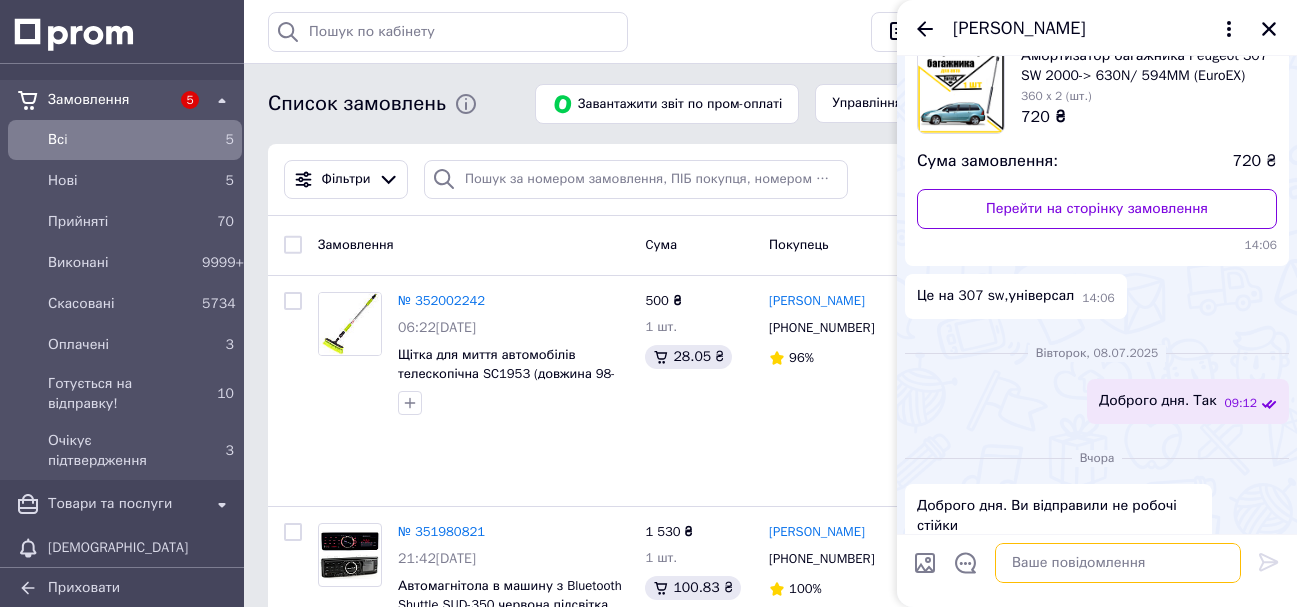 scroll, scrollTop: 0, scrollLeft: 0, axis: both 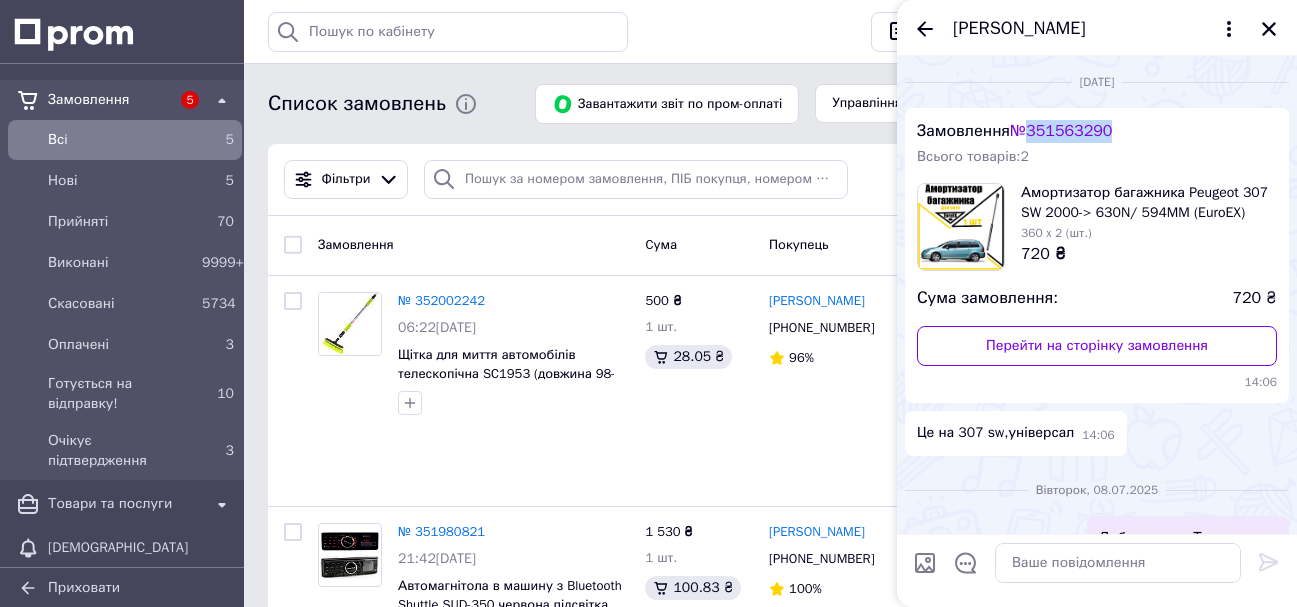 drag, startPoint x: 1038, startPoint y: 129, endPoint x: 1139, endPoint y: 134, distance: 101.12369 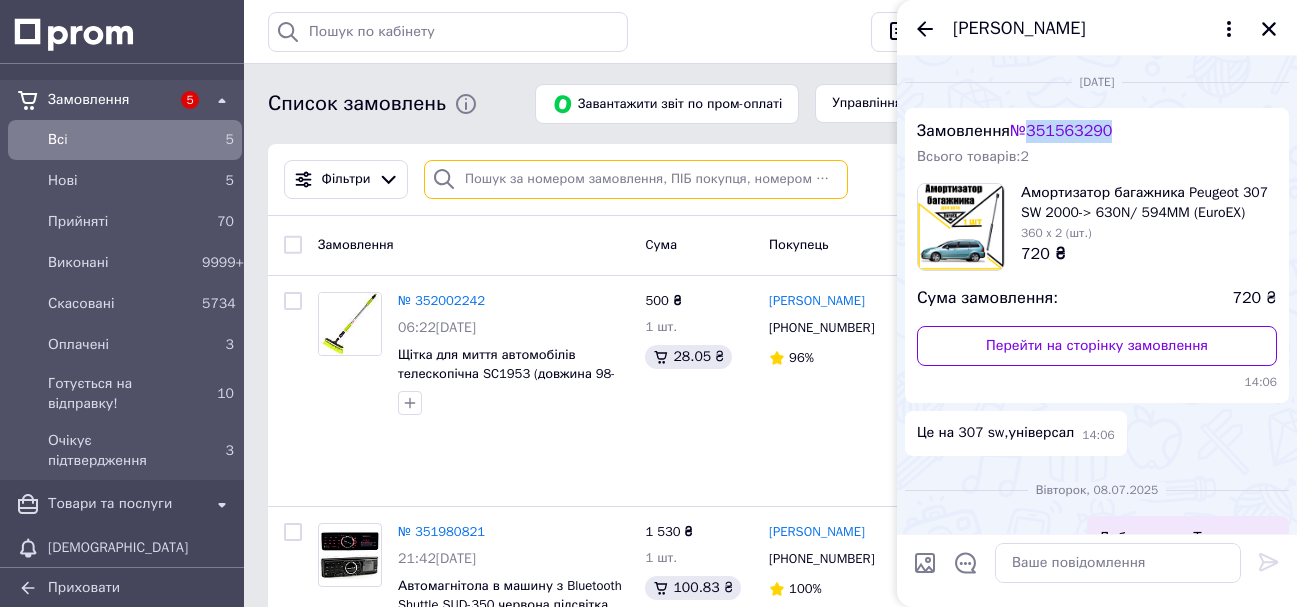 click at bounding box center [636, 179] 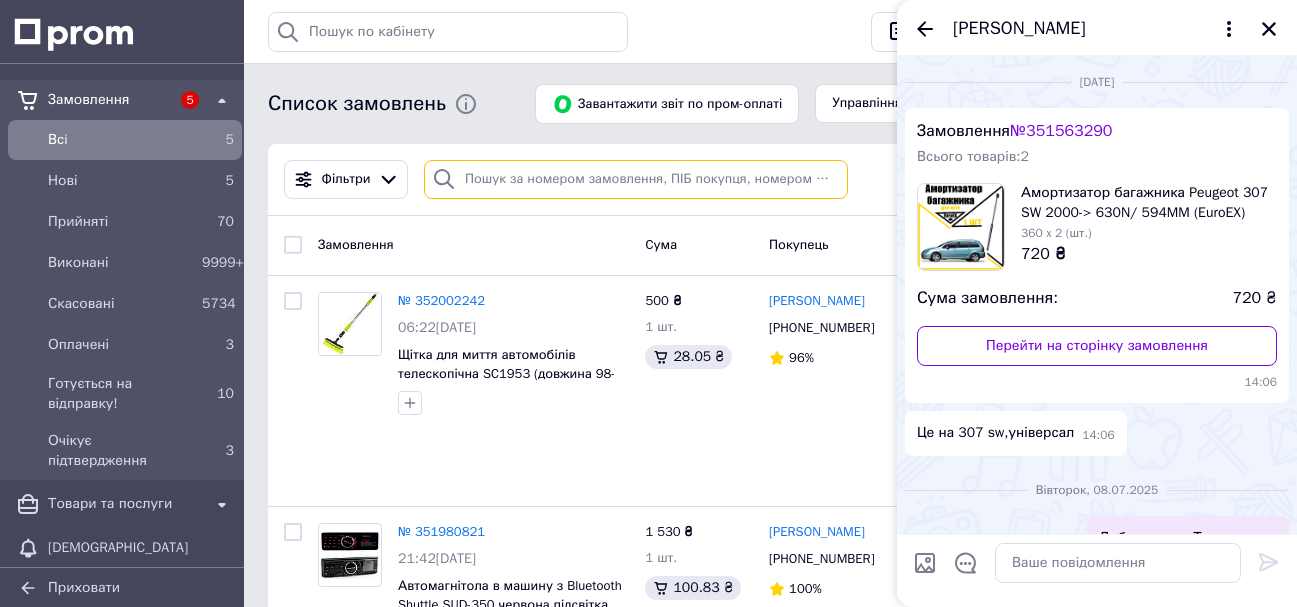 paste on "351563290" 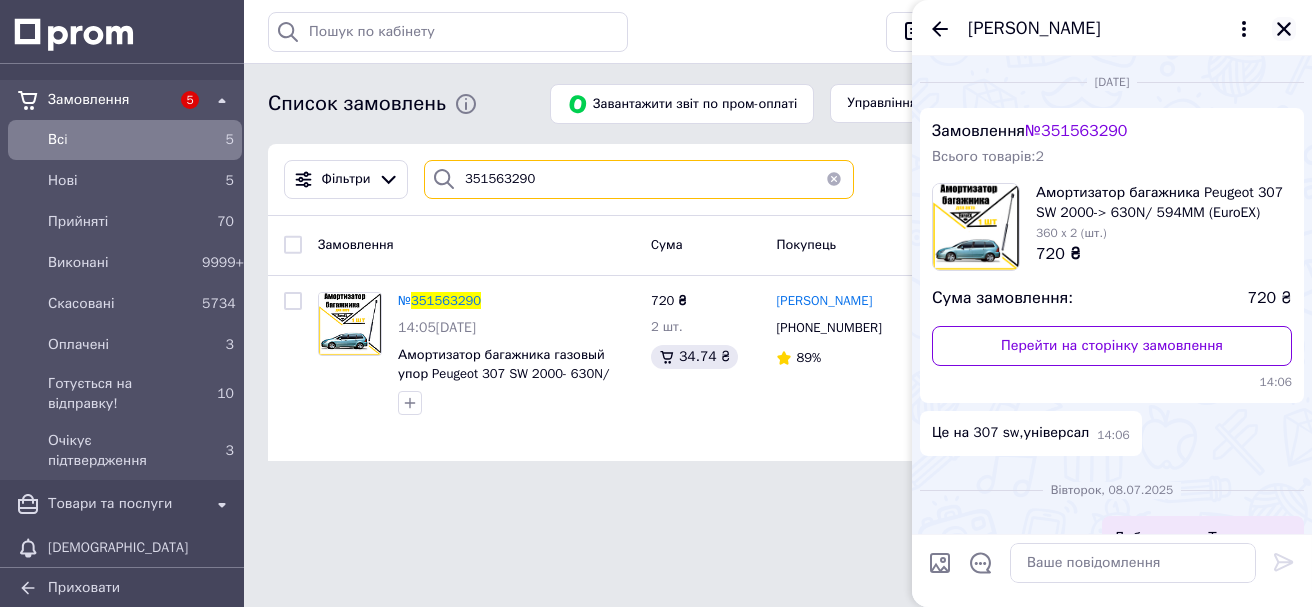 type on "351563290" 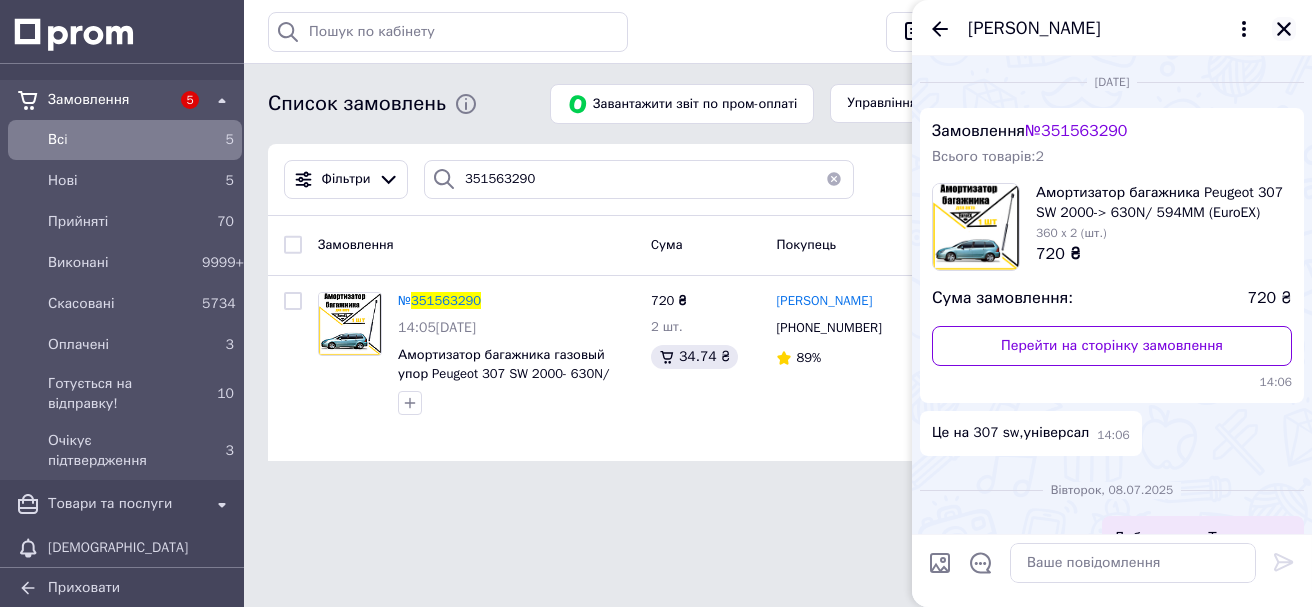 click 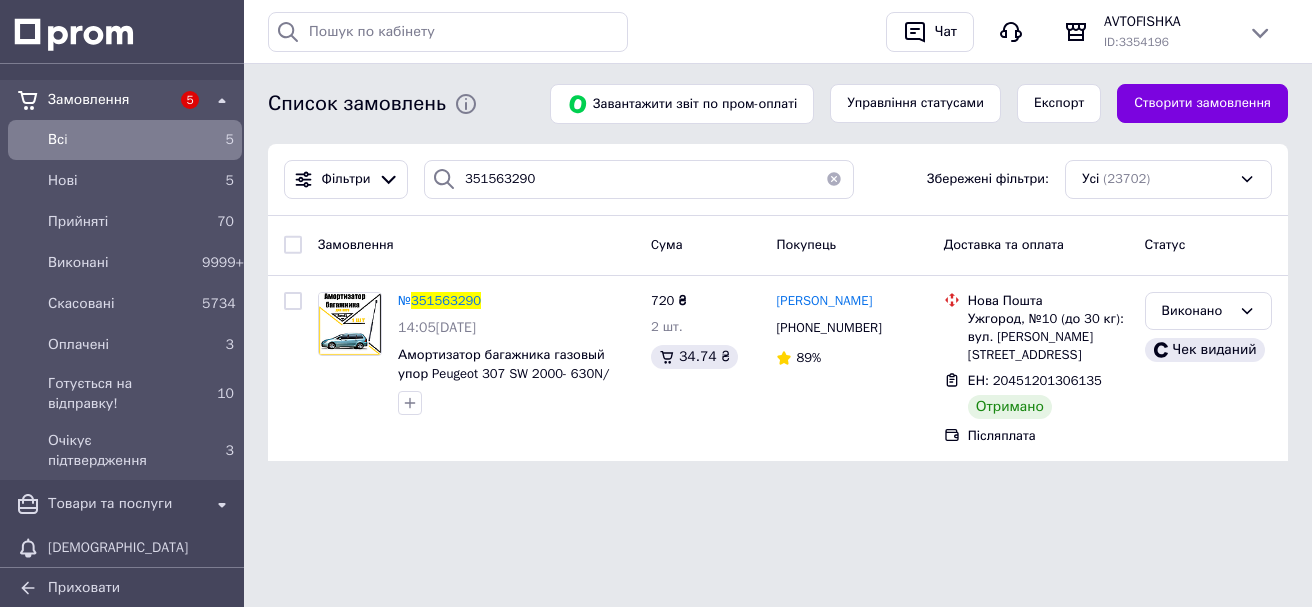 click at bounding box center (834, 179) 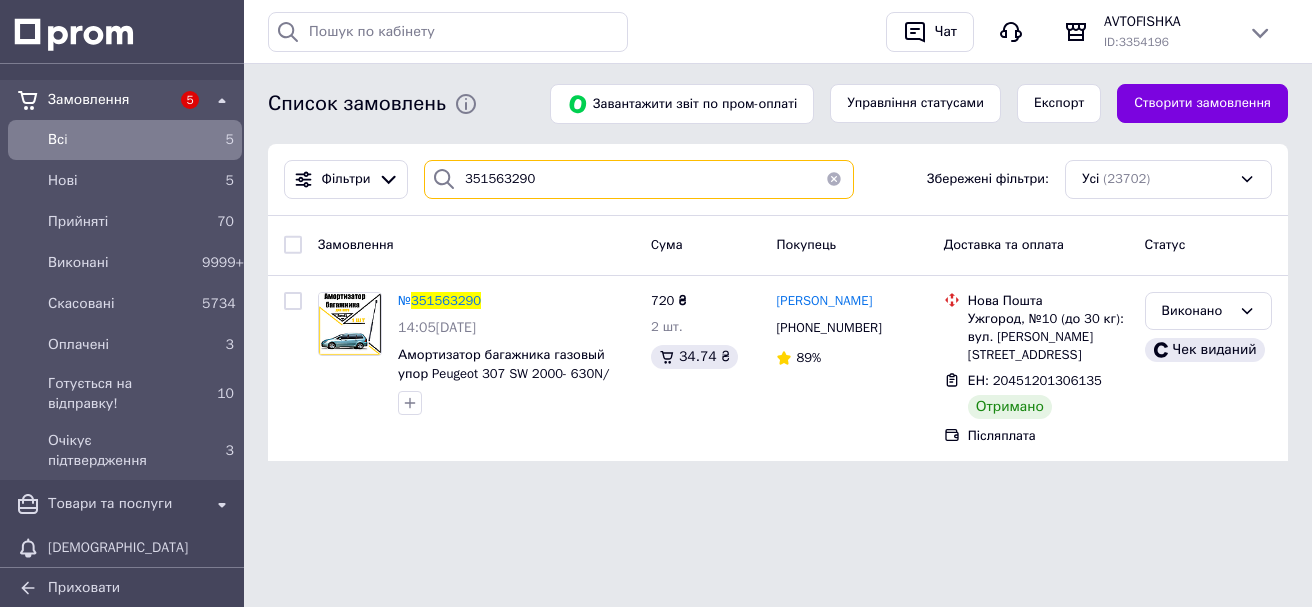 type 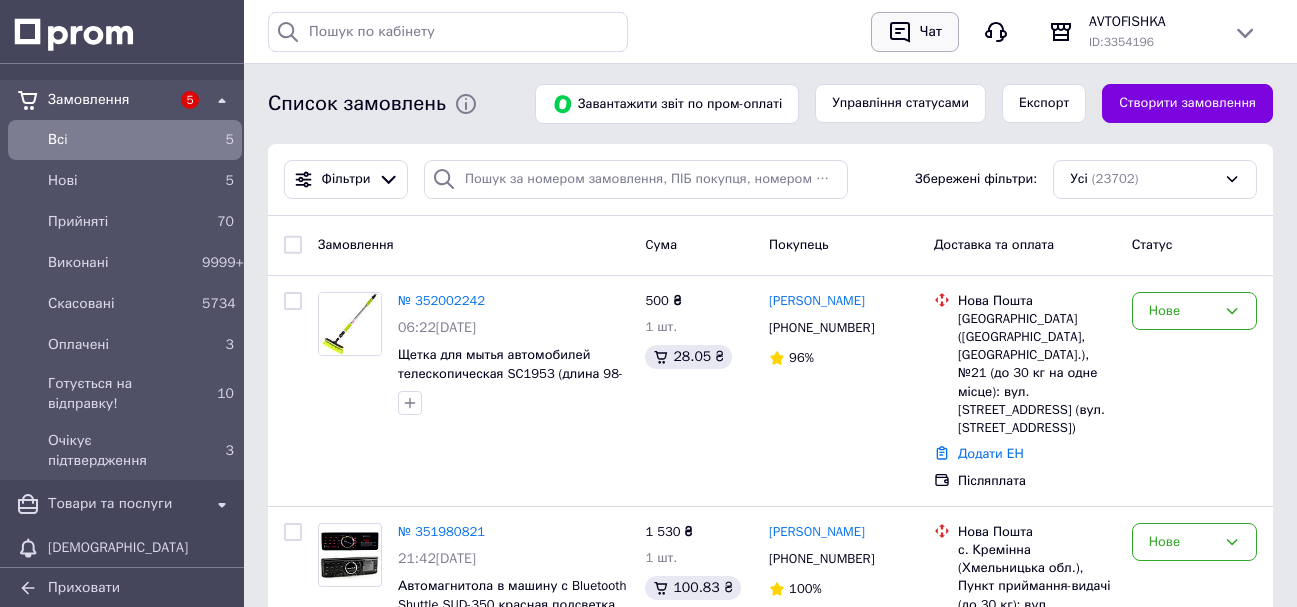 click on "Чат" at bounding box center (931, 32) 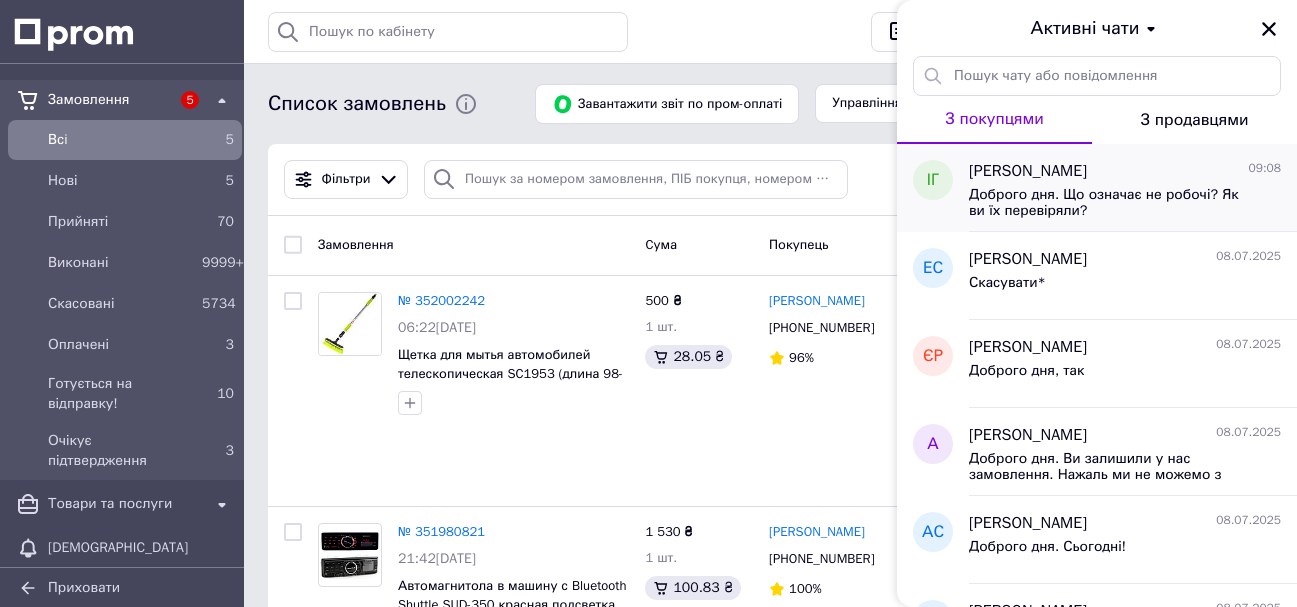 click on "Доброго дня. Що означає не робочі? Як ви їх перевіряли?" at bounding box center (1111, 203) 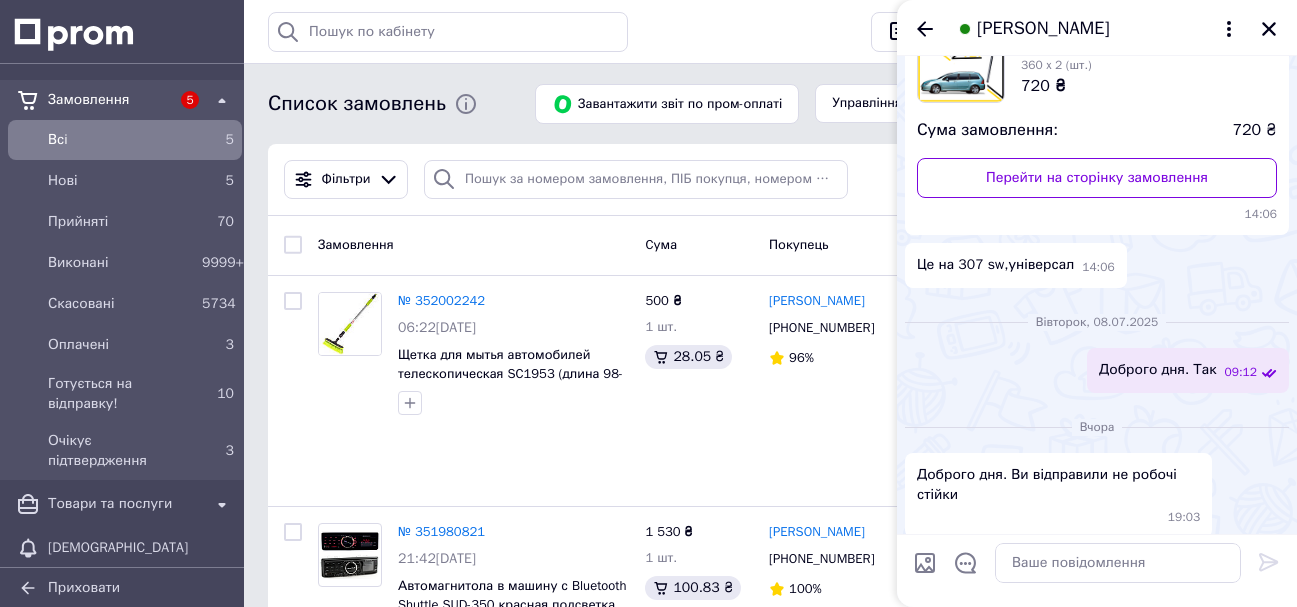 scroll, scrollTop: 0, scrollLeft: 0, axis: both 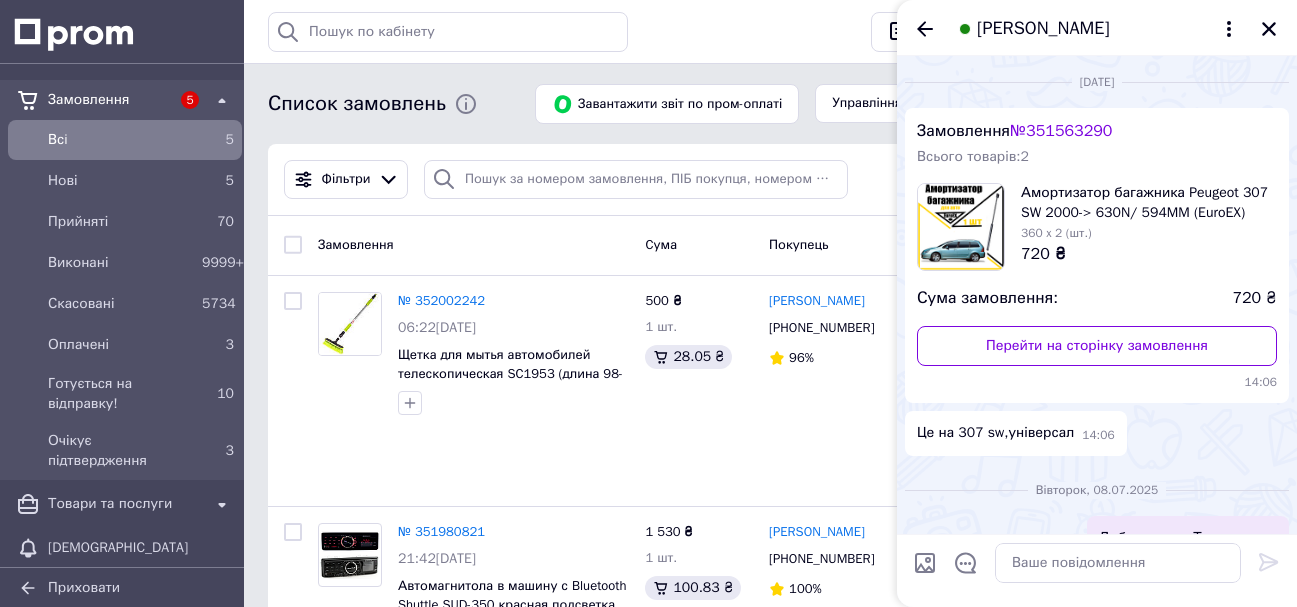 click on "[PERSON_NAME]" at bounding box center [1043, 29] 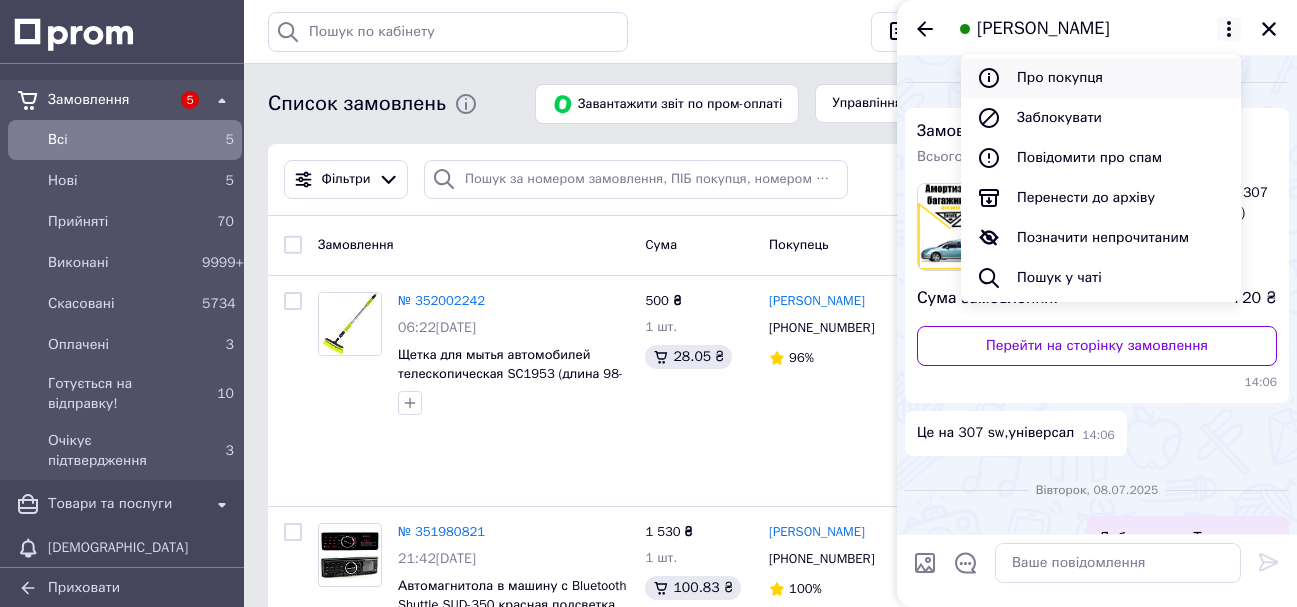 click on "Про покупця" at bounding box center (1101, 78) 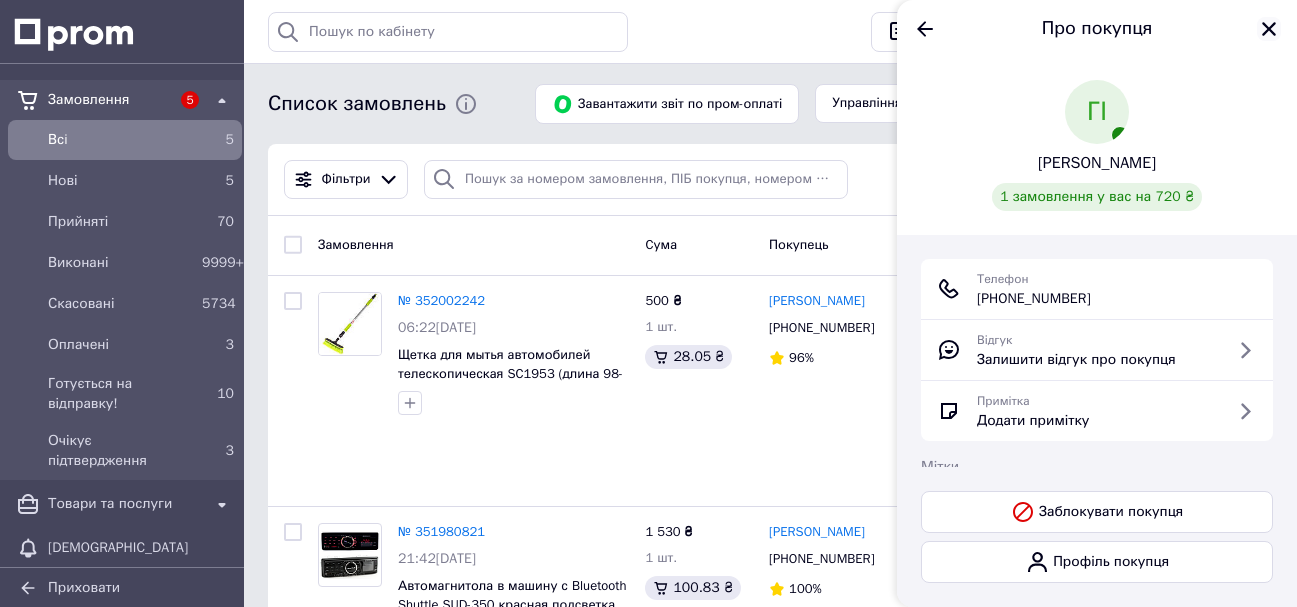 click 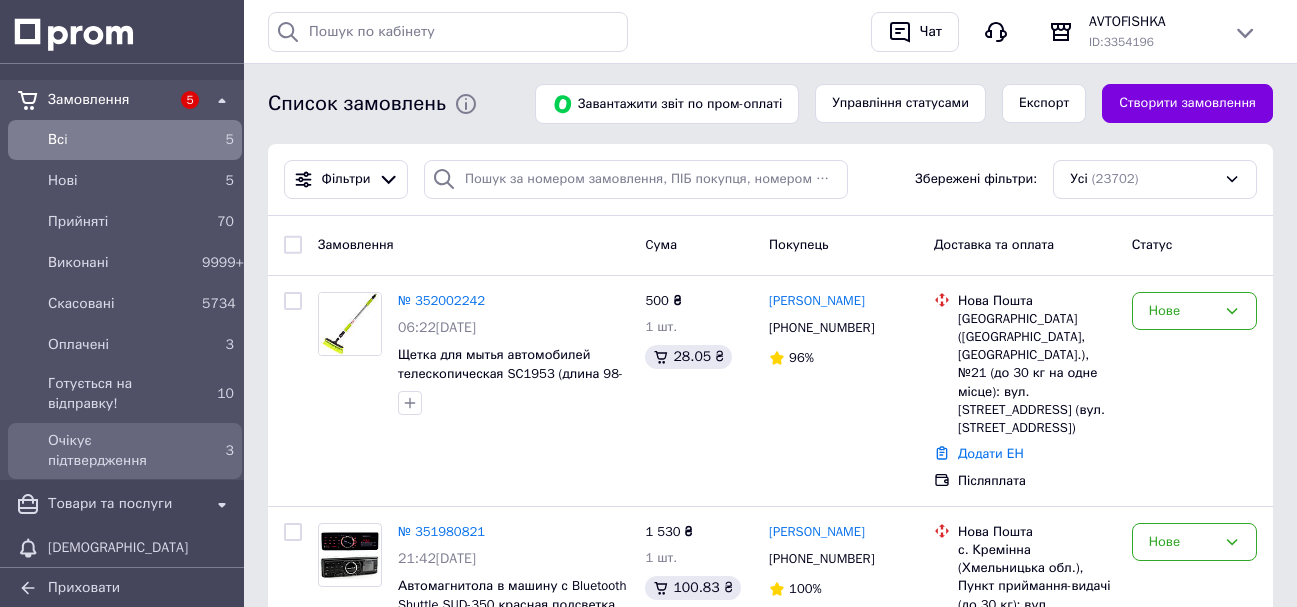 click on "Очікує підтвердження" at bounding box center (121, 451) 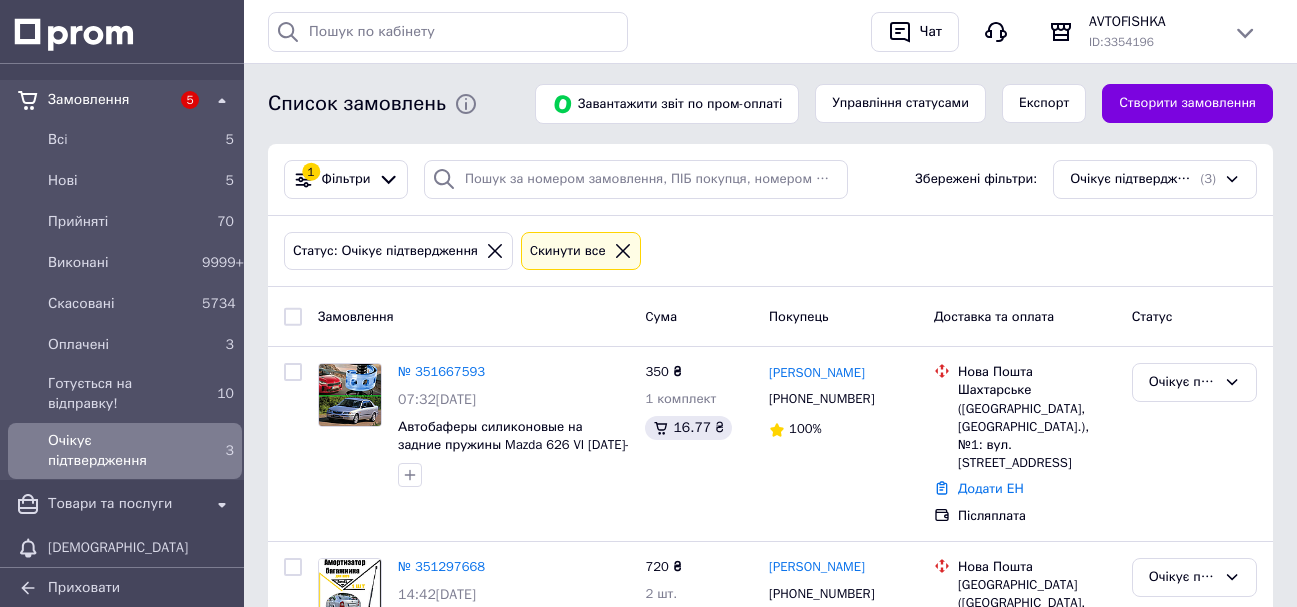 scroll, scrollTop: 331, scrollLeft: 0, axis: vertical 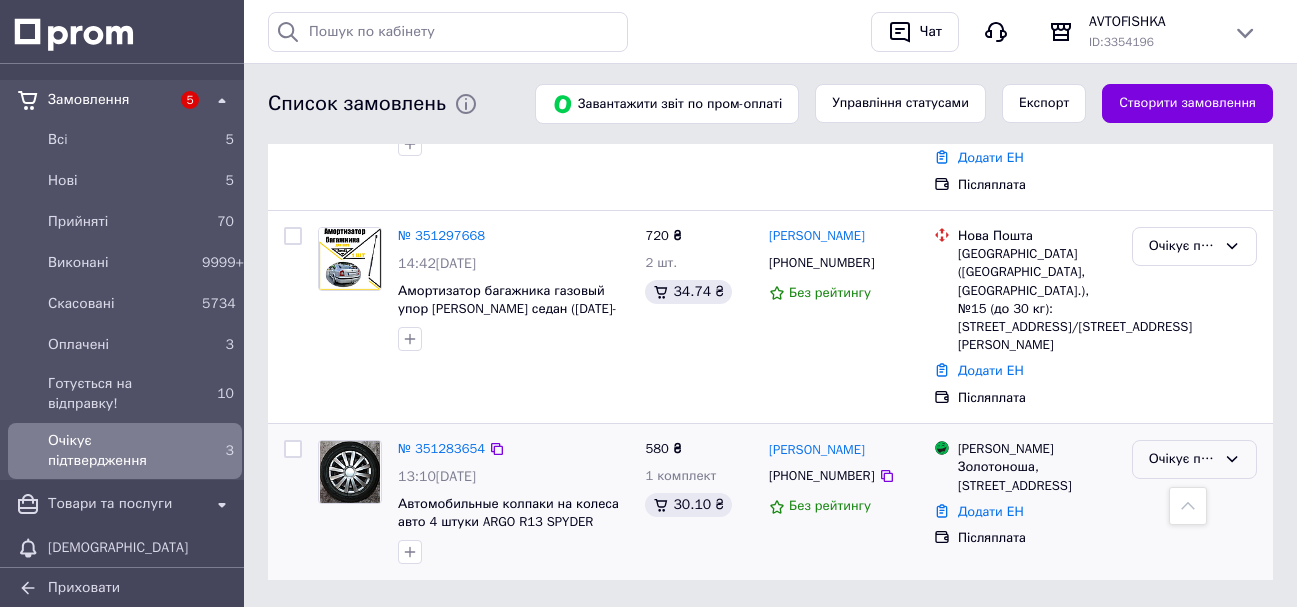 click on "Очікує підтвердження" at bounding box center [1182, 459] 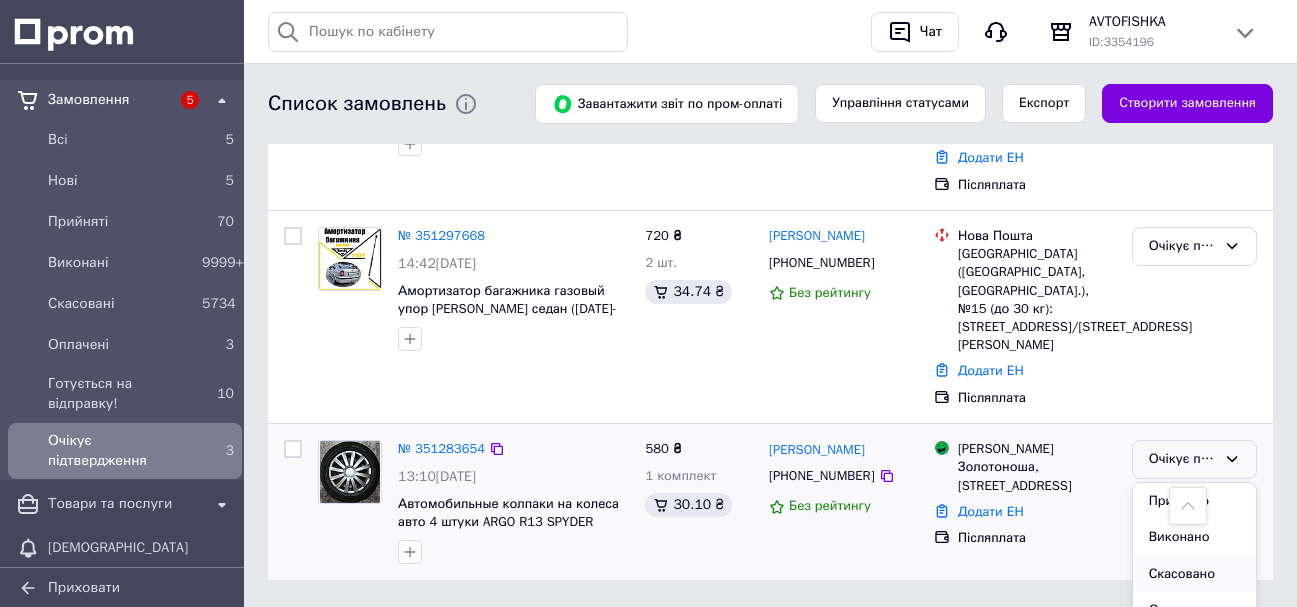 click on "Скасовано" at bounding box center (1194, 574) 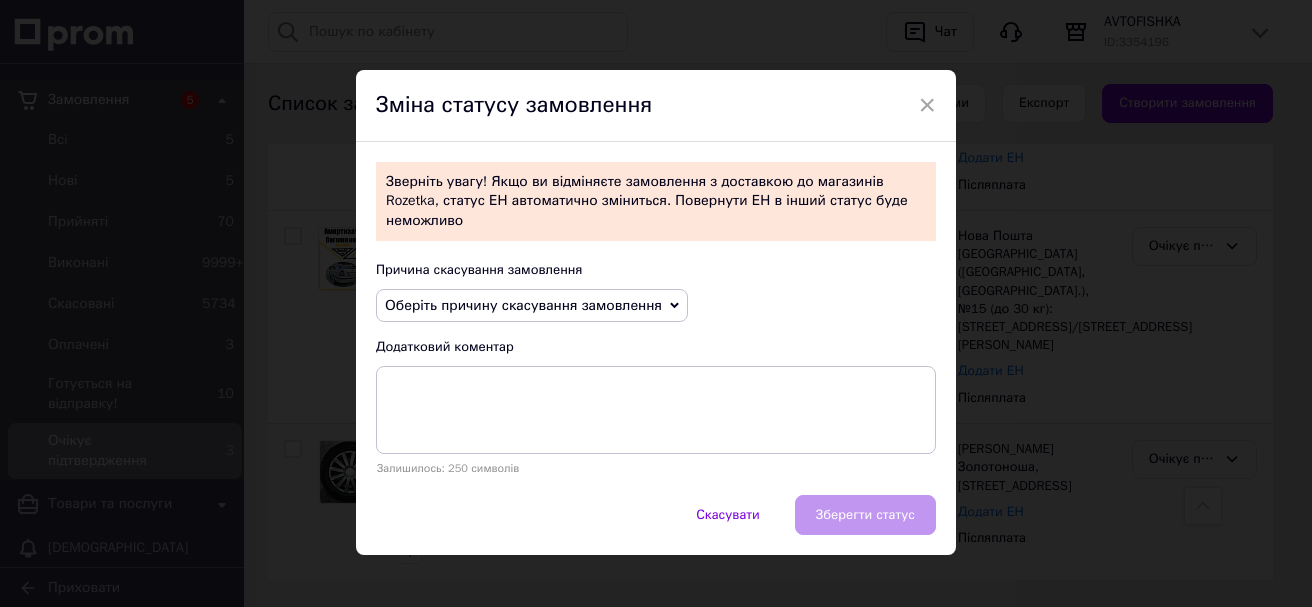 click on "Оберіть причину скасування замовлення" at bounding box center (523, 305) 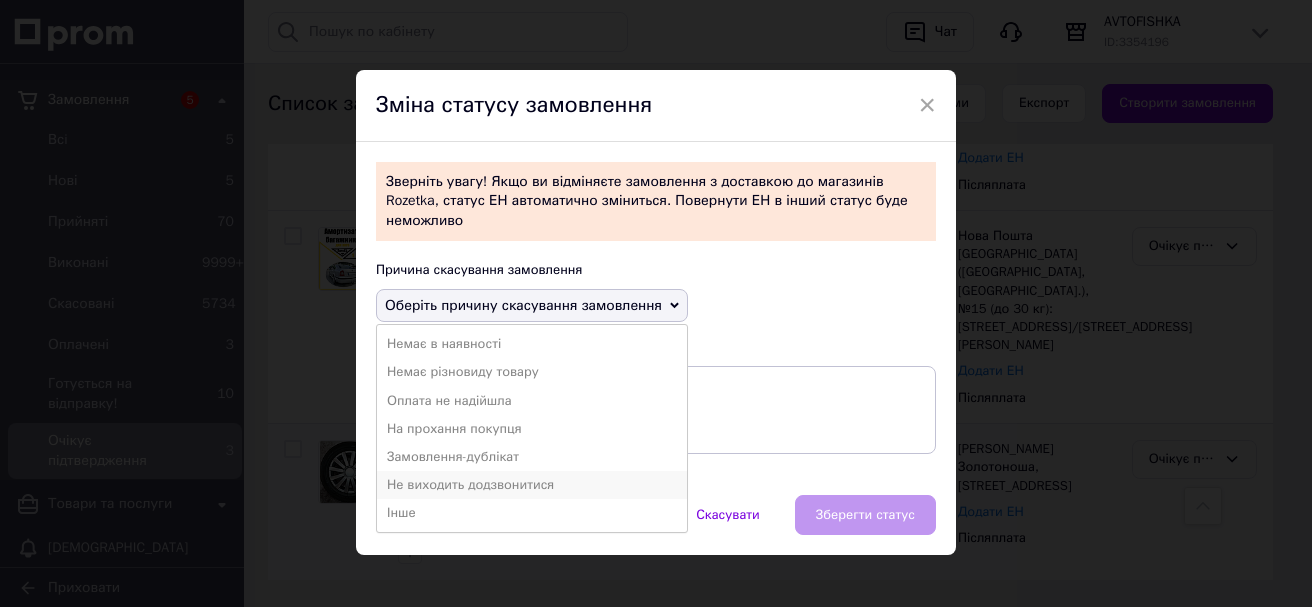 click on "Не виходить додзвонитися" at bounding box center (532, 485) 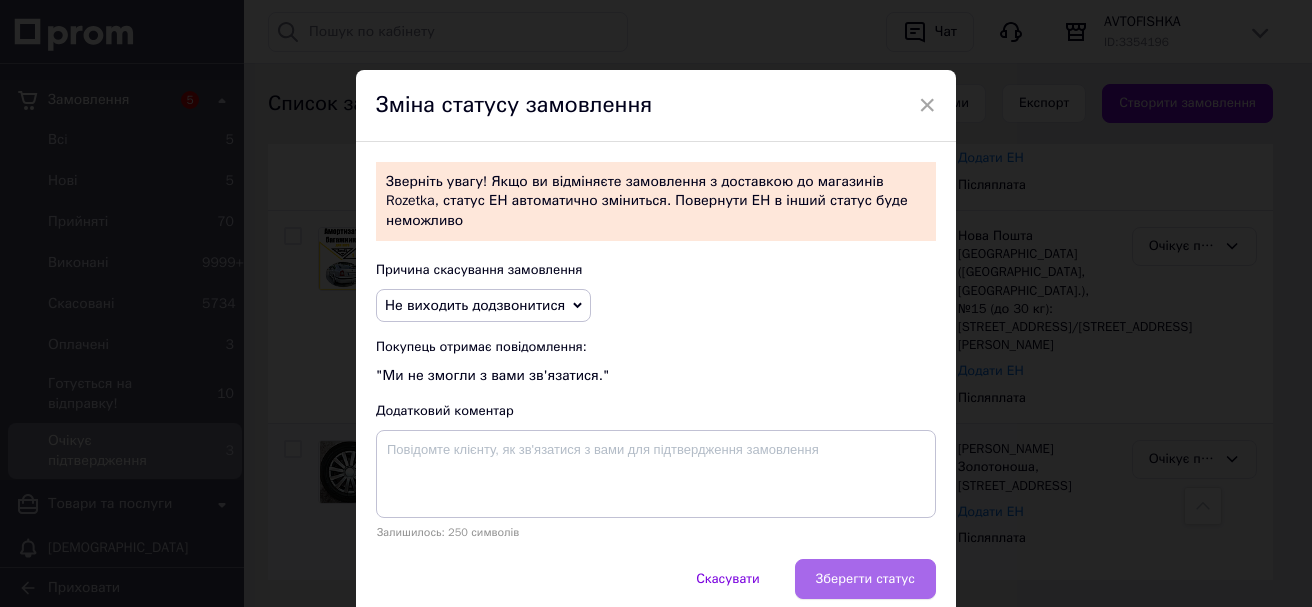 click on "Зберегти статус" at bounding box center (865, 579) 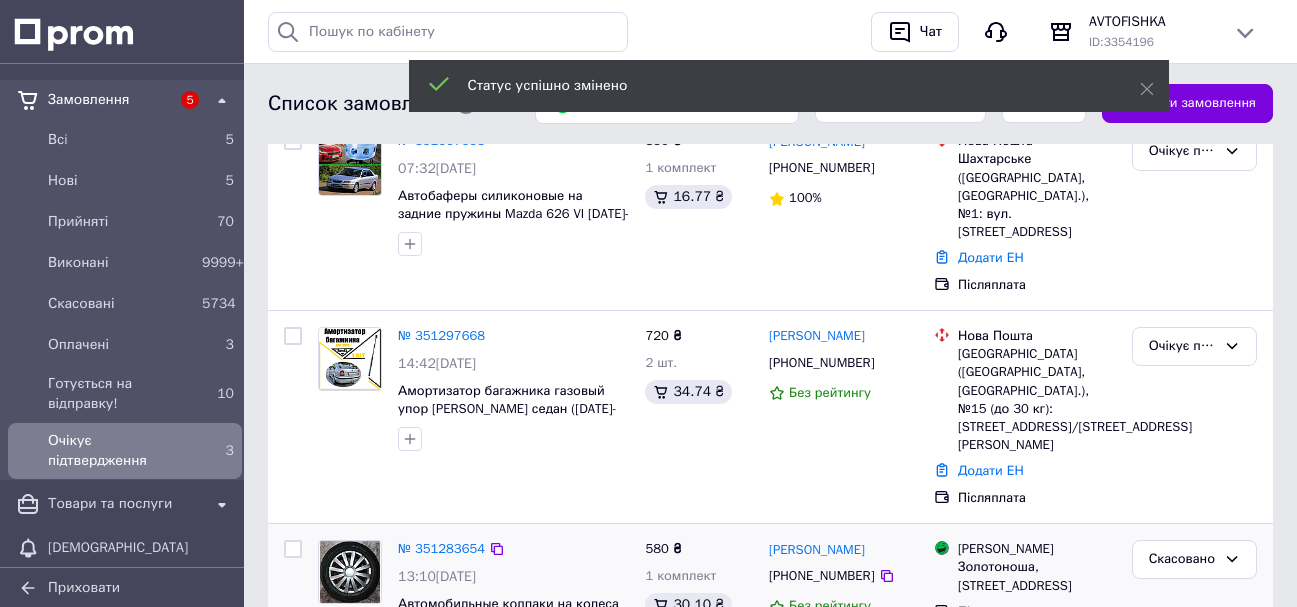 scroll, scrollTop: 131, scrollLeft: 0, axis: vertical 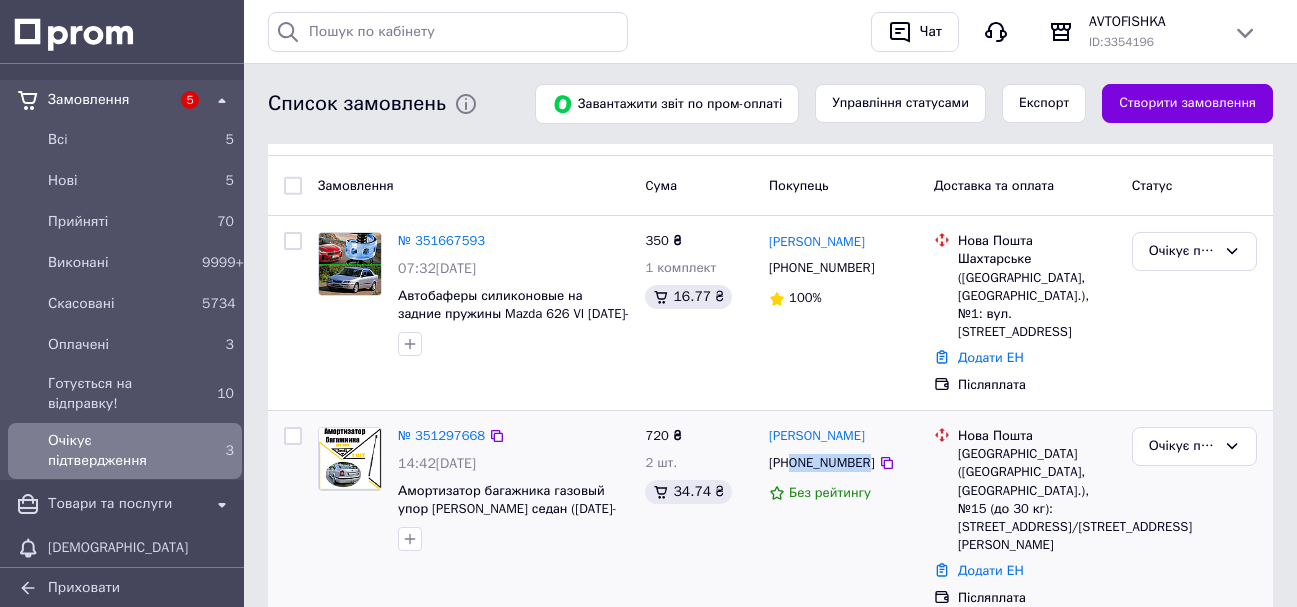 drag, startPoint x: 863, startPoint y: 443, endPoint x: 793, endPoint y: 451, distance: 70.45566 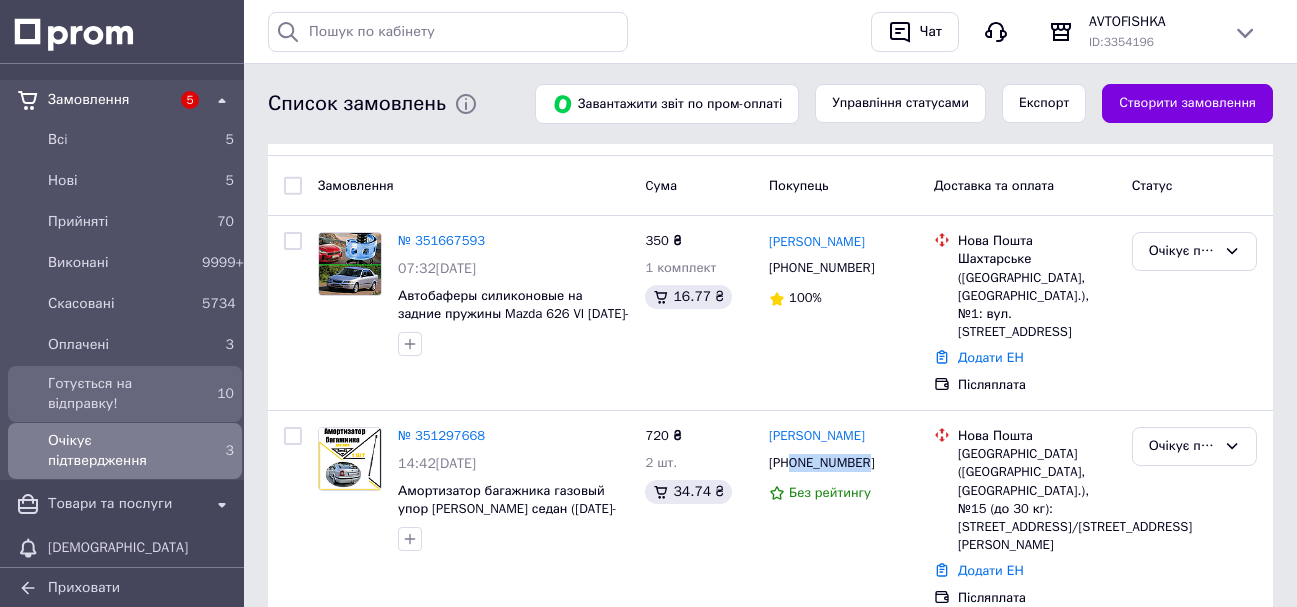 click on "10" at bounding box center [218, 394] 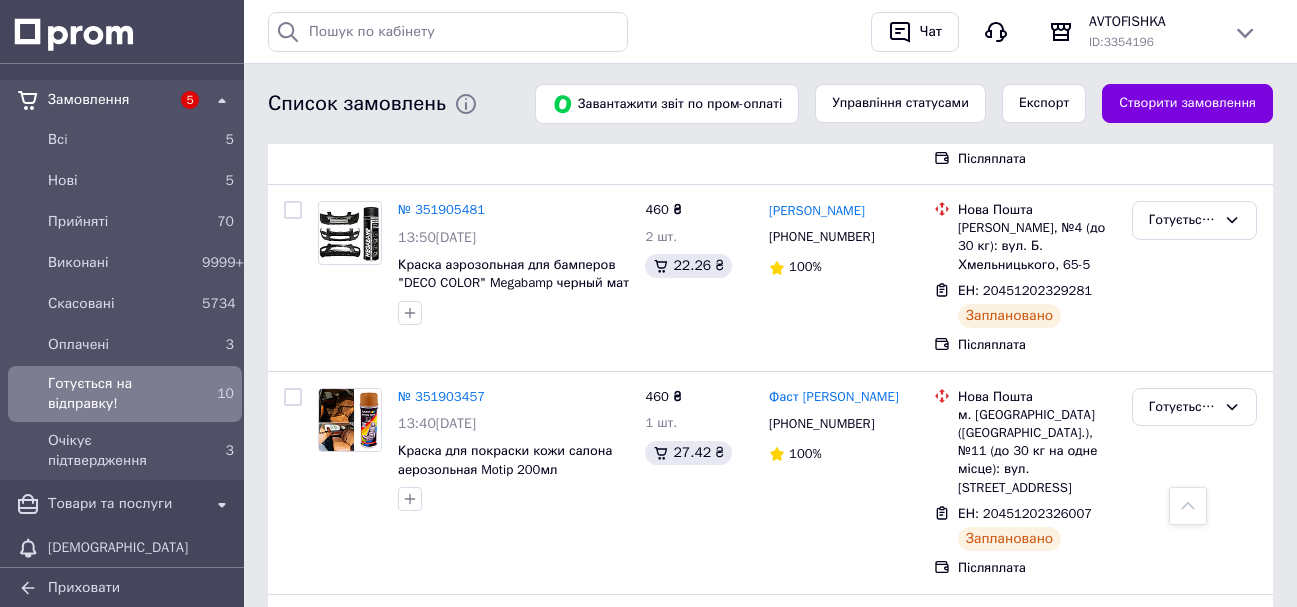 scroll, scrollTop: 1208, scrollLeft: 0, axis: vertical 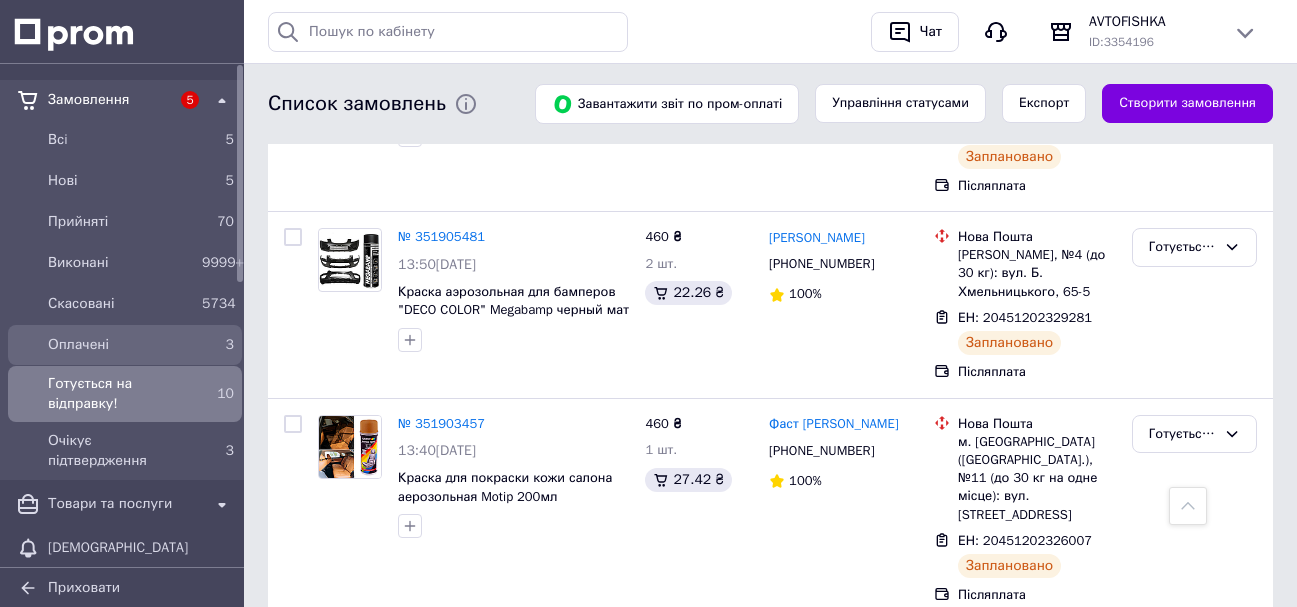 click on "Оплачені" at bounding box center [121, 345] 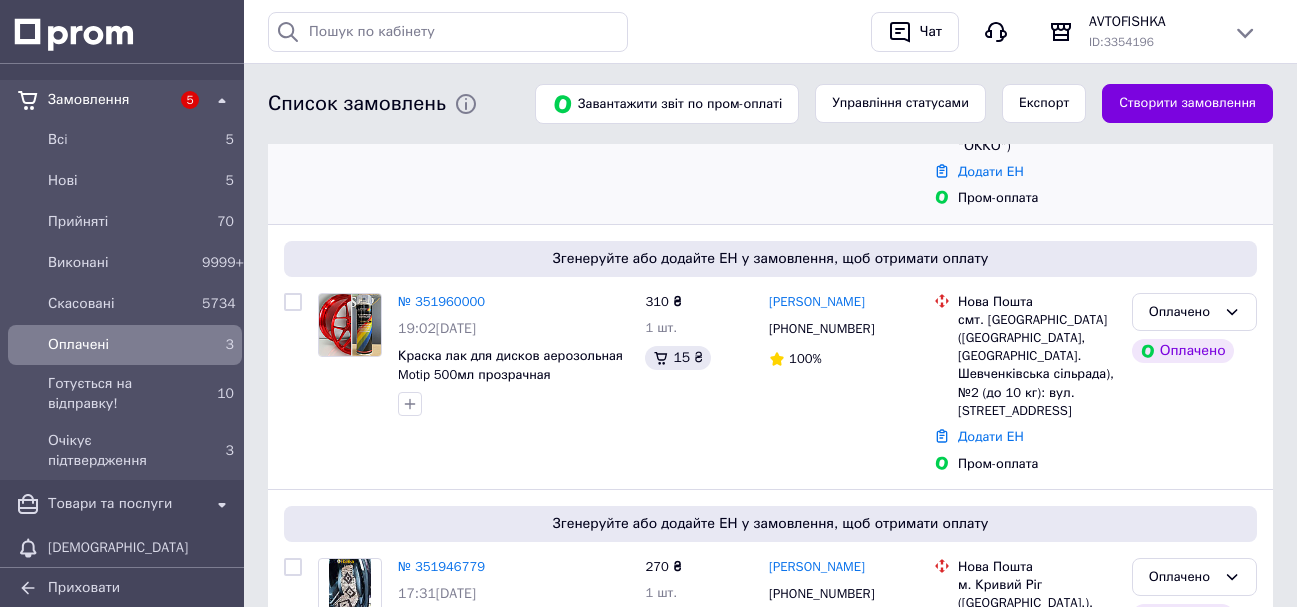 scroll, scrollTop: 580, scrollLeft: 0, axis: vertical 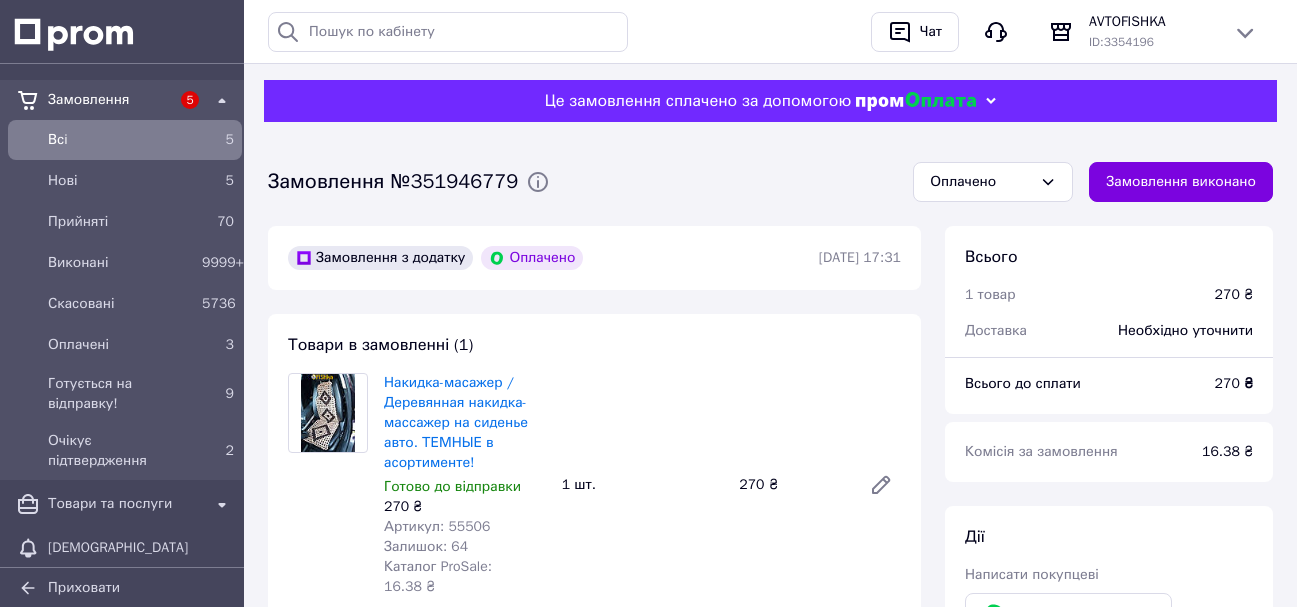 click on "Артикул: 55506" at bounding box center (437, 526) 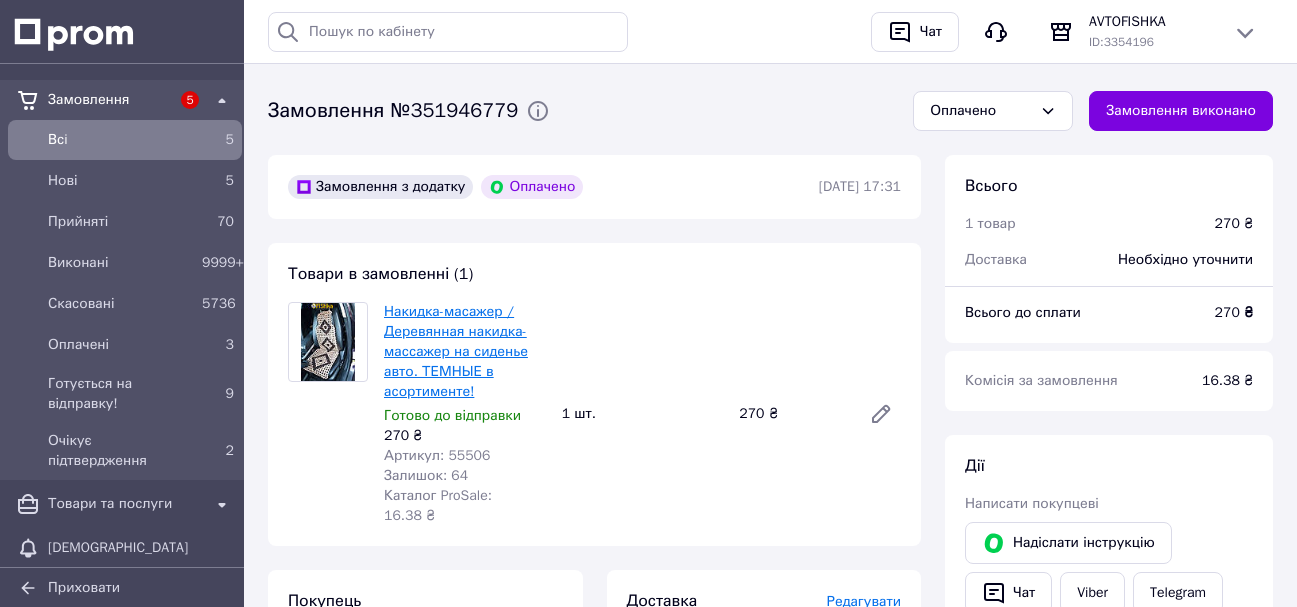 scroll, scrollTop: 100, scrollLeft: 0, axis: vertical 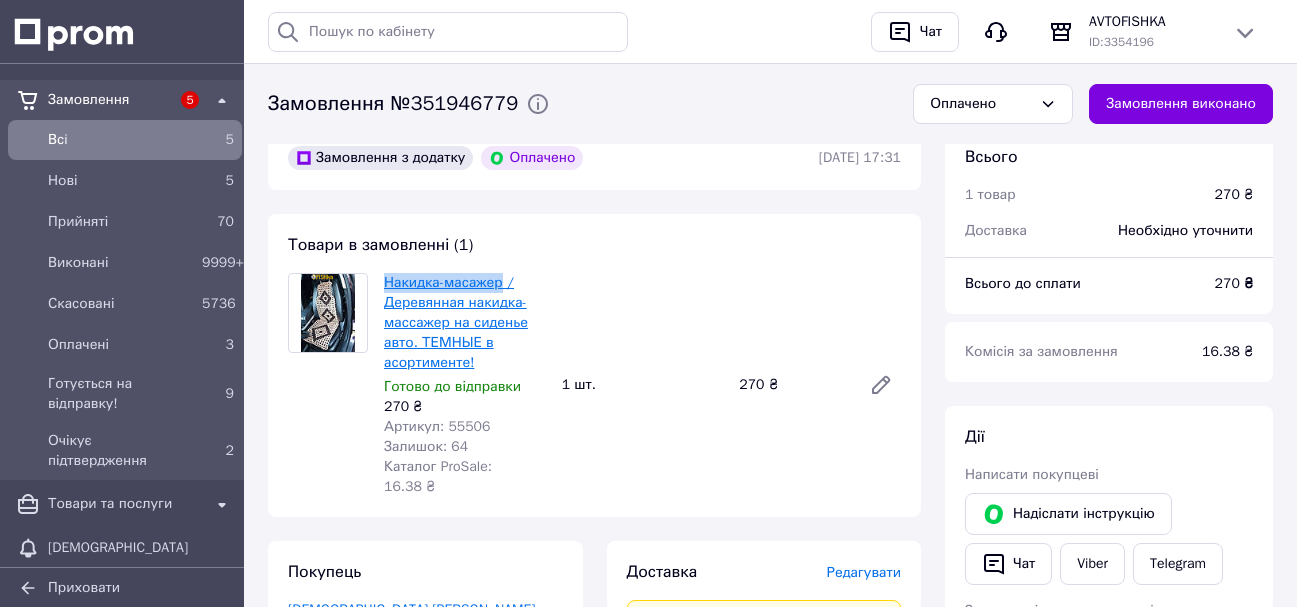 drag, startPoint x: 380, startPoint y: 285, endPoint x: 501, endPoint y: 280, distance: 121.103264 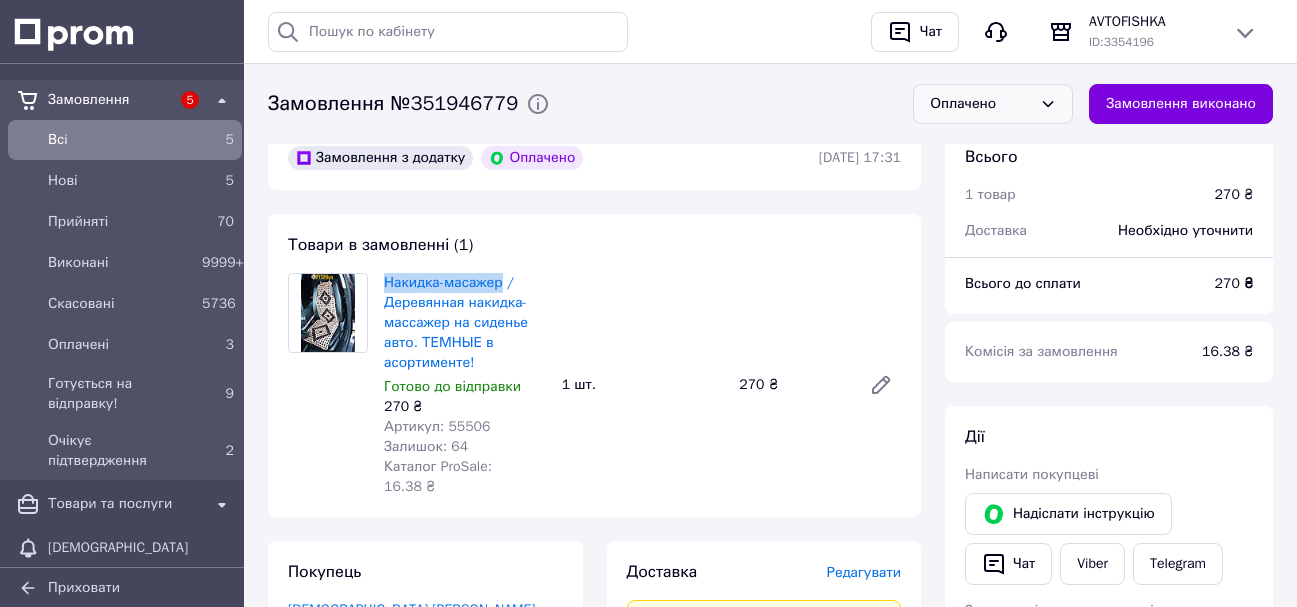click on "Оплачено" at bounding box center [981, 104] 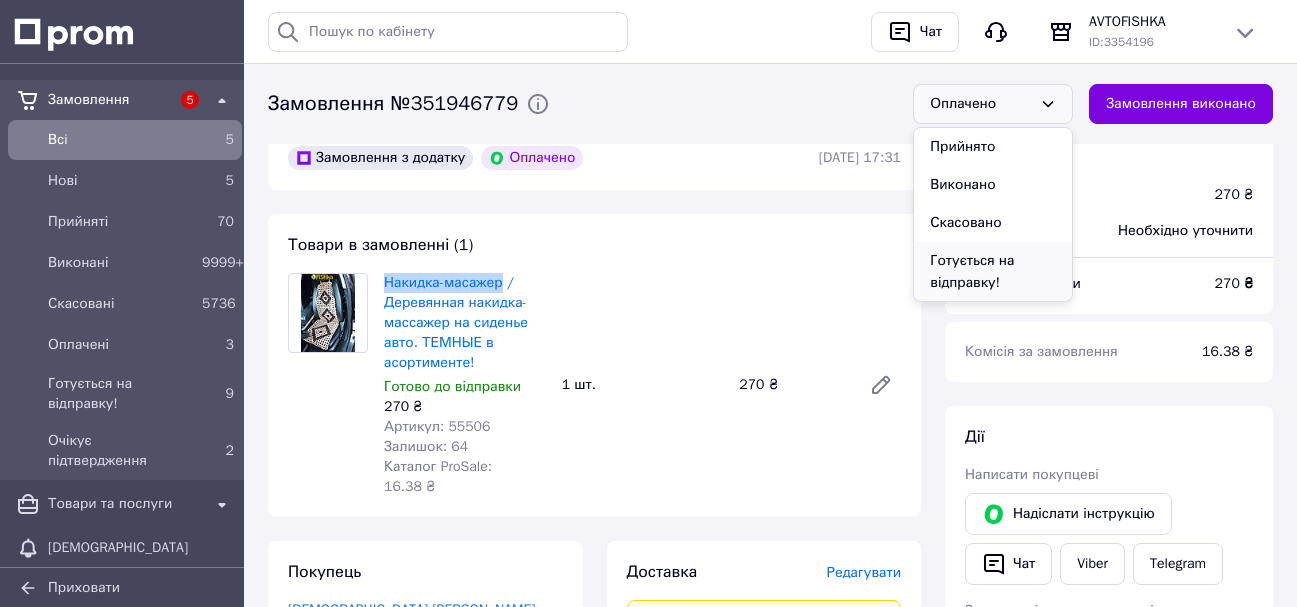 click on "Готується на відправку!" at bounding box center [993, 272] 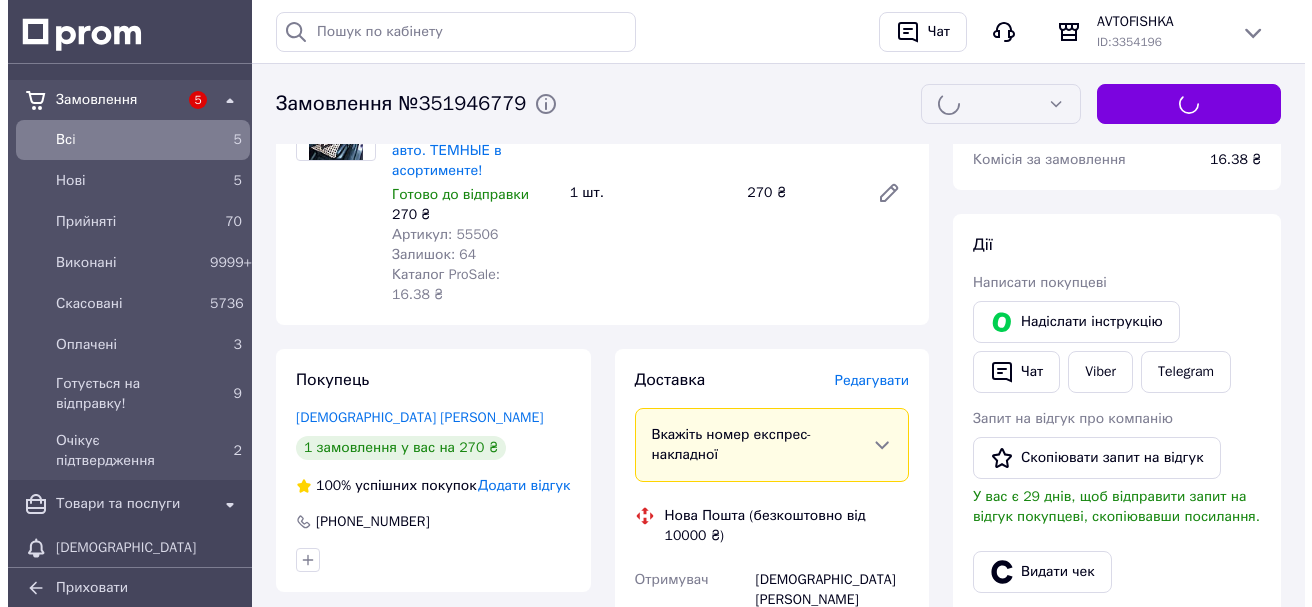 scroll, scrollTop: 300, scrollLeft: 0, axis: vertical 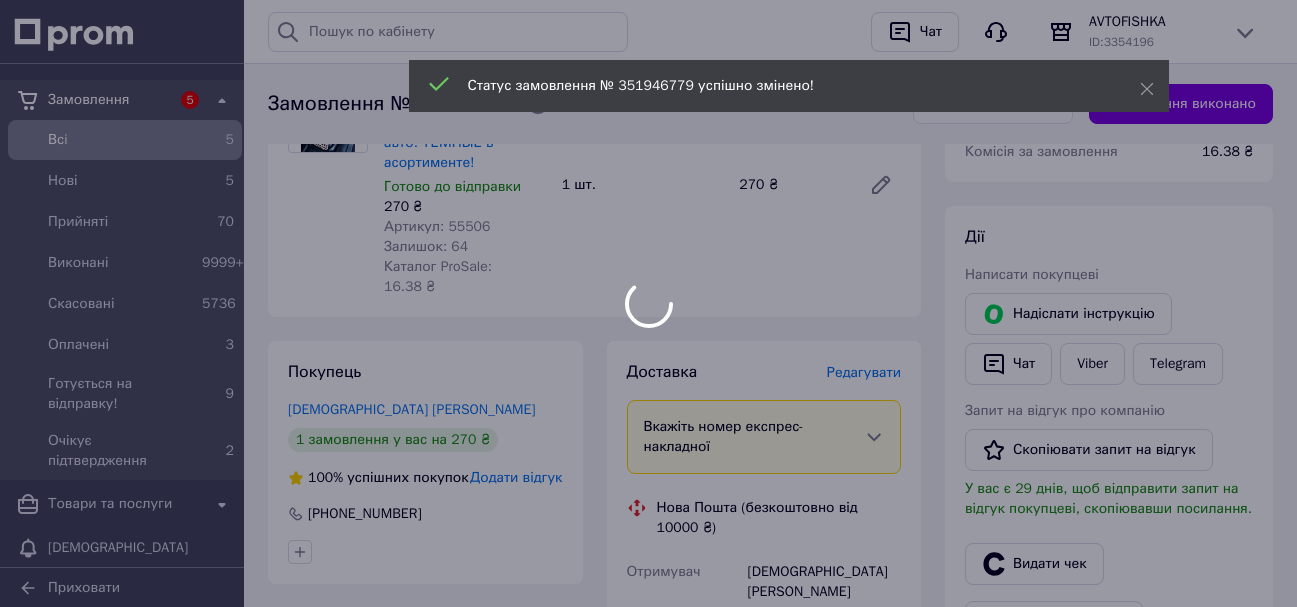 click on "Замовлення 5 Всi 5 Нові 5 Прийняті 70 Виконані 9999+ Скасовані 5736 Оплачені 3 Готується на відправку! 9 Очікує підтвердження 2 Товари та послуги Сповіщення Повідомлення Каталог ProSale Клієнти Відгуки Показники роботи компанії Панель управління Аналітика Інструменти веб-майстра та SEO Управління сайтом Гаманець компанії [PERSON_NAME] Тарифи та рахунки Приховати
Історія пошуку Очистити всю 293404740 №293404740 Чат AVTOFISHKA ID:  3354196 Сайт AVTOFISHKA Сторінка на порталі Кабінет покупця Довідка Перевірити стан системи" at bounding box center [648, 573] 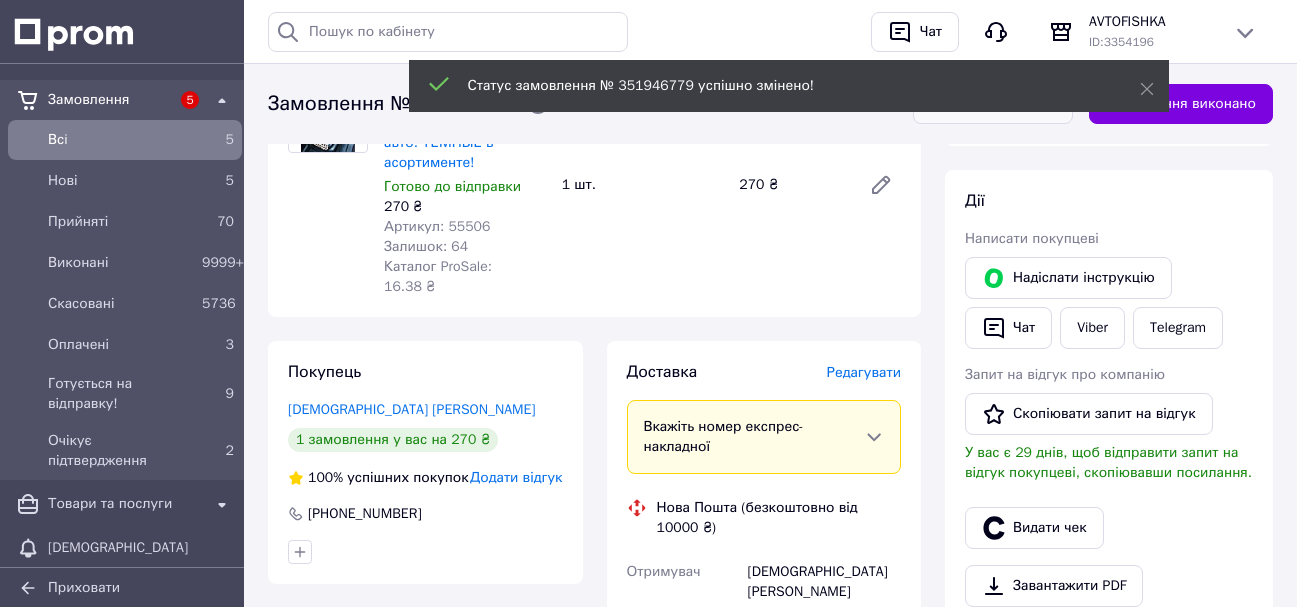 click on "Редагувати" at bounding box center (864, 372) 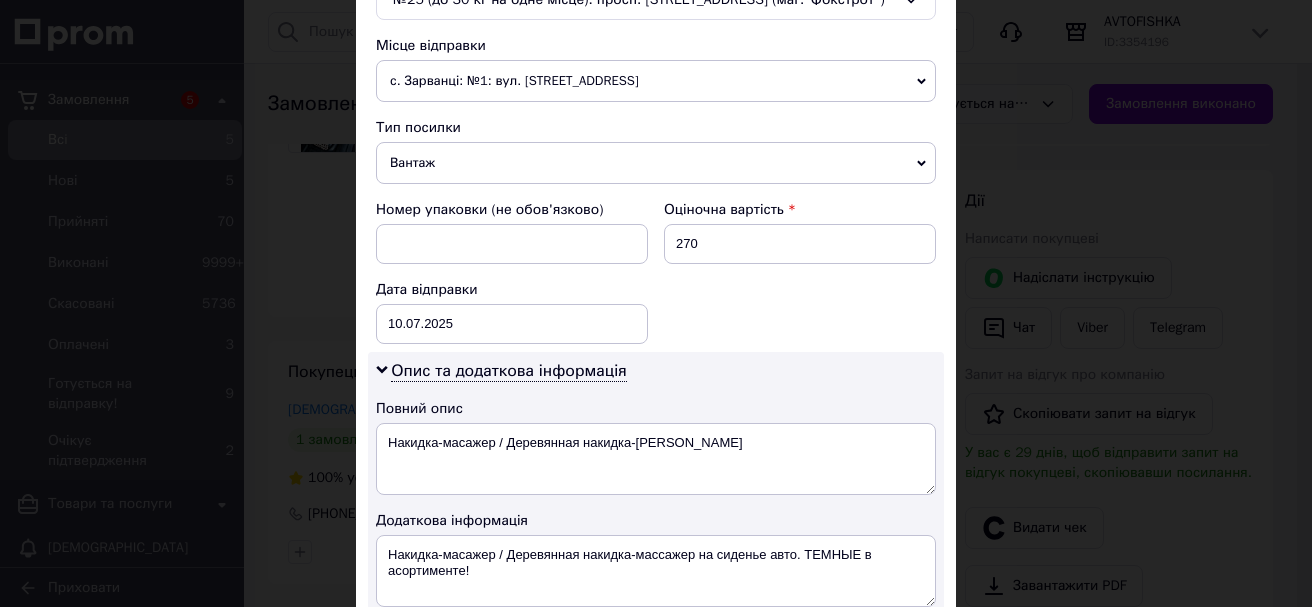 scroll, scrollTop: 800, scrollLeft: 0, axis: vertical 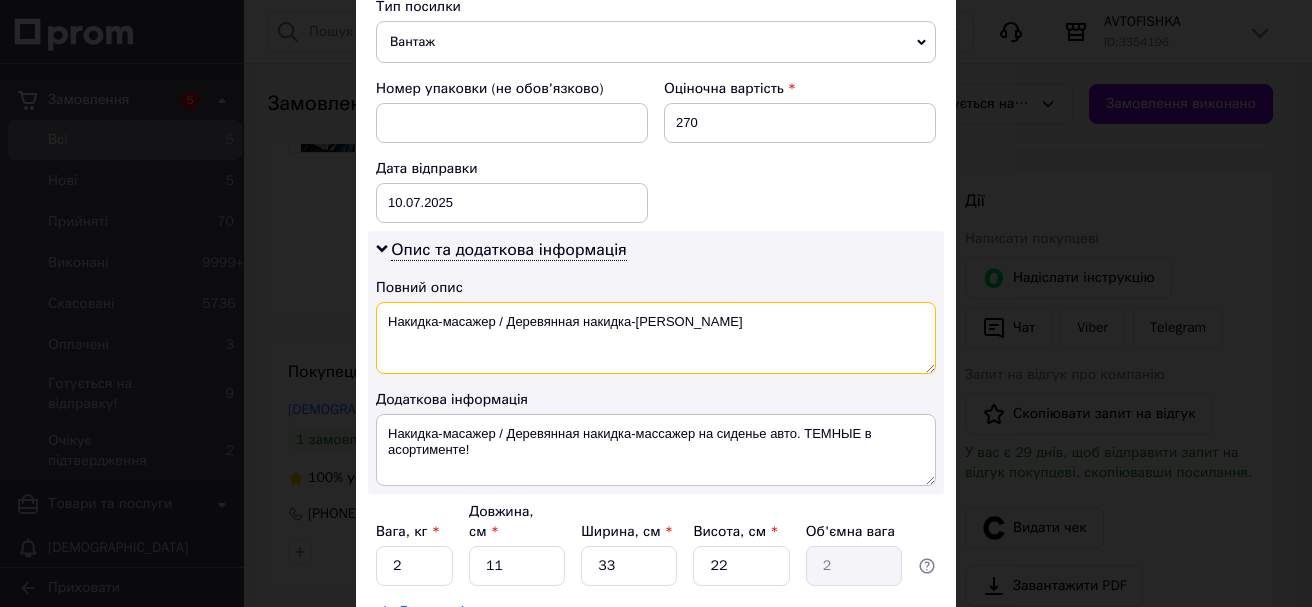 drag, startPoint x: 385, startPoint y: 322, endPoint x: 745, endPoint y: 326, distance: 360.02222 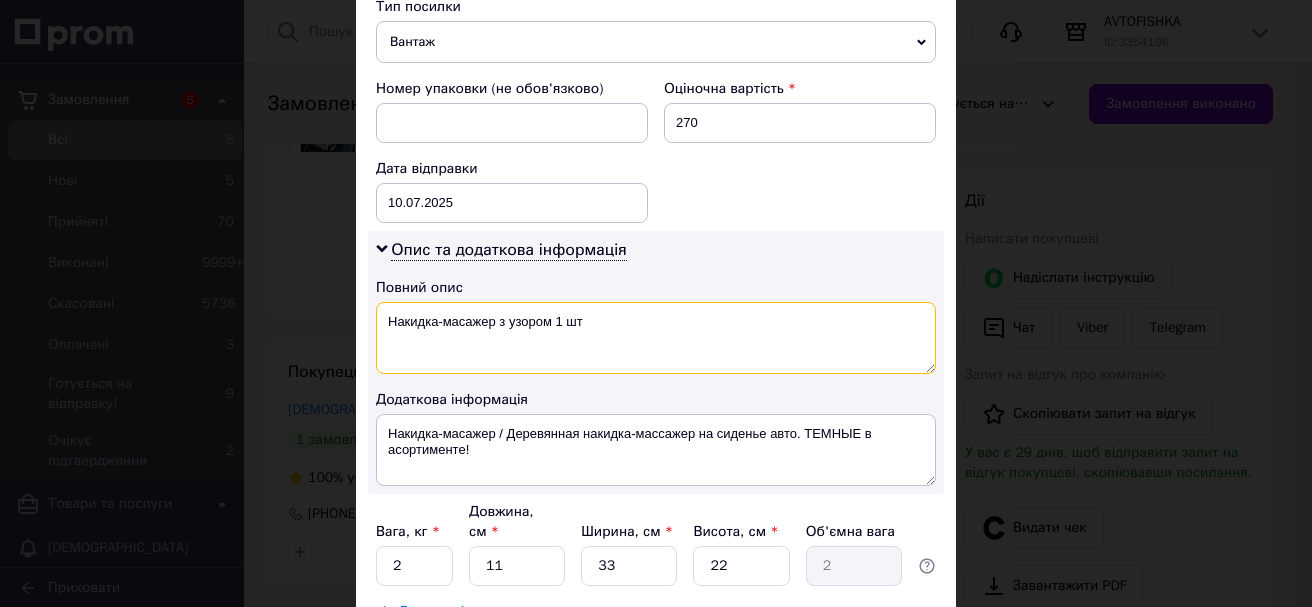 drag, startPoint x: 386, startPoint y: 313, endPoint x: 601, endPoint y: 317, distance: 215.0372 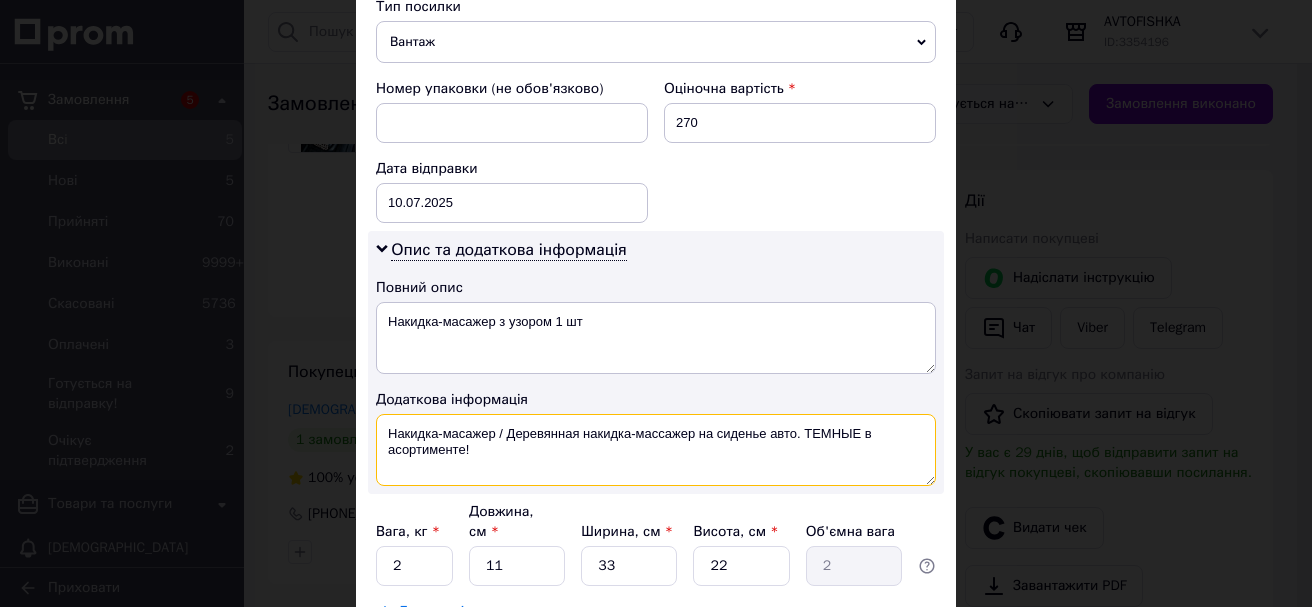 drag, startPoint x: 384, startPoint y: 428, endPoint x: 557, endPoint y: 460, distance: 175.93465 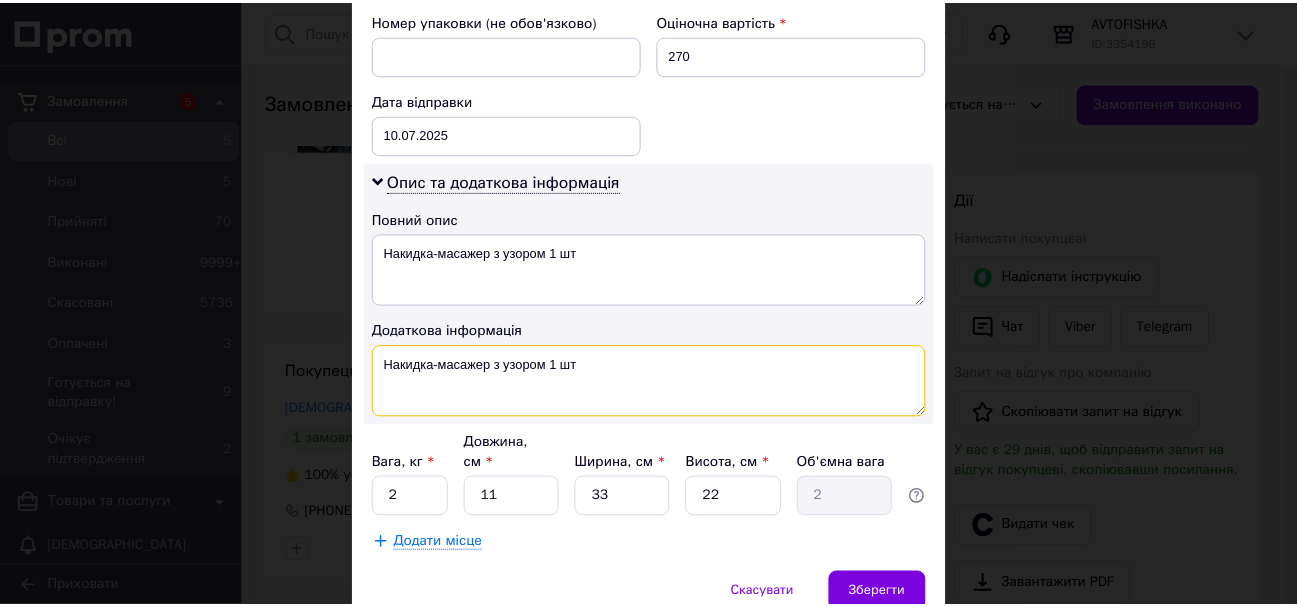 scroll, scrollTop: 945, scrollLeft: 0, axis: vertical 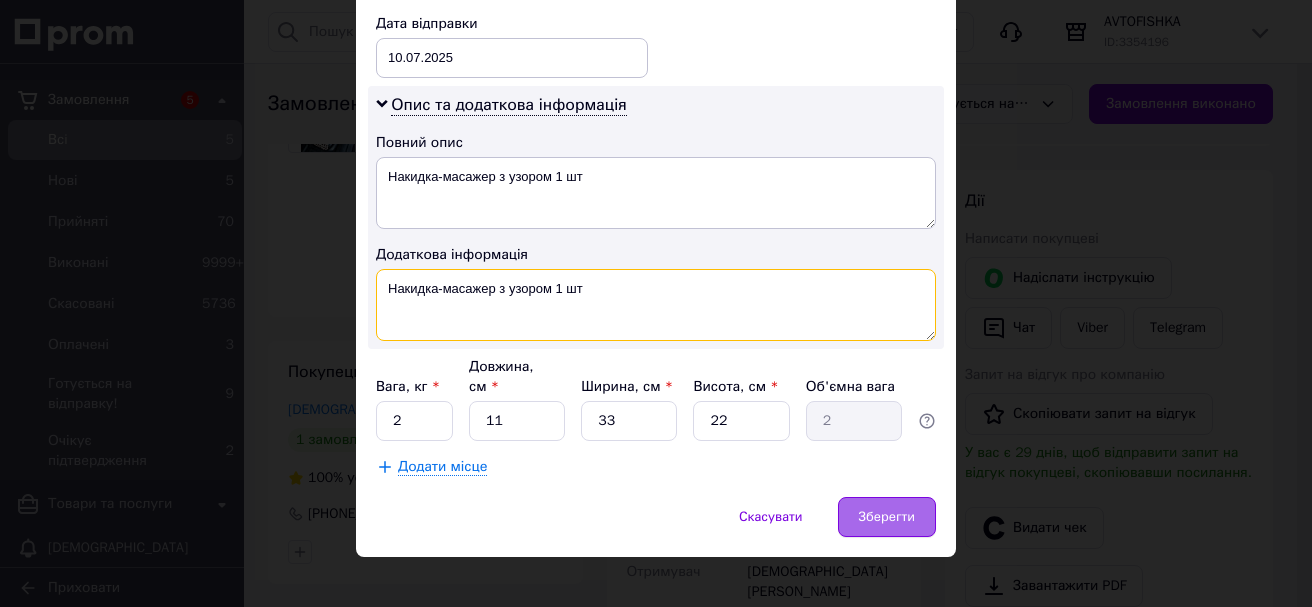 type on "Накидка-масажер з узором 1 шт" 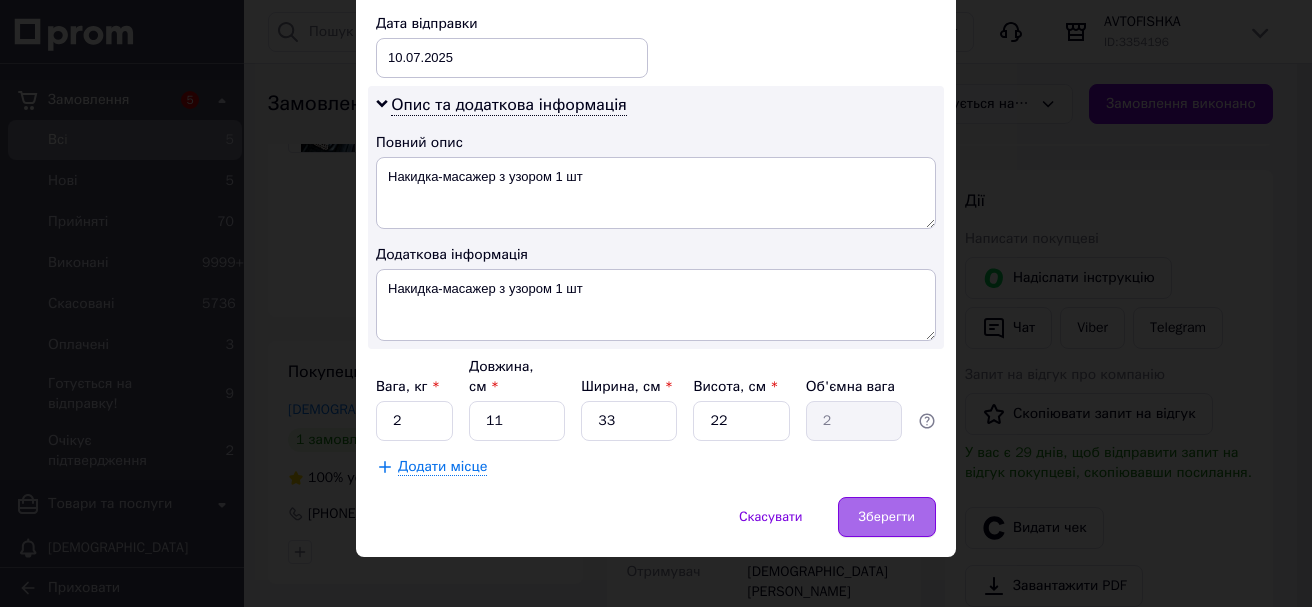 click on "Зберегти" at bounding box center (887, 517) 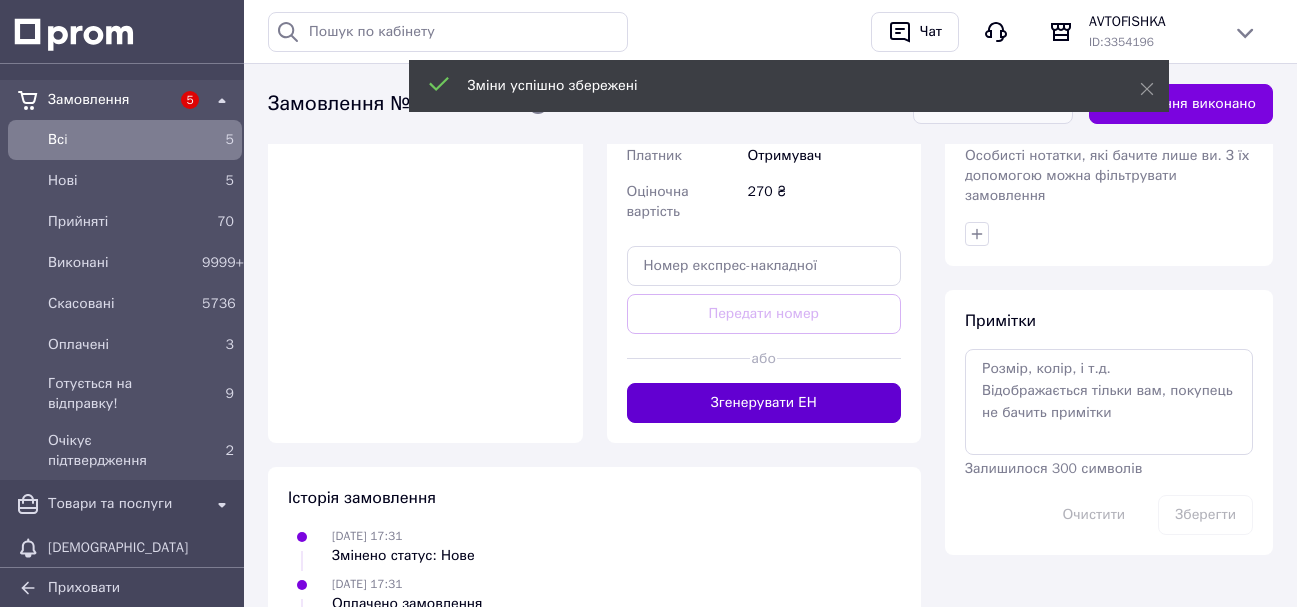 click on "Згенерувати ЕН" at bounding box center [764, 403] 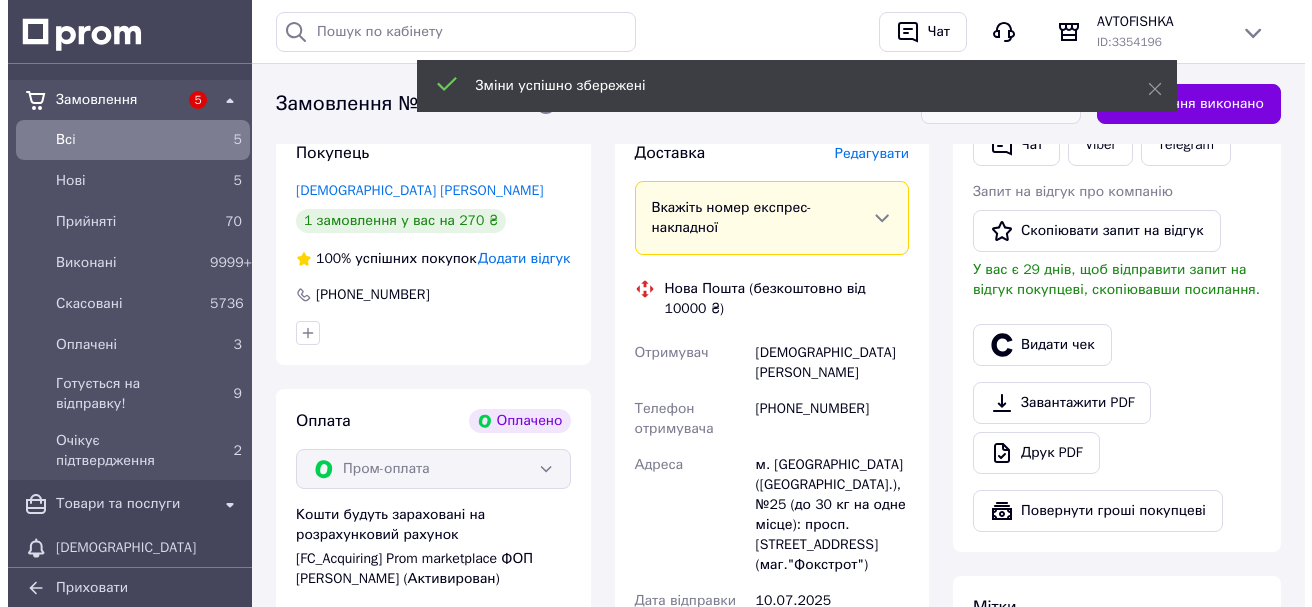 scroll, scrollTop: 500, scrollLeft: 0, axis: vertical 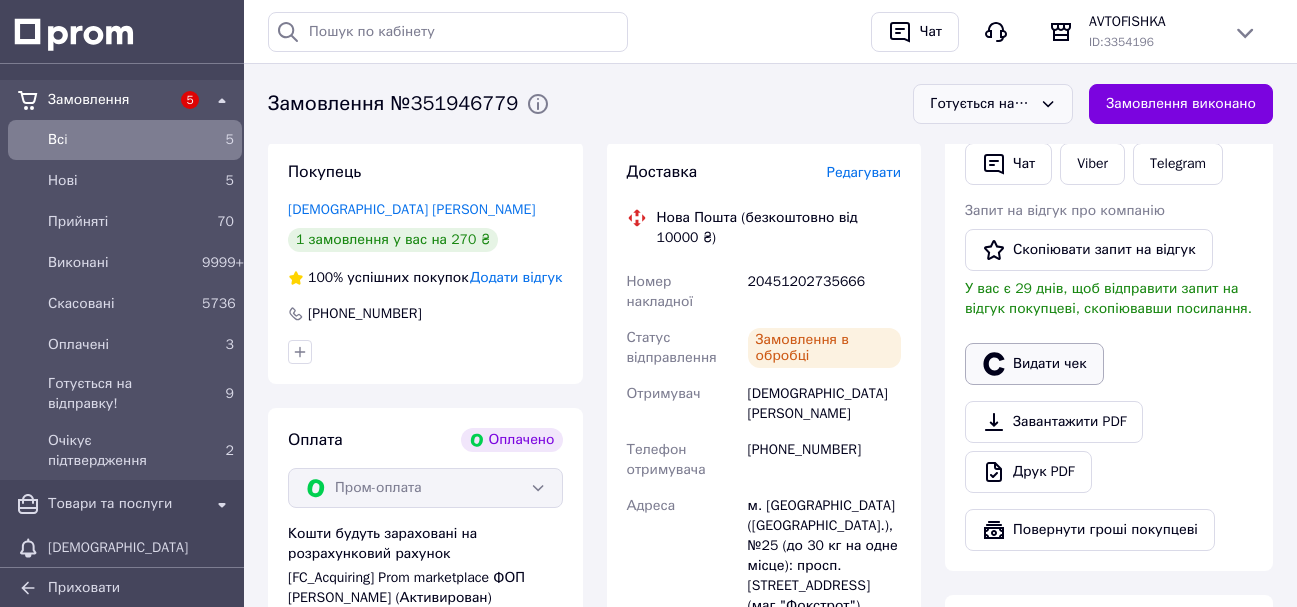 click on "Видати чек" at bounding box center [1034, 364] 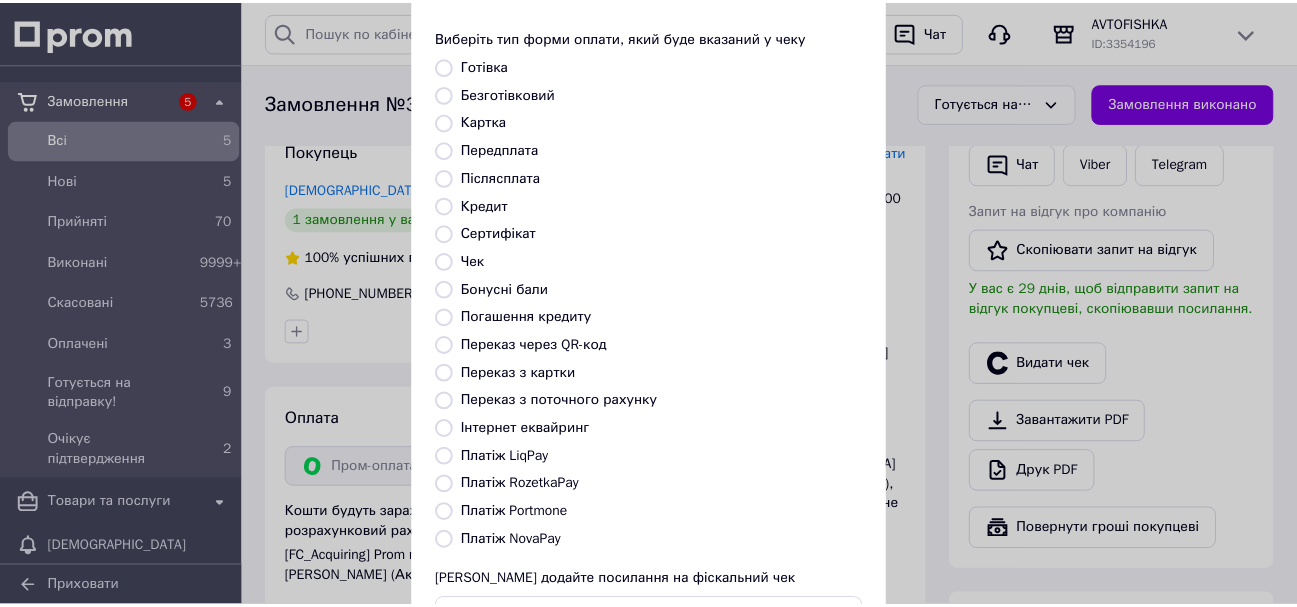 scroll, scrollTop: 200, scrollLeft: 0, axis: vertical 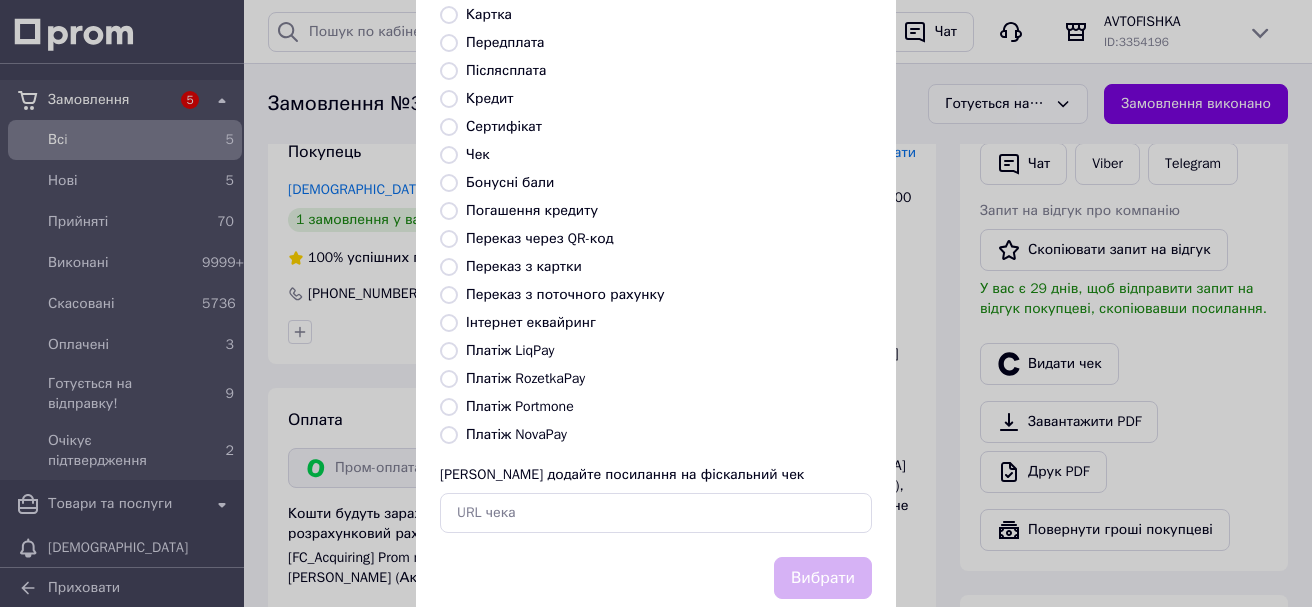 click on "Платіж RozetkaPay" at bounding box center (449, 379) 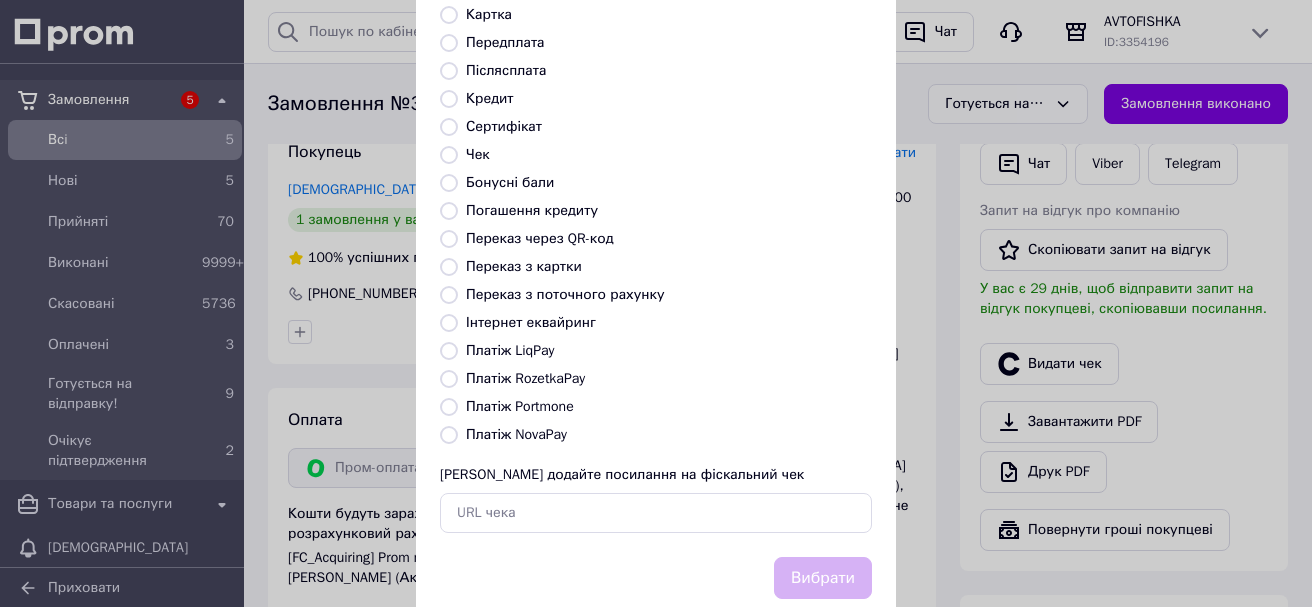 radio on "true" 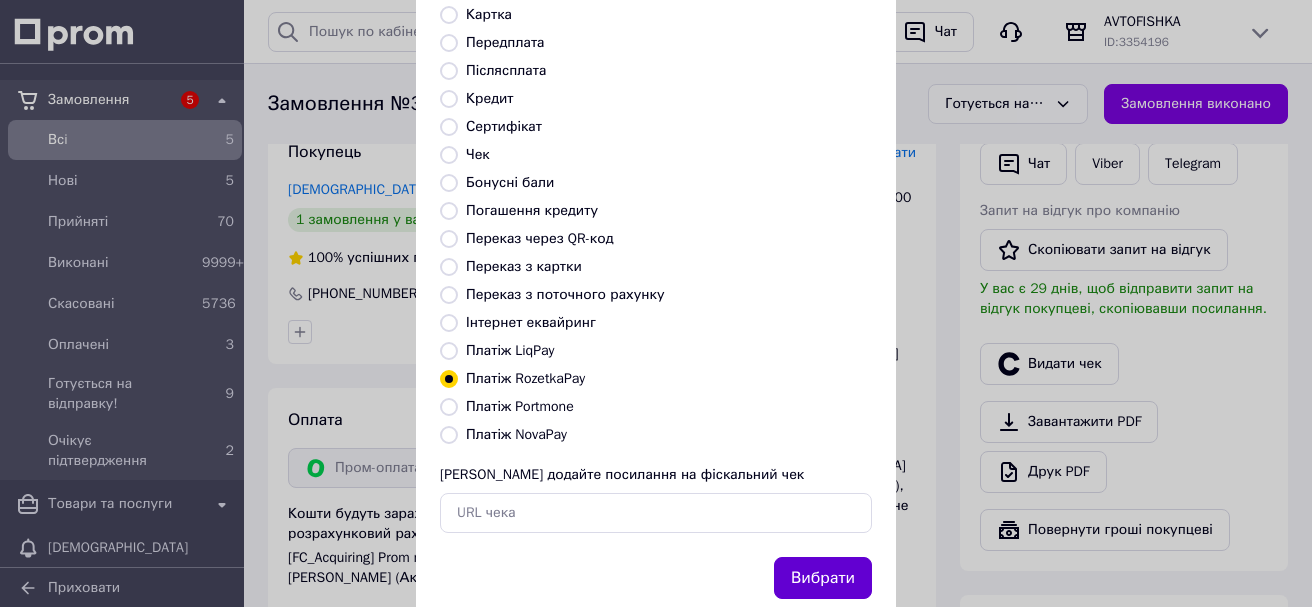click on "Вибрати" at bounding box center (823, 578) 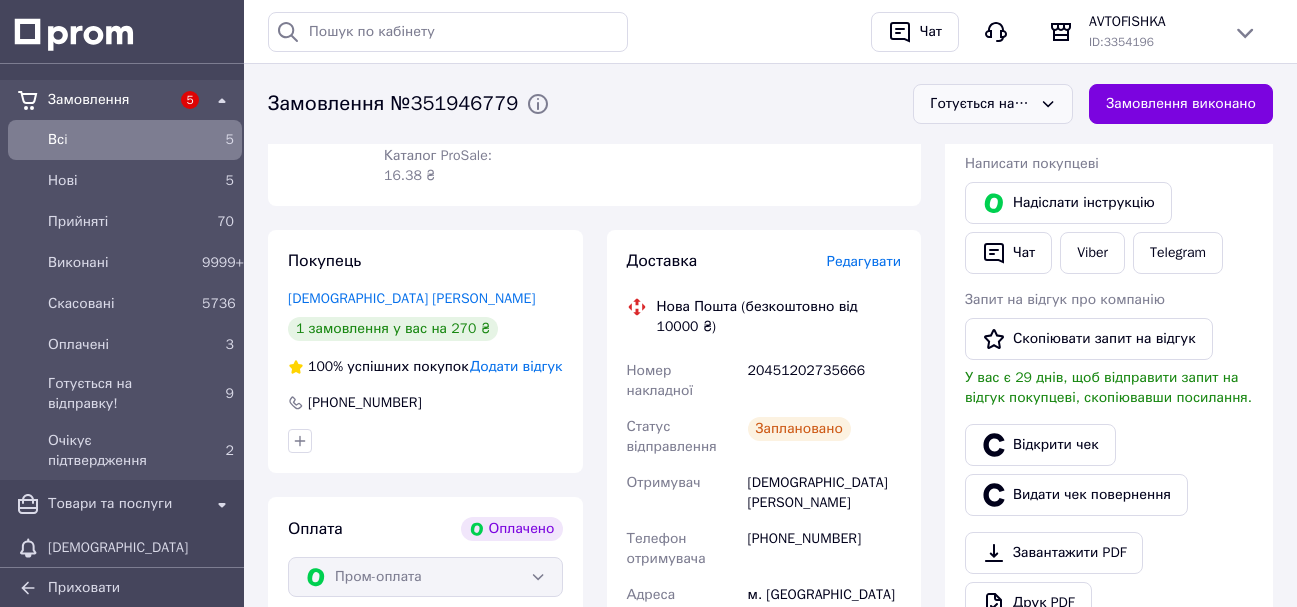 scroll, scrollTop: 400, scrollLeft: 0, axis: vertical 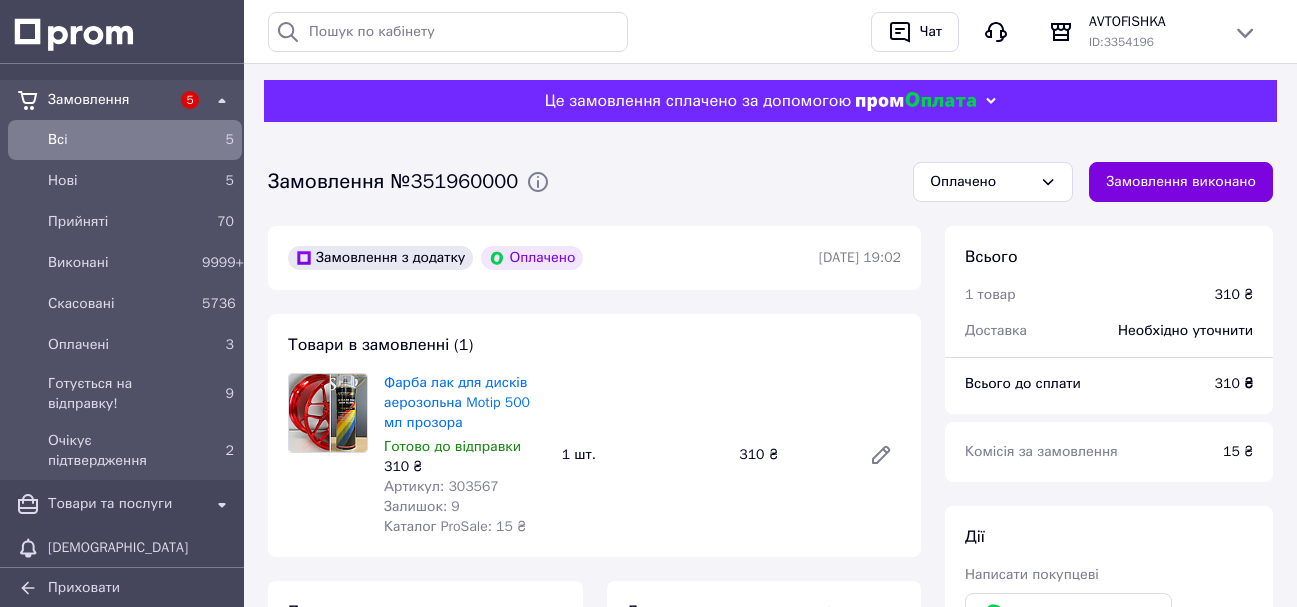 click on "Артикул: 303567" at bounding box center (441, 486) 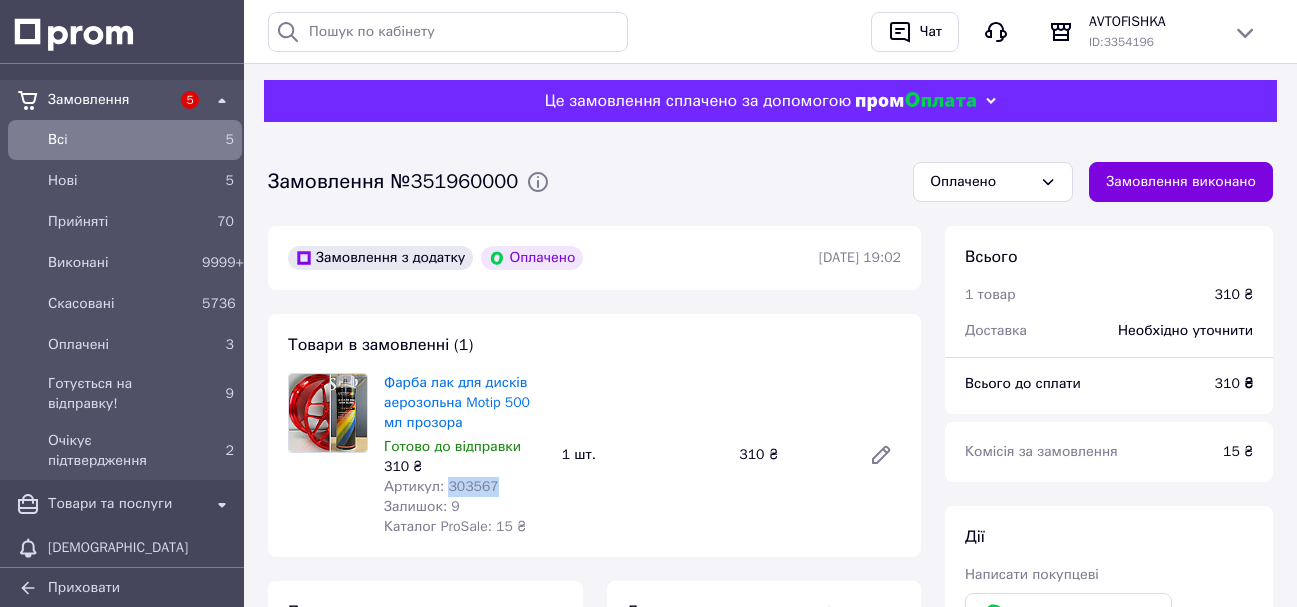 click on "Артикул: 303567" at bounding box center [441, 486] 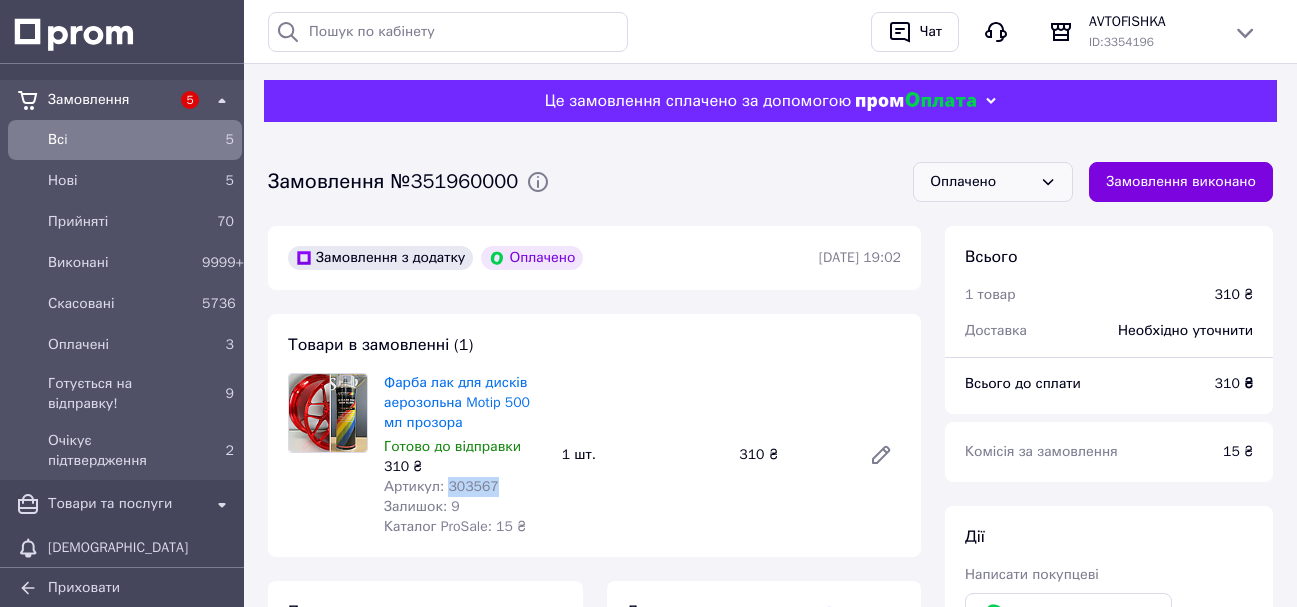 click on "Оплачено" at bounding box center (981, 182) 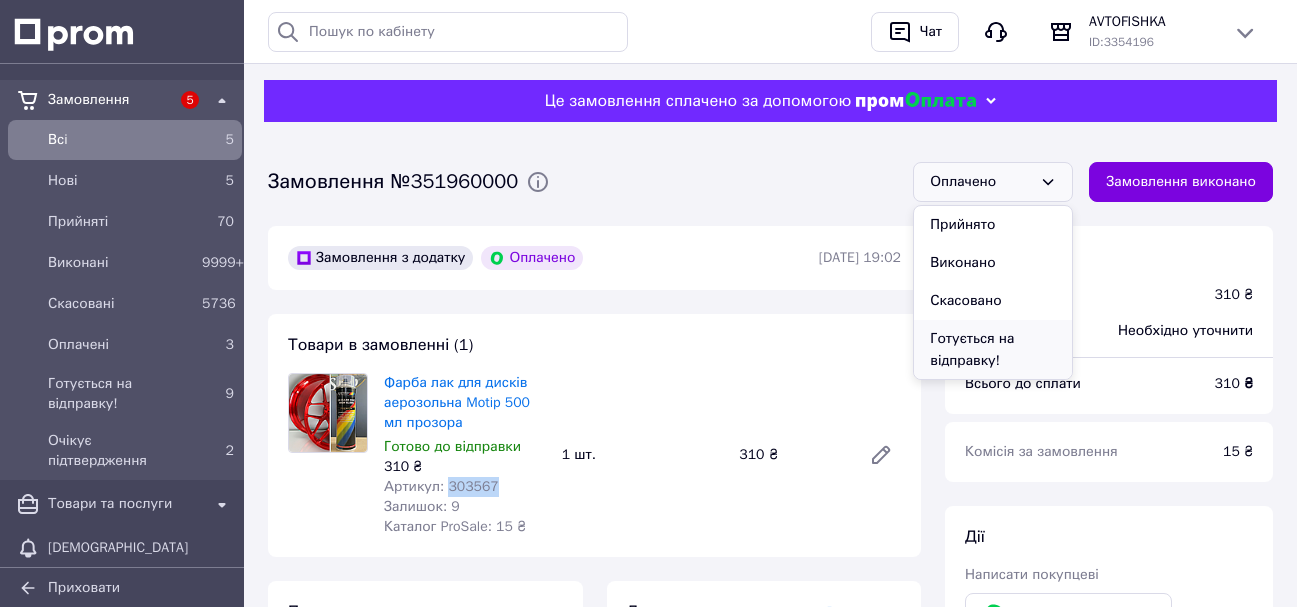 click on "Готується на відправку!" at bounding box center [993, 350] 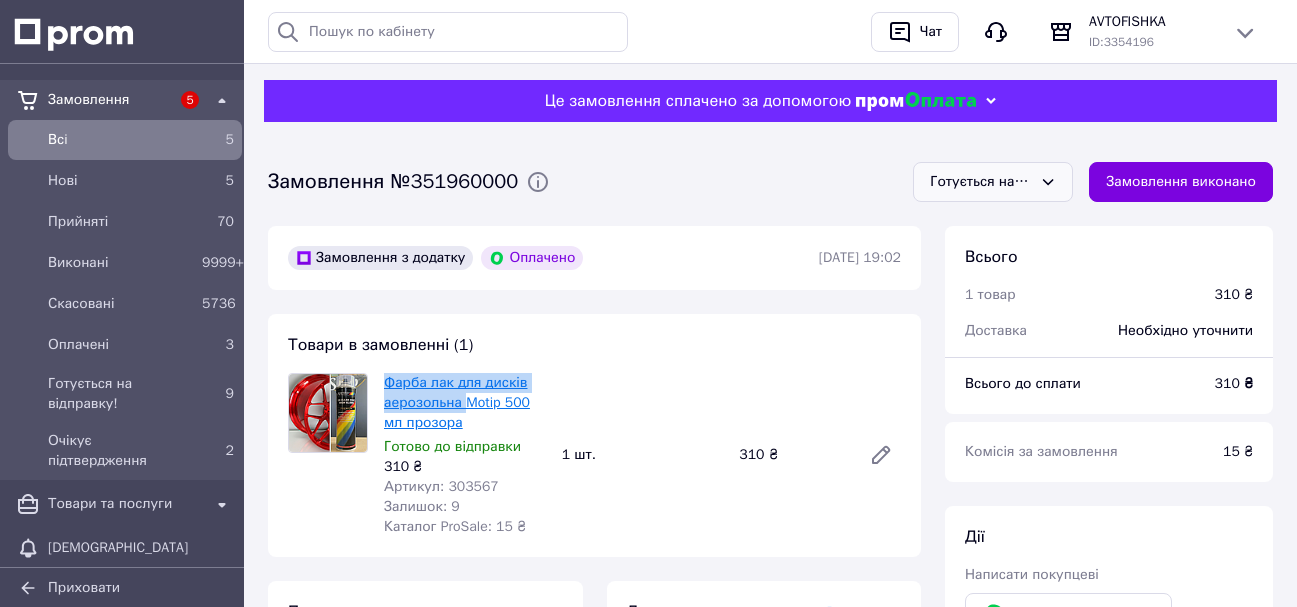 drag, startPoint x: 384, startPoint y: 385, endPoint x: 462, endPoint y: 409, distance: 81.608826 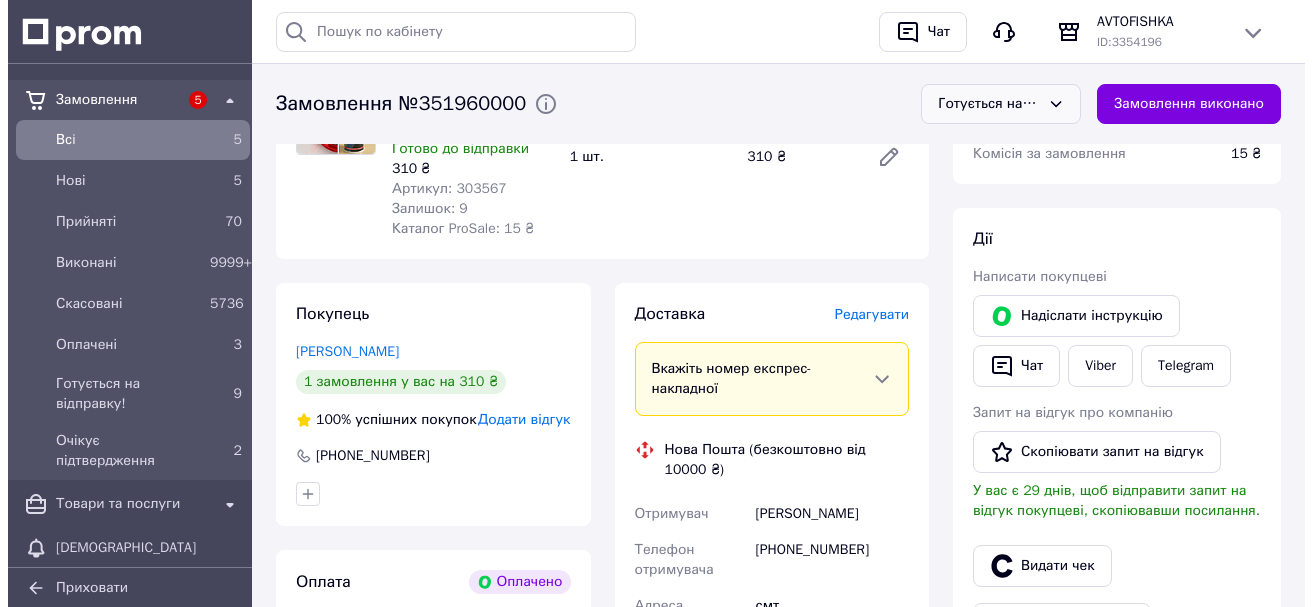 scroll, scrollTop: 300, scrollLeft: 0, axis: vertical 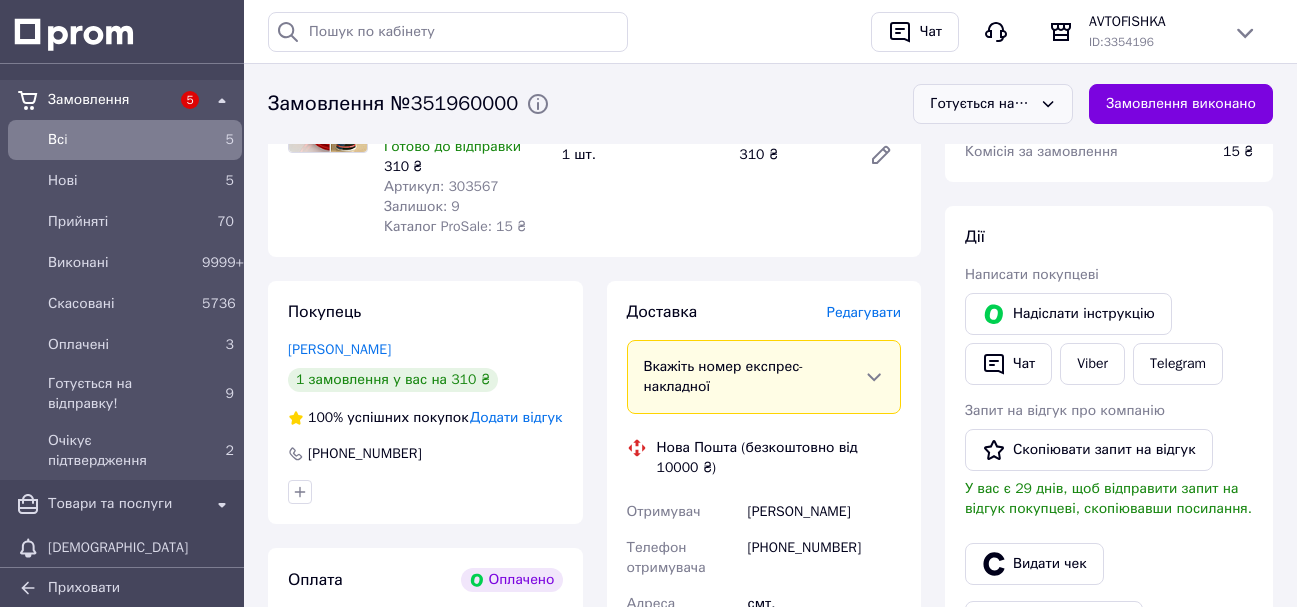 click on "Редагувати" at bounding box center (864, 312) 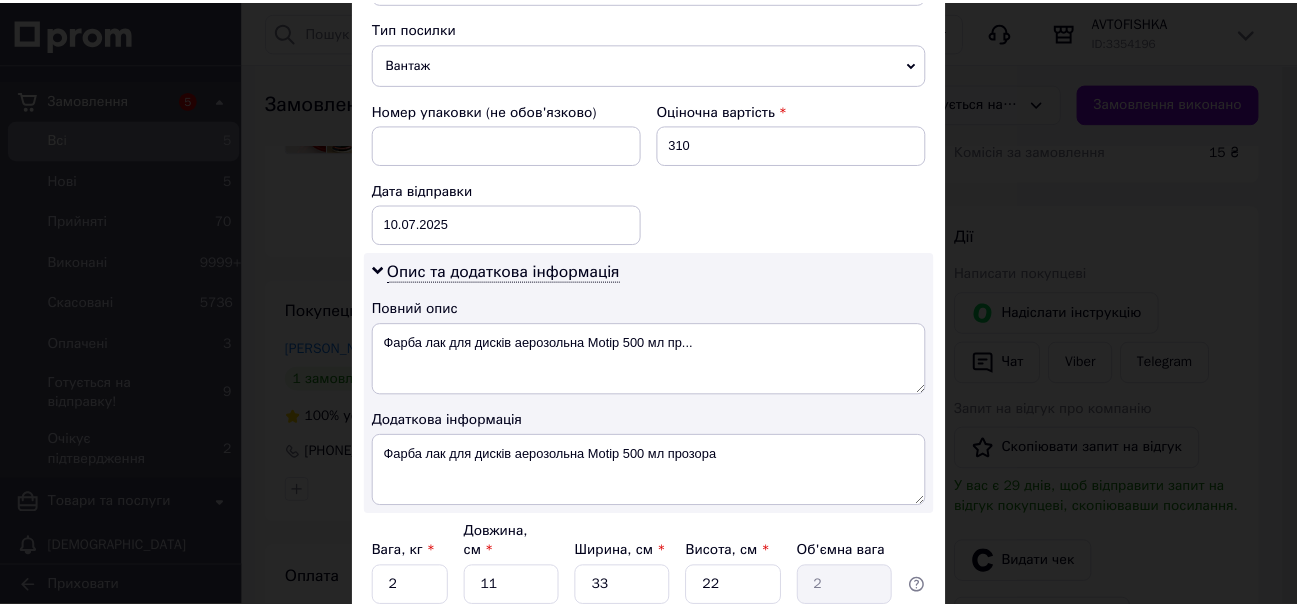 scroll, scrollTop: 945, scrollLeft: 0, axis: vertical 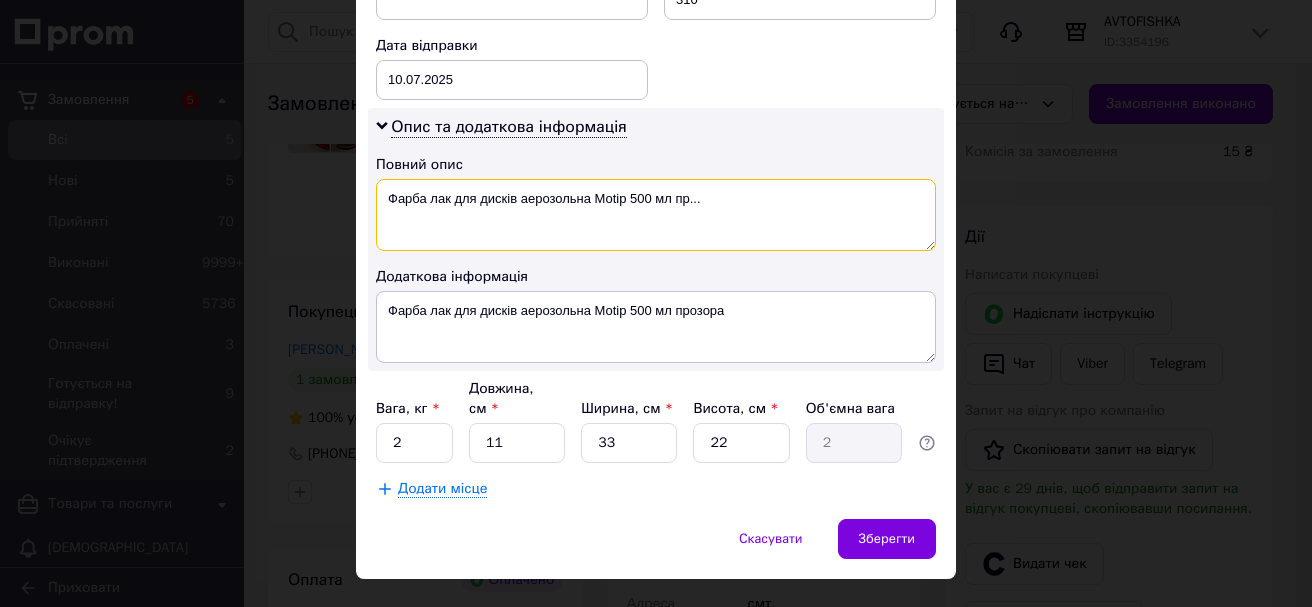 drag, startPoint x: 383, startPoint y: 174, endPoint x: 759, endPoint y: 156, distance: 376.4306 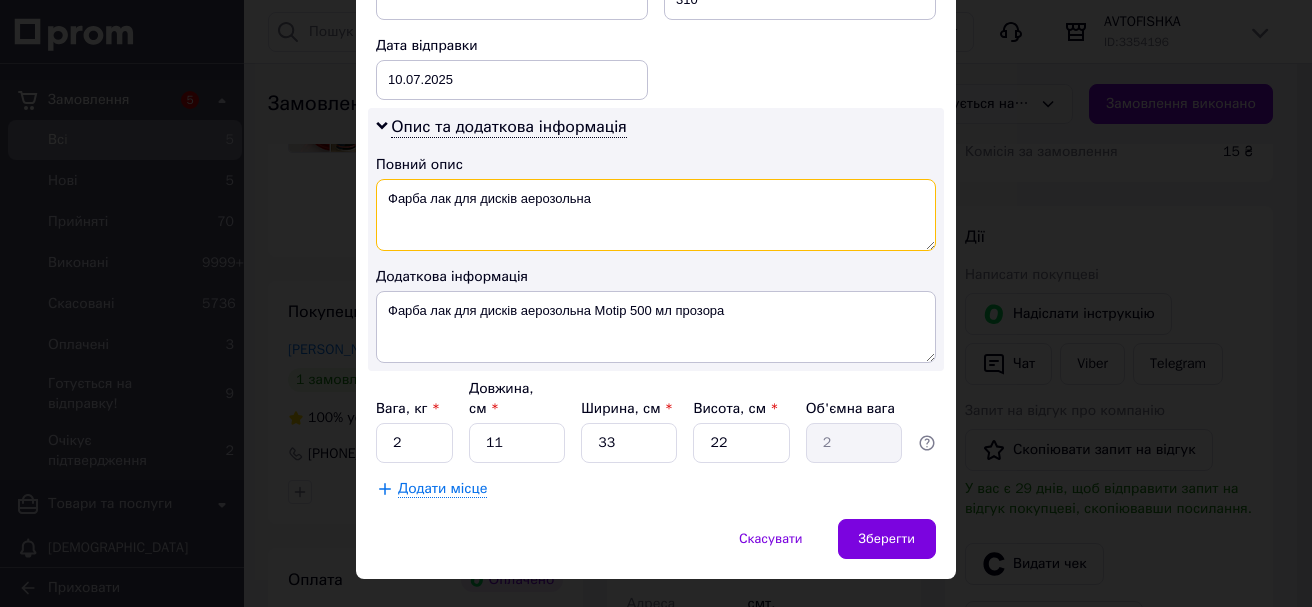 click on "Фарба лак для дисків аерозольна" at bounding box center [656, 215] 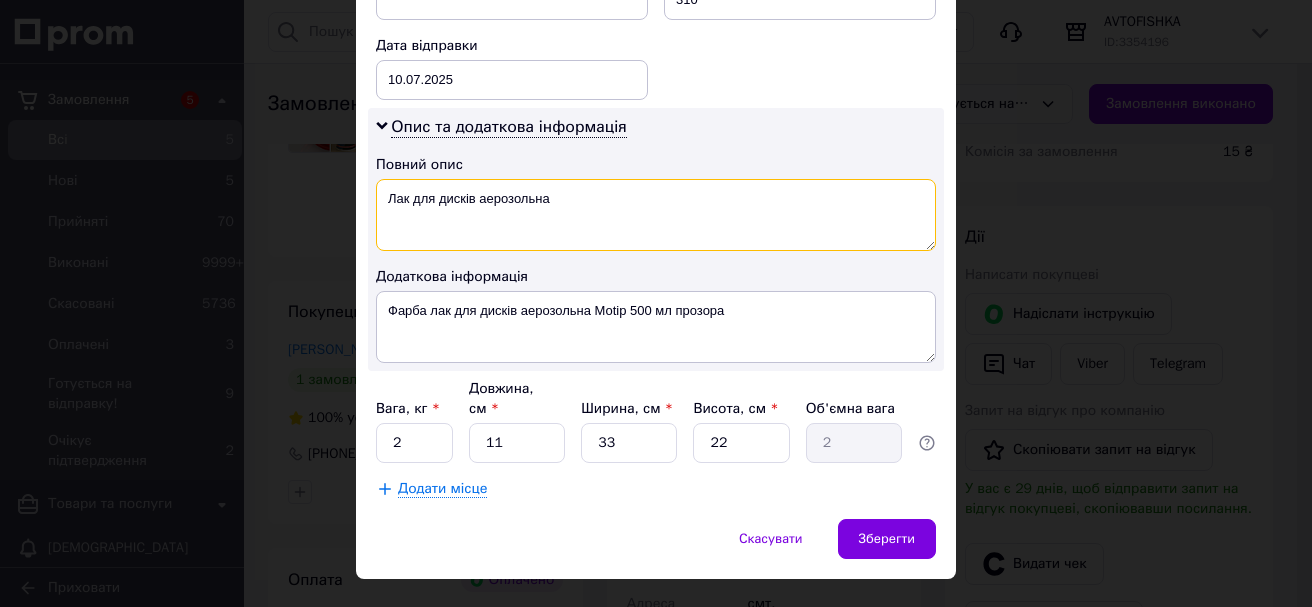 click on "Лак для дисків аерозольна" at bounding box center [656, 215] 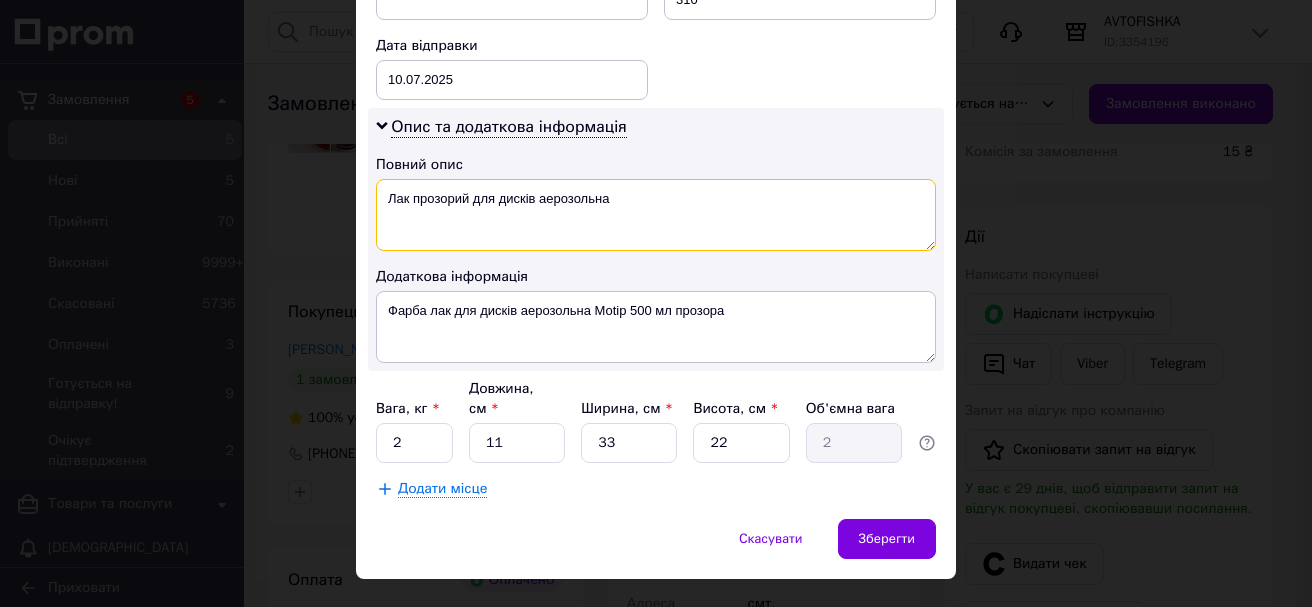 drag, startPoint x: 586, startPoint y: 174, endPoint x: 692, endPoint y: 187, distance: 106.7942 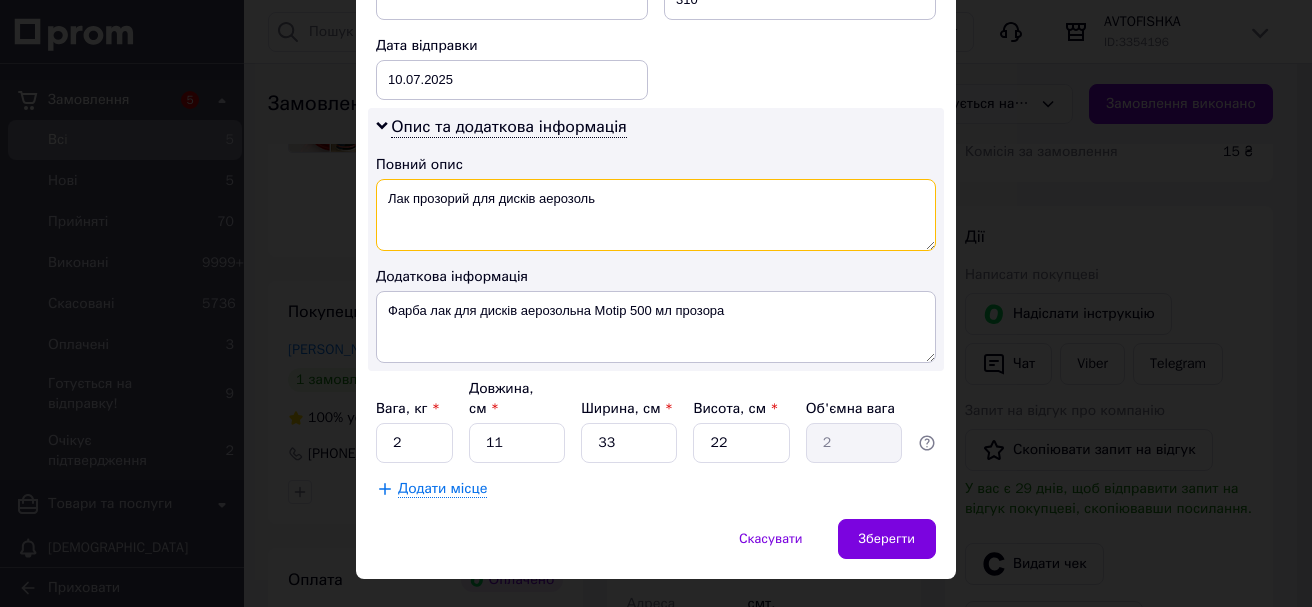 drag, startPoint x: 383, startPoint y: 177, endPoint x: 642, endPoint y: 187, distance: 259.193 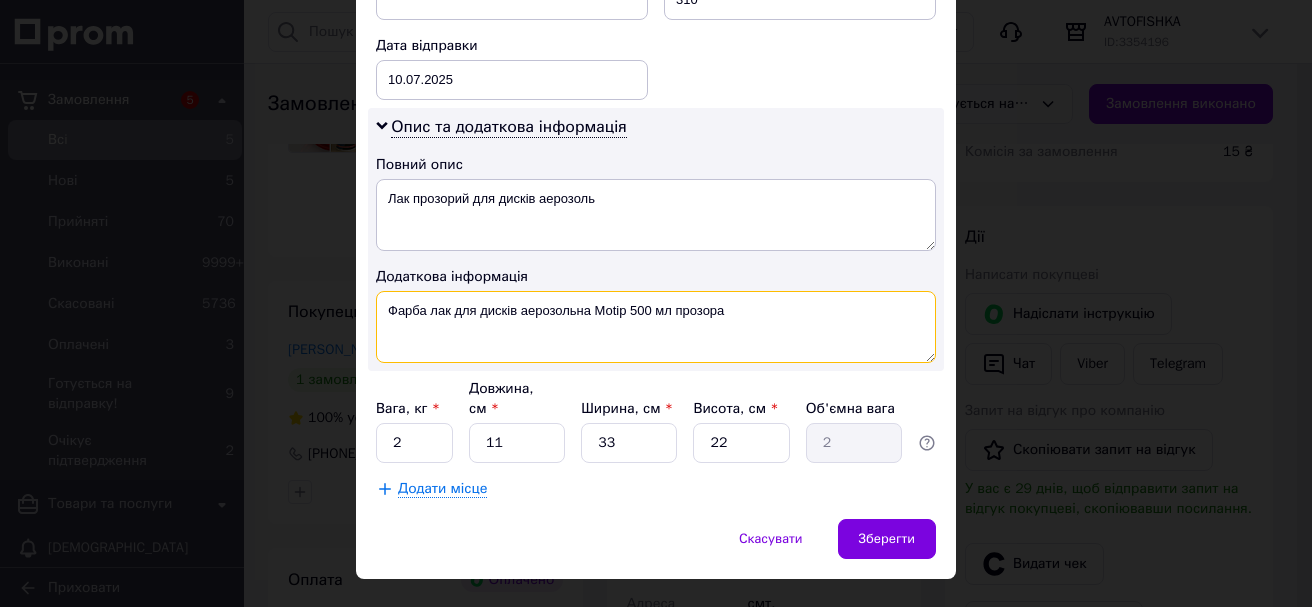 paste on "ак прозорий для дисків аерозоль" 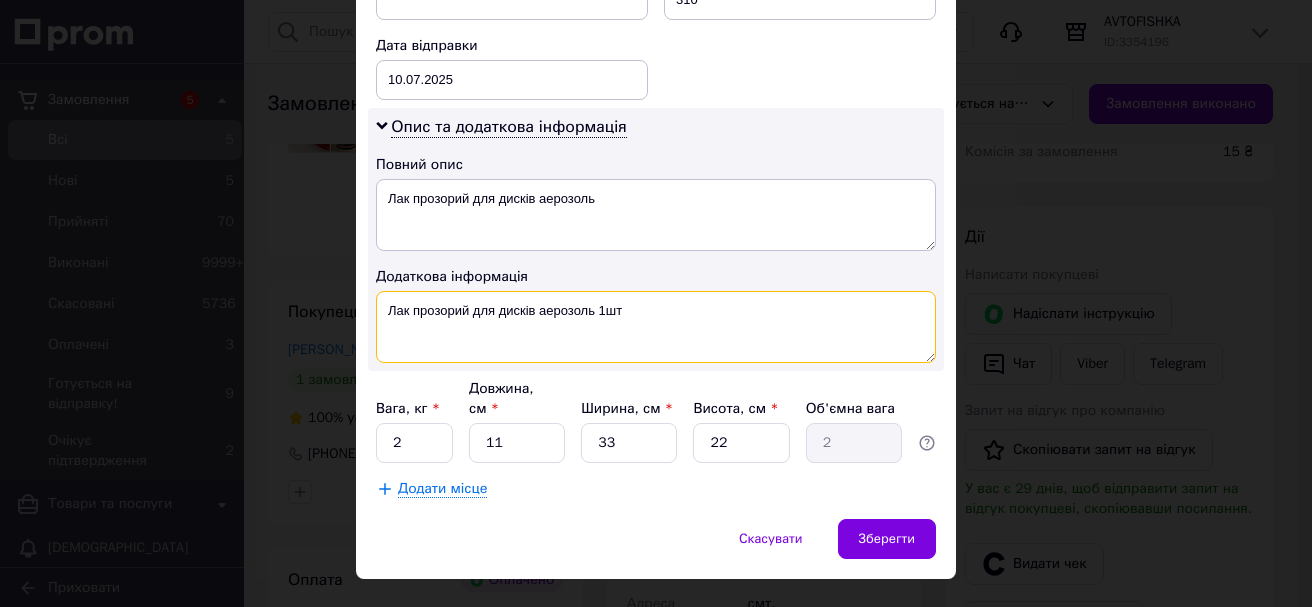 type on "Лак прозорий для дисків аерозоль 1шт" 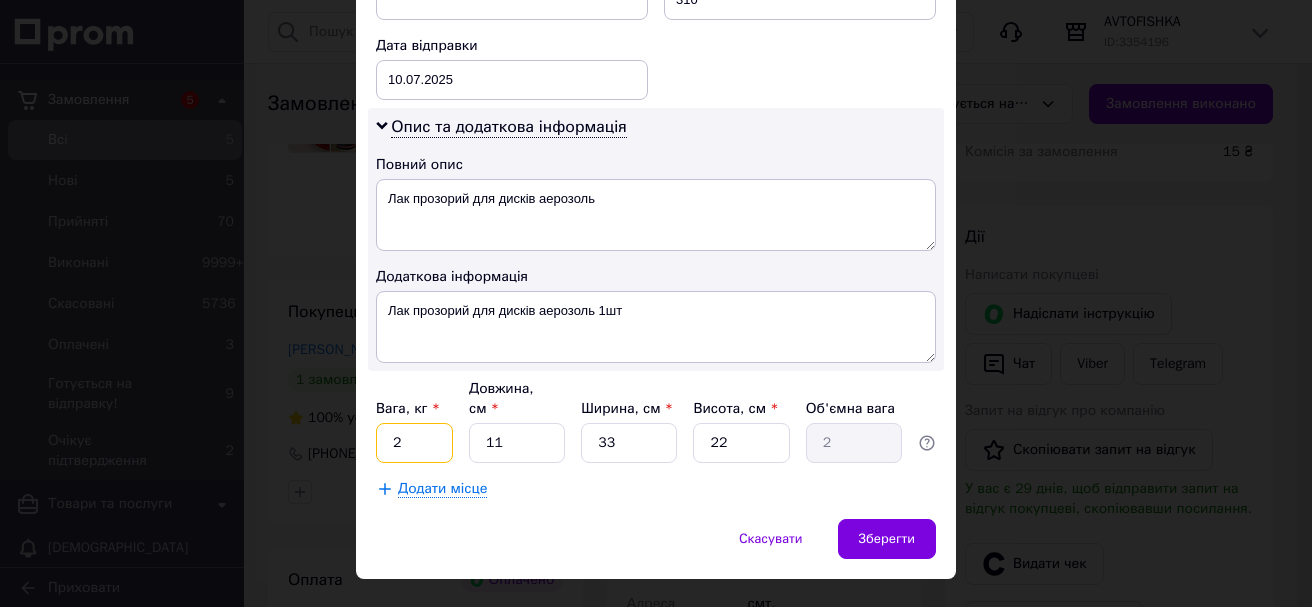 click on "2" at bounding box center (414, 443) 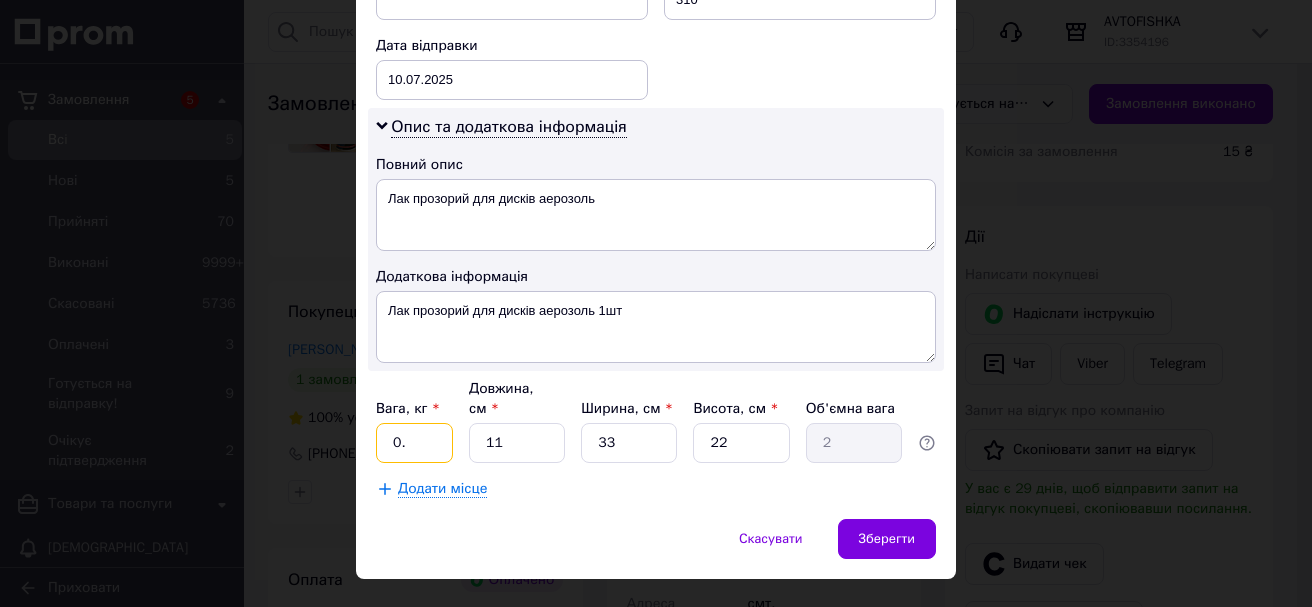 type on "0" 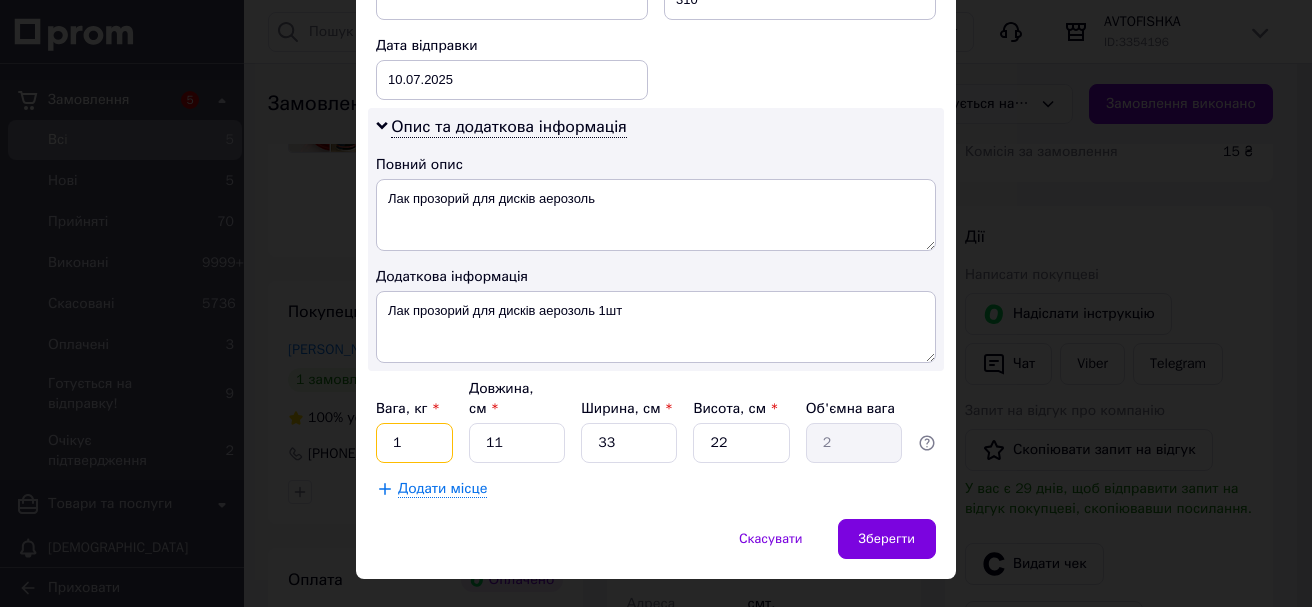 type on "1" 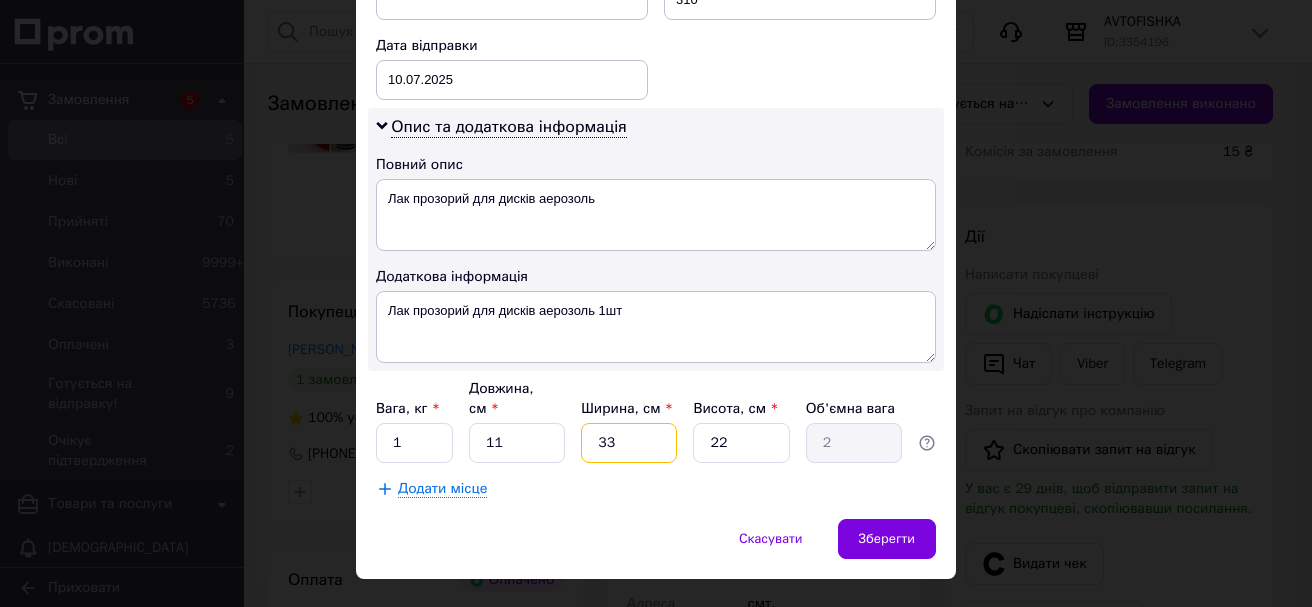 click on "33" at bounding box center [629, 443] 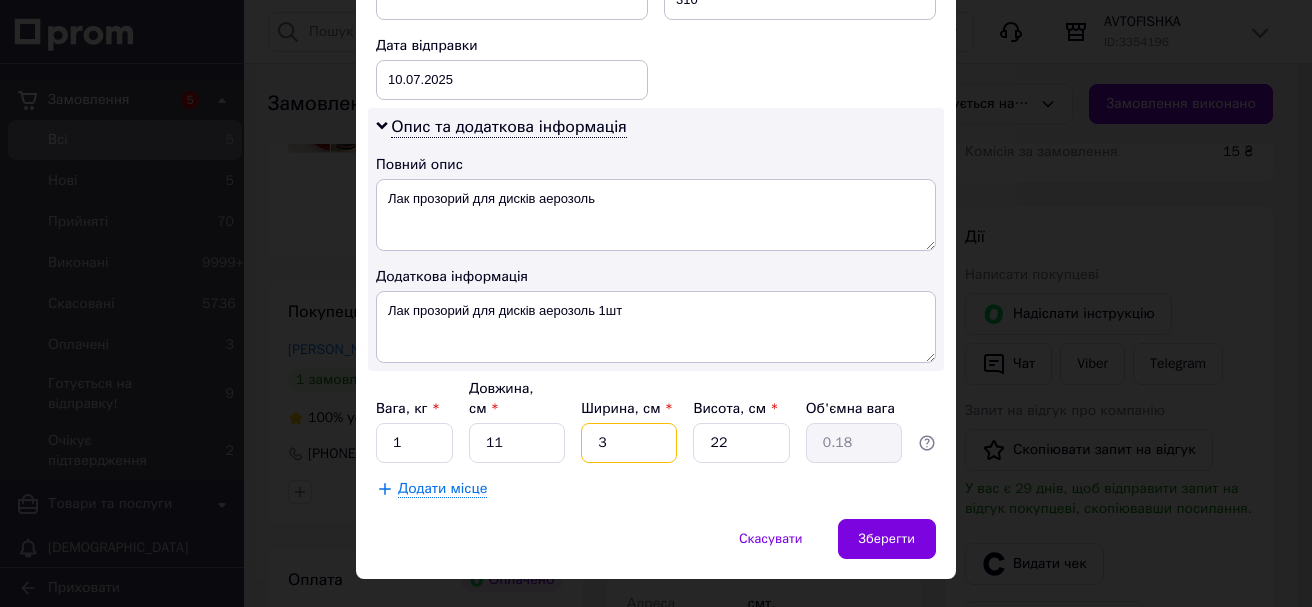 type 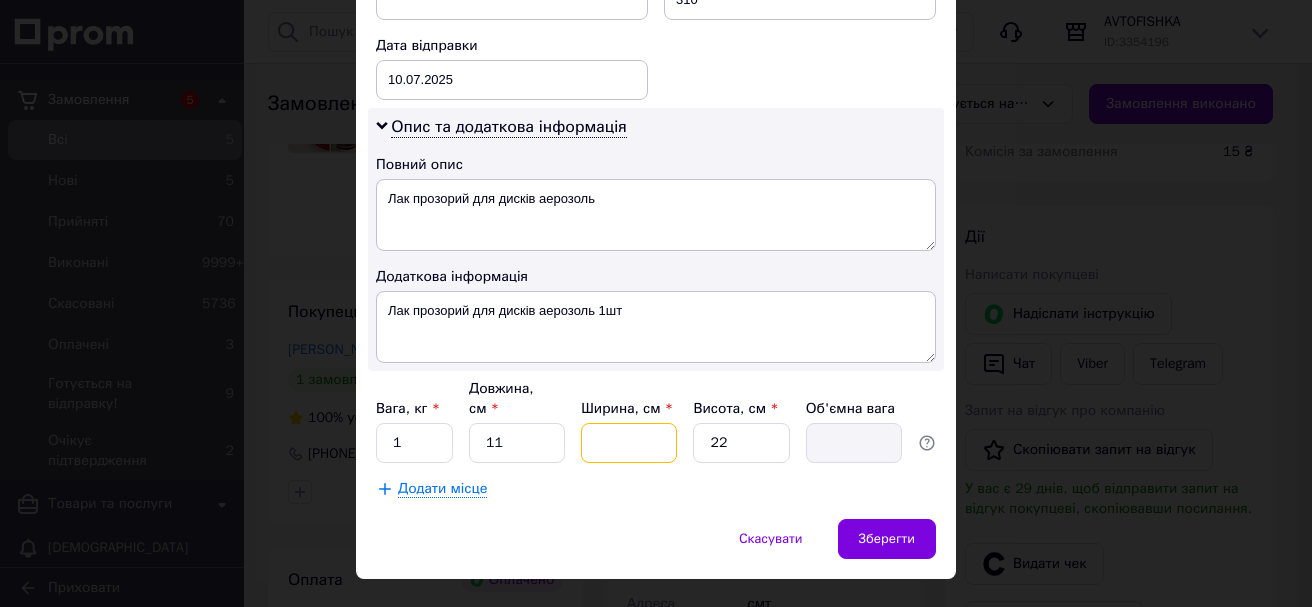 type on "1" 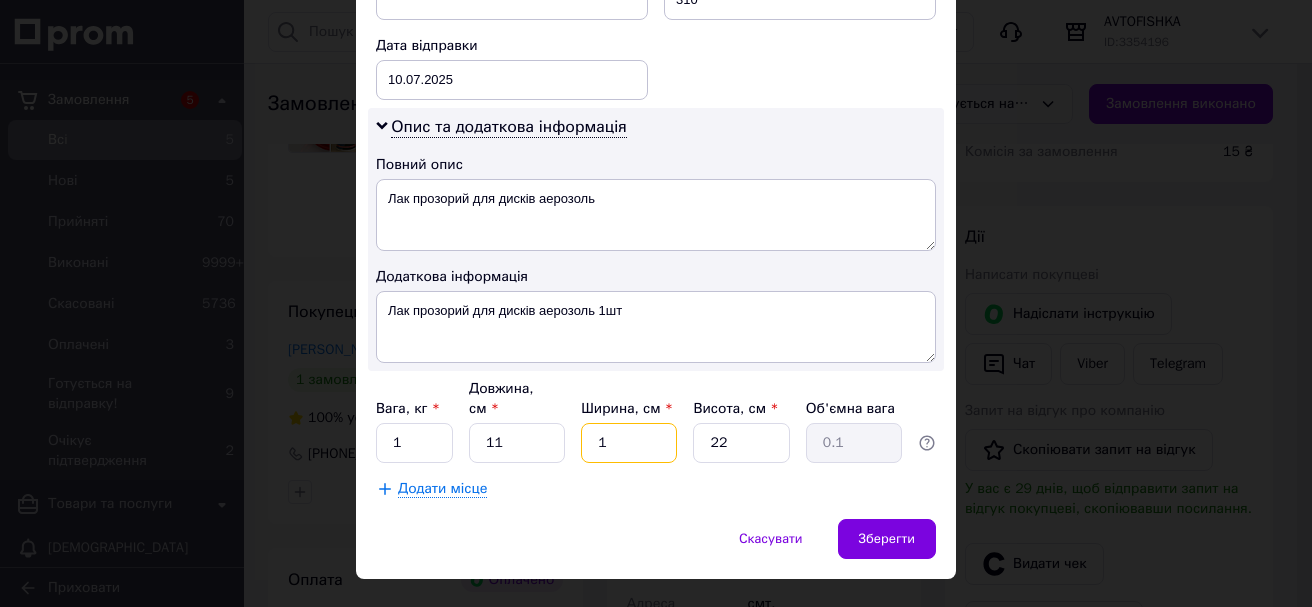 type on "10" 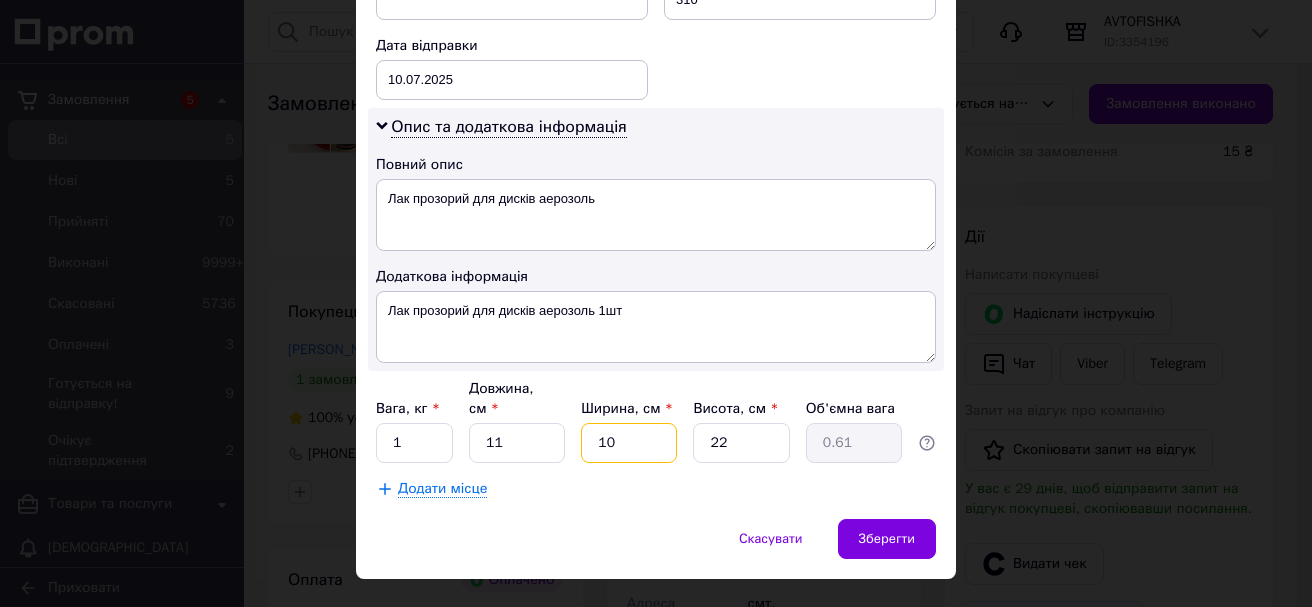 type on "1" 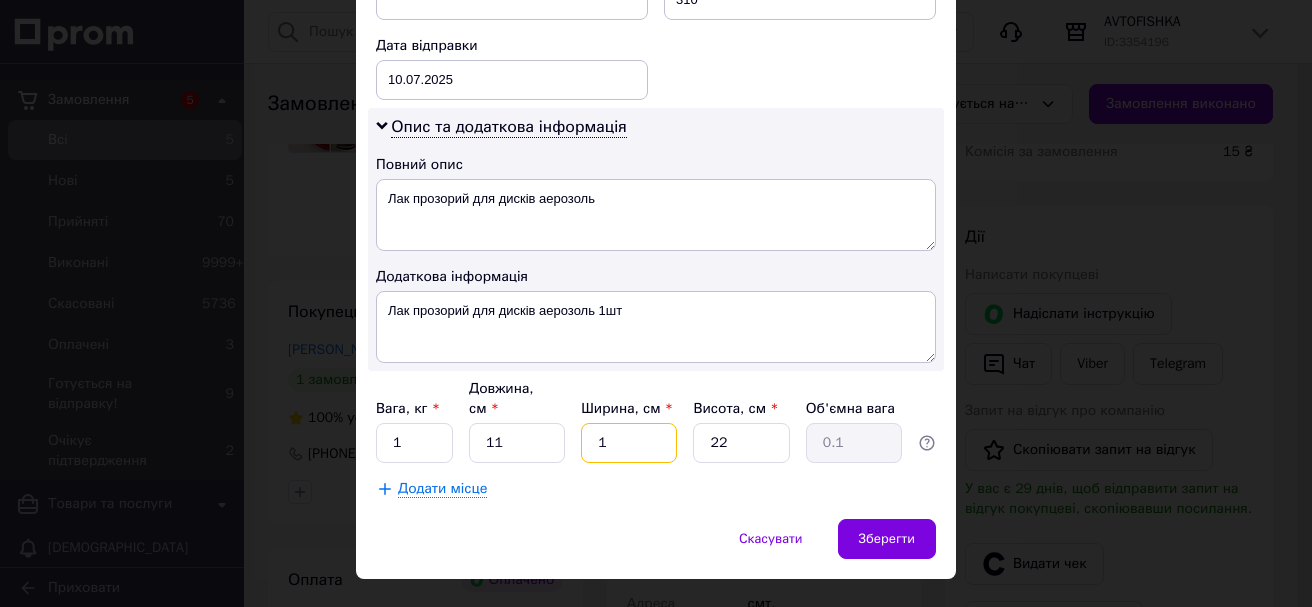 type on "15" 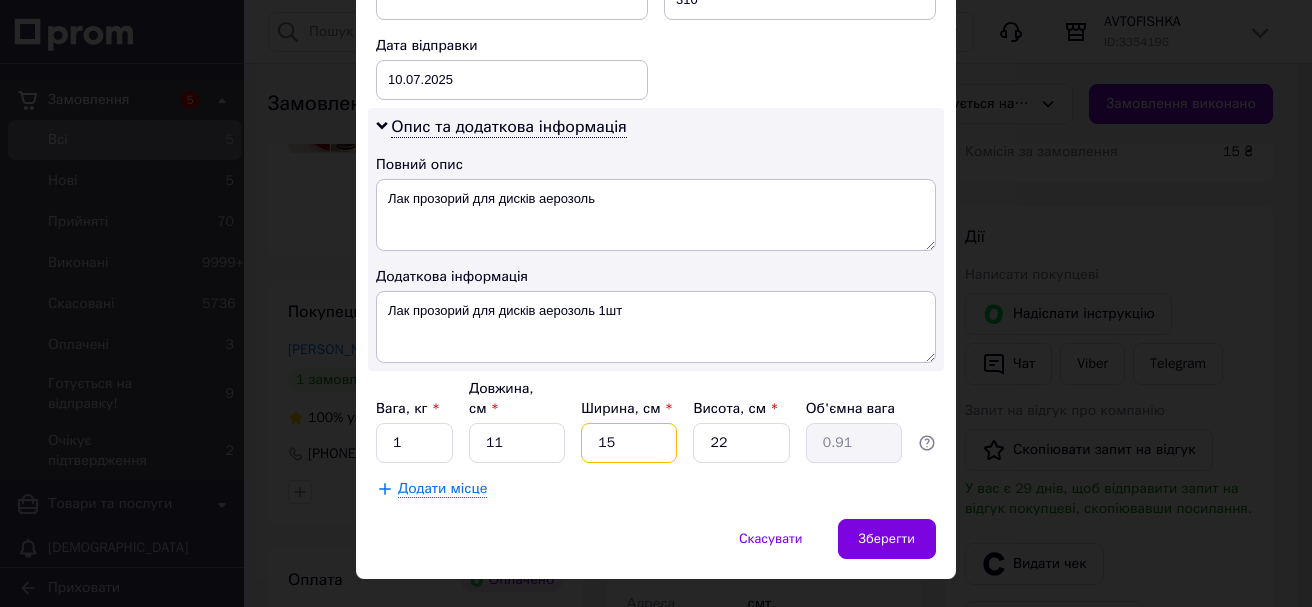 type on "15" 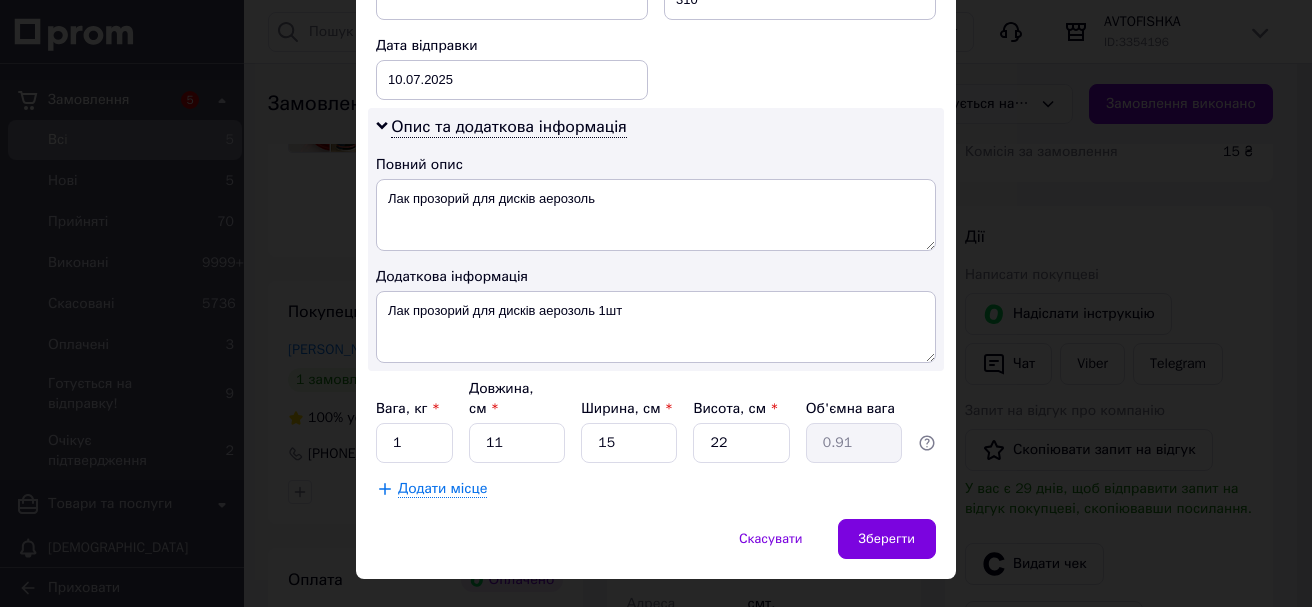 click on "Спосіб доставки Нова Пошта (безкоштовно від 10000 ₴) Платник Отримувач Відправник Прізвище отримувача Лагутин Ім'я отримувача Дмитрий По батькові отримувача Телефон отримувача +380958025547 Тип доставки У відділенні Кур'єром В поштоматі Місто смт. Шевченкове (Харківська обл., Куп'янський р-н. Шевченківська сільрада) Відділення №2 (до 10 кг): вул. Центральна, 4А Місце відправки с. Зарванці: №1: вул. Молодіжна, 11-а Немає збігів. Спробуйте змінити умови пошуку Додати ще місце відправки Тип посилки Вантаж Документи Номер упаковки (не обов'язково) Оціночна вартість 310 < 2025 >" at bounding box center [656, -148] 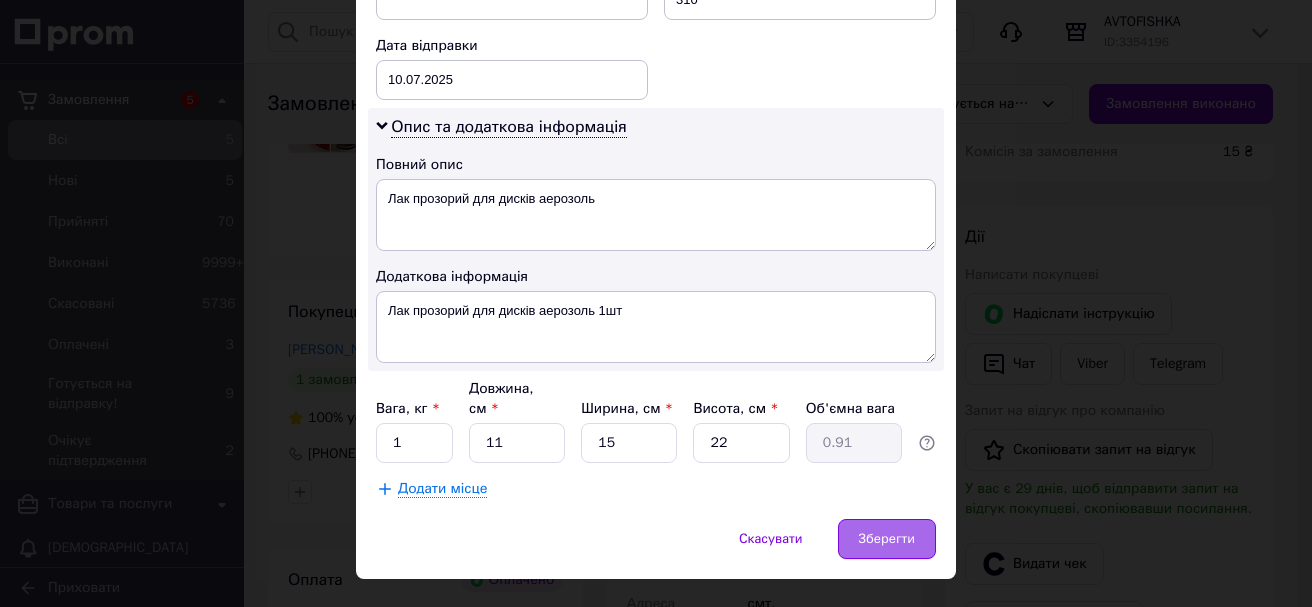 click on "Зберегти" at bounding box center (887, 539) 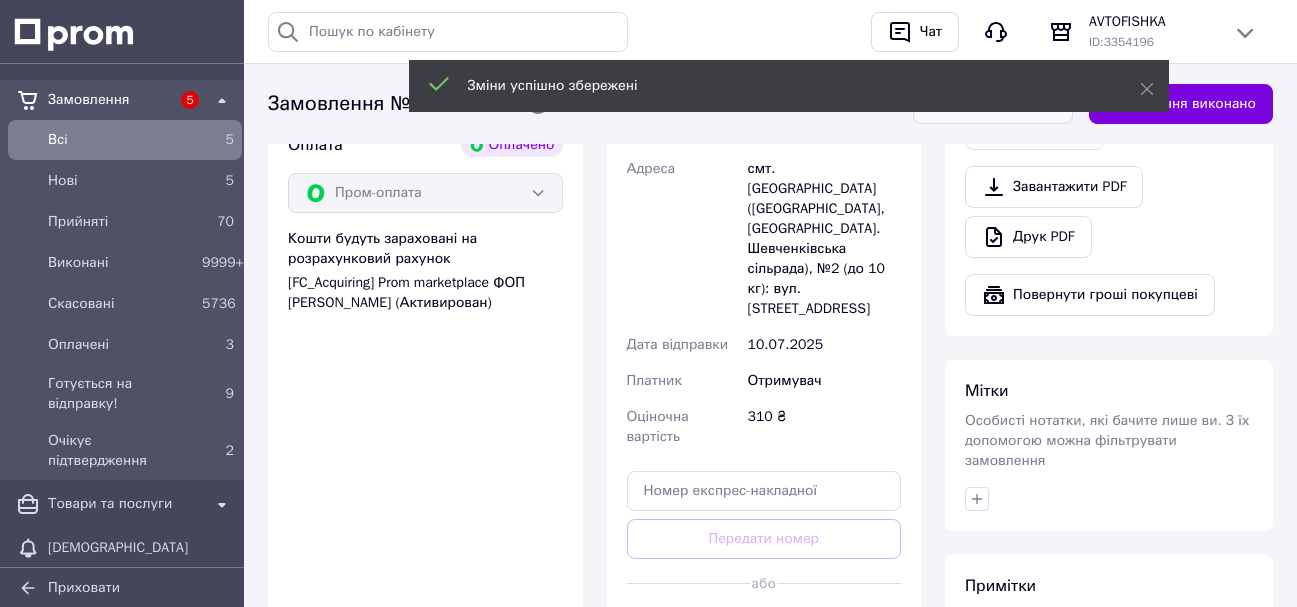 scroll, scrollTop: 1100, scrollLeft: 0, axis: vertical 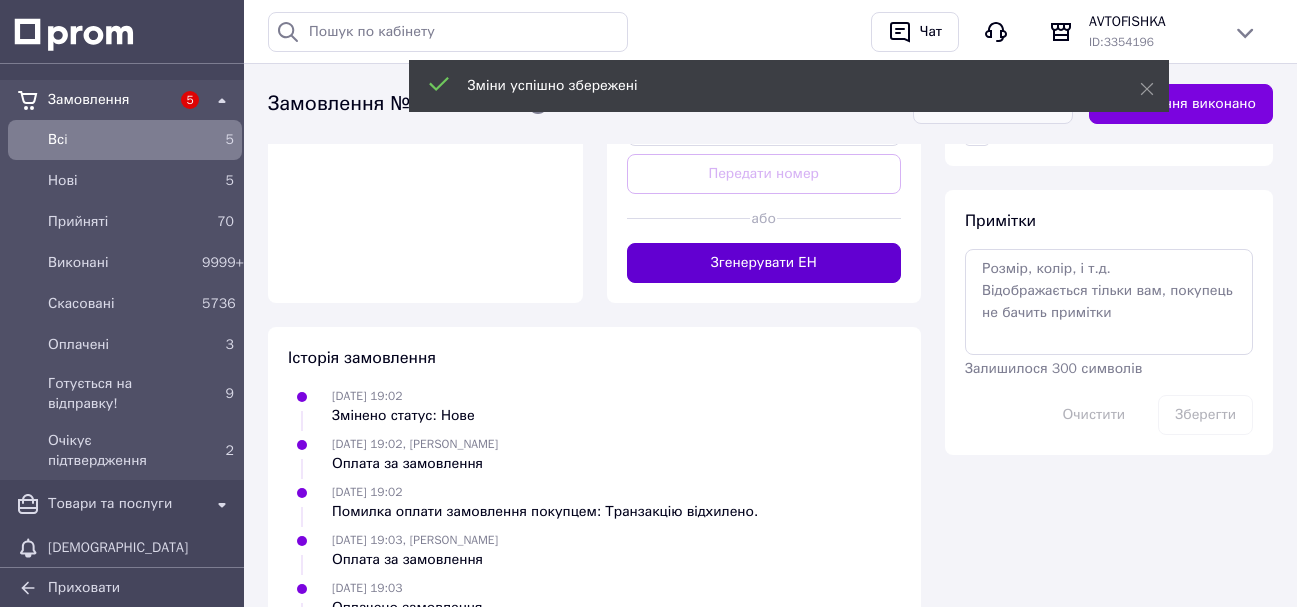 click on "Згенерувати ЕН" at bounding box center [764, 263] 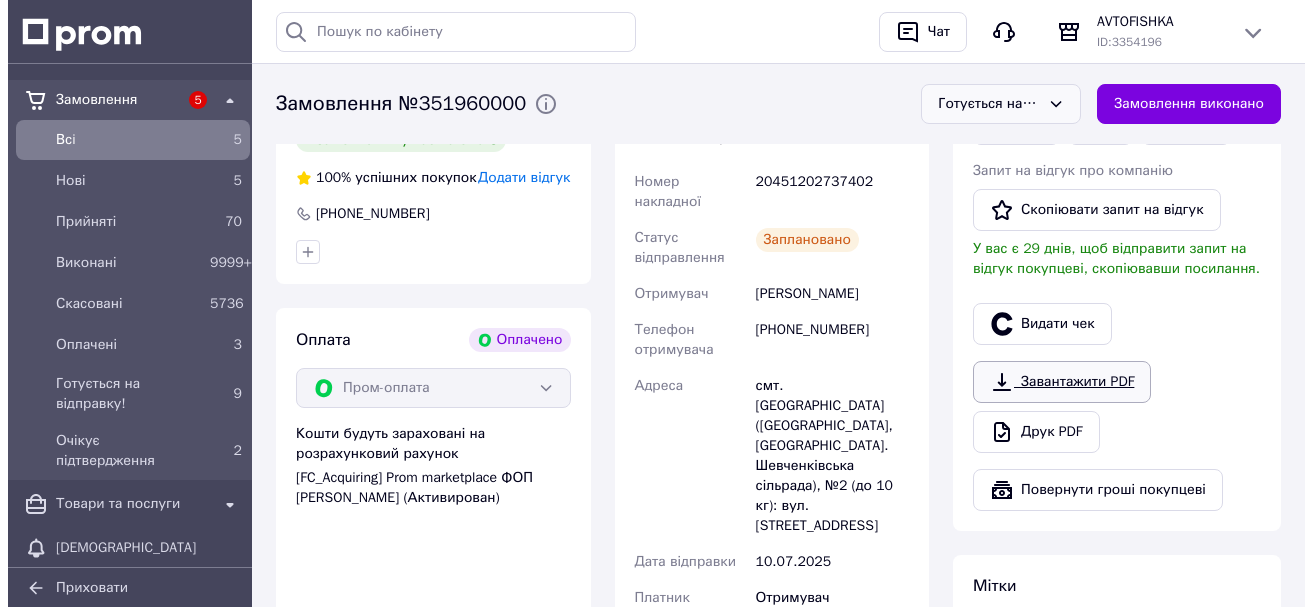 scroll, scrollTop: 600, scrollLeft: 0, axis: vertical 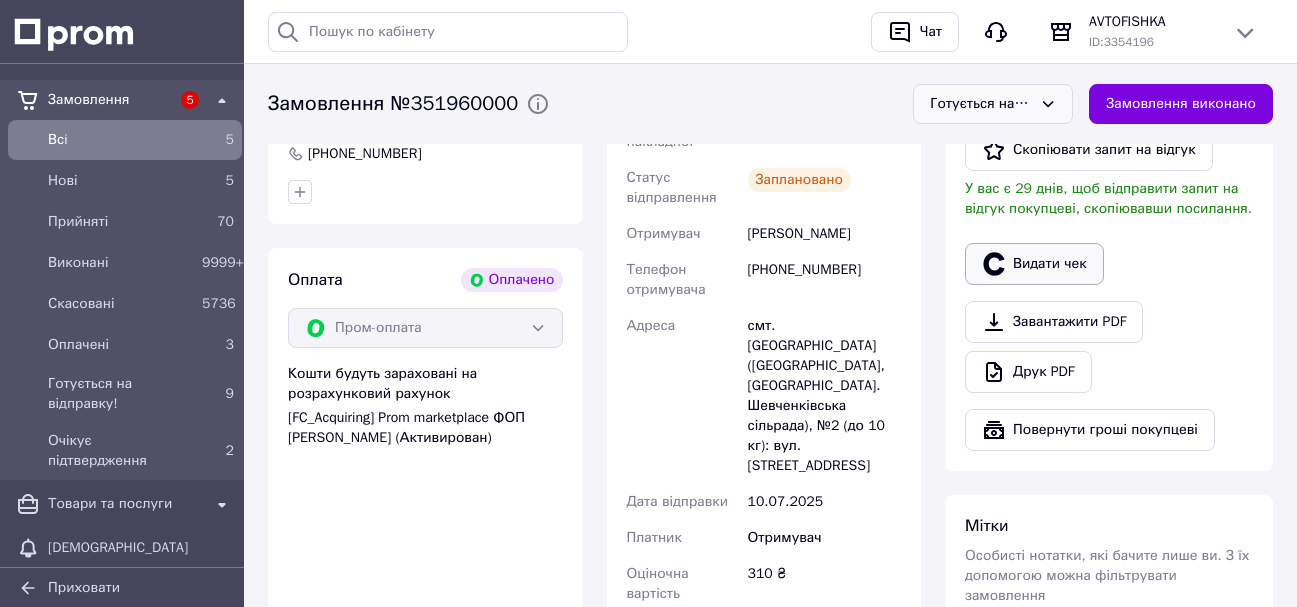 click on "Видати чек" at bounding box center [1034, 264] 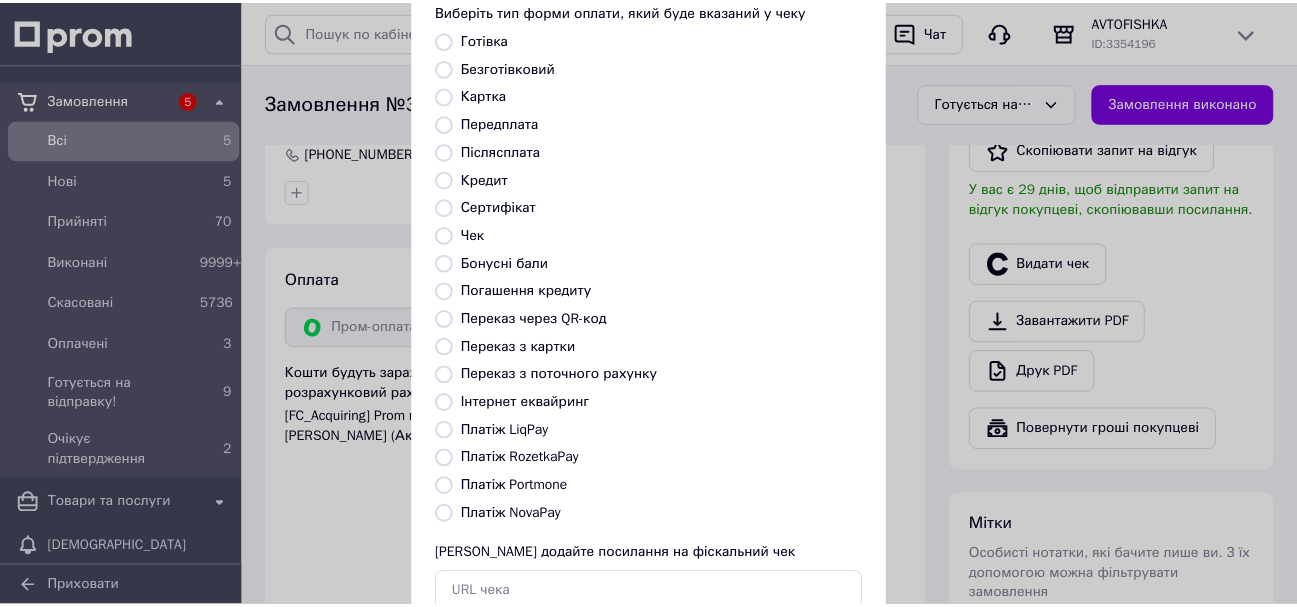 scroll, scrollTop: 252, scrollLeft: 0, axis: vertical 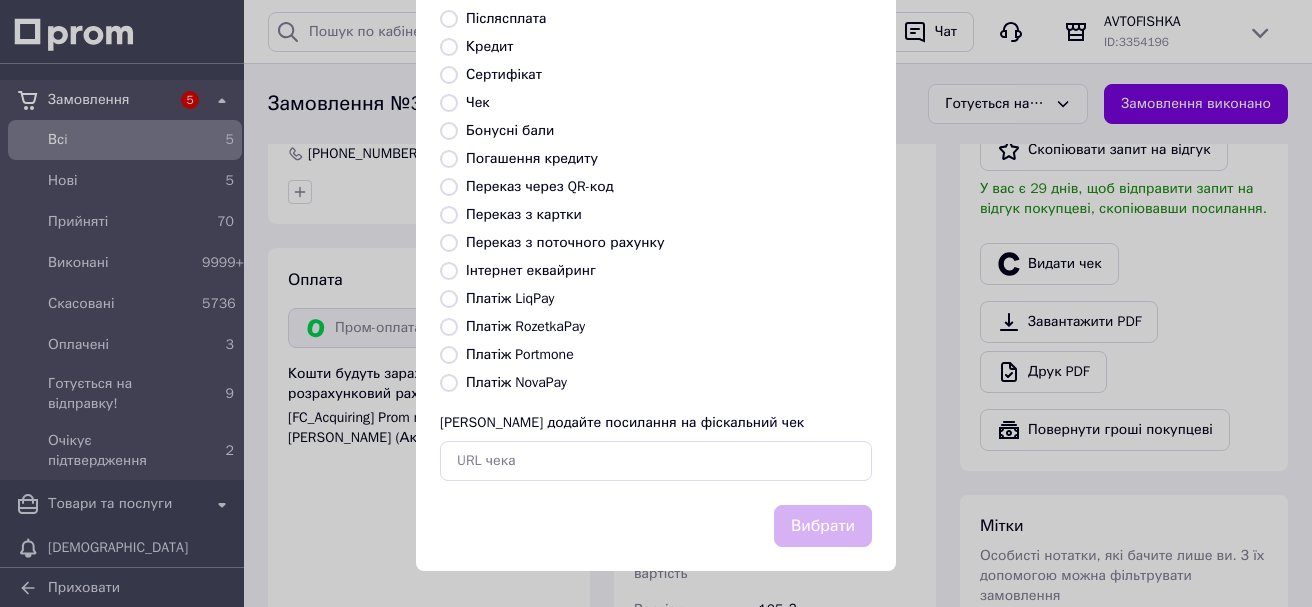 click on "Платіж RozetkaPay" at bounding box center (449, 327) 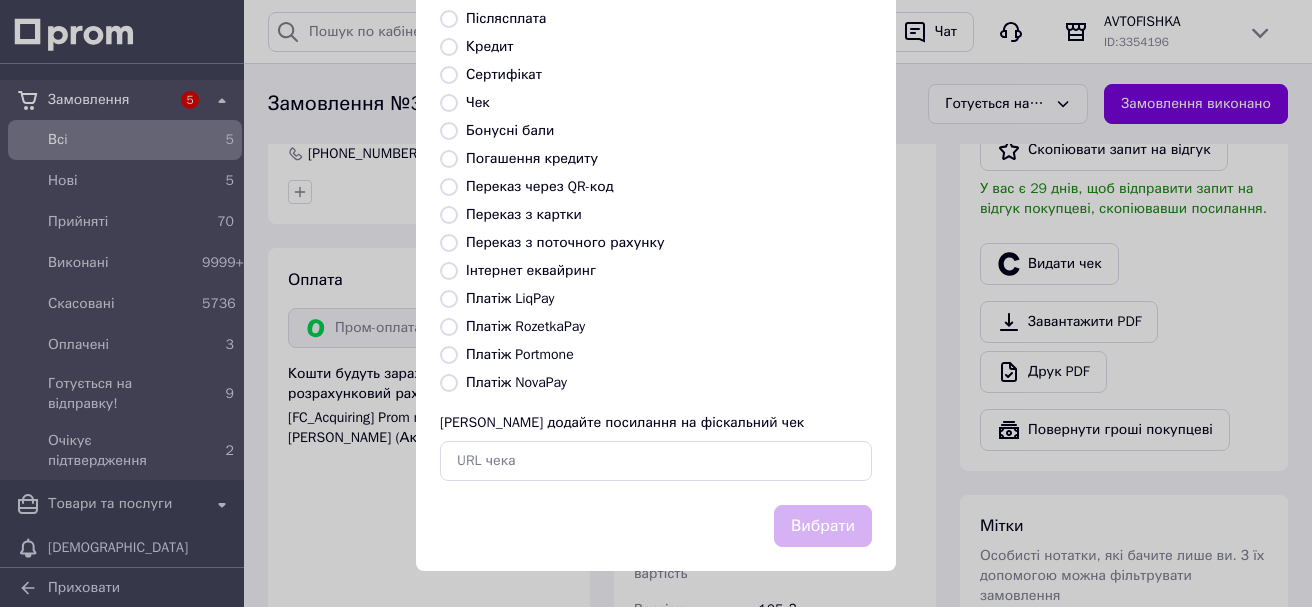 radio on "true" 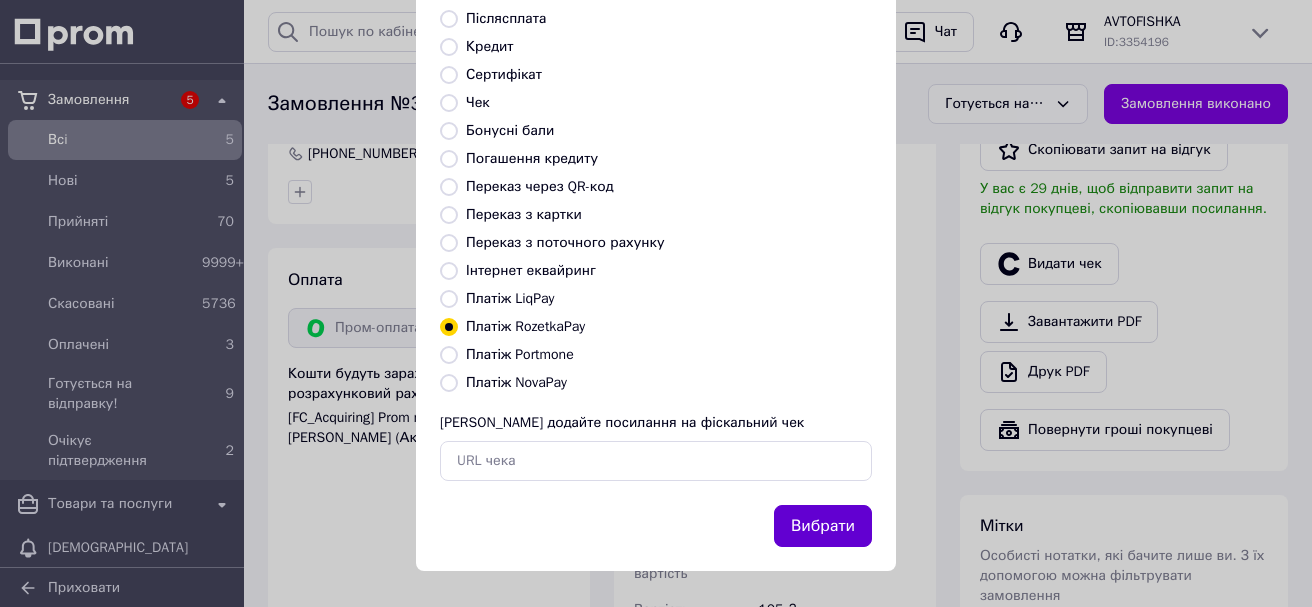 click on "Вибрати" at bounding box center [823, 526] 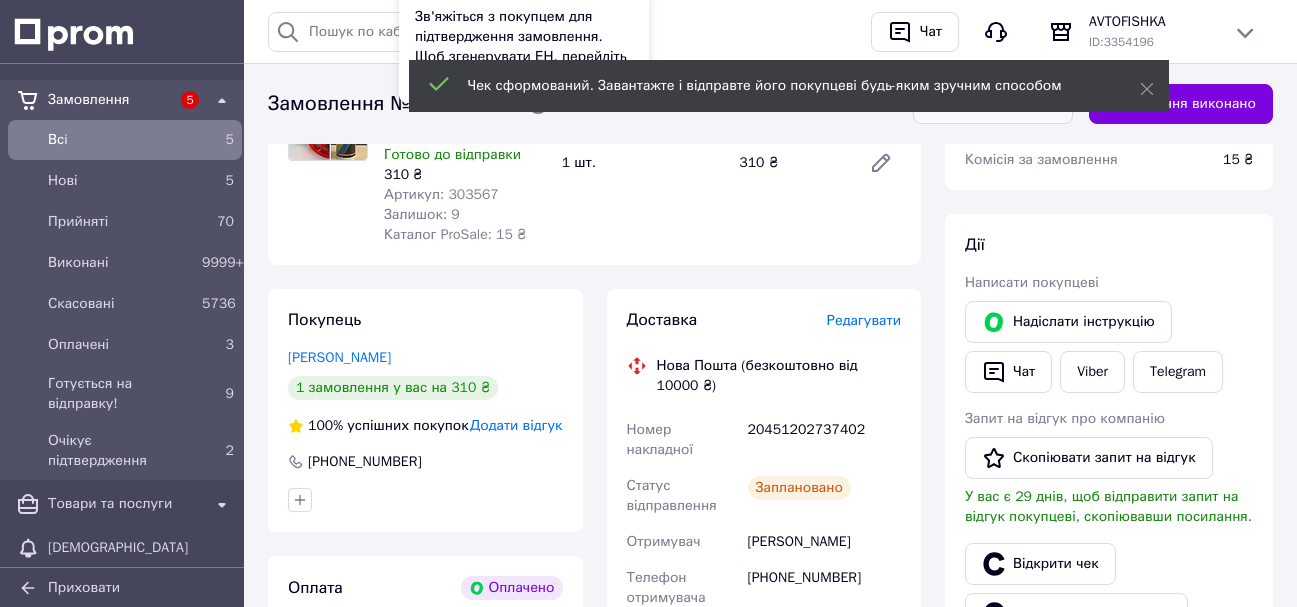 scroll, scrollTop: 100, scrollLeft: 0, axis: vertical 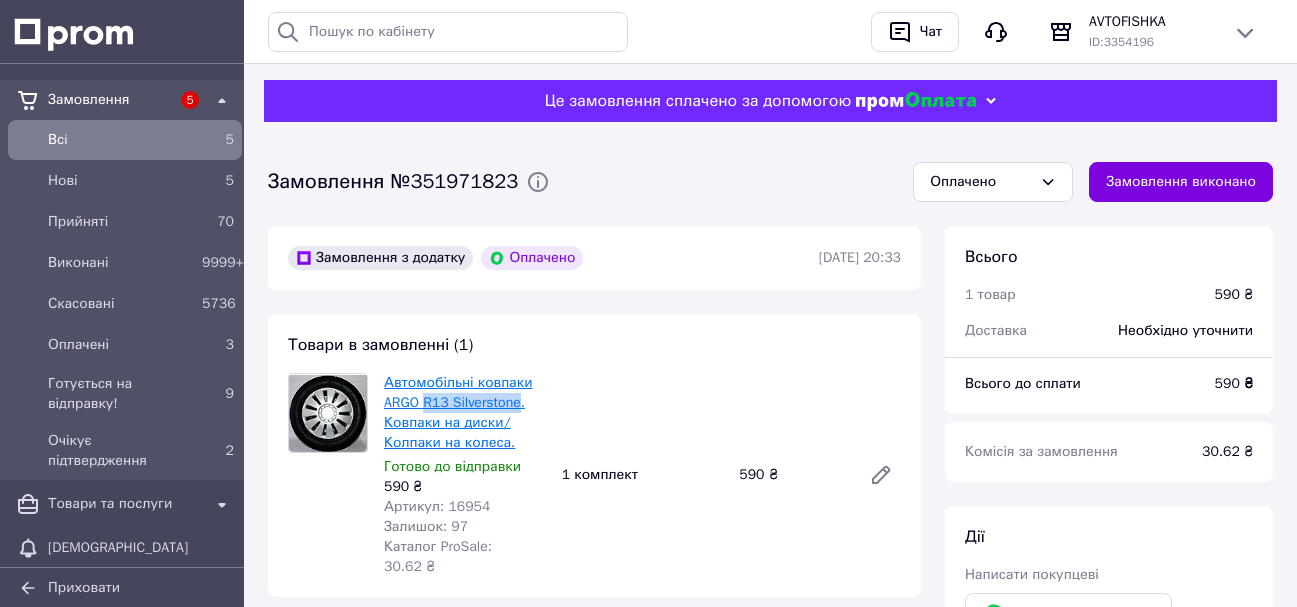 drag, startPoint x: 520, startPoint y: 409, endPoint x: 426, endPoint y: 410, distance: 94.00532 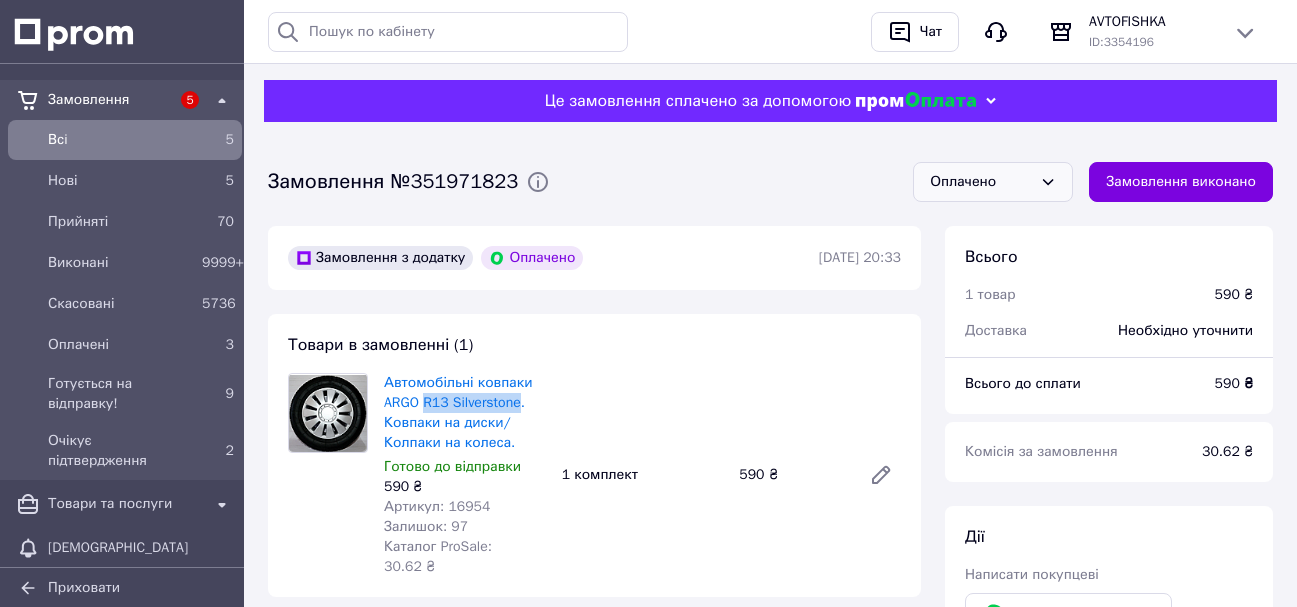 click on "Оплачено" at bounding box center [981, 182] 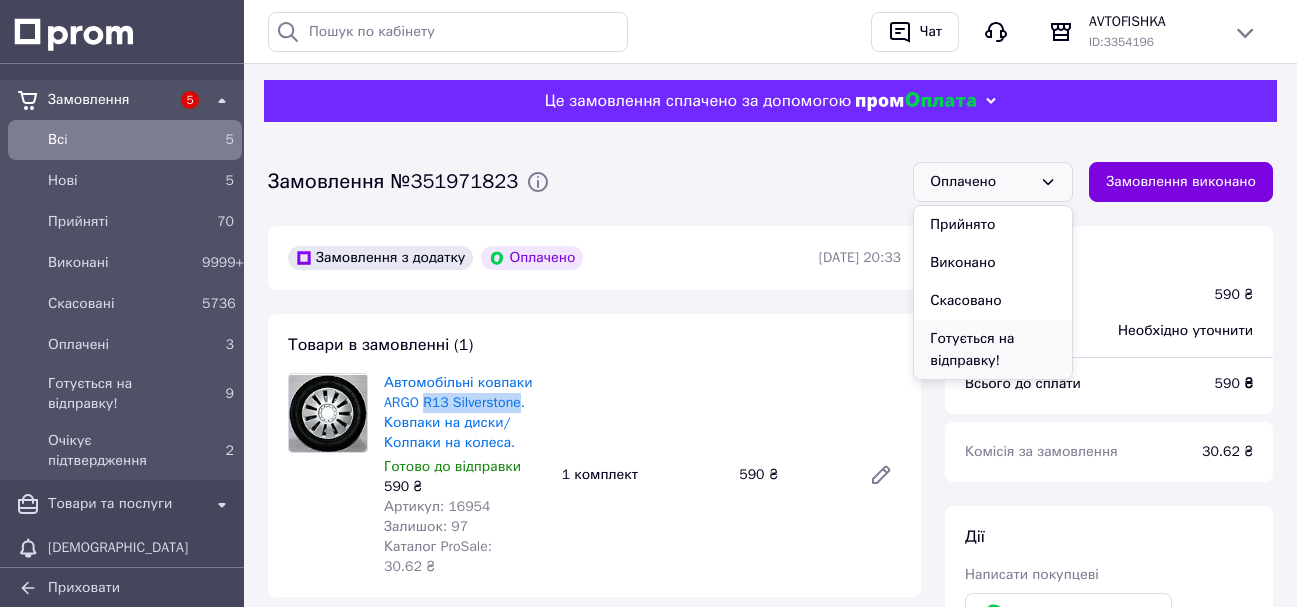 click on "Готується на відправку!" at bounding box center (993, 350) 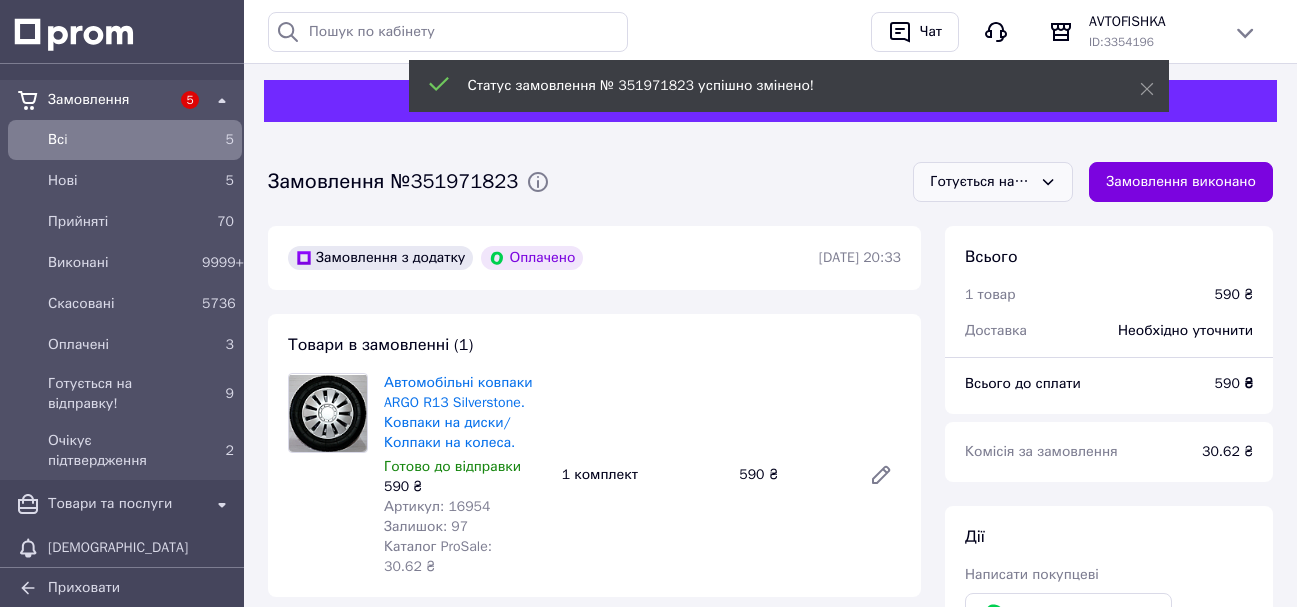 click on "Автомобільні ковпаки ARGO R13 Silverstone. Ковпаки на диски/Колпаки на колеса. Готово до відправки 590 ₴ Артикул: 16954 Залишок: 97 Каталог ProSale: 30.62 ₴" at bounding box center [465, 475] 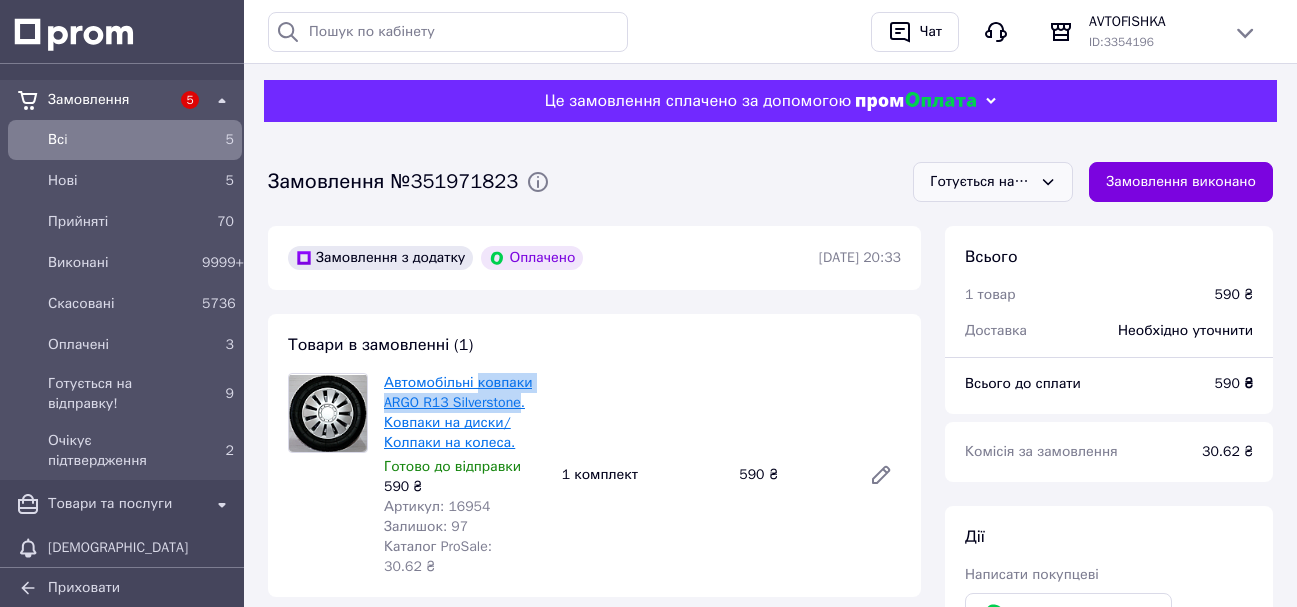 drag, startPoint x: 521, startPoint y: 408, endPoint x: 475, endPoint y: 387, distance: 50.566788 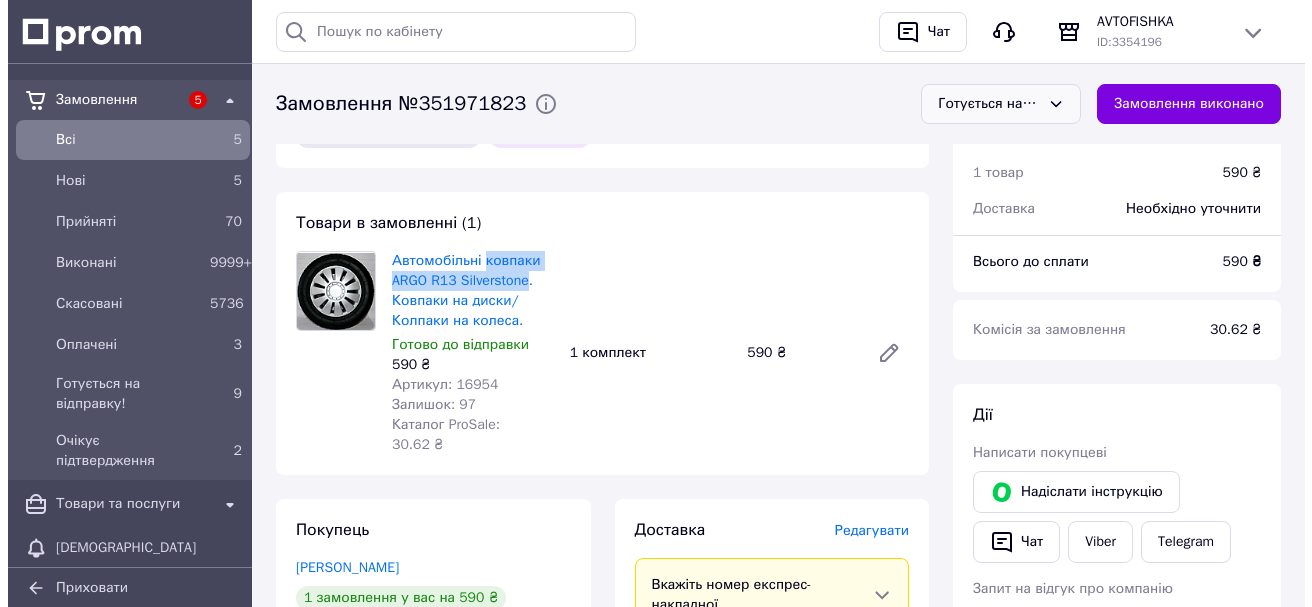 scroll, scrollTop: 300, scrollLeft: 0, axis: vertical 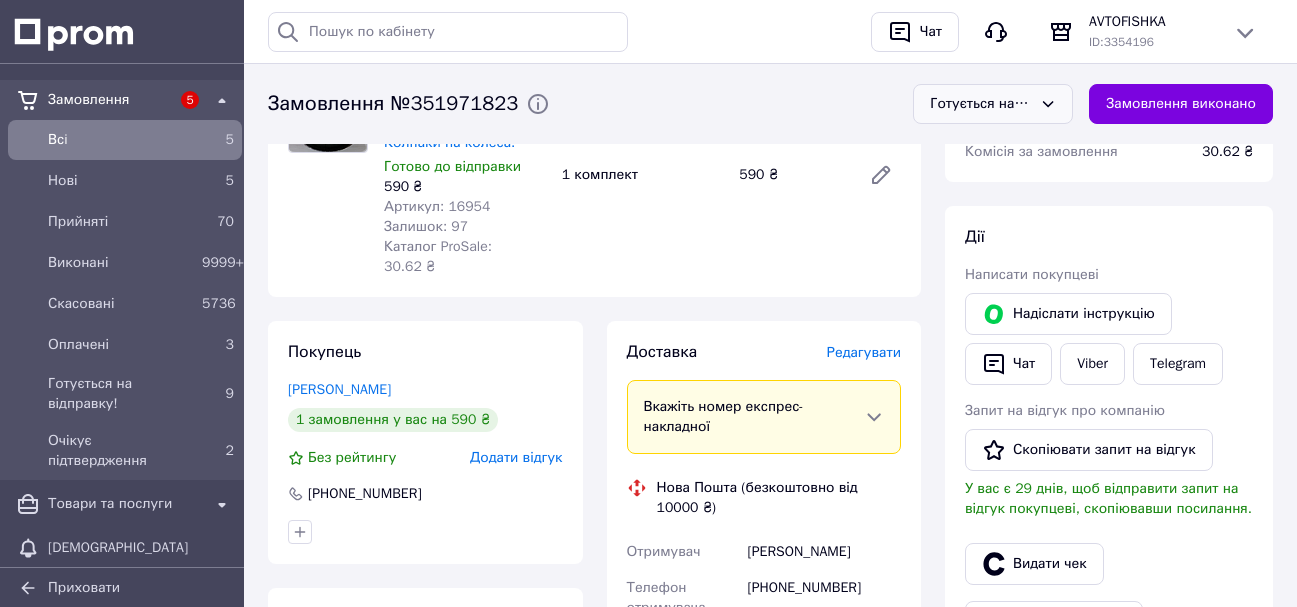 click on "Редагувати" at bounding box center [864, 352] 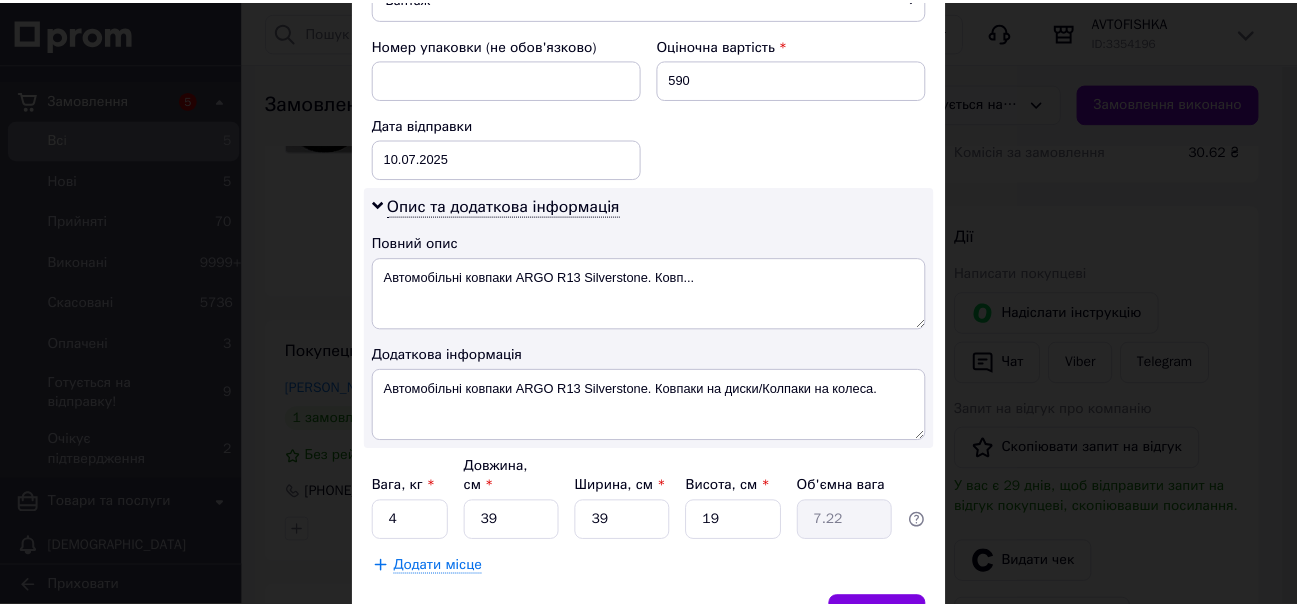 scroll, scrollTop: 900, scrollLeft: 0, axis: vertical 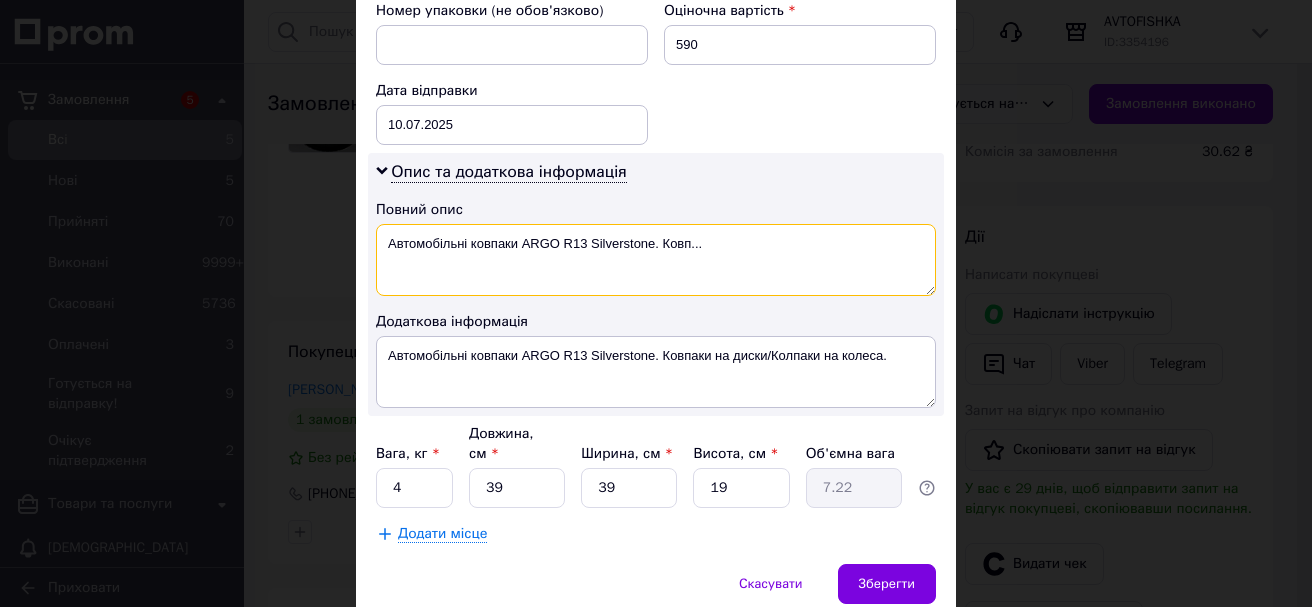 drag, startPoint x: 384, startPoint y: 221, endPoint x: 835, endPoint y: 231, distance: 451.11084 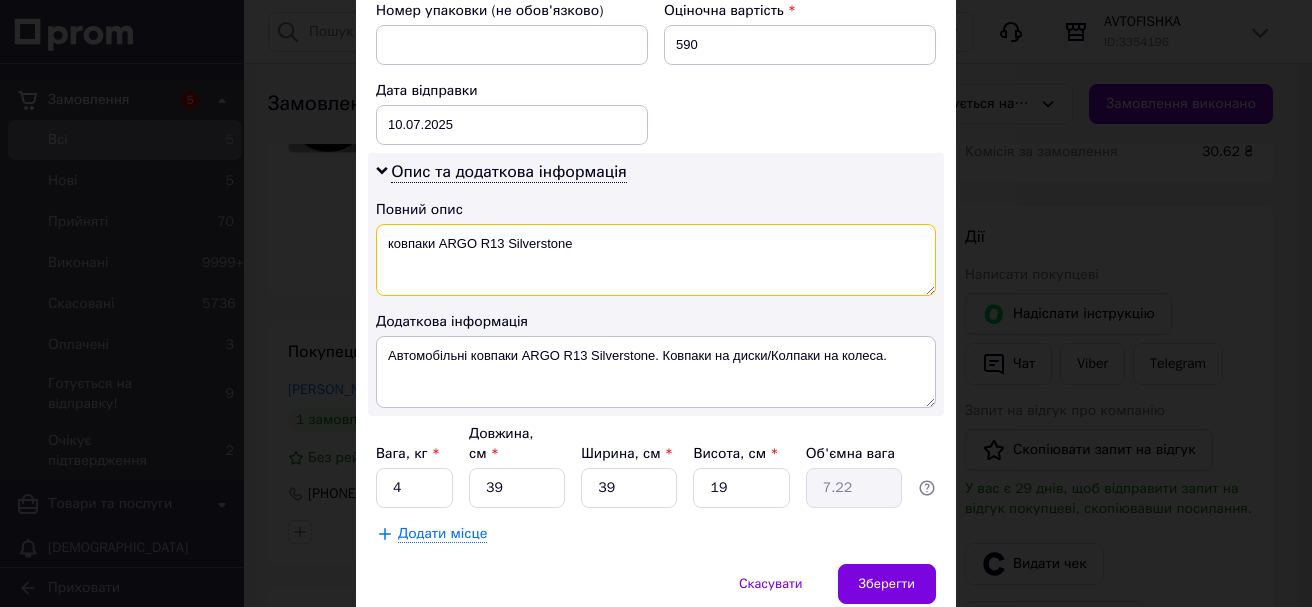 type on "ковпаки ARGO R13 Silverstone" 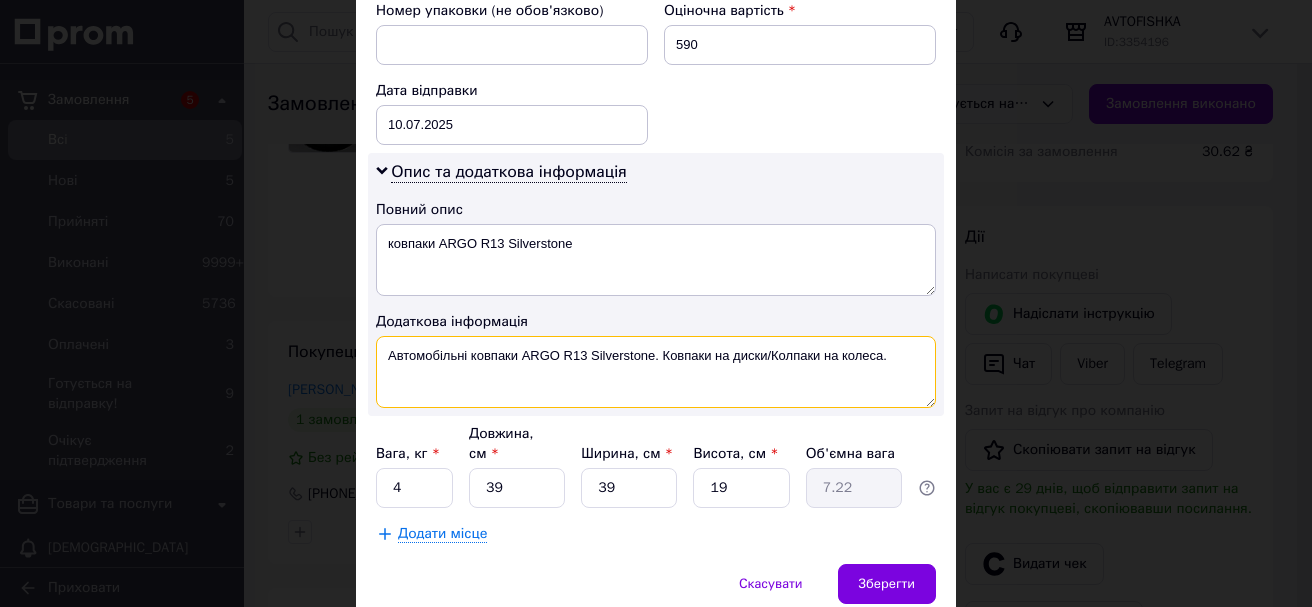 drag, startPoint x: 382, startPoint y: 327, endPoint x: 892, endPoint y: 336, distance: 510.0794 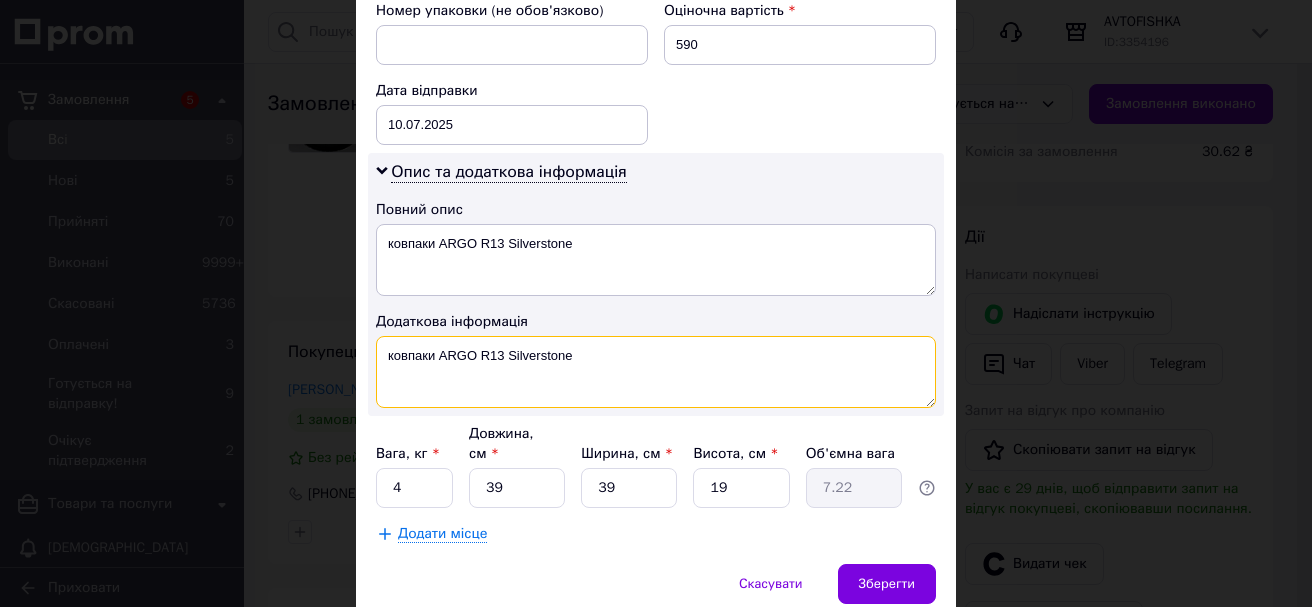 type on "ковпаки ARGO R13 Silverstone" 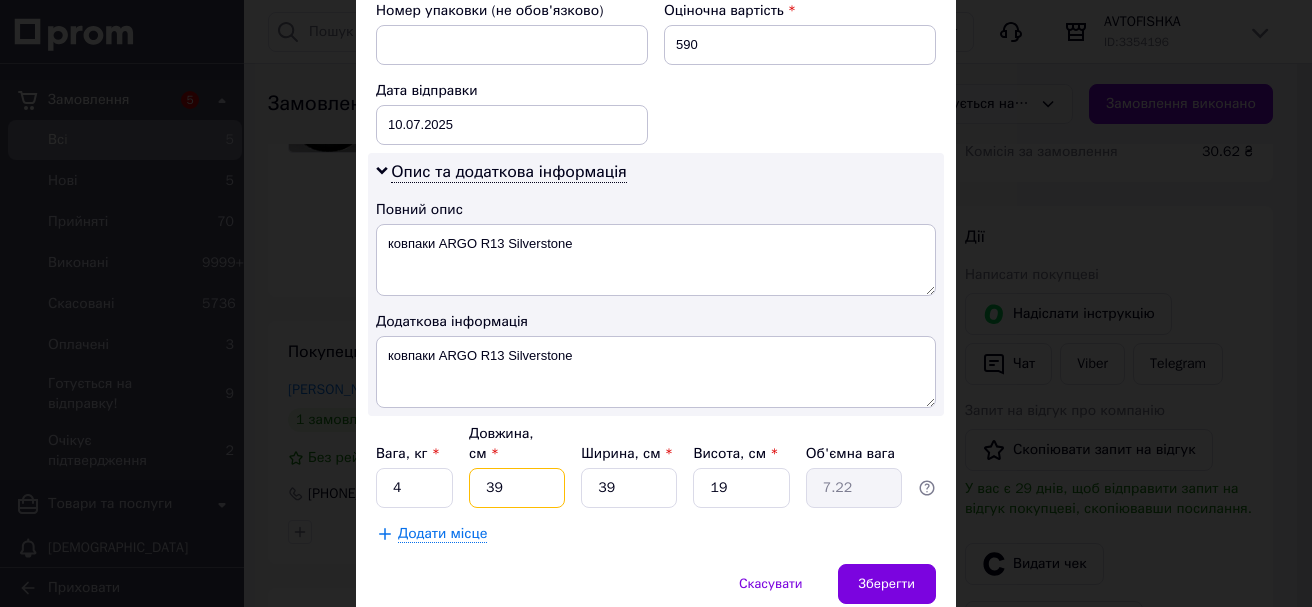 click on "39" at bounding box center (517, 488) 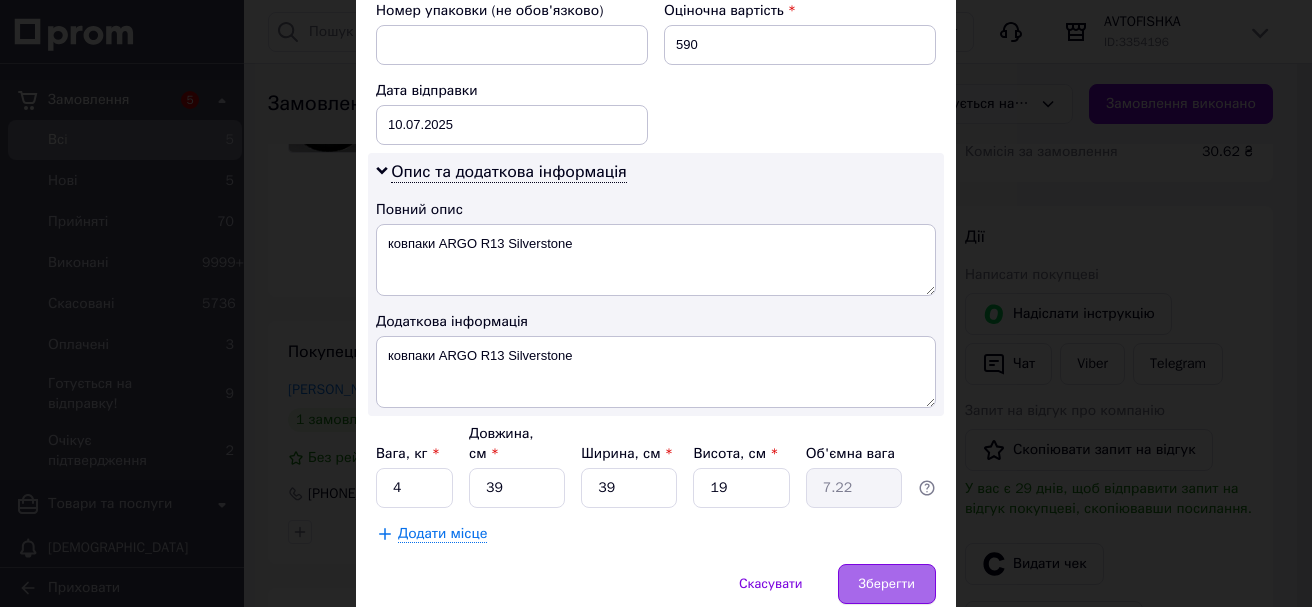 click on "Зберегти" at bounding box center [887, 584] 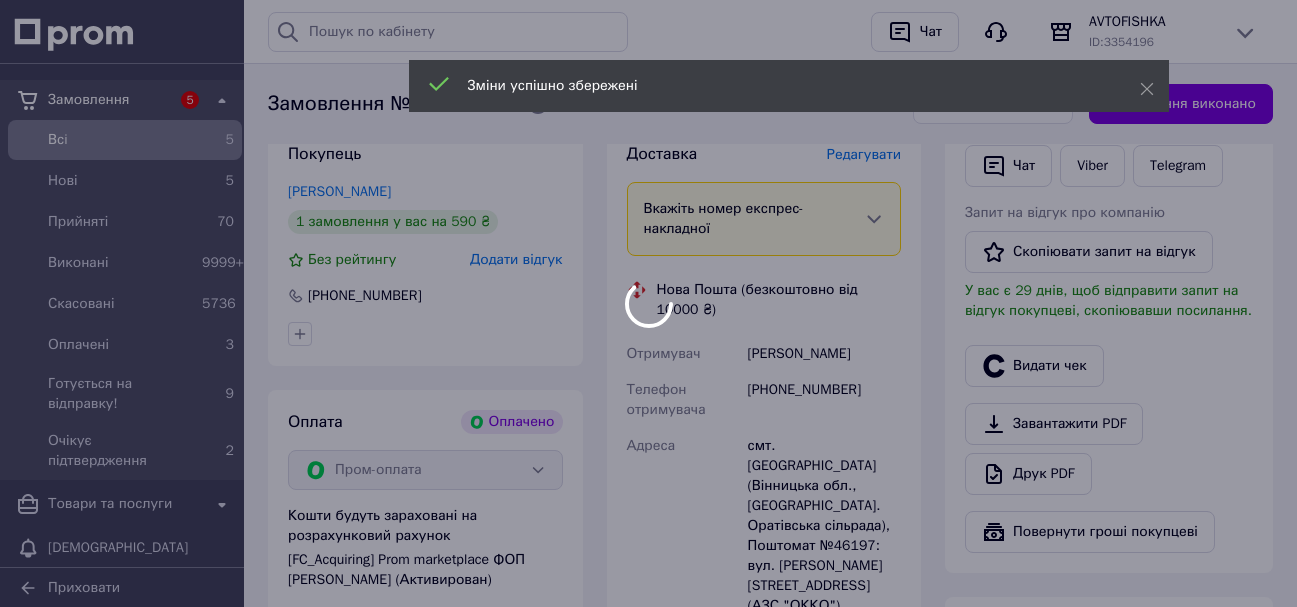 scroll, scrollTop: 800, scrollLeft: 0, axis: vertical 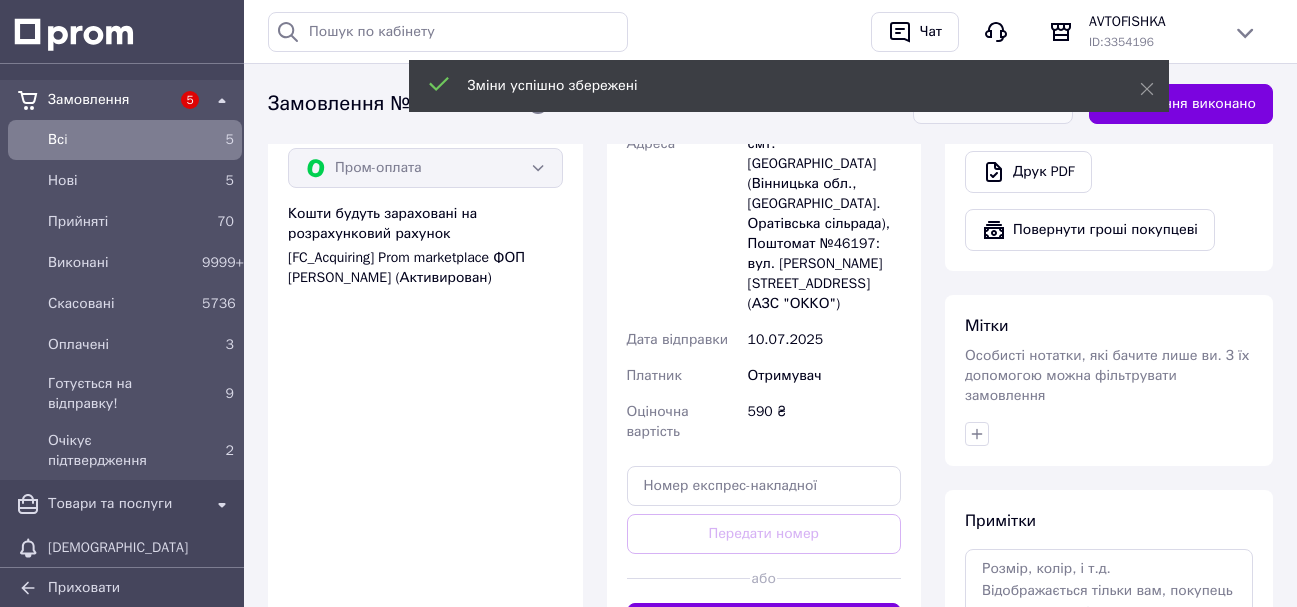 click on "Згенерувати ЕН" at bounding box center (764, 623) 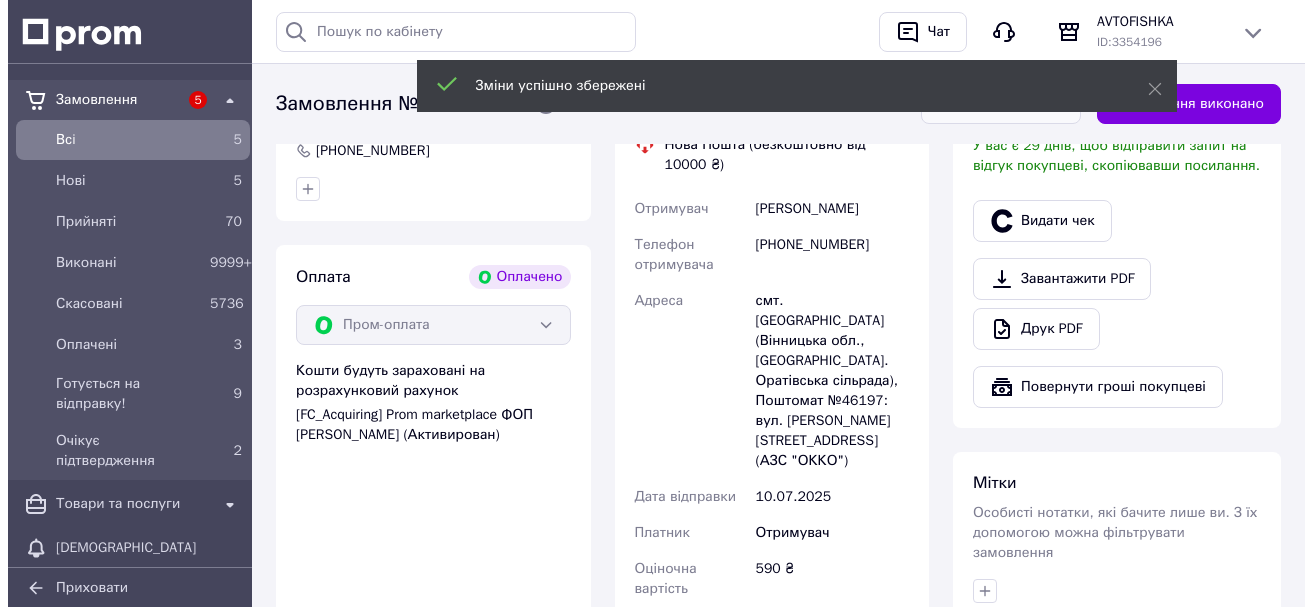 scroll, scrollTop: 500, scrollLeft: 0, axis: vertical 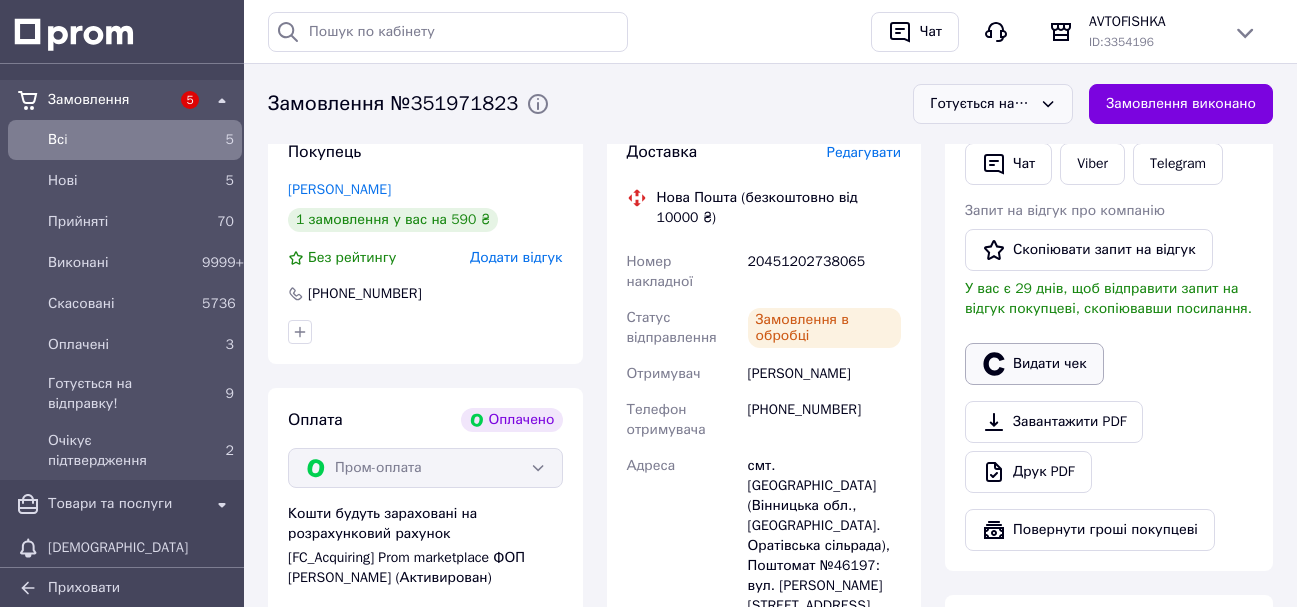 click on "Видати чек" at bounding box center [1034, 364] 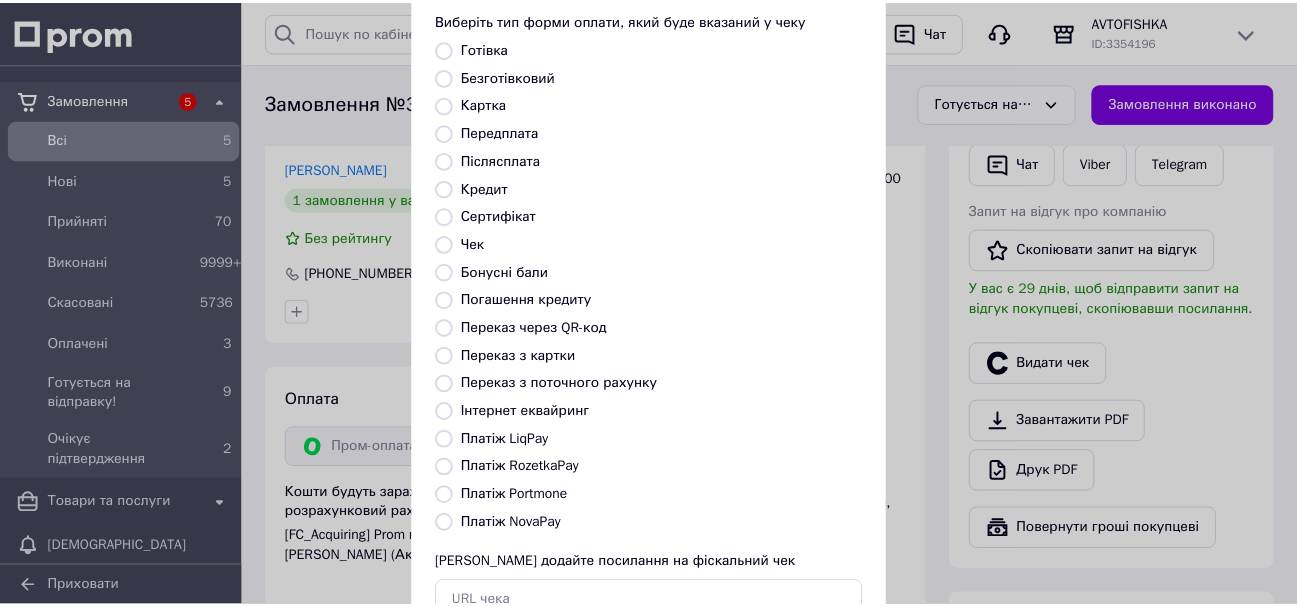 scroll, scrollTop: 252, scrollLeft: 0, axis: vertical 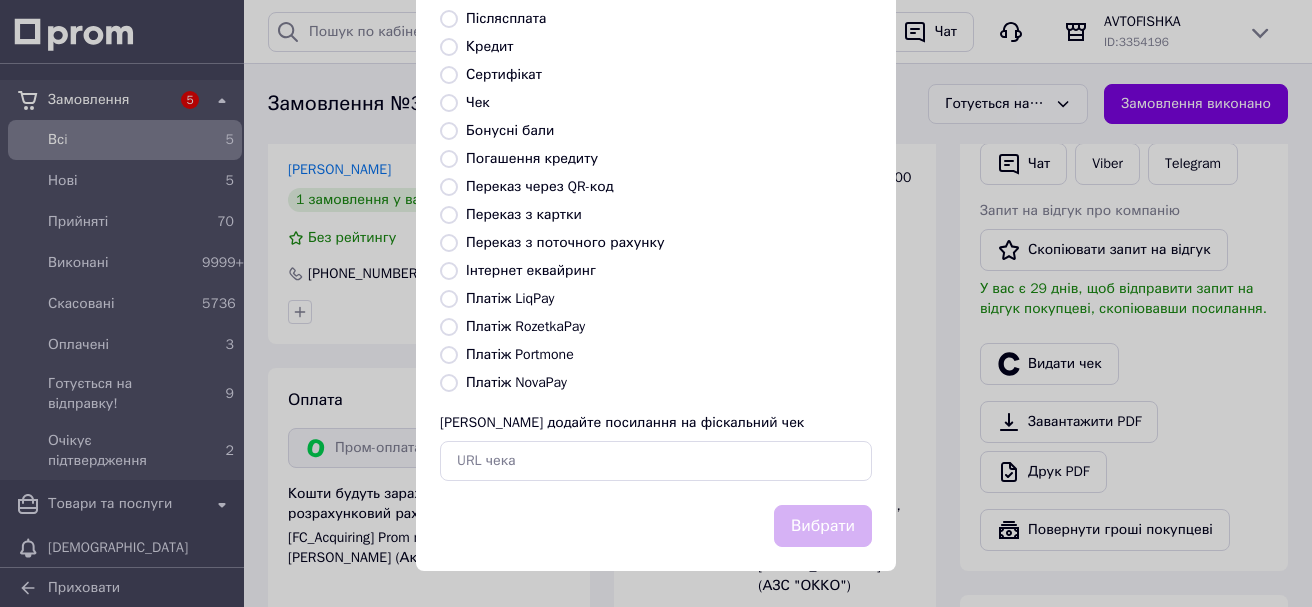 click on "Платіж RozetkaPay" at bounding box center [449, 327] 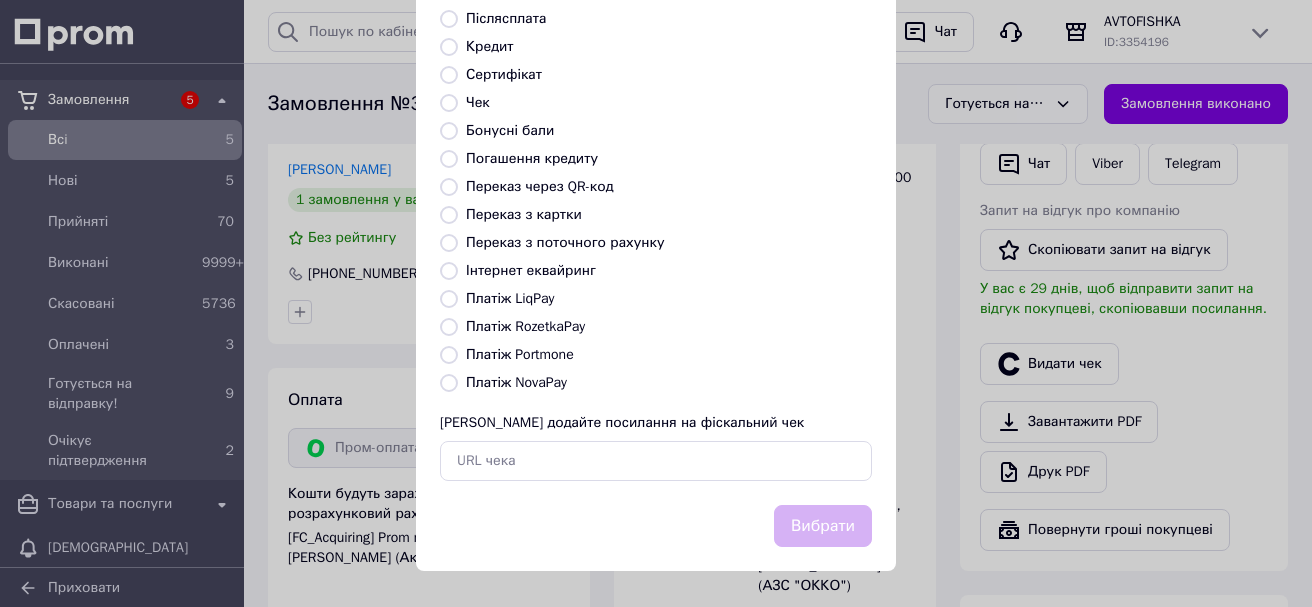 radio on "true" 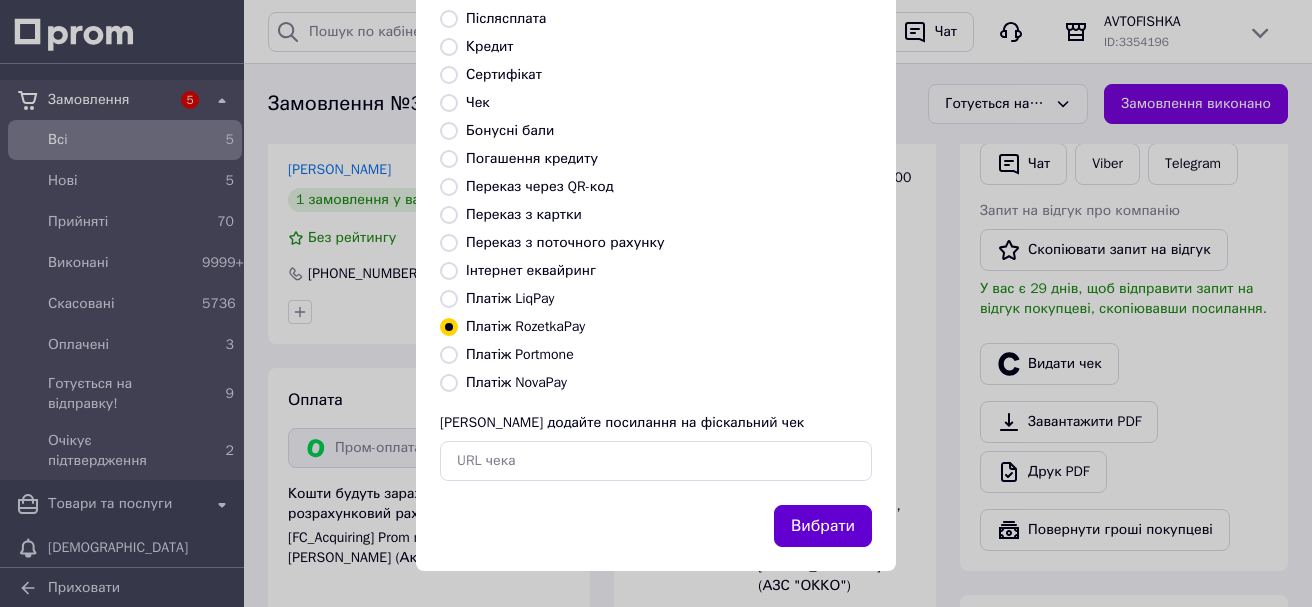 click on "Вибрати" at bounding box center [823, 526] 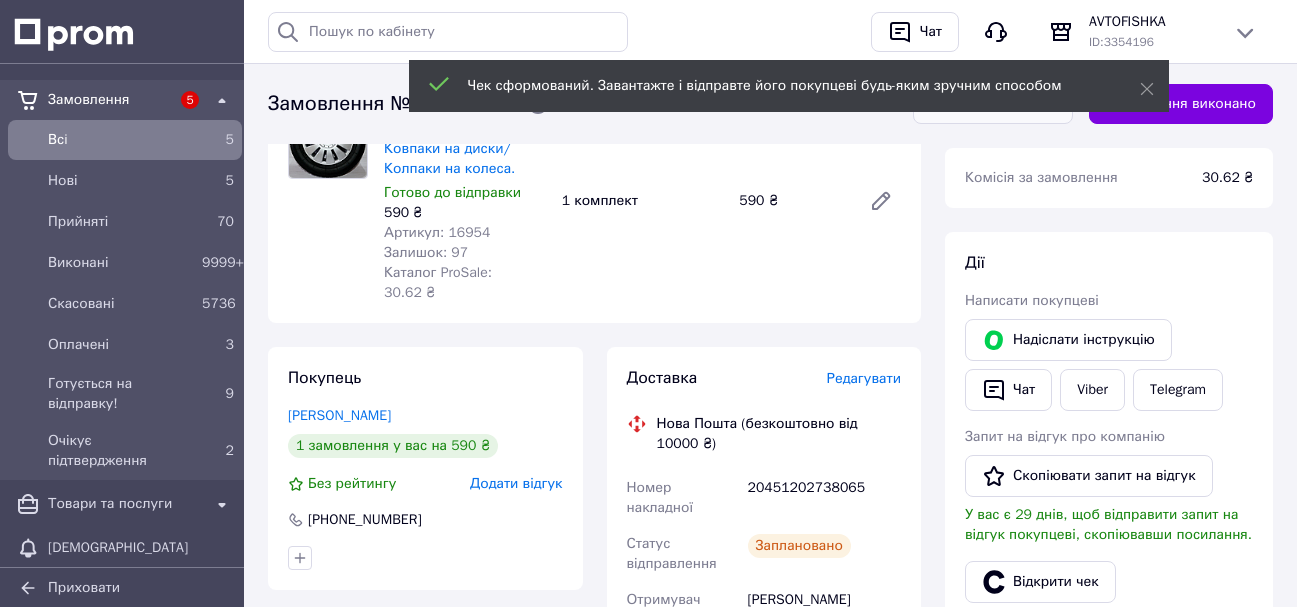 scroll, scrollTop: 0, scrollLeft: 0, axis: both 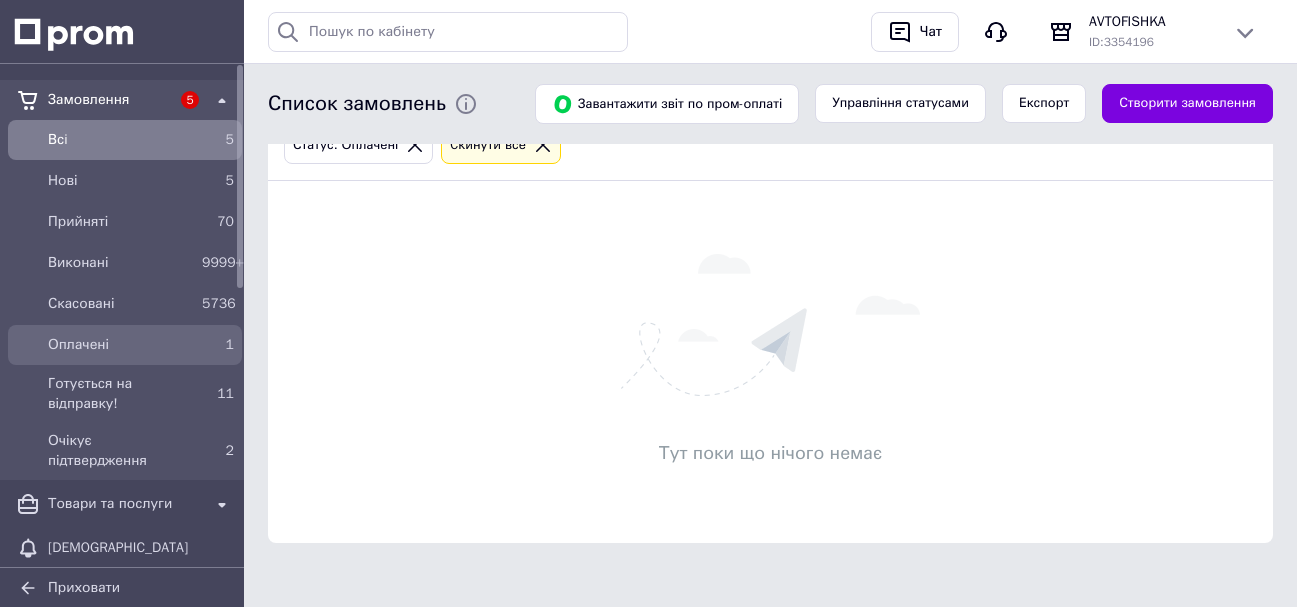 click on "Оплачені" at bounding box center (121, 345) 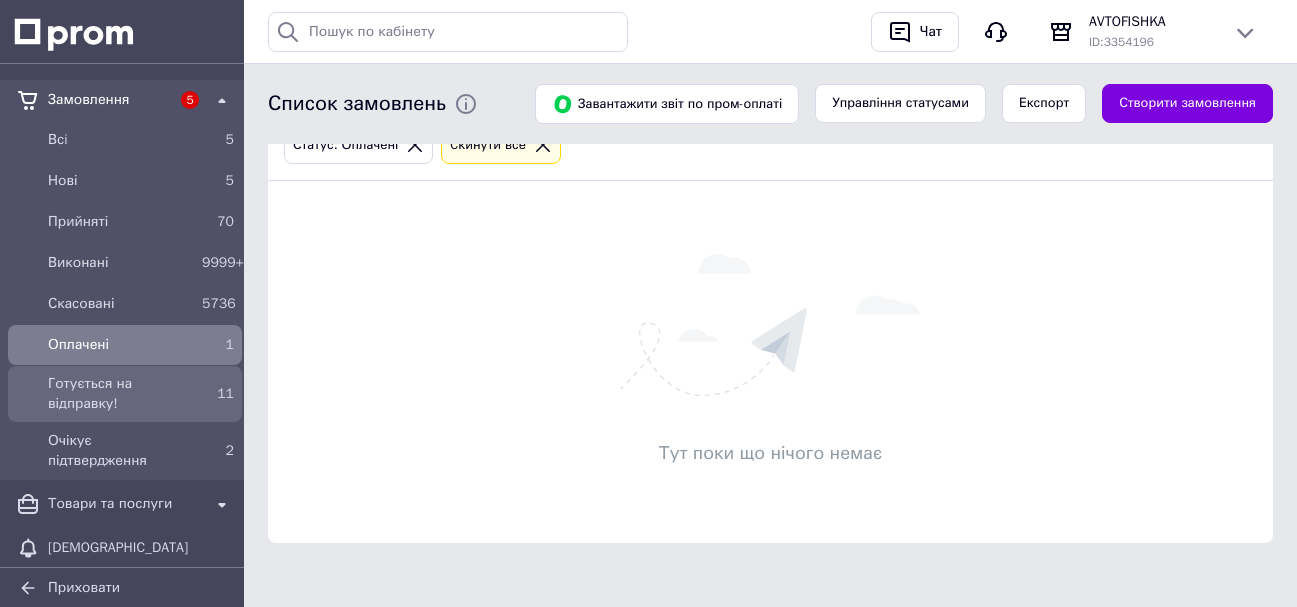 click on "Готується на відправку!" at bounding box center (121, 394) 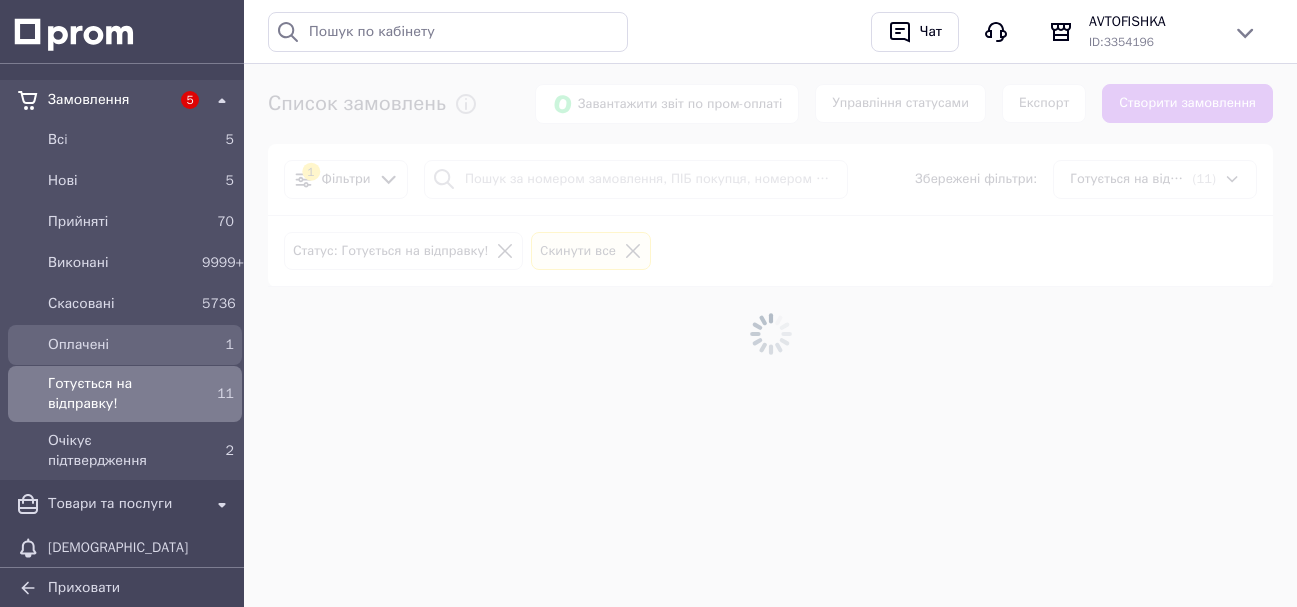 scroll, scrollTop: 0, scrollLeft: 0, axis: both 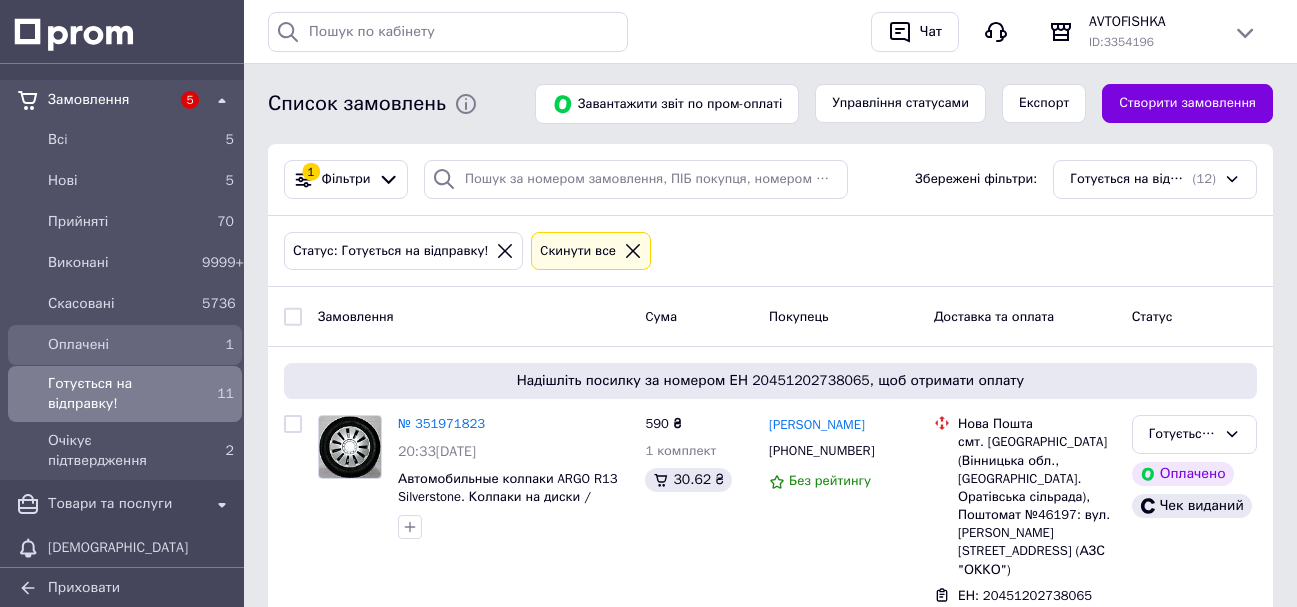 click on "Оплачені" at bounding box center [121, 345] 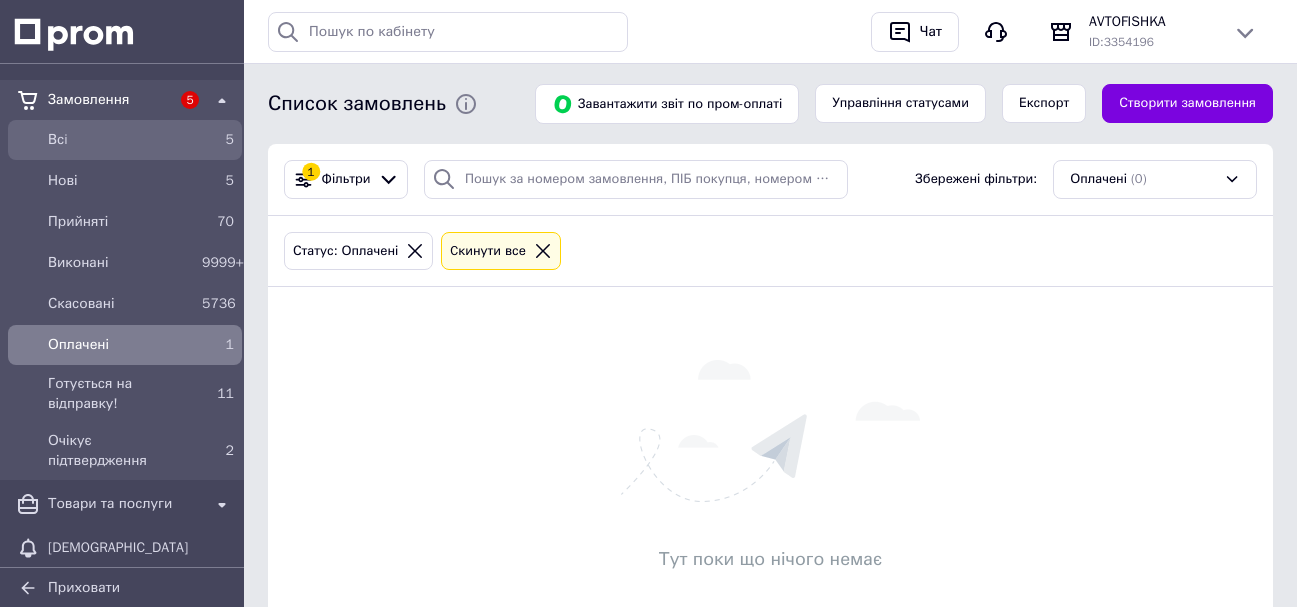 click on "Всi" at bounding box center (121, 140) 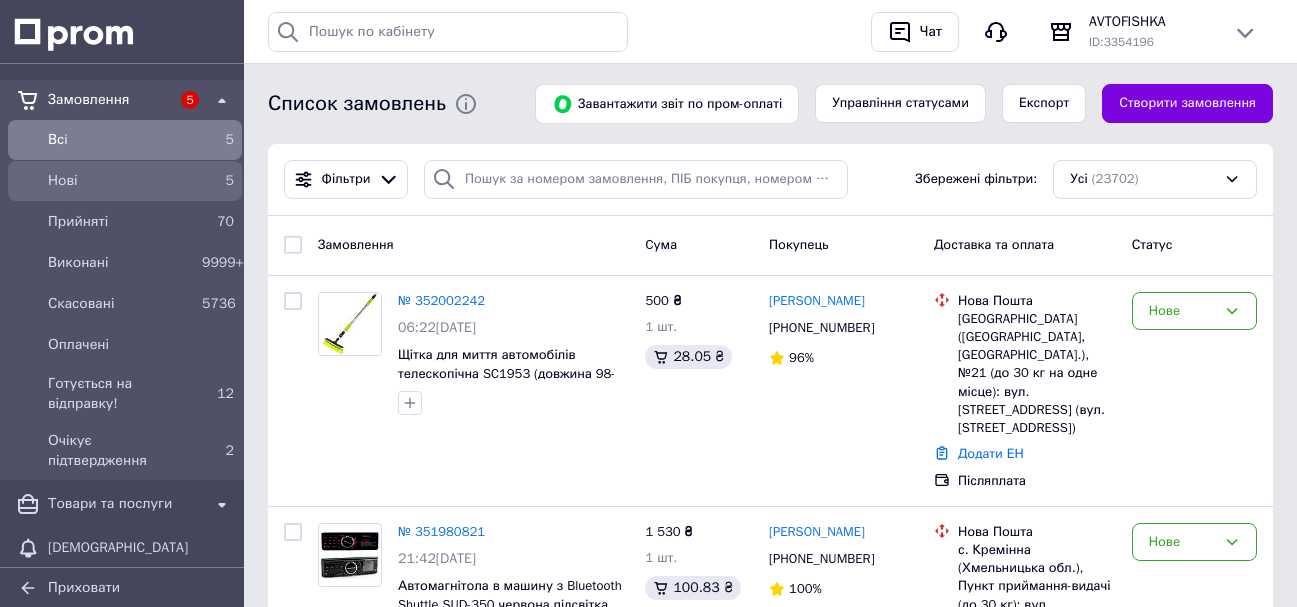 click on "Нові" at bounding box center [121, 181] 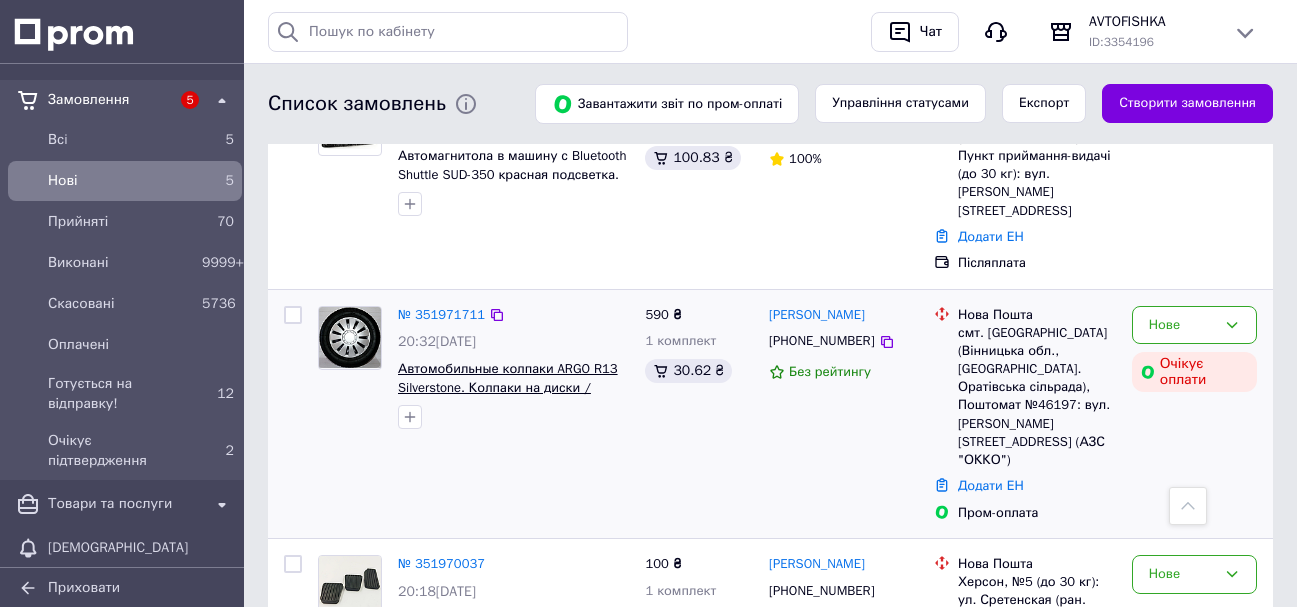 scroll, scrollTop: 521, scrollLeft: 0, axis: vertical 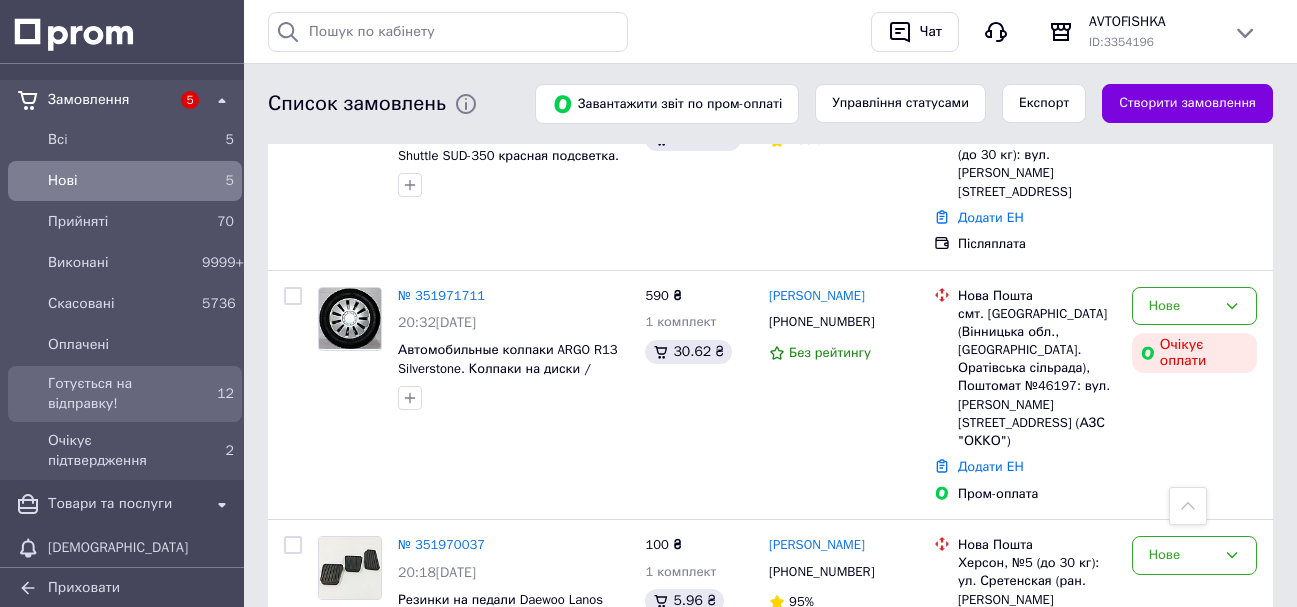 click on "Готується на відправку!" at bounding box center [121, 394] 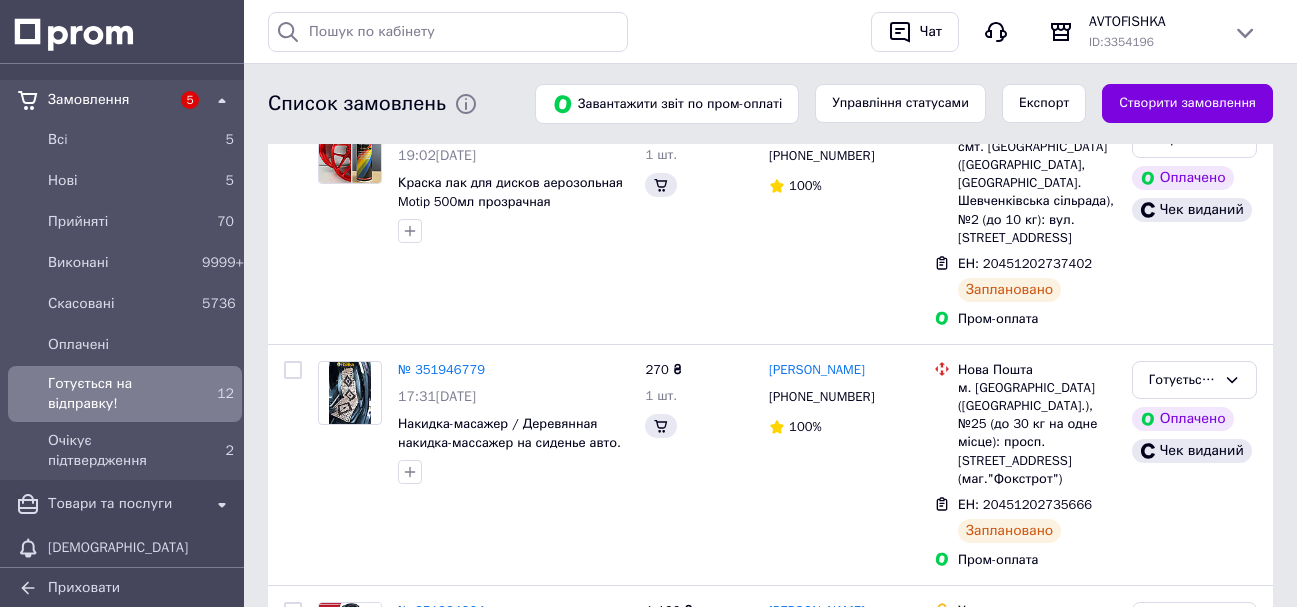 scroll, scrollTop: 0, scrollLeft: 0, axis: both 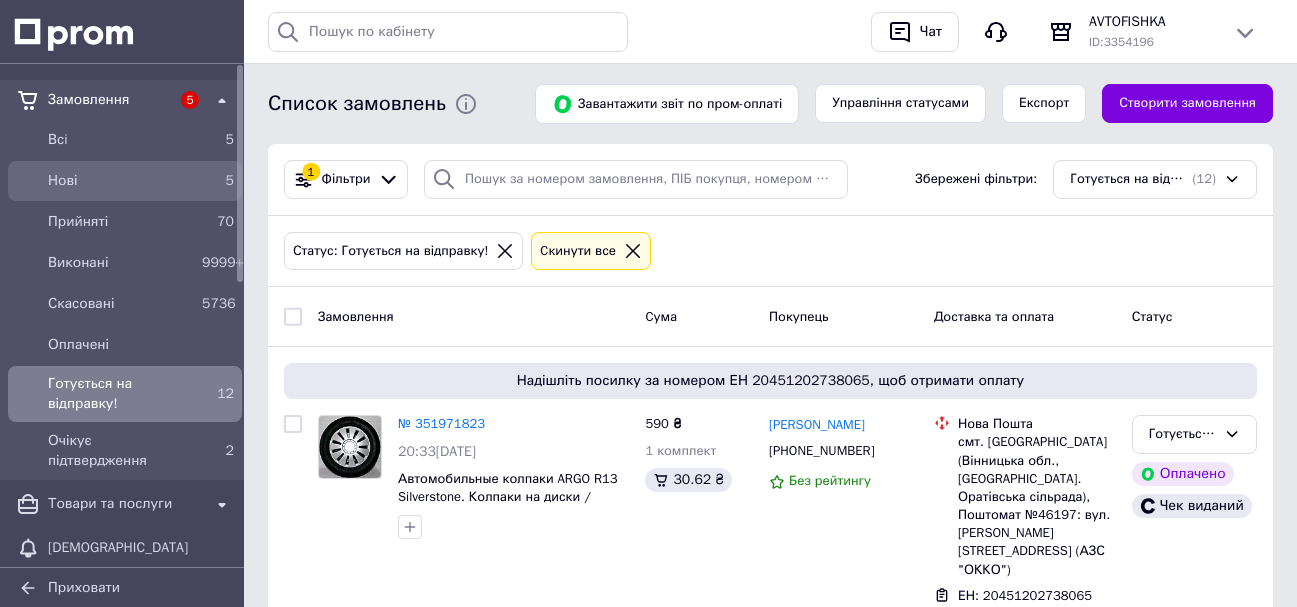 click on "Нові" at bounding box center (121, 181) 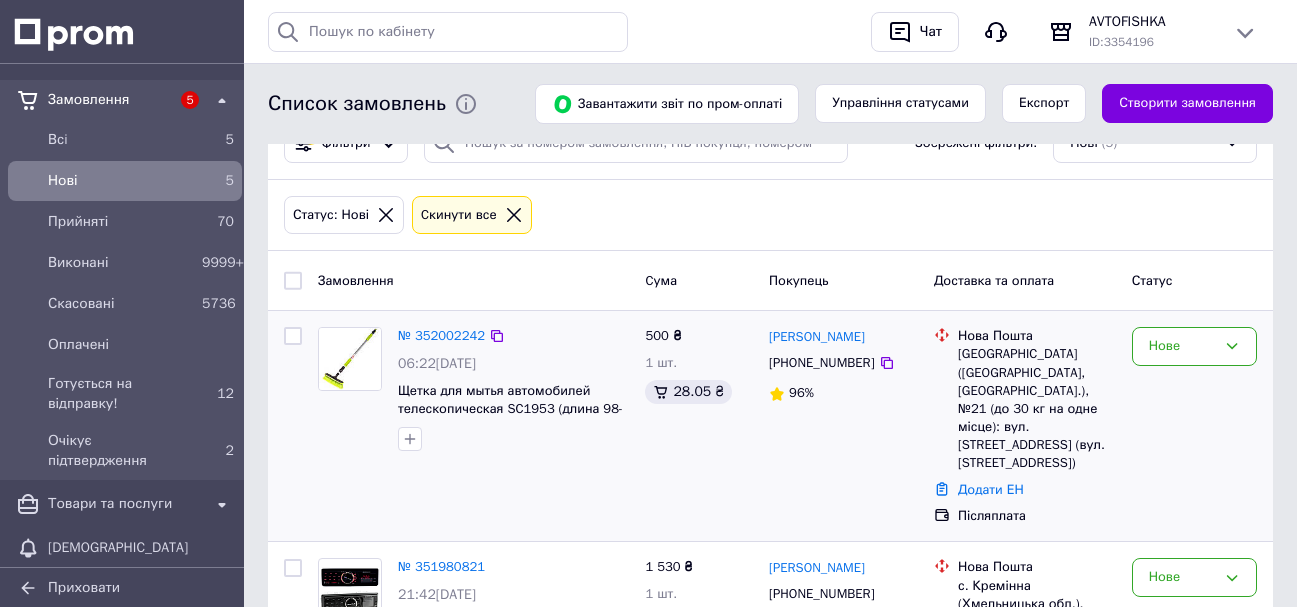scroll, scrollTop: 400, scrollLeft: 0, axis: vertical 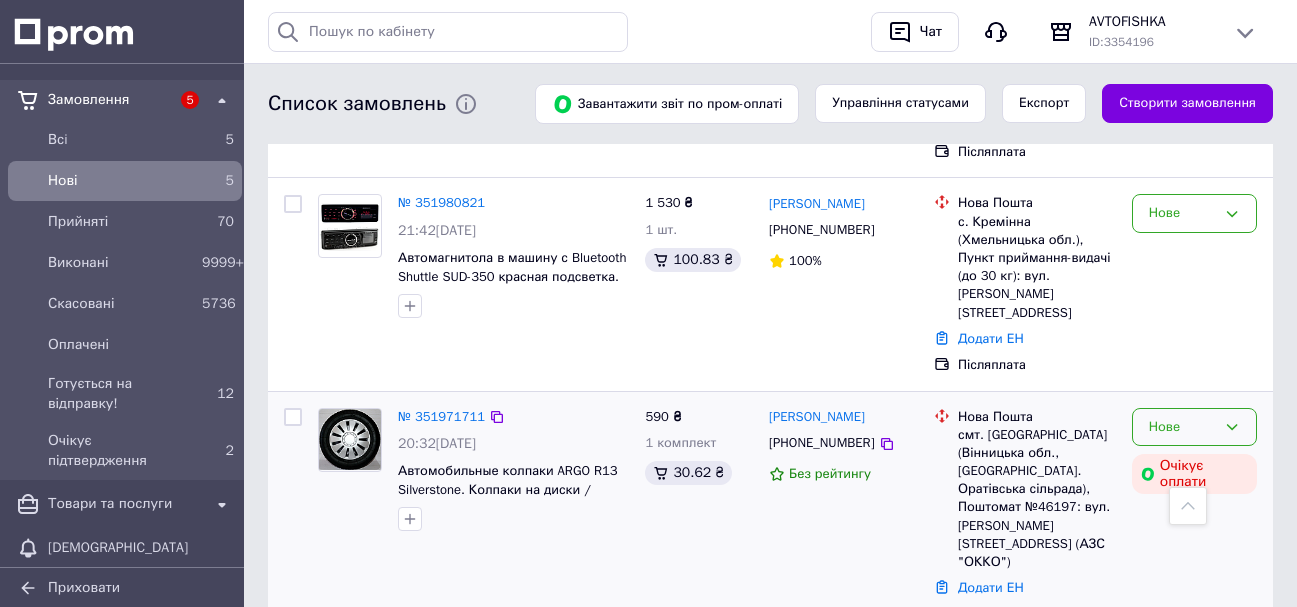 click on "Нове" at bounding box center (1182, 427) 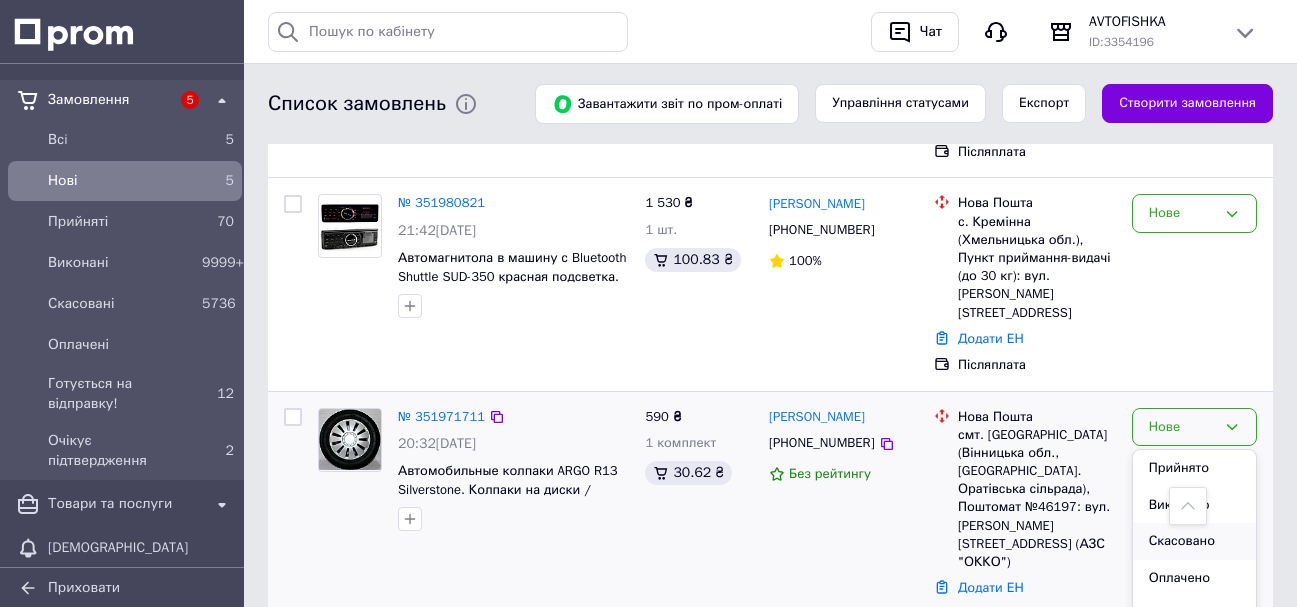 click on "Скасовано" at bounding box center [1194, 541] 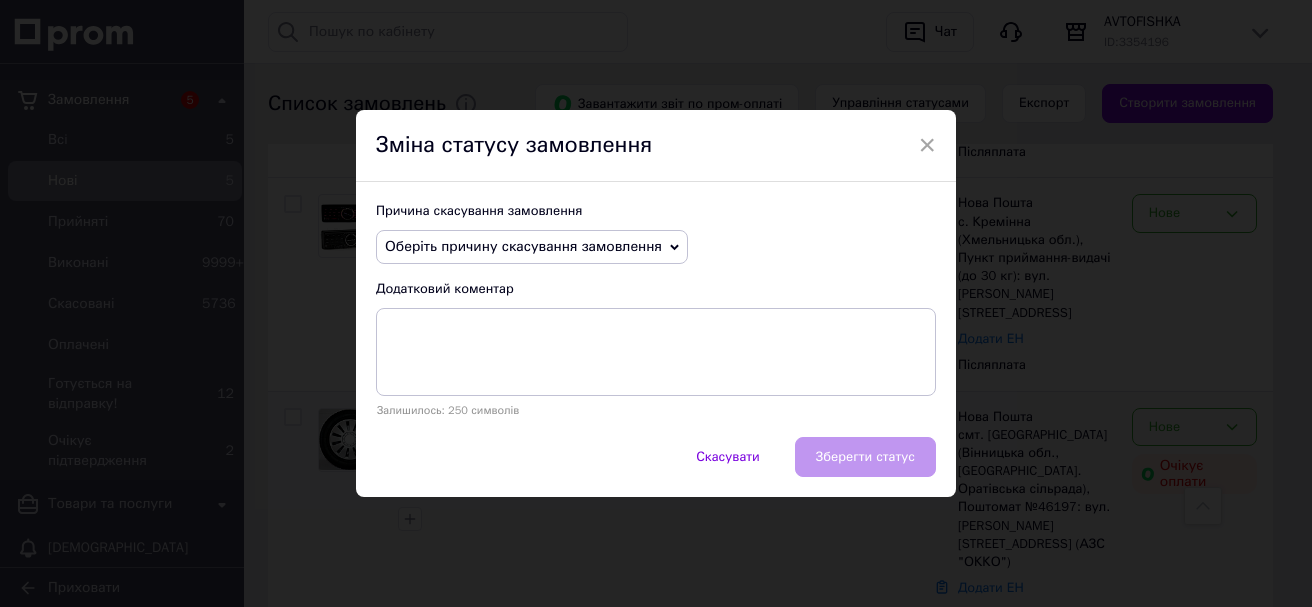 click on "Оберіть причину скасування замовлення" at bounding box center [523, 246] 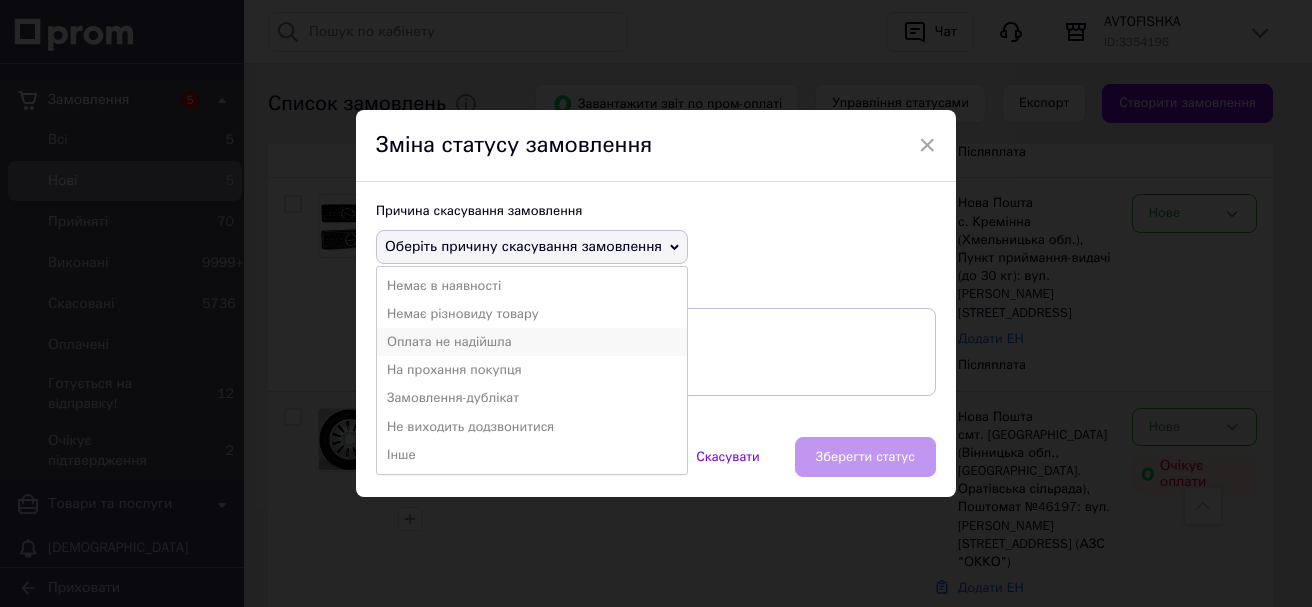 click on "Оплата не надійшла" at bounding box center [532, 342] 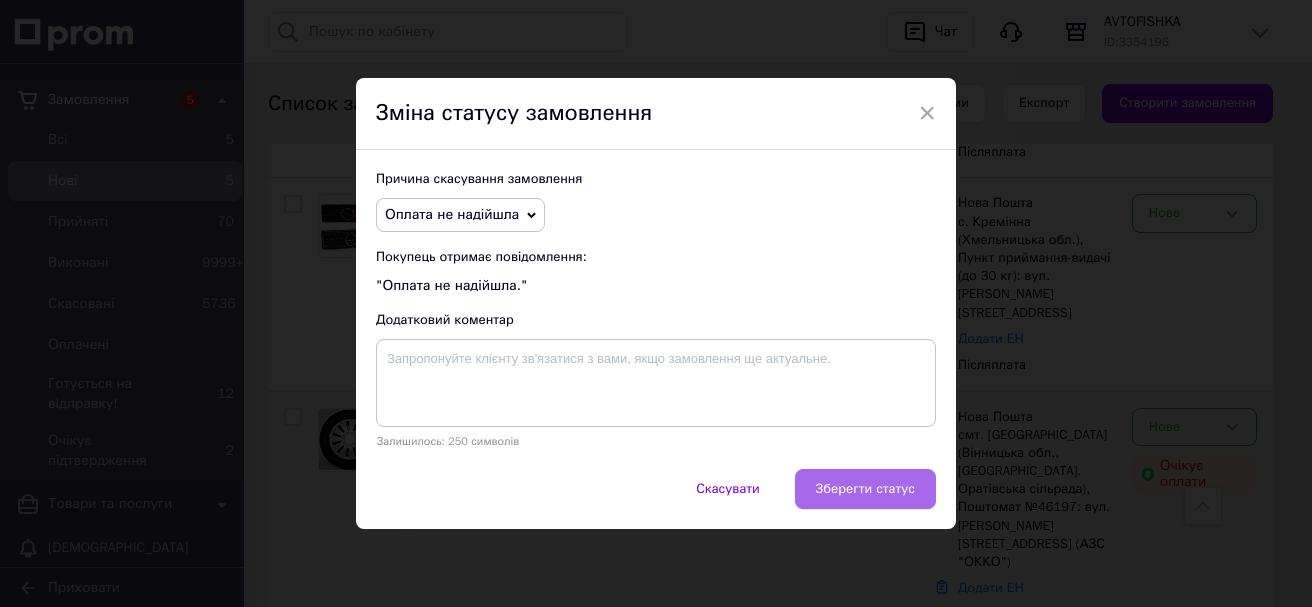 click on "Зберегти статус" at bounding box center [865, 489] 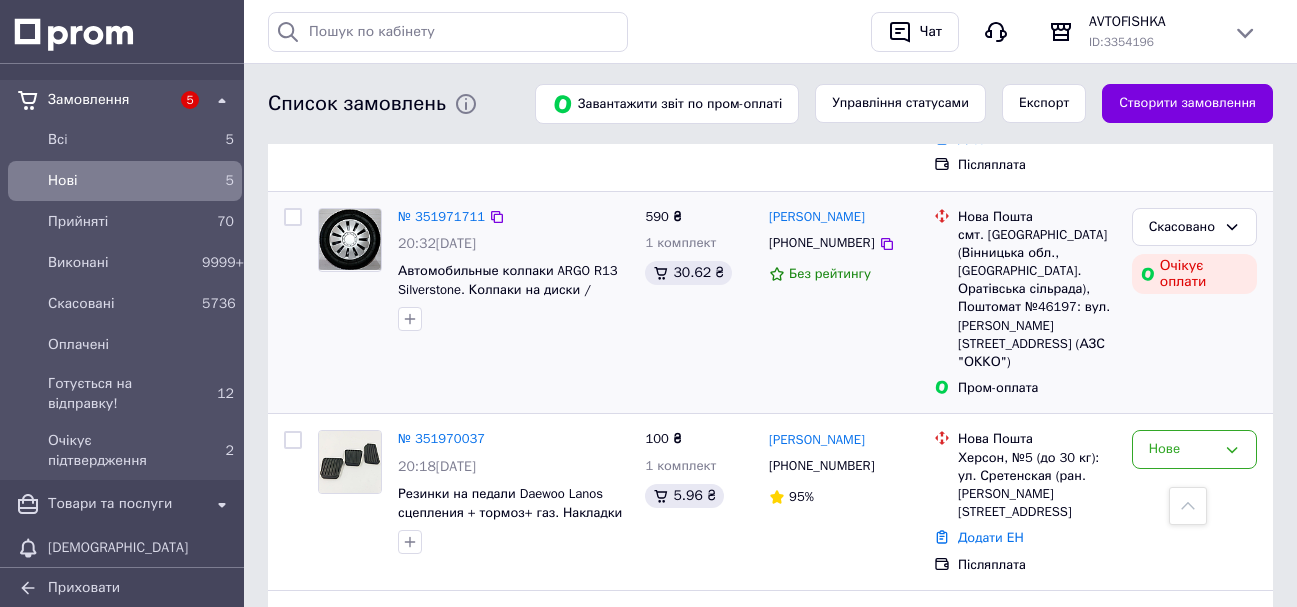 scroll, scrollTop: 695, scrollLeft: 0, axis: vertical 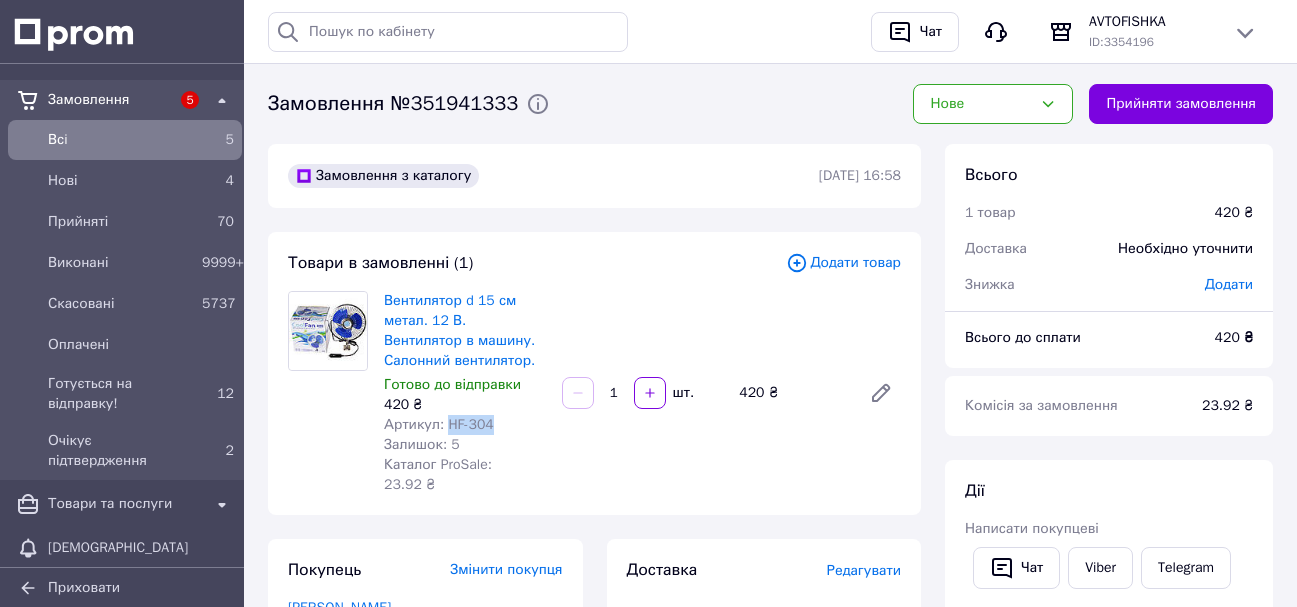 drag, startPoint x: 443, startPoint y: 423, endPoint x: 527, endPoint y: 421, distance: 84.0238 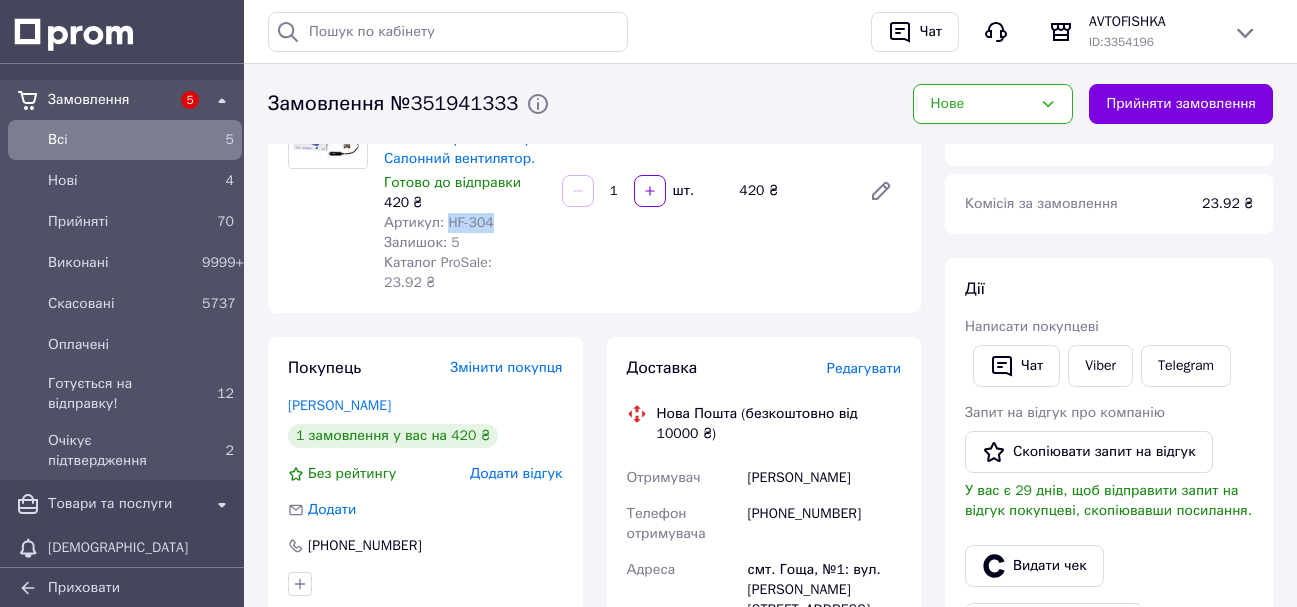 scroll, scrollTop: 0, scrollLeft: 0, axis: both 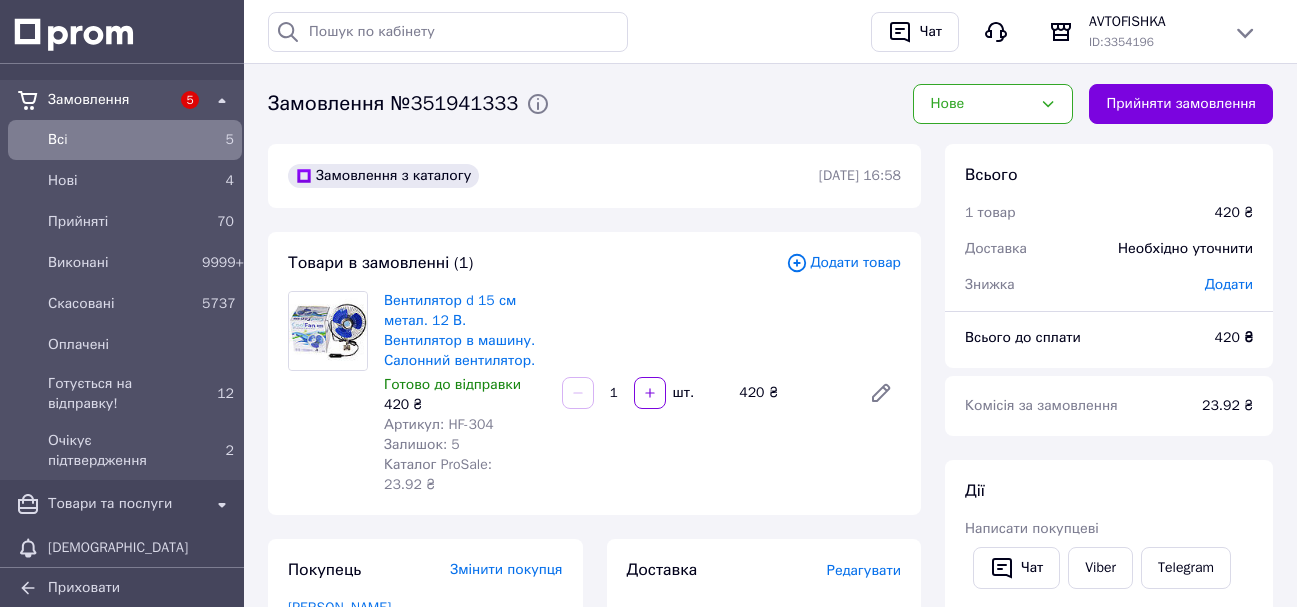 click on "Замовлення з каталогу [DATE] 16:58 Товари в замовленні (1) Додати товар Вентилятор d 15 см метал. 12 В. Вентилятор в машину. Салонний вентилятор. Готово до відправки 420 ₴ Артикул: HF-304 Залишок: 5 Каталог ProSale: 23.92 ₴  1   шт. 420 ₴ Покупець Змінити покупця [PERSON_NAME] 1 замовлення у вас на 420 ₴ Без рейтингу   Додати відгук Додати [PHONE_NUMBER] Оплата Післяплата Доставка Редагувати Нова Пошта (безкоштовно від 10000 ₴) Отримувач [PERSON_NAME] Телефон отримувача [PHONE_NUMBER] [GEOGRAPHIC_DATA] смт. Гоща, №1: вул. [PERSON_NAME], 2а Дата відправки [DATE] Платник Отримувач Оціночна вартість 420 ₴ 420 ₴ або" at bounding box center [594, 803] 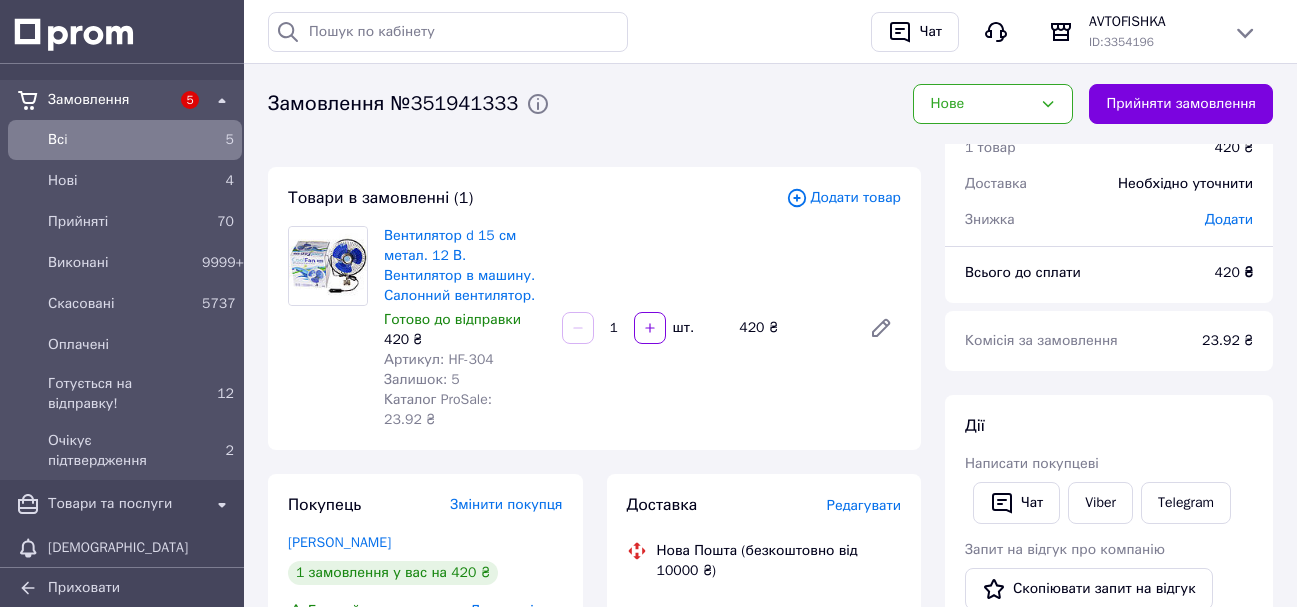 scroll, scrollTop: 100, scrollLeft: 0, axis: vertical 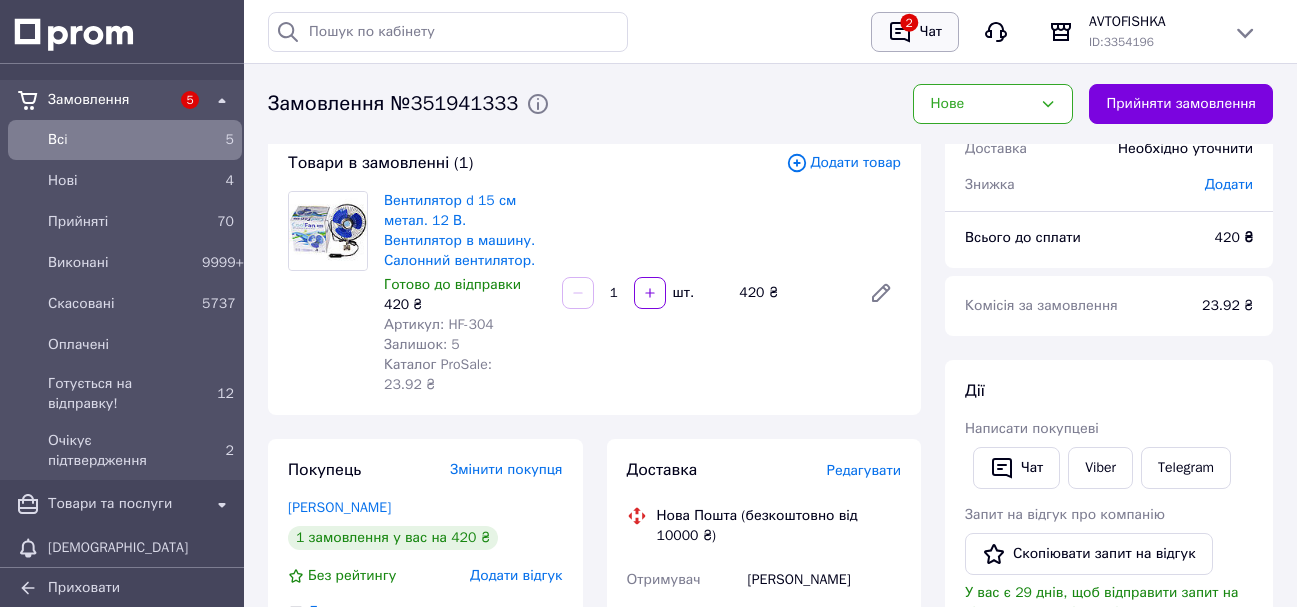 click on "Чат" at bounding box center [931, 32] 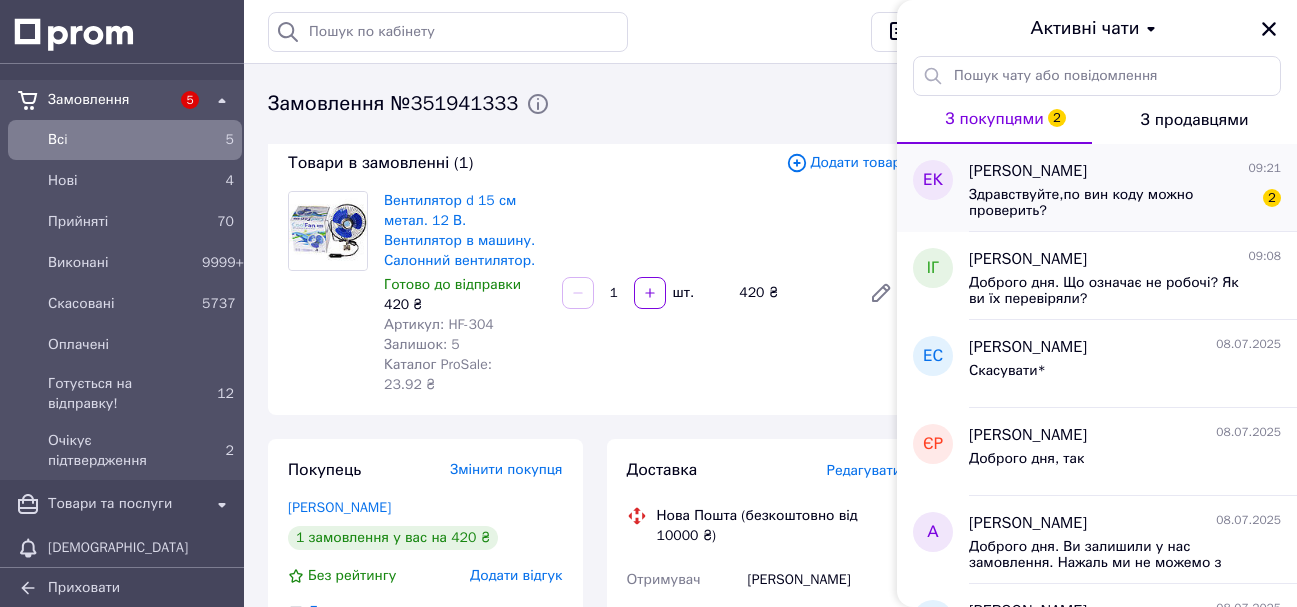 click on "Здравствуйте,по вин коду можно проверить?" at bounding box center [1111, 203] 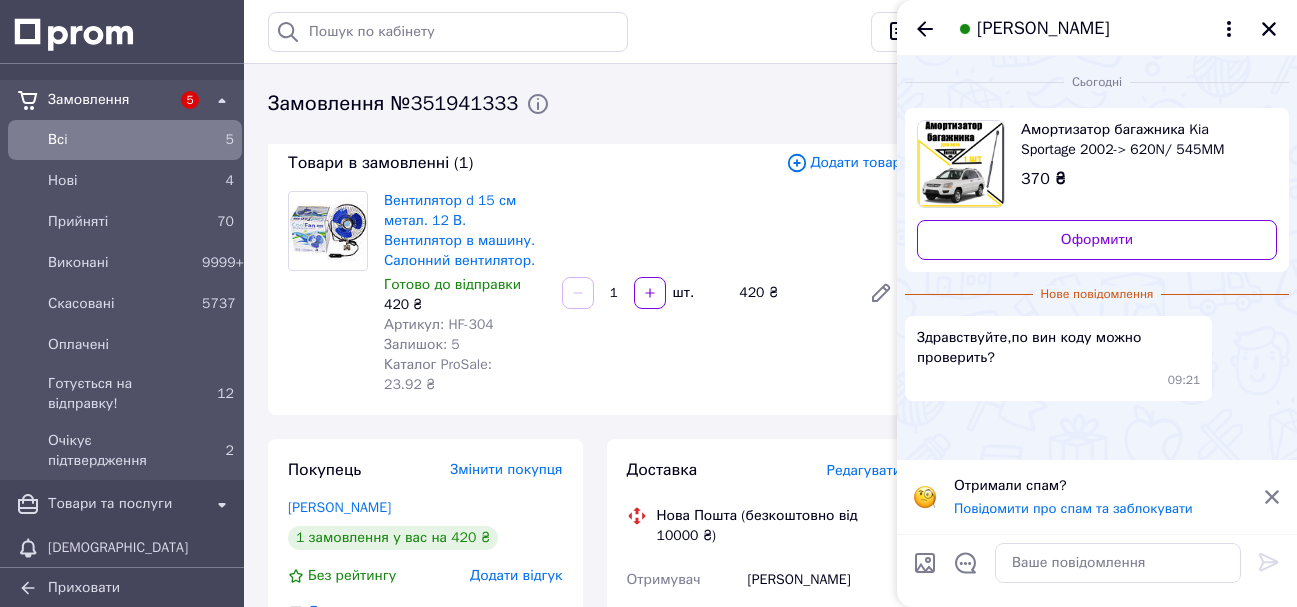 click 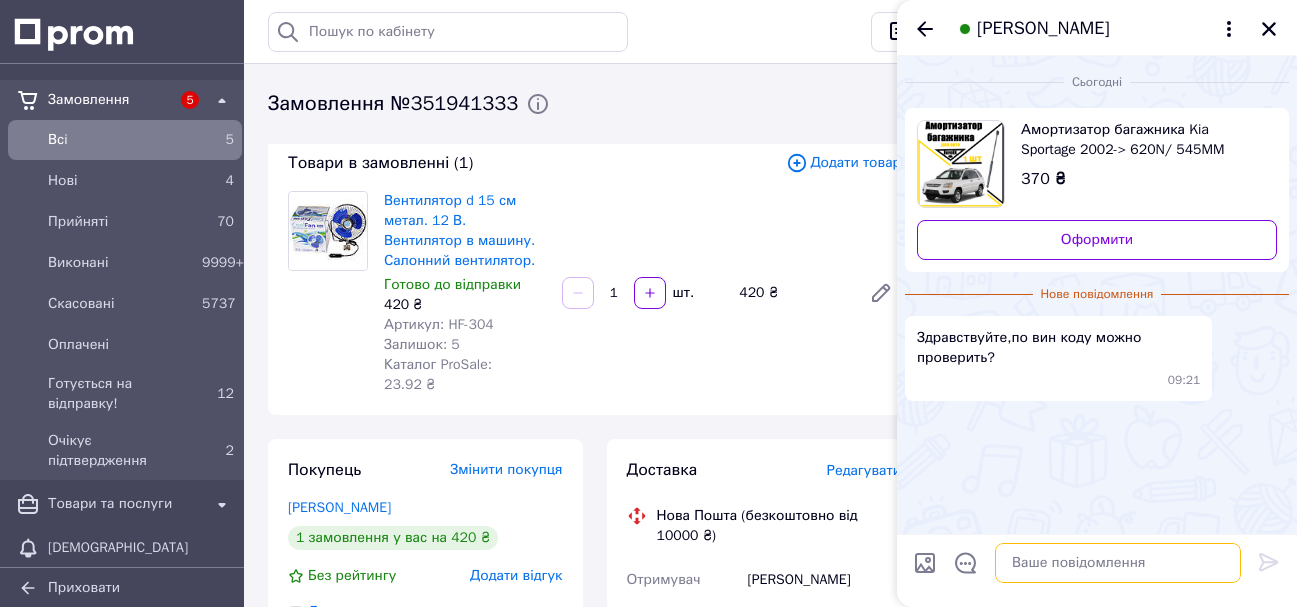 click at bounding box center [1118, 563] 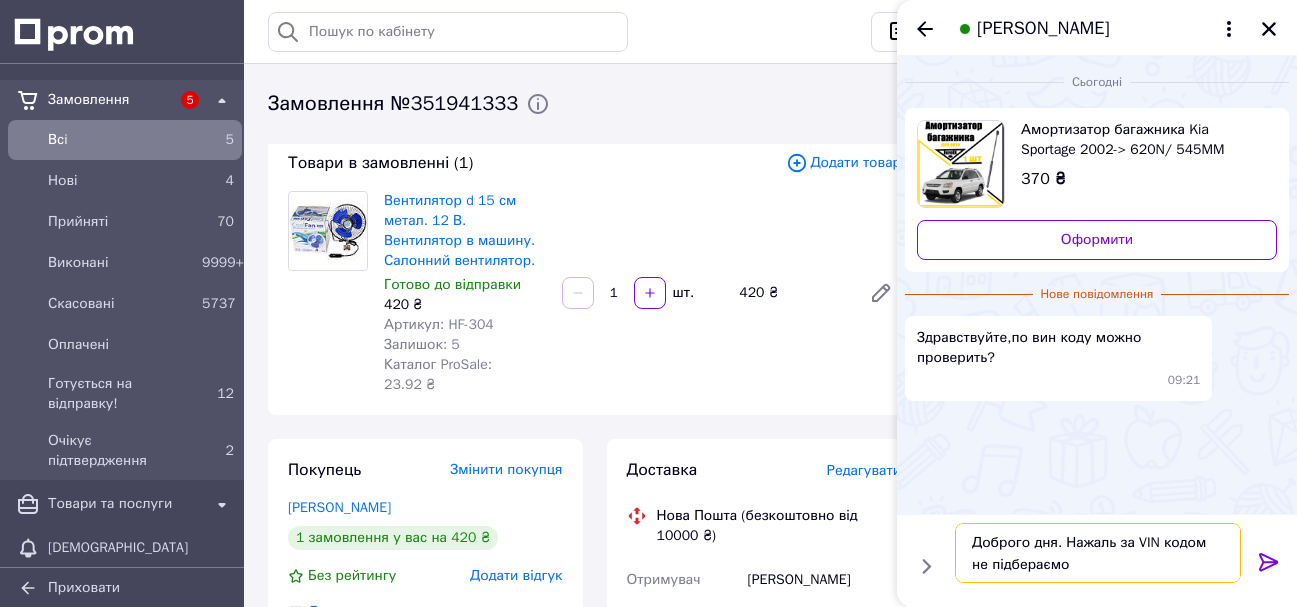 type on "Доброго дня. Нажаль за VIN кодом не підбераємо." 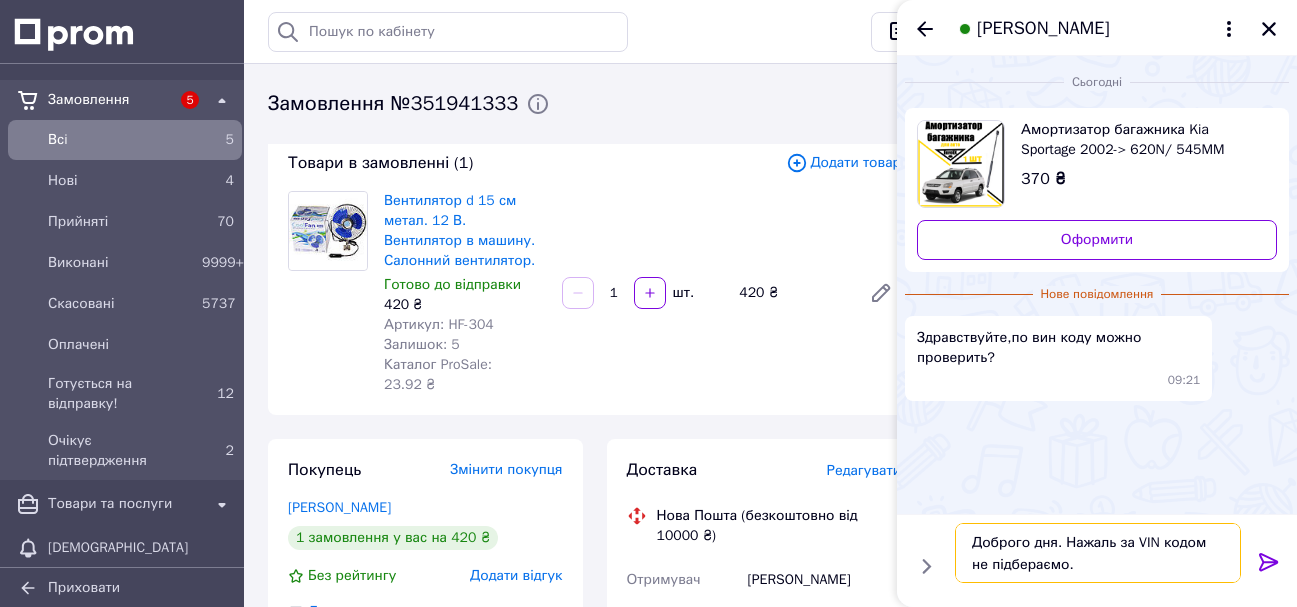 type 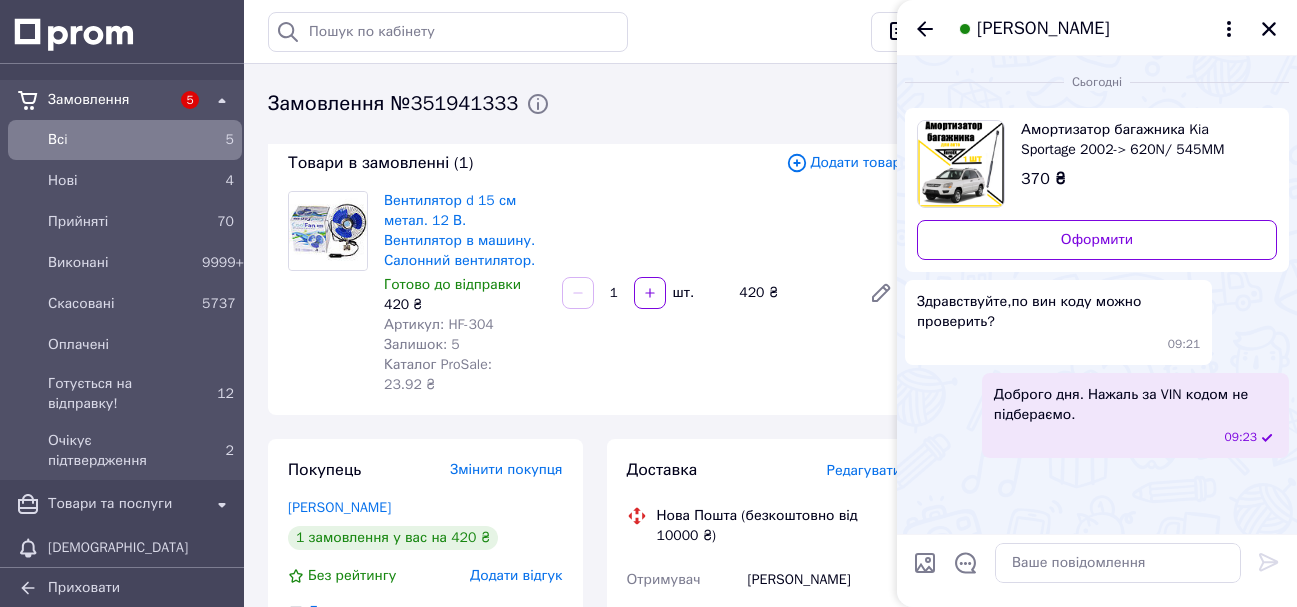 drag, startPoint x: 924, startPoint y: 26, endPoint x: 1283, endPoint y: 44, distance: 359.45096 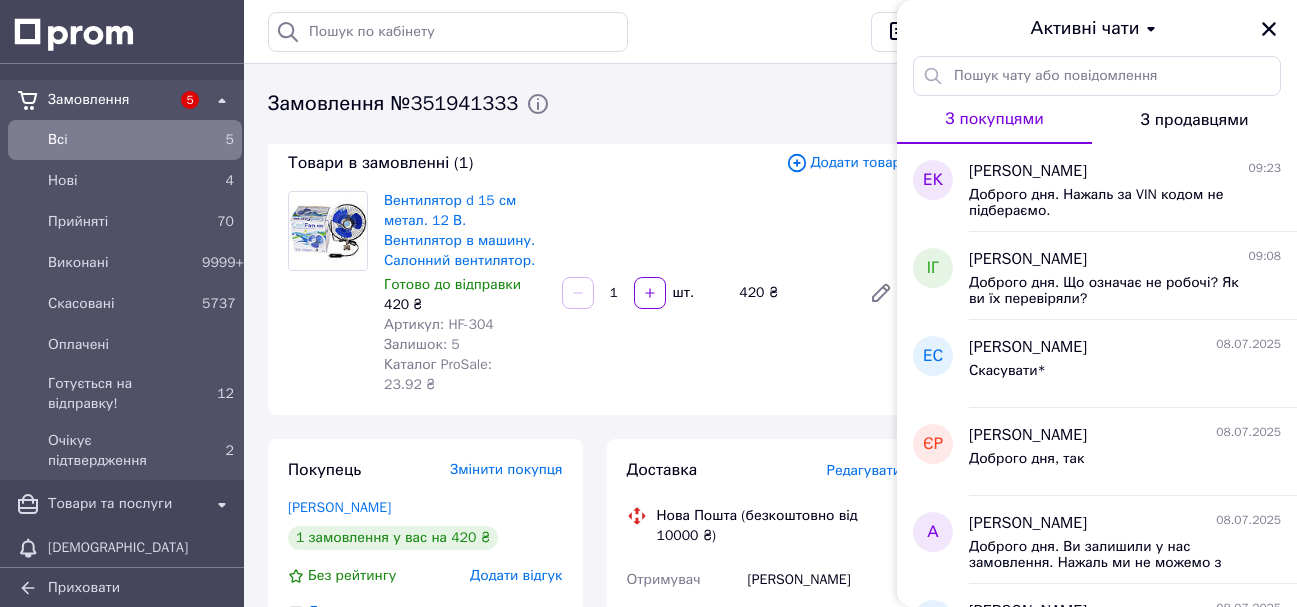 drag, startPoint x: 1280, startPoint y: 27, endPoint x: 1238, endPoint y: 18, distance: 42.953465 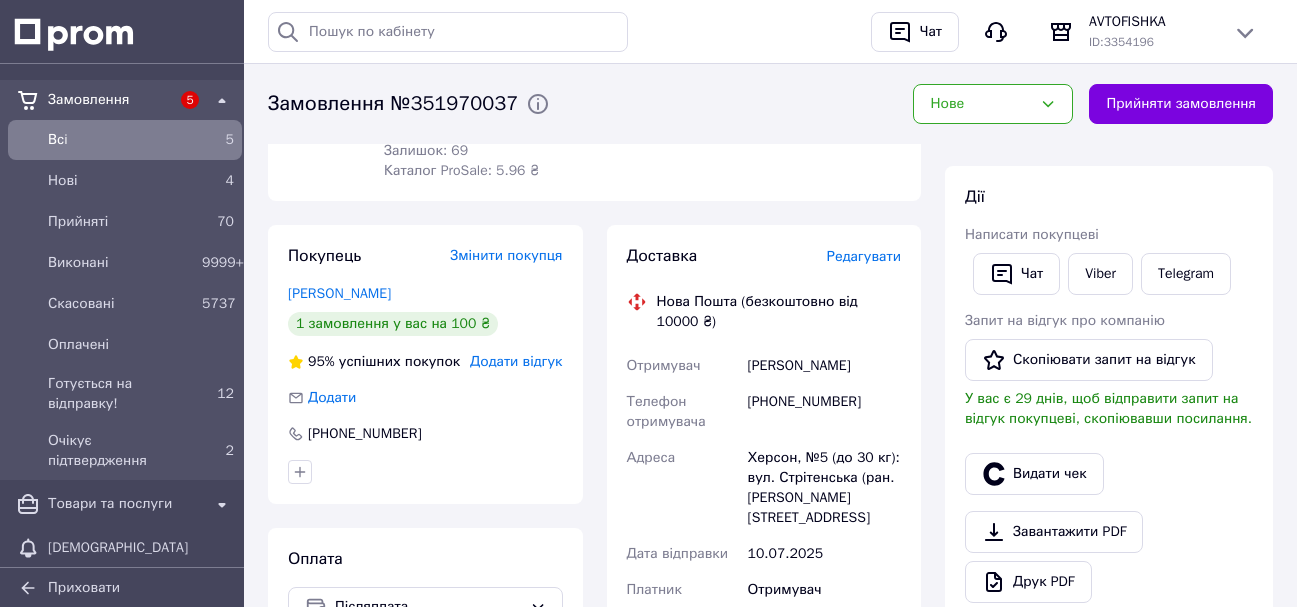scroll, scrollTop: 0, scrollLeft: 0, axis: both 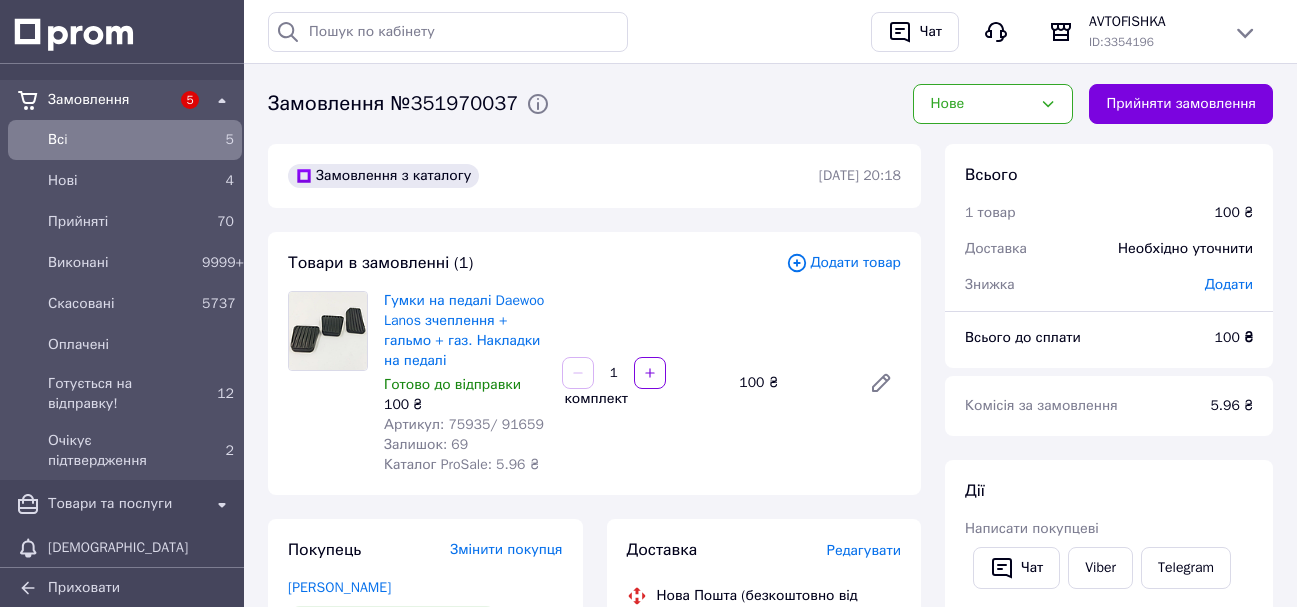 click on "Артикул: 75935/ 91659" at bounding box center (464, 424) 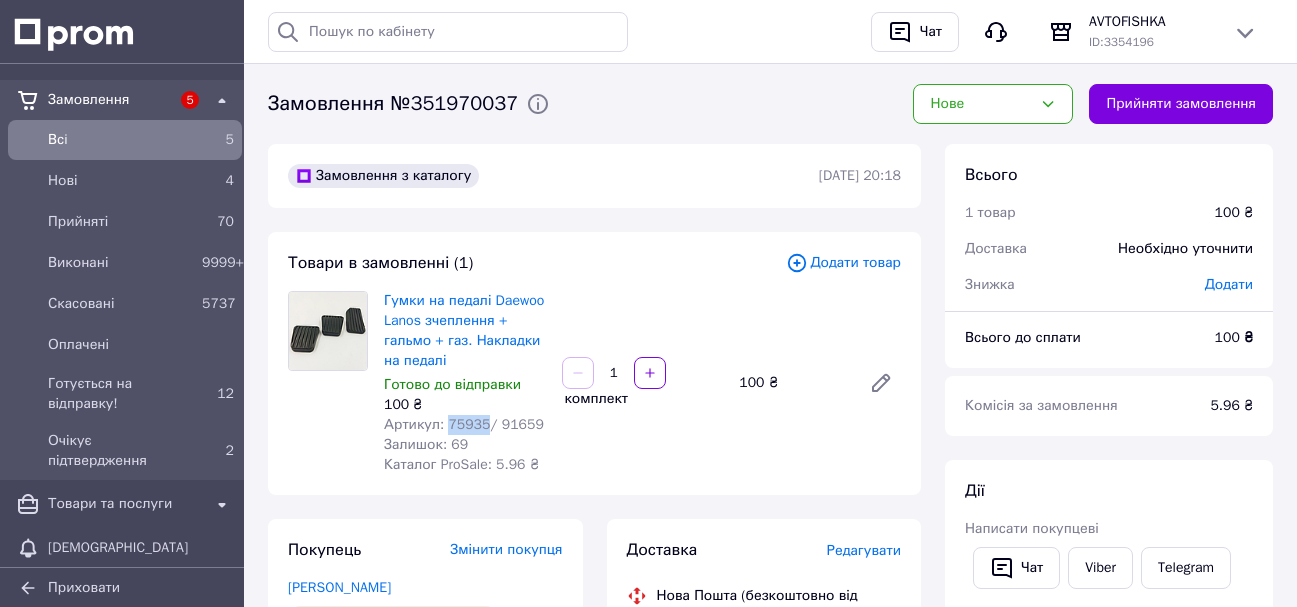 click on "Артикул: 75935/ 91659" at bounding box center (464, 424) 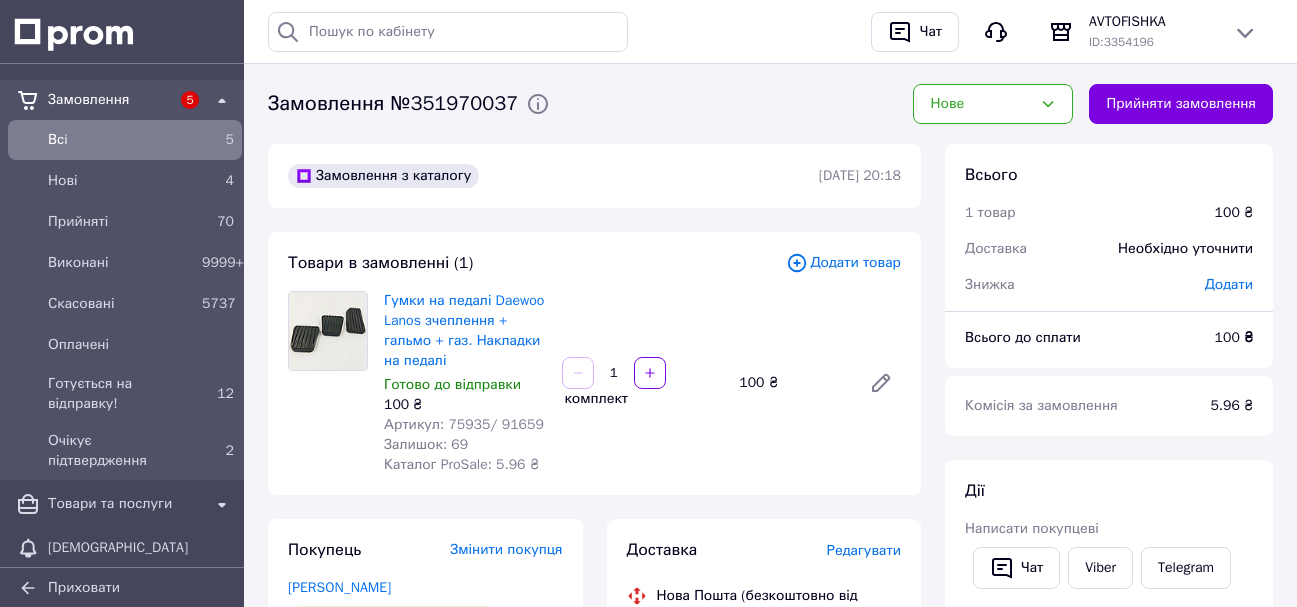 click on "Артикул: 75935/ 91659" at bounding box center (464, 424) 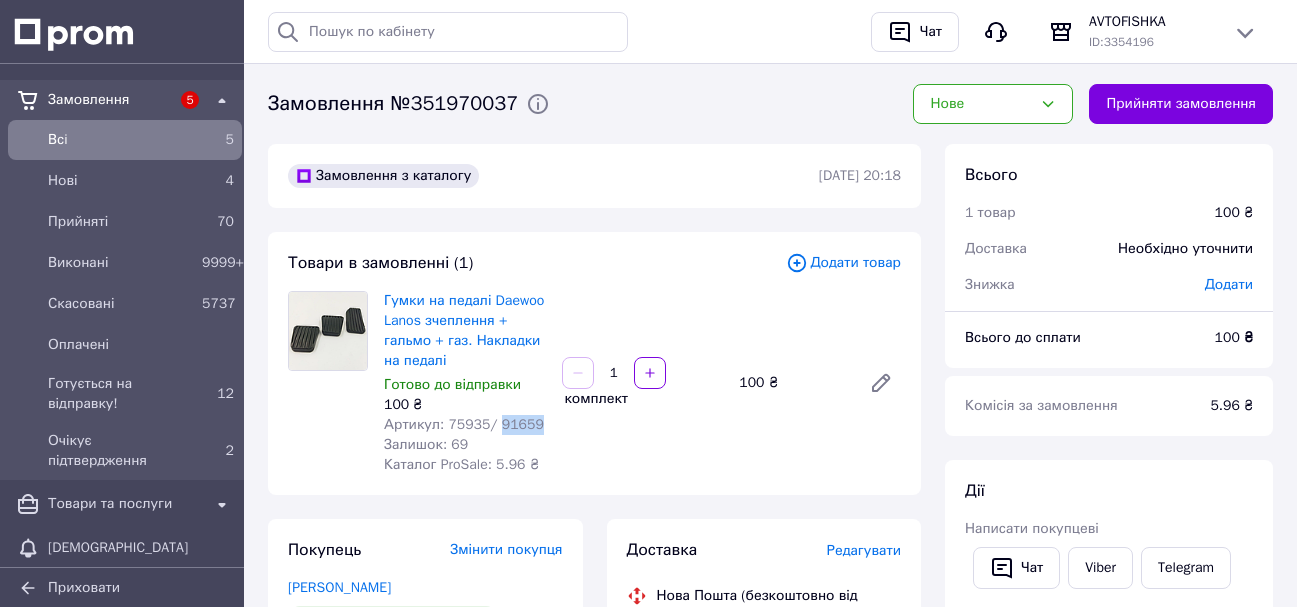 click on "Артикул: 75935/ 91659" at bounding box center (464, 424) 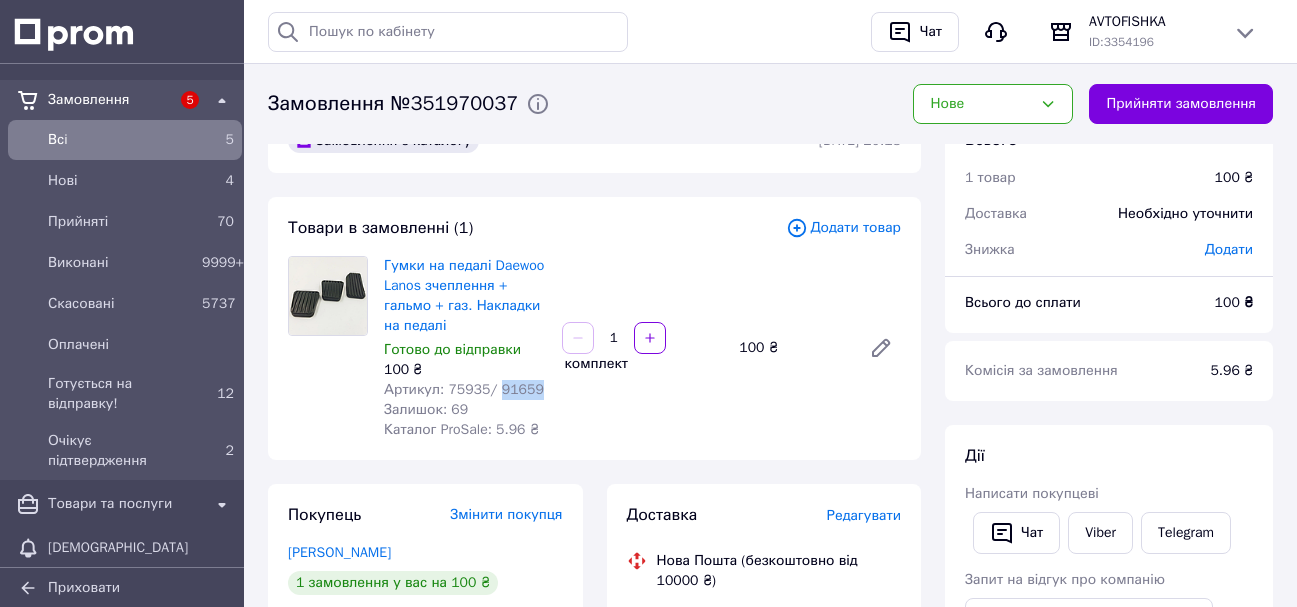 scroll, scrollTop: 0, scrollLeft: 0, axis: both 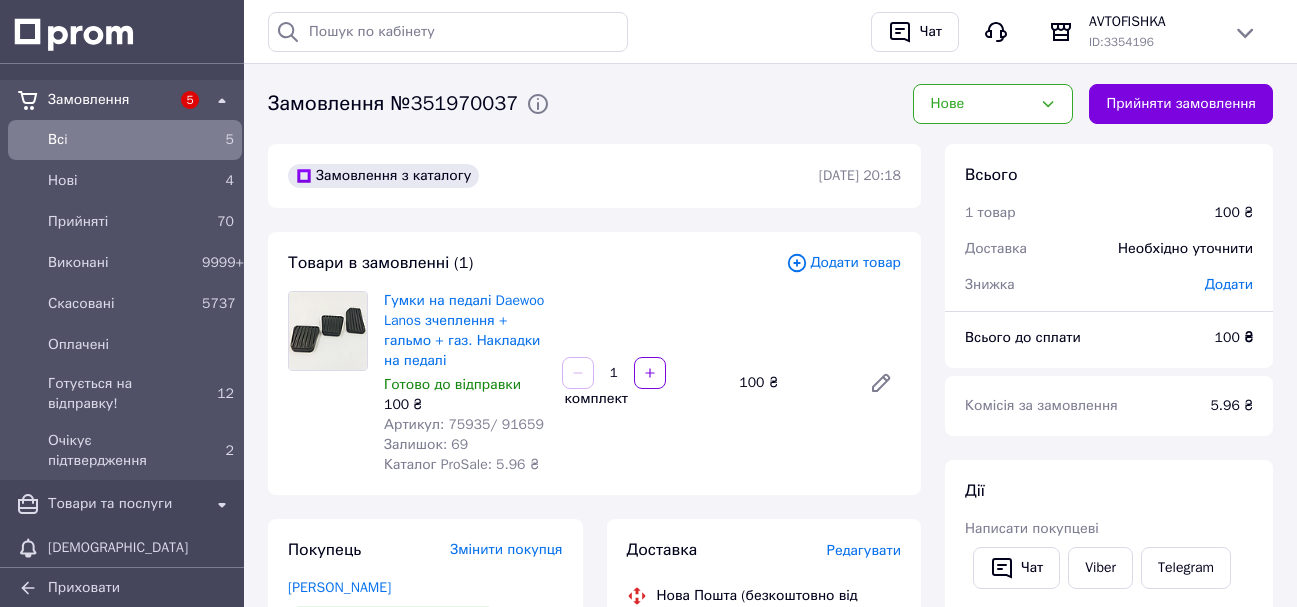 click on "Артикул: 75935/ 91659" at bounding box center [464, 424] 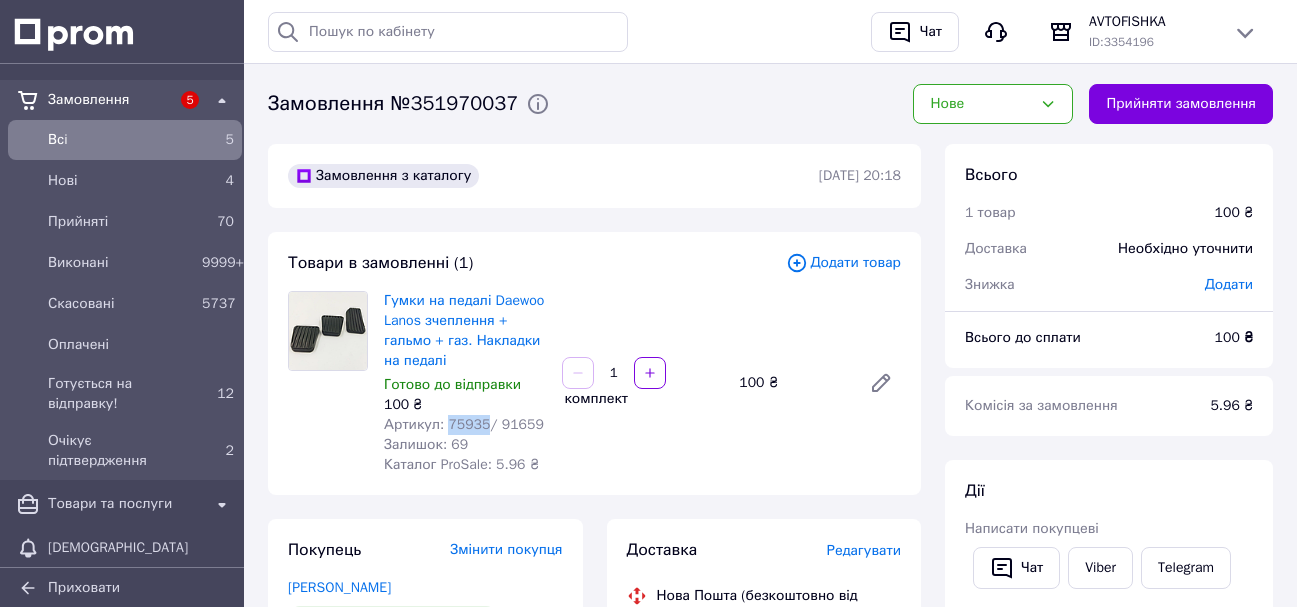 click on "Артикул: 75935/ 91659" at bounding box center [464, 424] 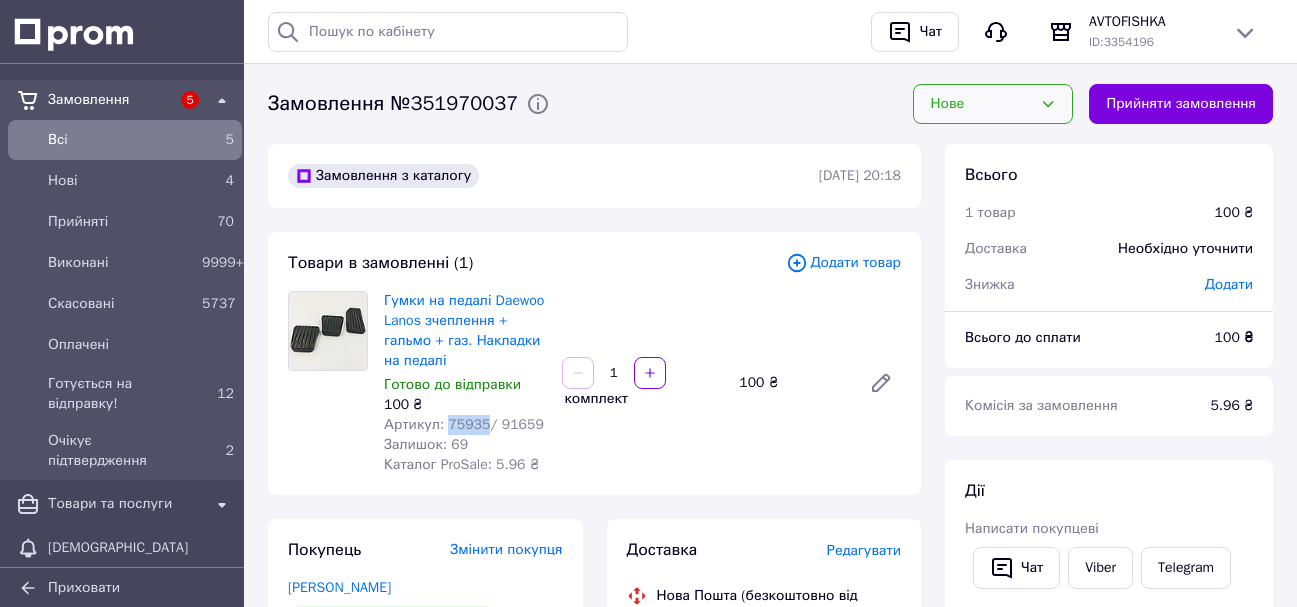 click on "Нове" at bounding box center [993, 104] 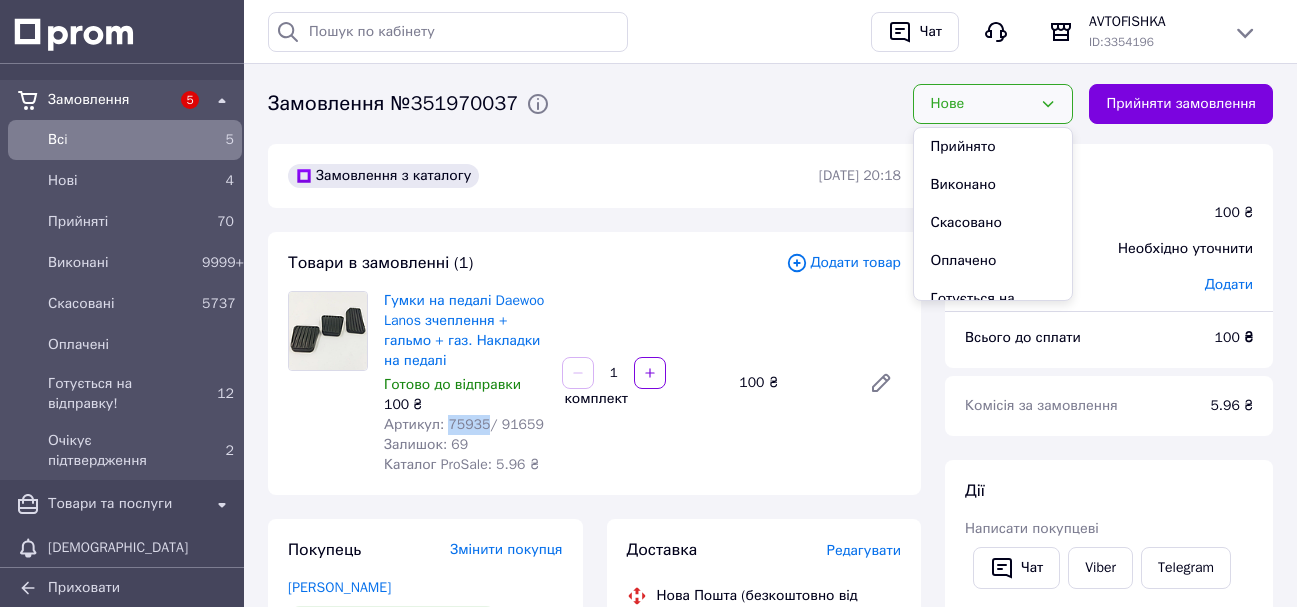drag, startPoint x: 987, startPoint y: 285, endPoint x: 850, endPoint y: 339, distance: 147.25827 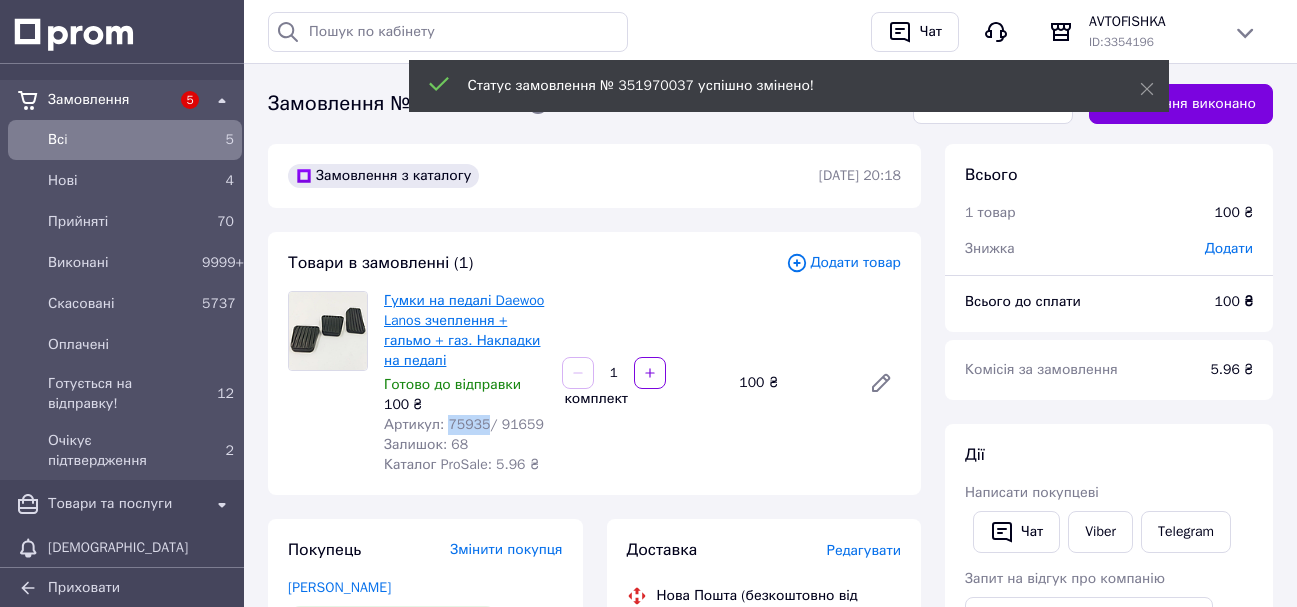 drag, startPoint x: 384, startPoint y: 298, endPoint x: 440, endPoint y: 319, distance: 59.808025 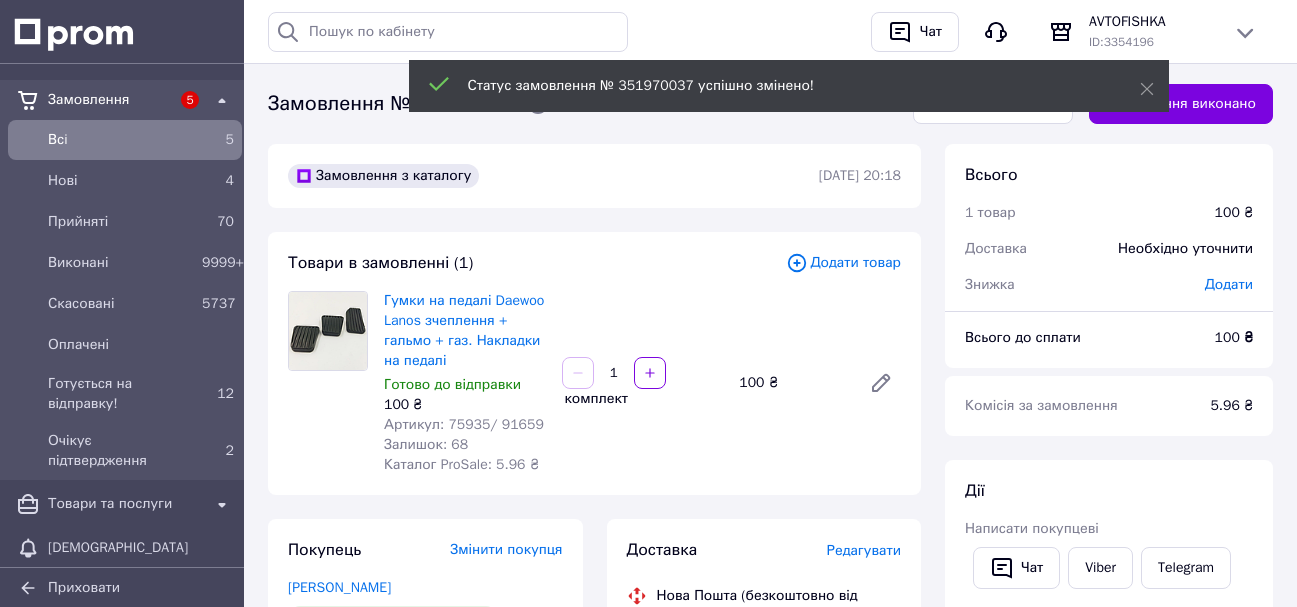 click on "Замовлення з каталогу 09.07.2025 | 20:18 Товари в замовленні (1) Додати товар Гумки на педалі Daewoo Lanos зчеплення + гальмо + газ. Накладки на педалі Готово до відправки 100 ₴ Артикул: 75935/ 91659 Залишок: 68 Каталог ProSale: 5.96 ₴  1   комплект 100 ₴ Покупець Змінити покупця Вадим Михайленко 1 замовлення у вас на 100 ₴ 95%   успішних покупок Додати відгук Додати +380999730001 Оплата Післяплата Доставка Редагувати Нова Пошта (безкоштовно від 10000 ₴) Отримувач Вадим Михайленко Телефон отримувача +380999730001 Адреса Херсон, №5 (до 30 кг): ул. Сретенская (ран. Розы Люксембург), 11а Дата відправки 10.07.2025 22 ₴" at bounding box center (594, 827) 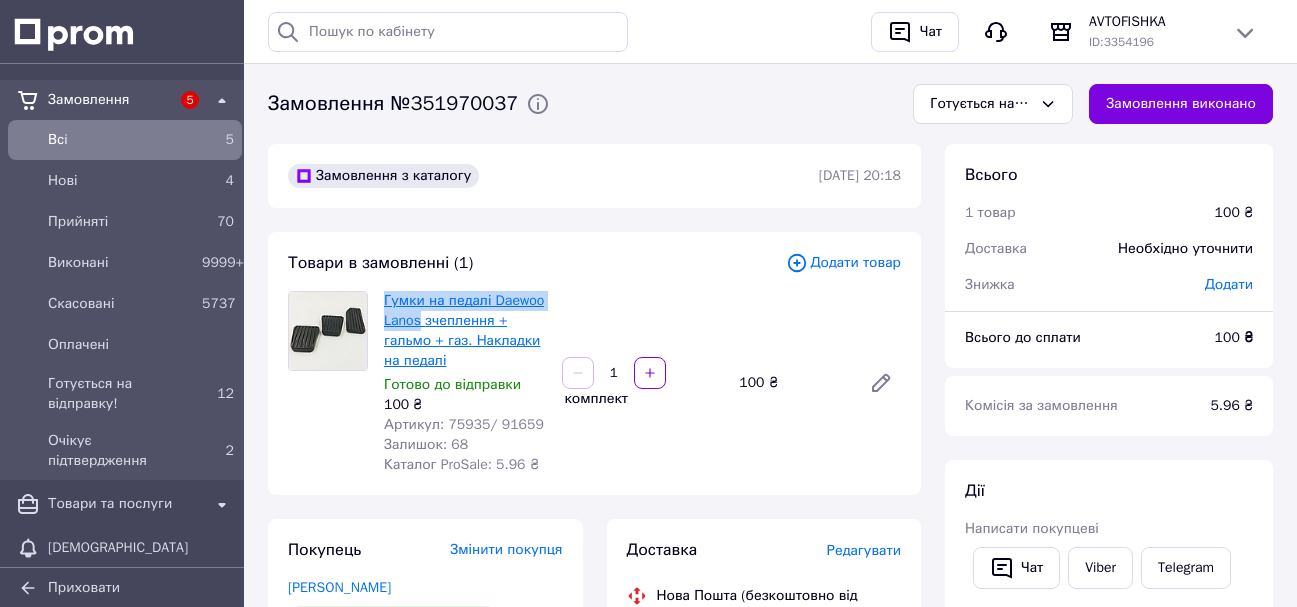 drag, startPoint x: 383, startPoint y: 299, endPoint x: 420, endPoint y: 324, distance: 44.65423 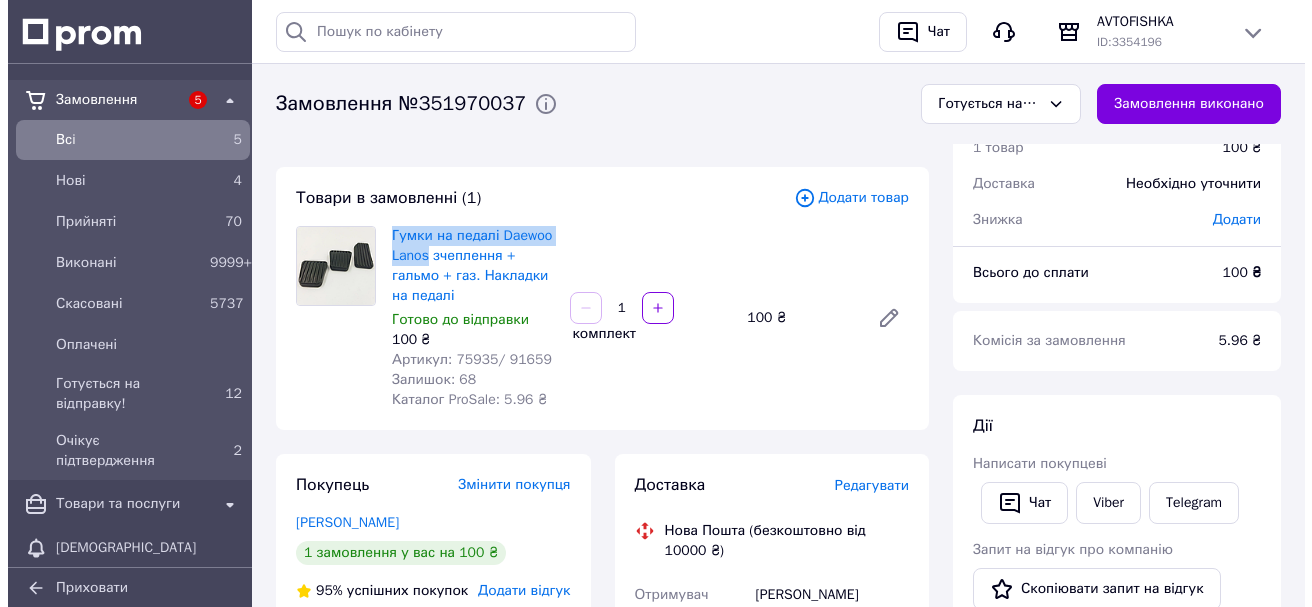 scroll, scrollTop: 100, scrollLeft: 0, axis: vertical 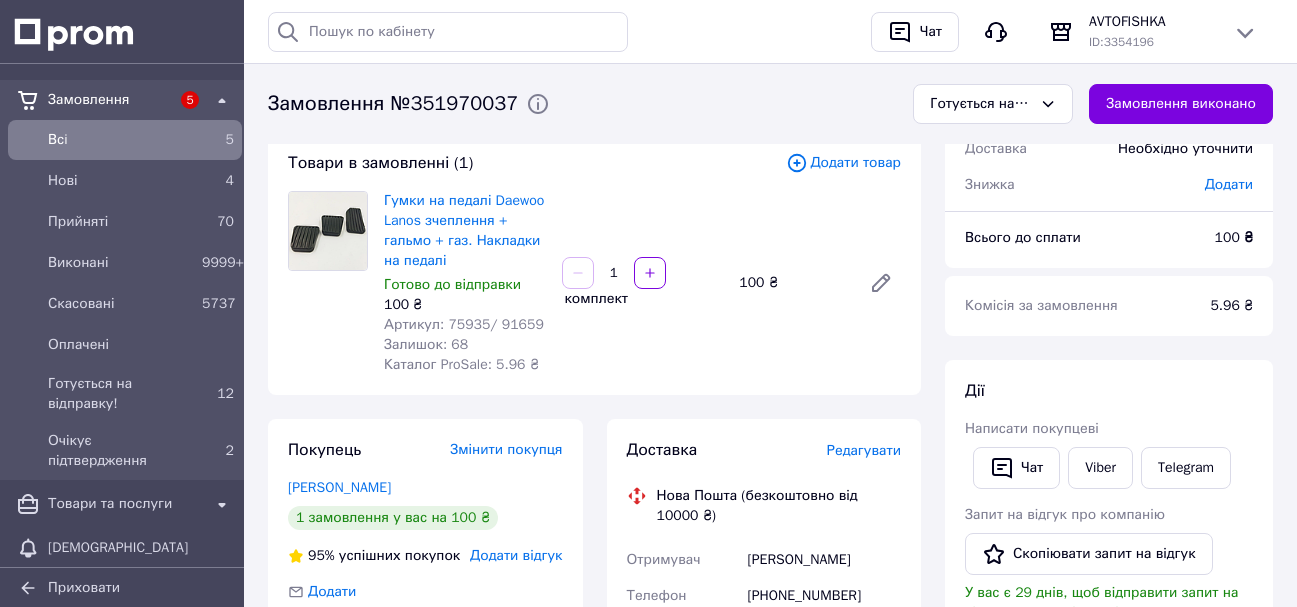 click on "Редагувати" at bounding box center (864, 450) 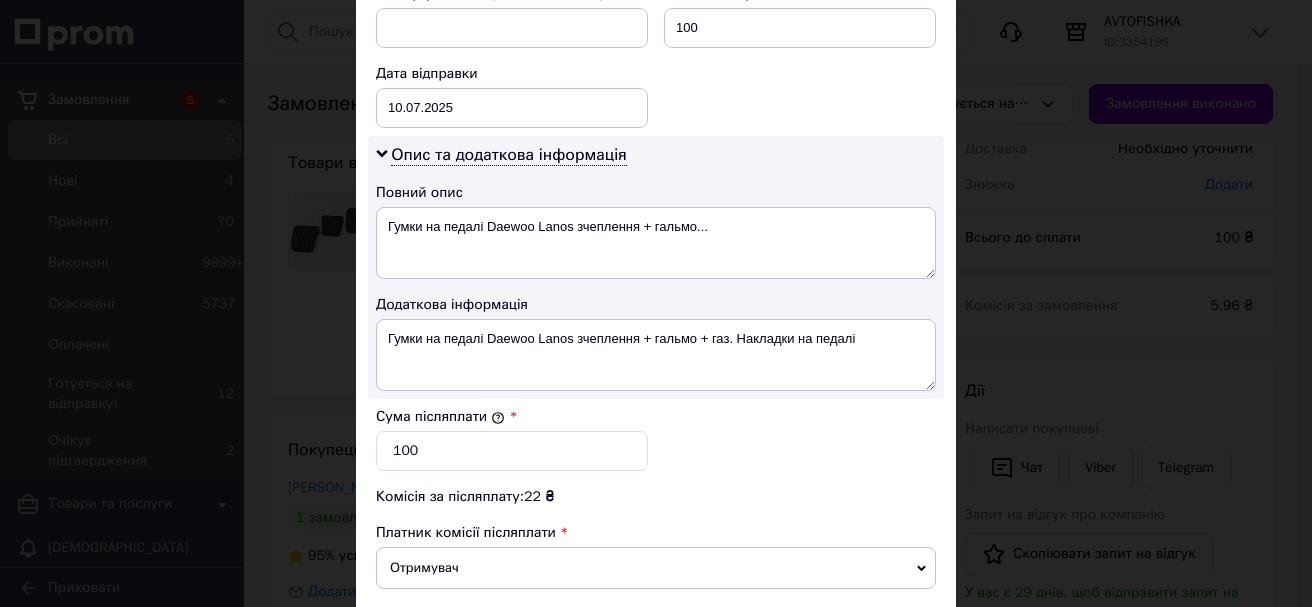 scroll, scrollTop: 900, scrollLeft: 0, axis: vertical 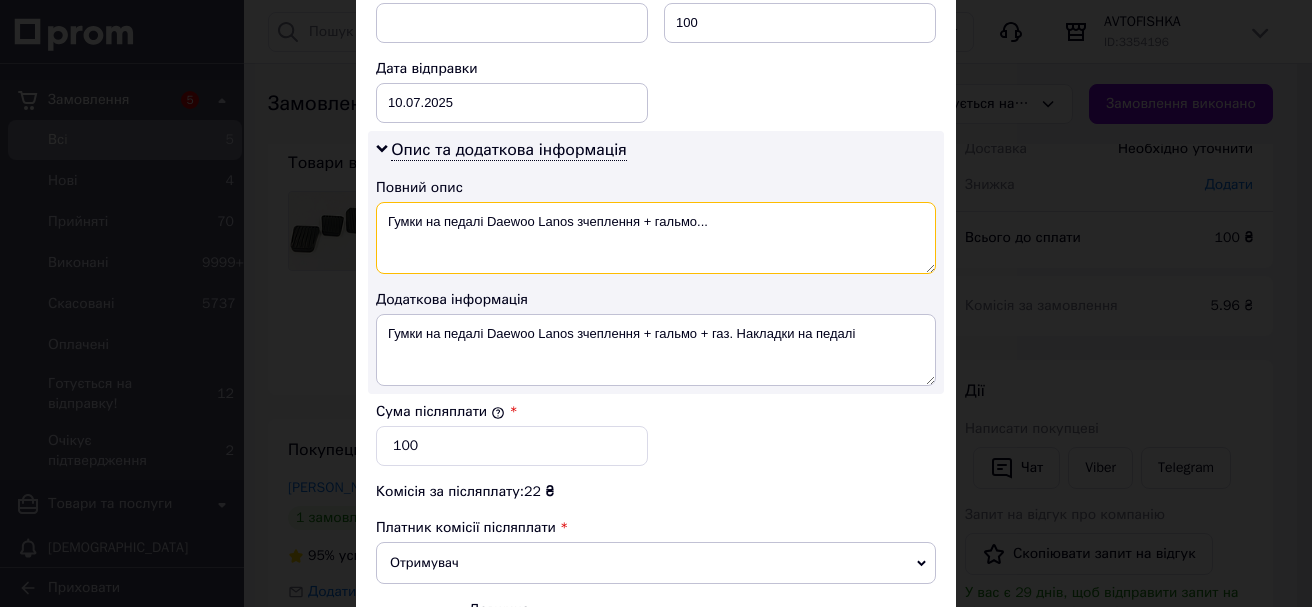 drag, startPoint x: 383, startPoint y: 223, endPoint x: 720, endPoint y: 240, distance: 337.4285 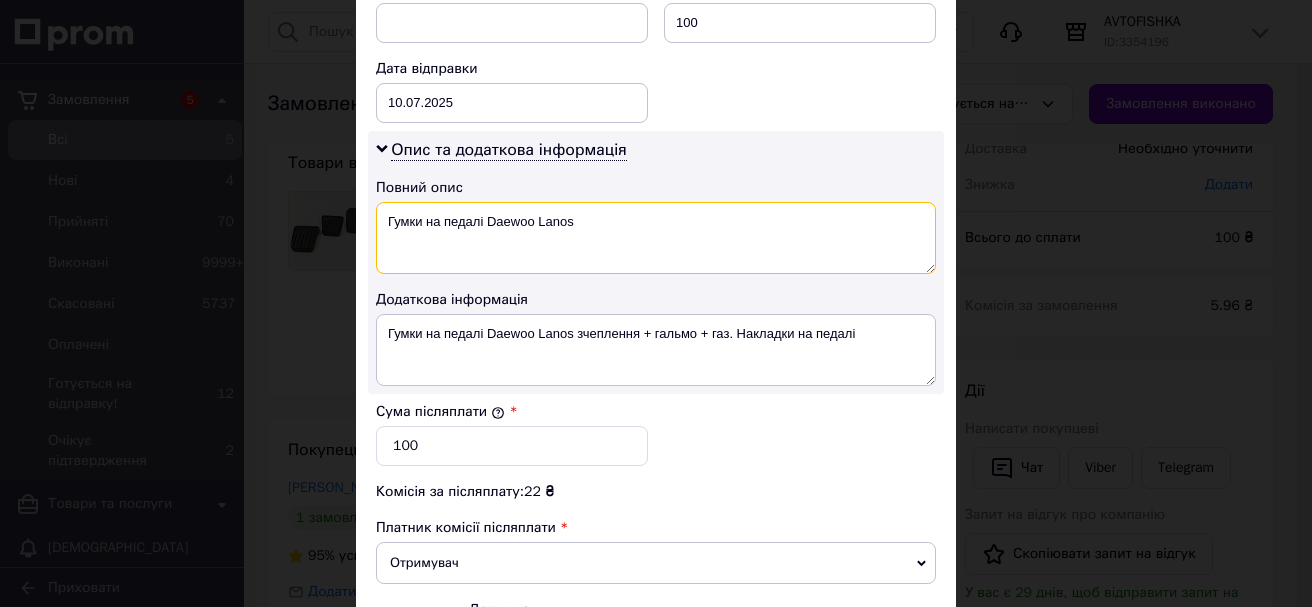 type on "Гумки на педалі Daewoo Lanos" 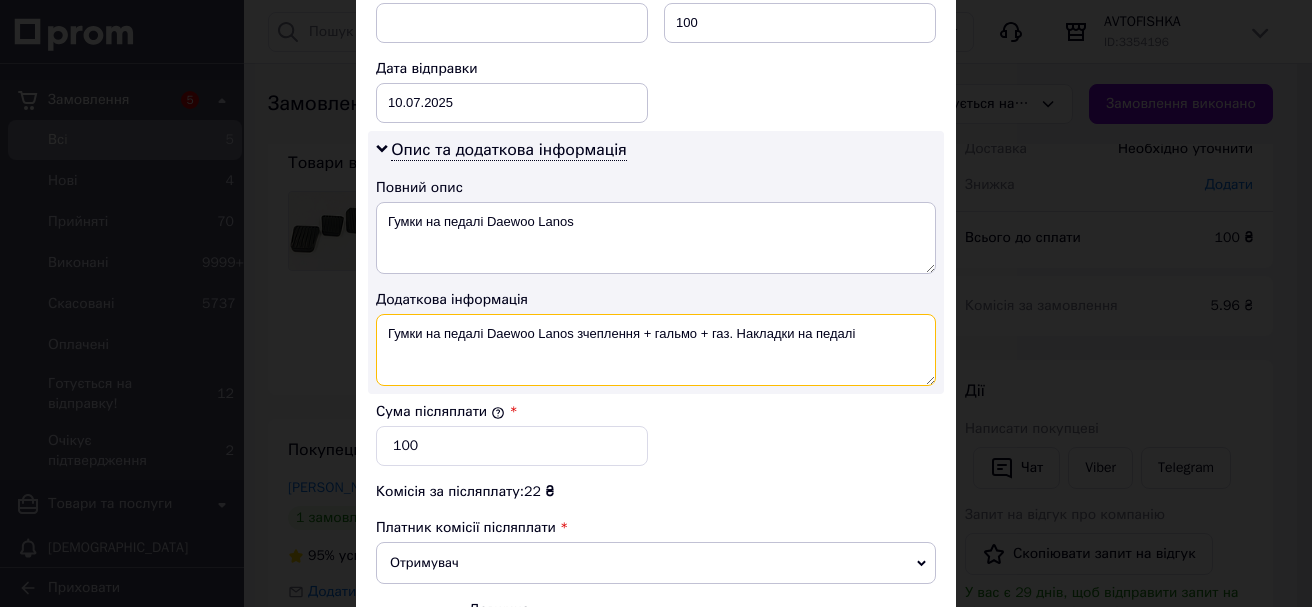 drag, startPoint x: 381, startPoint y: 333, endPoint x: 885, endPoint y: 342, distance: 504.08035 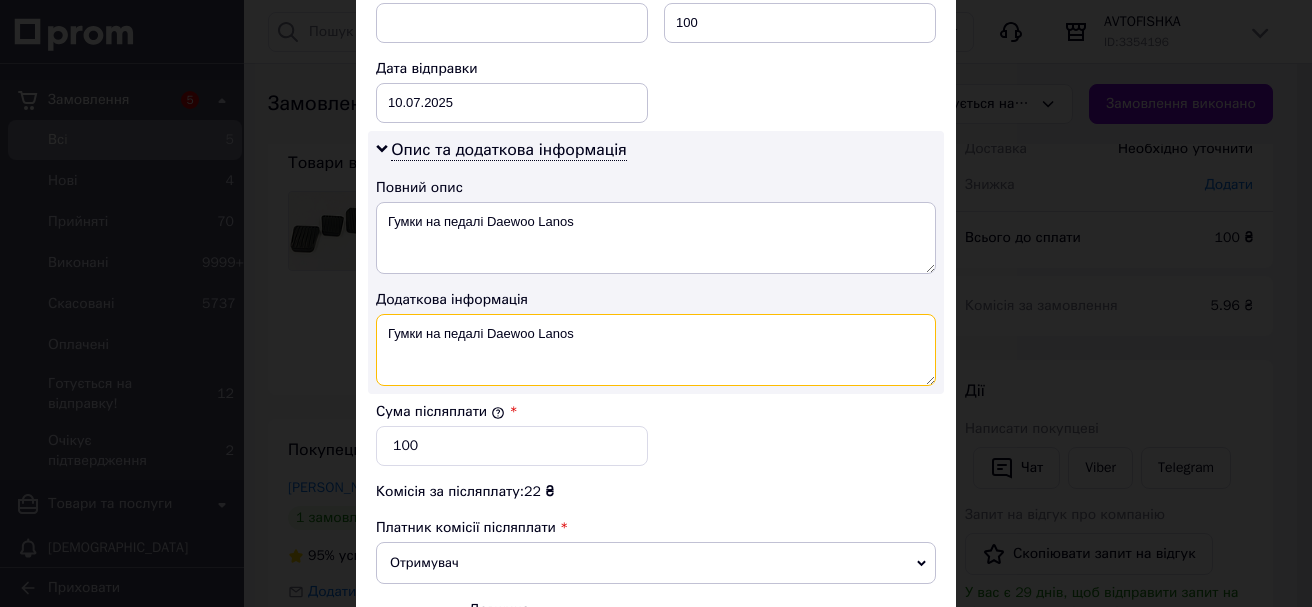 scroll, scrollTop: 1000, scrollLeft: 0, axis: vertical 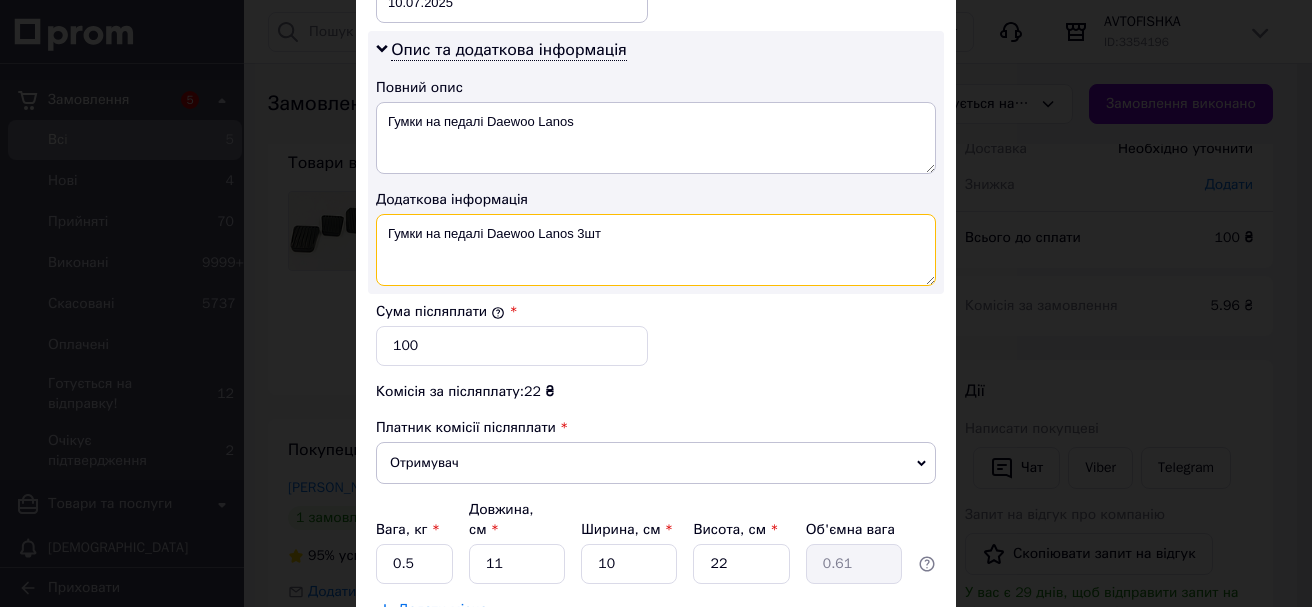 type on "Гумки на педалі Daewoo Lanos 3шт" 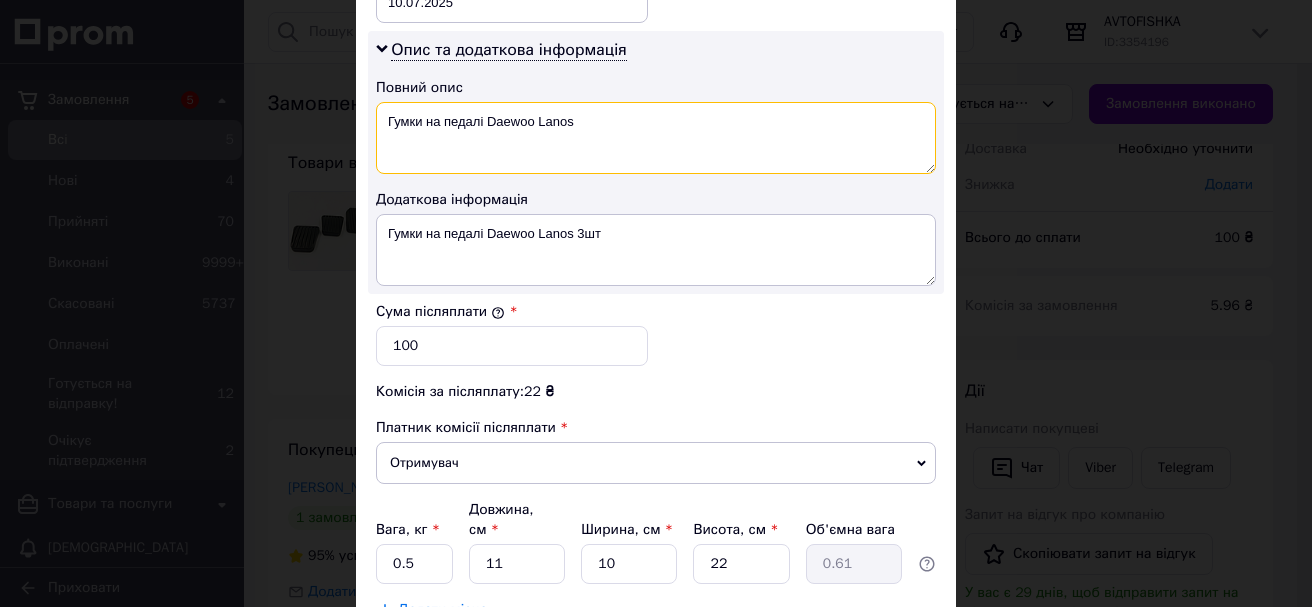 click on "Гумки на педалі Daewoo Lanos" at bounding box center [656, 138] 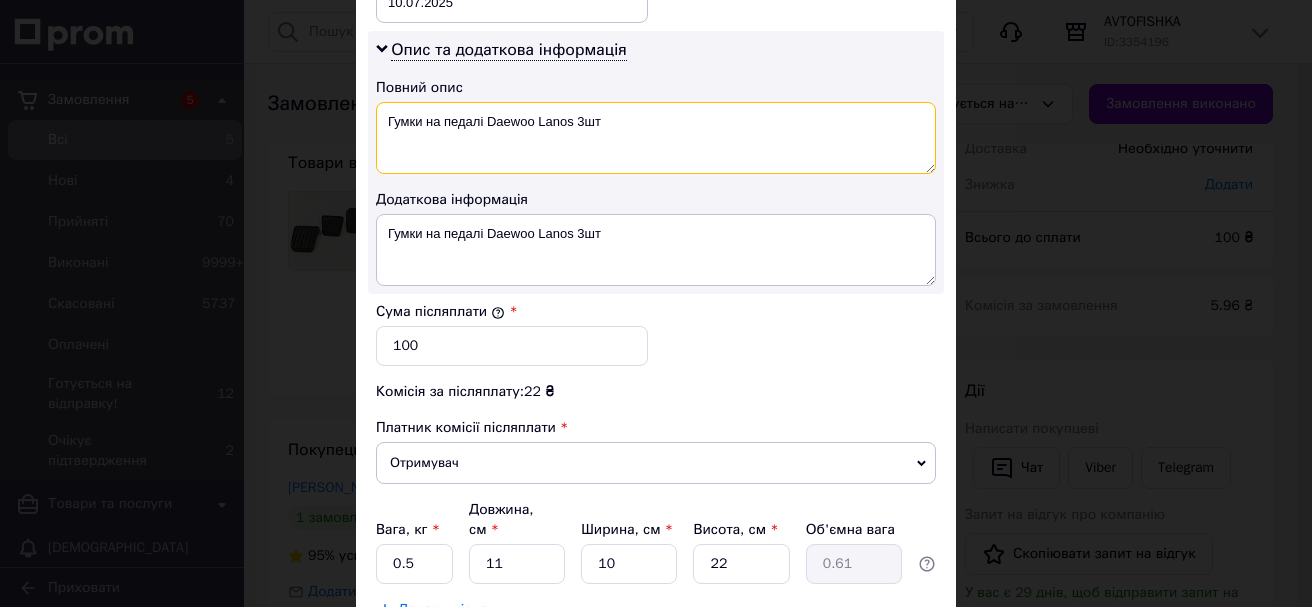 scroll, scrollTop: 1143, scrollLeft: 0, axis: vertical 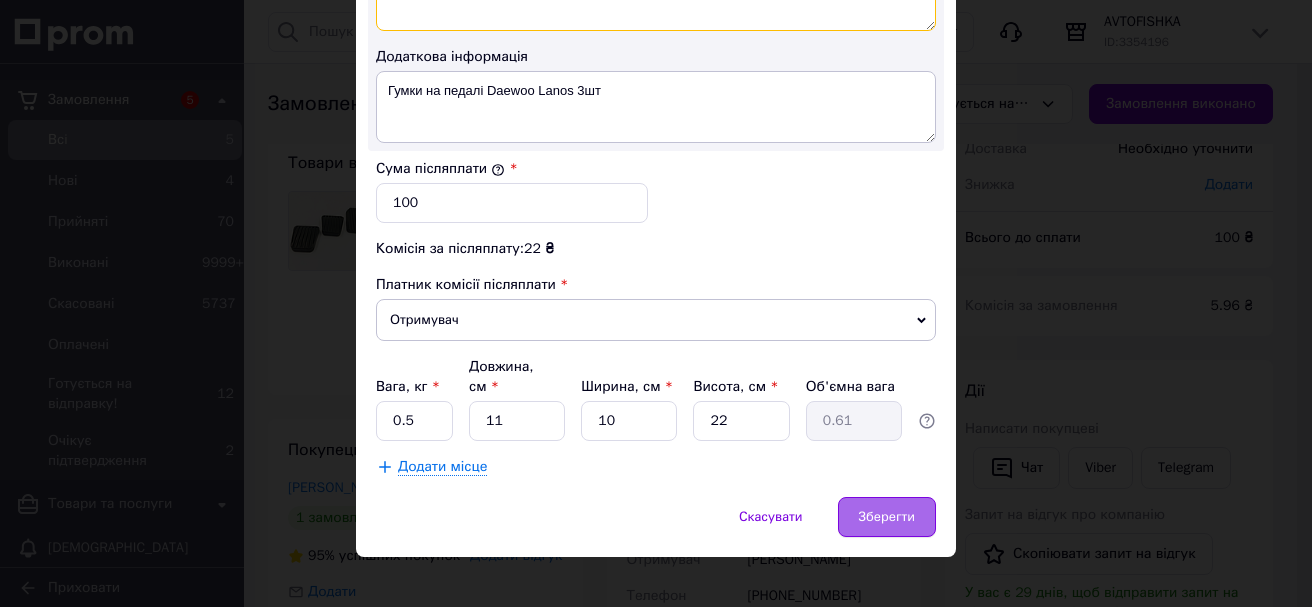 type on "Гумки на педалі Daewoo Lanos 3шт" 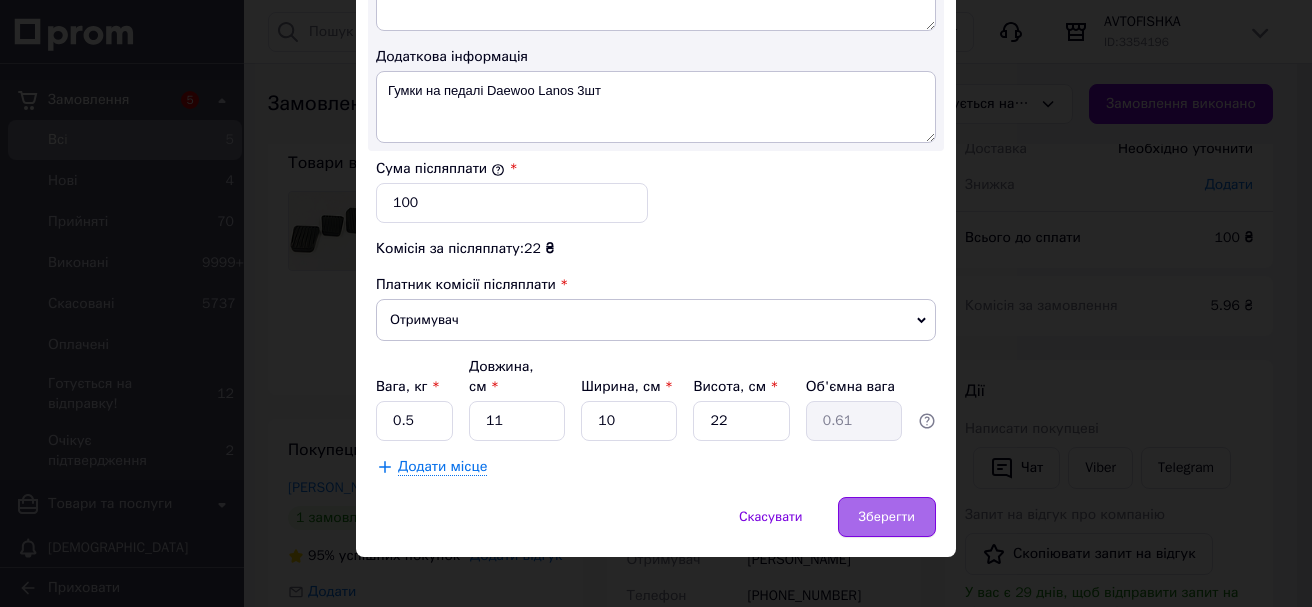 click on "Зберегти" at bounding box center (887, 517) 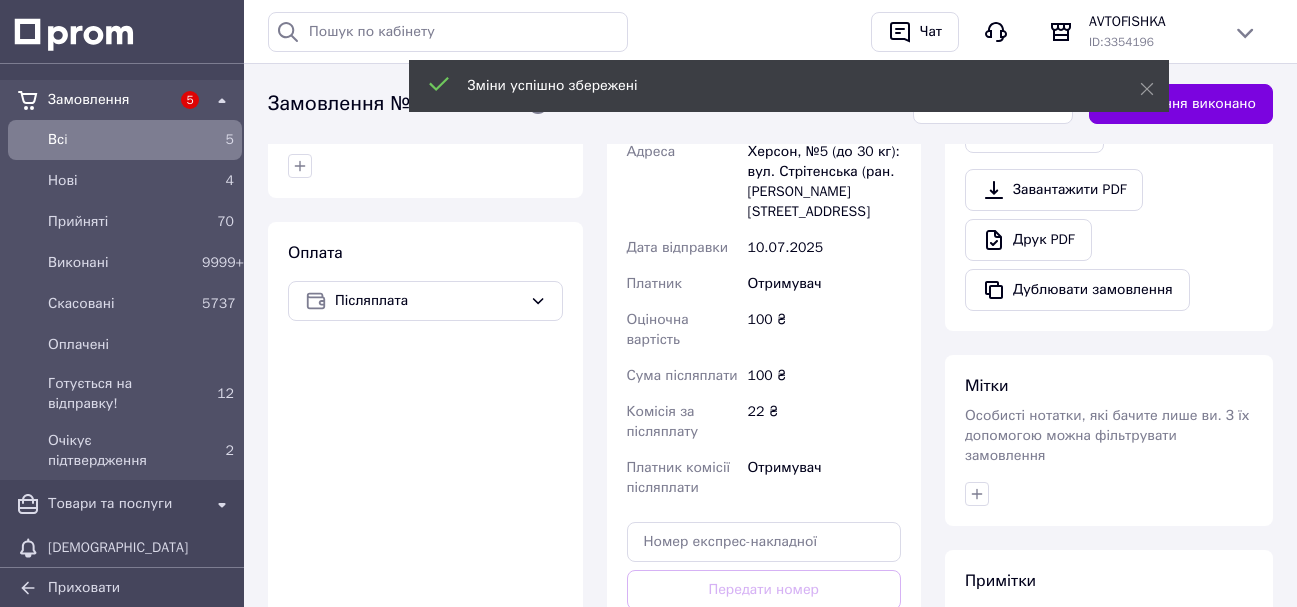 scroll, scrollTop: 800, scrollLeft: 0, axis: vertical 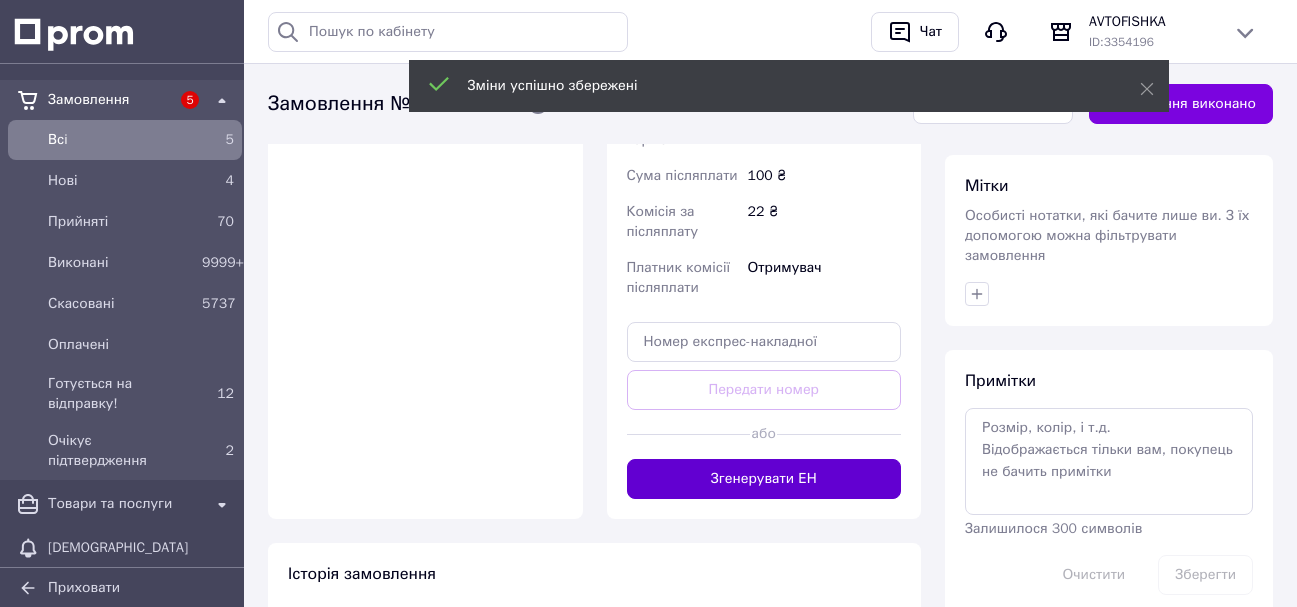 click on "Згенерувати ЕН" at bounding box center [764, 479] 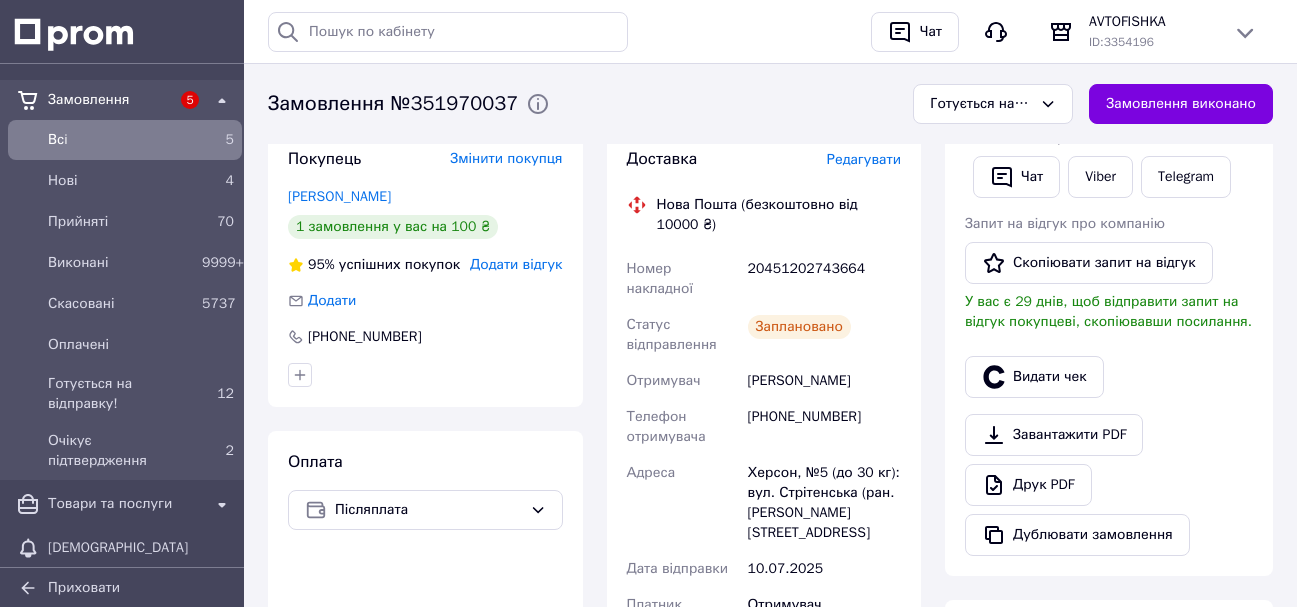 scroll, scrollTop: 100, scrollLeft: 0, axis: vertical 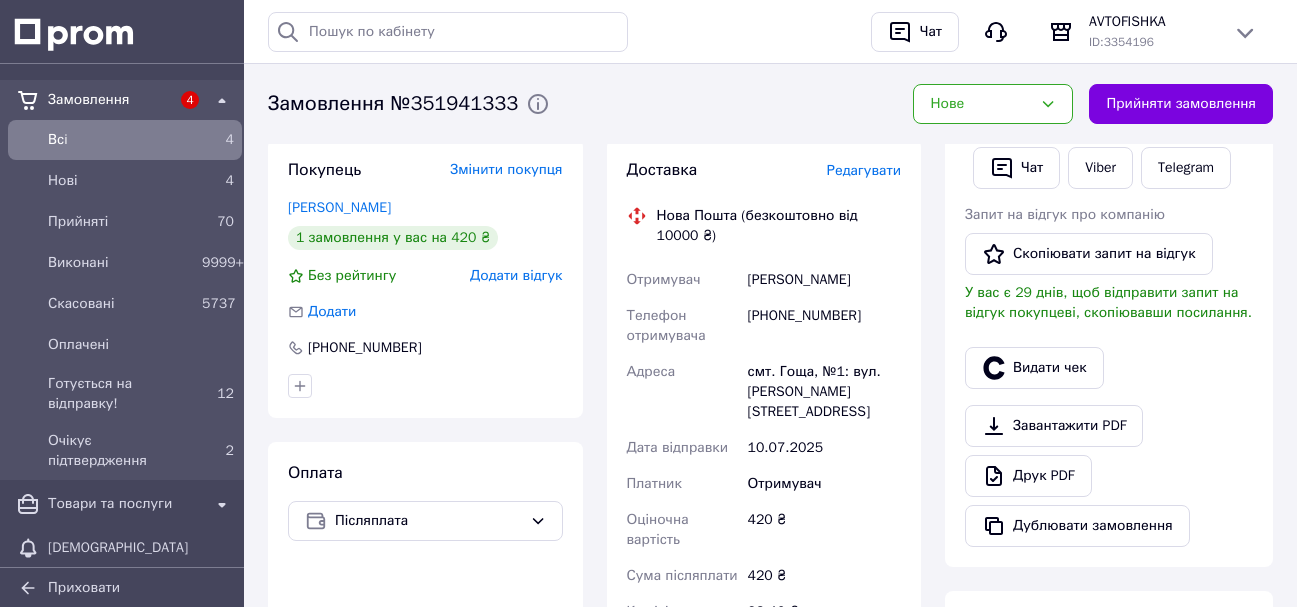 click on "Редагувати" at bounding box center [864, 170] 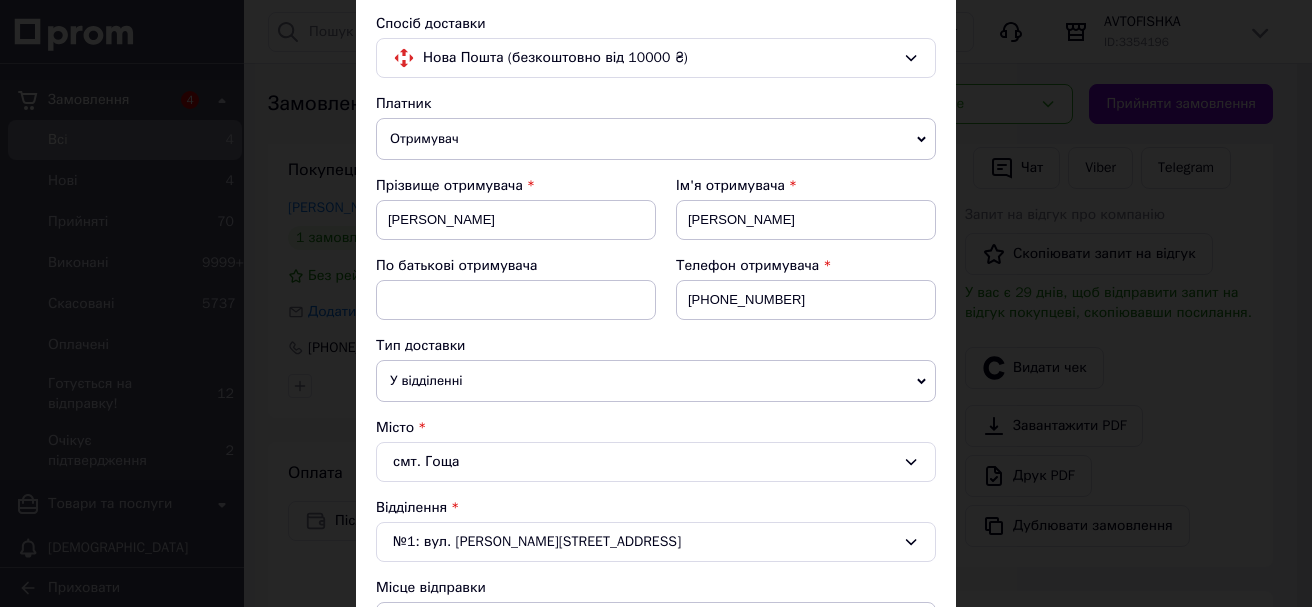 scroll, scrollTop: 300, scrollLeft: 0, axis: vertical 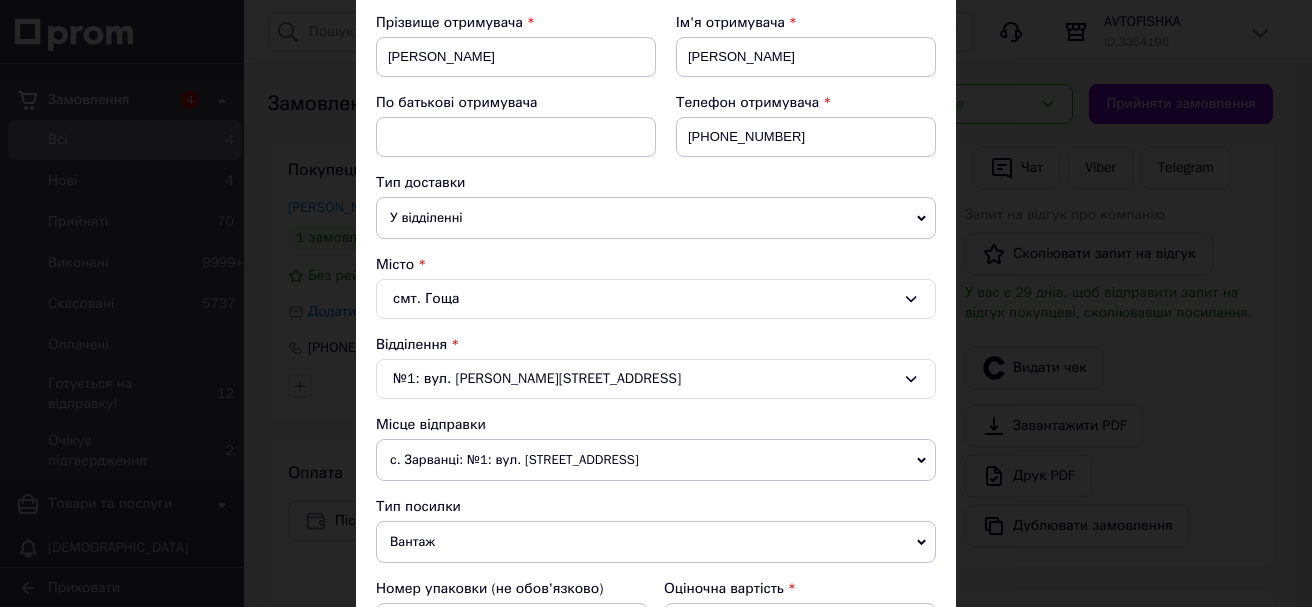 click on "смт. Гоща" at bounding box center [656, 299] 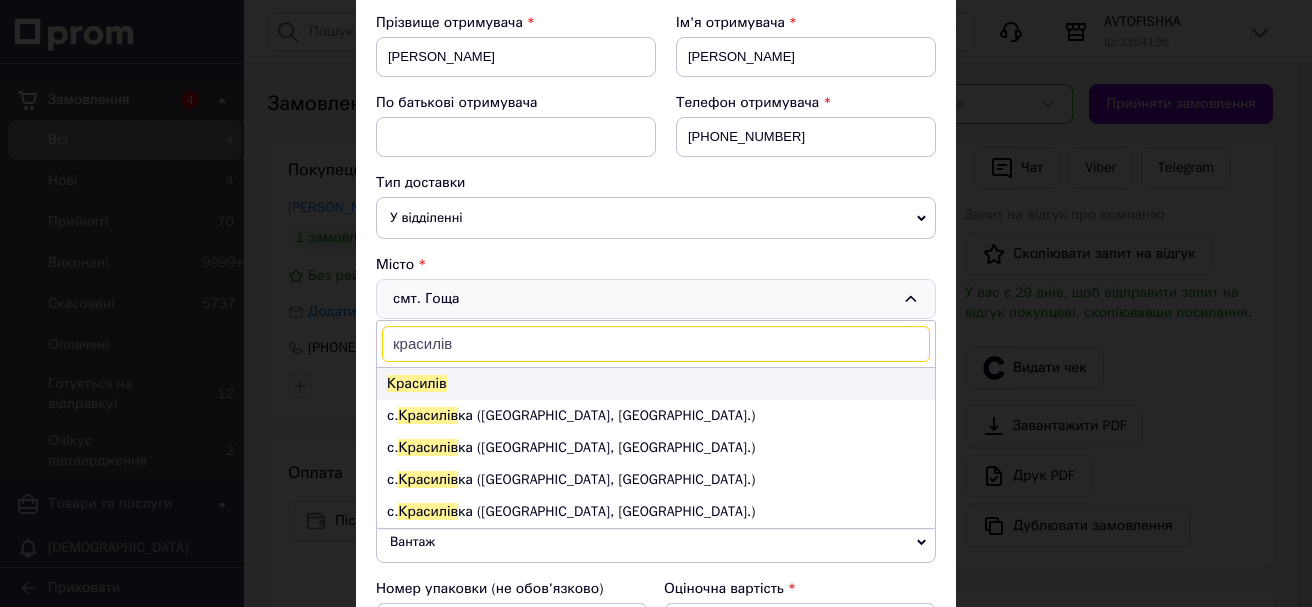 type on "красилів" 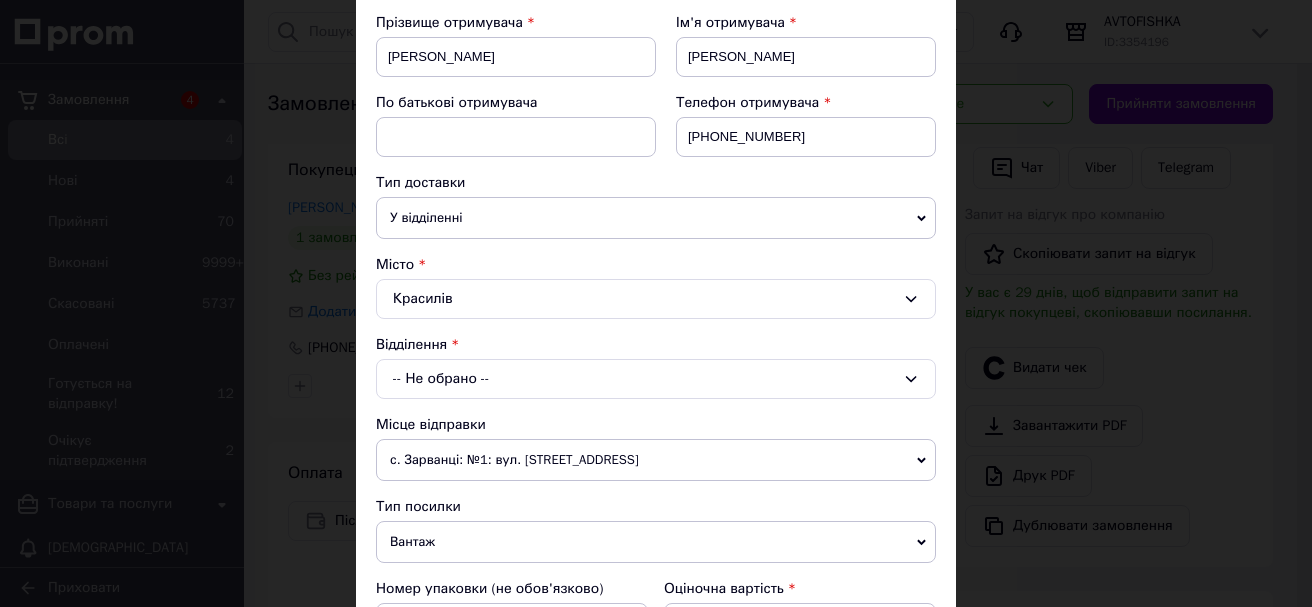 click on "-- Не обрано --" at bounding box center [656, 379] 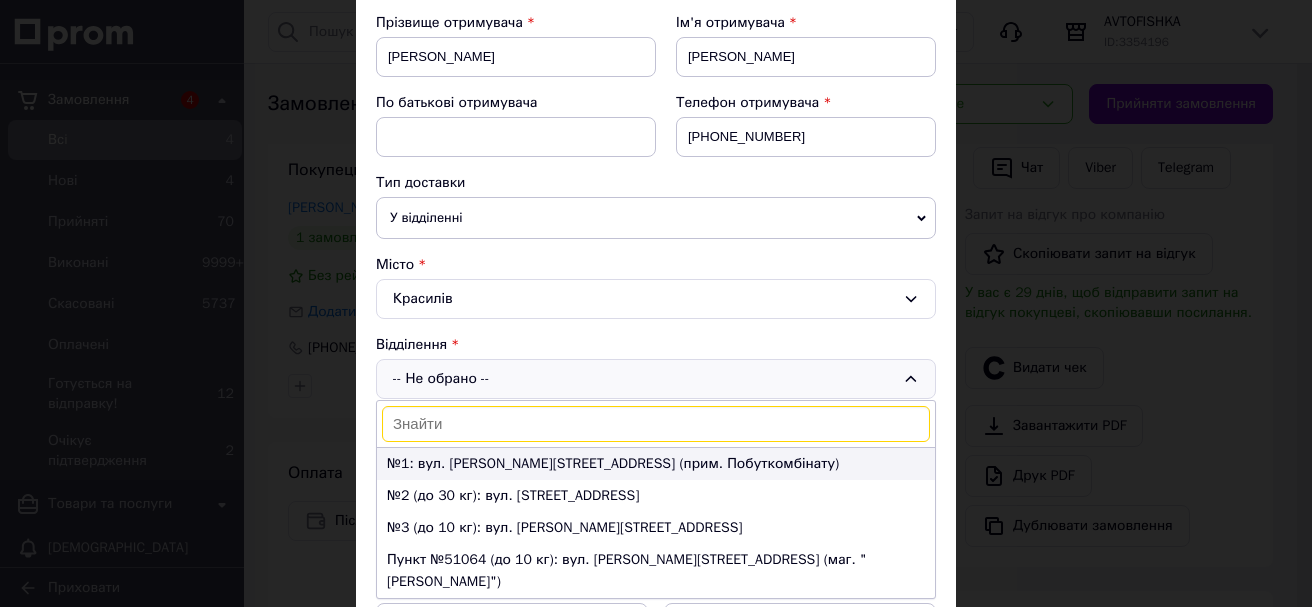 click on "№1: вул. [PERSON_NAME][STREET_ADDRESS] (прим. Побуткомбінату)" at bounding box center (656, 464) 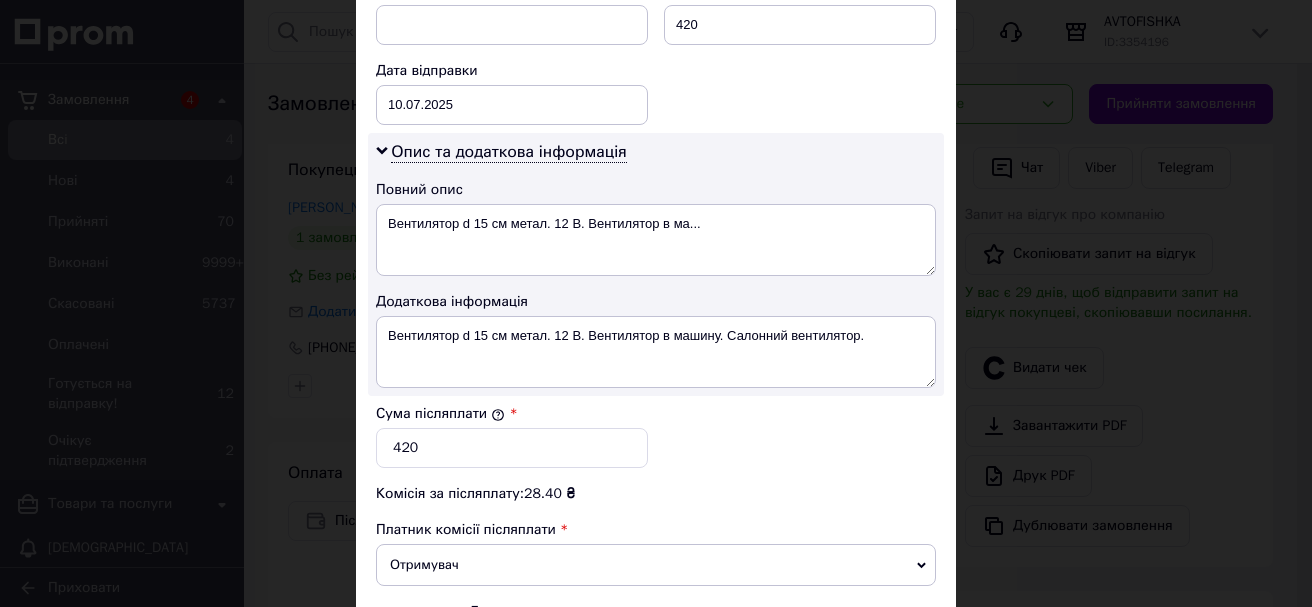 scroll, scrollTop: 900, scrollLeft: 0, axis: vertical 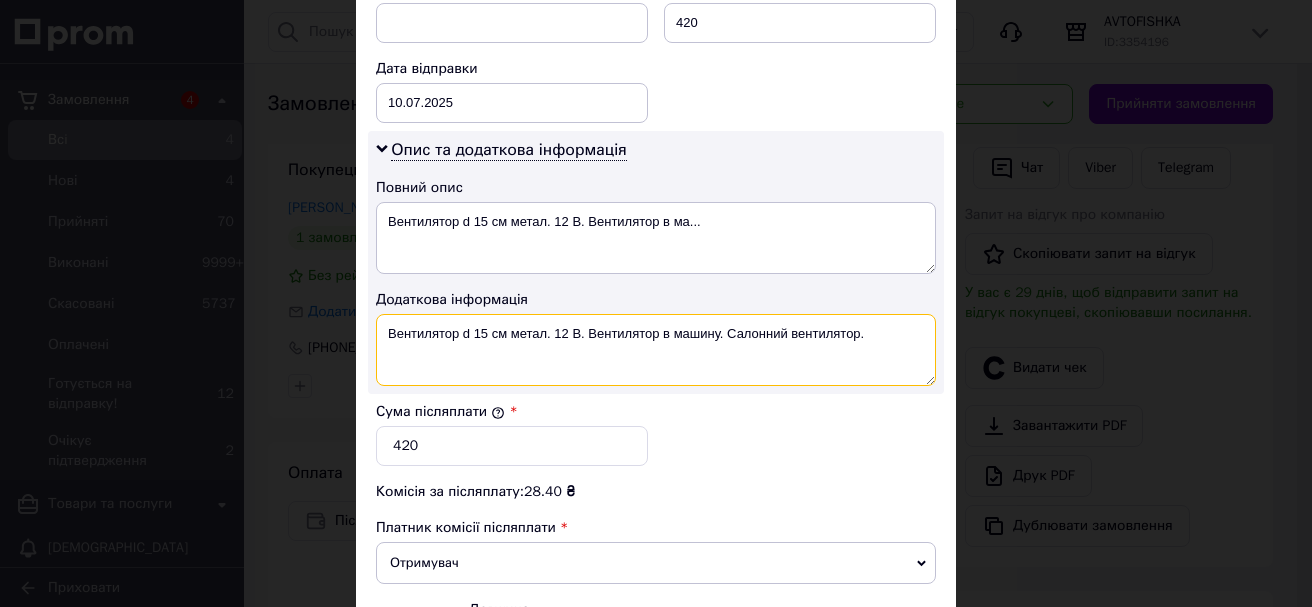 drag, startPoint x: 588, startPoint y: 332, endPoint x: 716, endPoint y: 339, distance: 128.19127 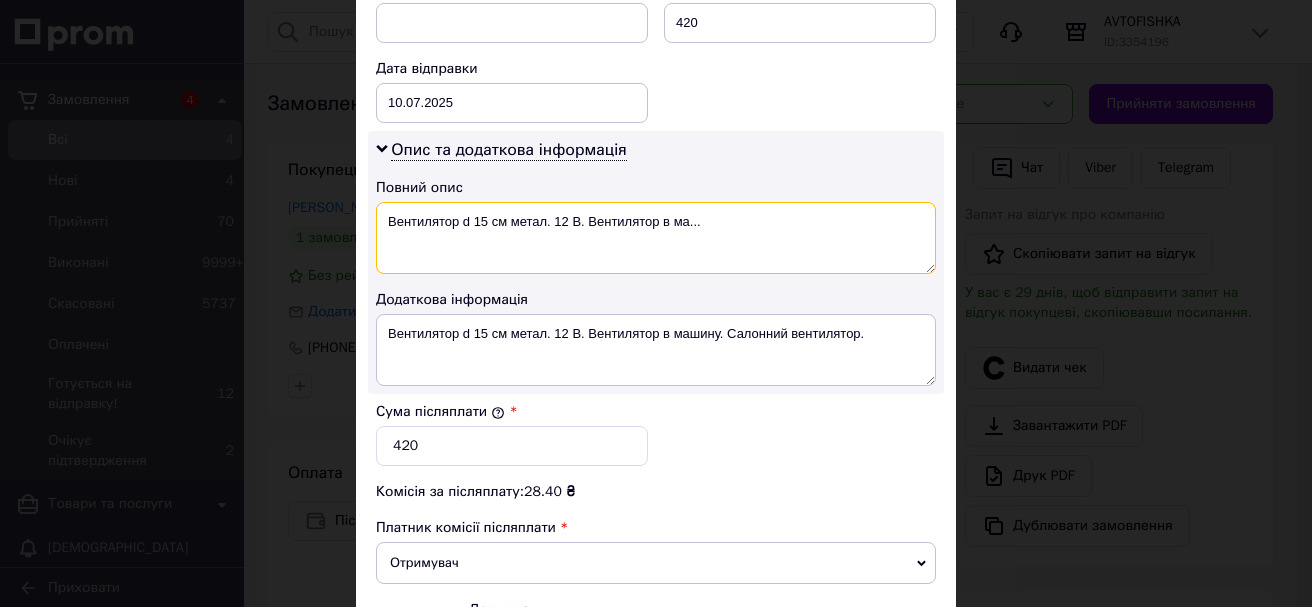 drag, startPoint x: 382, startPoint y: 220, endPoint x: 735, endPoint y: 250, distance: 354.2725 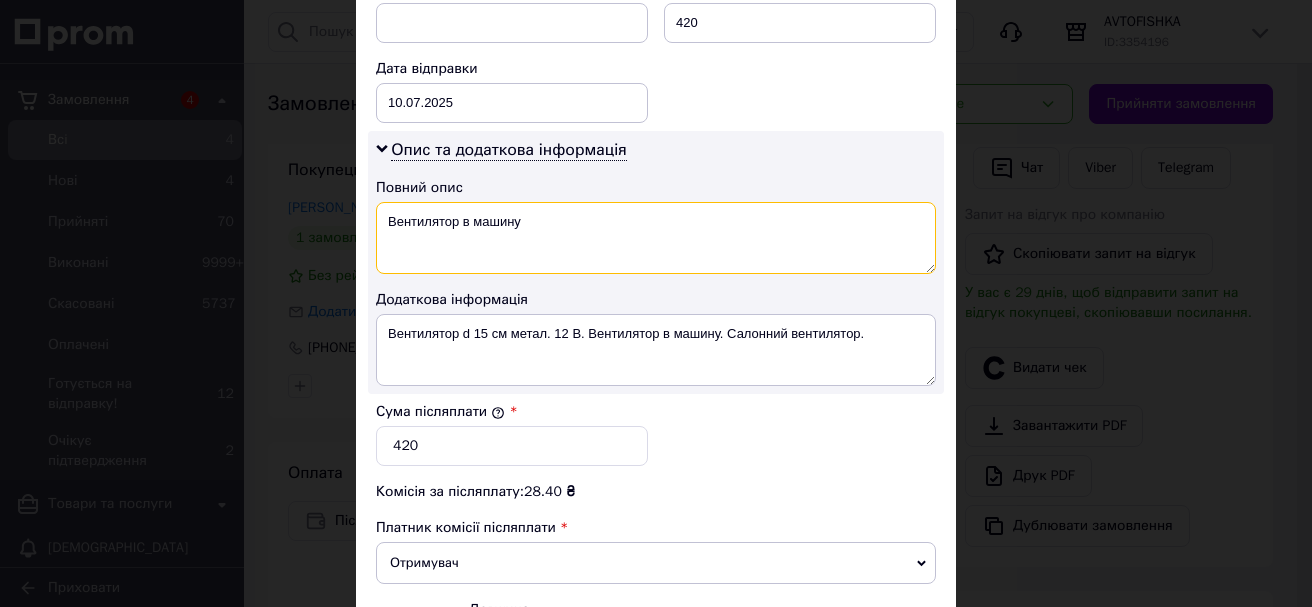 paste on "Vitol" 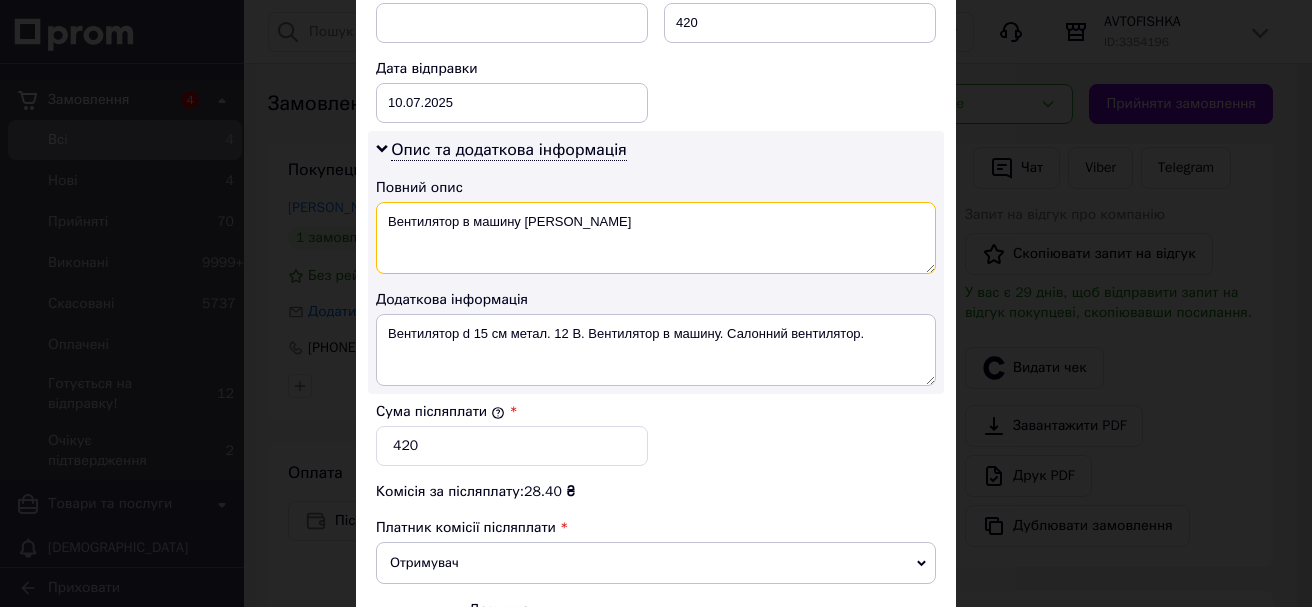 paste on "12.604 / HF-304" 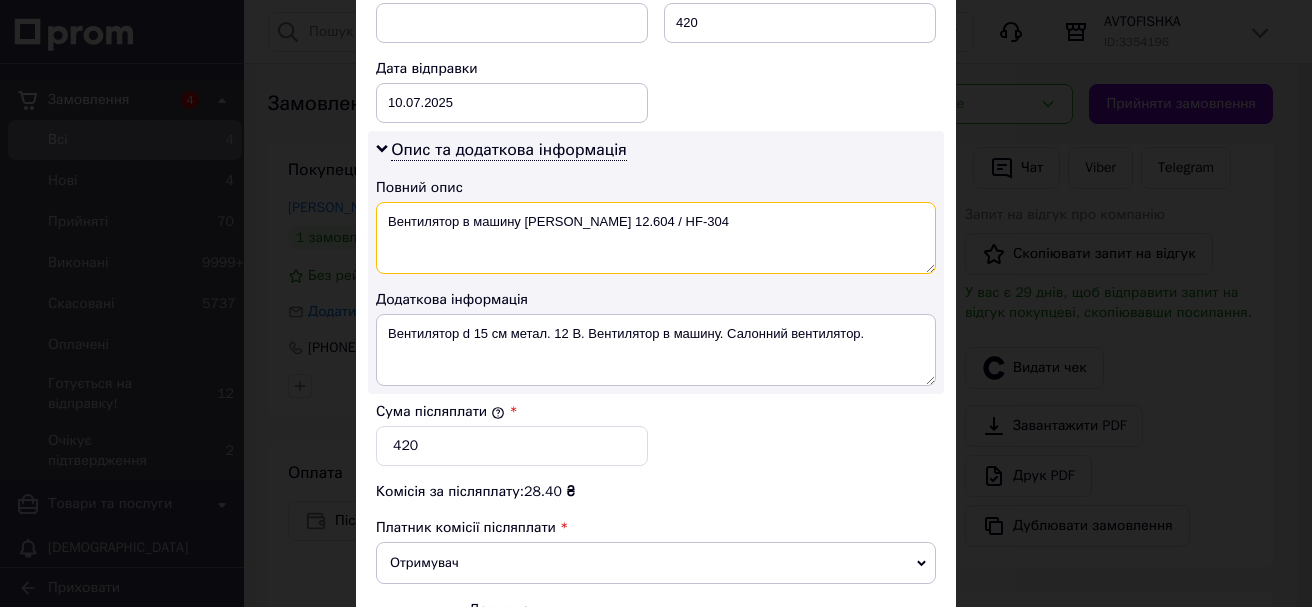 drag, startPoint x: 600, startPoint y: 221, endPoint x: 551, endPoint y: 217, distance: 49.162994 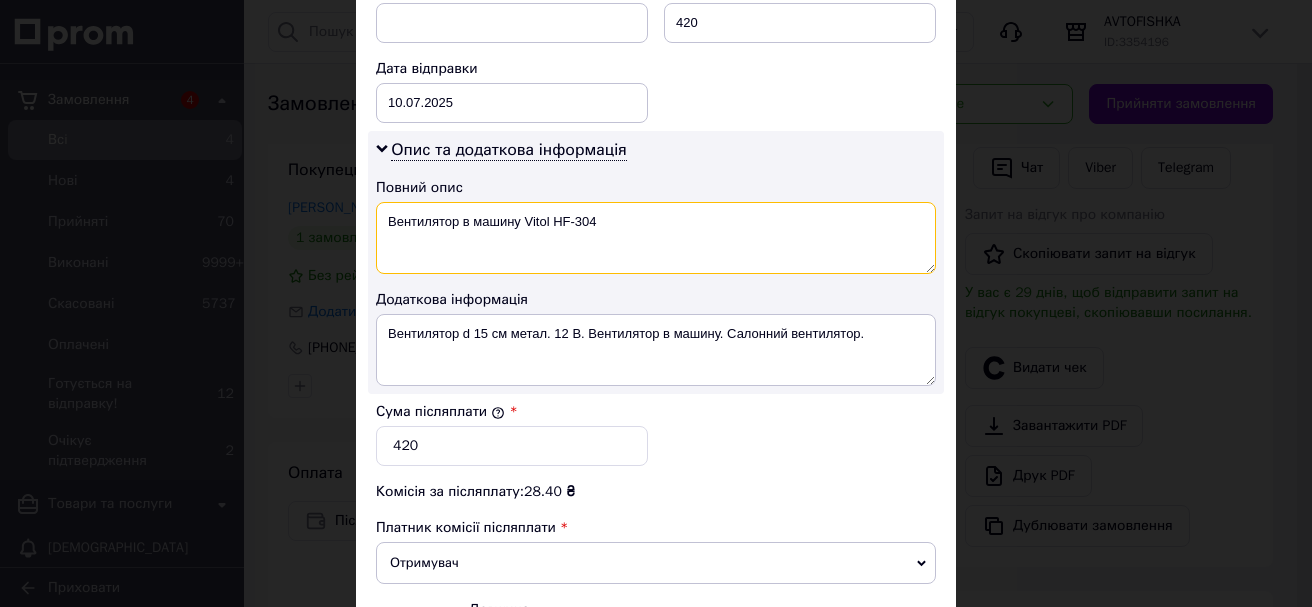 drag, startPoint x: 386, startPoint y: 220, endPoint x: 650, endPoint y: 238, distance: 264.6129 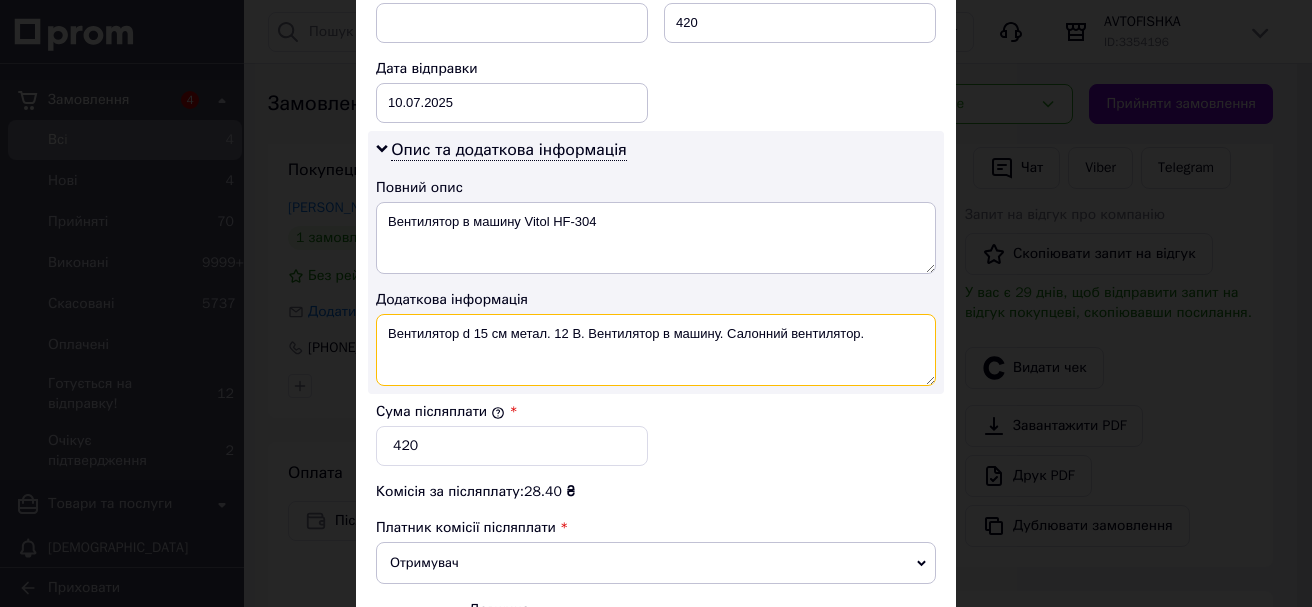 drag, startPoint x: 379, startPoint y: 332, endPoint x: 901, endPoint y: 348, distance: 522.2452 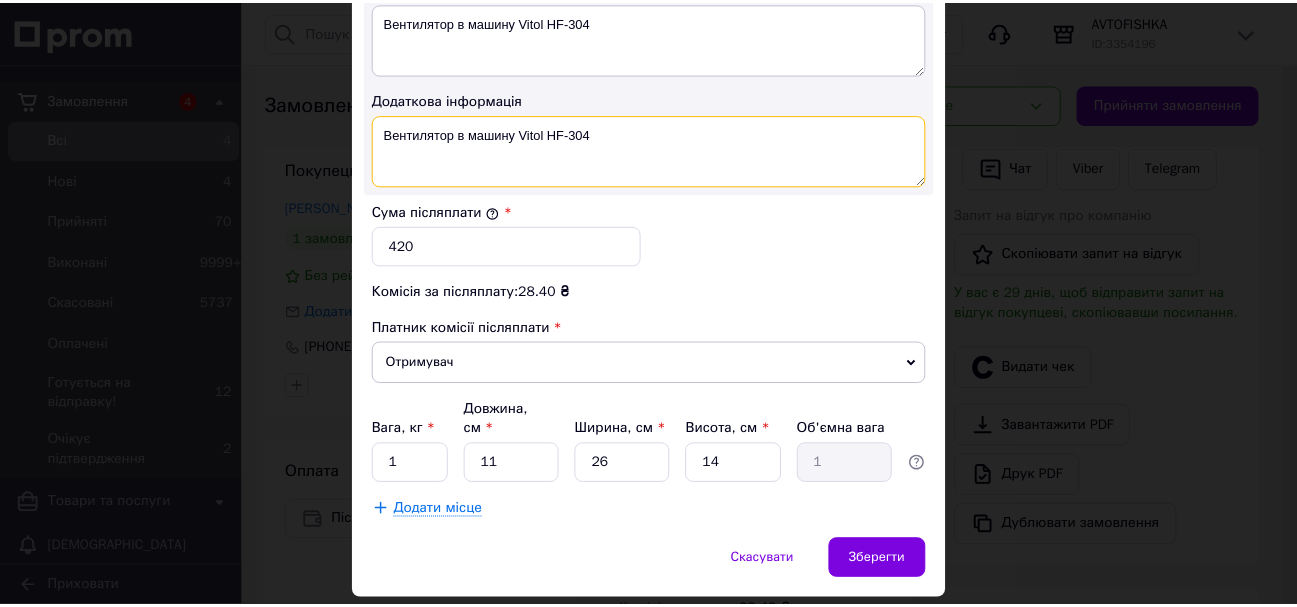 scroll, scrollTop: 1143, scrollLeft: 0, axis: vertical 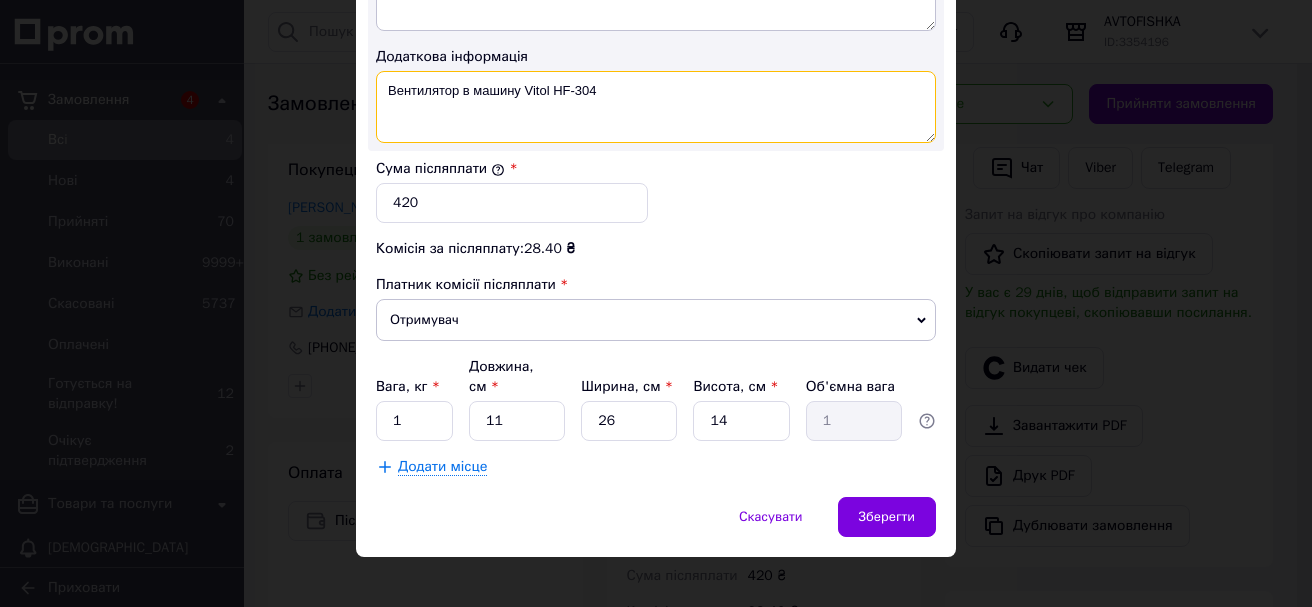 type on "Вентилятор в машину Vitol HF-304" 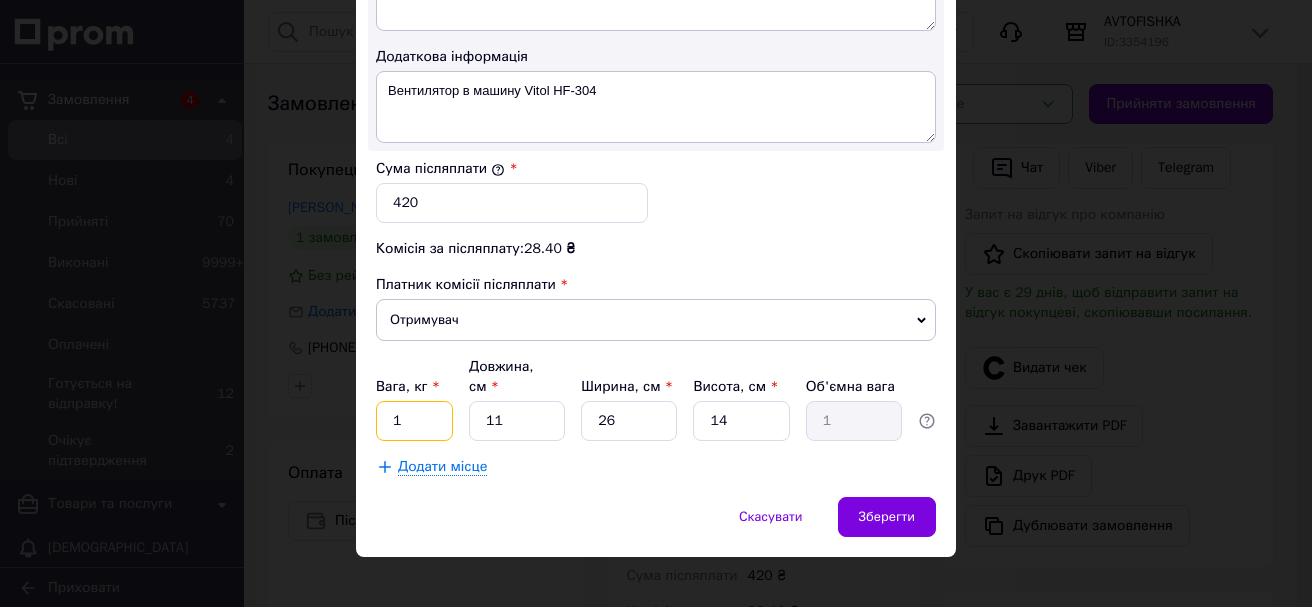 drag, startPoint x: 416, startPoint y: 401, endPoint x: 430, endPoint y: 401, distance: 14 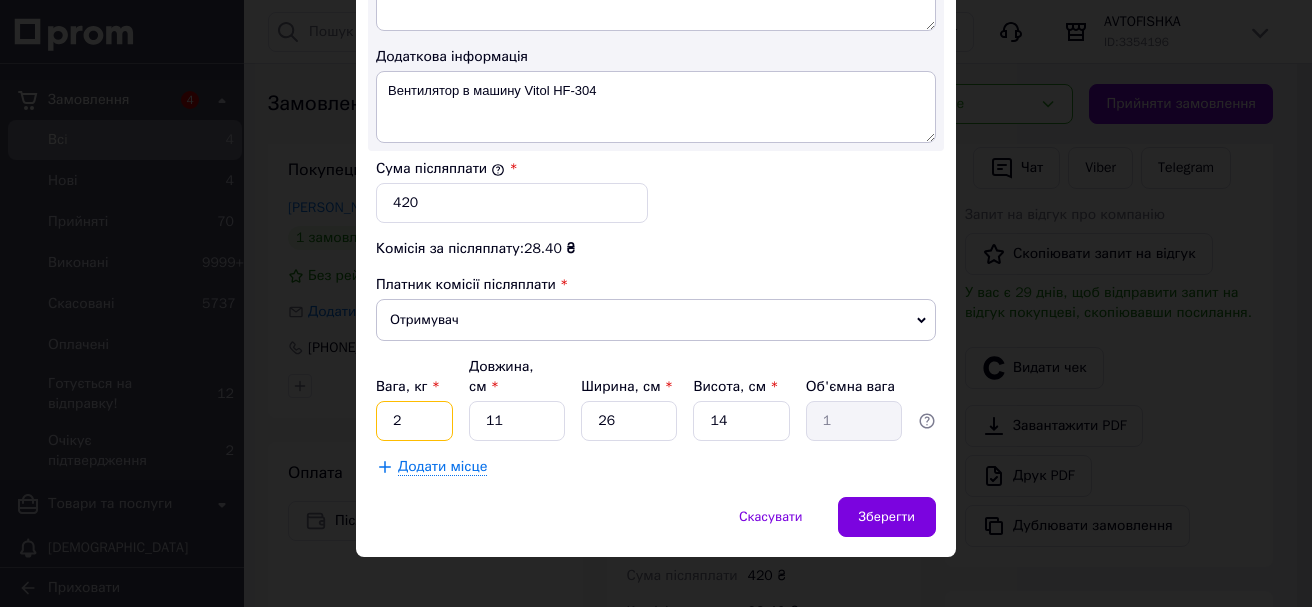 type on "2" 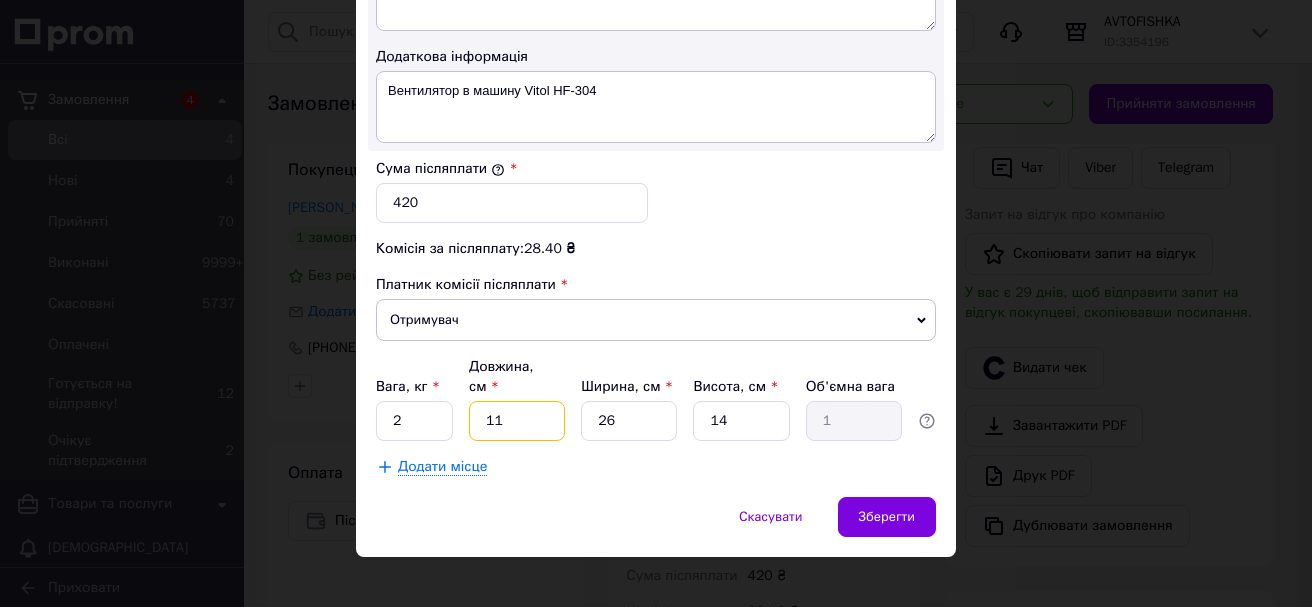 click on "11" at bounding box center (517, 421) 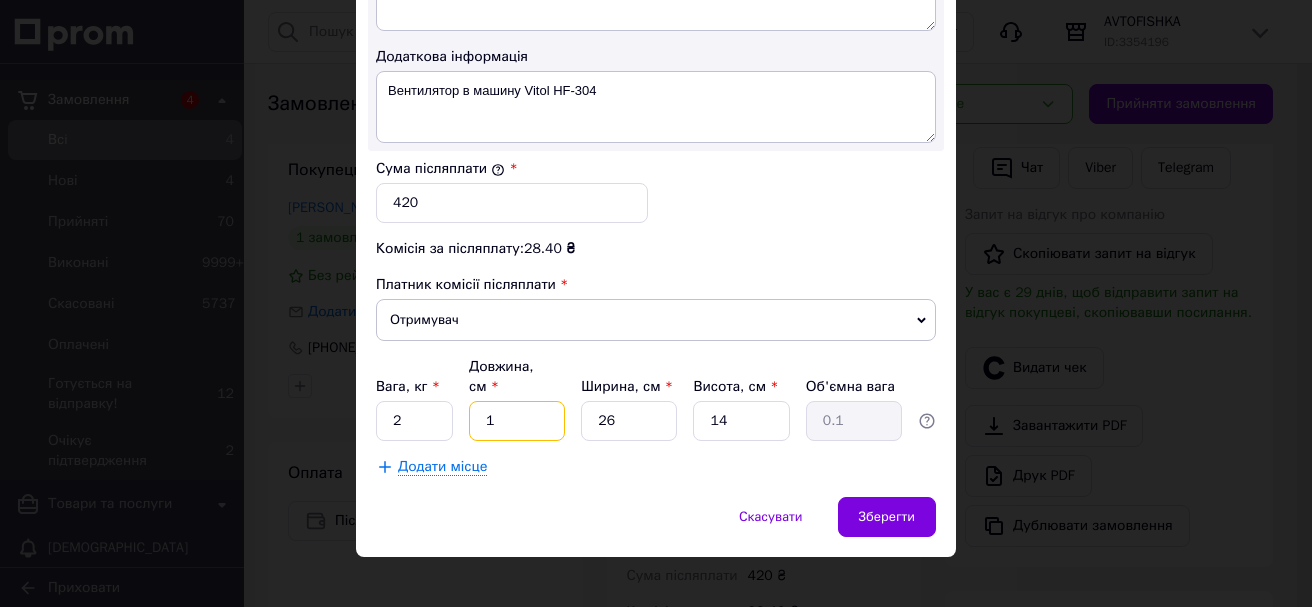 type 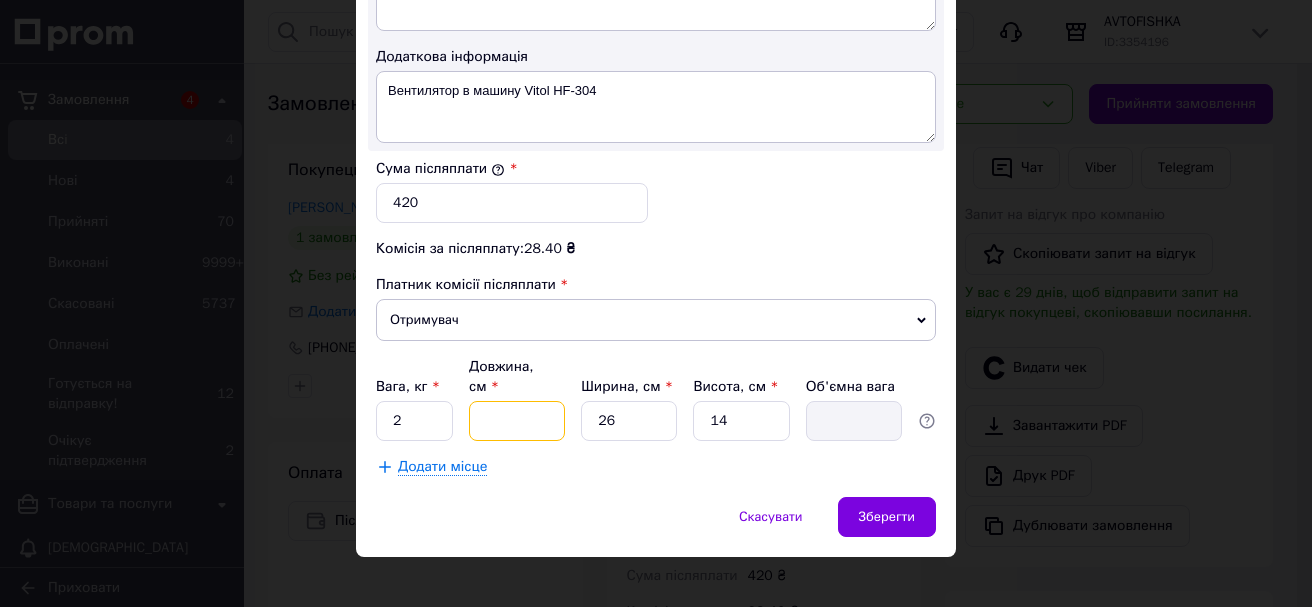 type on "2" 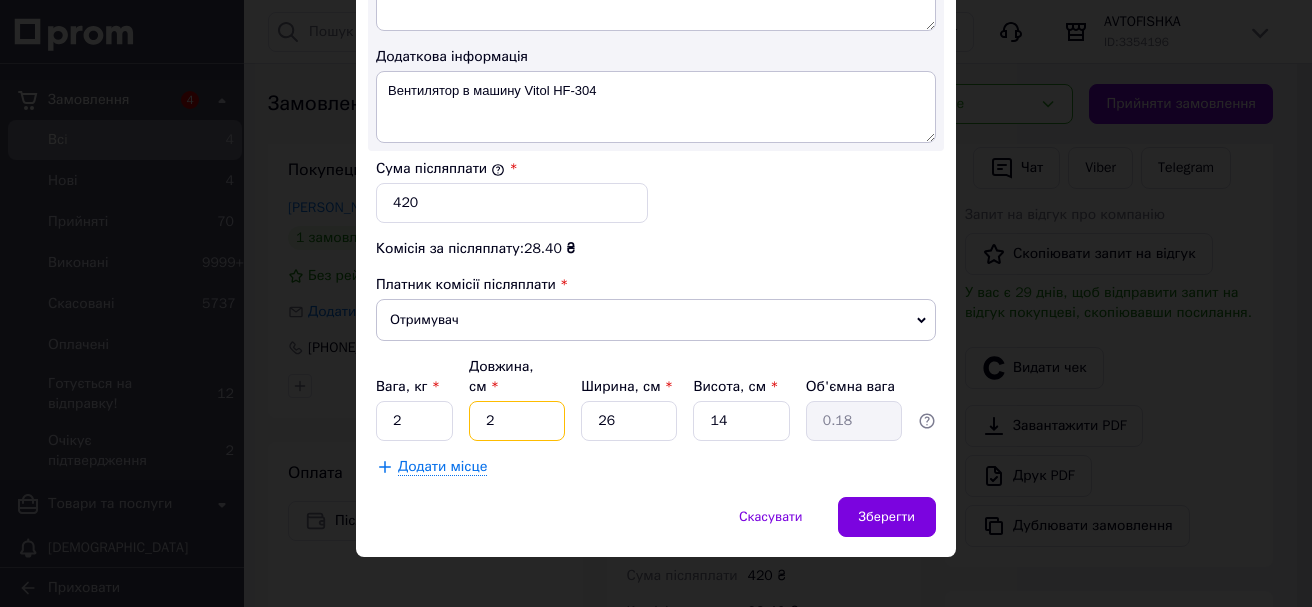 type on "20" 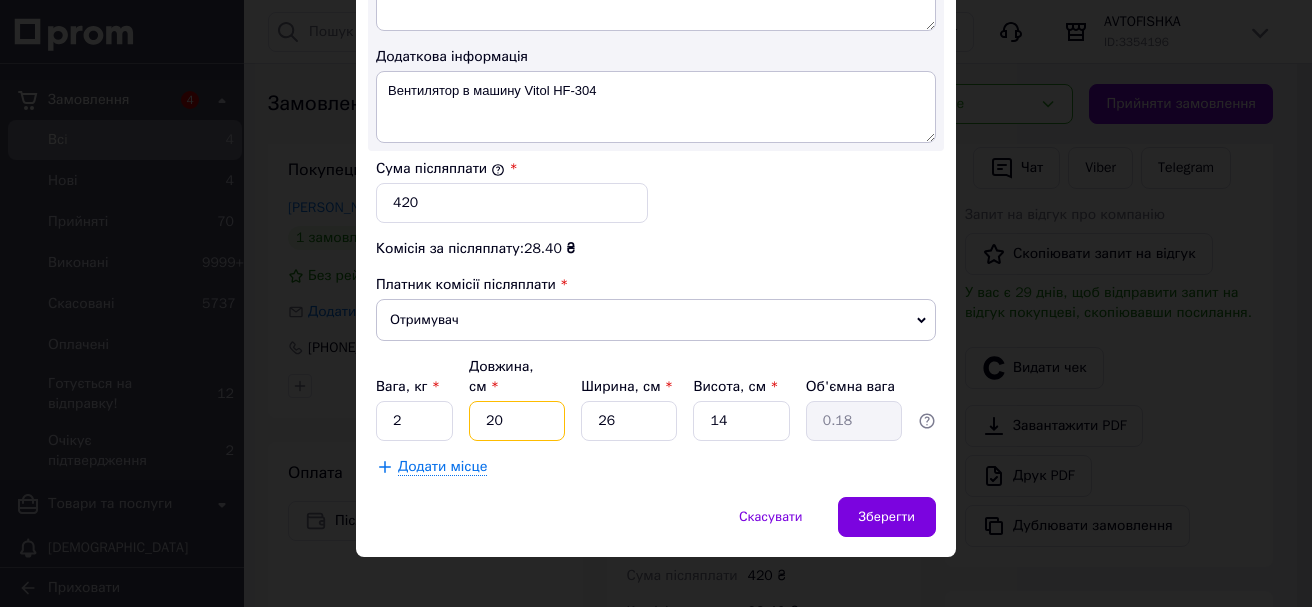 type on "1.82" 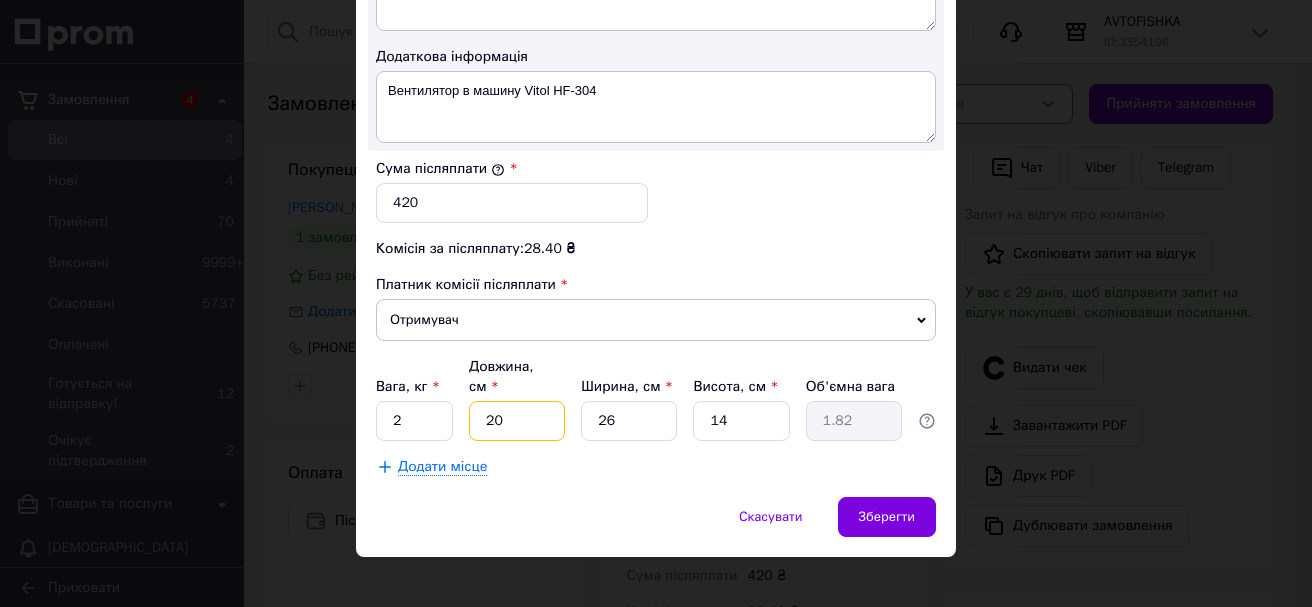 type on "20" 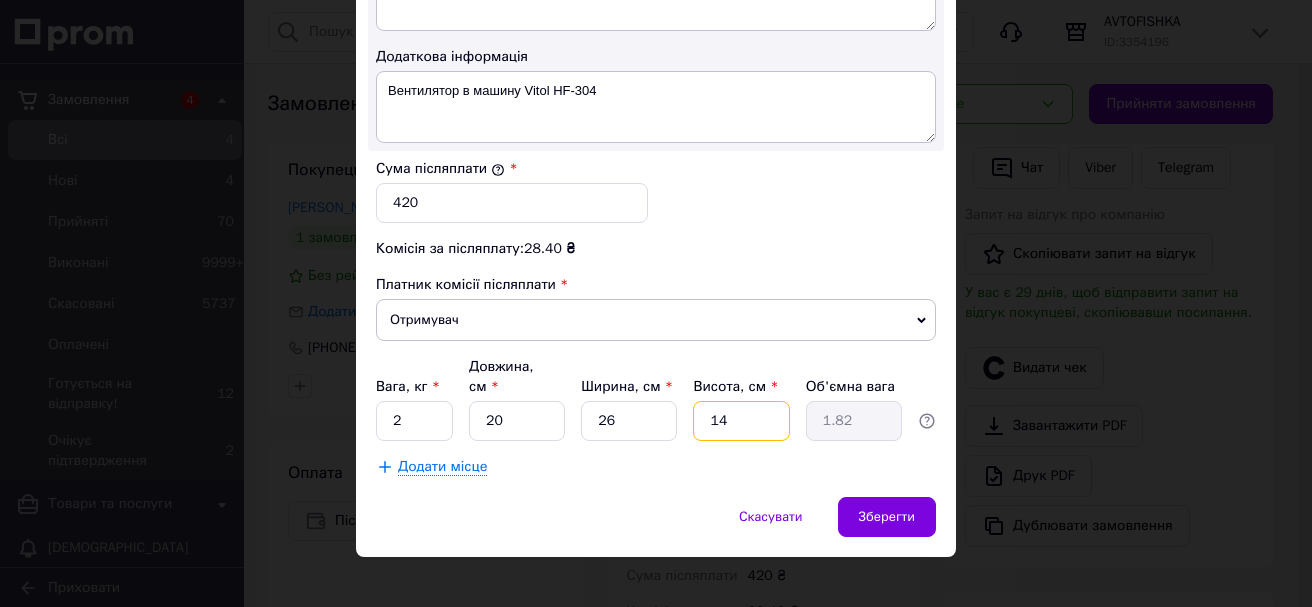click on "14" at bounding box center [741, 421] 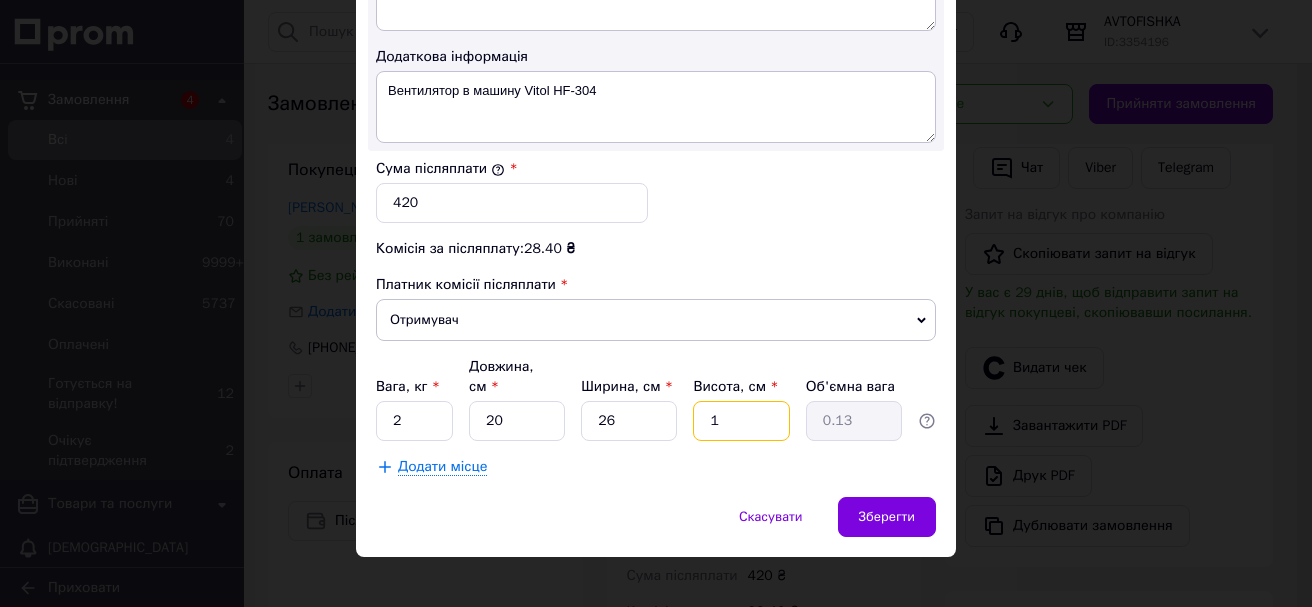type 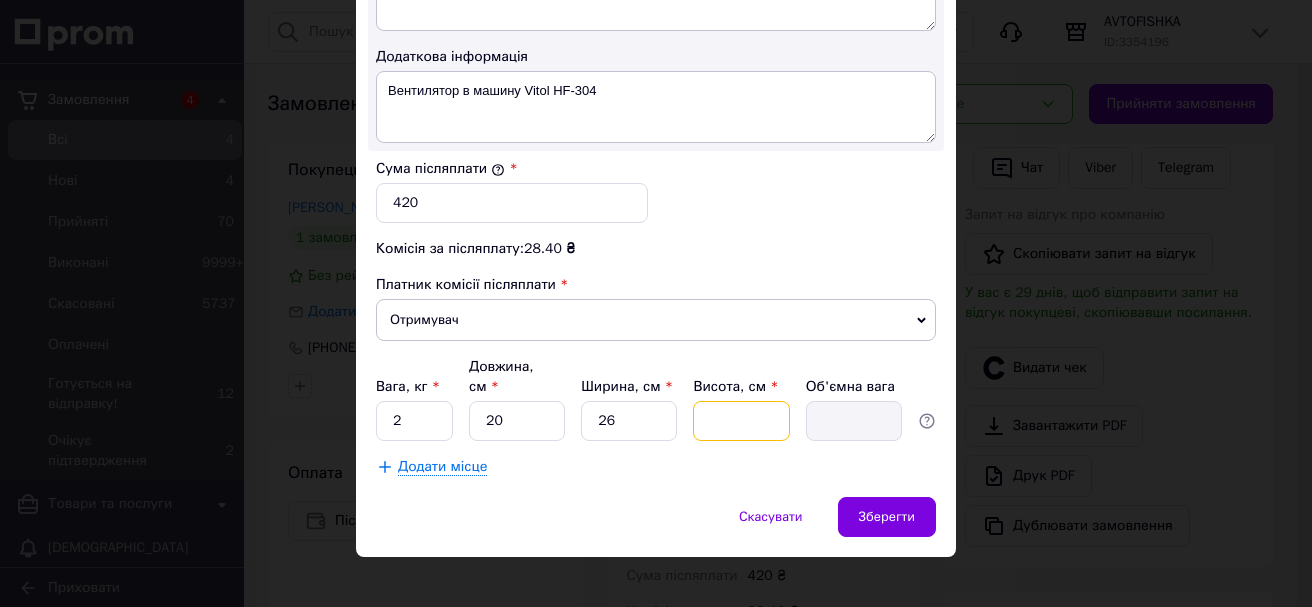 type on "2" 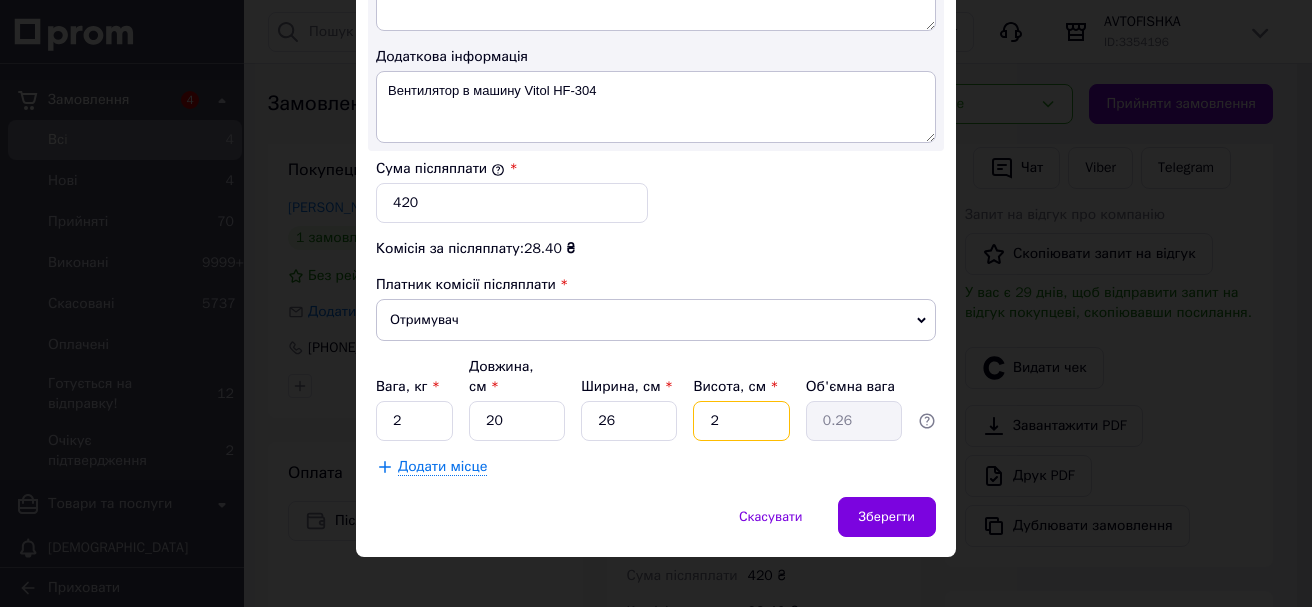 type on "20" 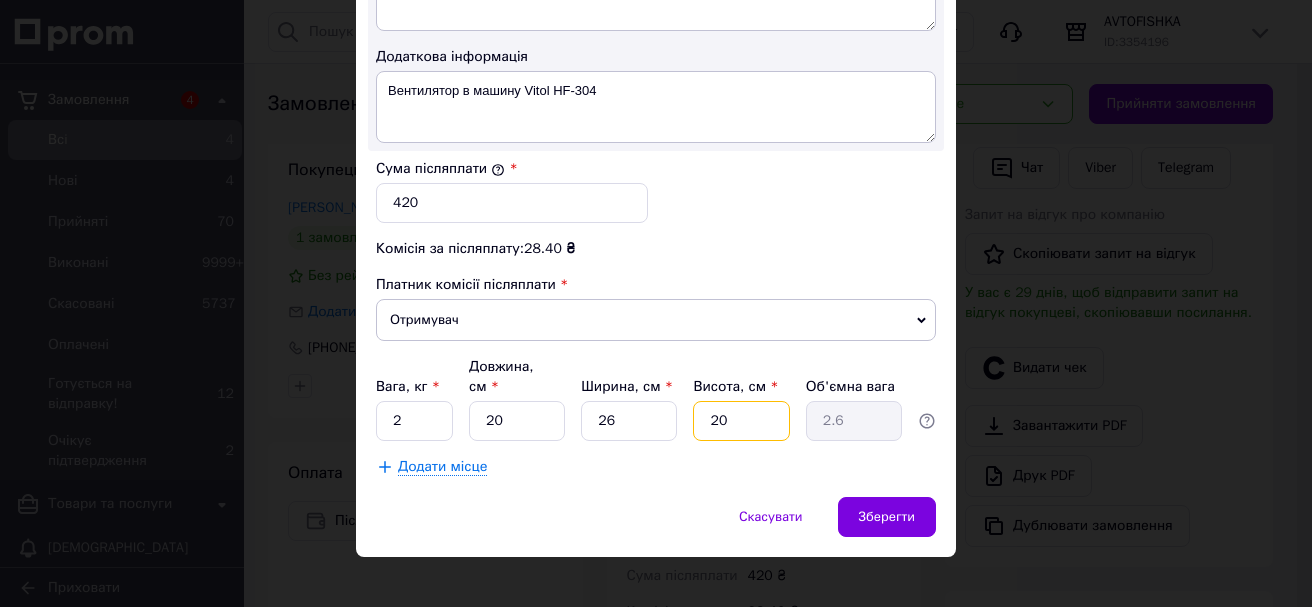 type on "20" 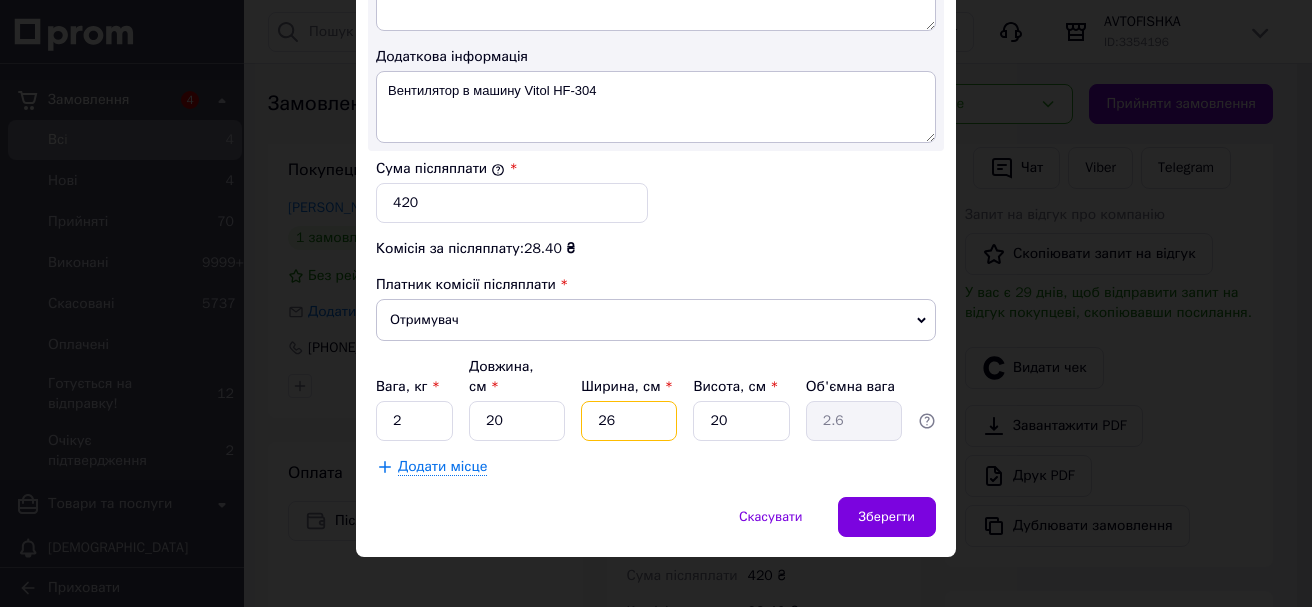 click on "26" at bounding box center [629, 421] 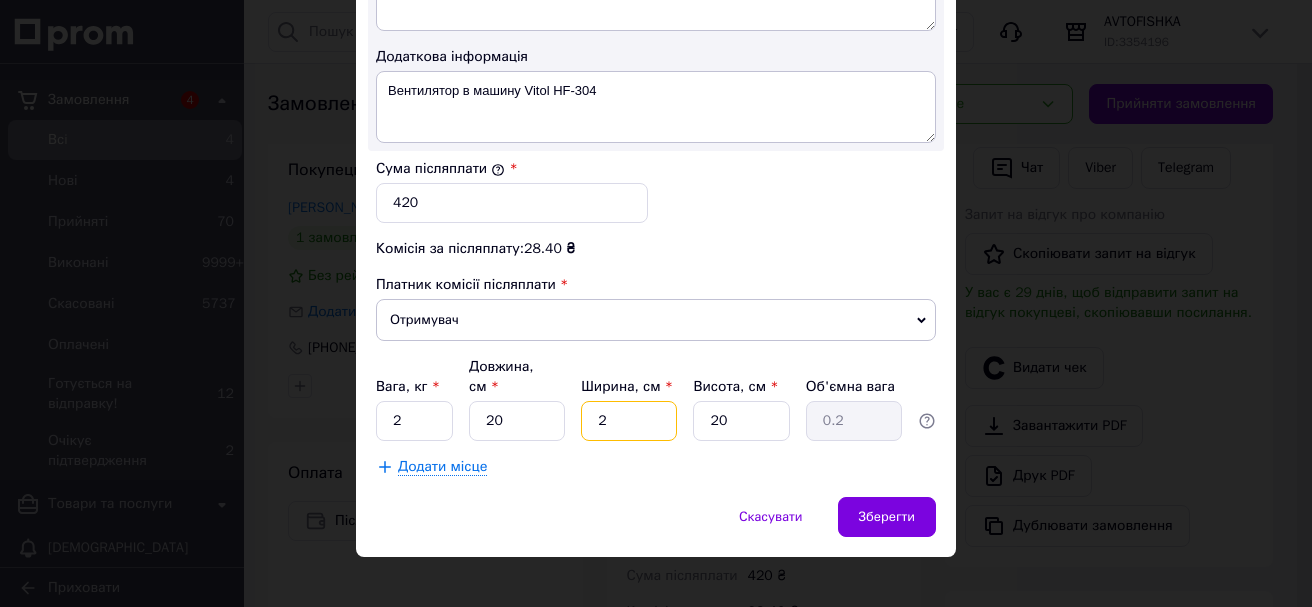 type on "20" 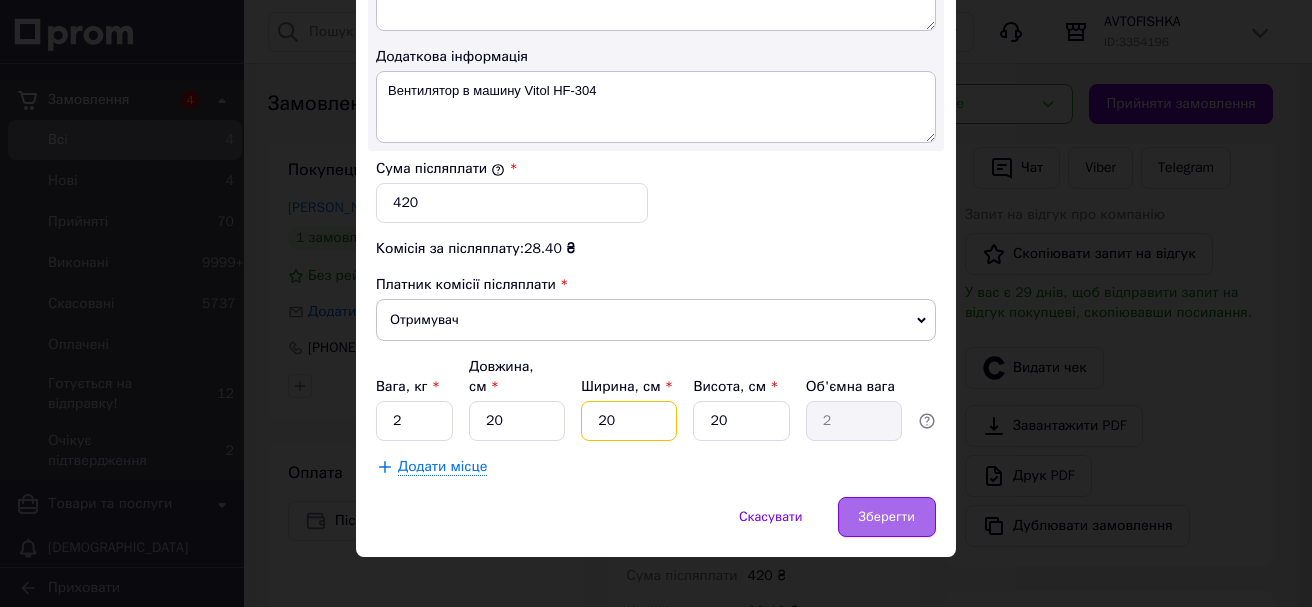 type on "20" 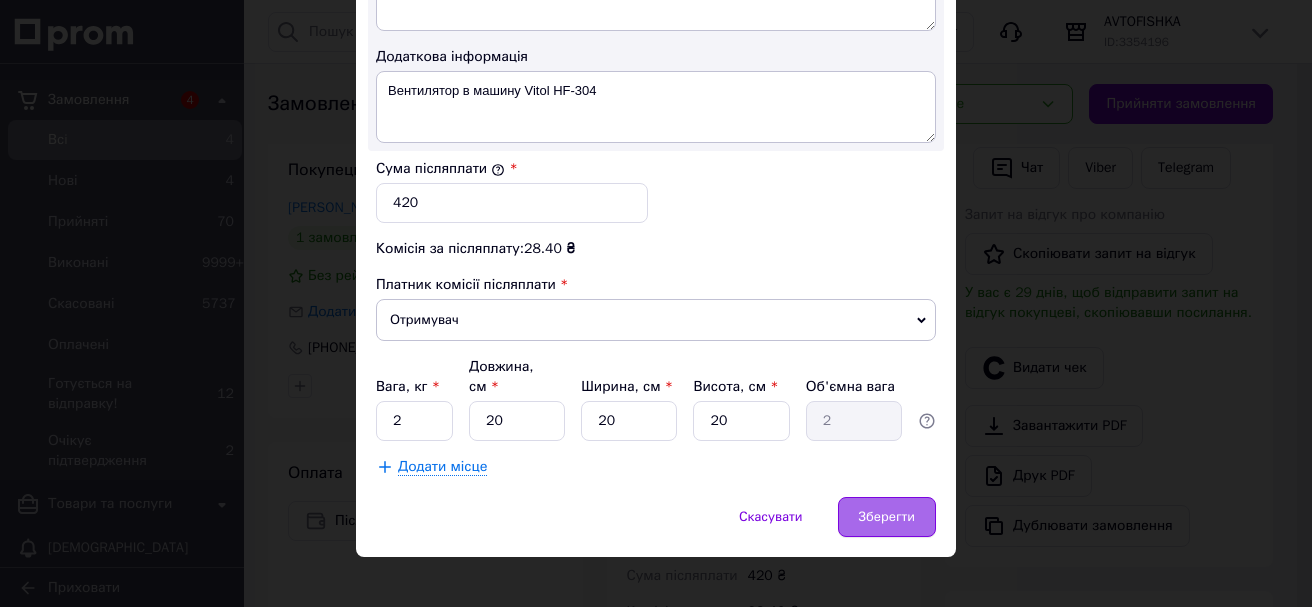 click on "Зберегти" at bounding box center (887, 517) 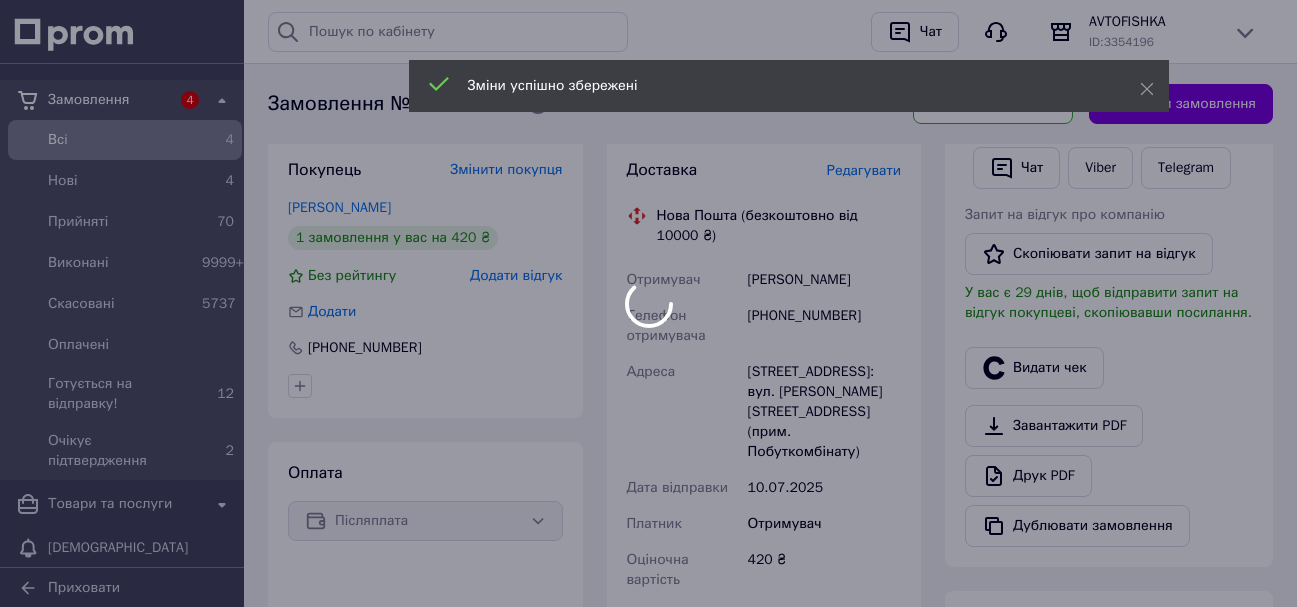 scroll, scrollTop: 899, scrollLeft: 0, axis: vertical 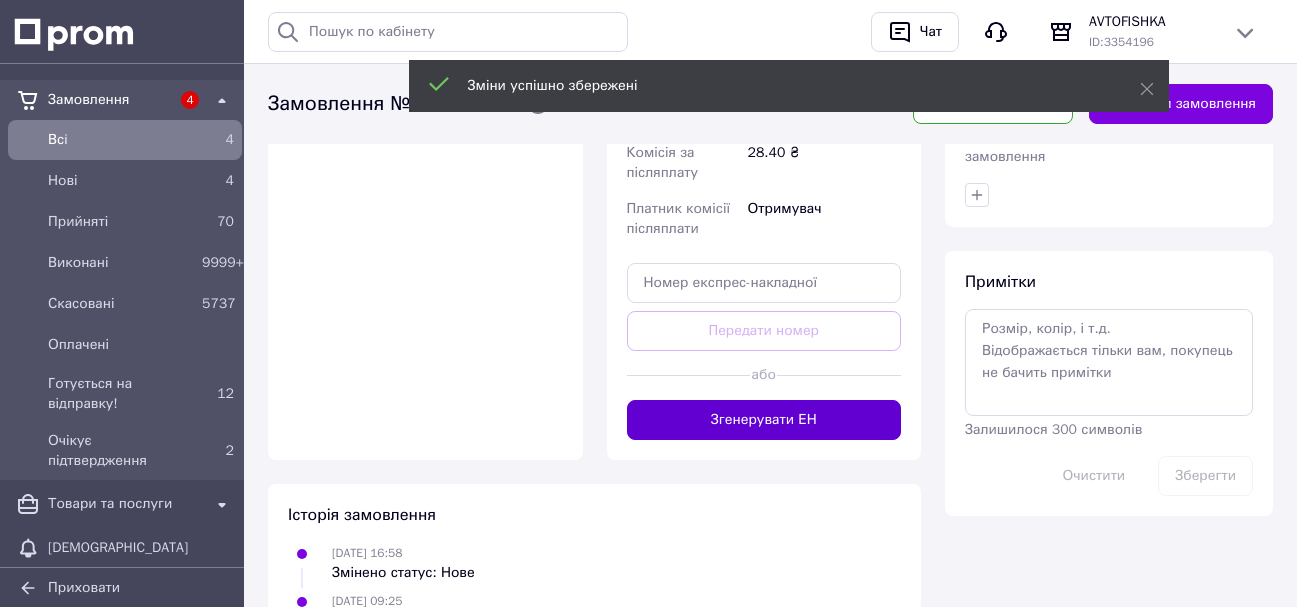 click on "Згенерувати ЕН" at bounding box center (764, 420) 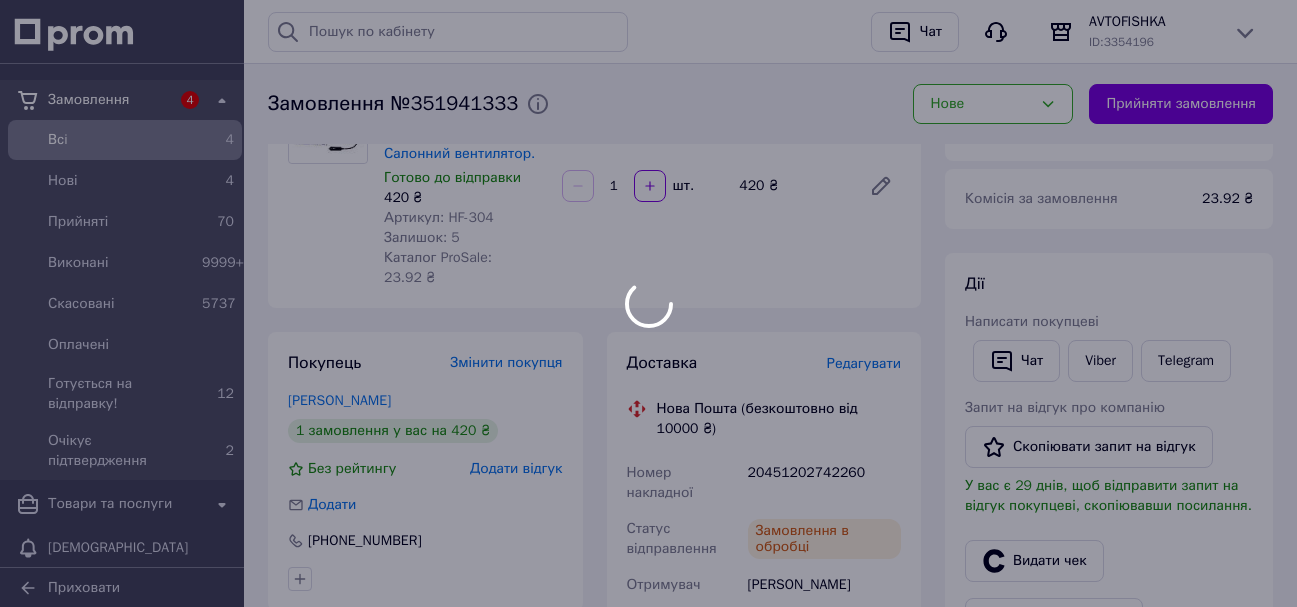 scroll, scrollTop: 99, scrollLeft: 0, axis: vertical 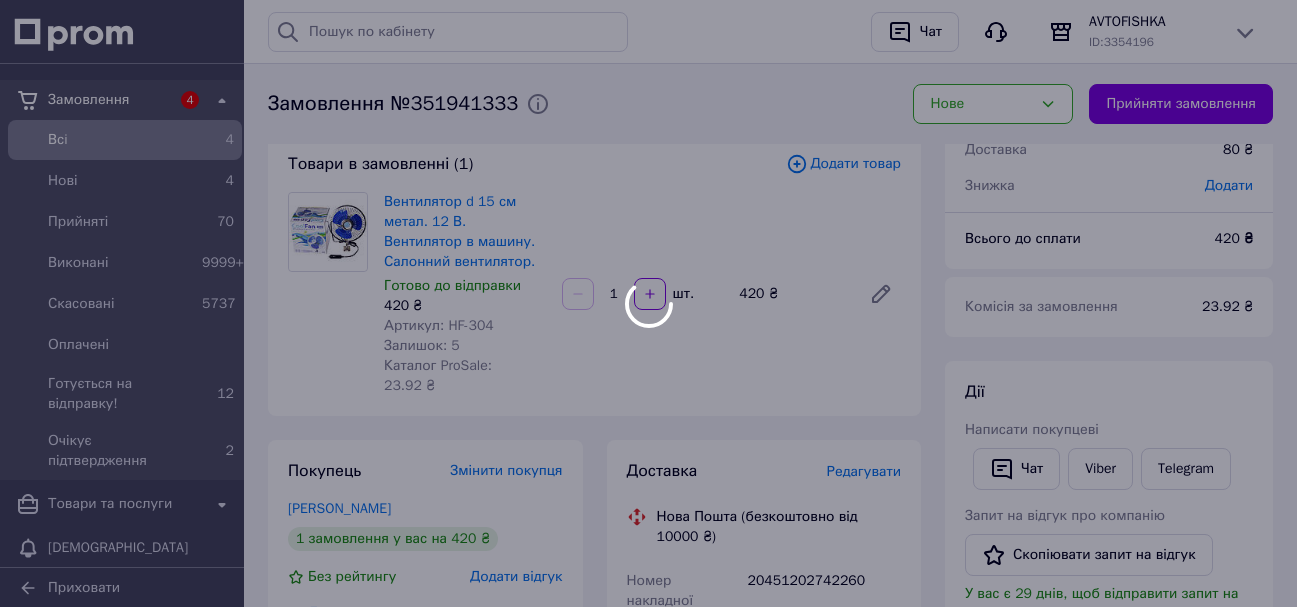 click on "Замовлення 4 Всi 4 Нові 4 Прийняті 70 Виконані 9999+ Скасовані 5737 Оплачені Готується на відправку! 12 Очікує підтвердження 2 Товари та послуги Сповіщення Повідомлення Каталог ProSale Клієнти Відгуки Показники роботи компанії Панель управління Аналітика Інструменти веб-майстра та SEO Управління сайтом Гаманець компанії [PERSON_NAME] Тарифи та рахунки Приховати
Історія пошуку Очистити всю 293404740 №293404740 Чат AVTOFISHKA ID:  3354196 Сайт AVTOFISHKA Сторінка на порталі Кабінет покупця Довідка Перевірити стан системи 1 <" at bounding box center (648, 827) 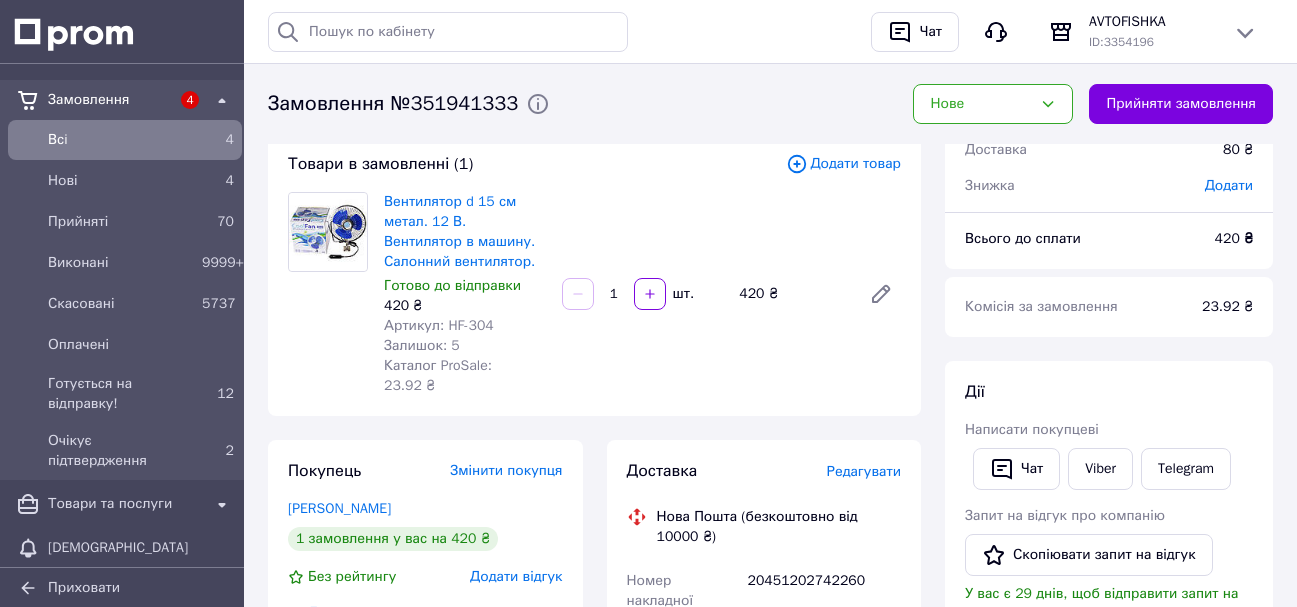 click on "Нове" at bounding box center [981, 104] 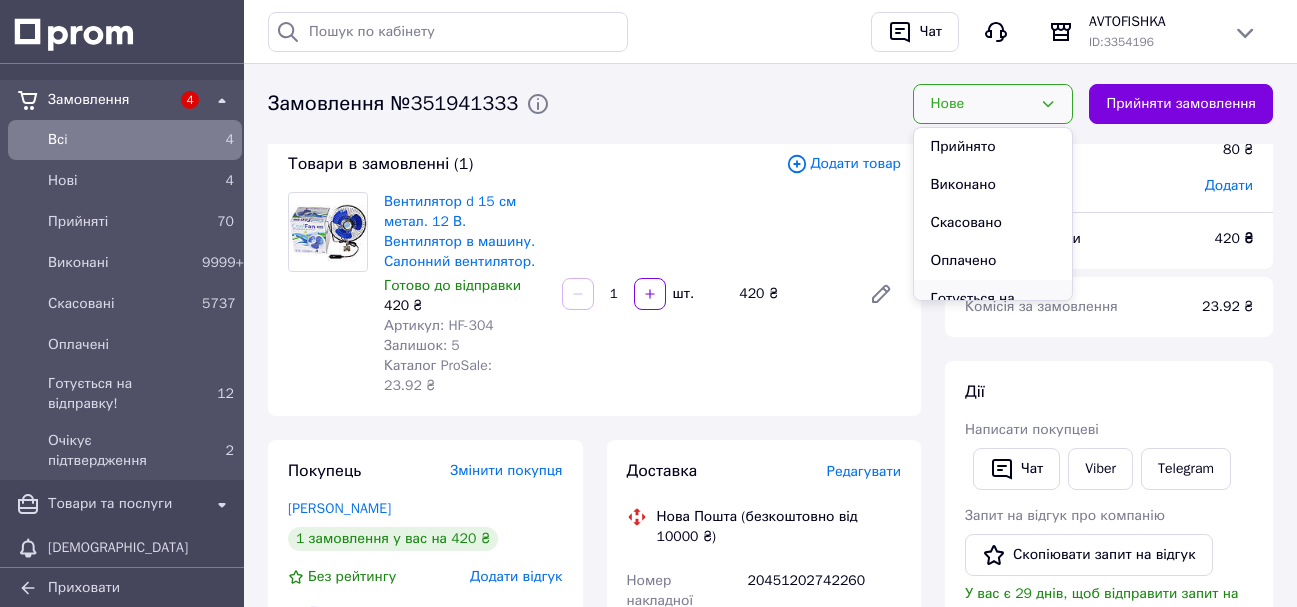 click on "Готується на відправку!" at bounding box center [993, 310] 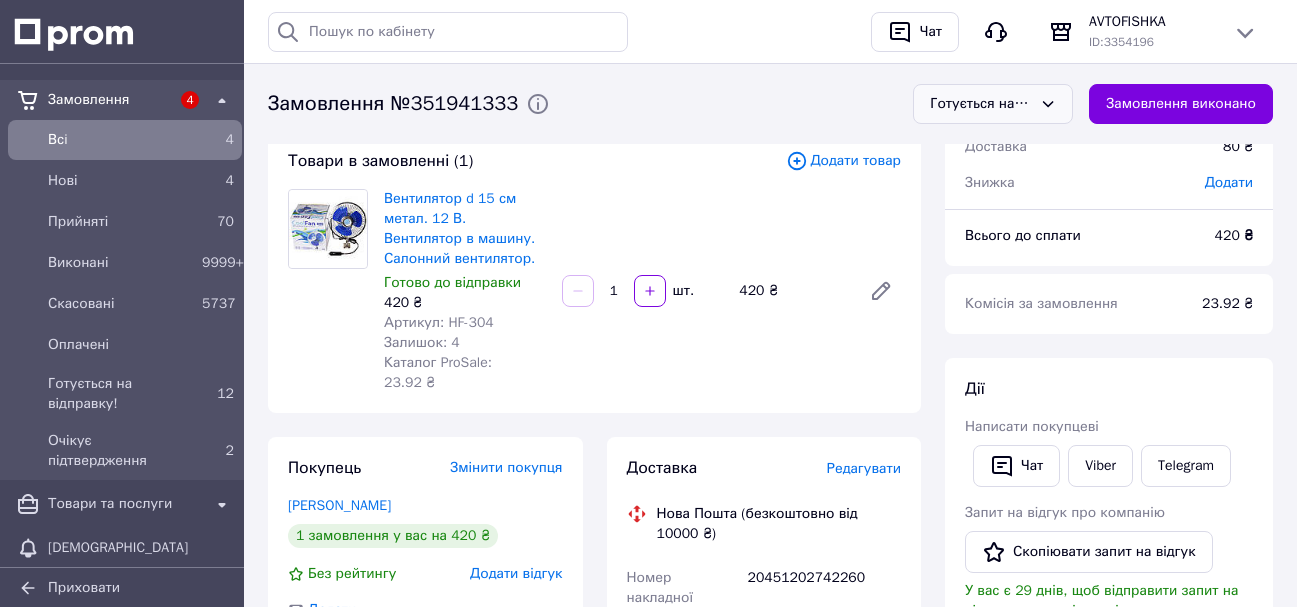 scroll, scrollTop: 0, scrollLeft: 0, axis: both 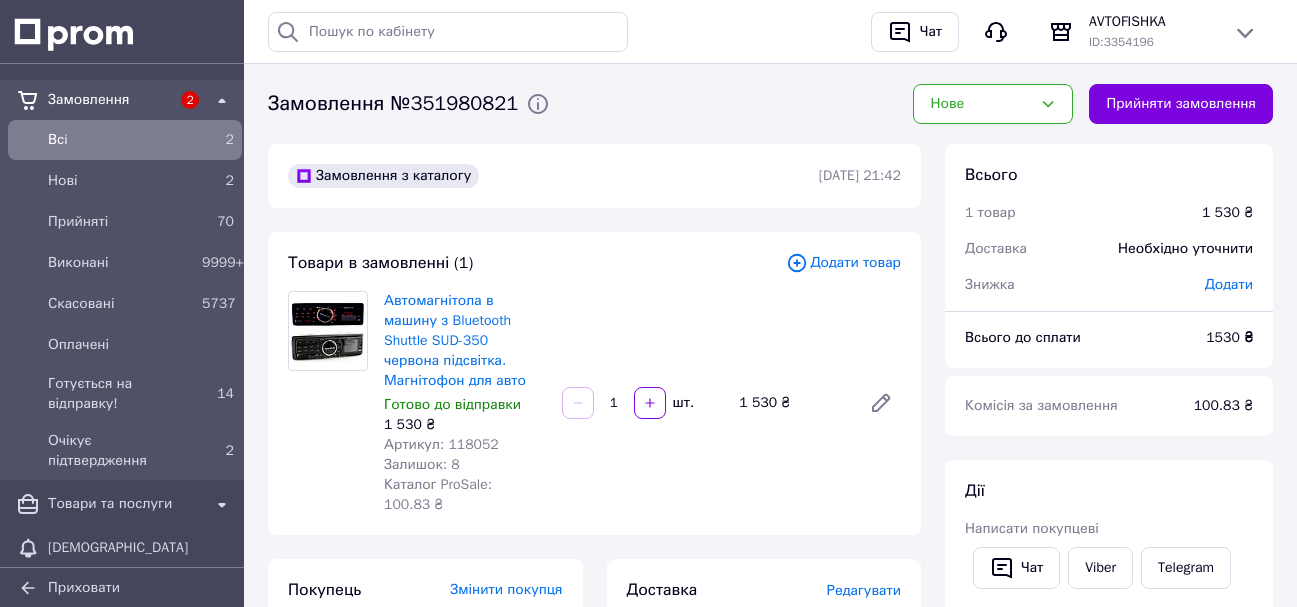 click on "Артикул: 118052" at bounding box center [441, 444] 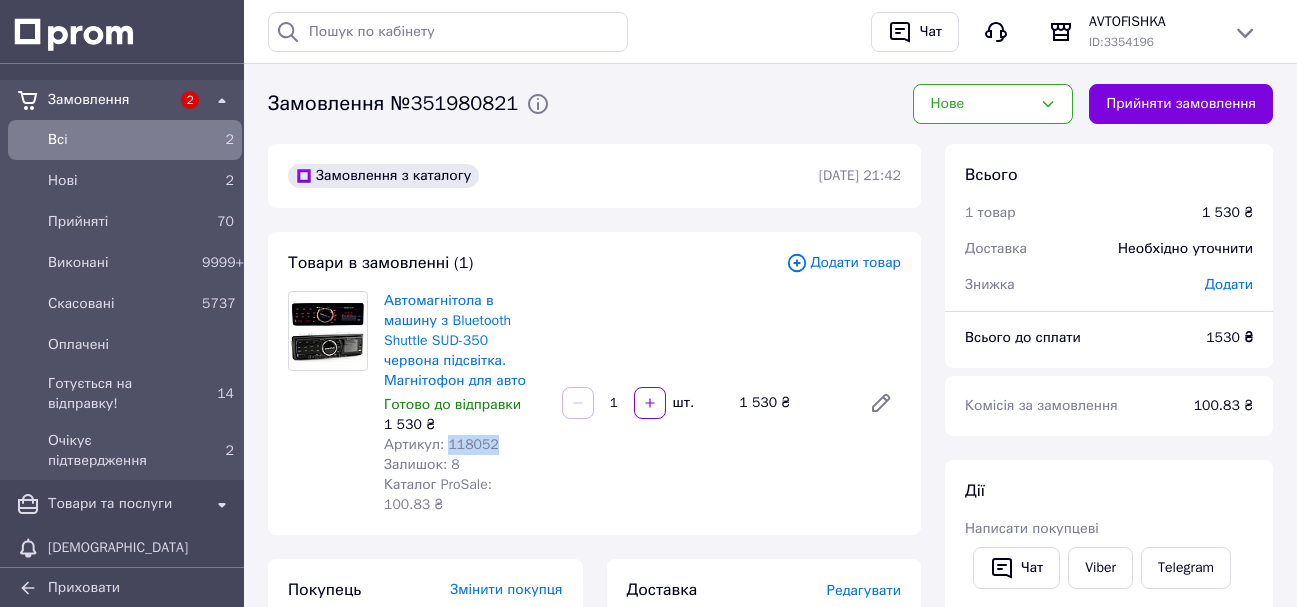 click on "Артикул: 118052" at bounding box center [441, 444] 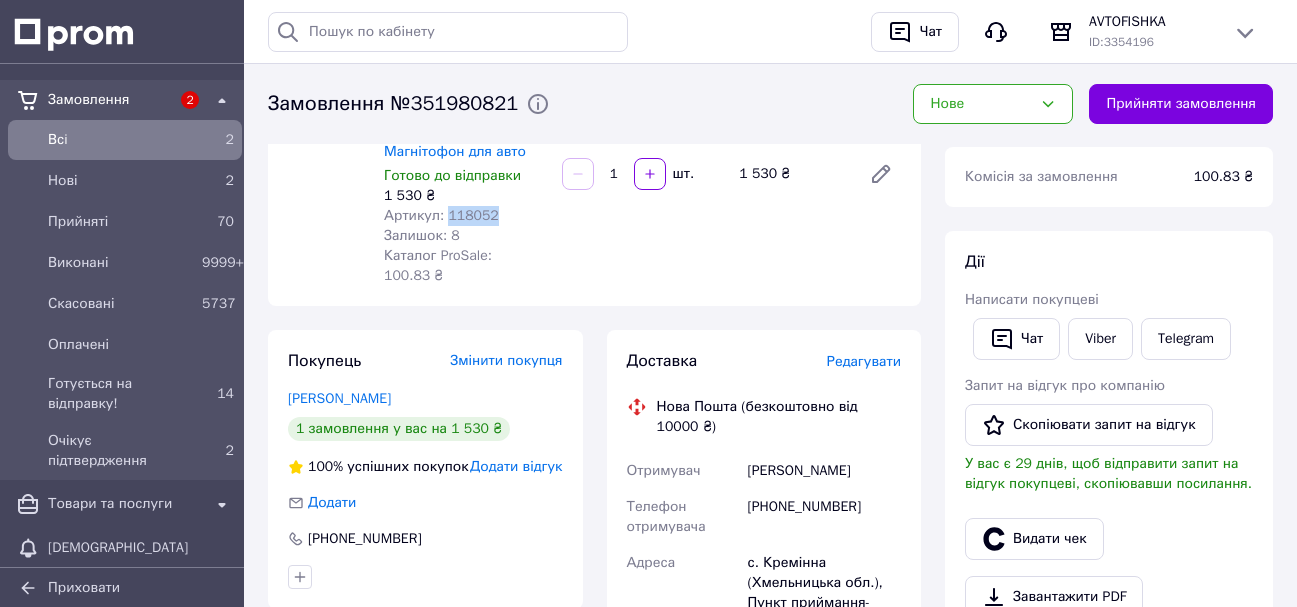 scroll, scrollTop: 300, scrollLeft: 0, axis: vertical 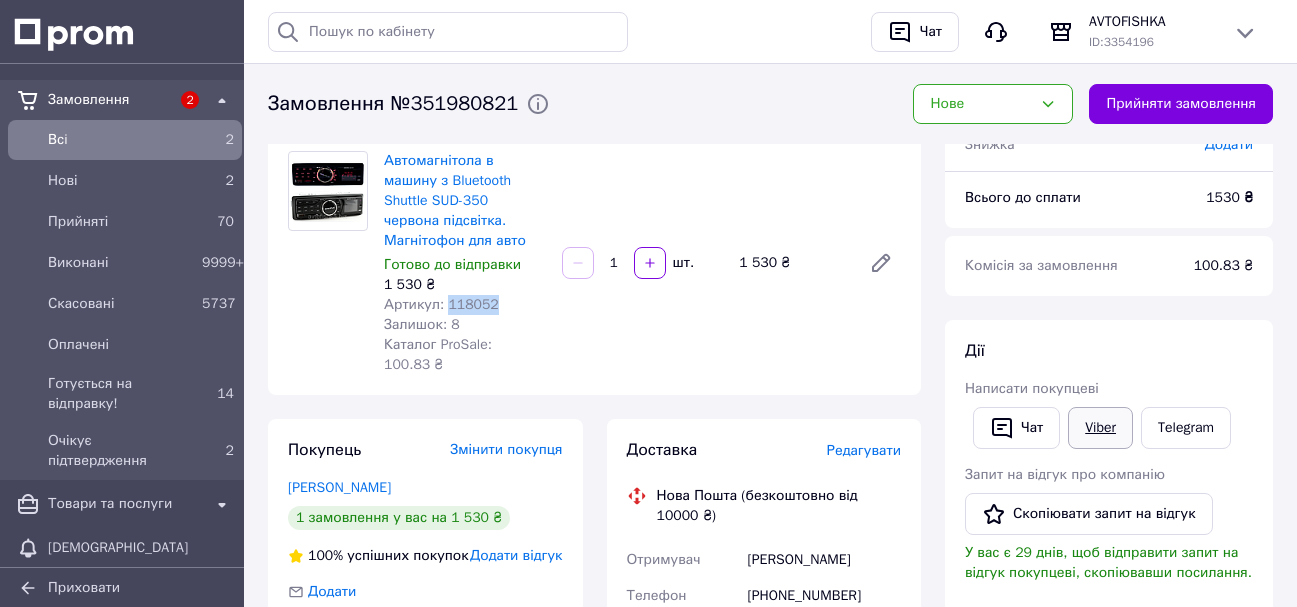 drag, startPoint x: 1100, startPoint y: 427, endPoint x: 1090, endPoint y: 411, distance: 18.867962 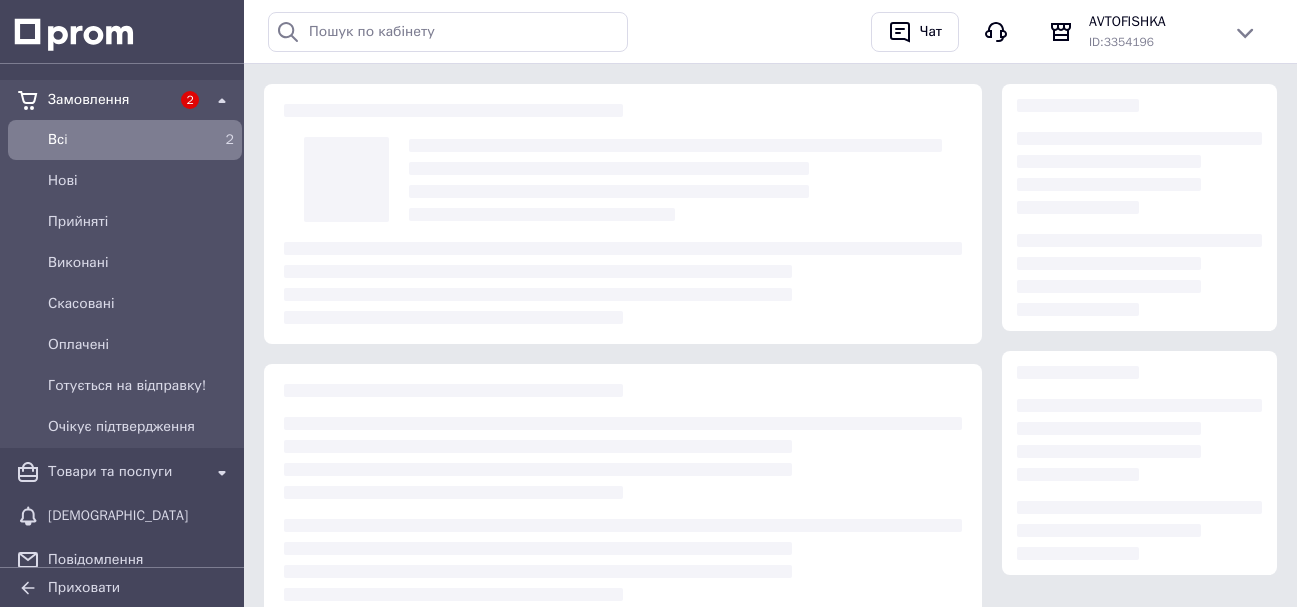scroll, scrollTop: 0, scrollLeft: 0, axis: both 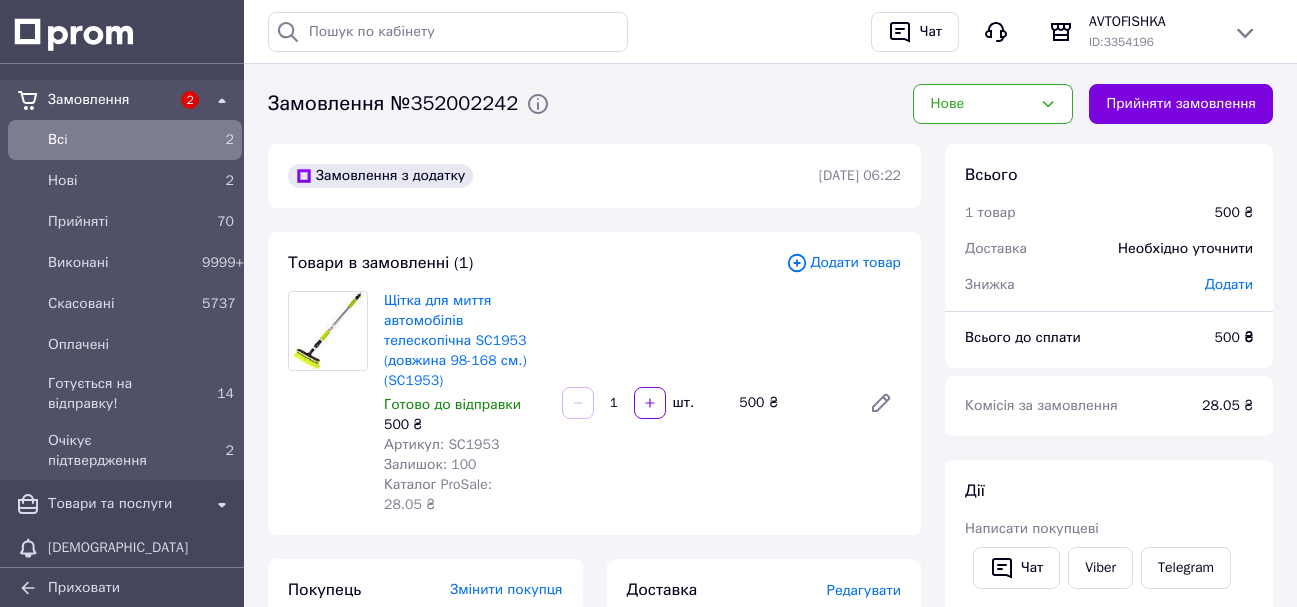 click on "Артикул: SC1953" at bounding box center [441, 444] 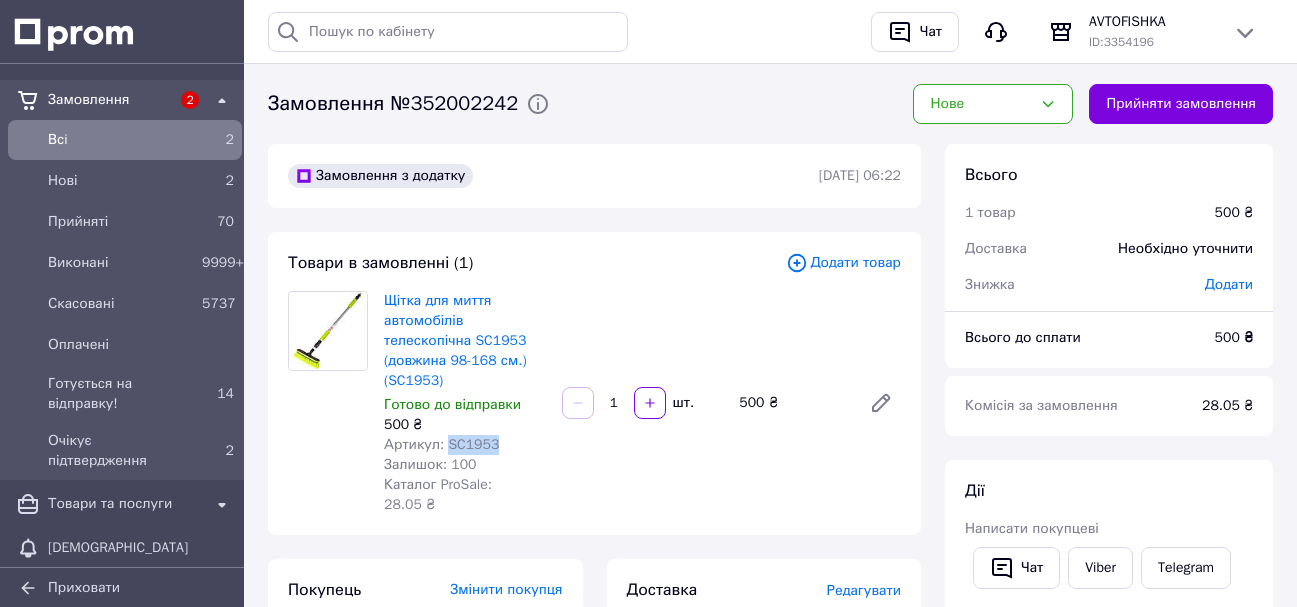 click on "Артикул: SC1953" at bounding box center (441, 444) 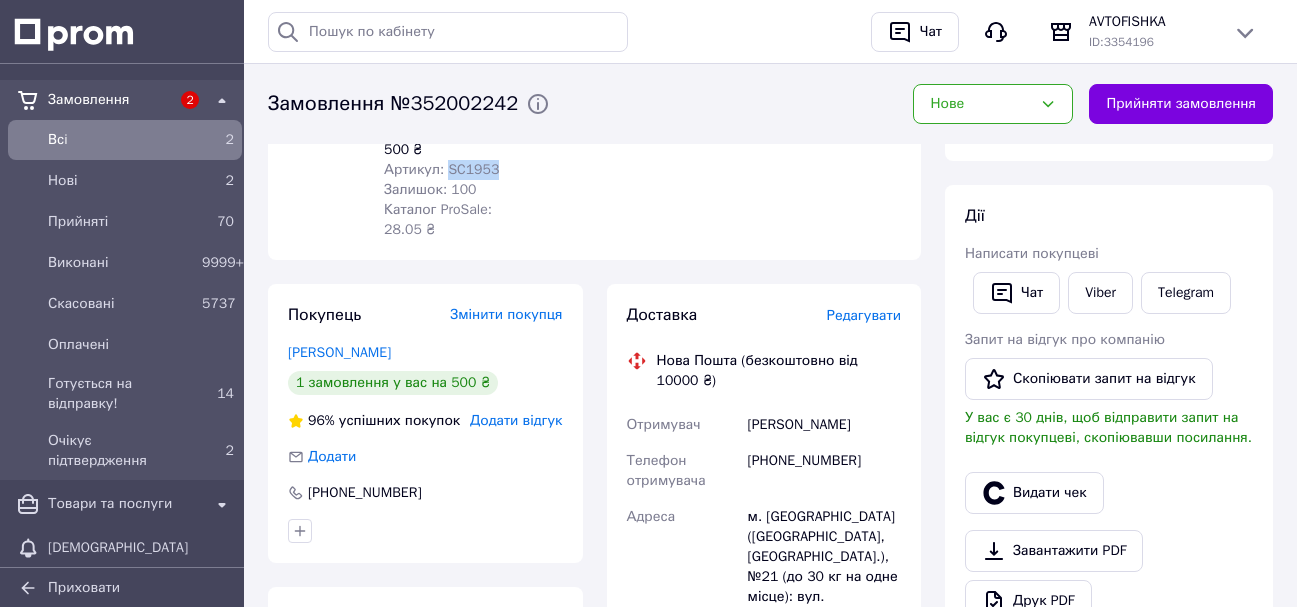 scroll, scrollTop: 100, scrollLeft: 0, axis: vertical 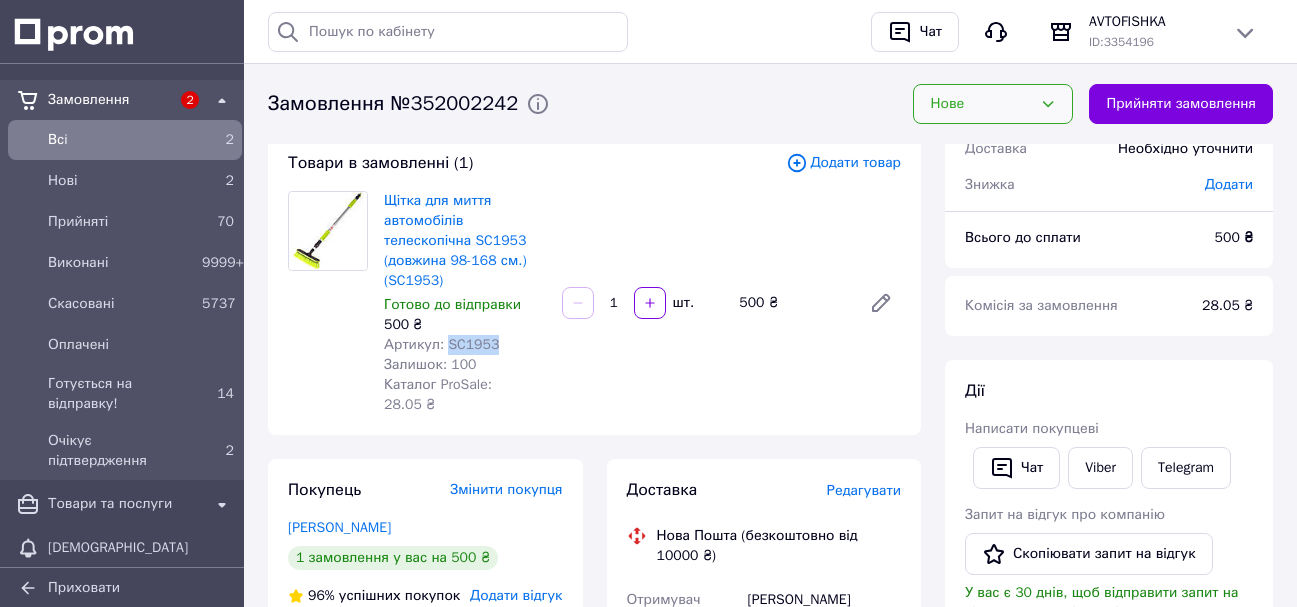 click on "Нове" at bounding box center [981, 104] 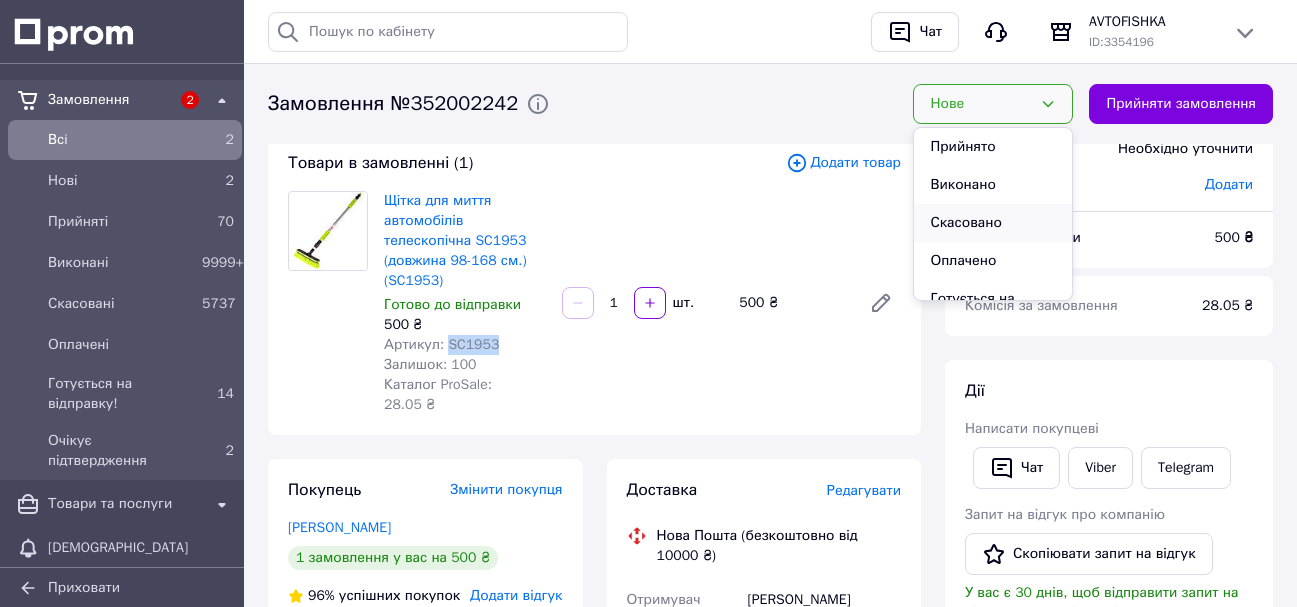 click on "Скасовано" at bounding box center (993, 223) 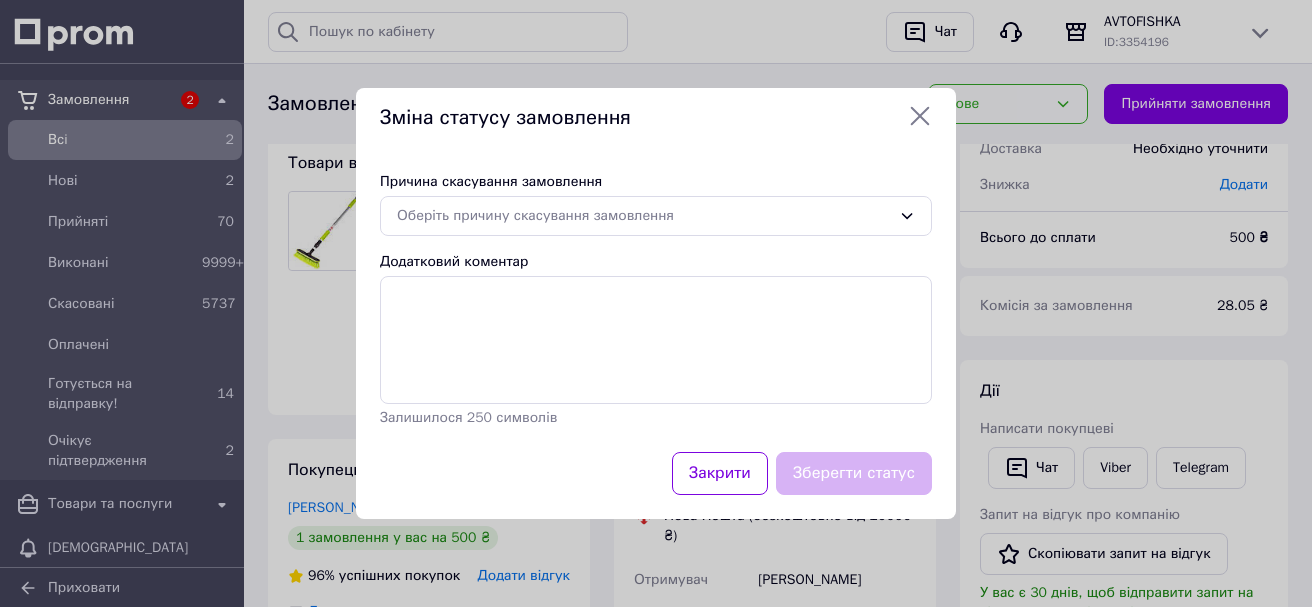 click on "Зміна статусу замовлення Причина скасування замовлення Оберіть причину скасування замовлення Додатковий коментар Залишилося 250 символів Закрити Зберегти статус" at bounding box center (656, 303) 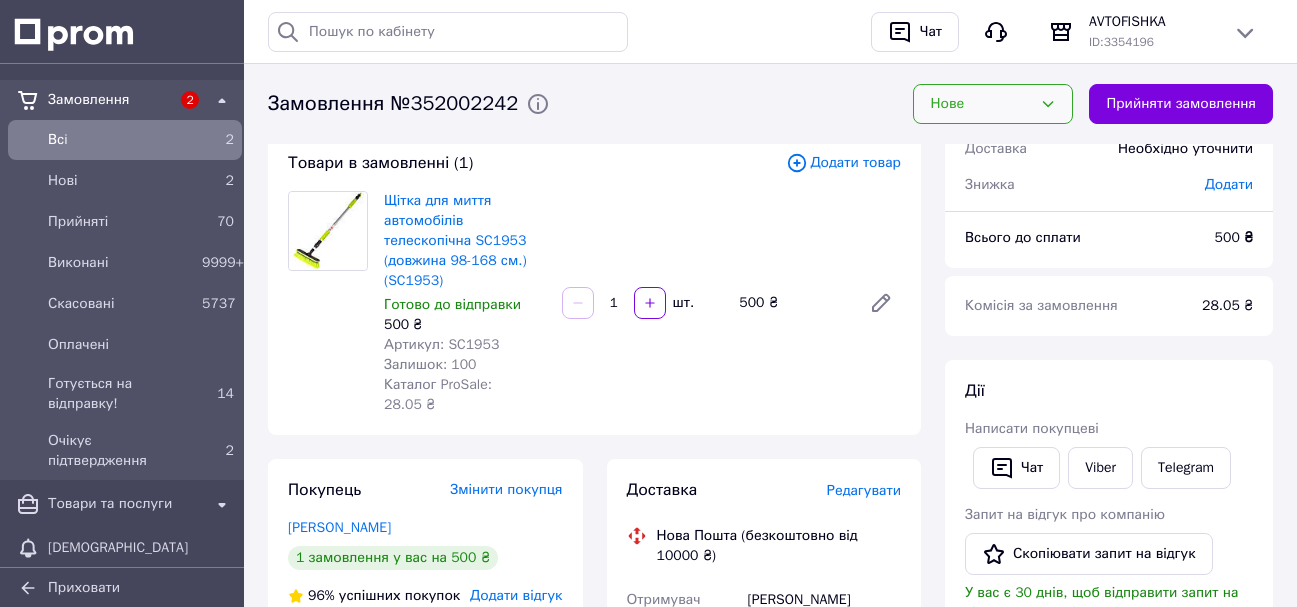 click on "Нове" at bounding box center (981, 104) 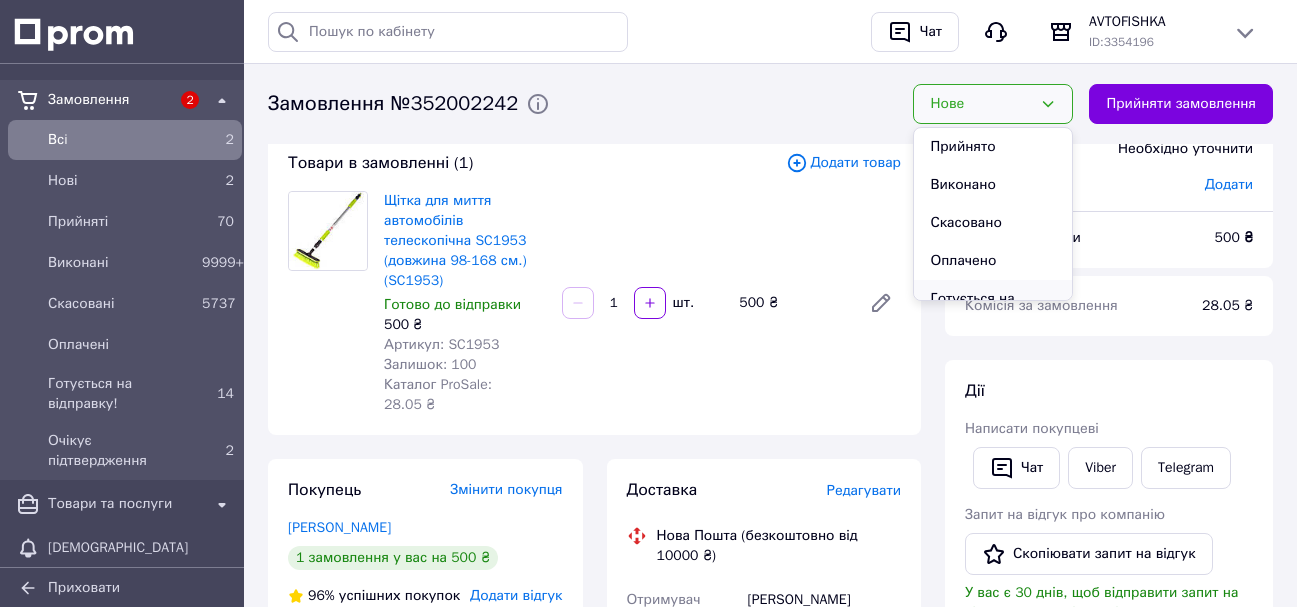 click on "Готується на відправку!" at bounding box center [993, 310] 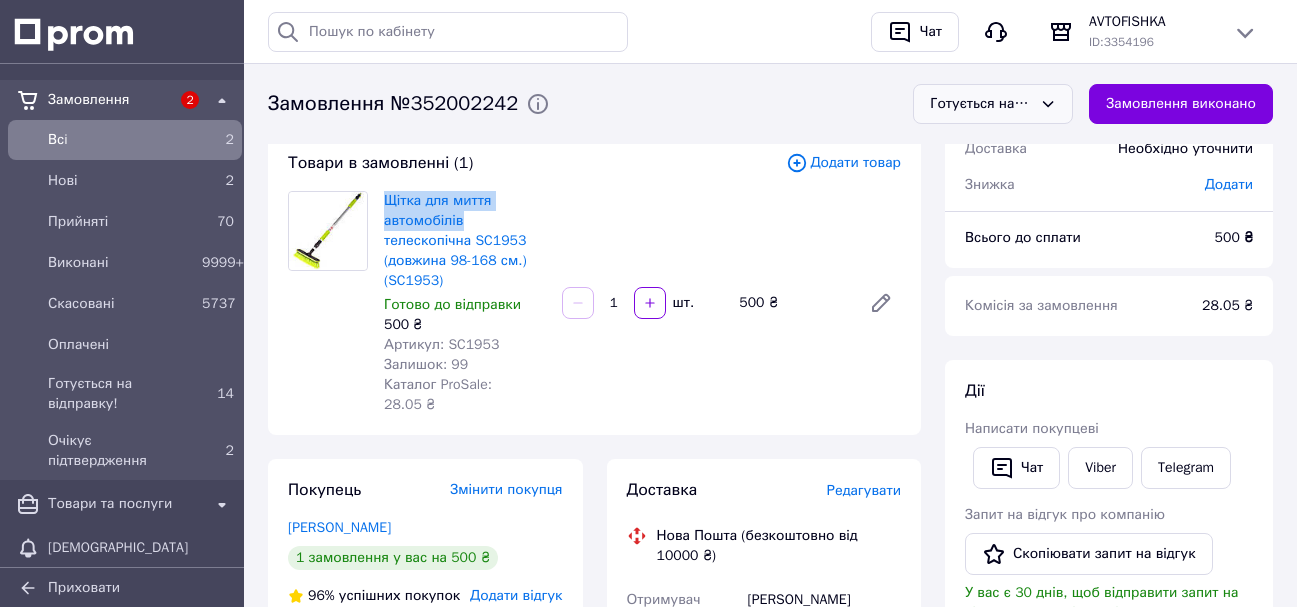 drag, startPoint x: 378, startPoint y: 202, endPoint x: 469, endPoint y: 224, distance: 93.62158 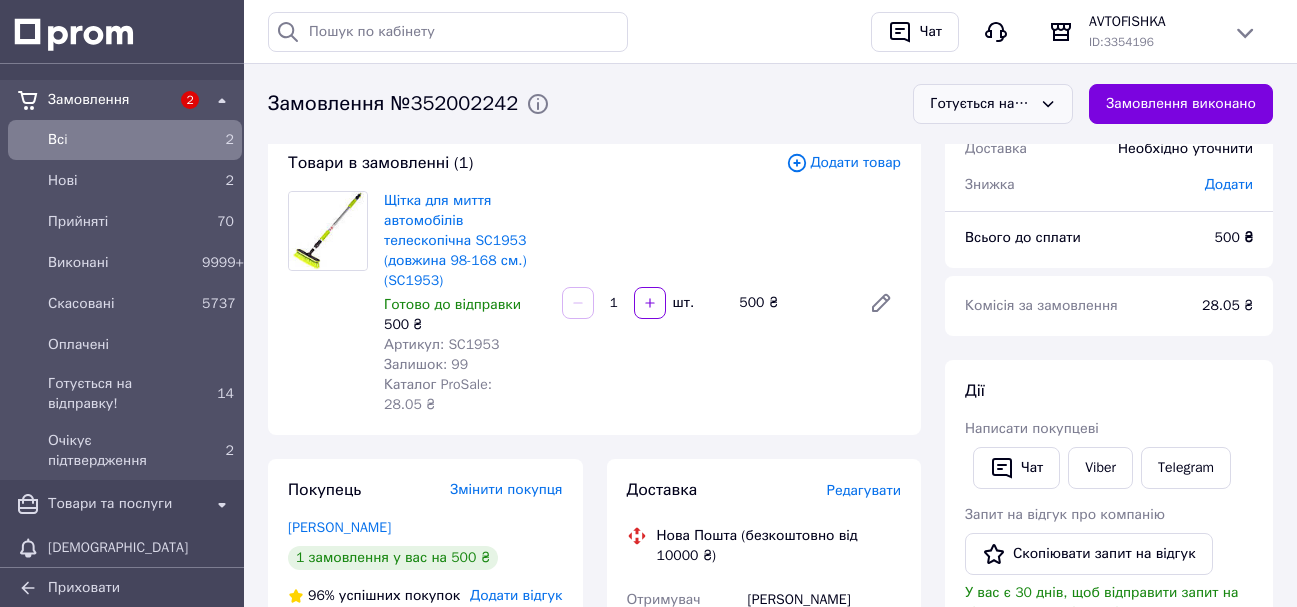 click on "Редагувати" at bounding box center (864, 490) 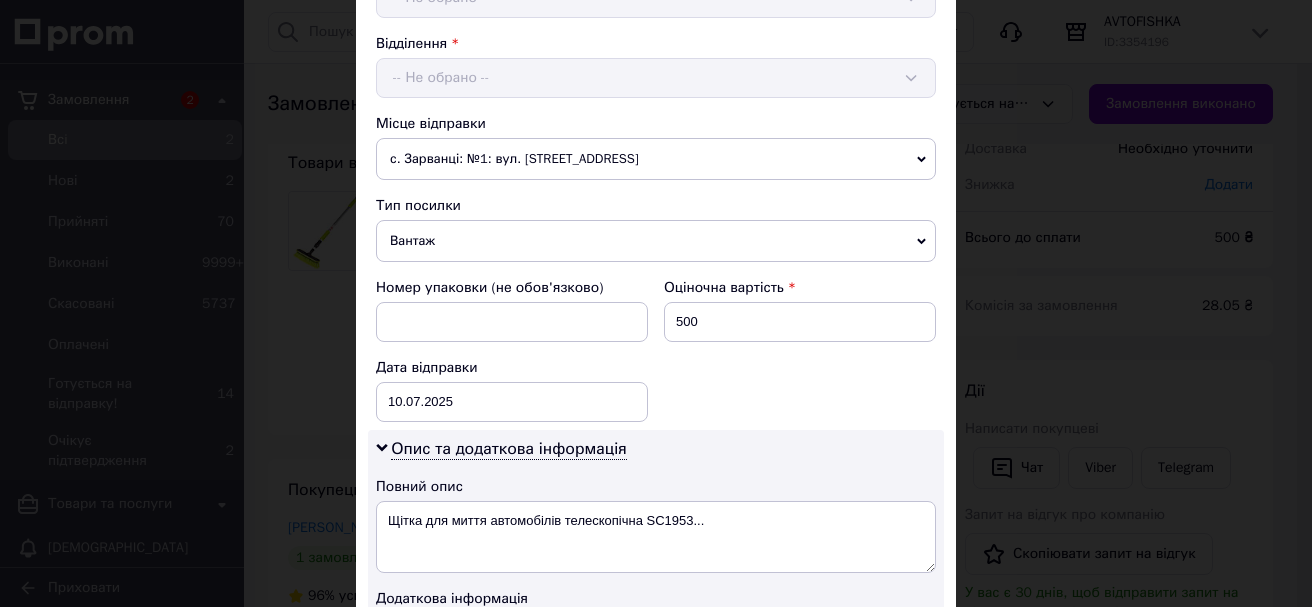 scroll, scrollTop: 800, scrollLeft: 0, axis: vertical 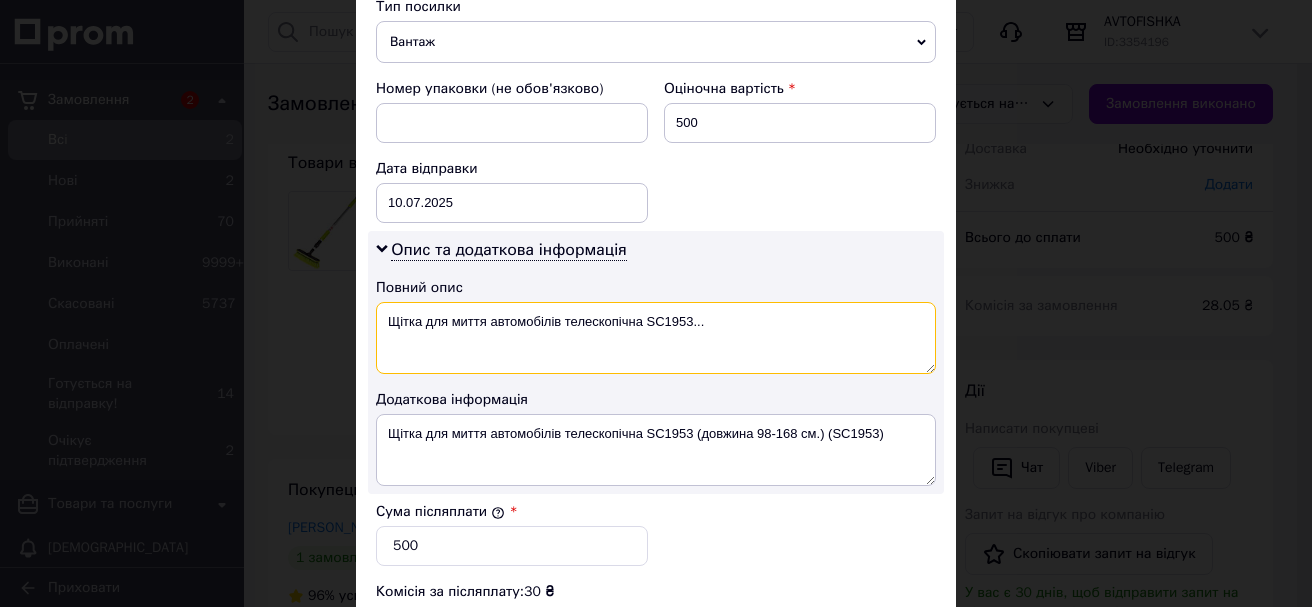 drag, startPoint x: 377, startPoint y: 320, endPoint x: 776, endPoint y: 328, distance: 399.0802 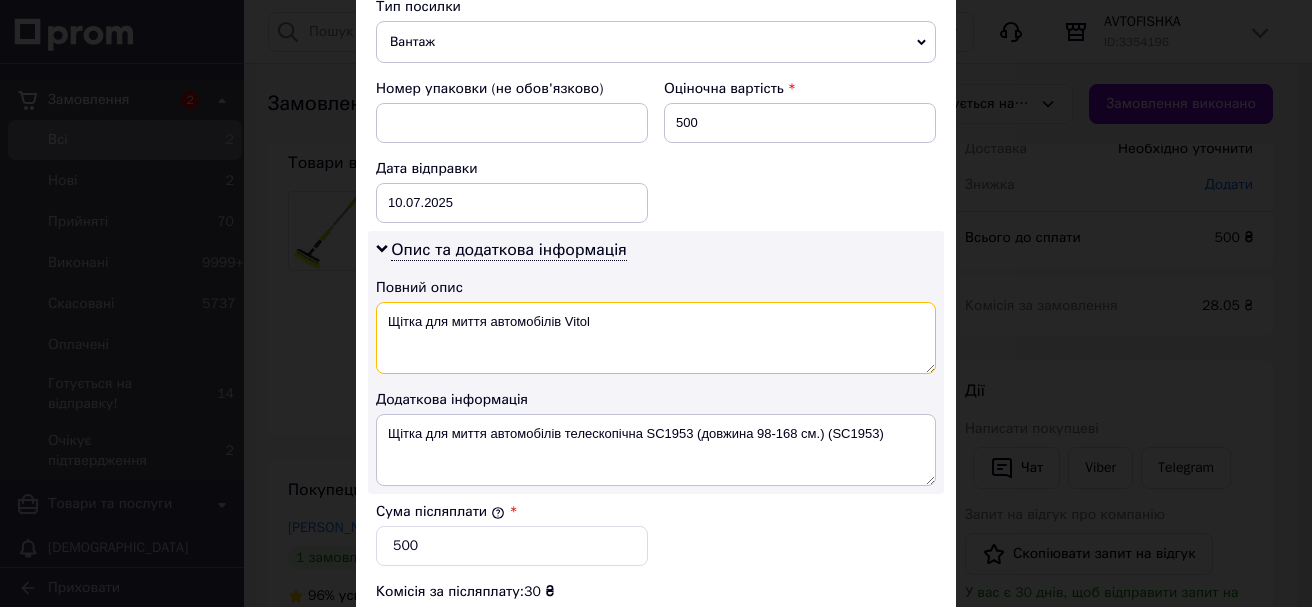 drag, startPoint x: 499, startPoint y: 323, endPoint x: 658, endPoint y: 323, distance: 159 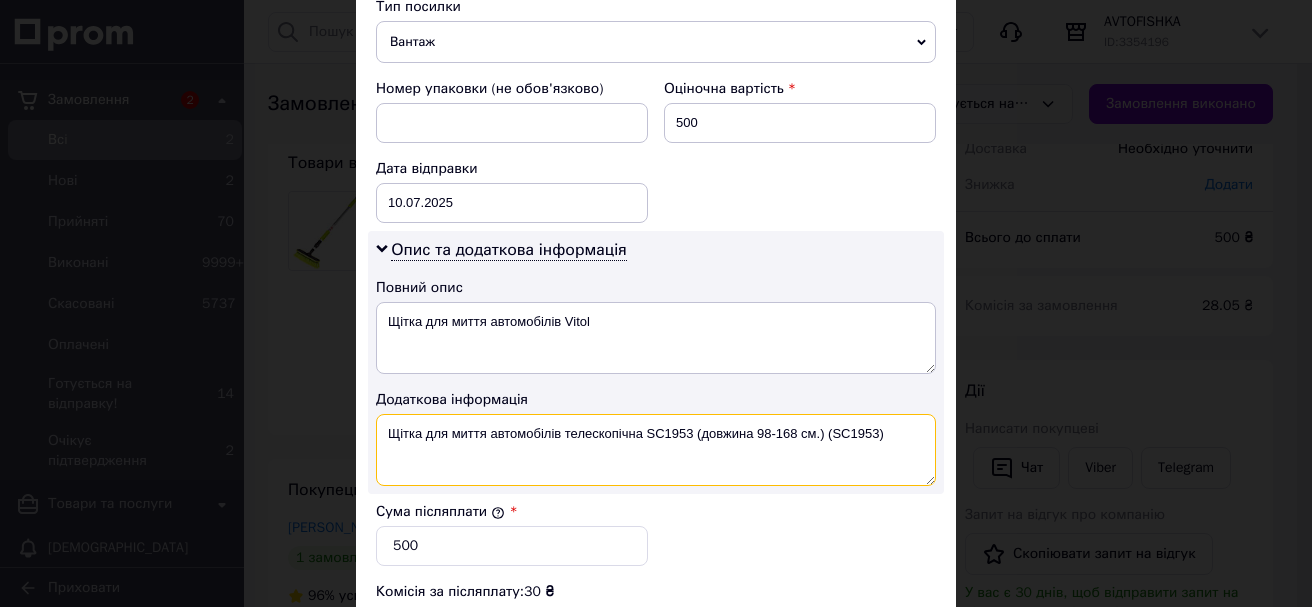 drag, startPoint x: 387, startPoint y: 434, endPoint x: 912, endPoint y: 436, distance: 525.0038 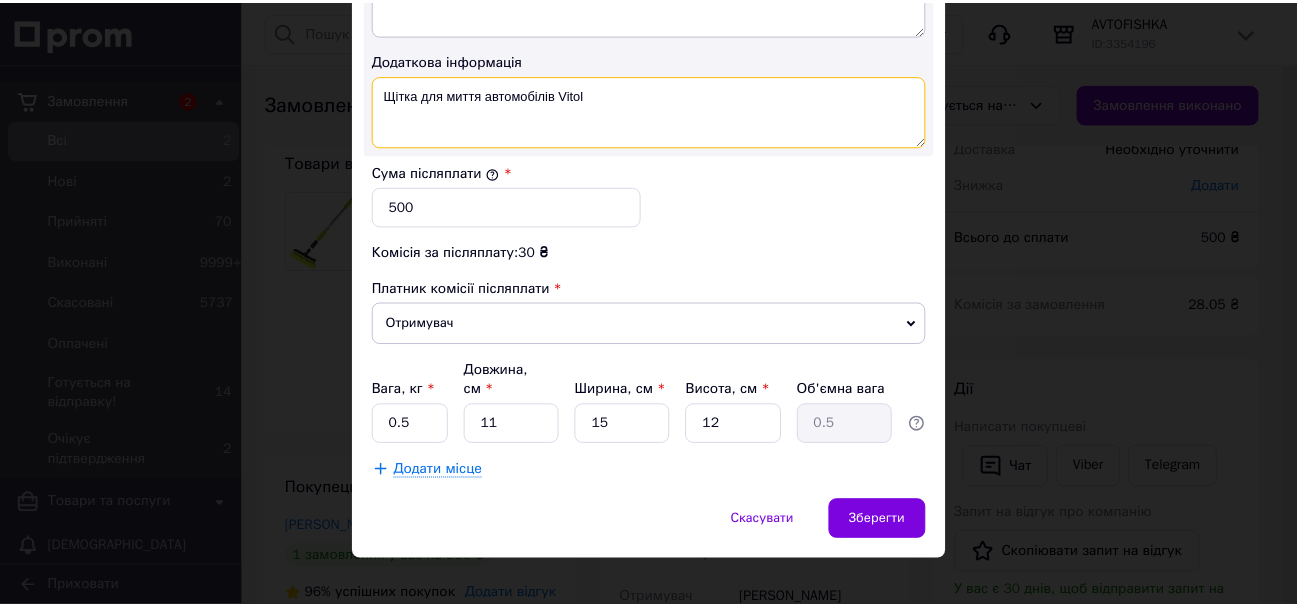 scroll, scrollTop: 1143, scrollLeft: 0, axis: vertical 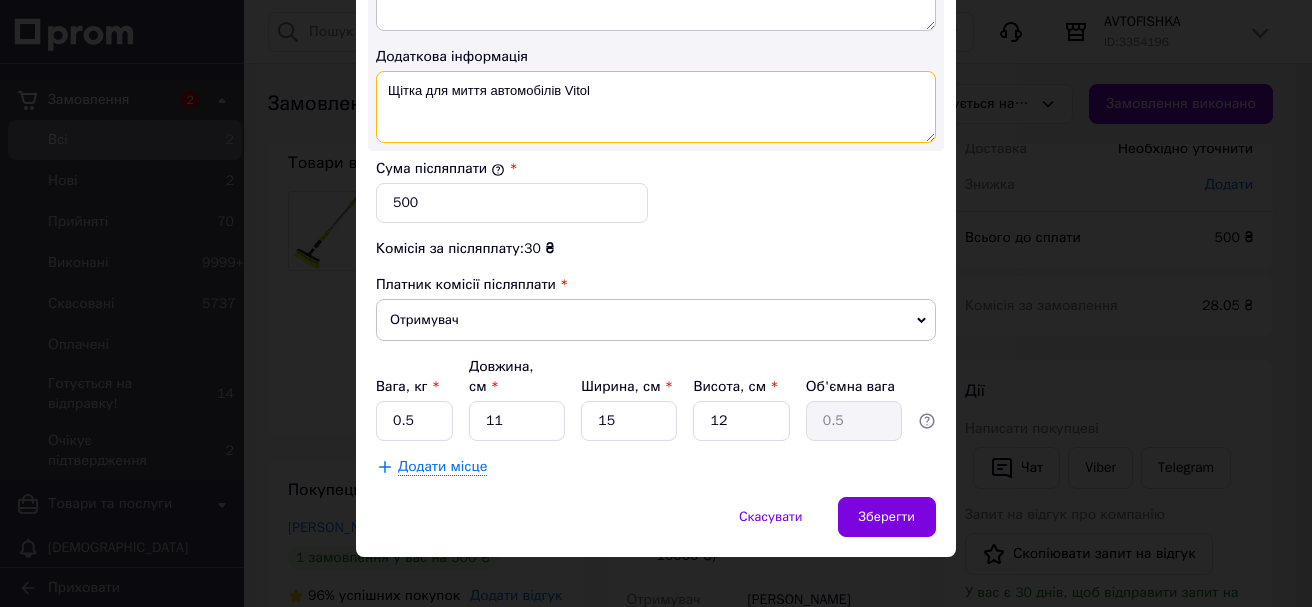 type on "Щітка для миття автомобілів Vitol" 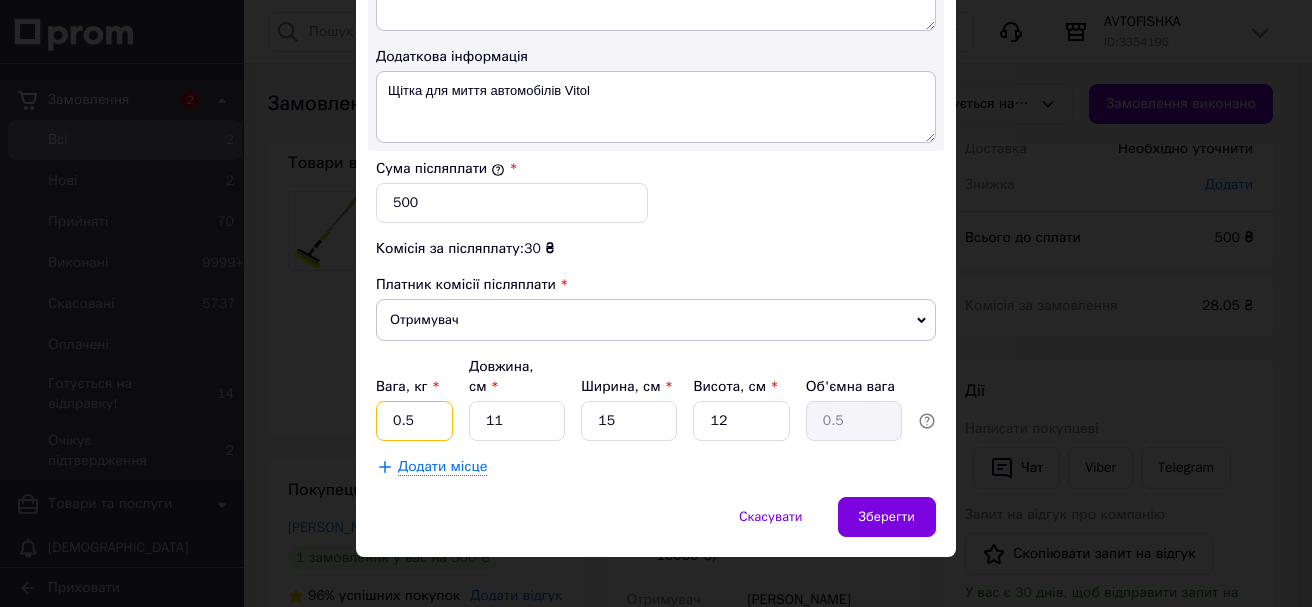 click on "0.5" at bounding box center [414, 421] 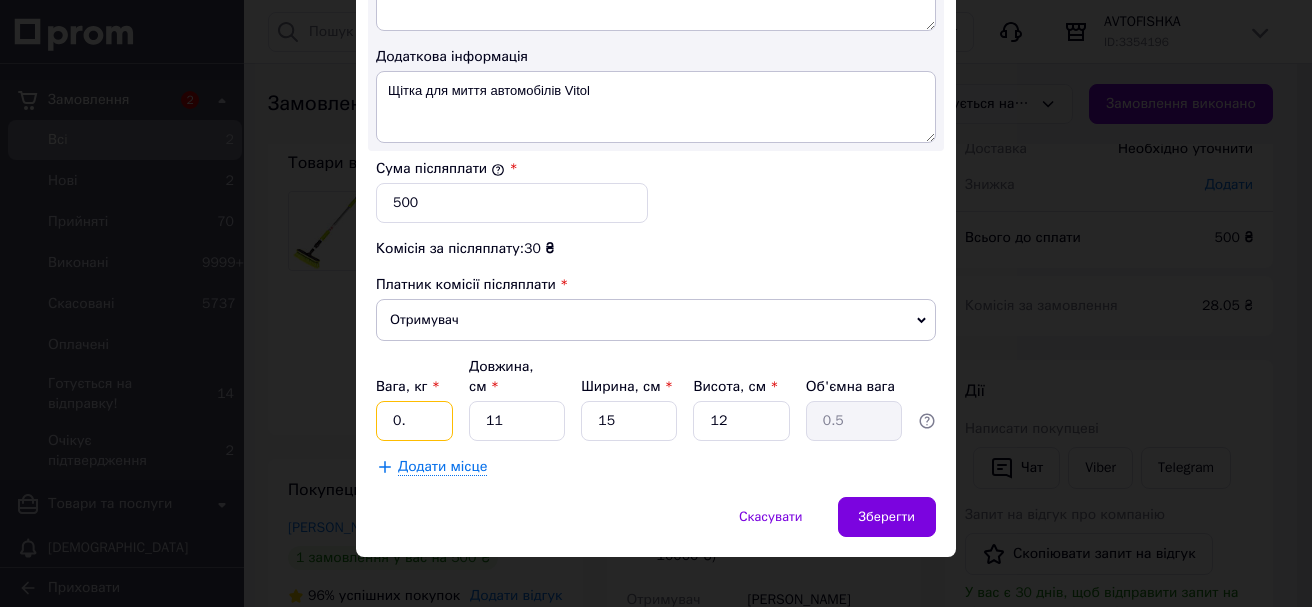type on "0" 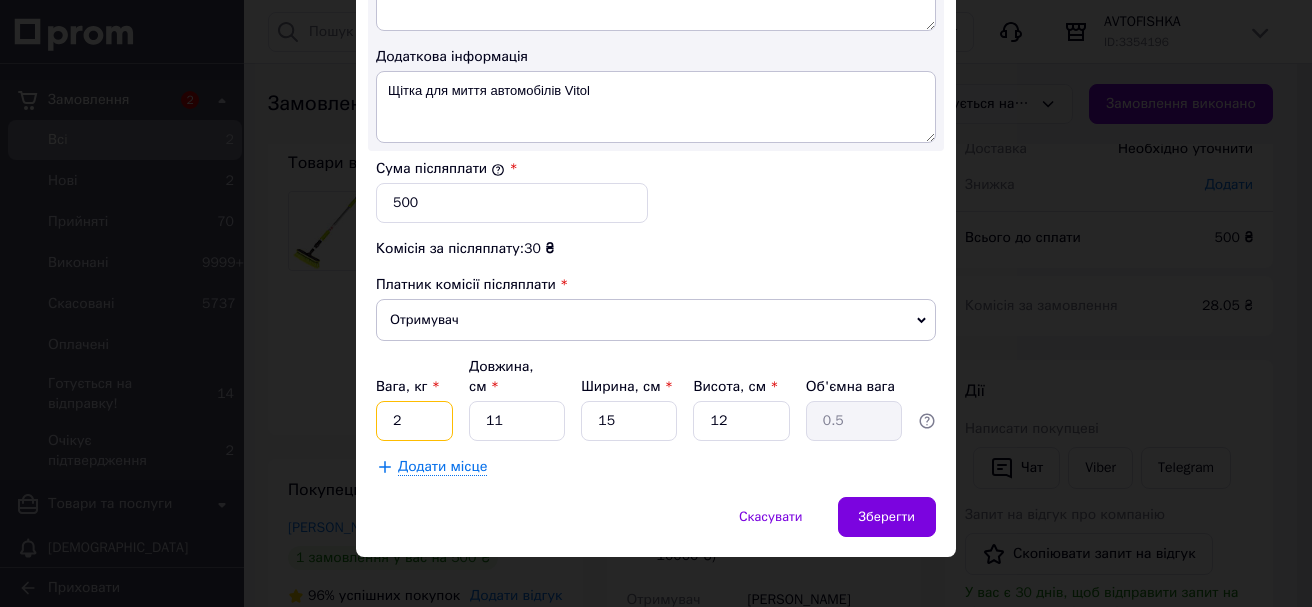 type on "2" 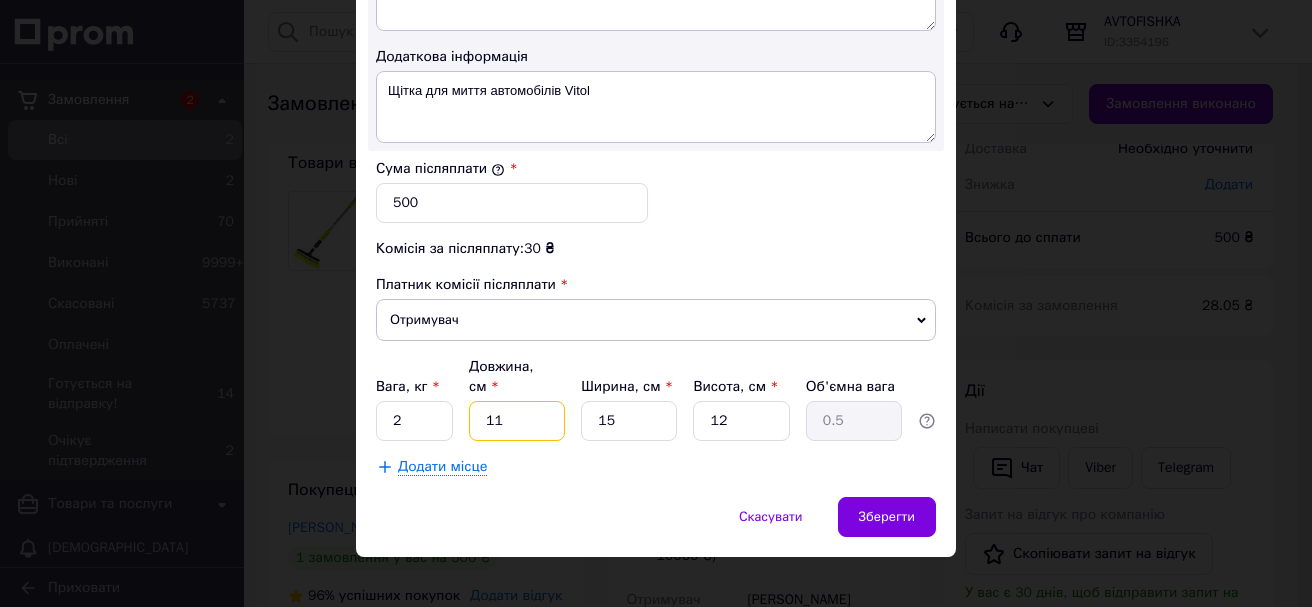 click on "11" at bounding box center [517, 421] 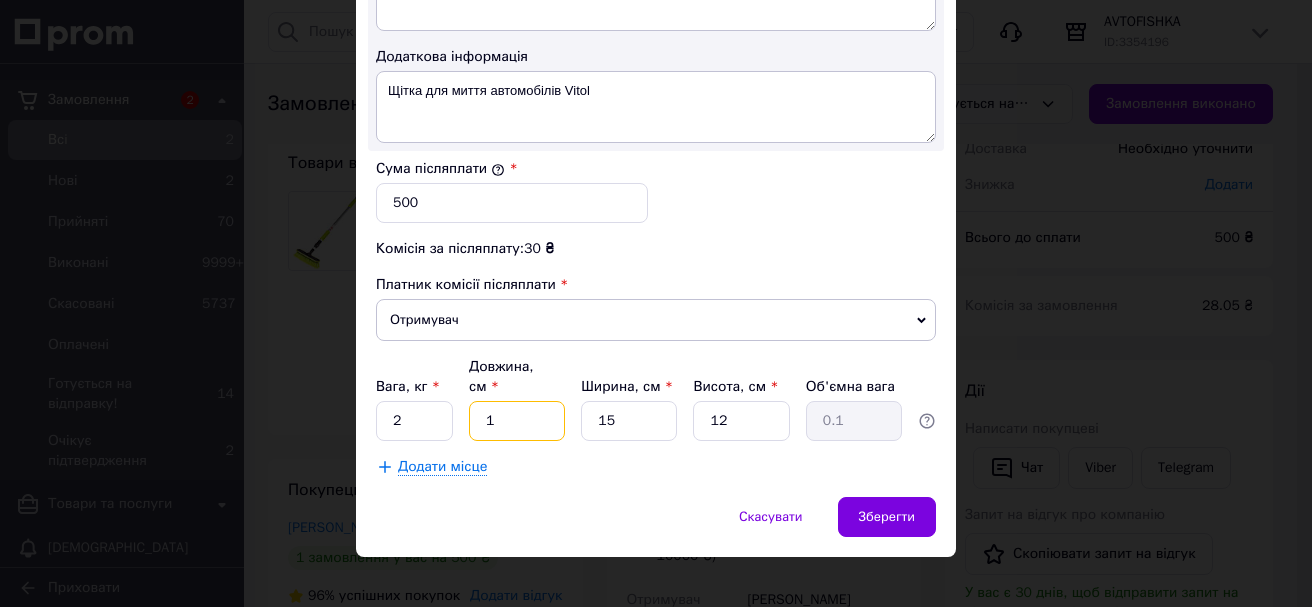 type 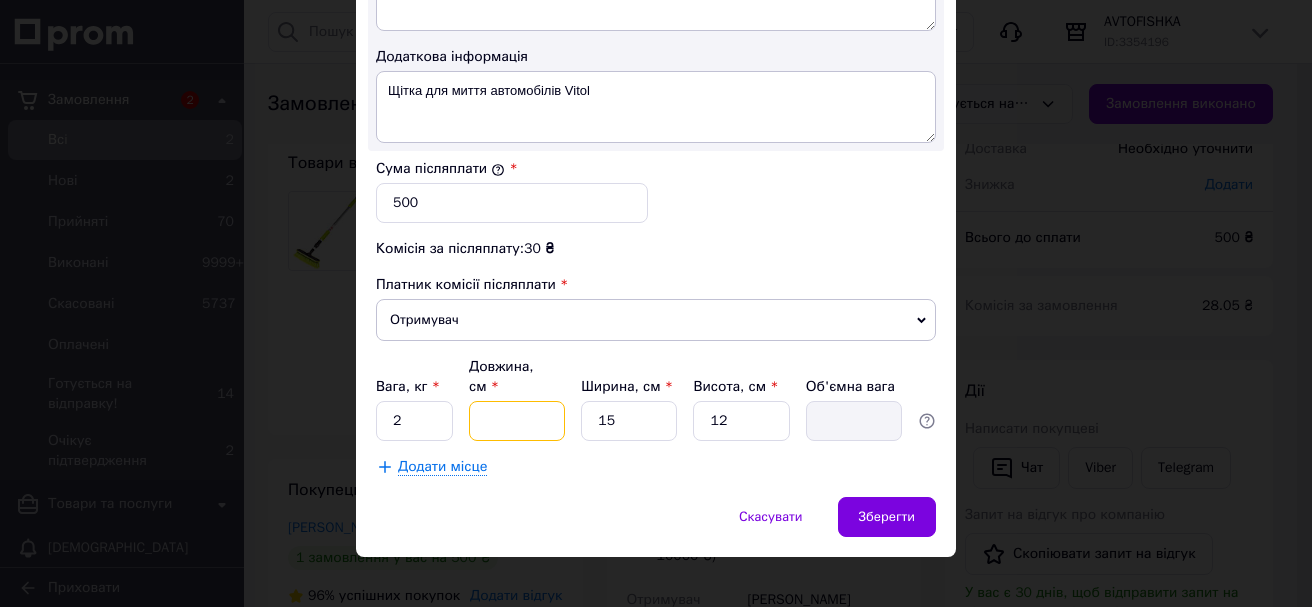 type on "1" 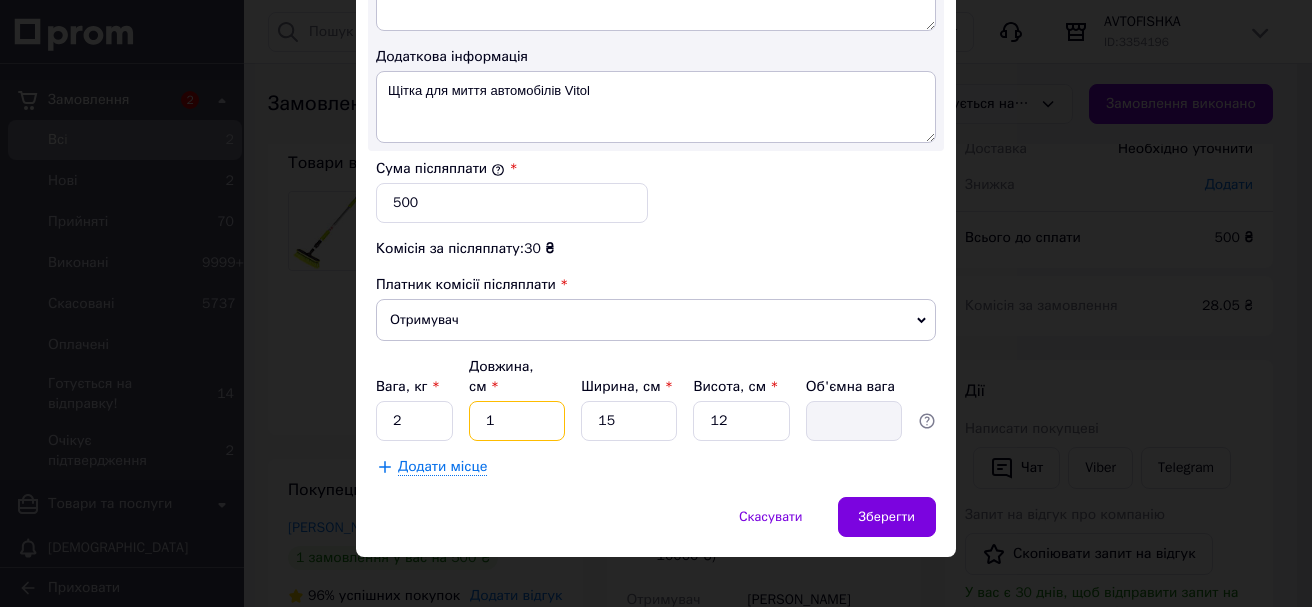 type on "0.1" 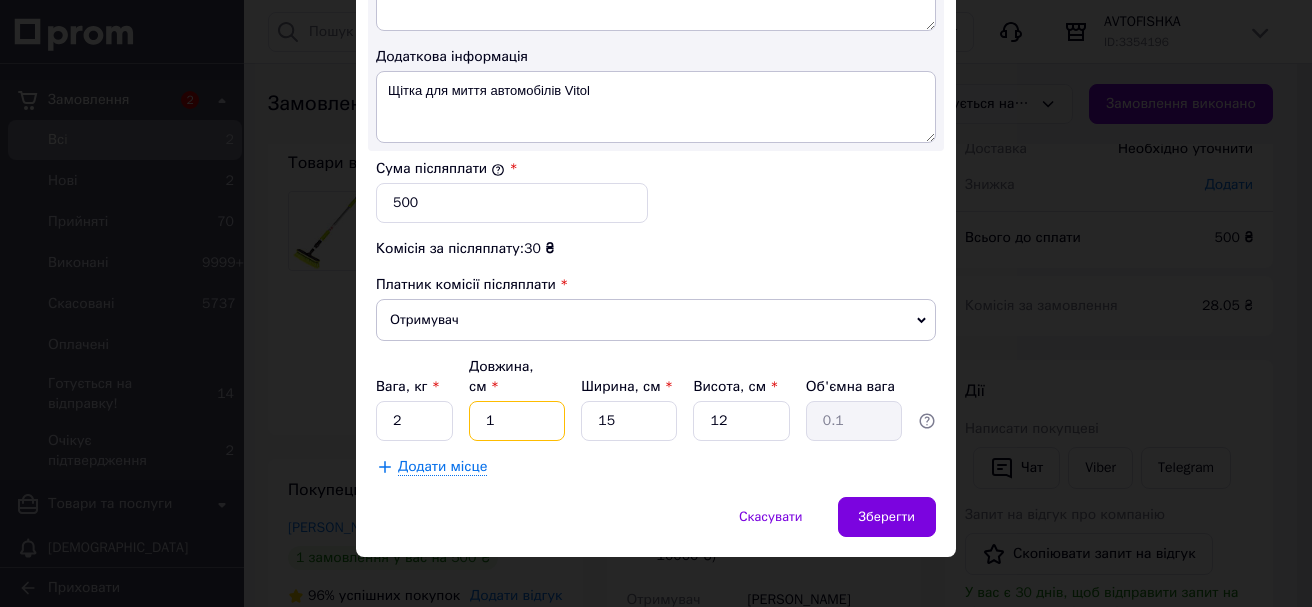 type on "12" 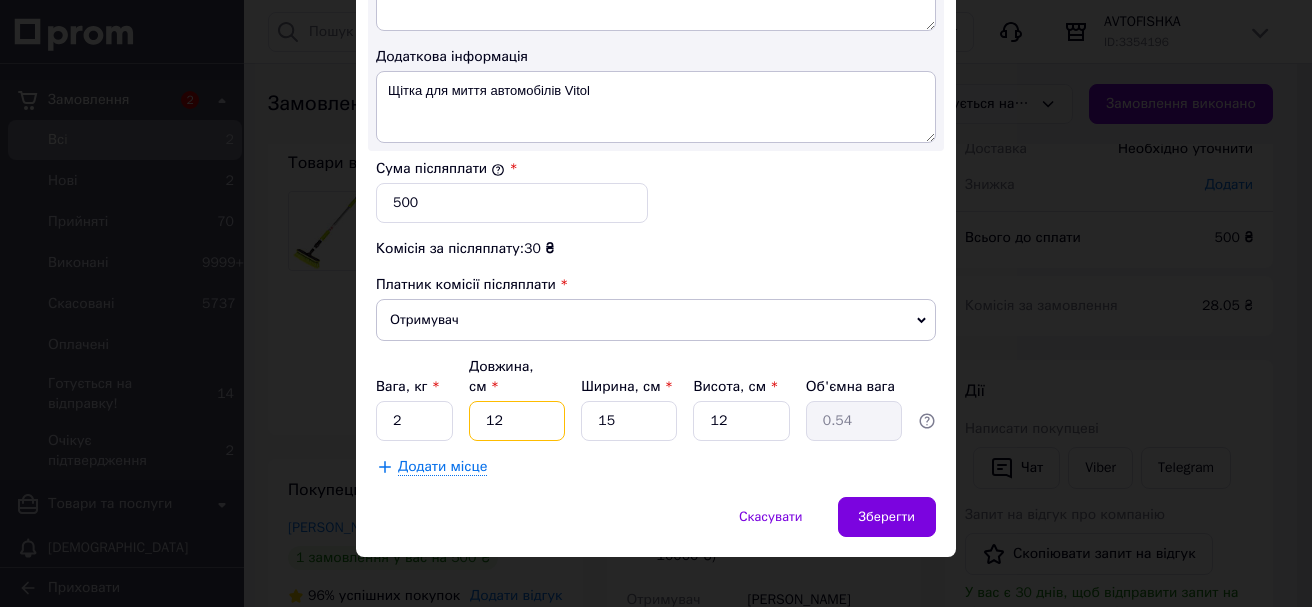 type on "120" 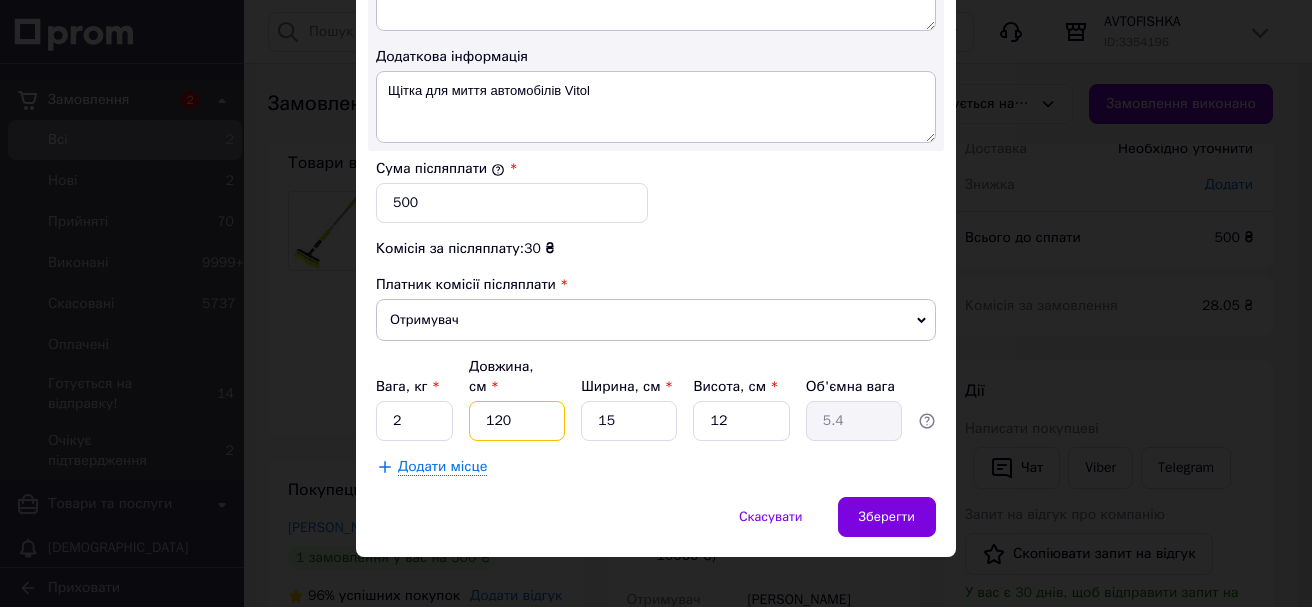 type on "120" 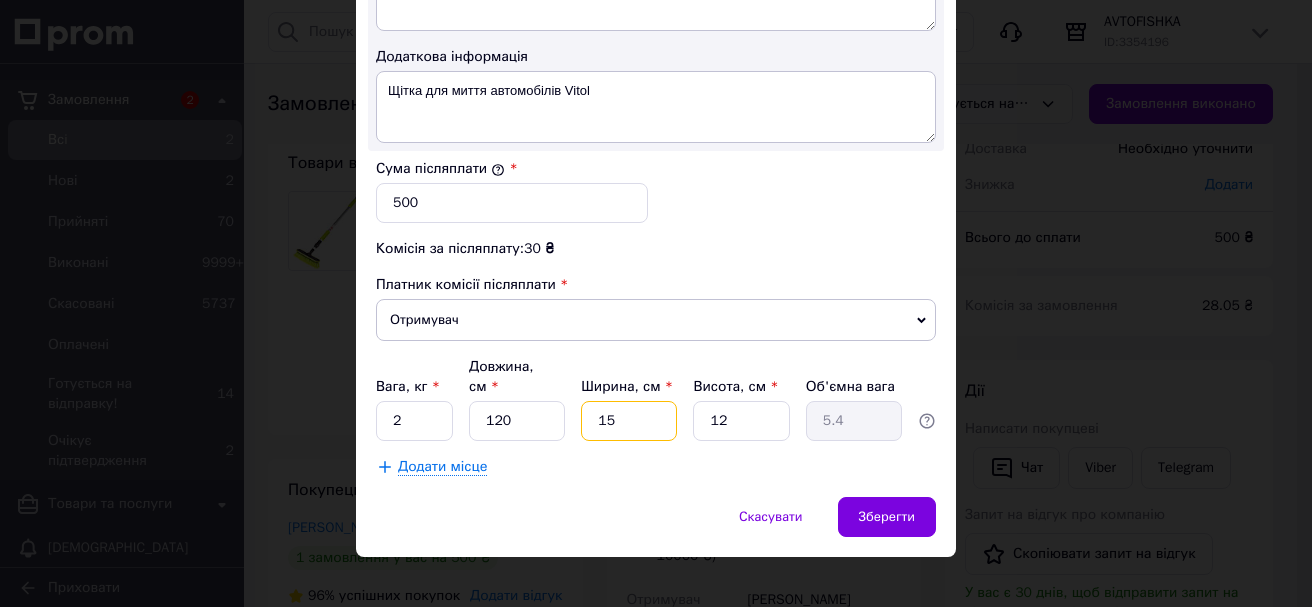 click on "15" at bounding box center [629, 421] 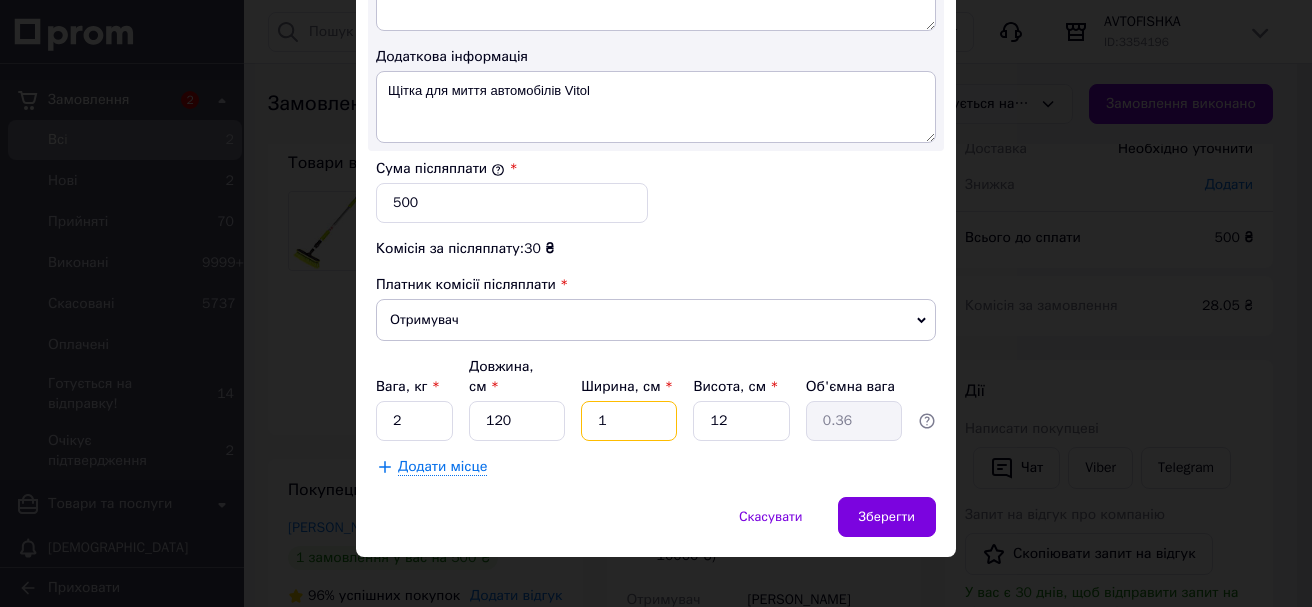 type 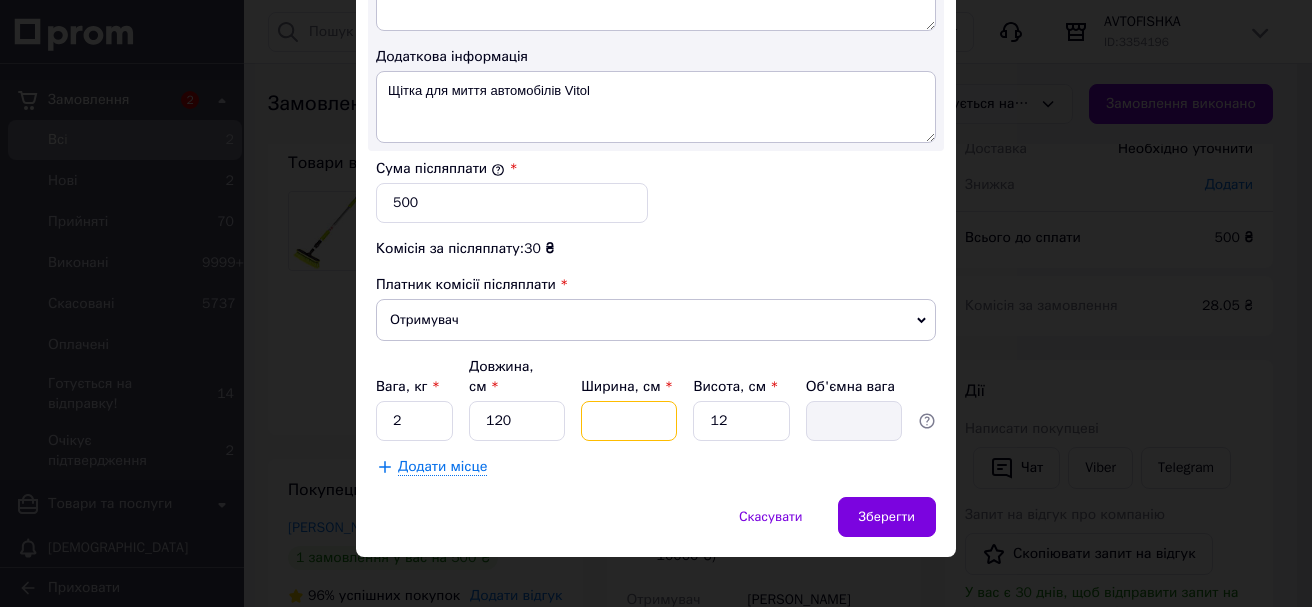 type on "1" 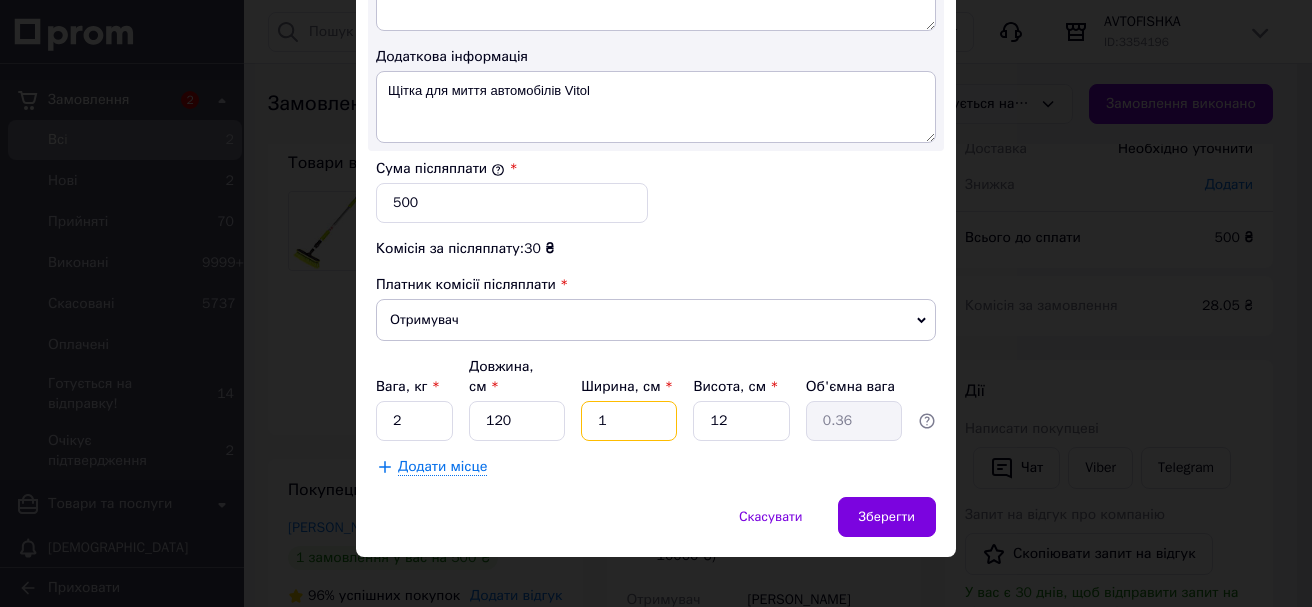 type on "10" 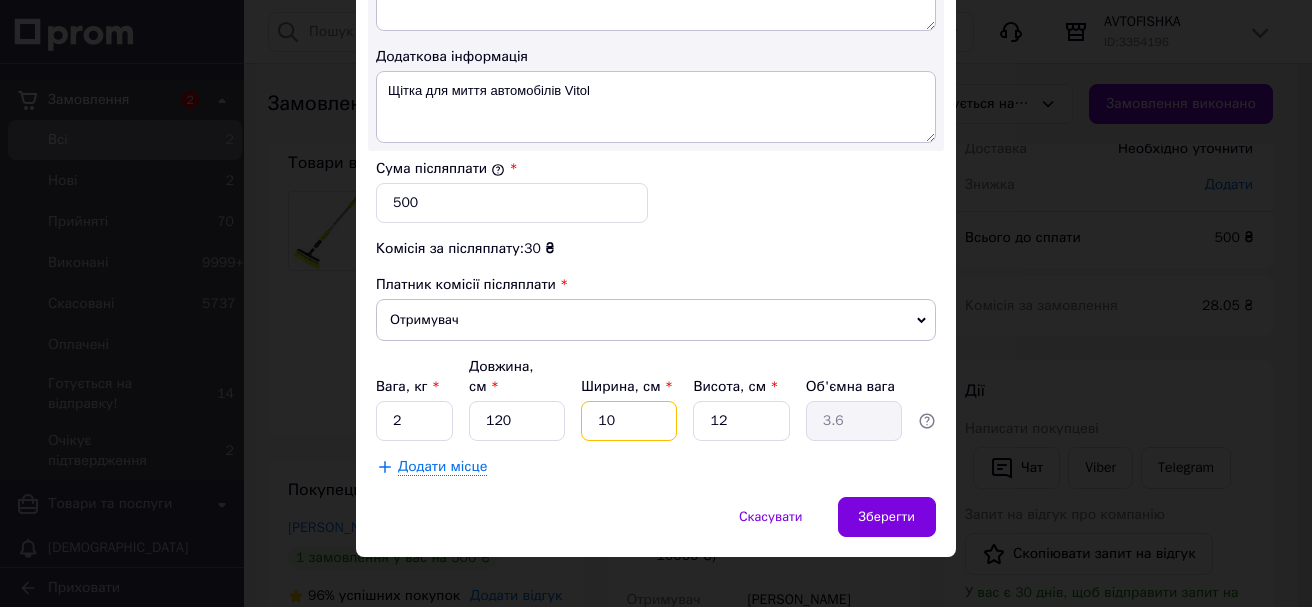 type on "10" 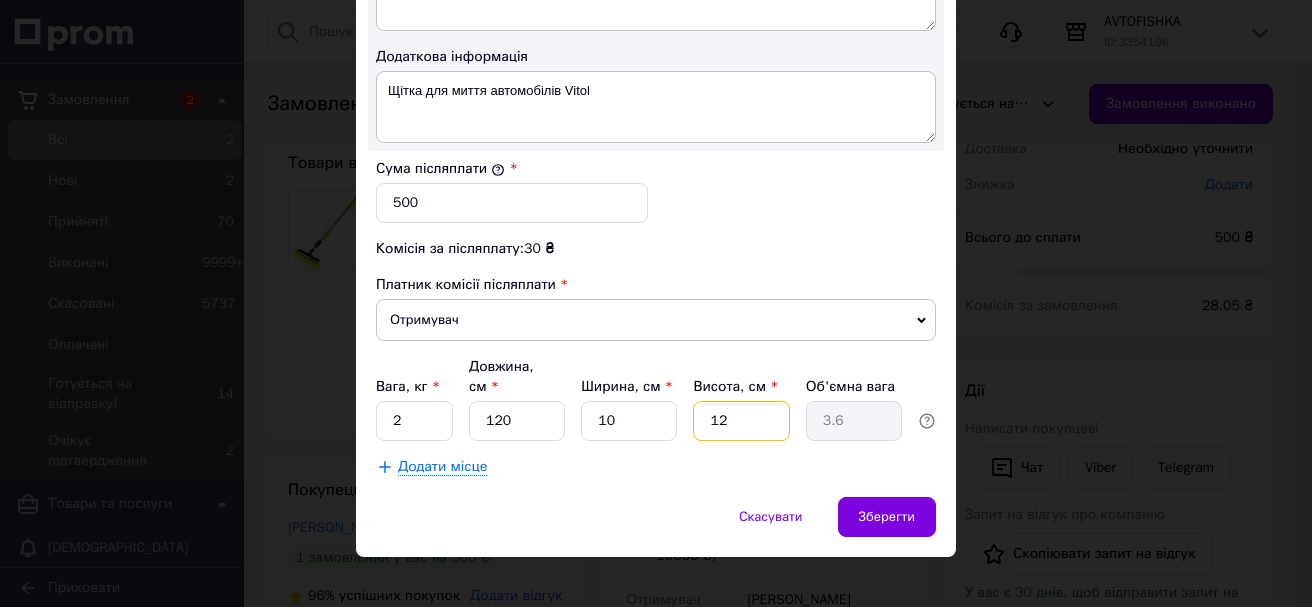 click on "12" at bounding box center (741, 421) 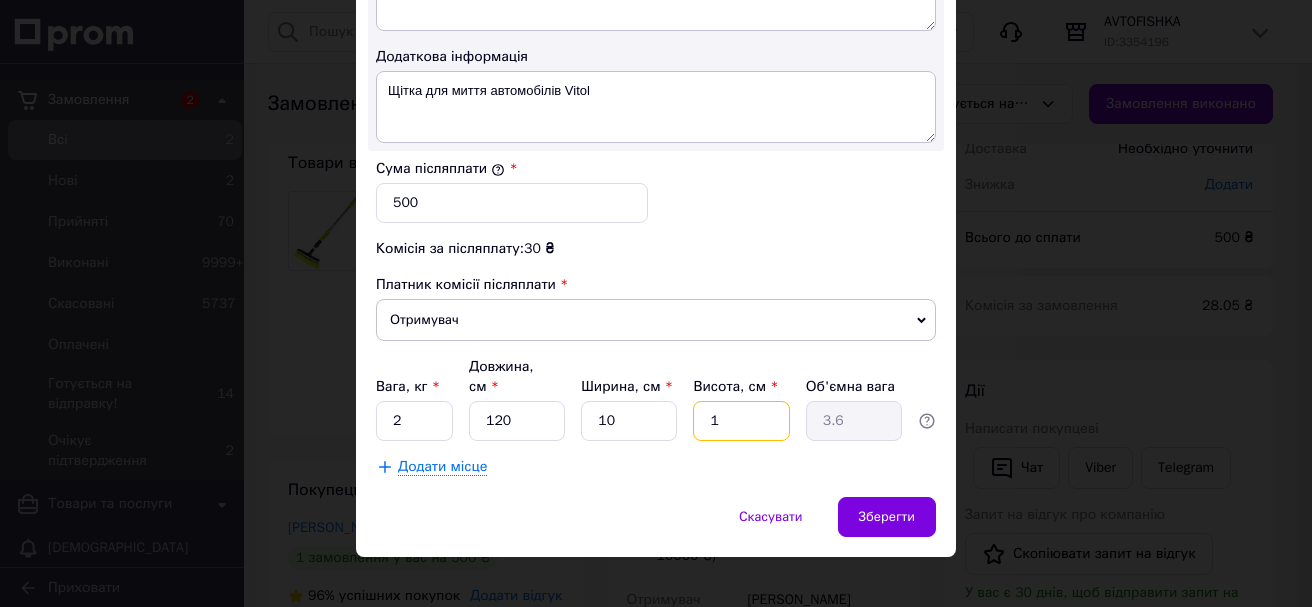 type on "0.3" 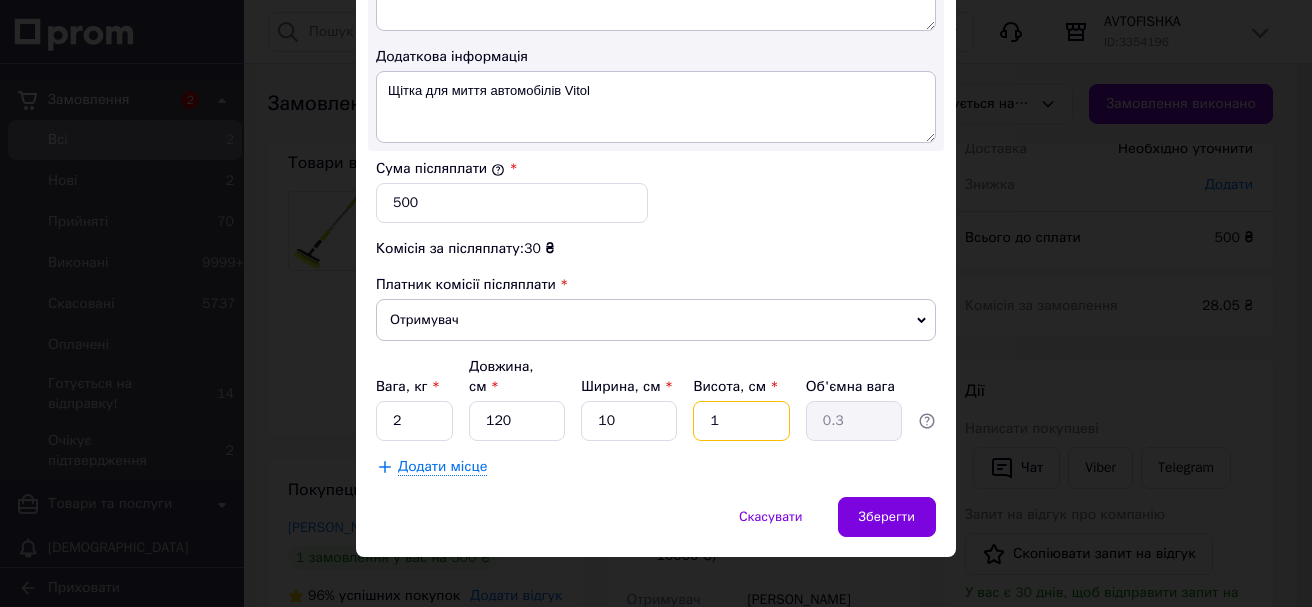 type on "15" 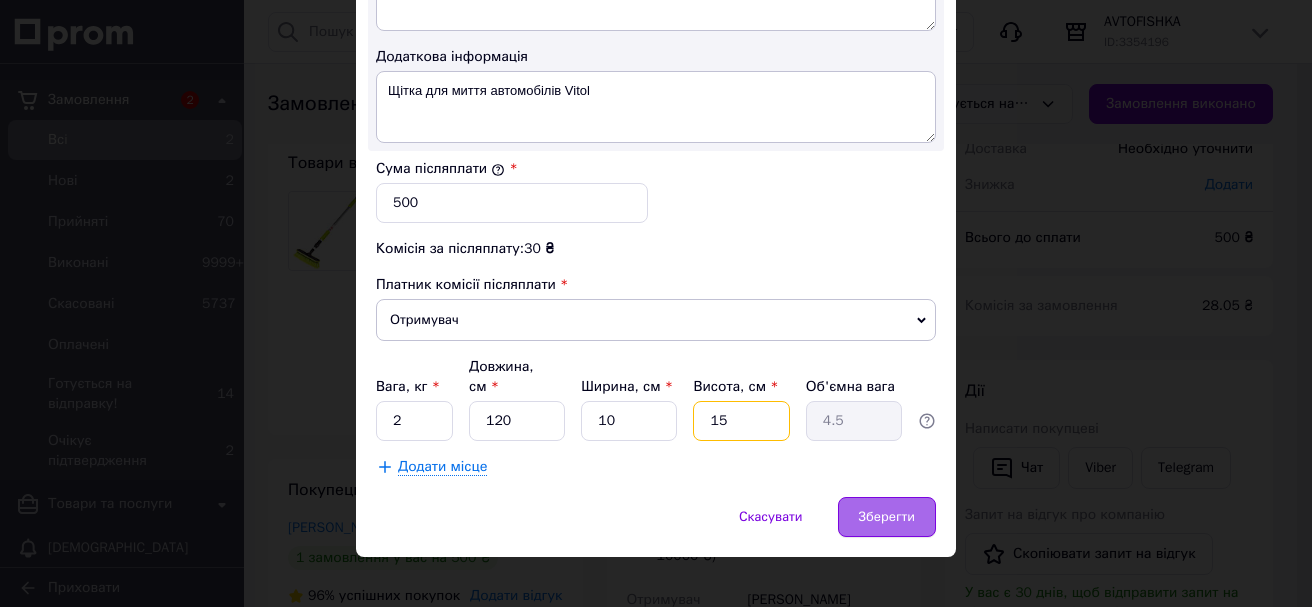 type on "15" 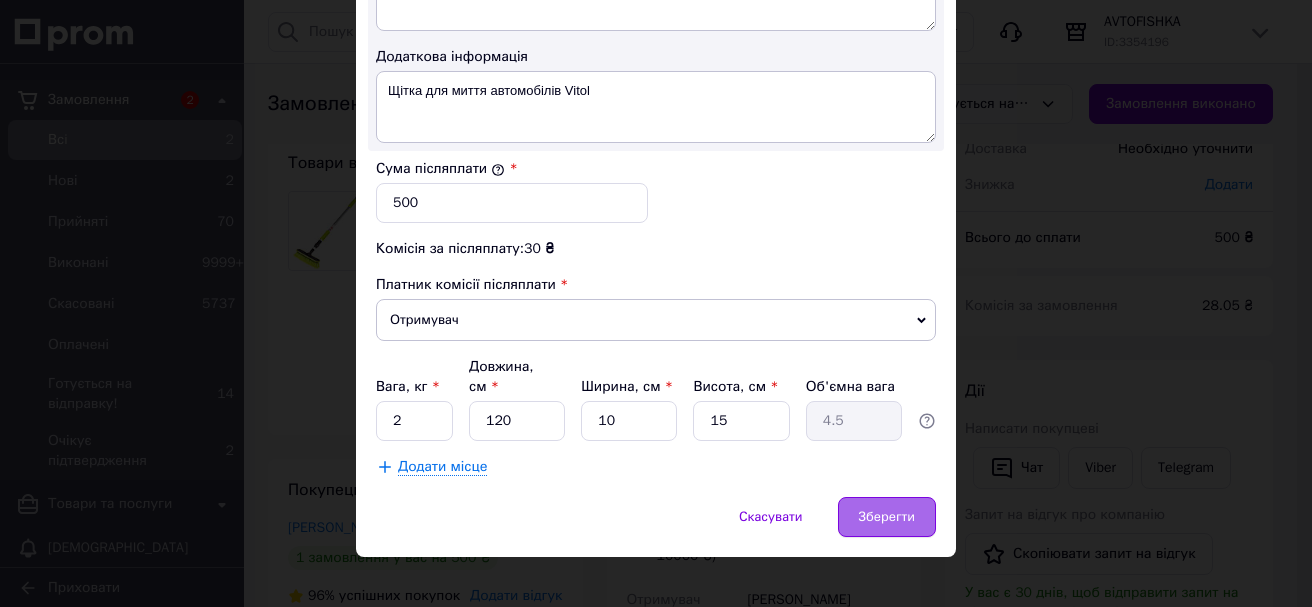 click on "Зберегти" at bounding box center [887, 517] 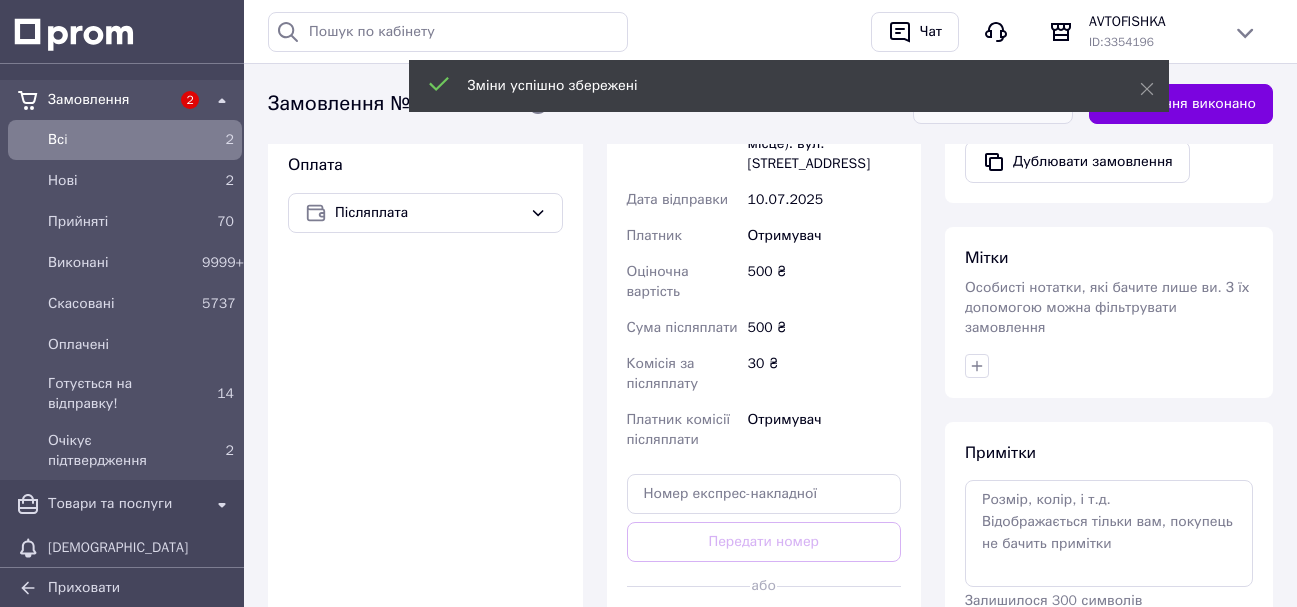 scroll, scrollTop: 800, scrollLeft: 0, axis: vertical 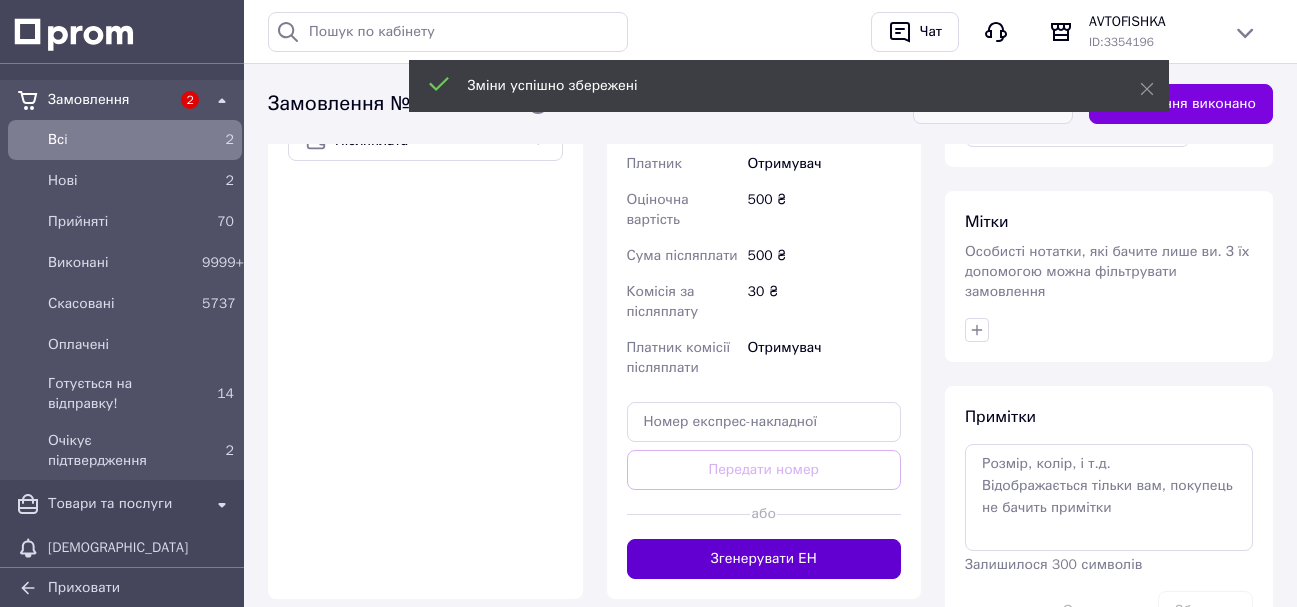 click on "Згенерувати ЕН" at bounding box center [764, 559] 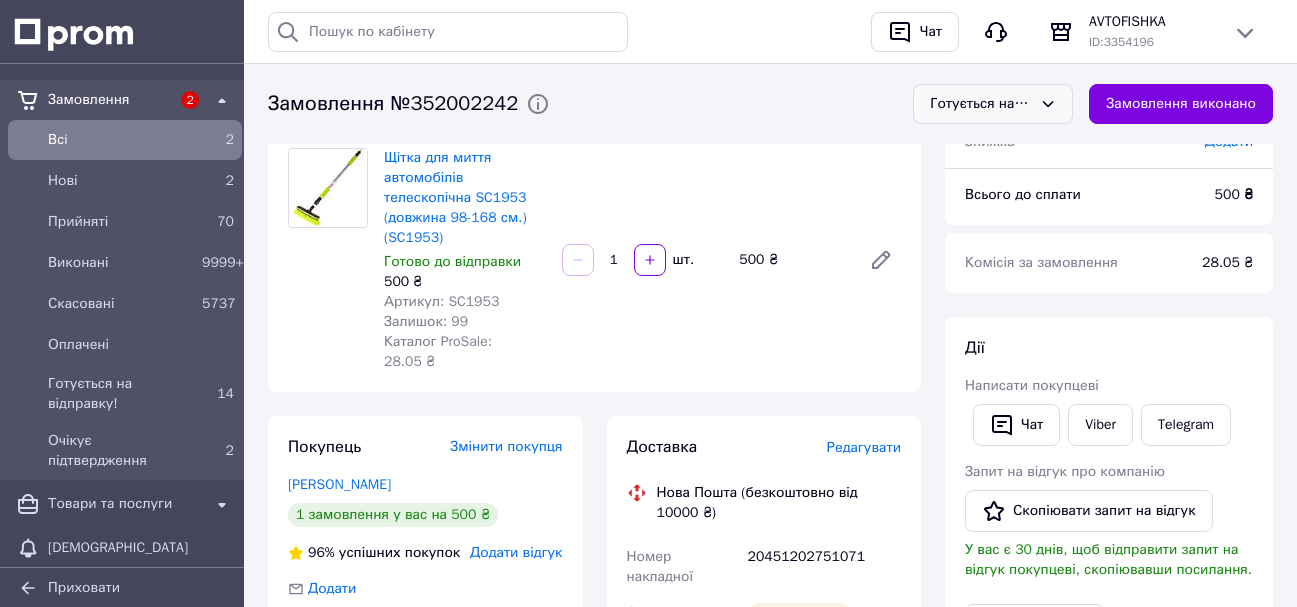 scroll, scrollTop: 0, scrollLeft: 0, axis: both 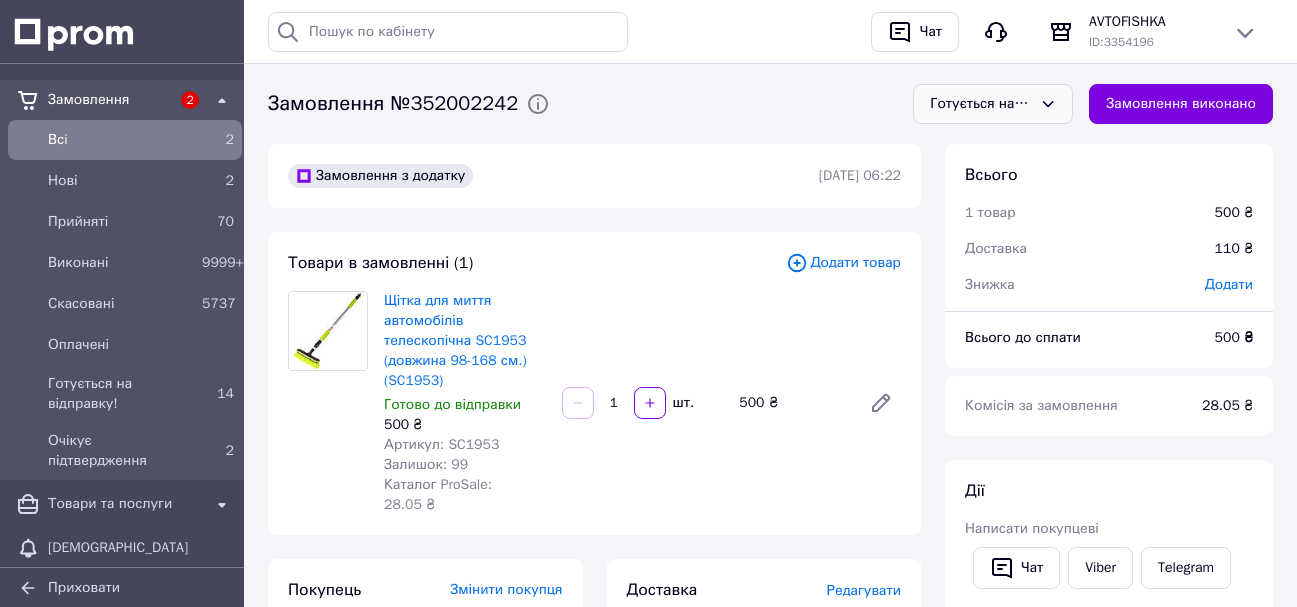 click on "Всi 2" at bounding box center (125, 140) 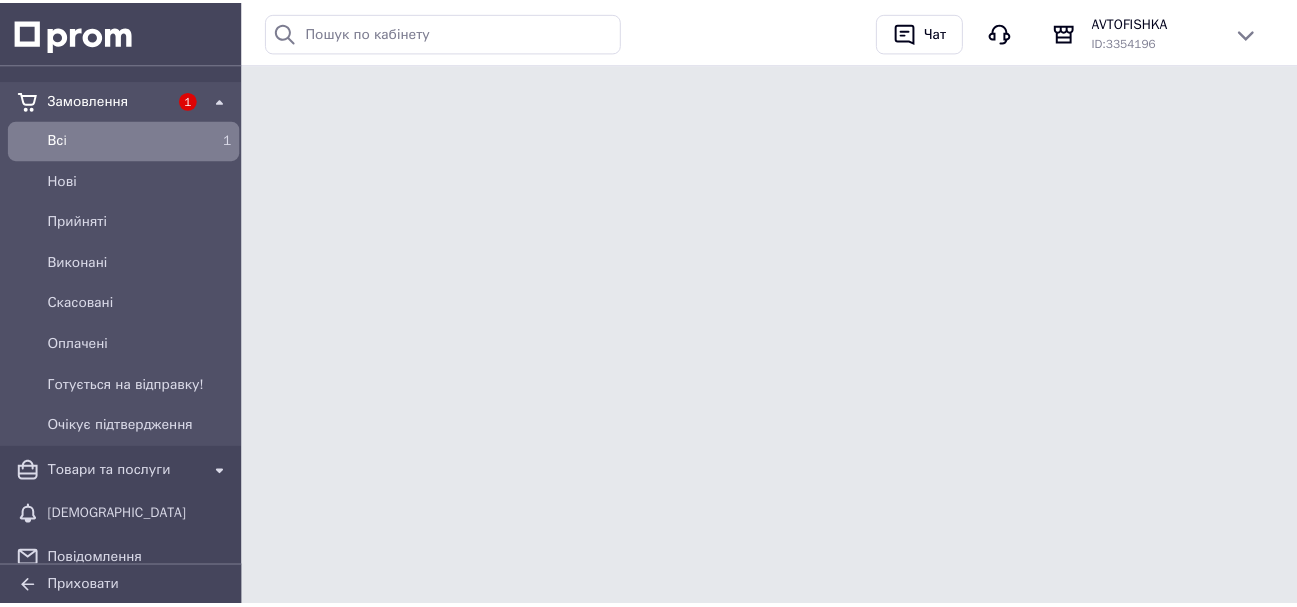 scroll, scrollTop: 0, scrollLeft: 0, axis: both 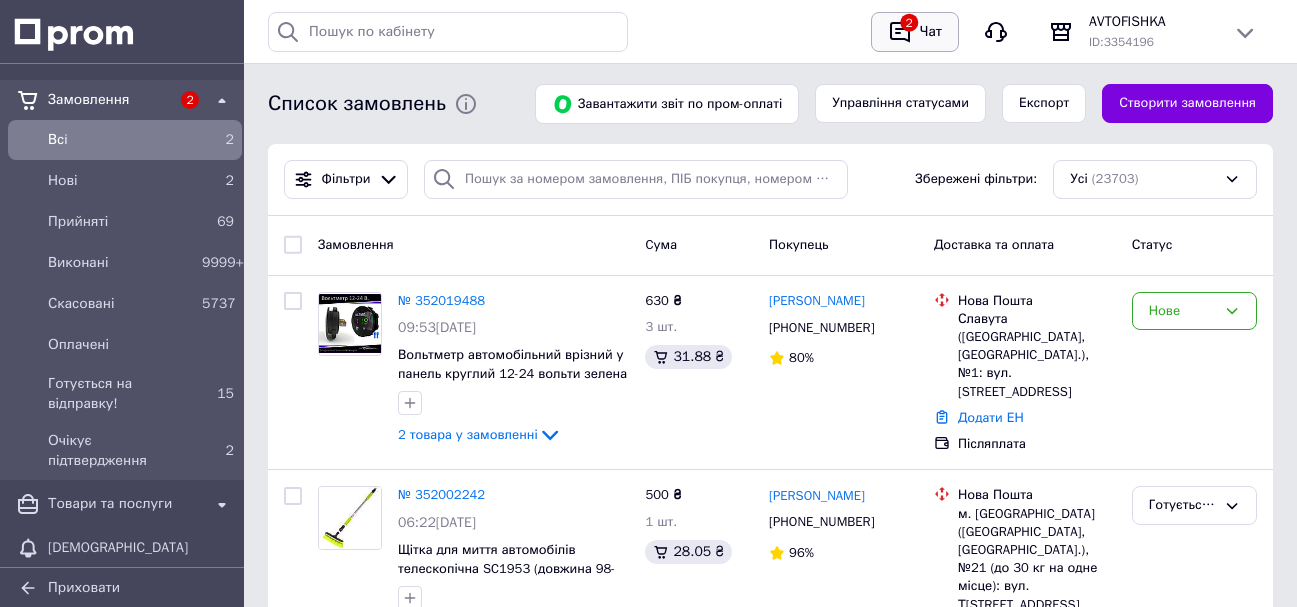 click on "2" at bounding box center (900, 32) 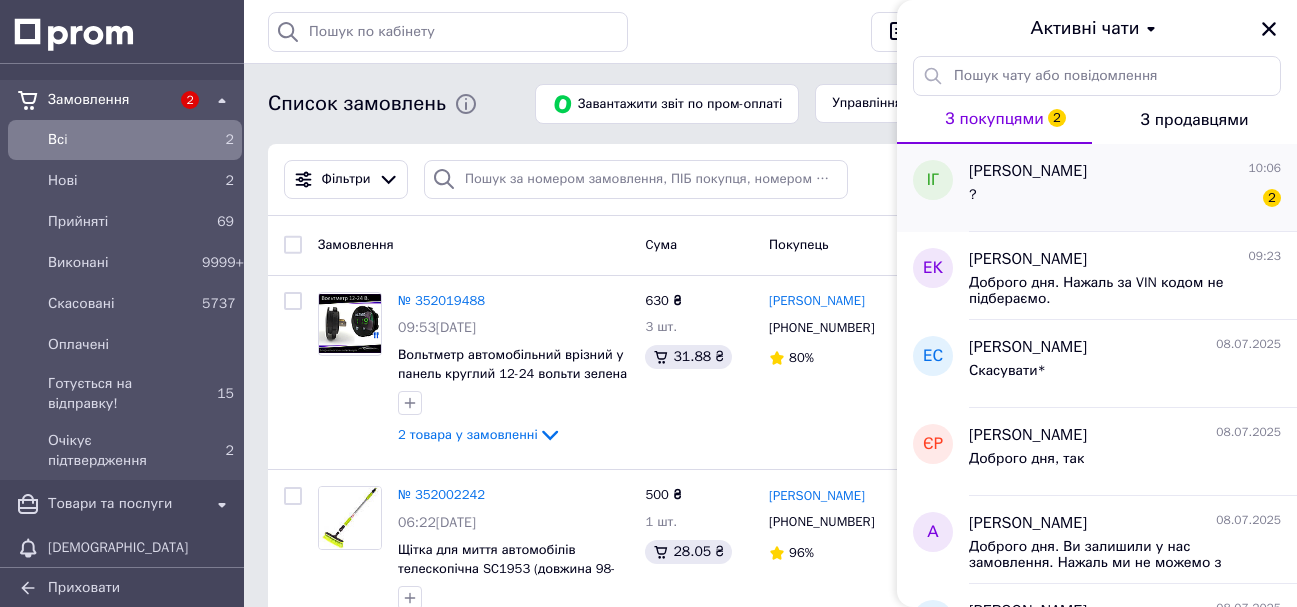 click on "? 2" at bounding box center [1125, 199] 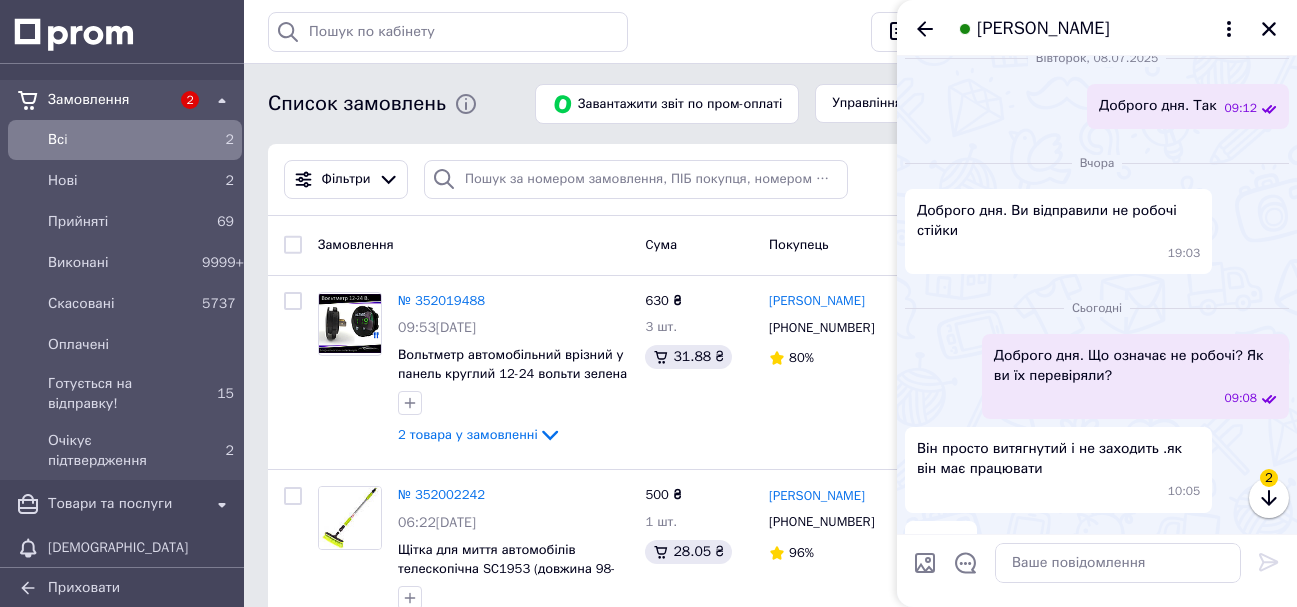 scroll, scrollTop: 508, scrollLeft: 0, axis: vertical 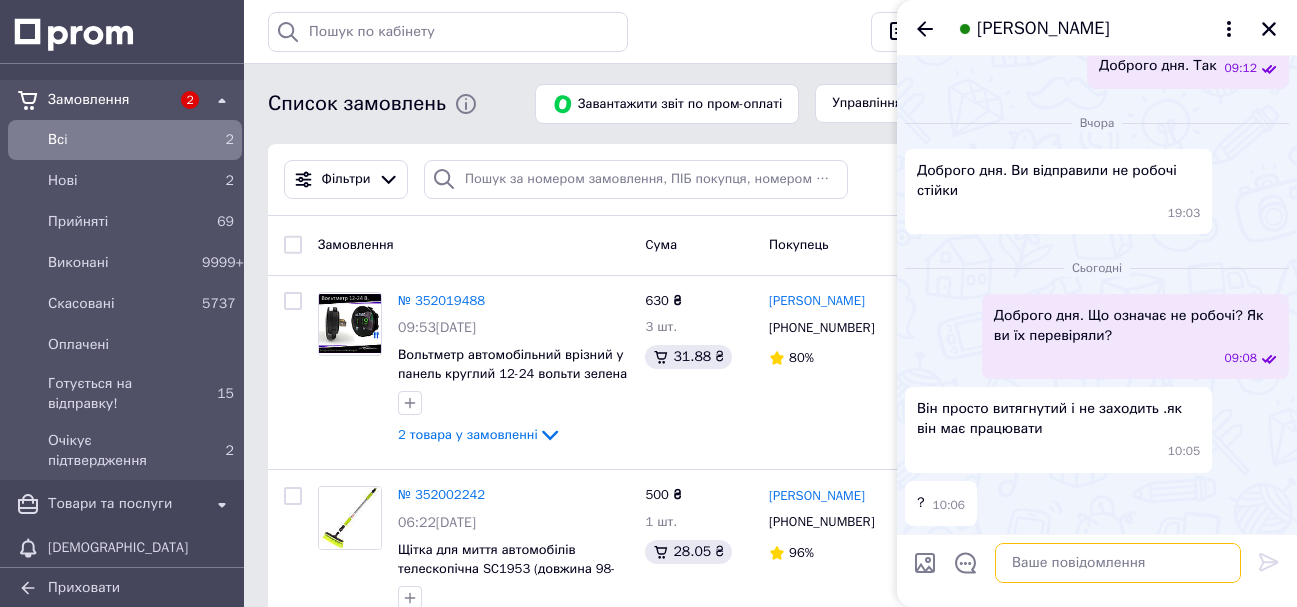 click at bounding box center [1118, 563] 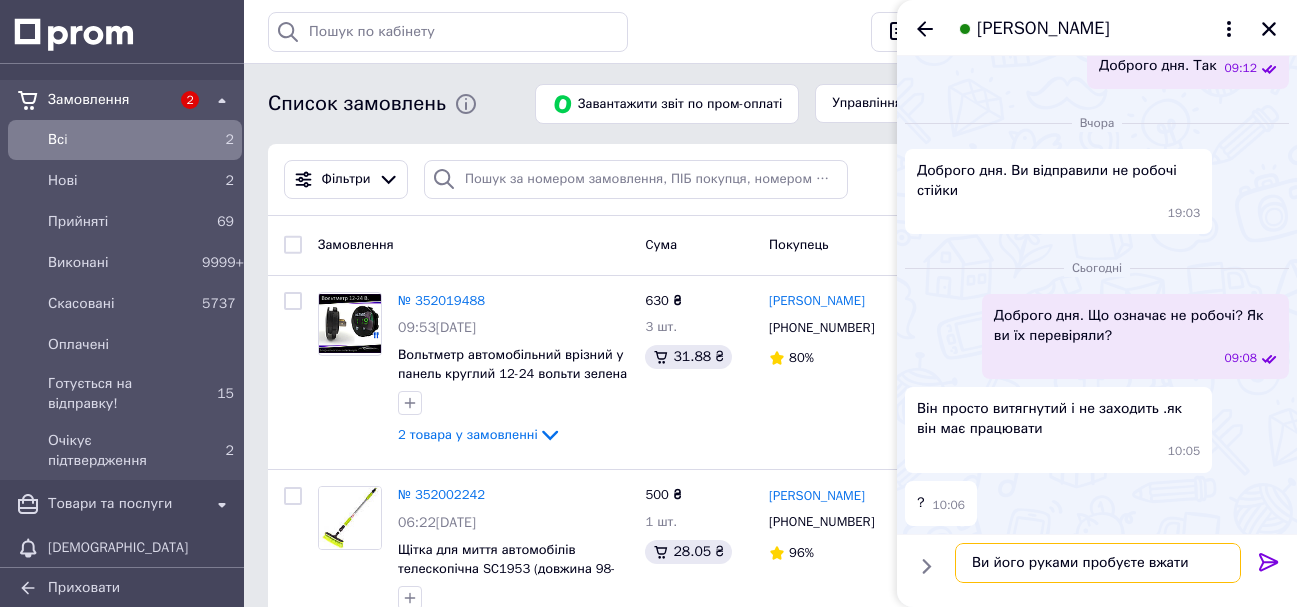 type on "Ви його руками пробуєте вжати?" 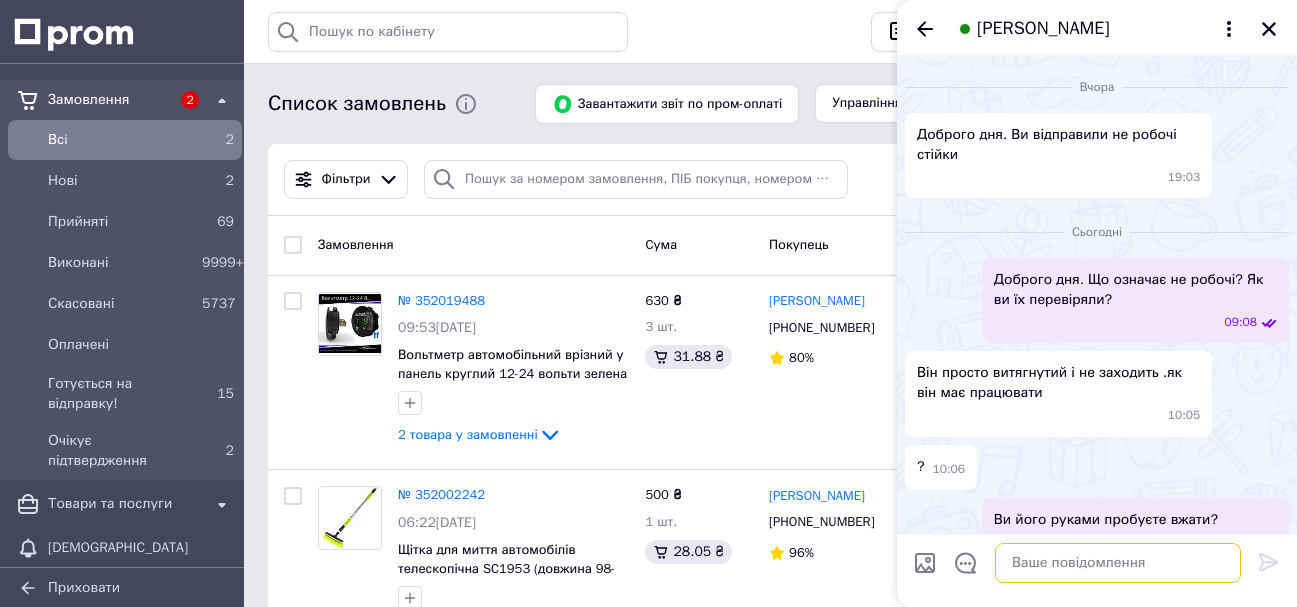 scroll, scrollTop: 525, scrollLeft: 0, axis: vertical 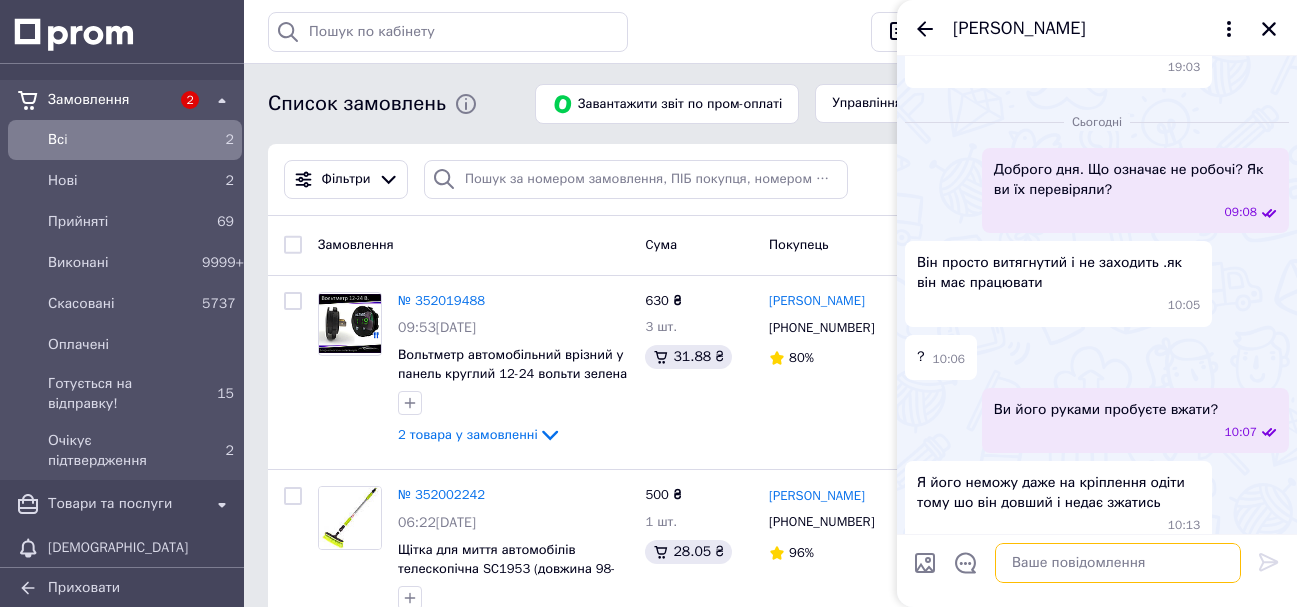 click at bounding box center [1118, 563] 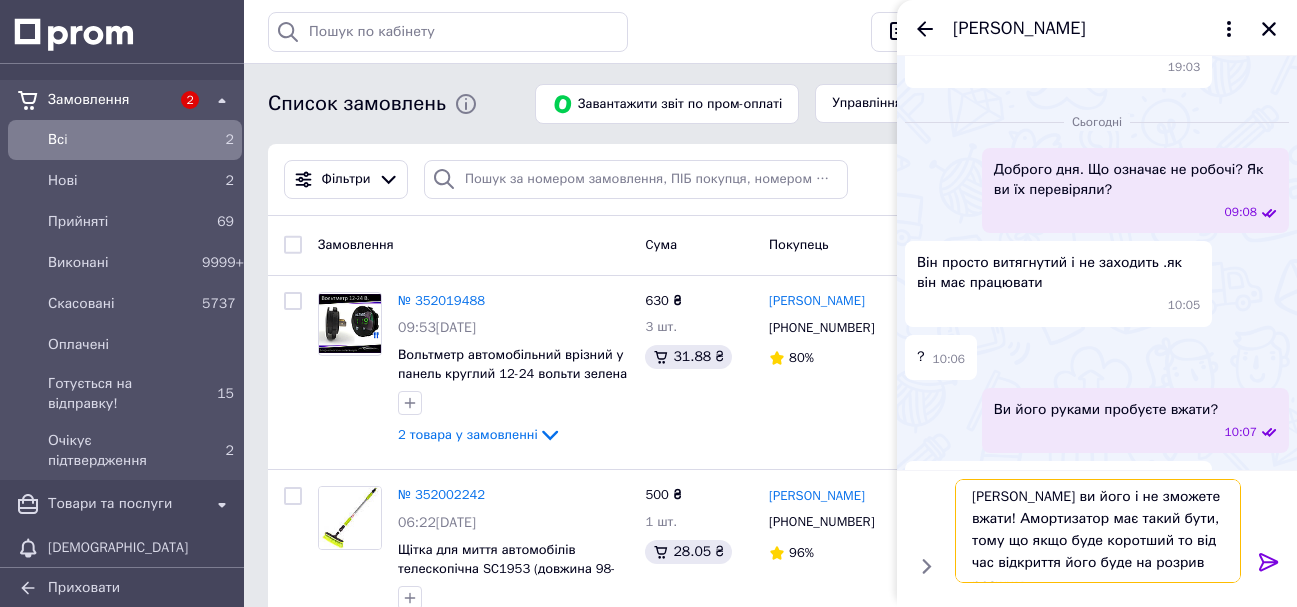 scroll, scrollTop: 2, scrollLeft: 0, axis: vertical 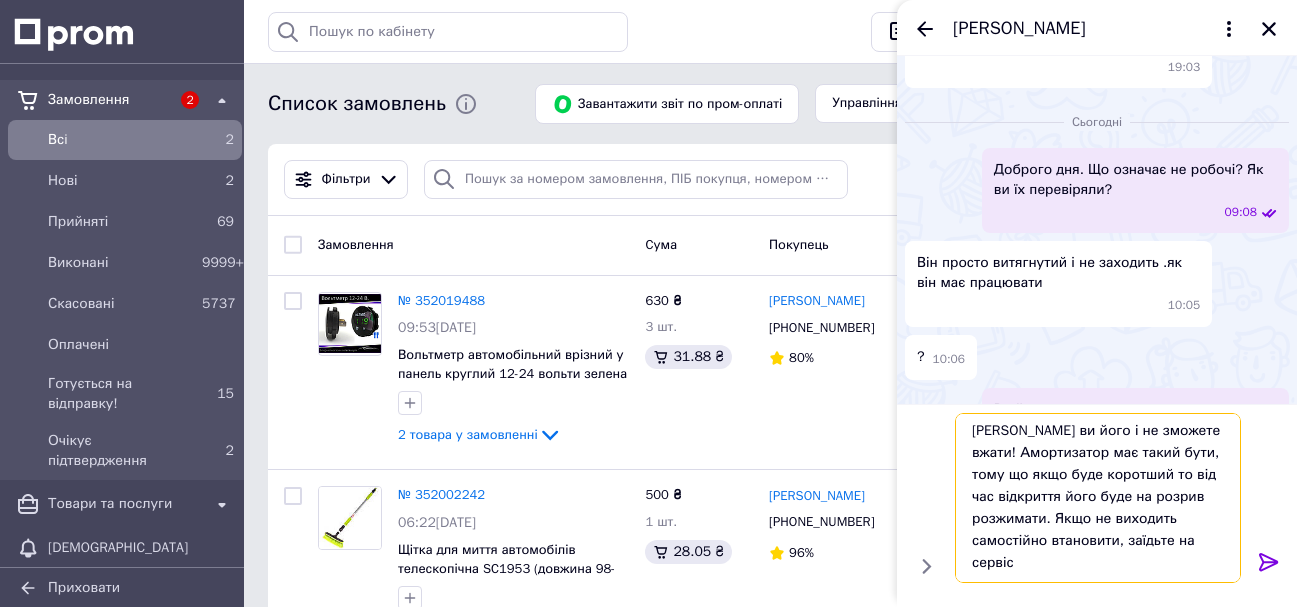 click on "Руками ви його і не зможете вжати! Амортизатор має такий бути, тому що якщо буде коротший то від час відкриття його буде на розрив розжимати. Якщо не виходить самостійно втановити, заїдьте на сервіс" at bounding box center (1098, 498) 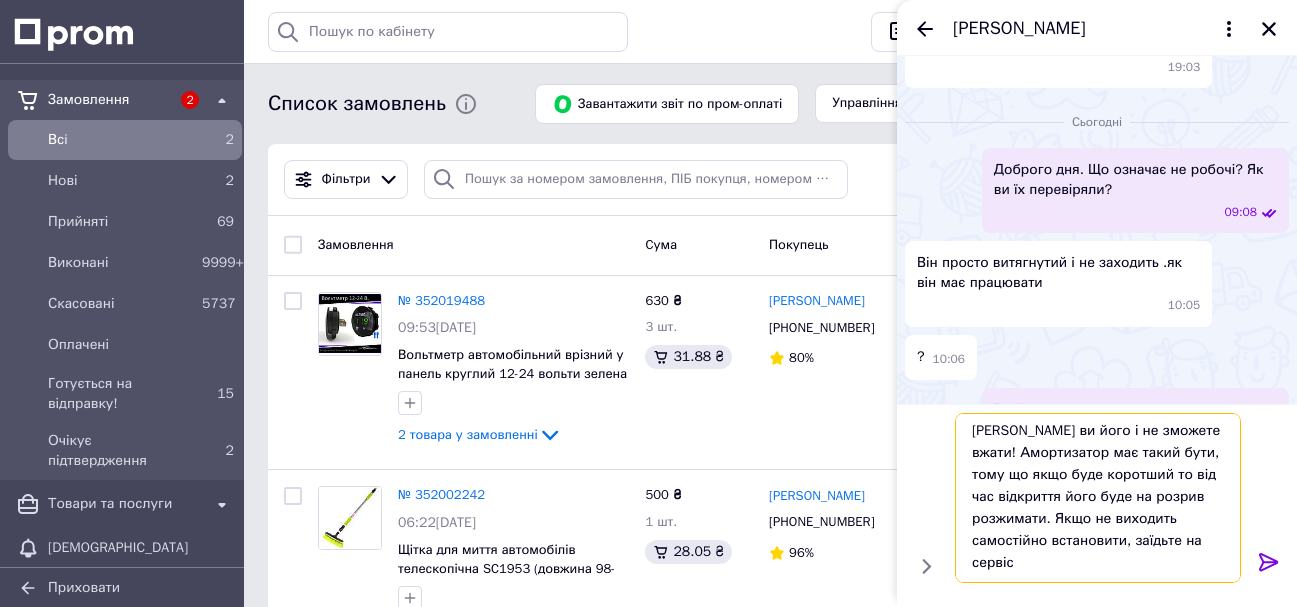 click on "Руками ви його і не зможете вжати! Амортизатор має такий бути, тому що якщо буде коротший то від час відкриття його буде на розрив розжимати. Якщо не виходить самостійно встановити, заїдьте на сервіс" at bounding box center [1098, 498] 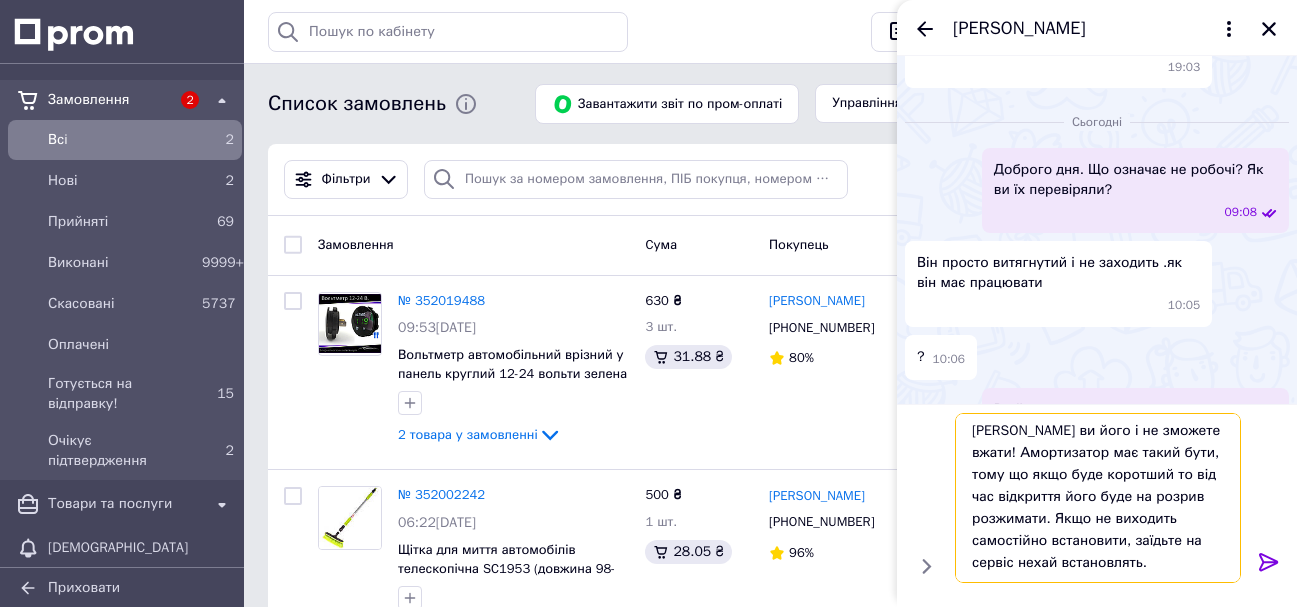 type on "Руками ви його і не зможете вжати! Амортизатор має такий бути, тому що якщо буде коротший то від час відкриття його буде на розрив розжимати. Якщо не виходить самостійно встановити, заїдьте на сервіс нехай встановлять." 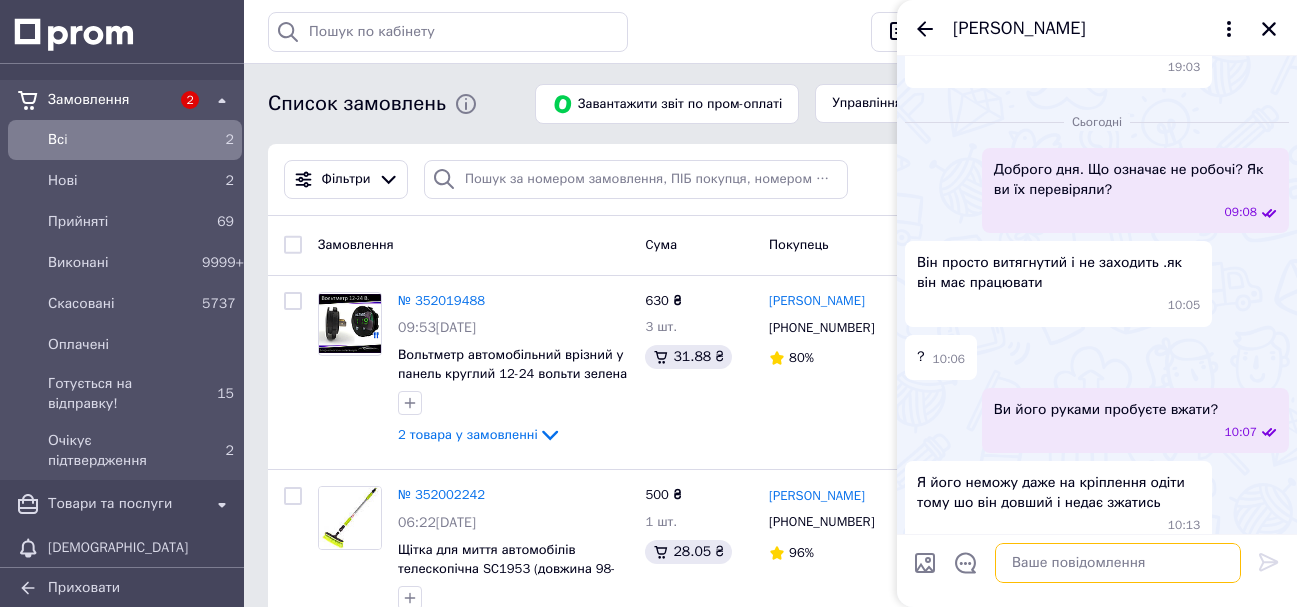 scroll, scrollTop: 0, scrollLeft: 0, axis: both 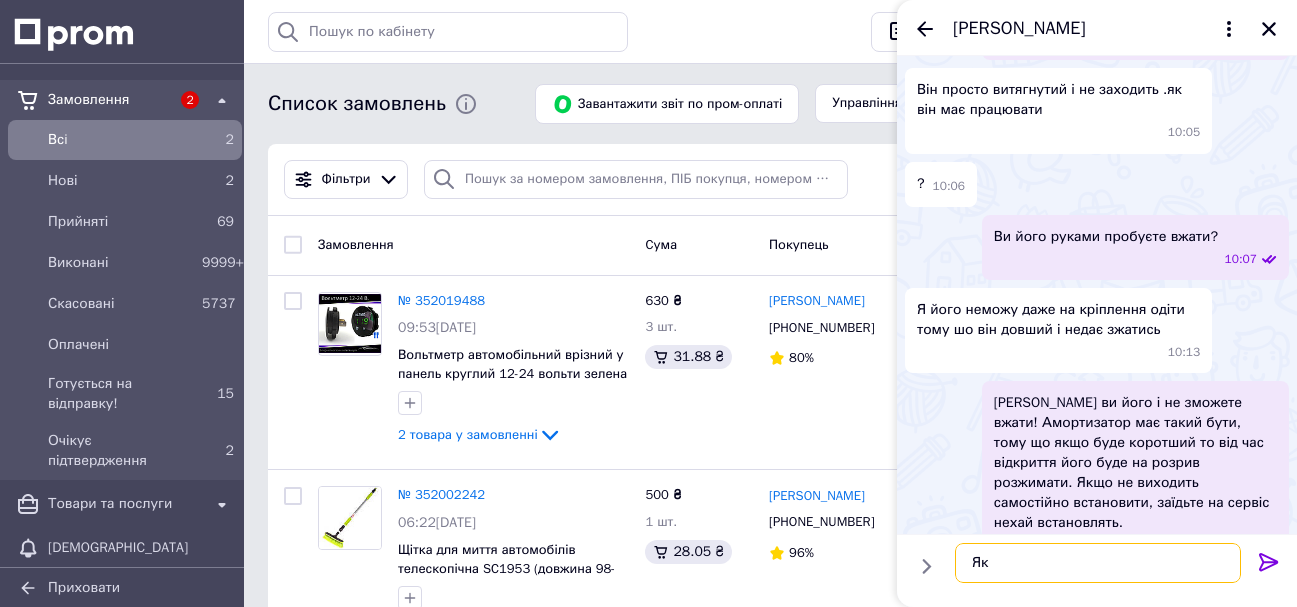 type on "Я" 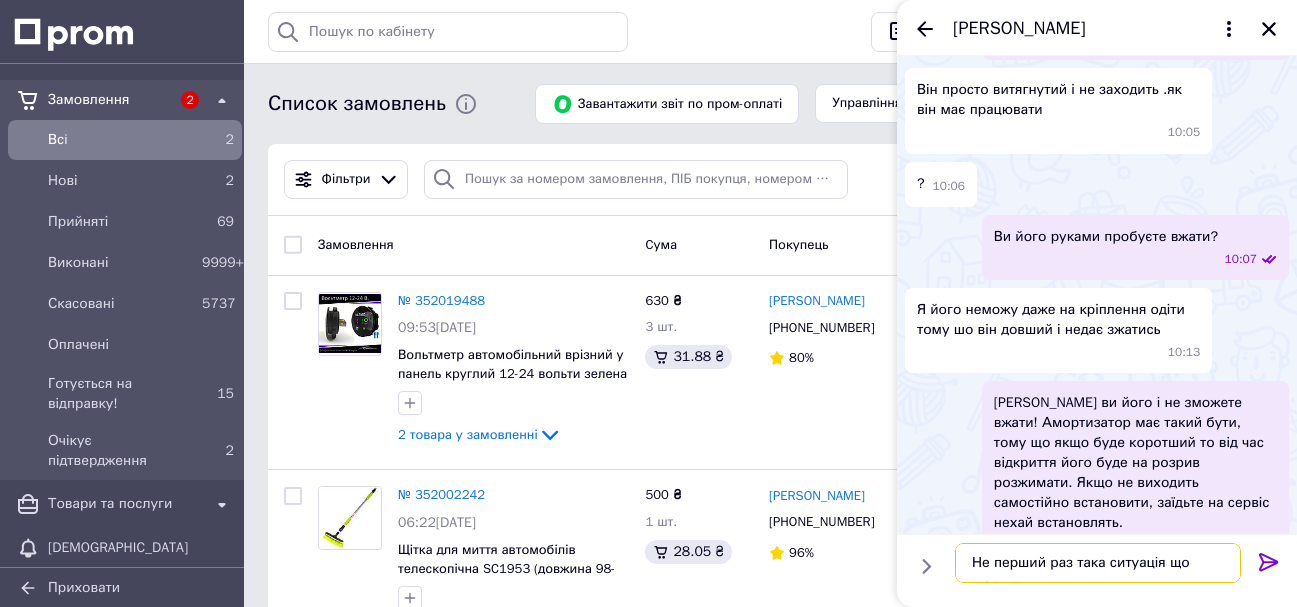 scroll, scrollTop: 811, scrollLeft: 0, axis: vertical 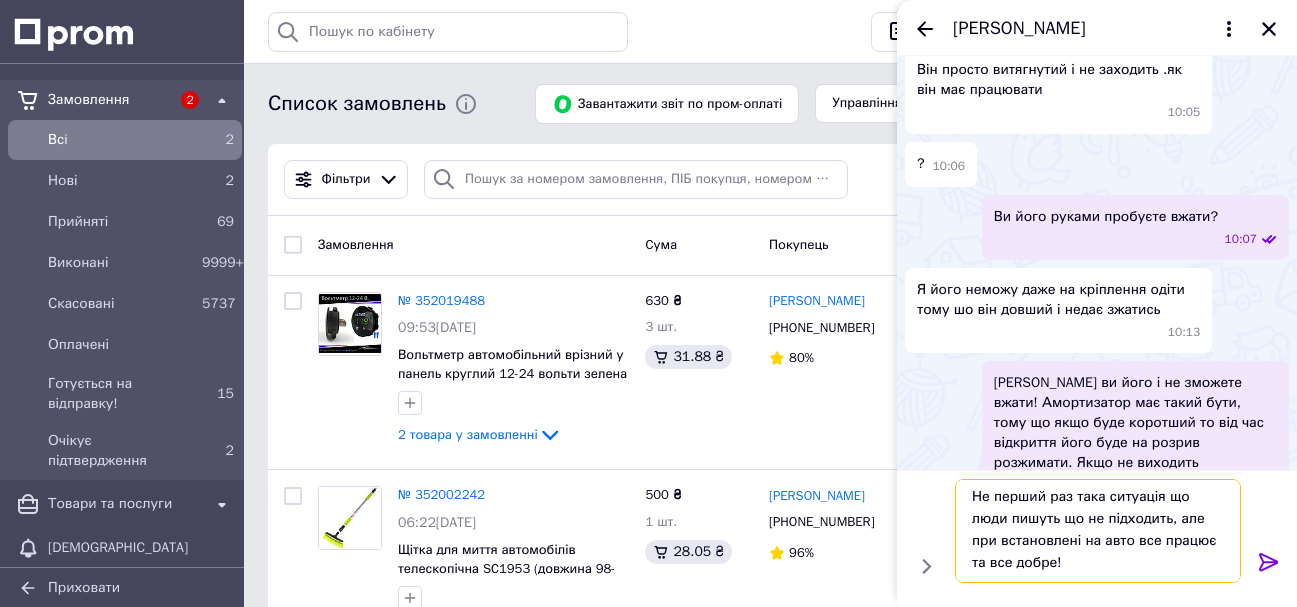 type on "Не перший раз така ситуація що люди пишуть що не підходить, але при встановлені на авто все працює та все добре!" 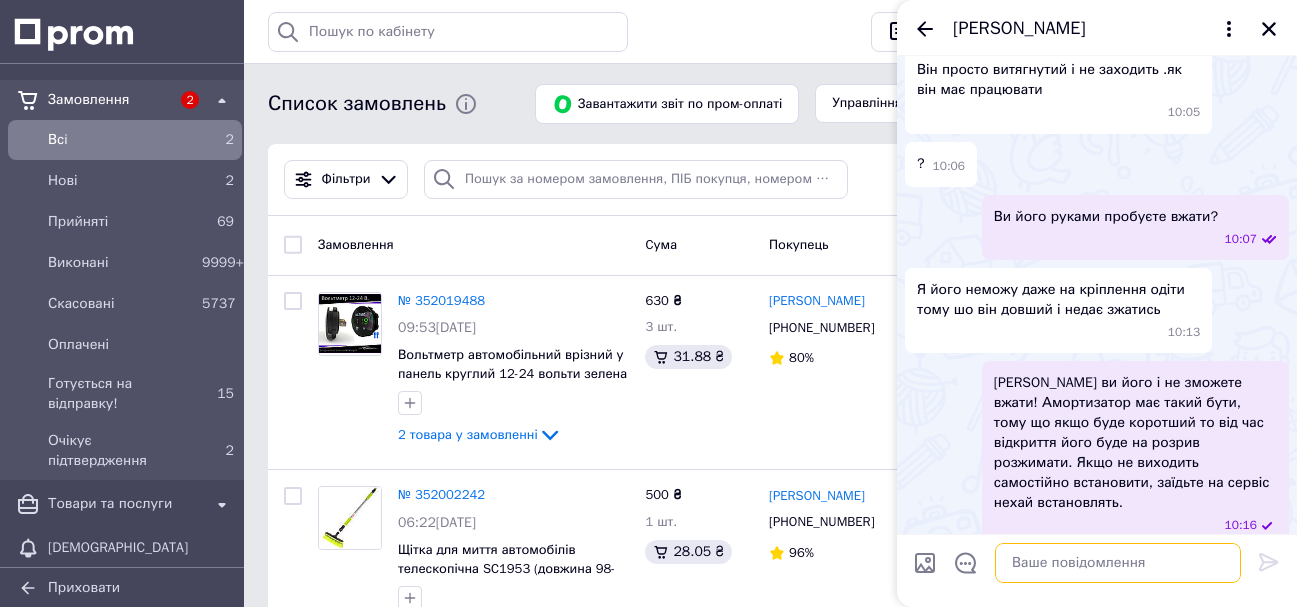 scroll, scrollTop: 0, scrollLeft: 0, axis: both 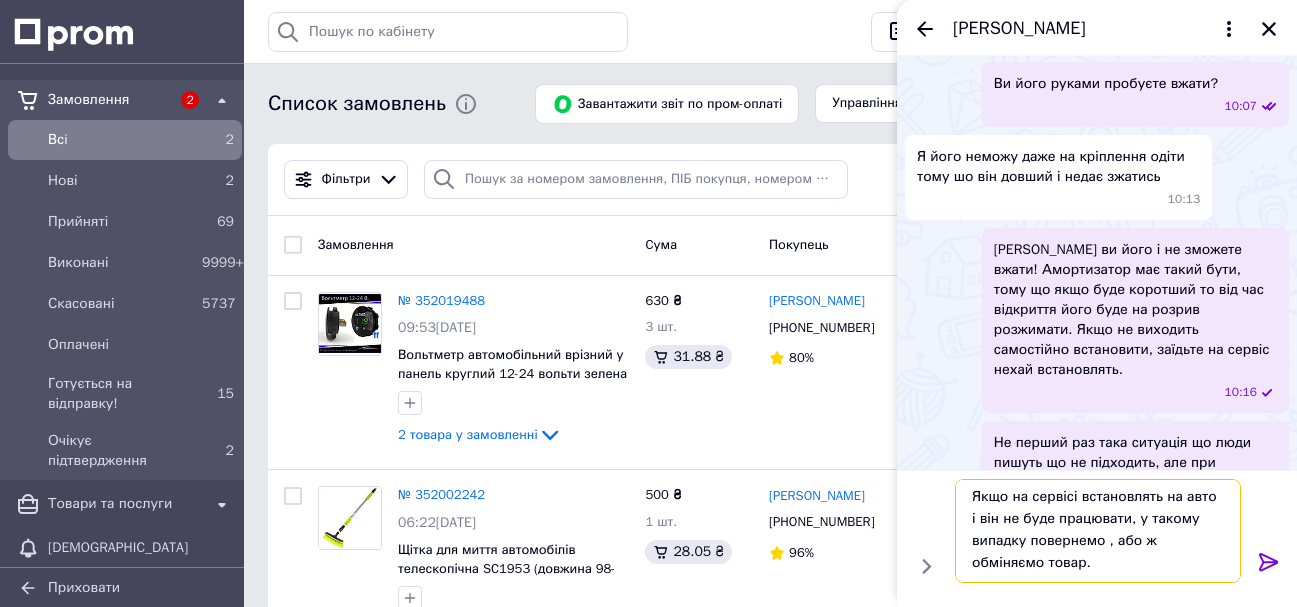 type on "Якщо на сервісі встановлять на авто і він не буде працювати, у такому випадку повернемо , або ж обміняємо товар." 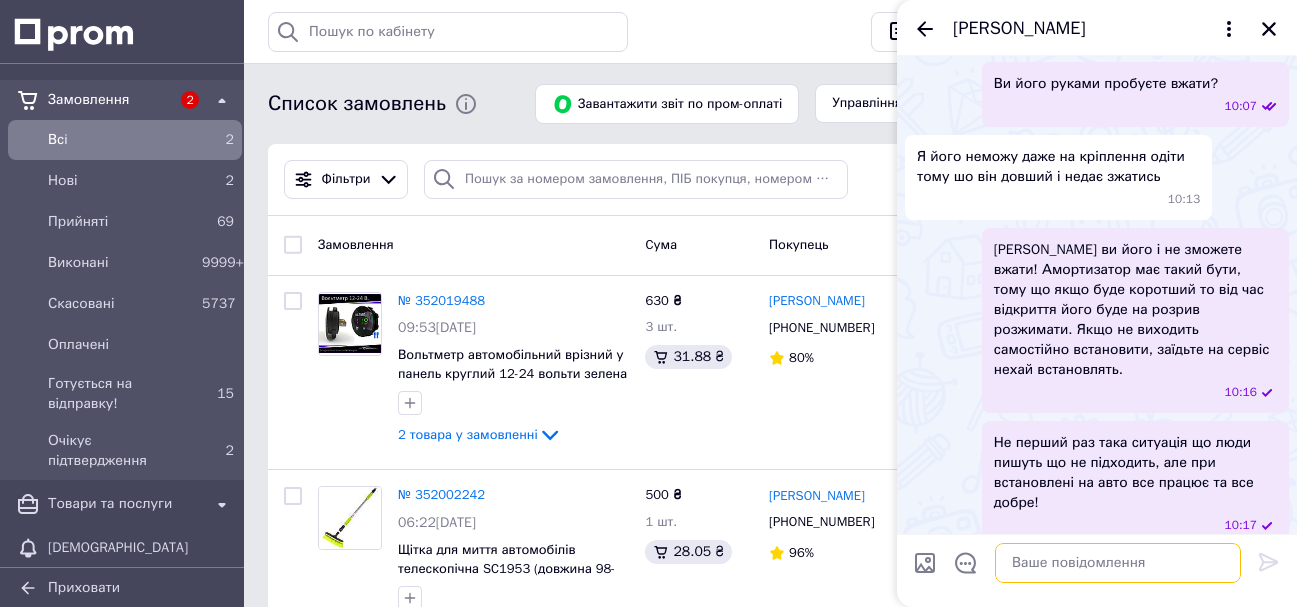 scroll, scrollTop: 0, scrollLeft: 0, axis: both 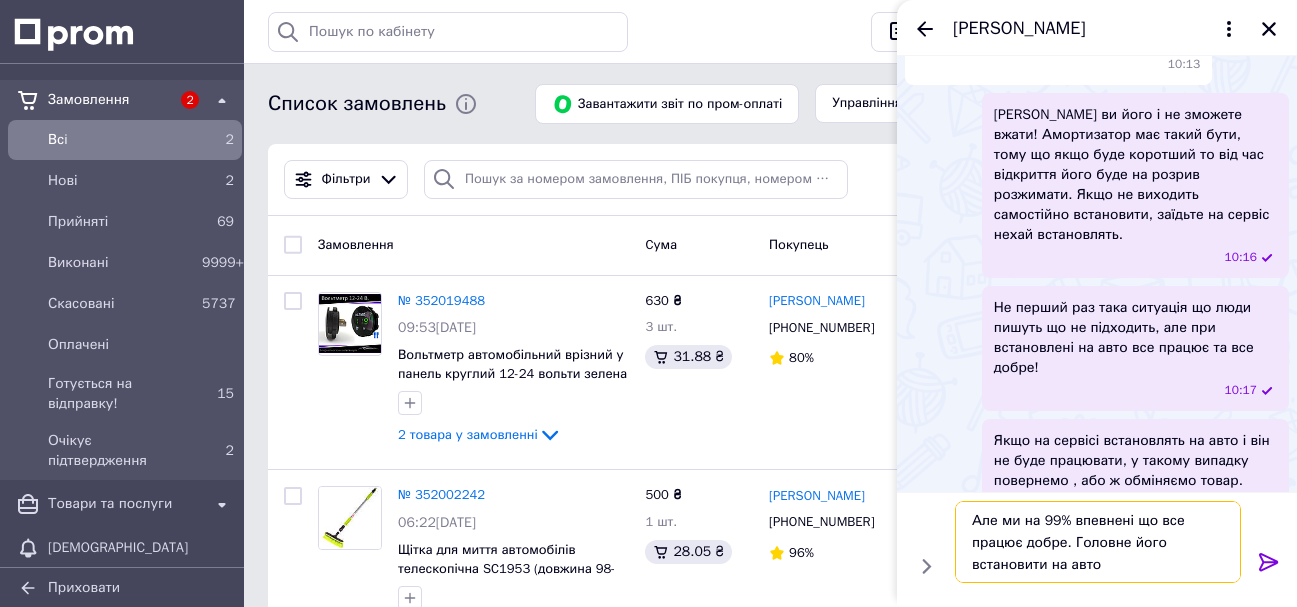 type on "Але ми на 99% впевнені що все працює добре. Головне його встановити на авто!" 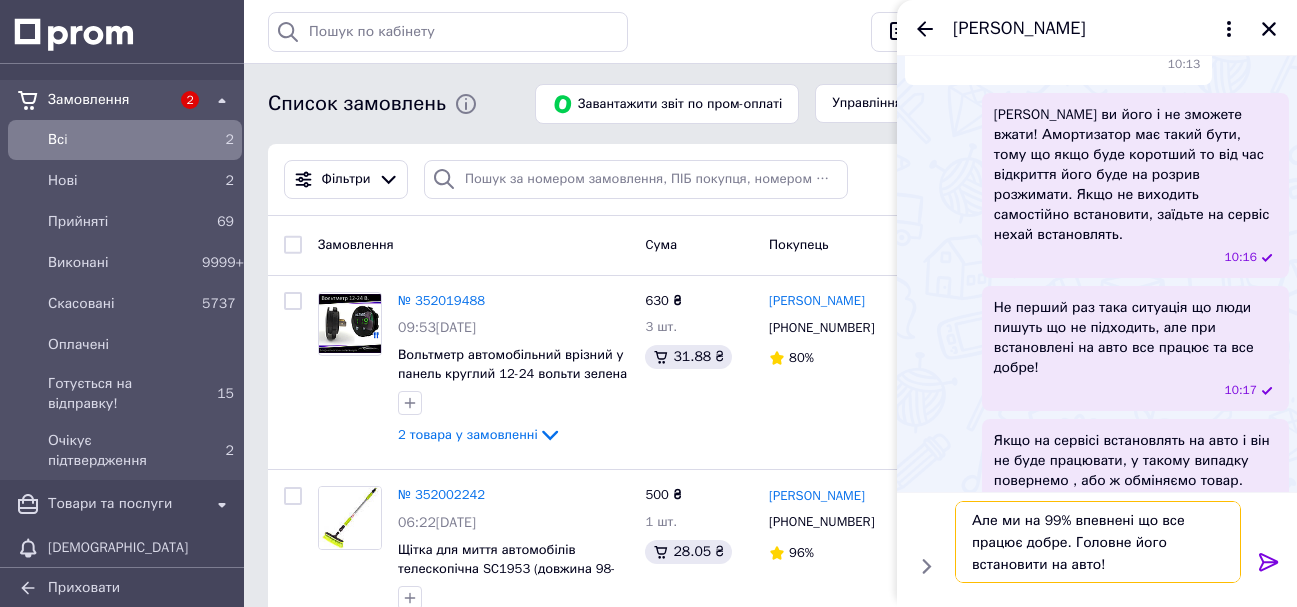 type 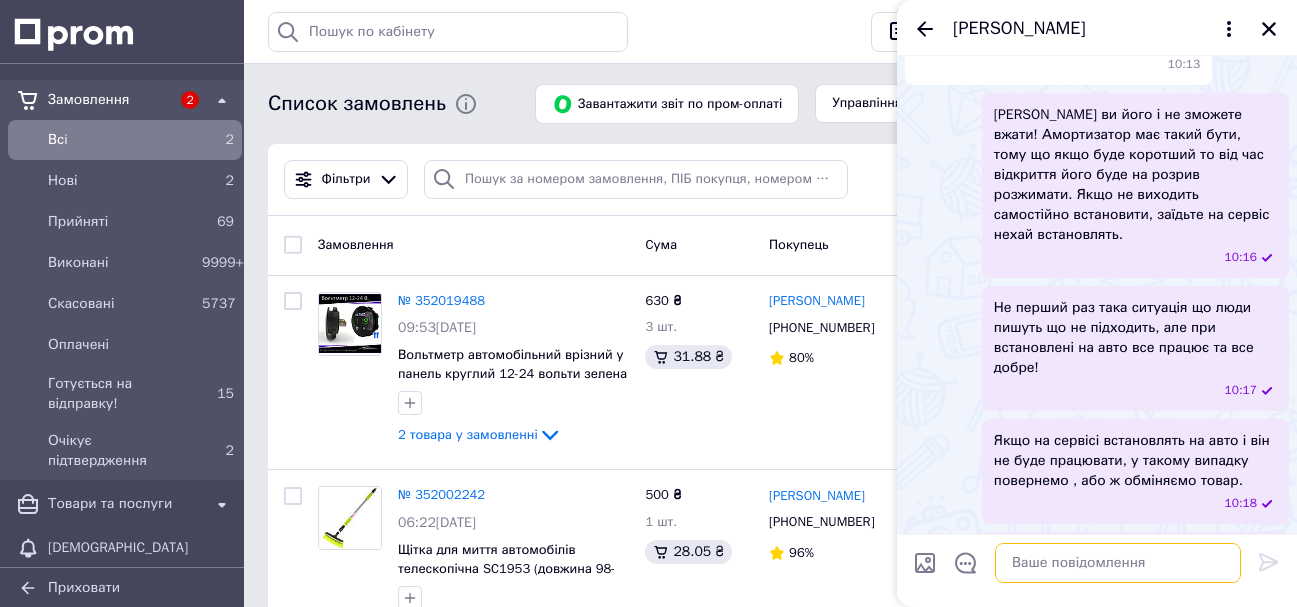 scroll, scrollTop: 1131, scrollLeft: 0, axis: vertical 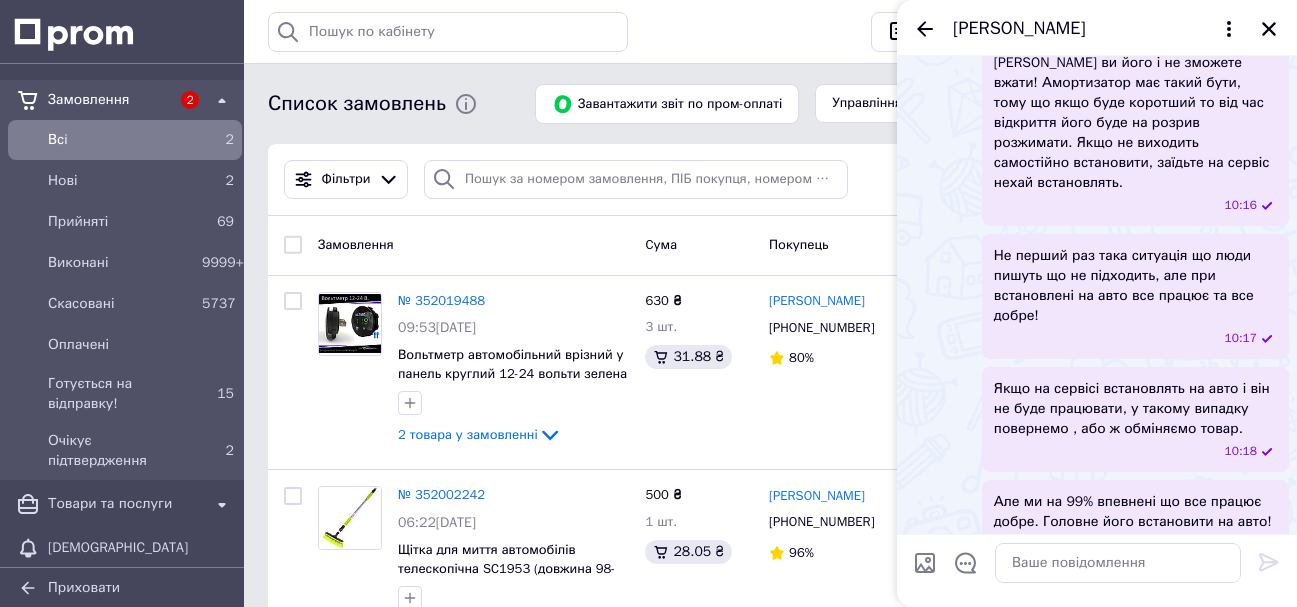 click 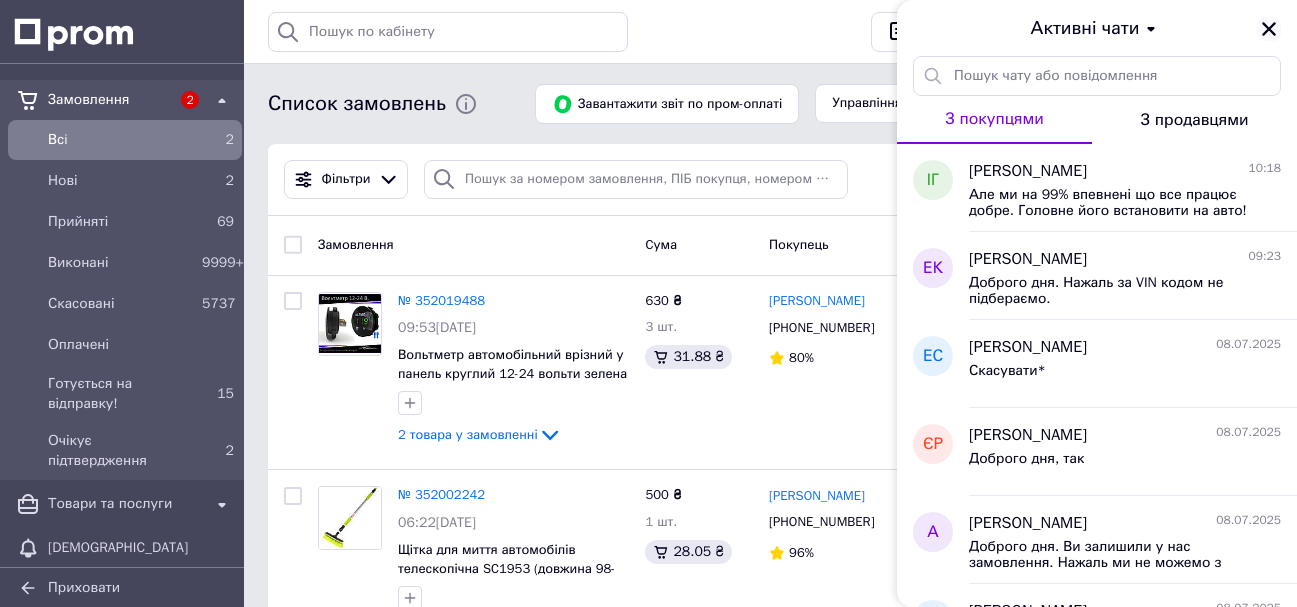 click 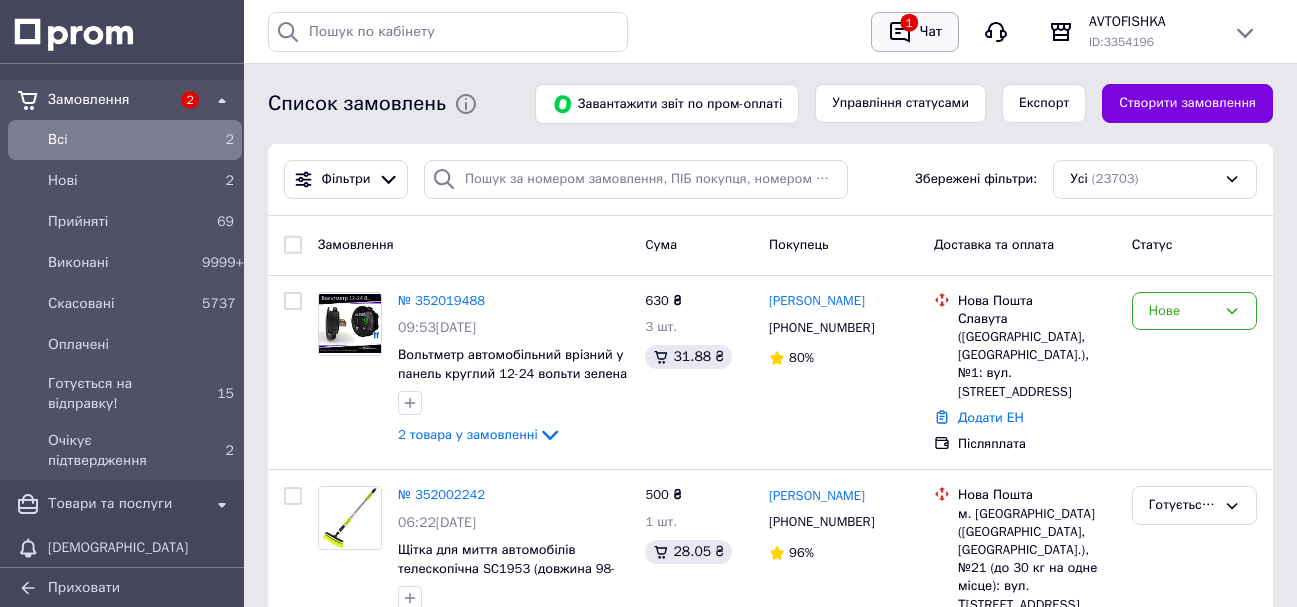 click on "Чат" at bounding box center [931, 32] 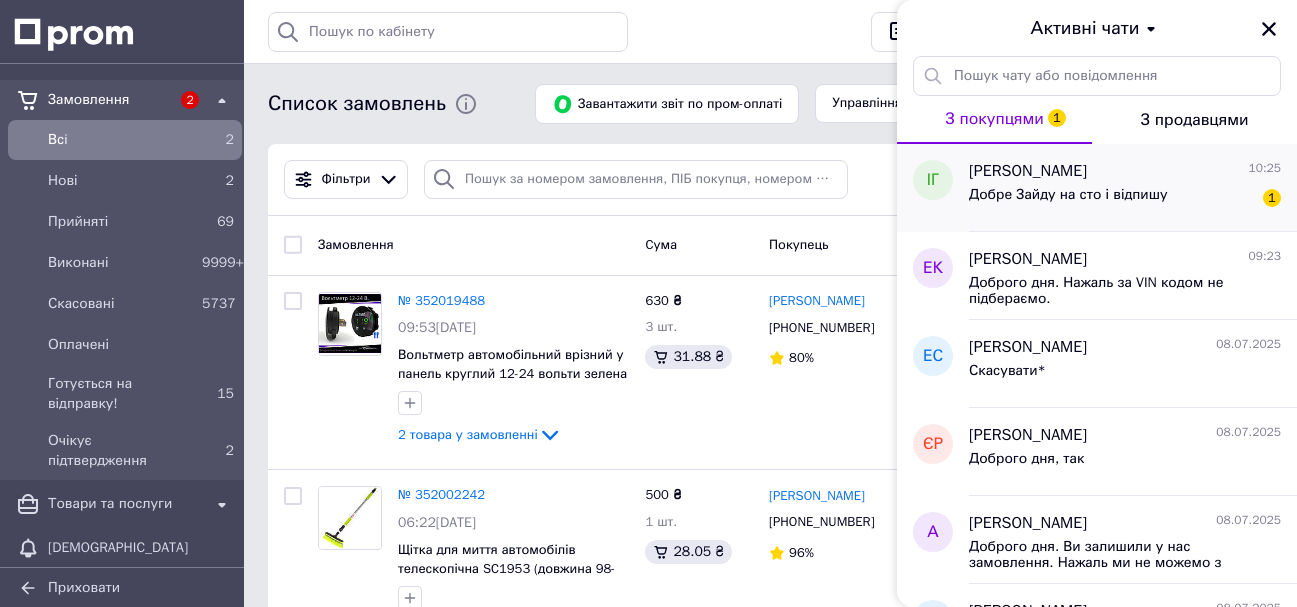 click on "Добре
Зайду на сто і відпишу" at bounding box center (1068, 201) 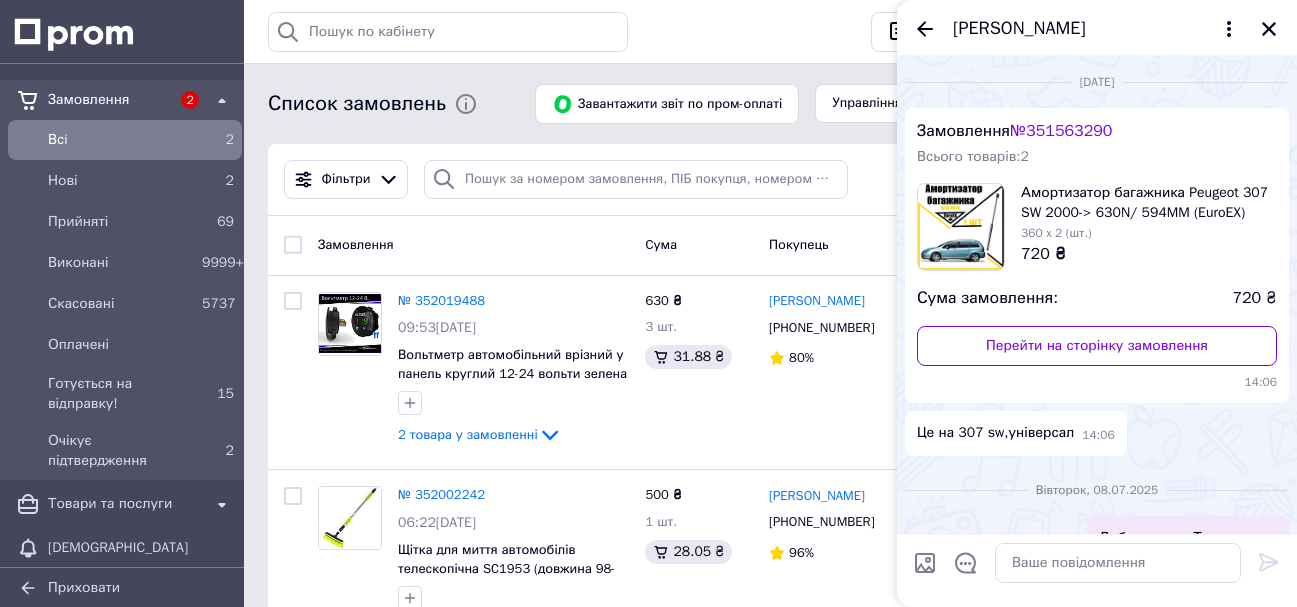 scroll, scrollTop: 1239, scrollLeft: 0, axis: vertical 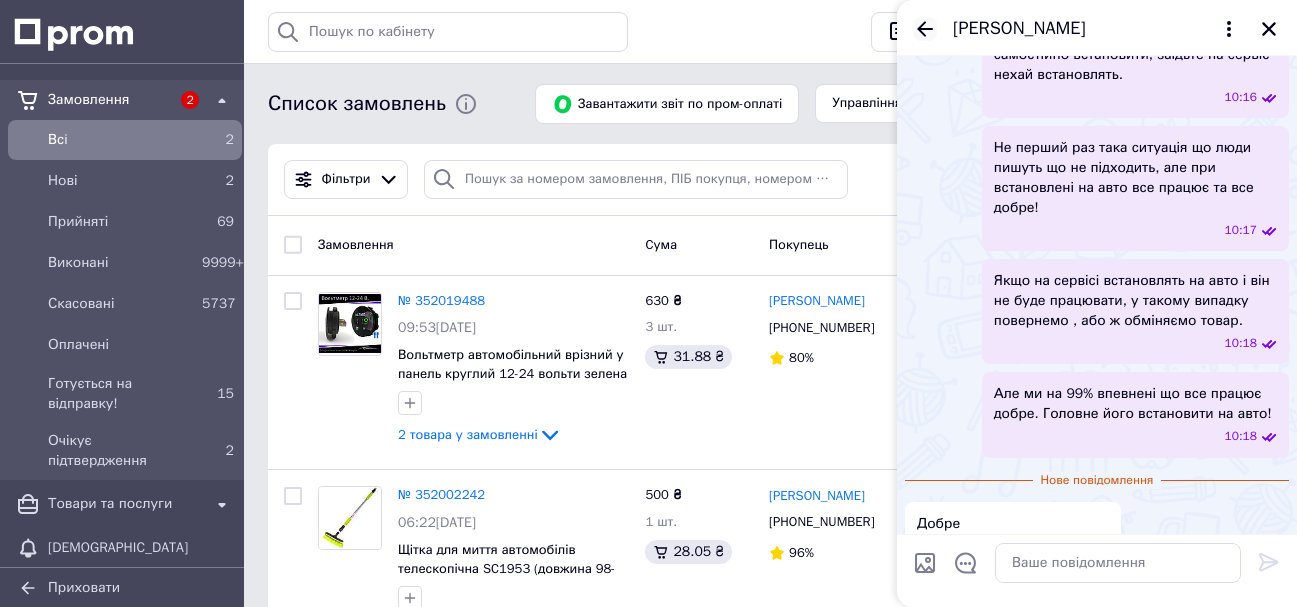 click 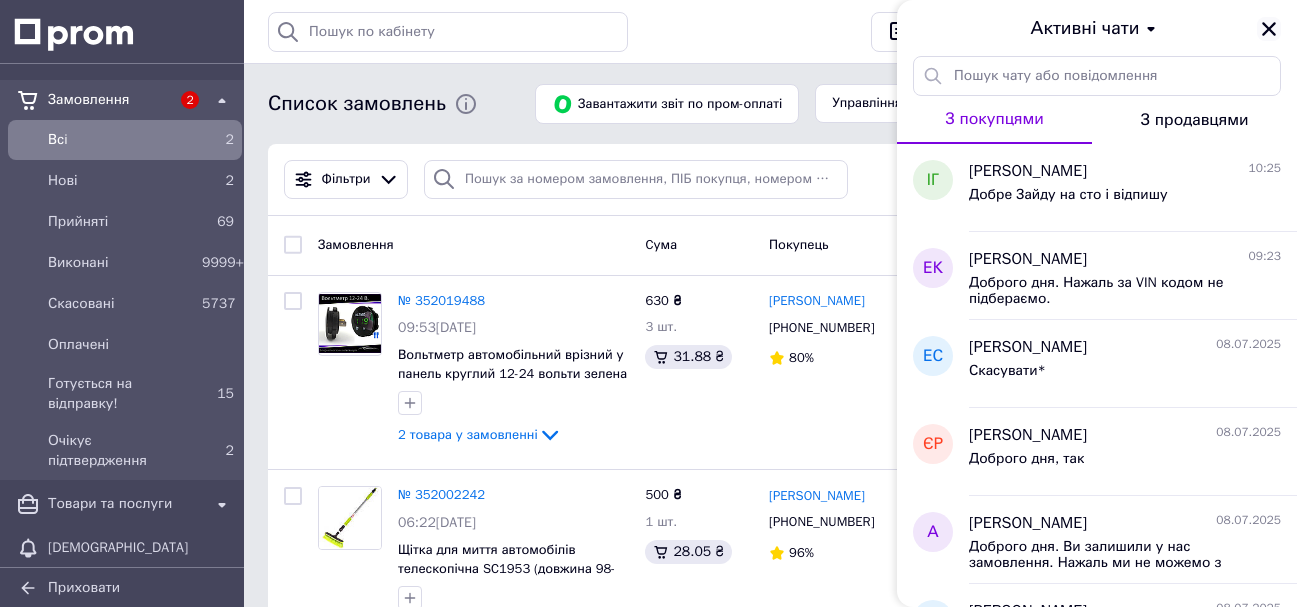 click 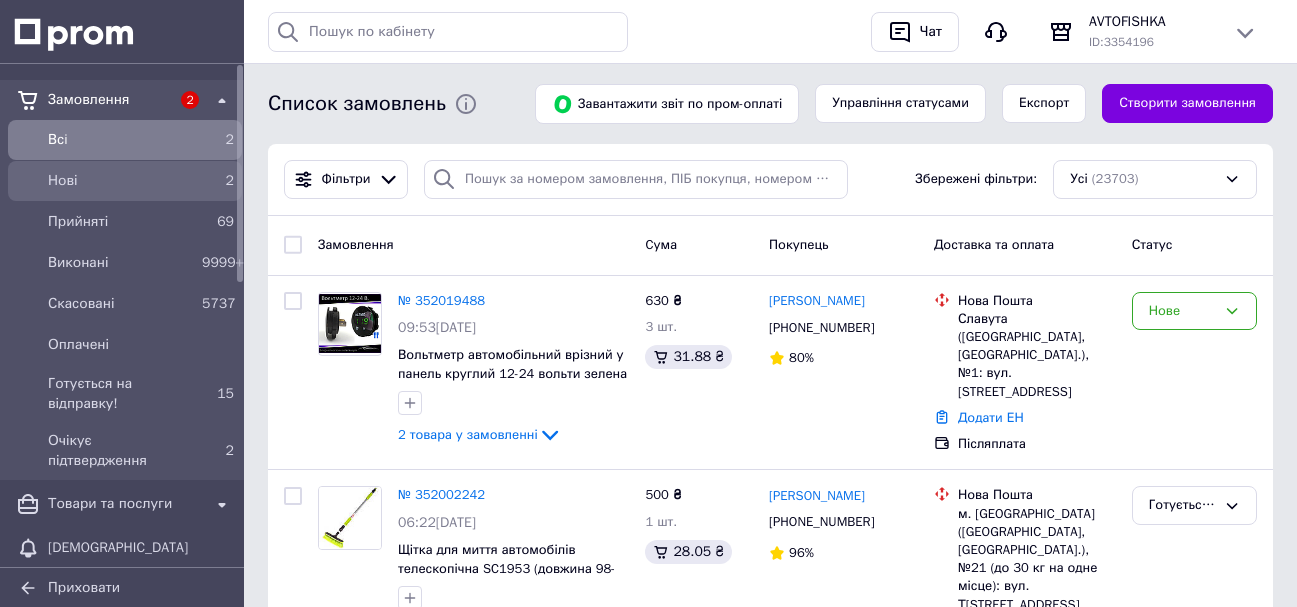 click on "Нові" at bounding box center [121, 181] 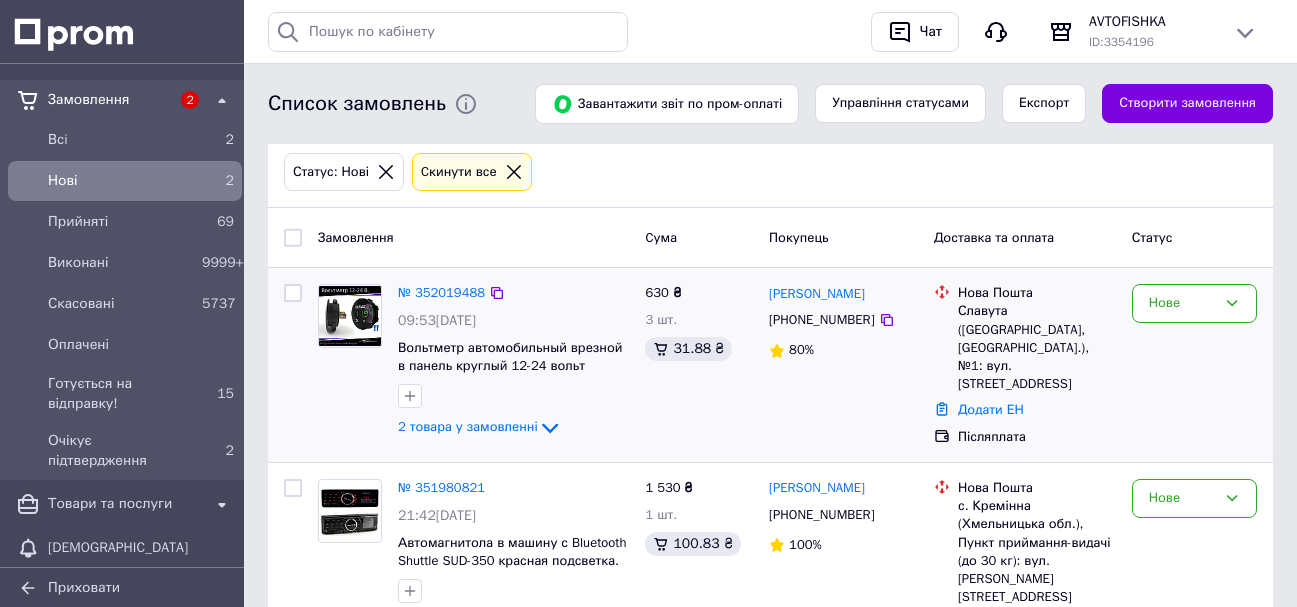 scroll, scrollTop: 187, scrollLeft: 0, axis: vertical 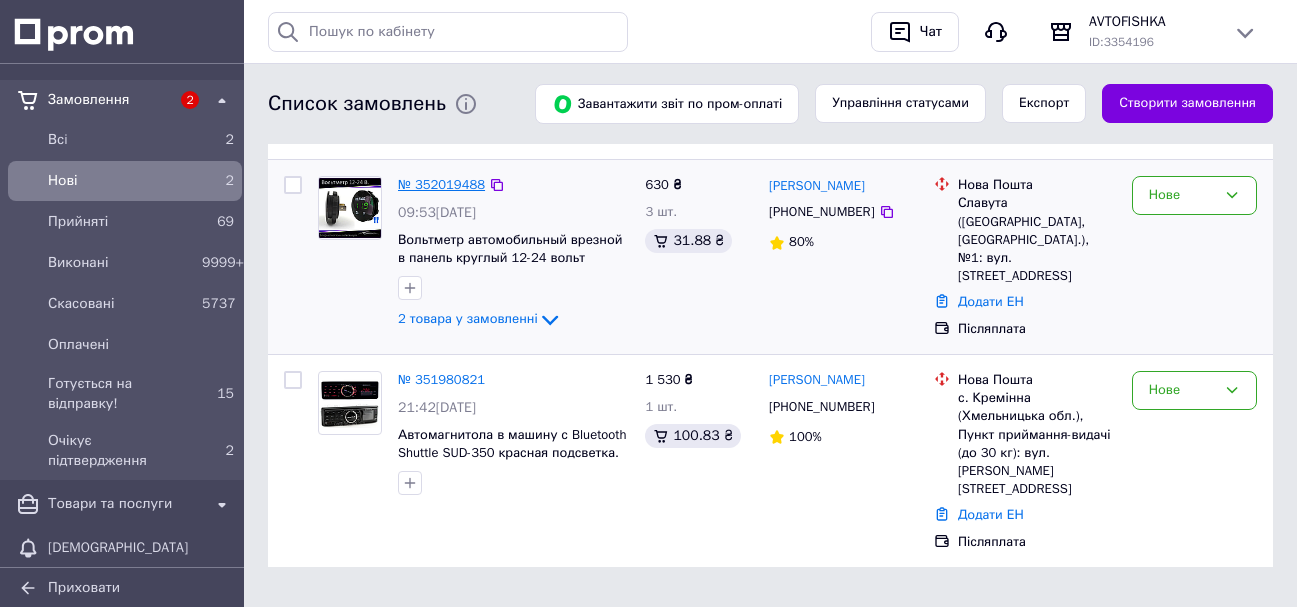 click on "№ 352019488" at bounding box center [441, 184] 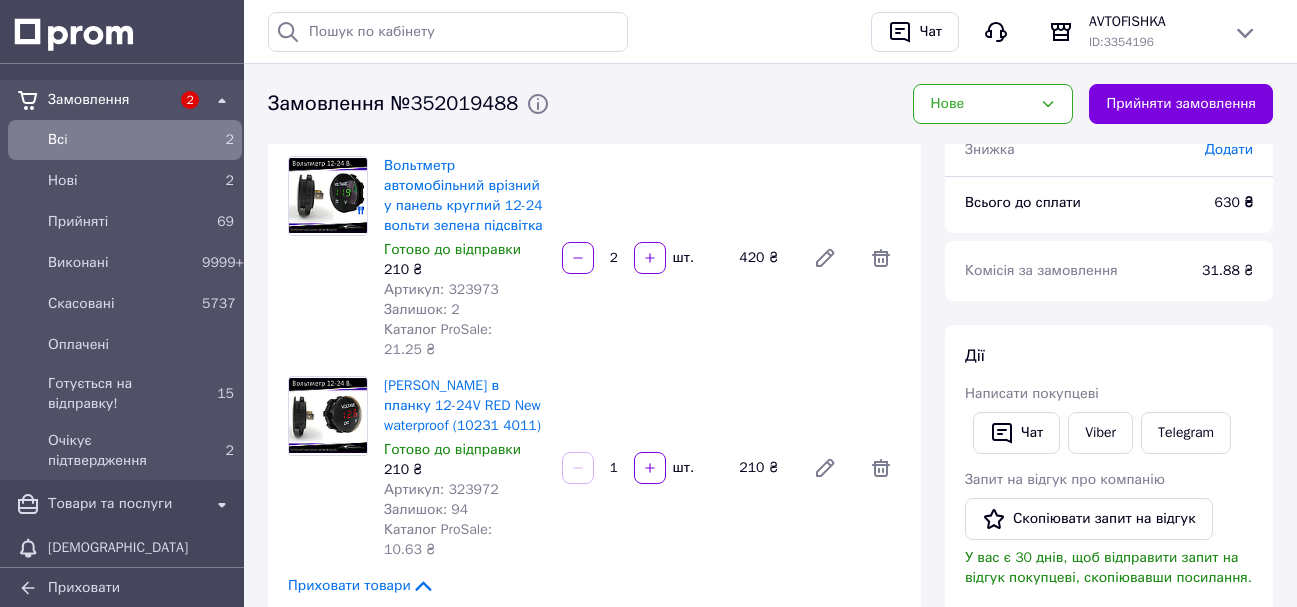 scroll, scrollTop: 100, scrollLeft: 0, axis: vertical 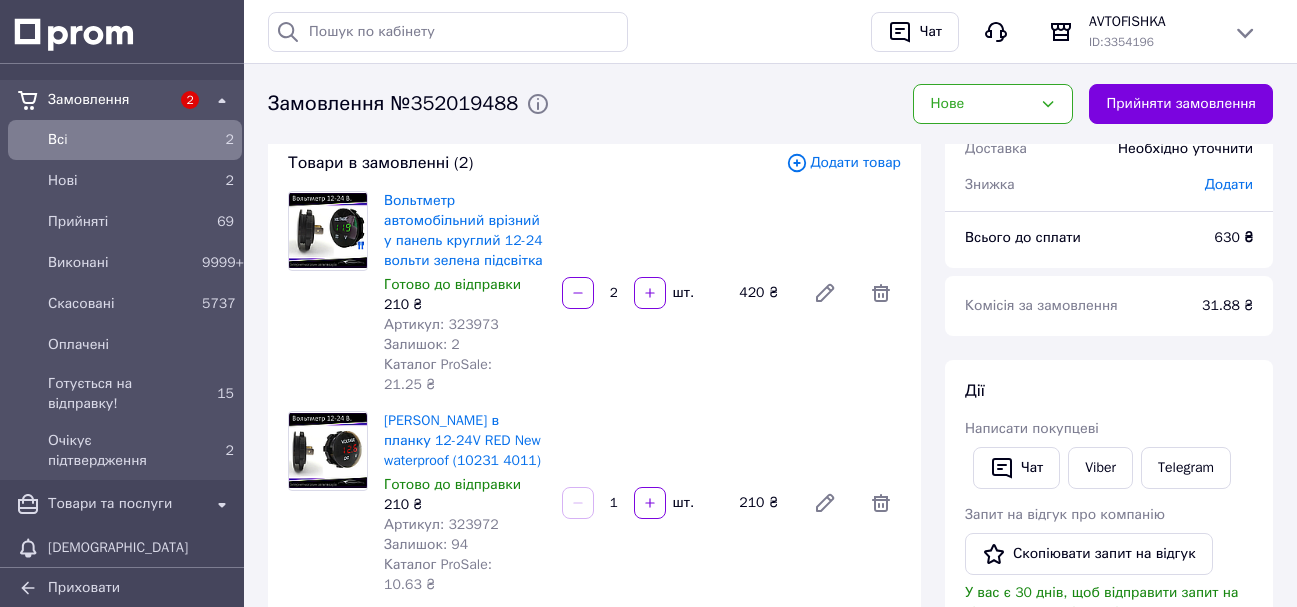 click on "Артикул: 323973" at bounding box center [441, 324] 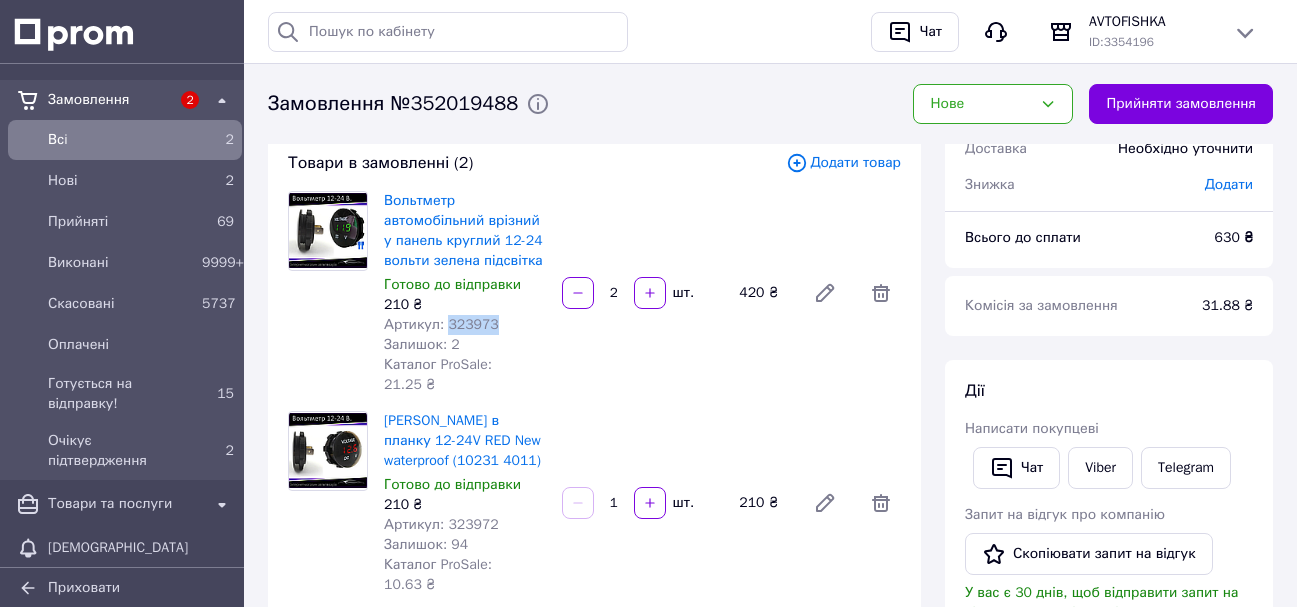 click on "Артикул: 323973" at bounding box center [441, 324] 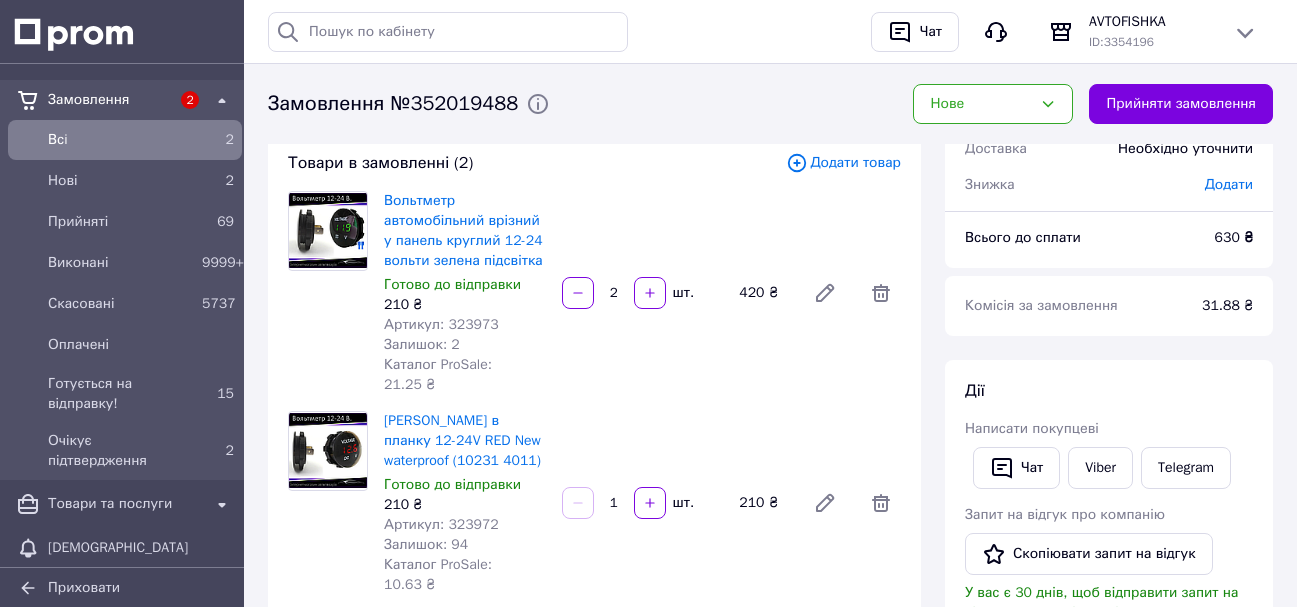 click on "Артикул: 323972" at bounding box center [441, 524] 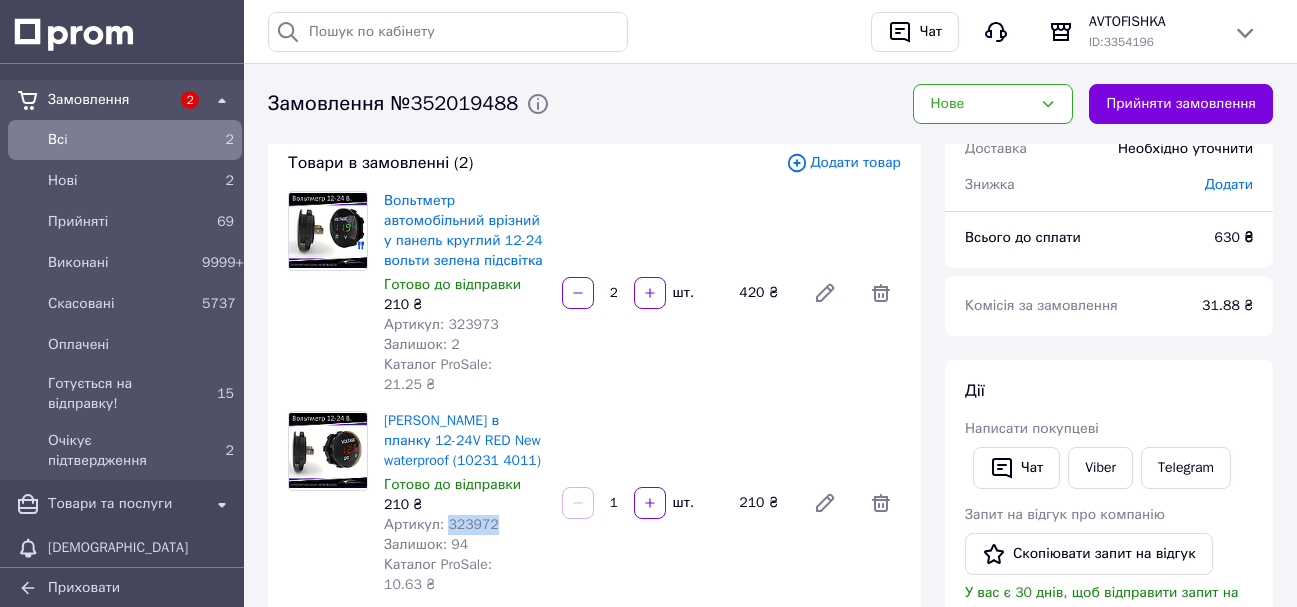 click on "Артикул: 323972" at bounding box center [441, 524] 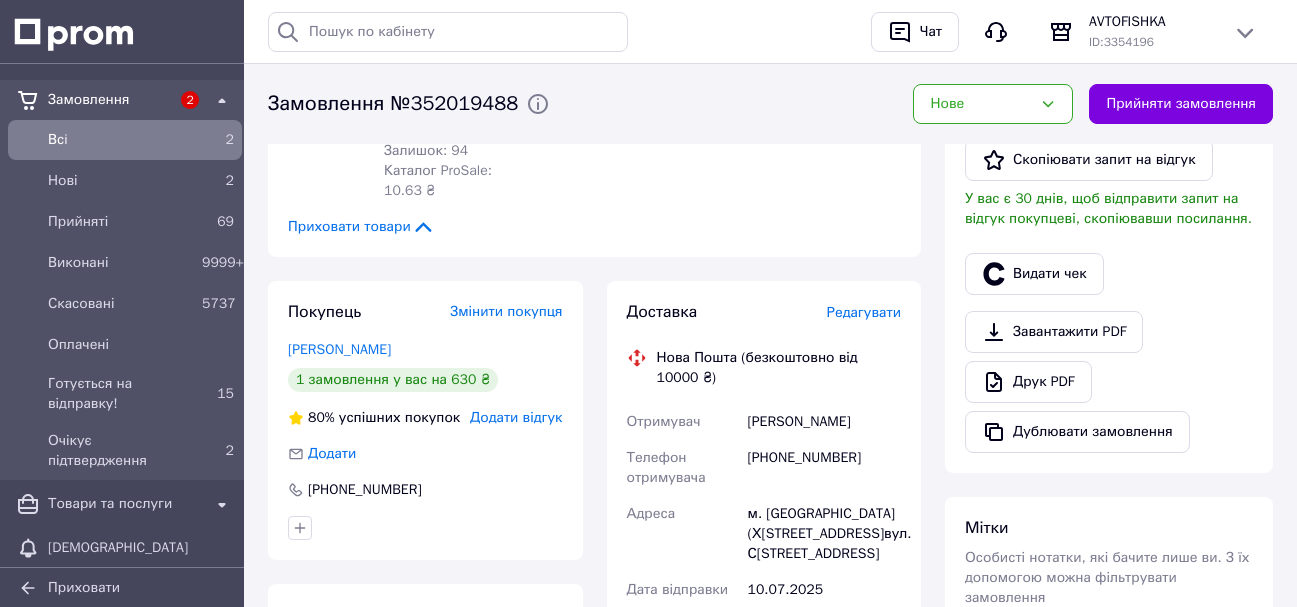 scroll, scrollTop: 600, scrollLeft: 0, axis: vertical 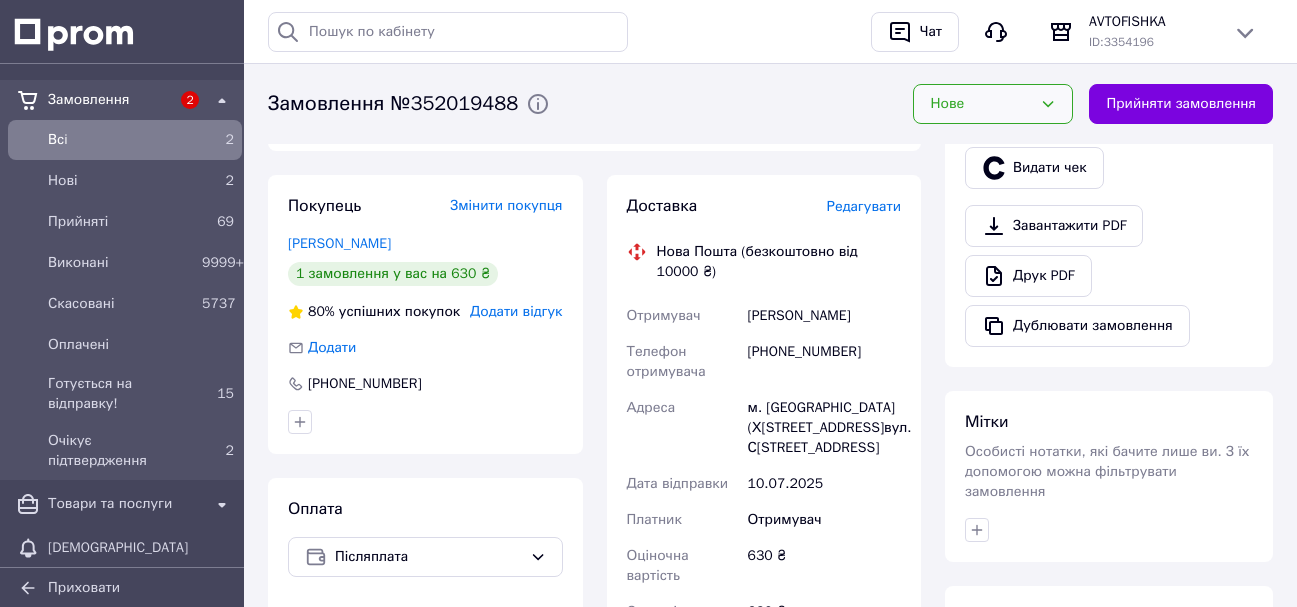 click on "Нове" at bounding box center [981, 104] 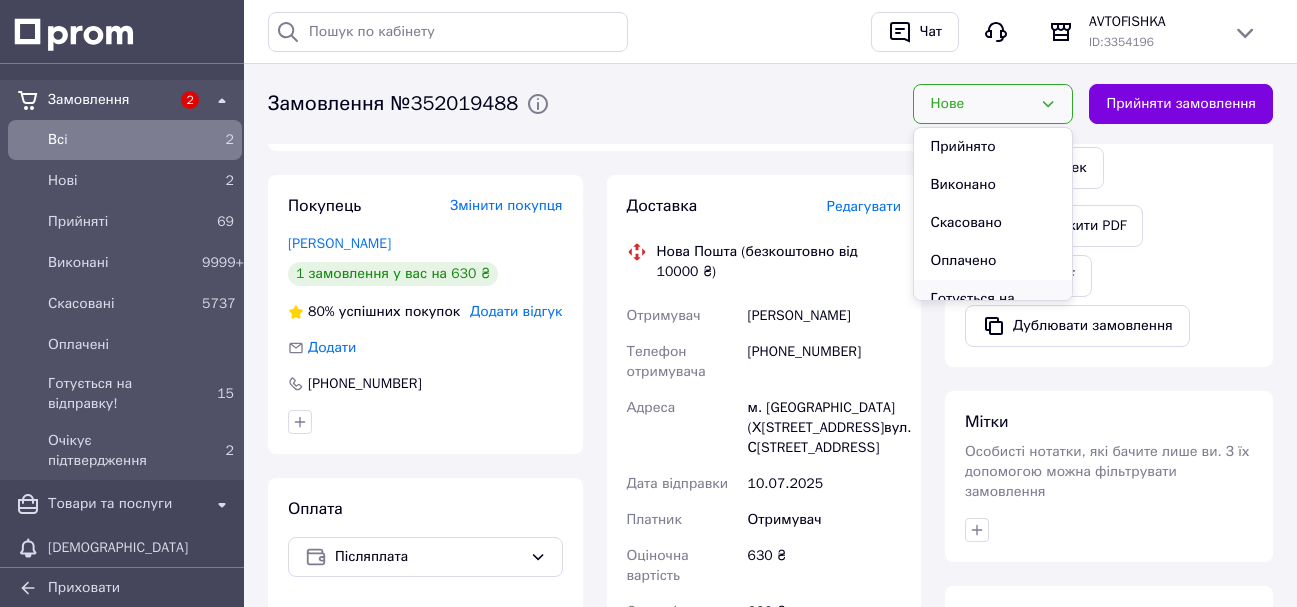 click on "Готується на відправку!" at bounding box center [993, 310] 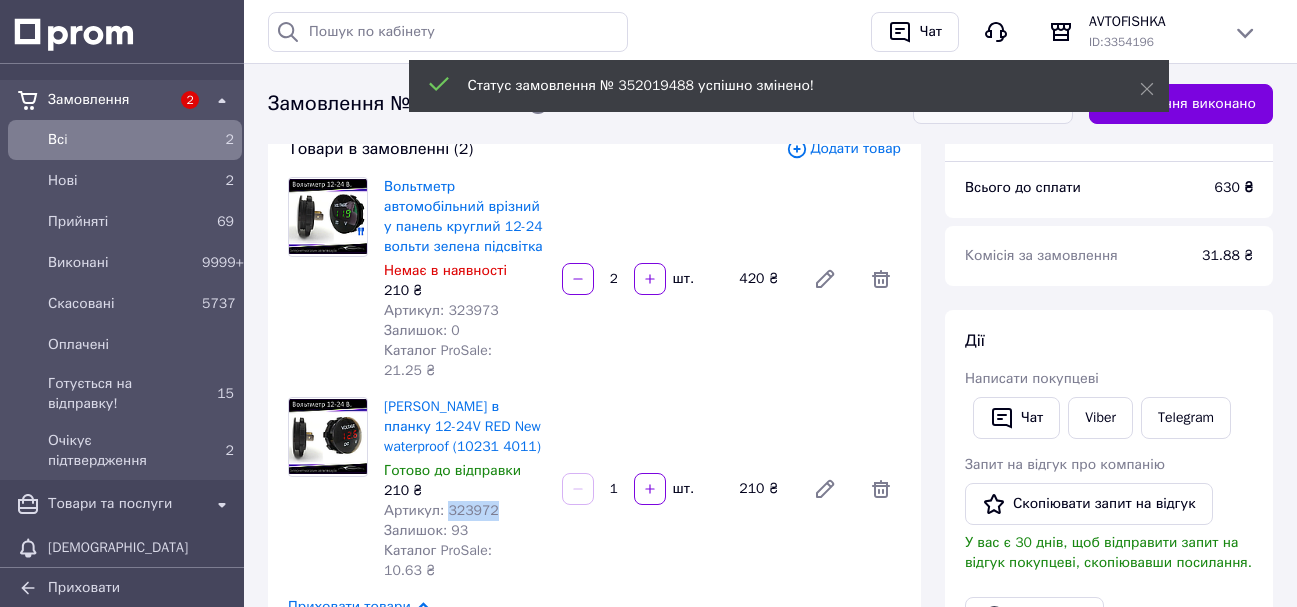 scroll, scrollTop: 0, scrollLeft: 0, axis: both 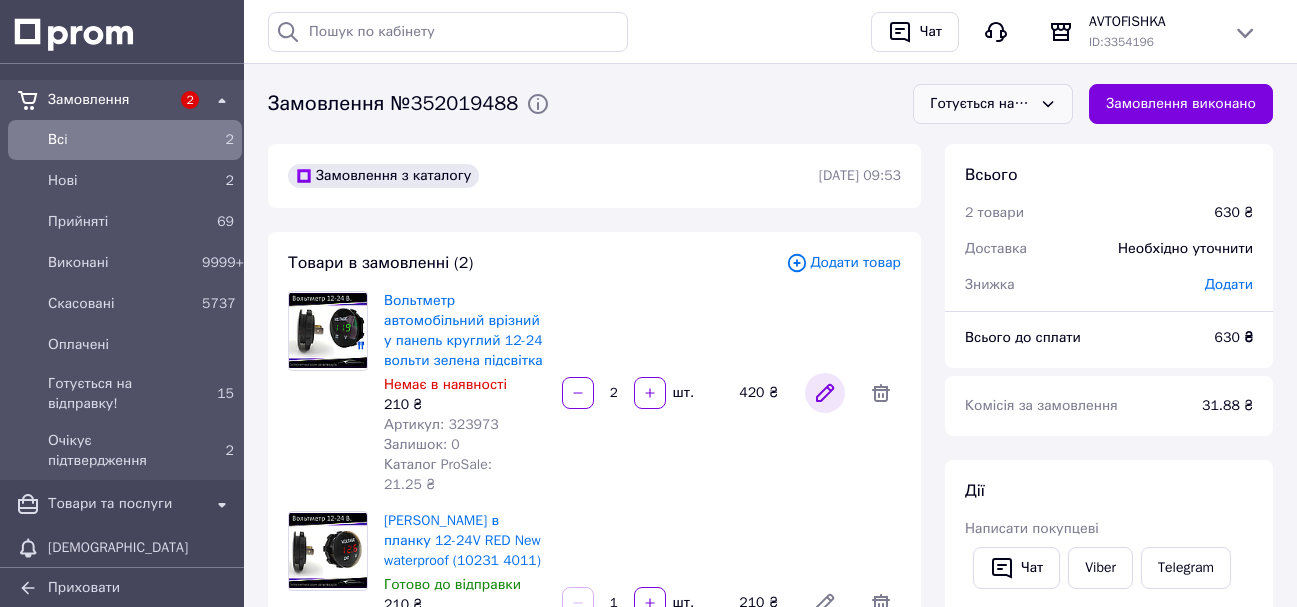 click 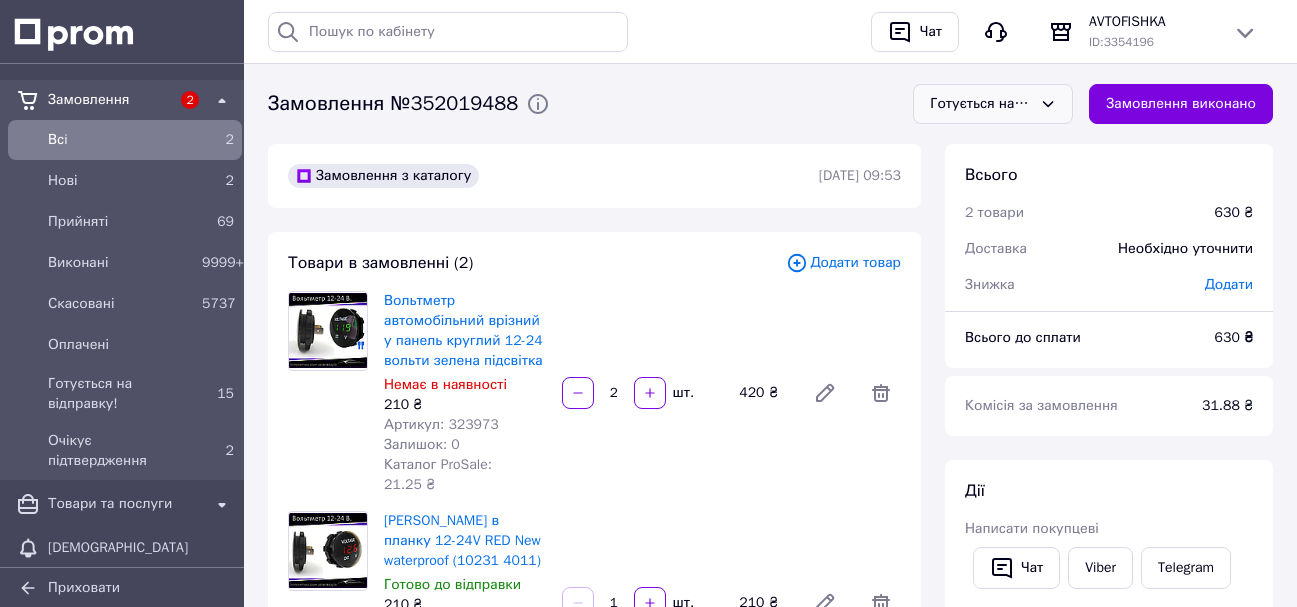 click on "Артикул: 323973" at bounding box center [441, 424] 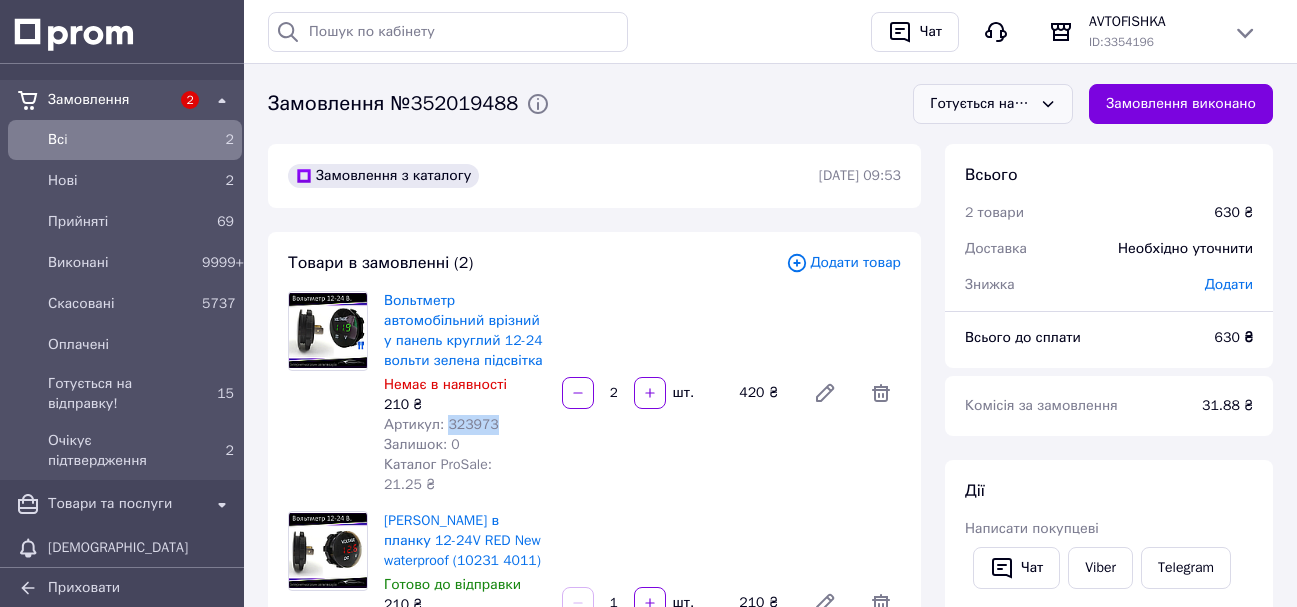 click on "Артикул: 323973" at bounding box center (441, 424) 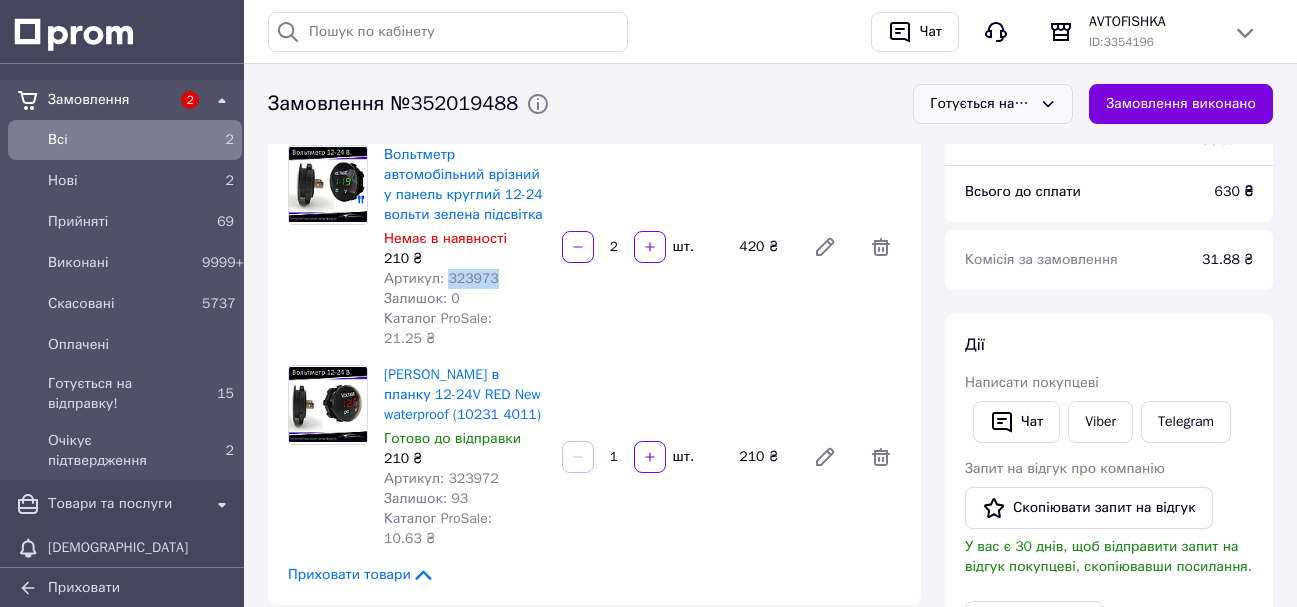 scroll, scrollTop: 0, scrollLeft: 0, axis: both 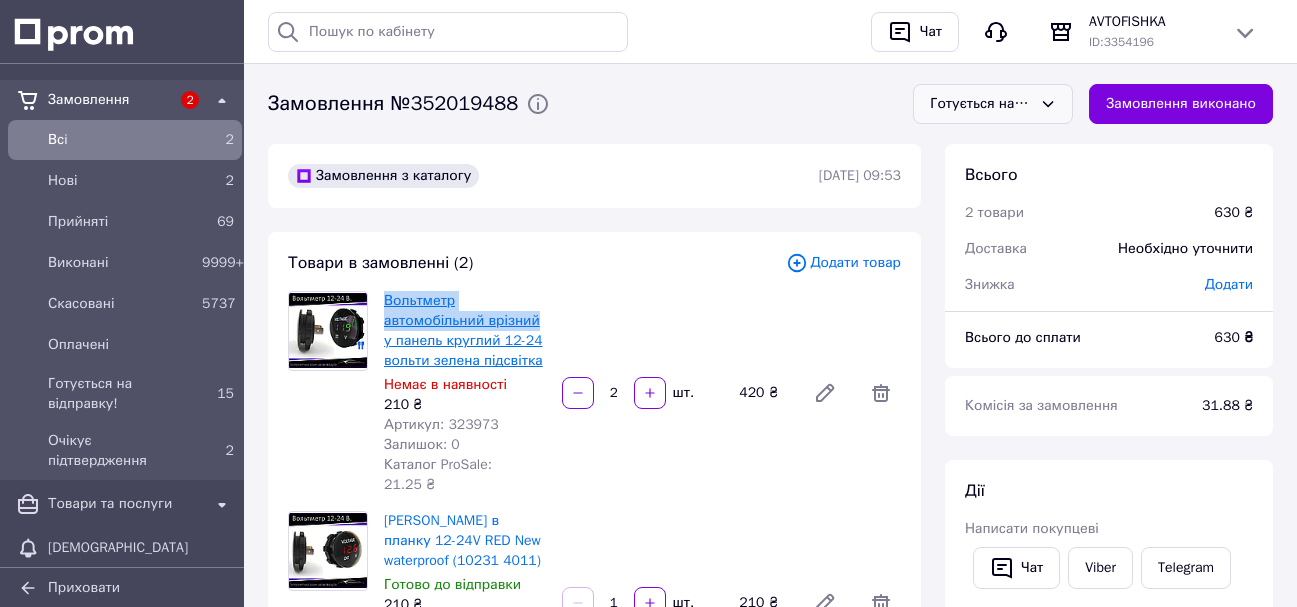 drag, startPoint x: 380, startPoint y: 304, endPoint x: 534, endPoint y: 323, distance: 155.16765 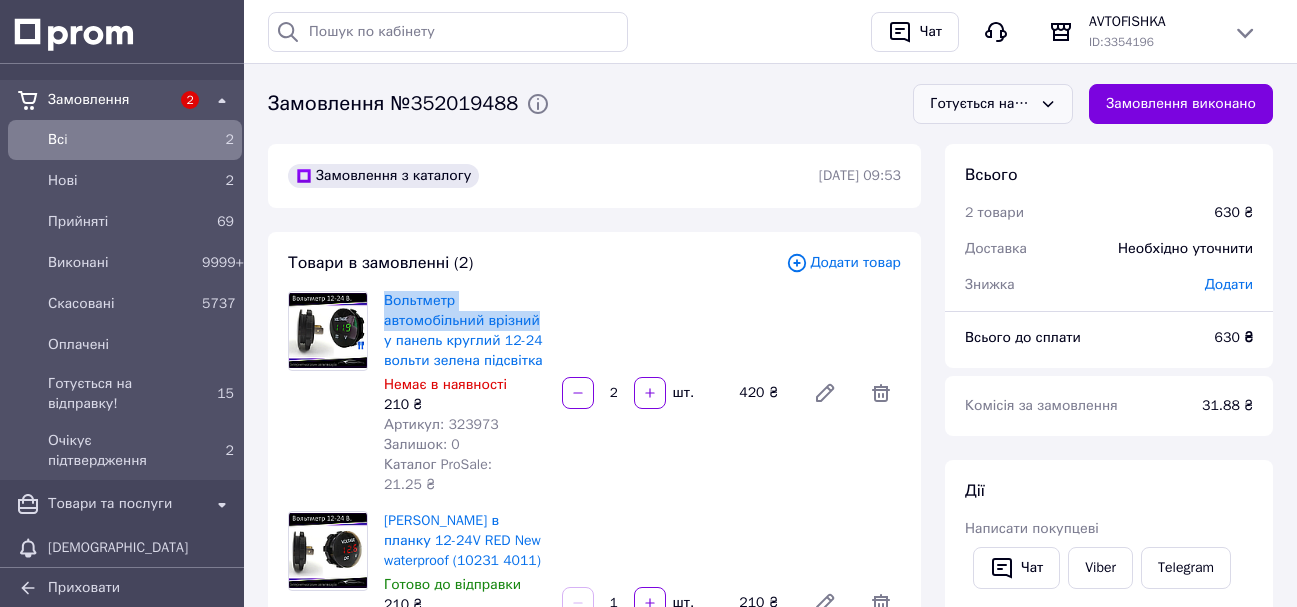 copy on "Вольтметр автомобільний врізний" 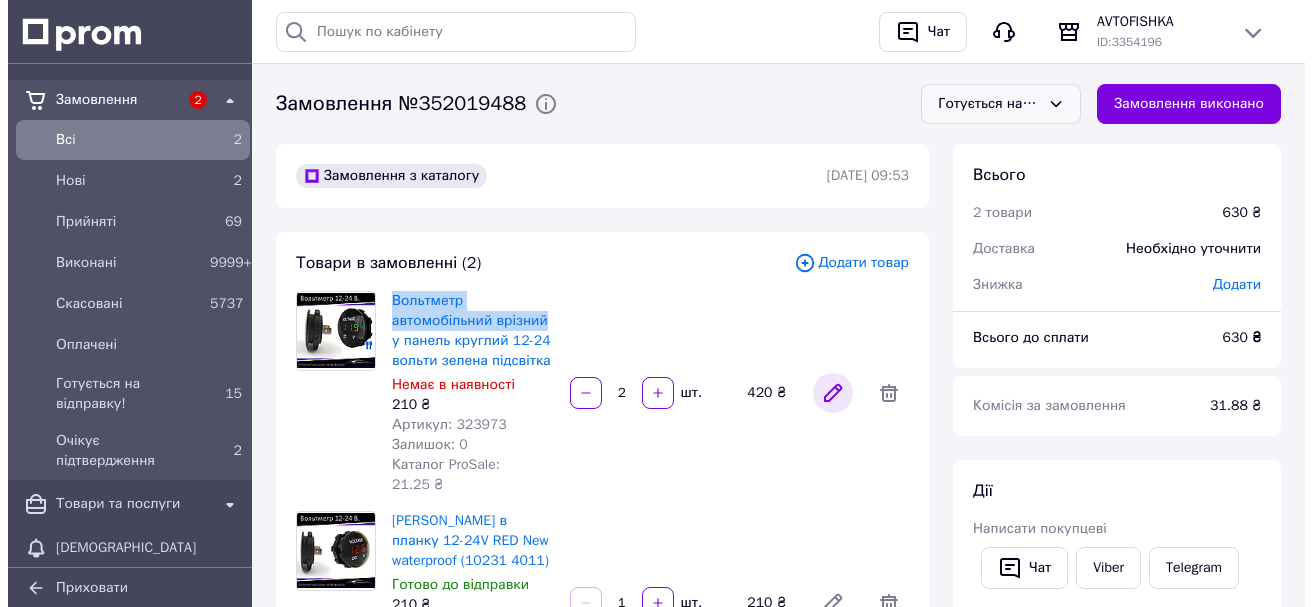 scroll, scrollTop: 200, scrollLeft: 0, axis: vertical 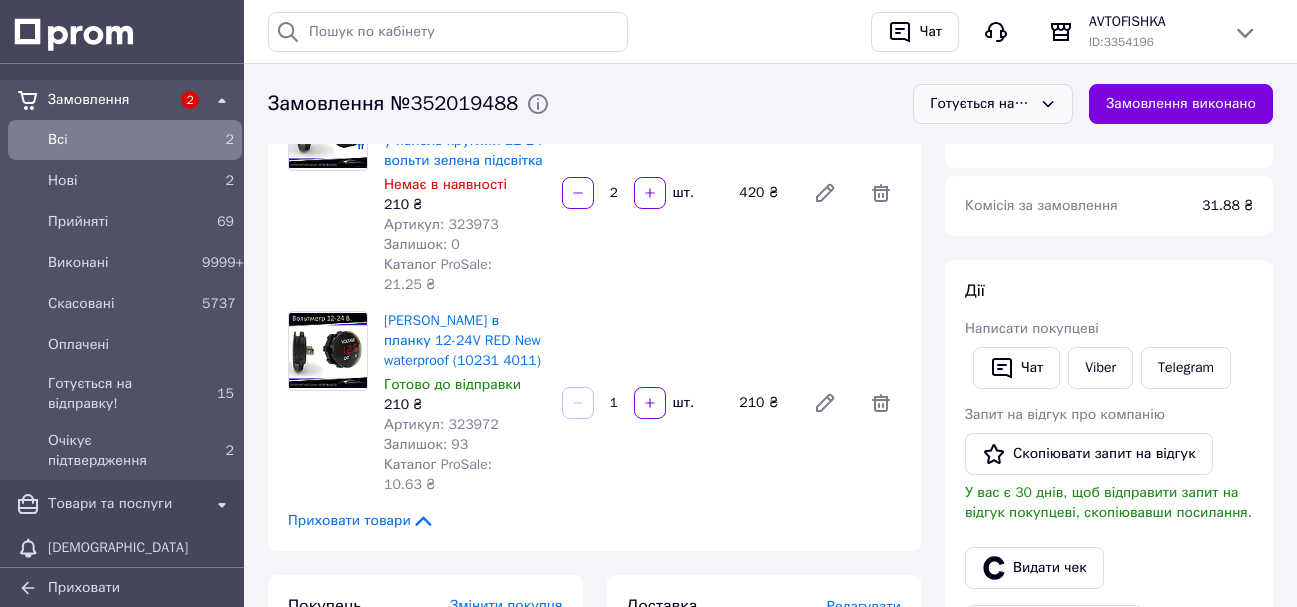 click on "Редагувати" at bounding box center [864, 606] 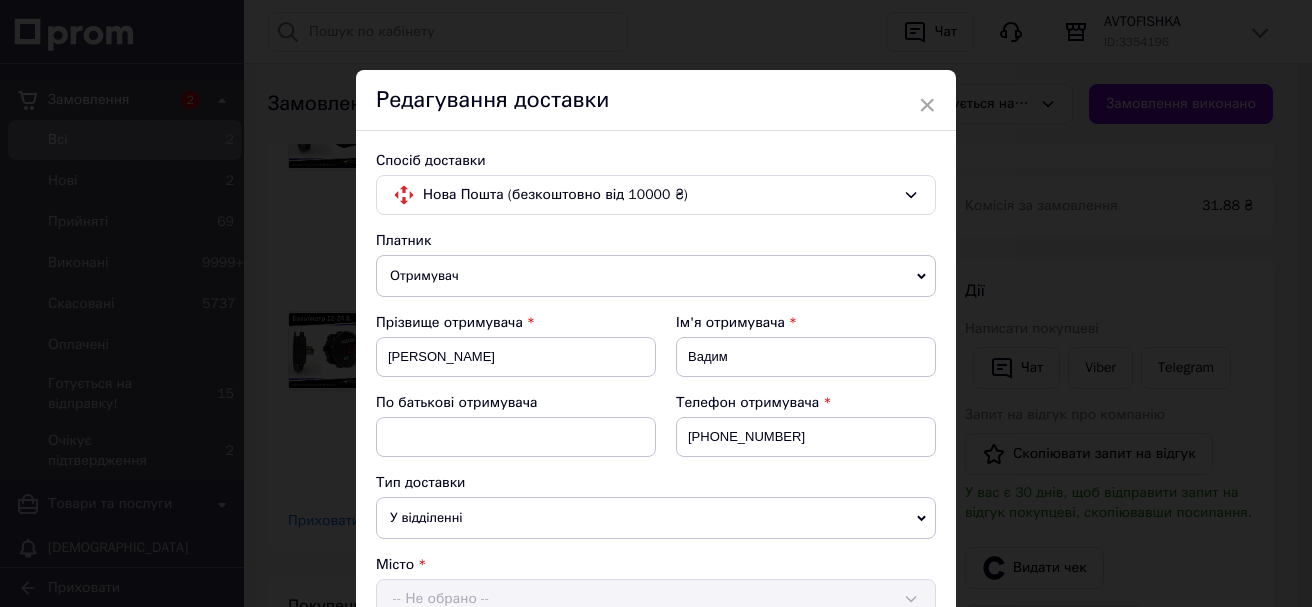 scroll, scrollTop: 700, scrollLeft: 0, axis: vertical 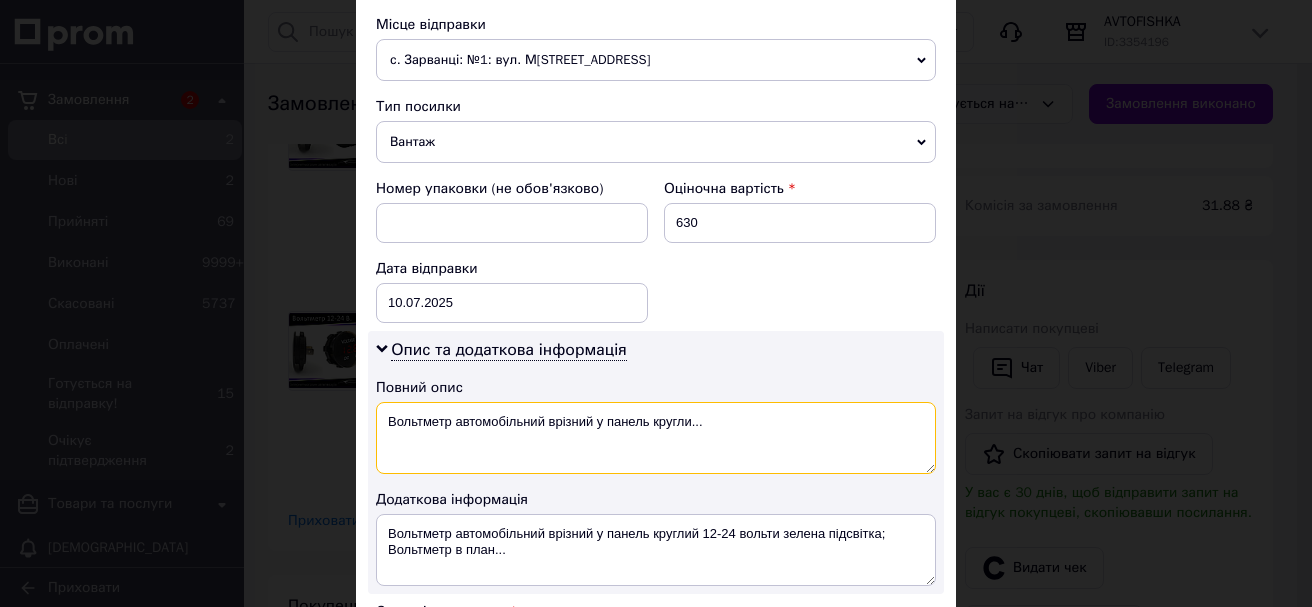 drag, startPoint x: 389, startPoint y: 425, endPoint x: 804, endPoint y: 464, distance: 416.8285 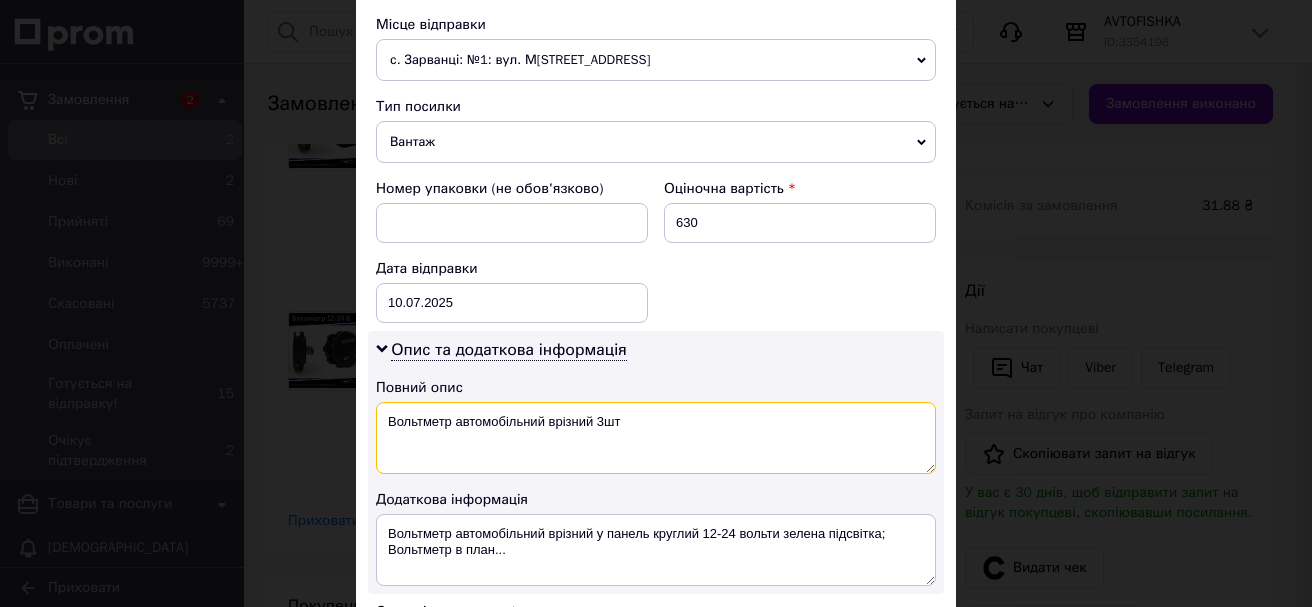 drag, startPoint x: 384, startPoint y: 423, endPoint x: 692, endPoint y: 450, distance: 309.18118 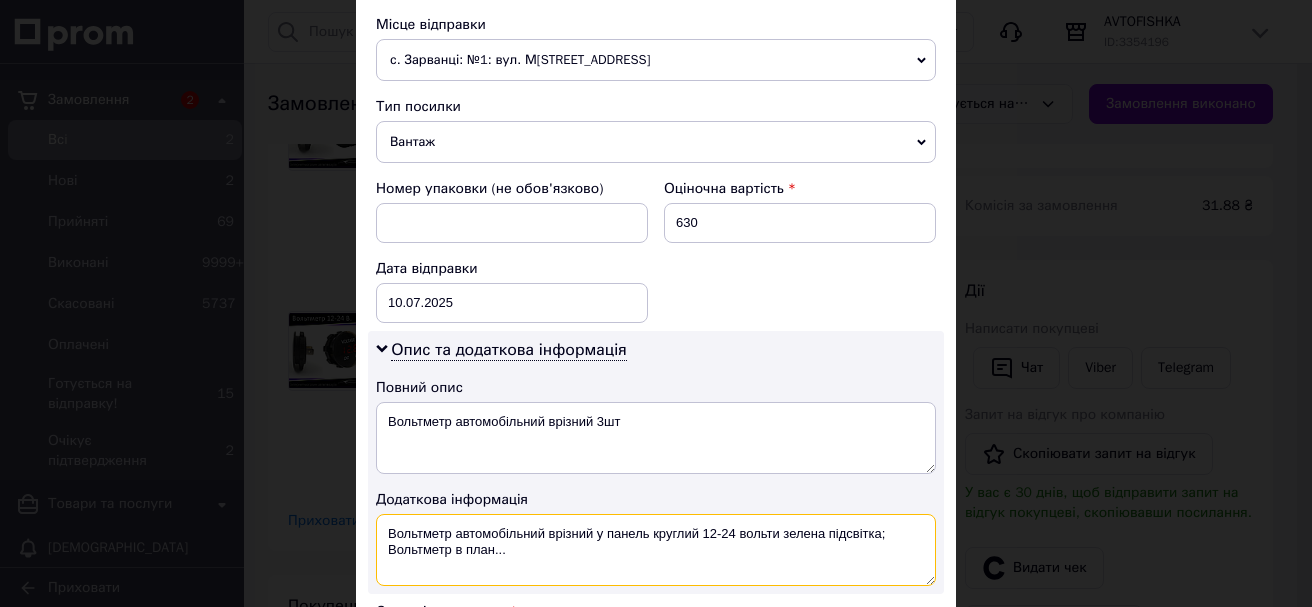drag, startPoint x: 381, startPoint y: 532, endPoint x: 575, endPoint y: 567, distance: 197.13194 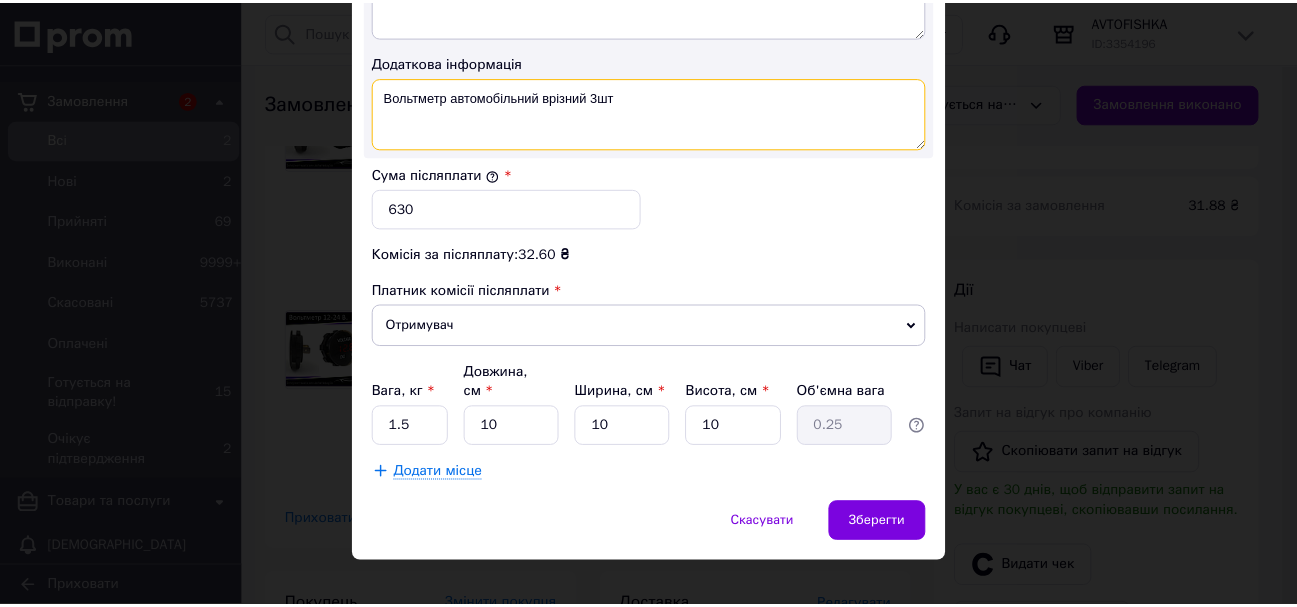 scroll, scrollTop: 1143, scrollLeft: 0, axis: vertical 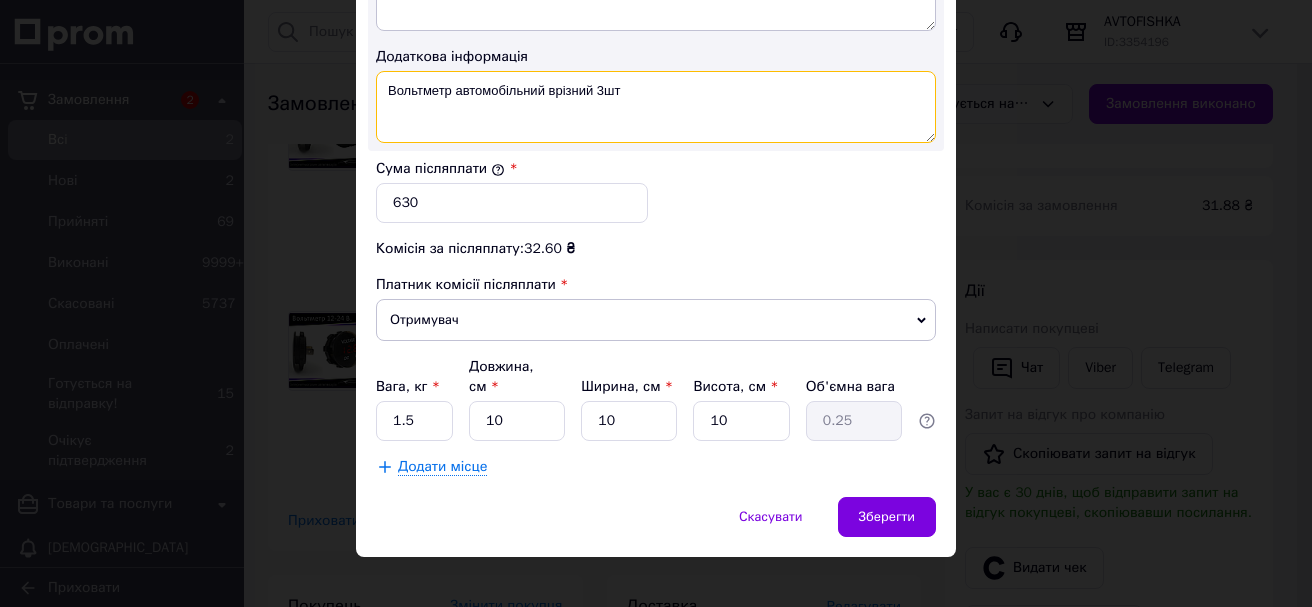 type on "Вольтметр автомобільний врізний 3шт" 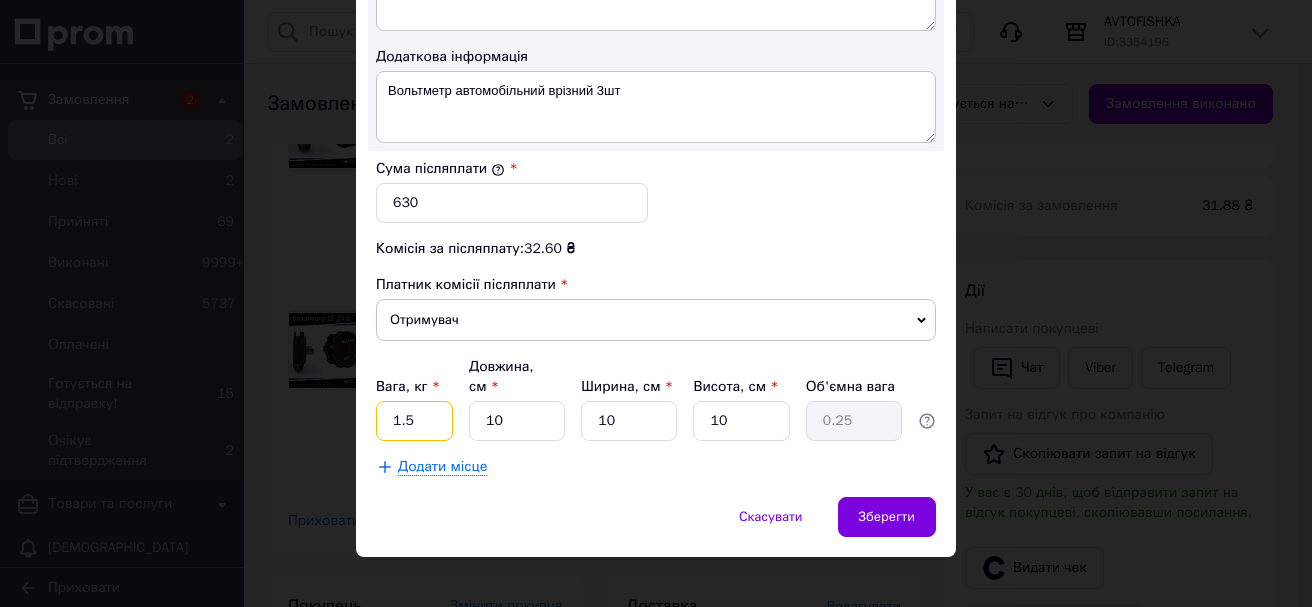 click on "1.5" at bounding box center (414, 421) 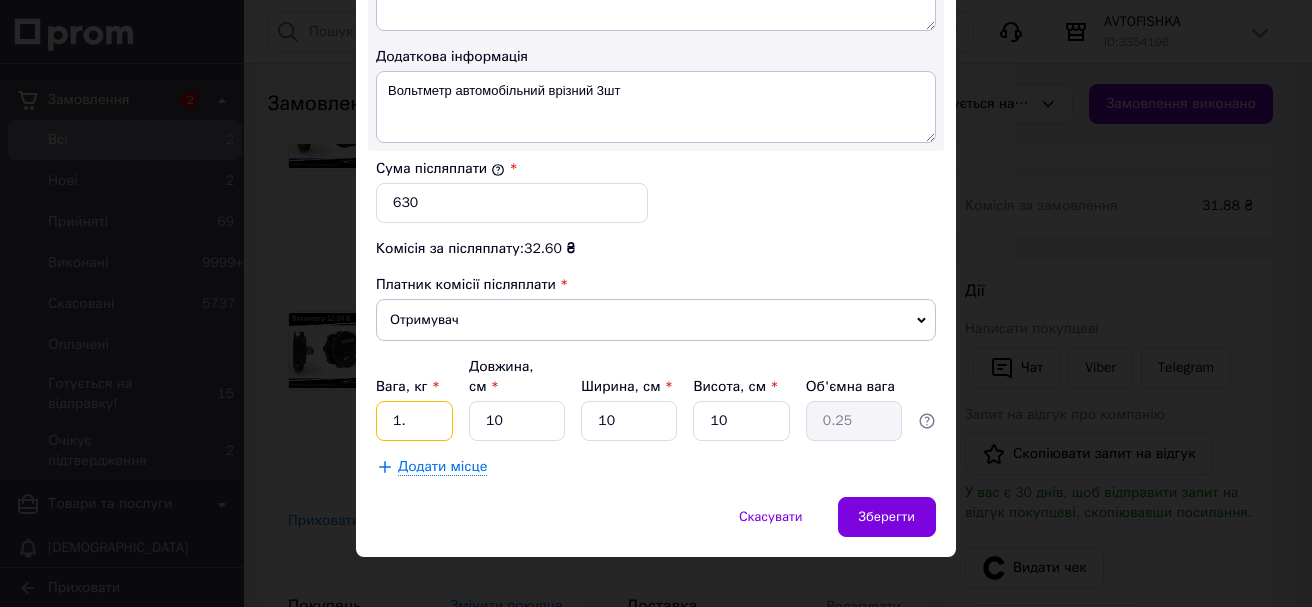 type on "1" 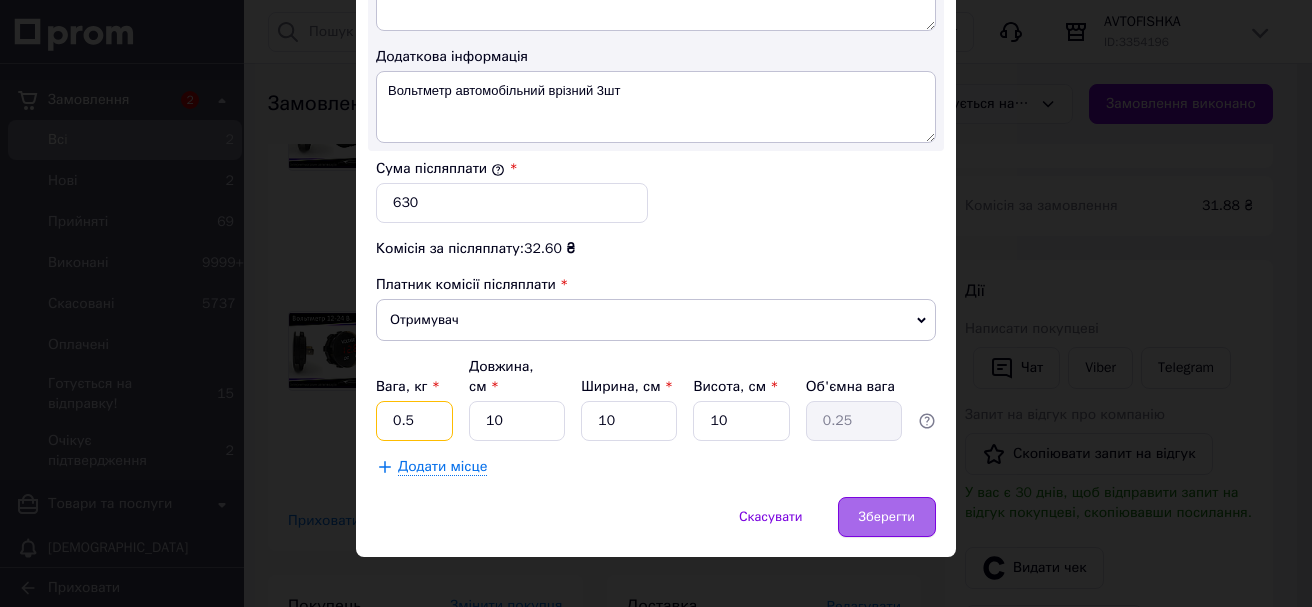 type on "0.5" 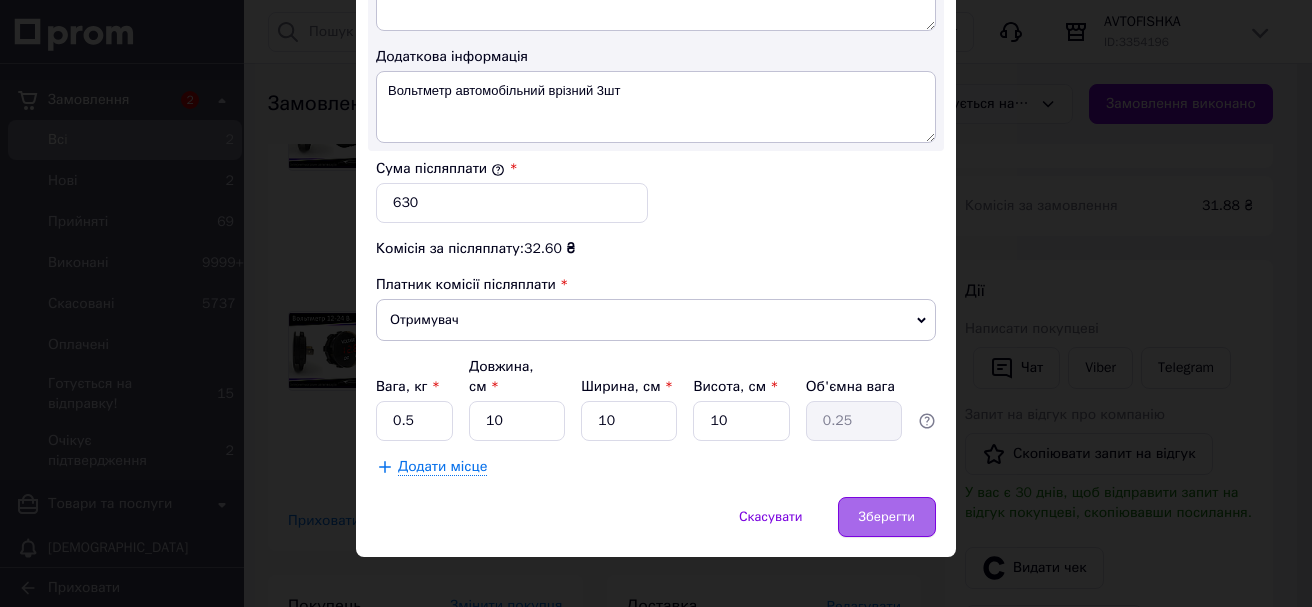 click on "Зберегти" at bounding box center (887, 517) 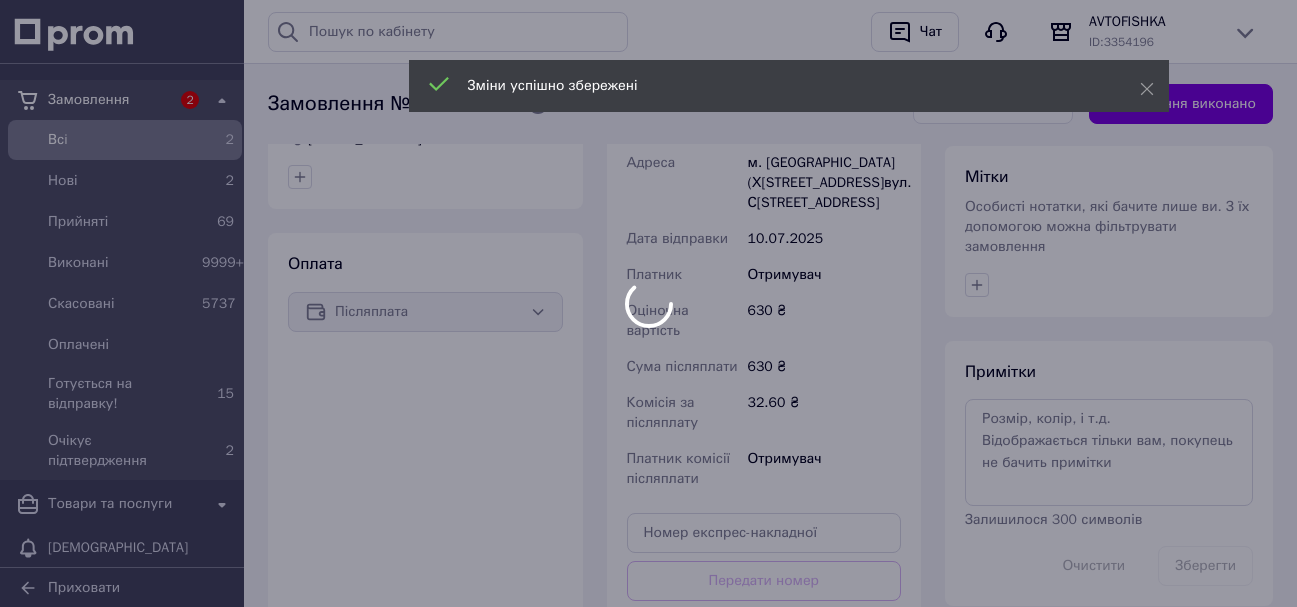 scroll, scrollTop: 1000, scrollLeft: 0, axis: vertical 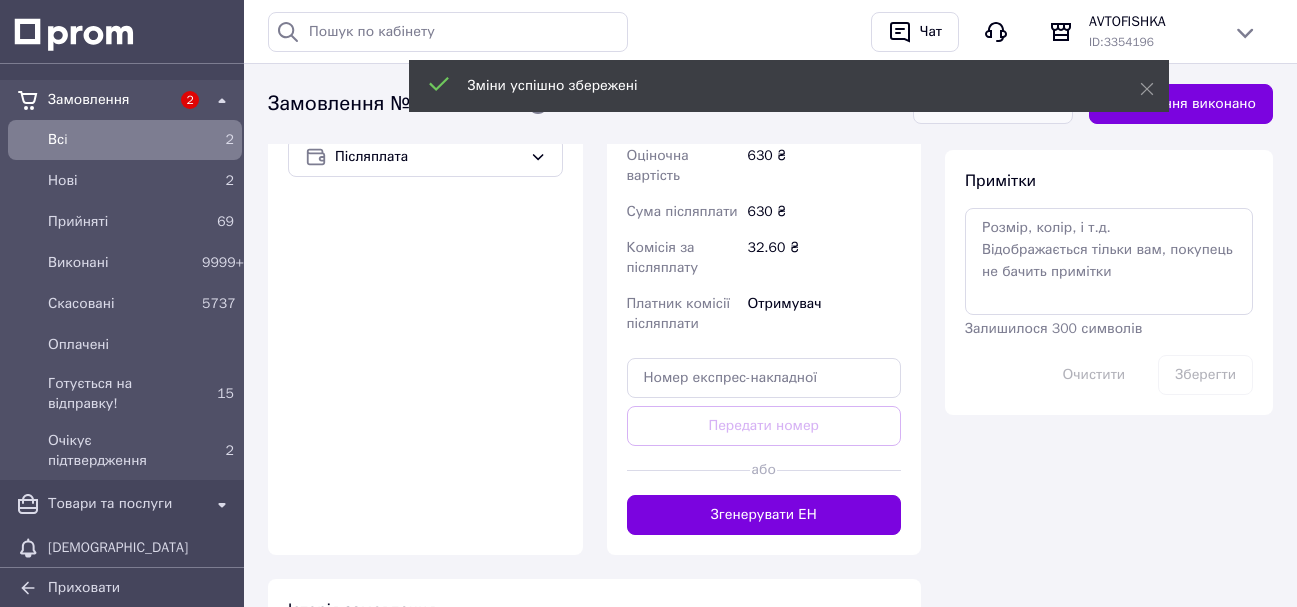 click on "Згенерувати ЕН" at bounding box center [764, 515] 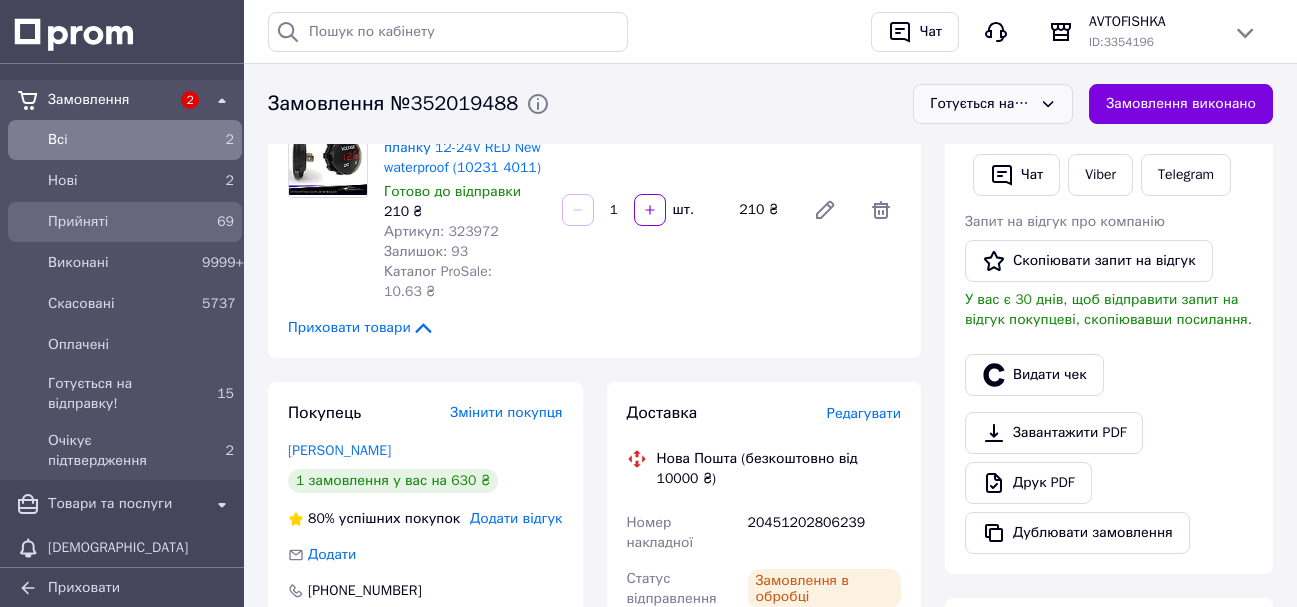 scroll, scrollTop: 200, scrollLeft: 0, axis: vertical 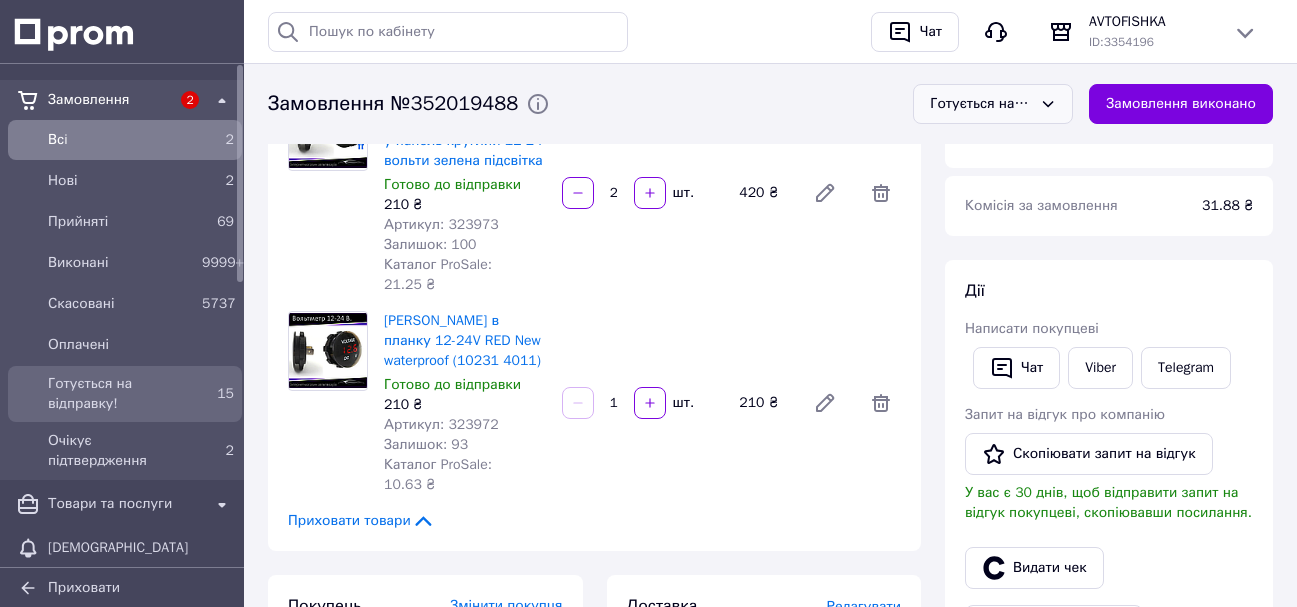 click on "Готується на відправку!" at bounding box center [121, 394] 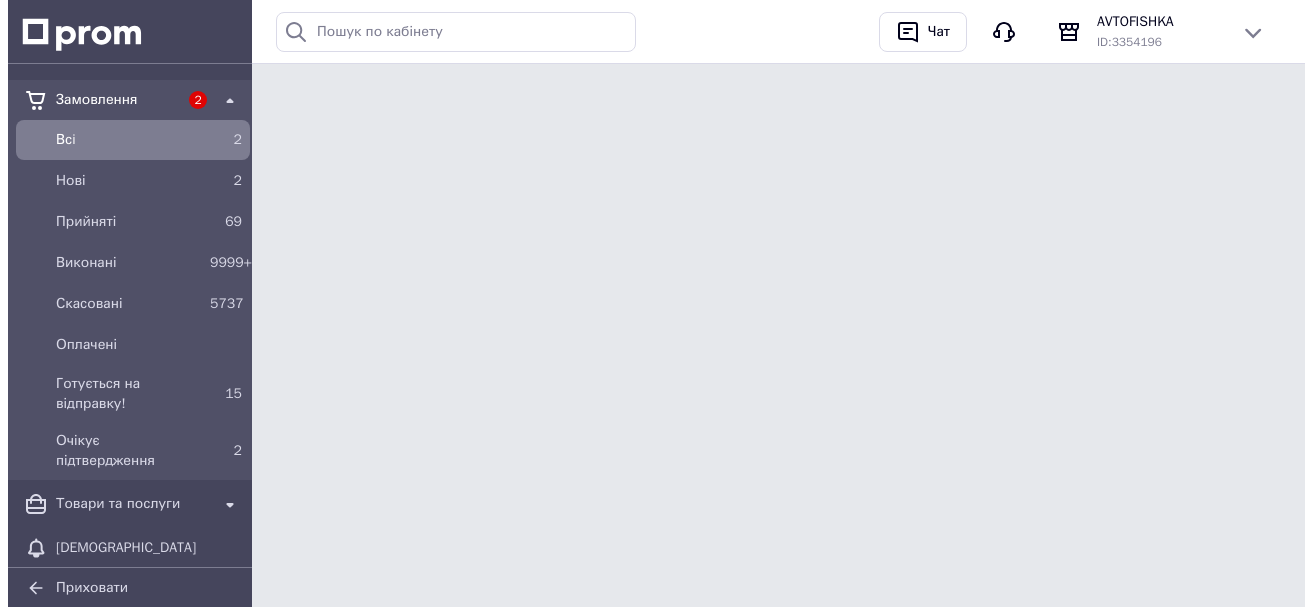 scroll, scrollTop: 0, scrollLeft: 0, axis: both 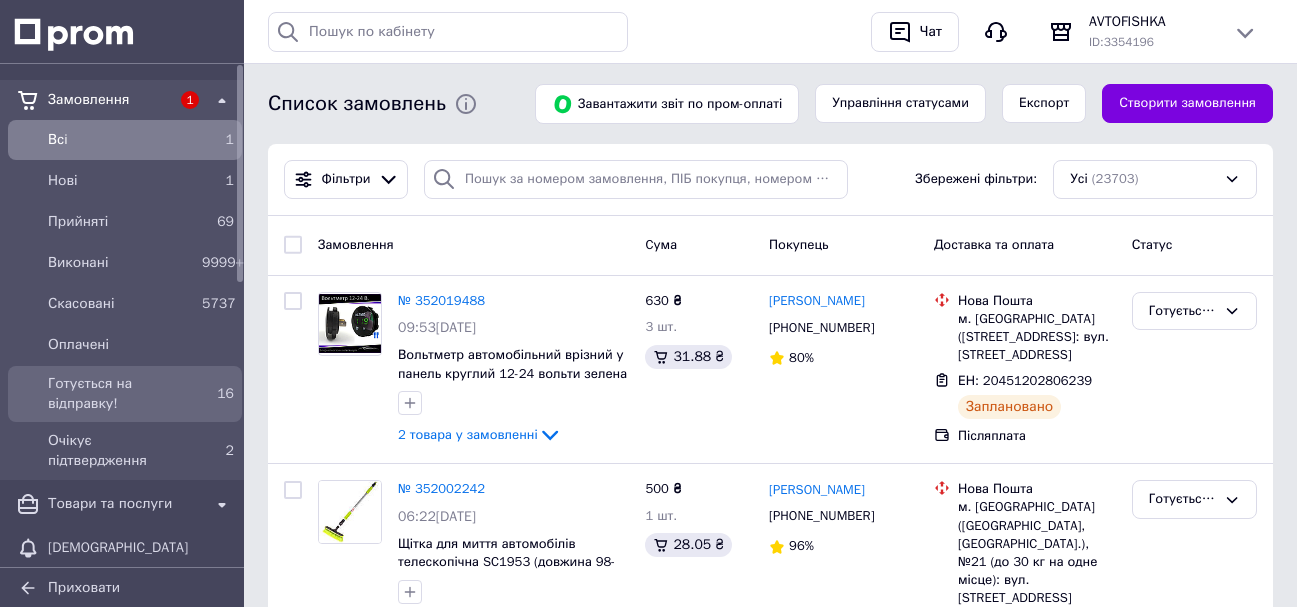 click on "Готується на відправку!" at bounding box center [121, 394] 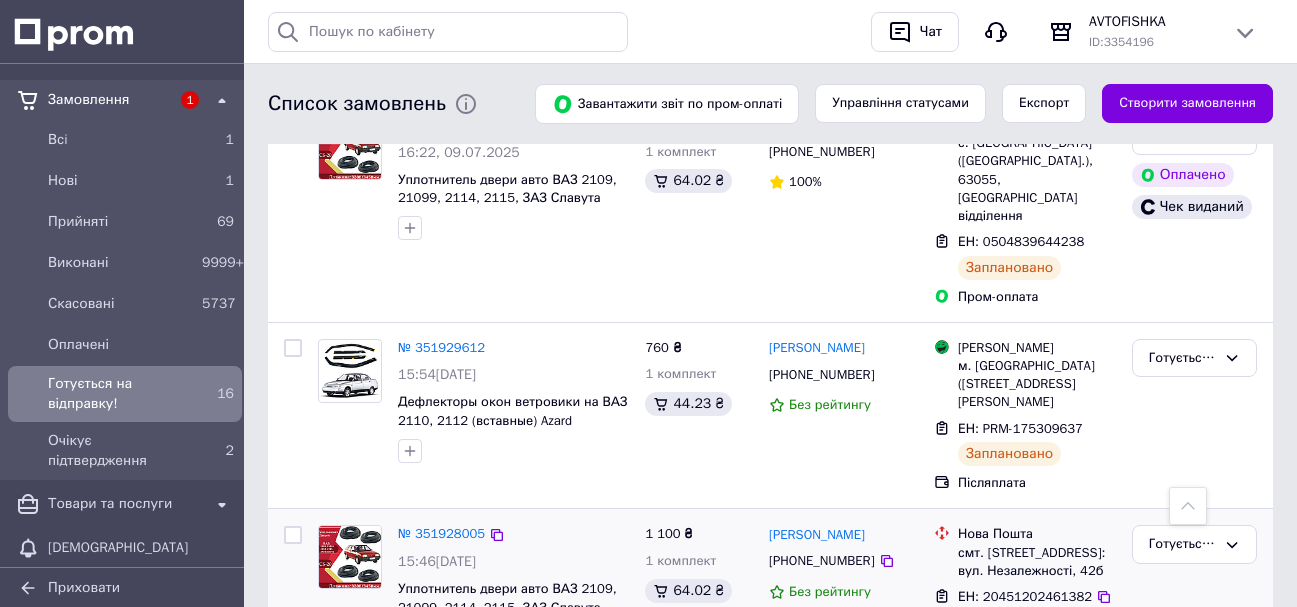 scroll, scrollTop: 1954, scrollLeft: 0, axis: vertical 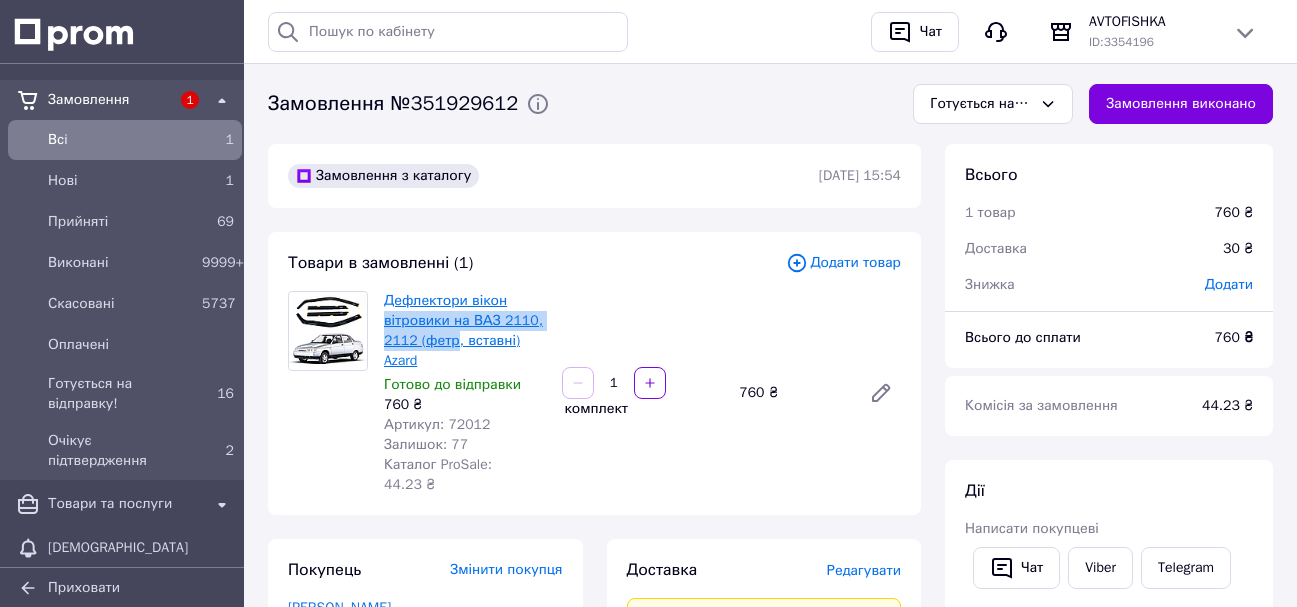 drag, startPoint x: 382, startPoint y: 322, endPoint x: 450, endPoint y: 343, distance: 71.168816 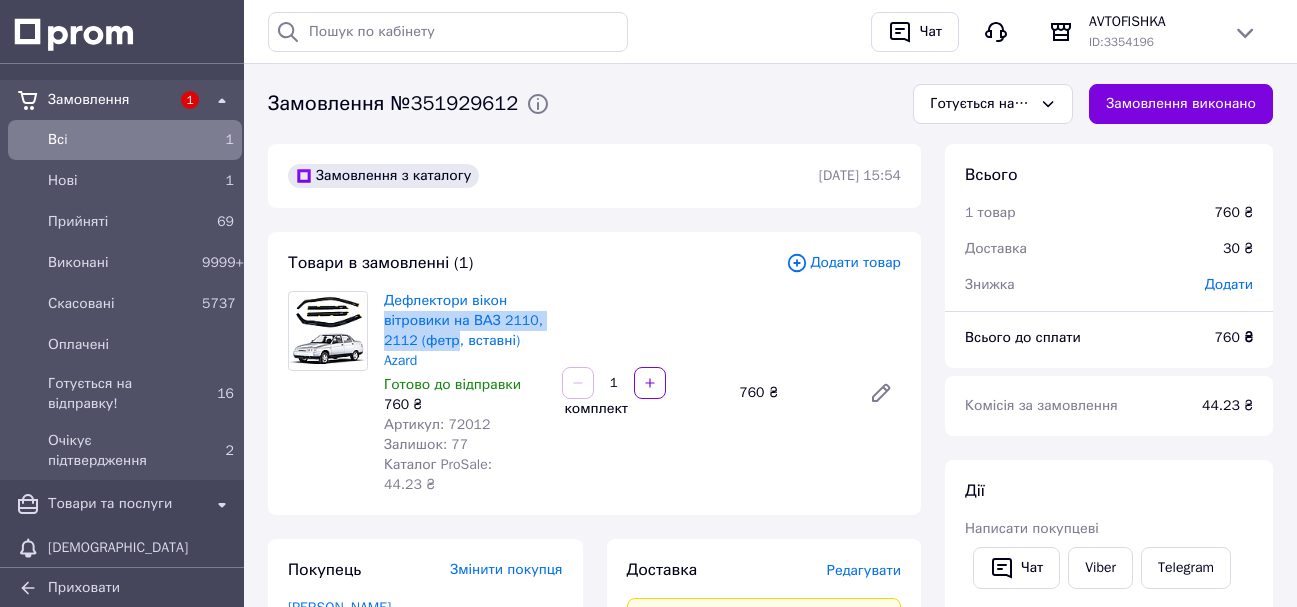 copy on "вітровики на ВАЗ 2110, 2112 (фетр" 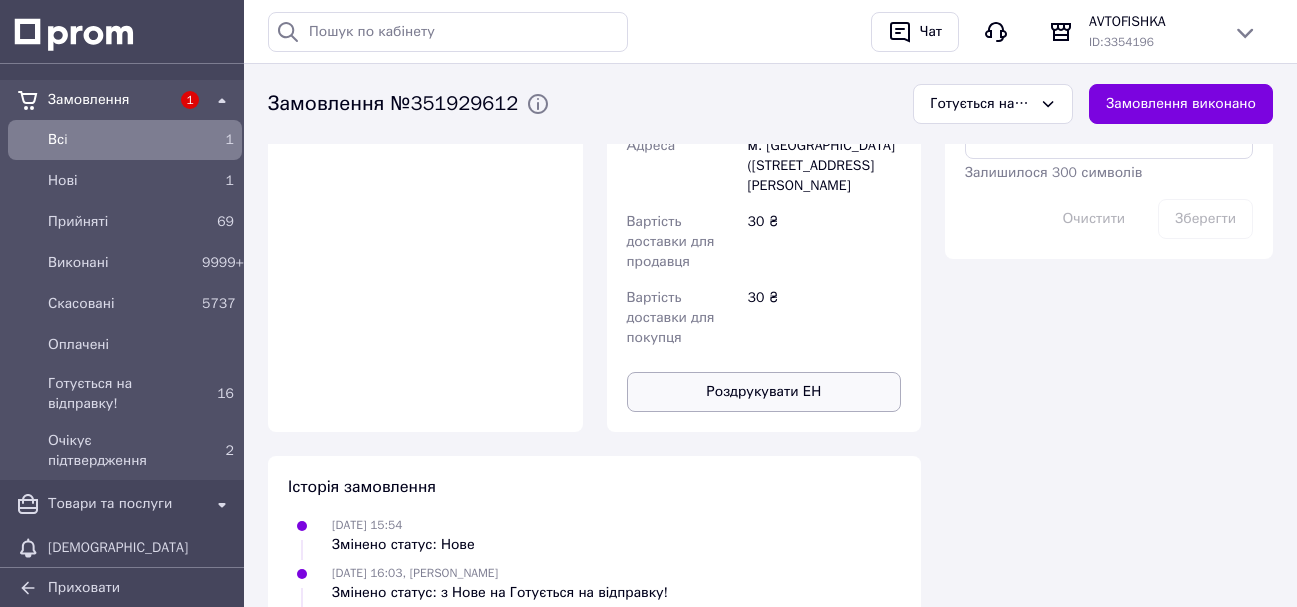 scroll, scrollTop: 1200, scrollLeft: 0, axis: vertical 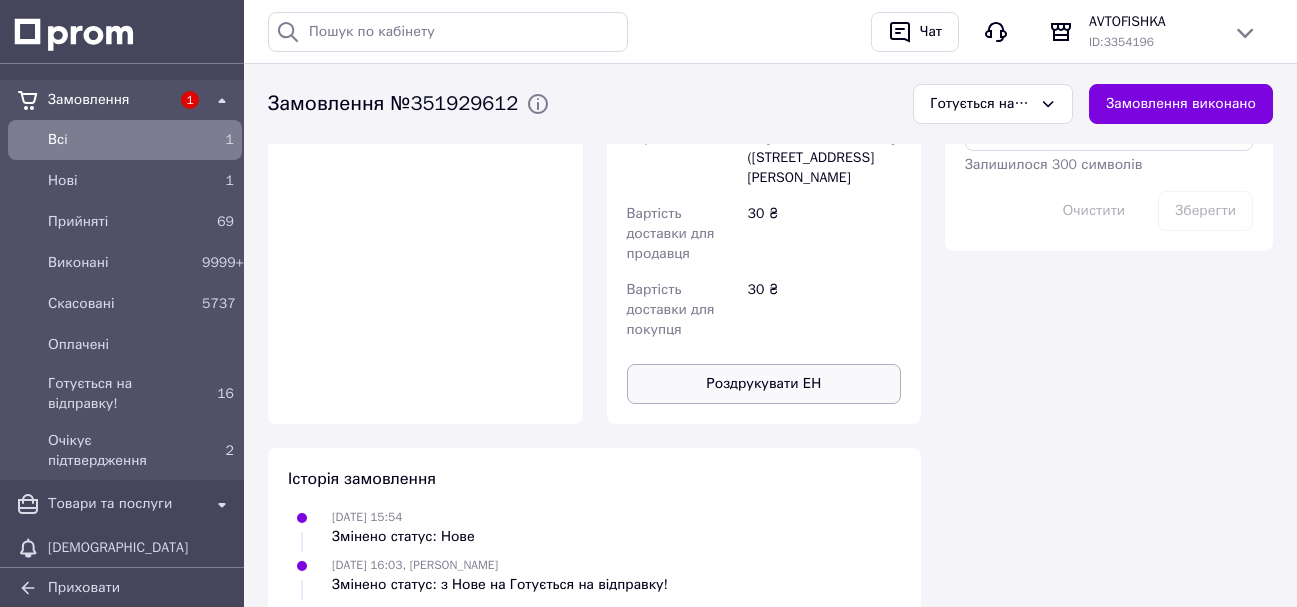 click on "Роздрукувати ЕН" at bounding box center [764, 384] 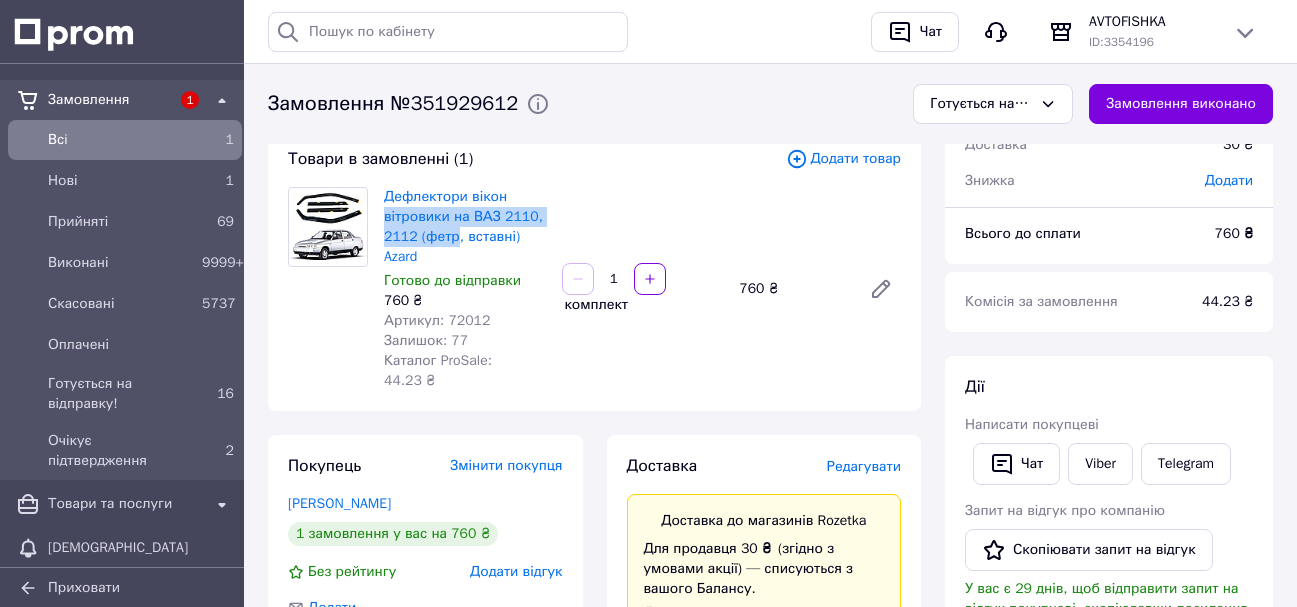 scroll, scrollTop: 0, scrollLeft: 0, axis: both 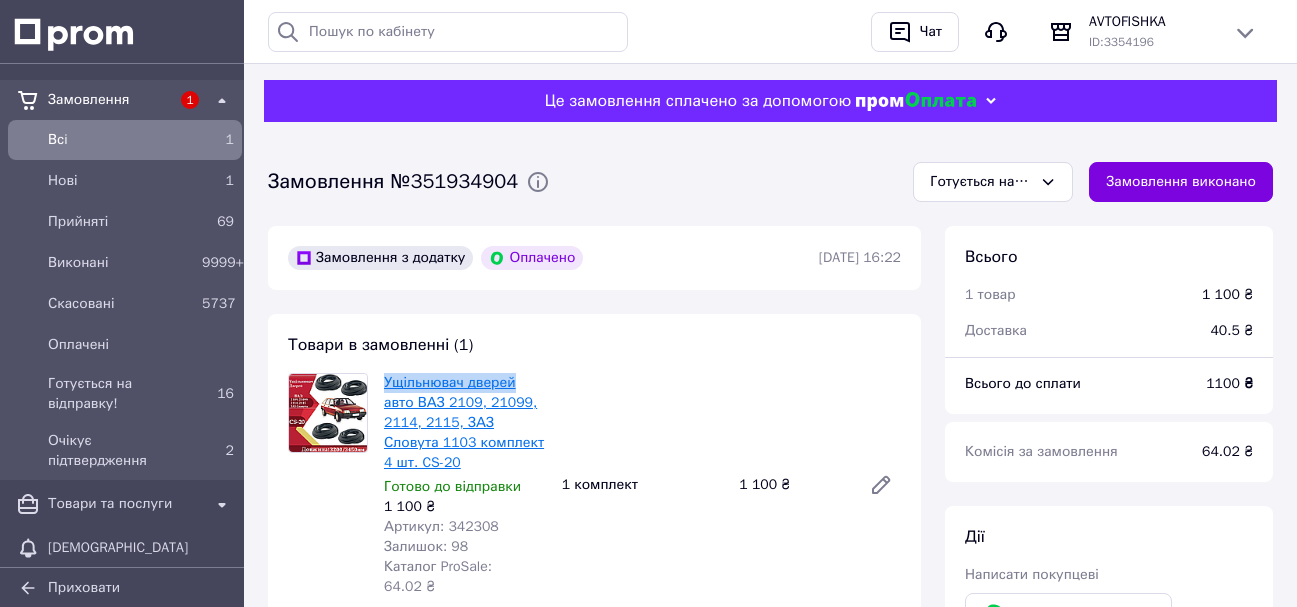 drag, startPoint x: 384, startPoint y: 381, endPoint x: 511, endPoint y: 387, distance: 127.141655 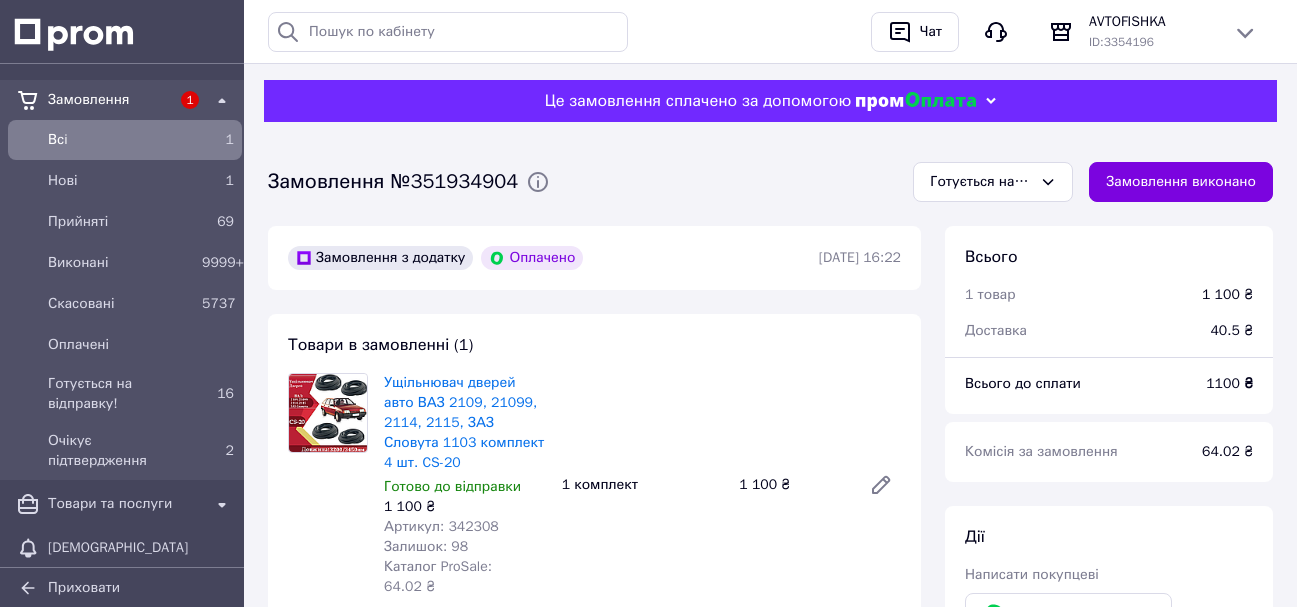drag, startPoint x: 768, startPoint y: 383, endPoint x: 739, endPoint y: 384, distance: 29.017237 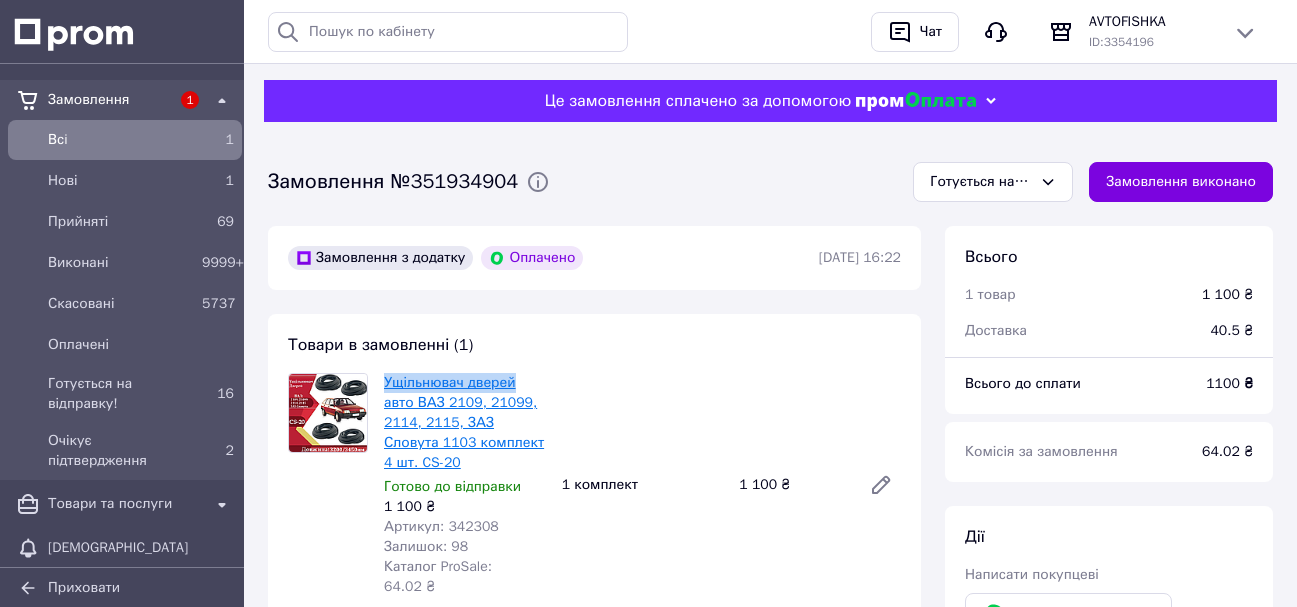 drag, startPoint x: 410, startPoint y: 378, endPoint x: 512, endPoint y: 382, distance: 102.0784 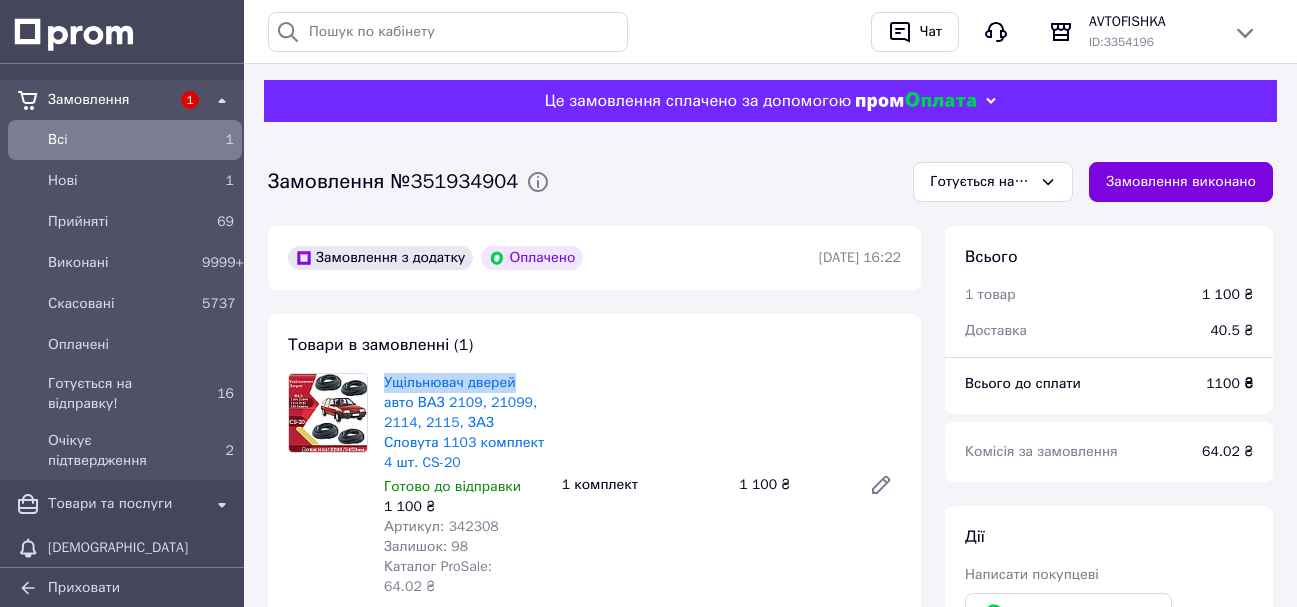 copy on "Ущільнювач дверей" 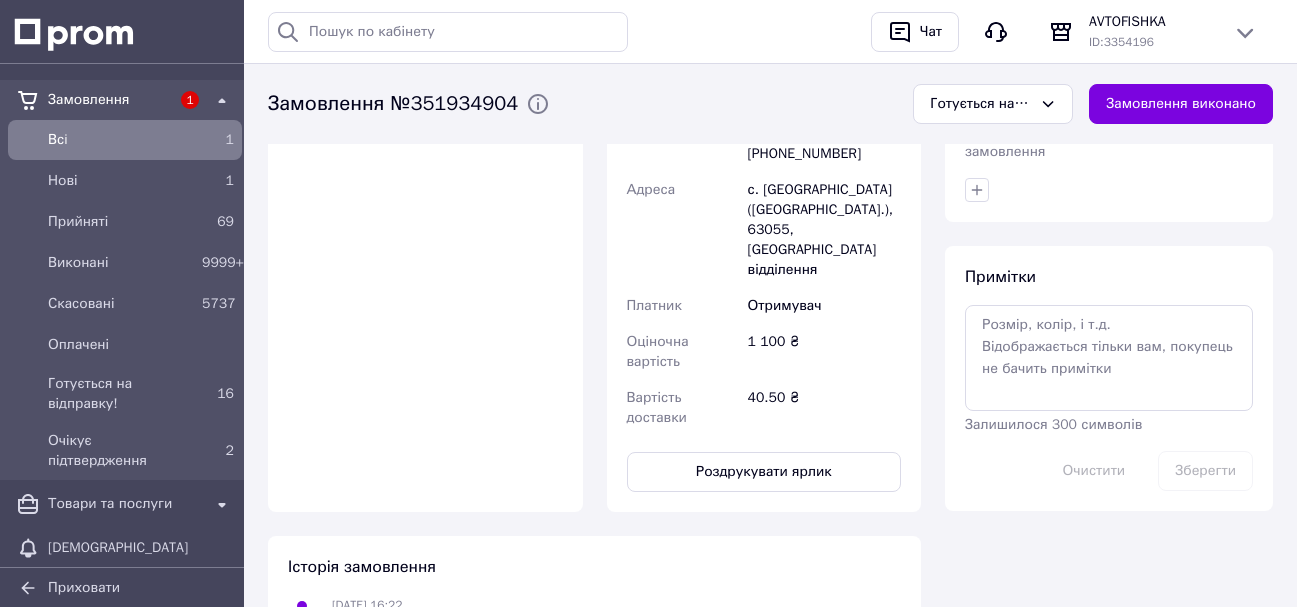 scroll, scrollTop: 1100, scrollLeft: 0, axis: vertical 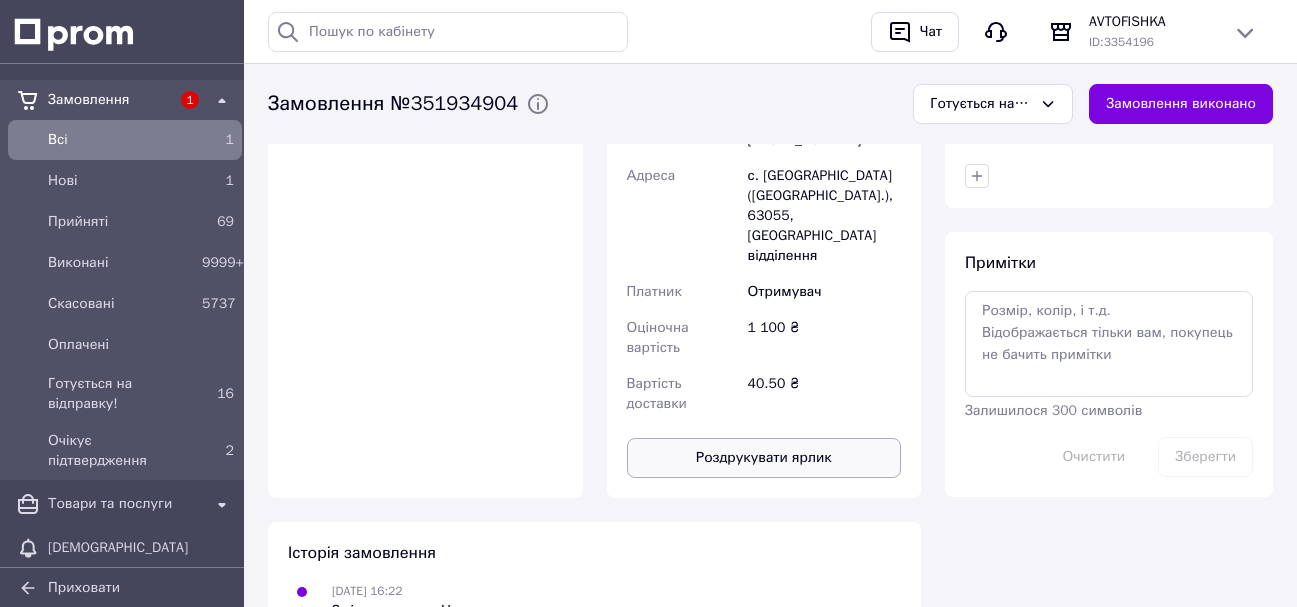 click on "Роздрукувати ярлик" at bounding box center (764, 458) 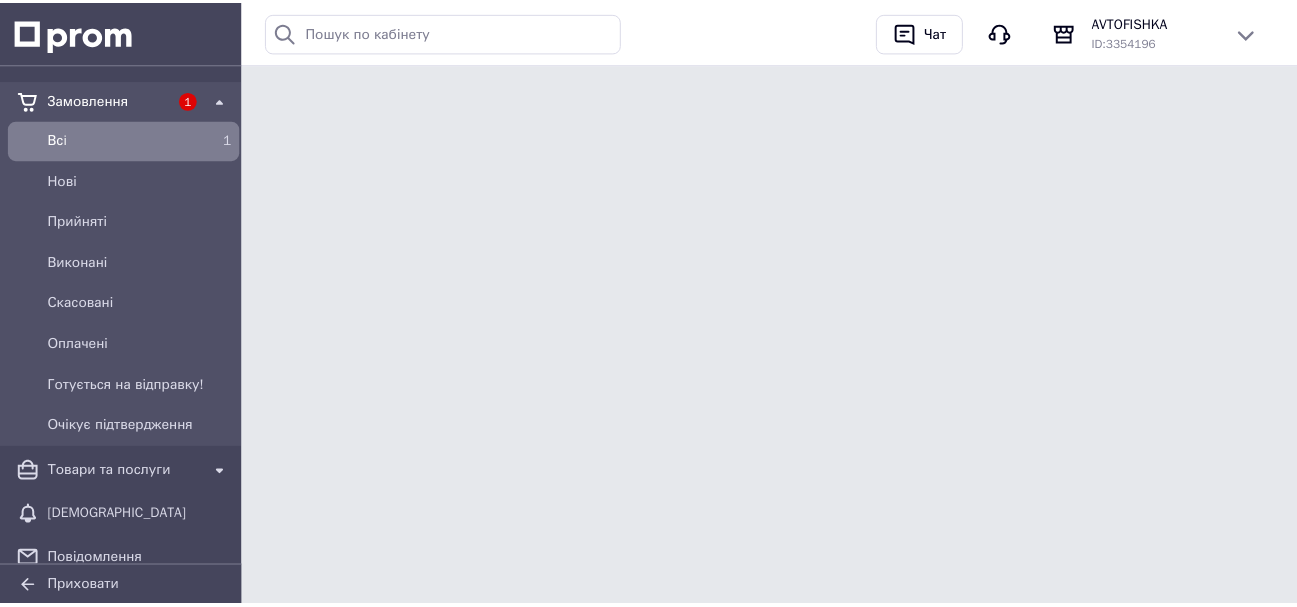 scroll, scrollTop: 0, scrollLeft: 0, axis: both 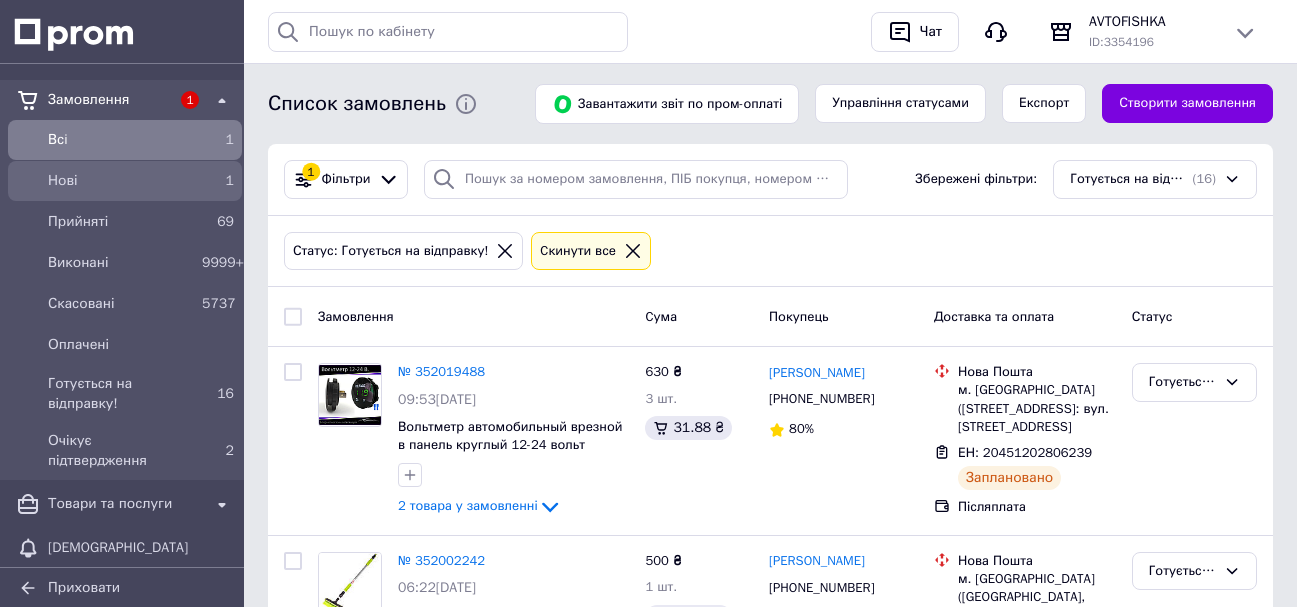 click on "Нові" at bounding box center [121, 181] 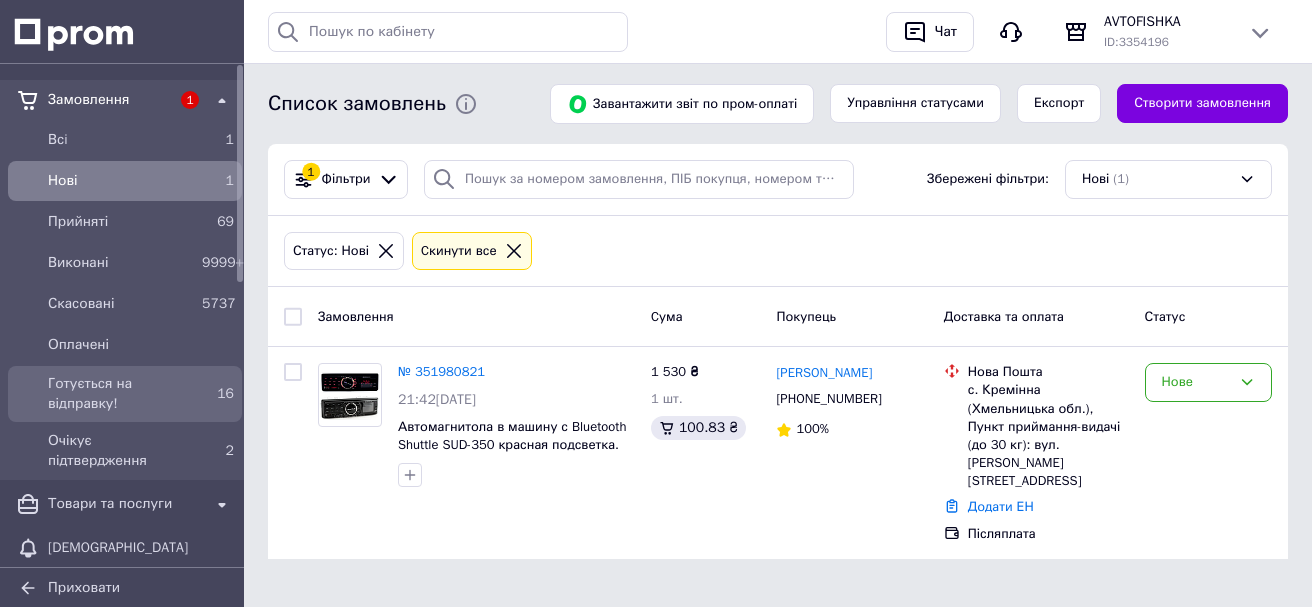 click on "Готується на відправку!" at bounding box center [121, 394] 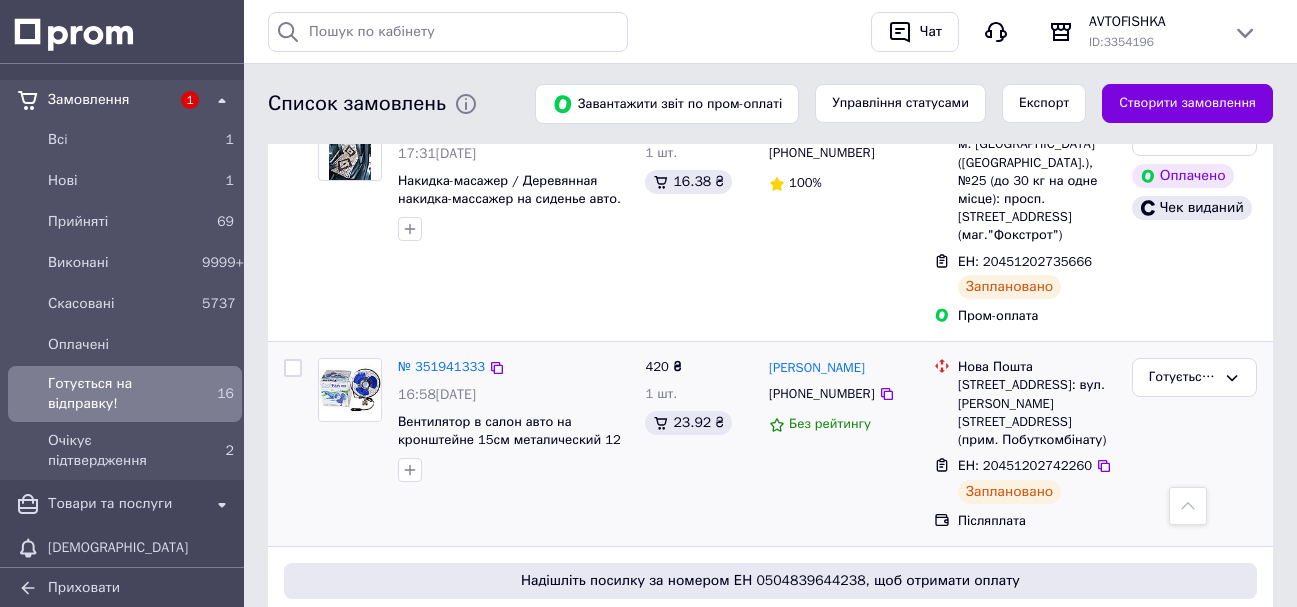 scroll, scrollTop: 1554, scrollLeft: 0, axis: vertical 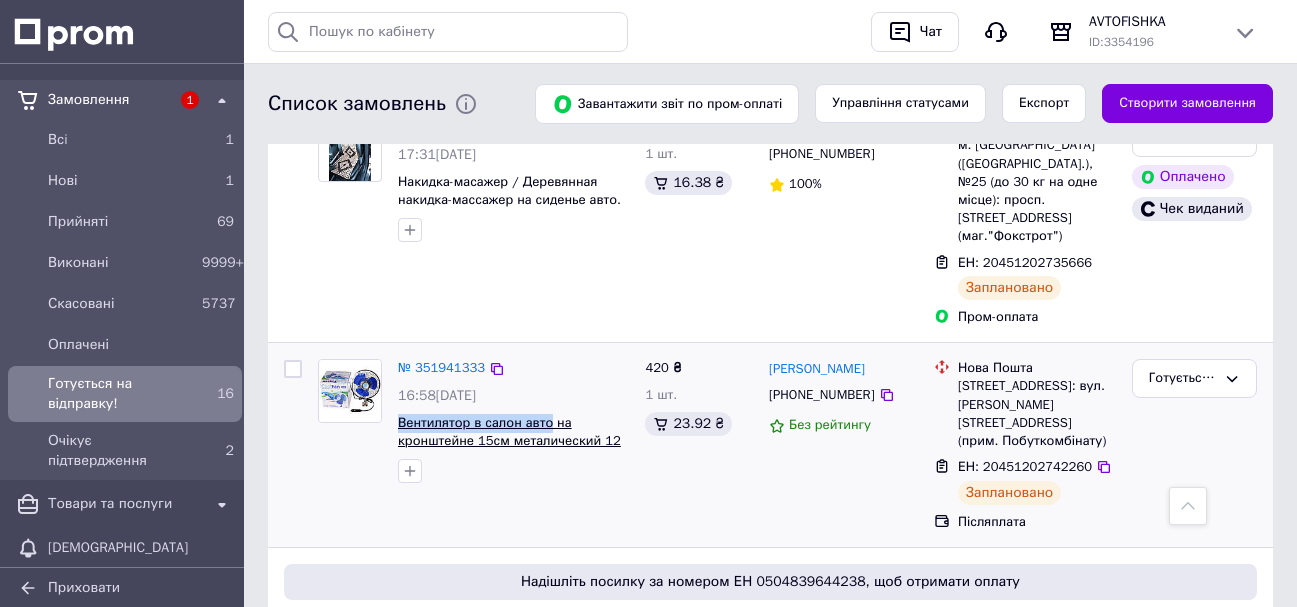 drag, startPoint x: 395, startPoint y: 331, endPoint x: 546, endPoint y: 338, distance: 151.16217 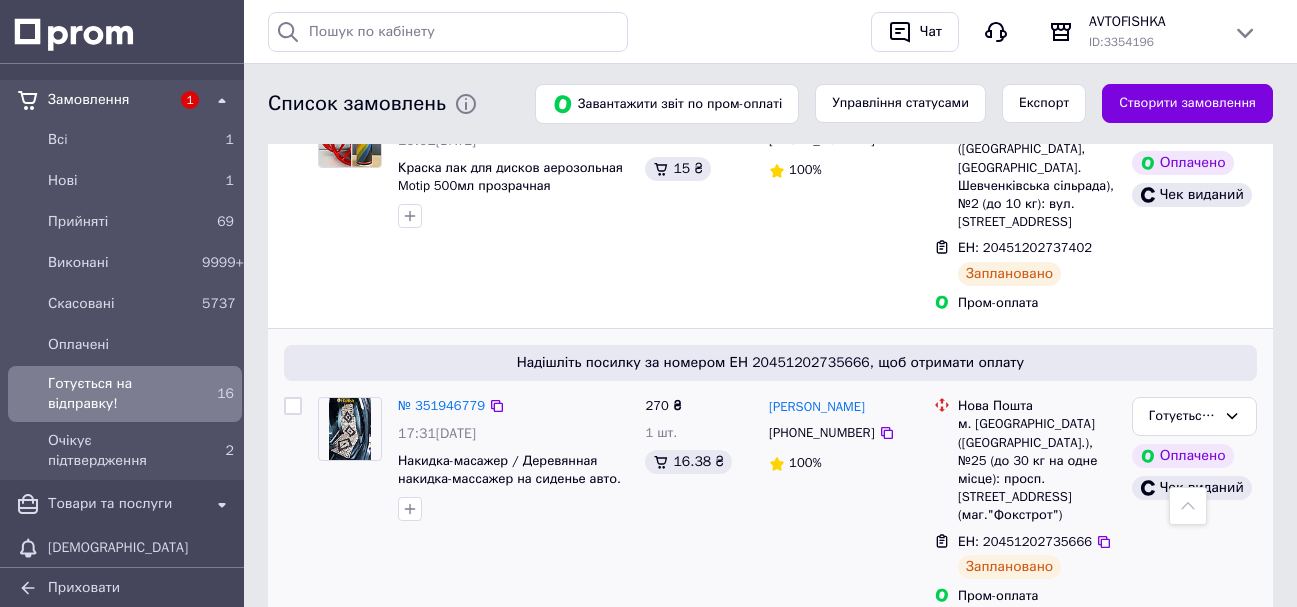 scroll, scrollTop: 1254, scrollLeft: 0, axis: vertical 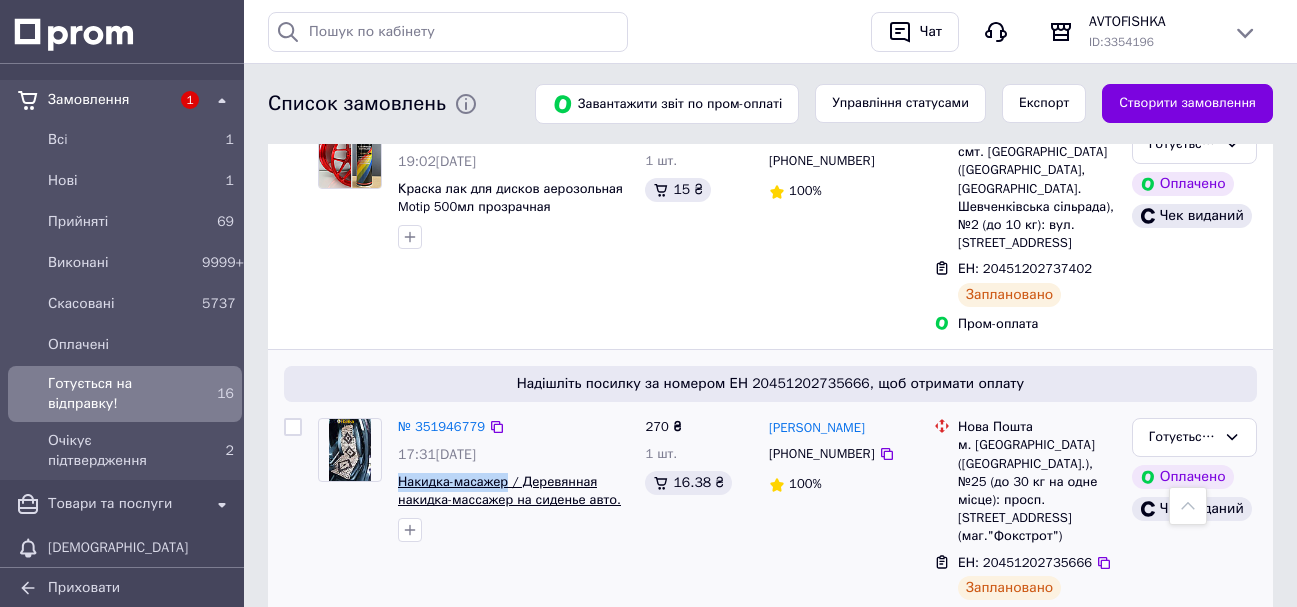drag, startPoint x: 393, startPoint y: 404, endPoint x: 506, endPoint y: 415, distance: 113.534134 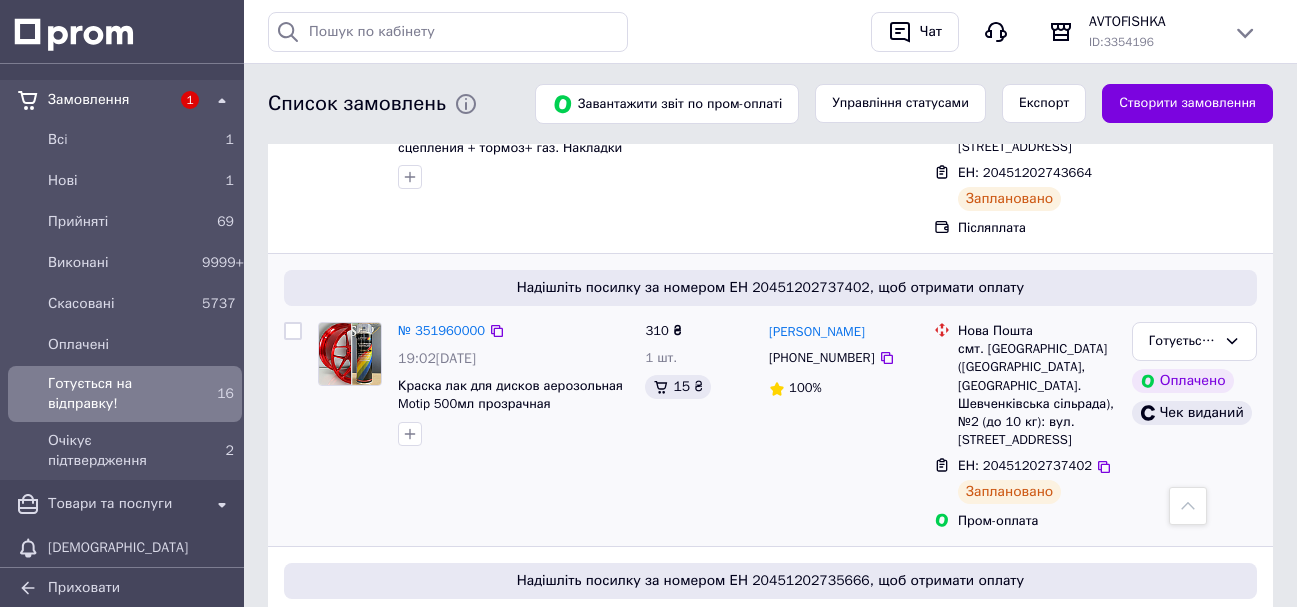 scroll, scrollTop: 1054, scrollLeft: 0, axis: vertical 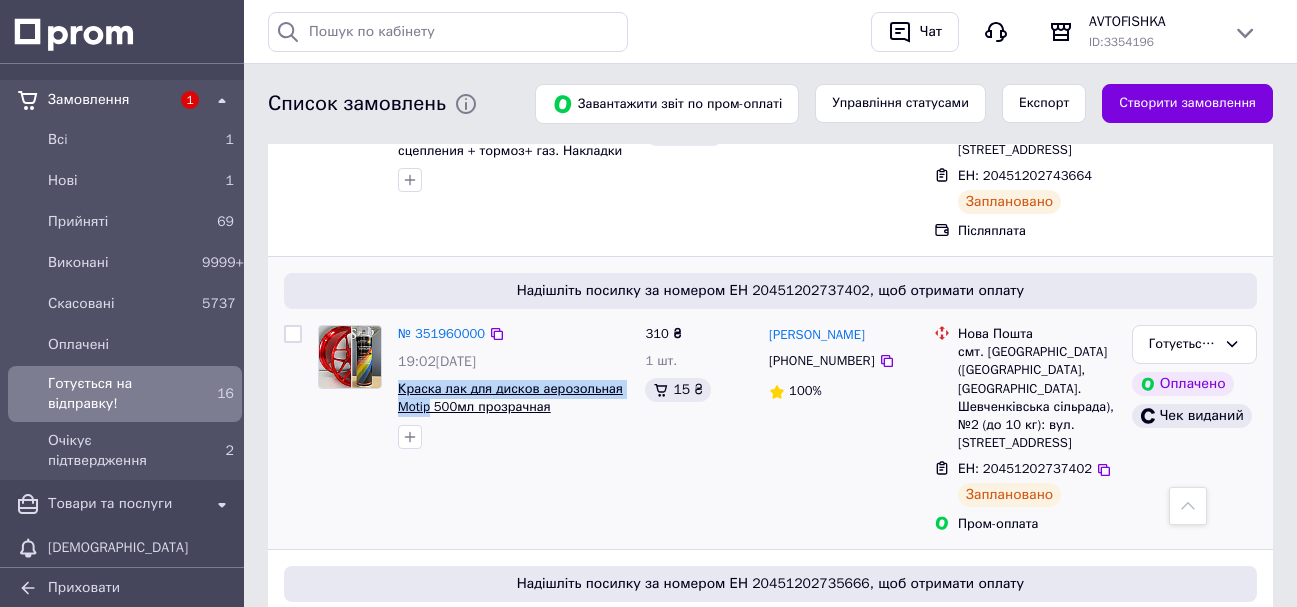 drag, startPoint x: 395, startPoint y: 312, endPoint x: 430, endPoint y: 336, distance: 42.43819 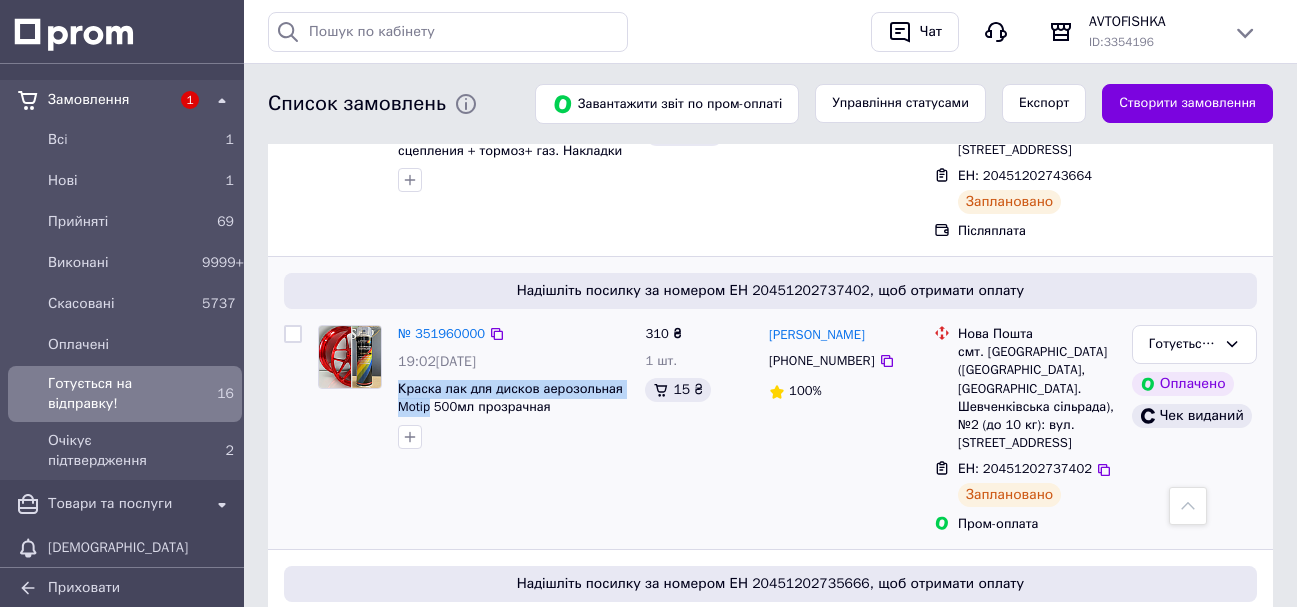copy on "Краска лак для дисков аерозольная Motip" 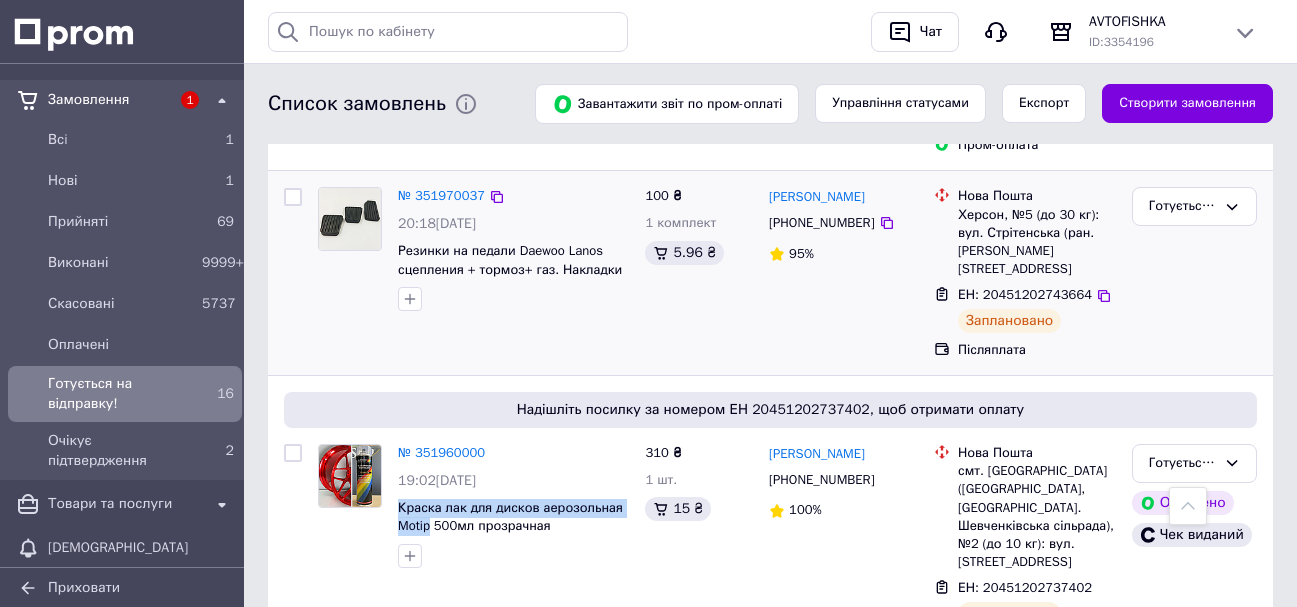scroll, scrollTop: 854, scrollLeft: 0, axis: vertical 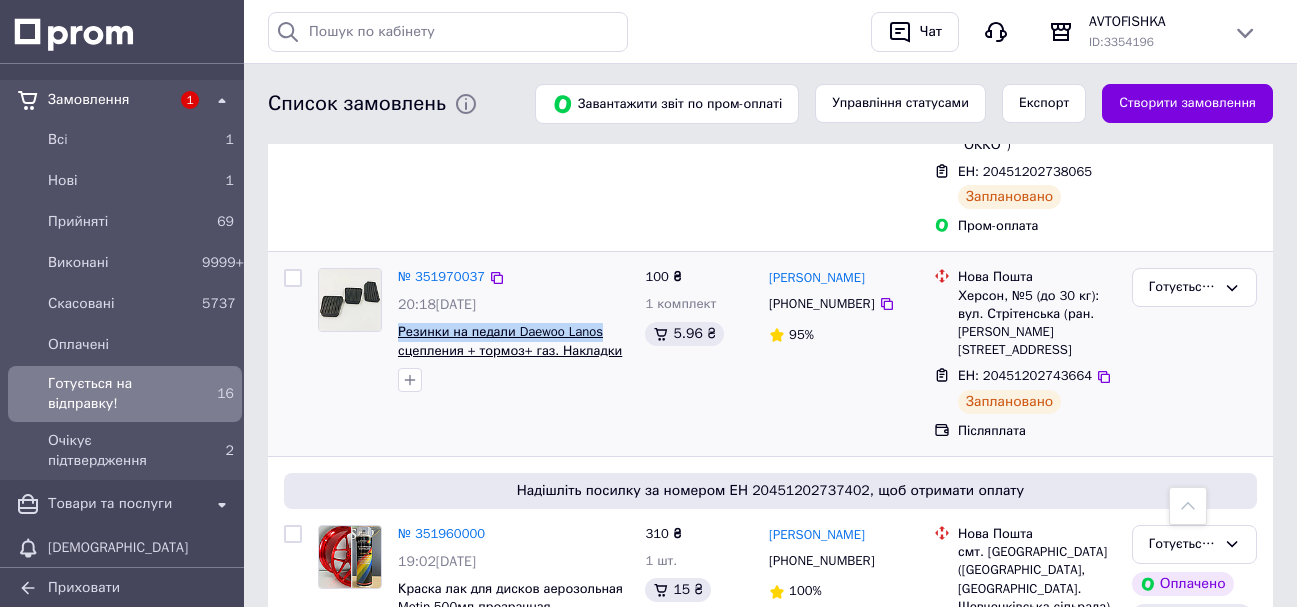 drag, startPoint x: 399, startPoint y: 276, endPoint x: 598, endPoint y: 282, distance: 199.09044 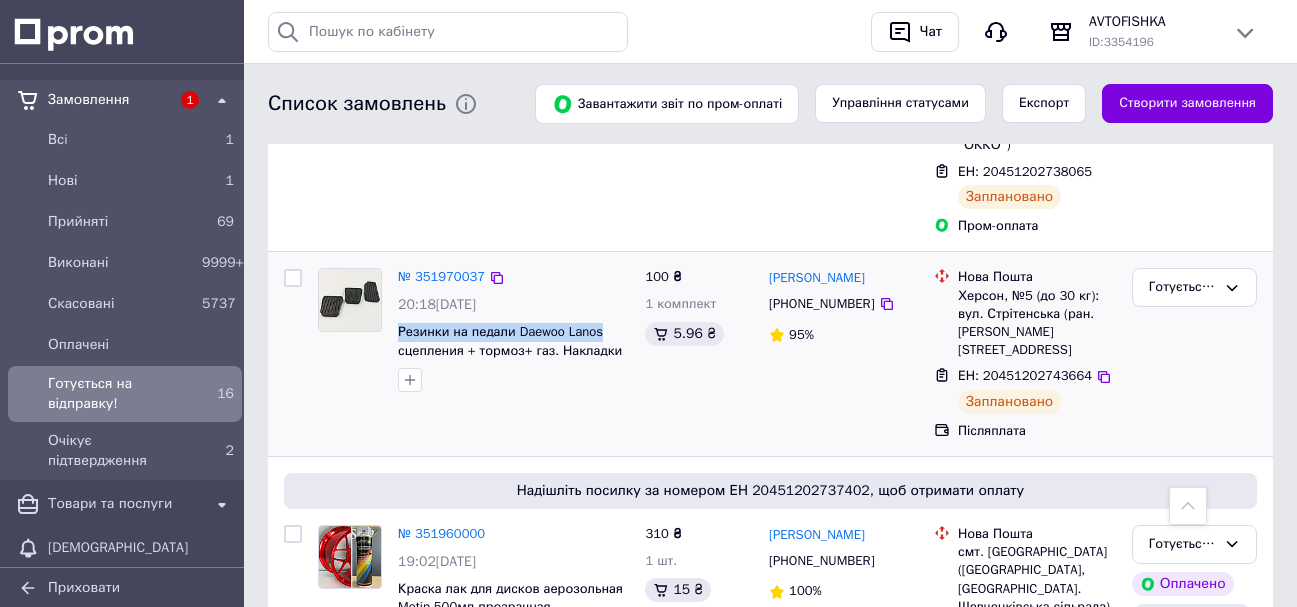copy on "Резинки на педали Daewoo  Lanos" 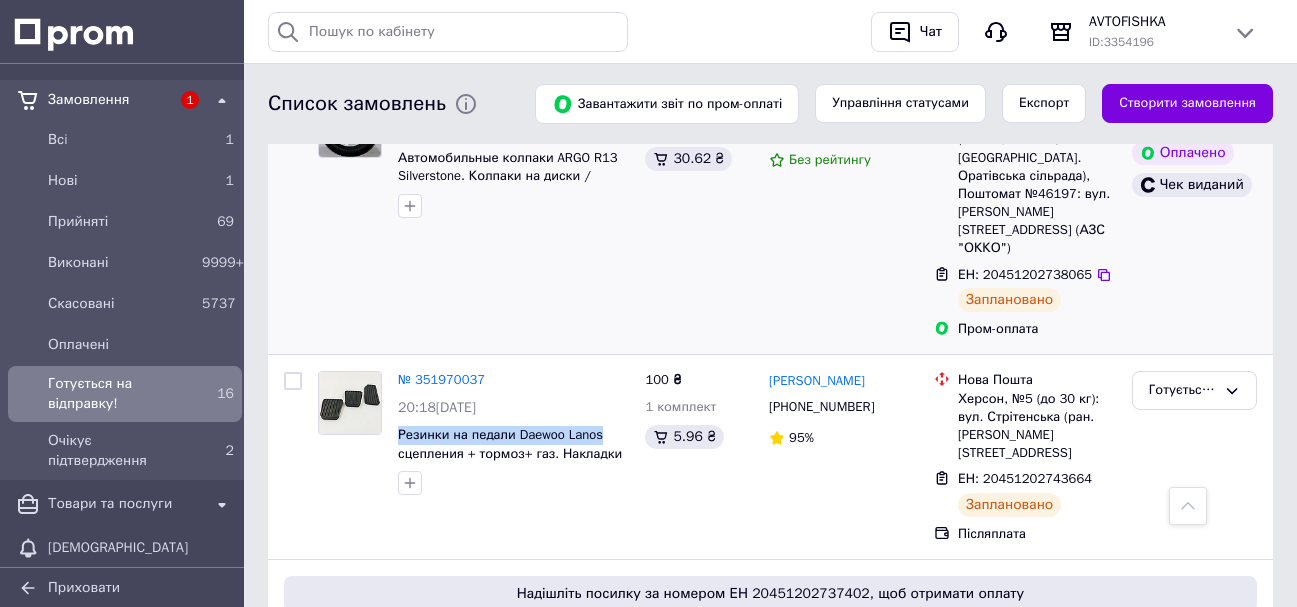 scroll, scrollTop: 654, scrollLeft: 0, axis: vertical 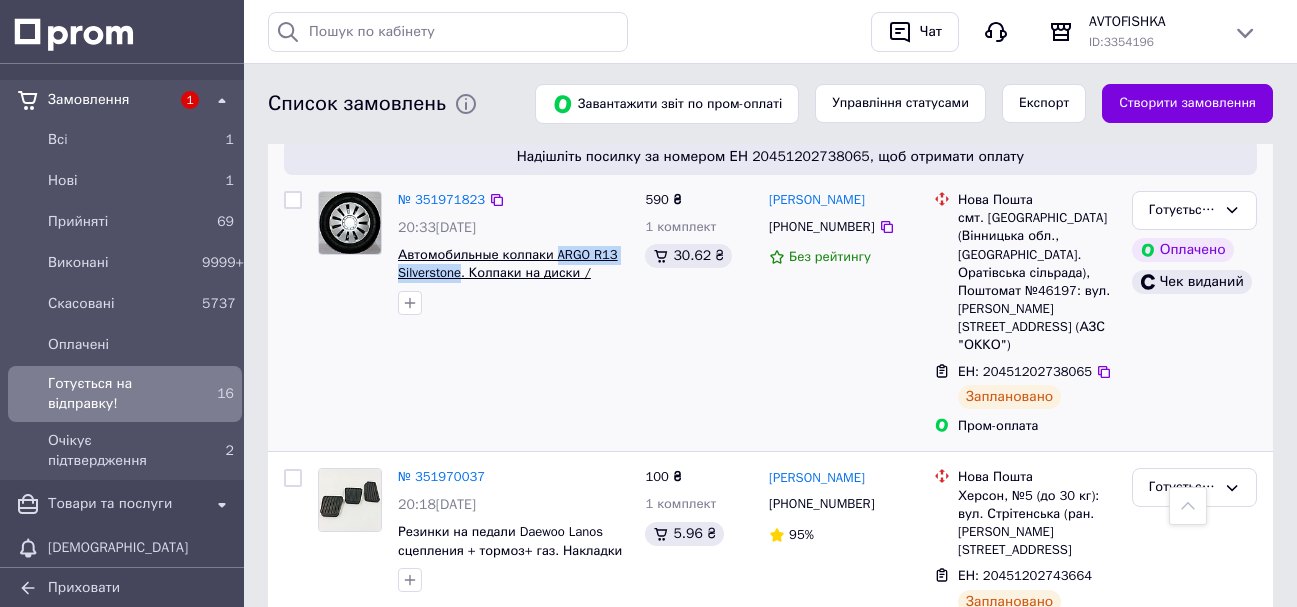 drag, startPoint x: 553, startPoint y: 233, endPoint x: 460, endPoint y: 257, distance: 96.04687 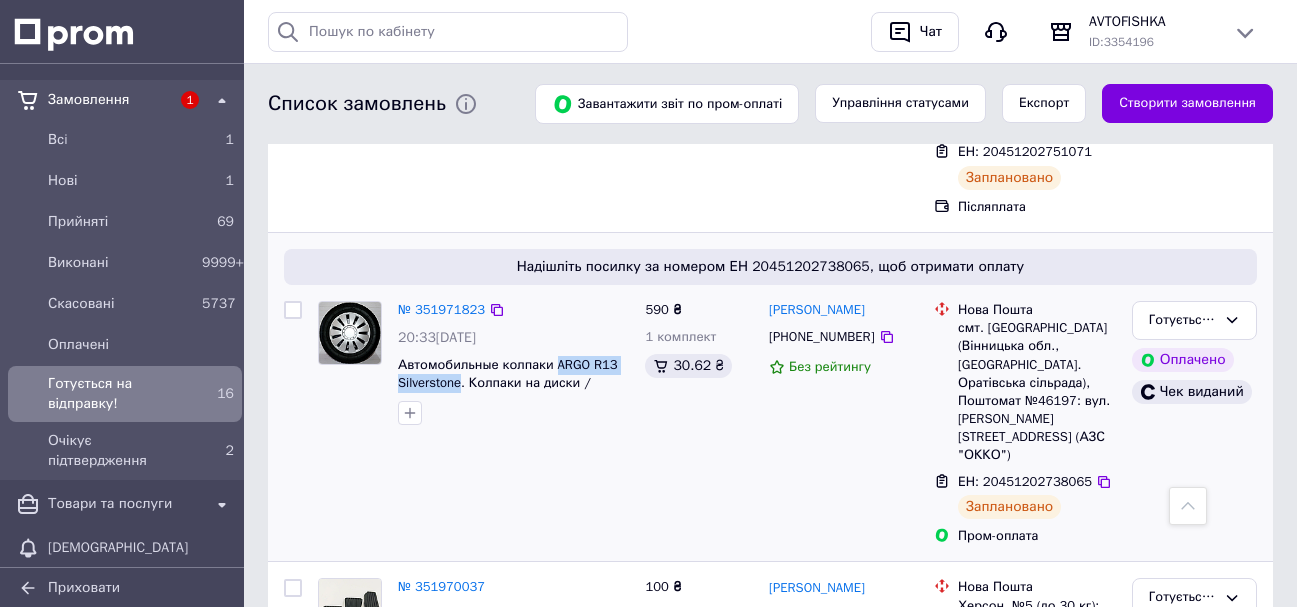 scroll, scrollTop: 354, scrollLeft: 0, axis: vertical 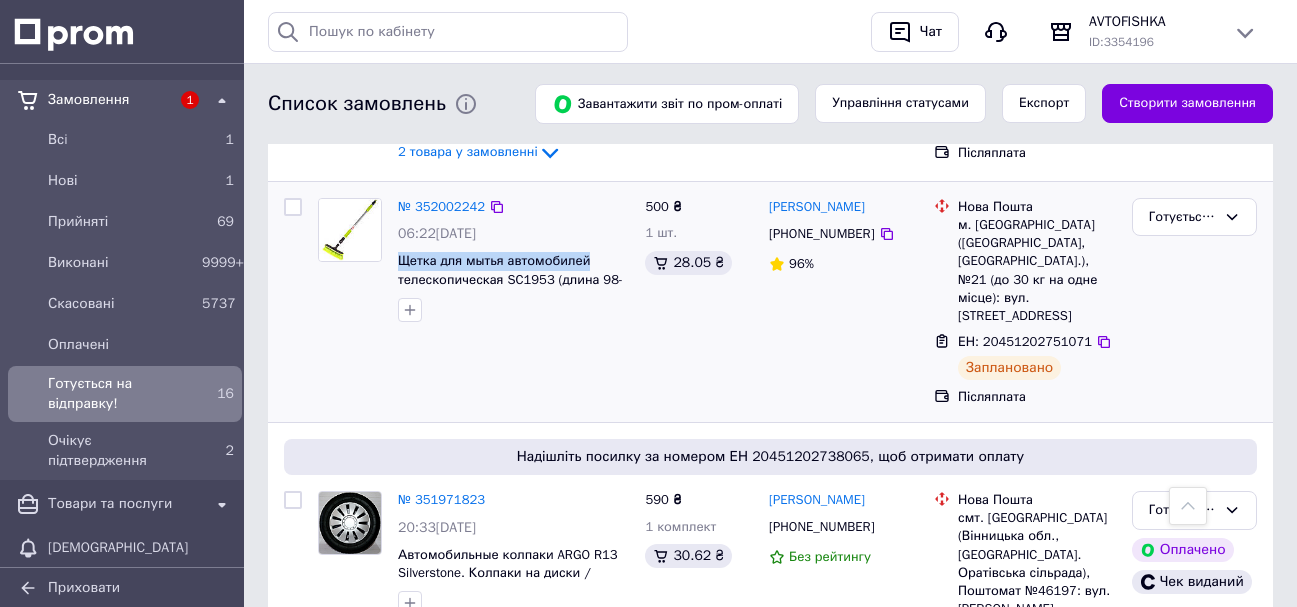 drag, startPoint x: 396, startPoint y: 260, endPoint x: 585, endPoint y: 263, distance: 189.0238 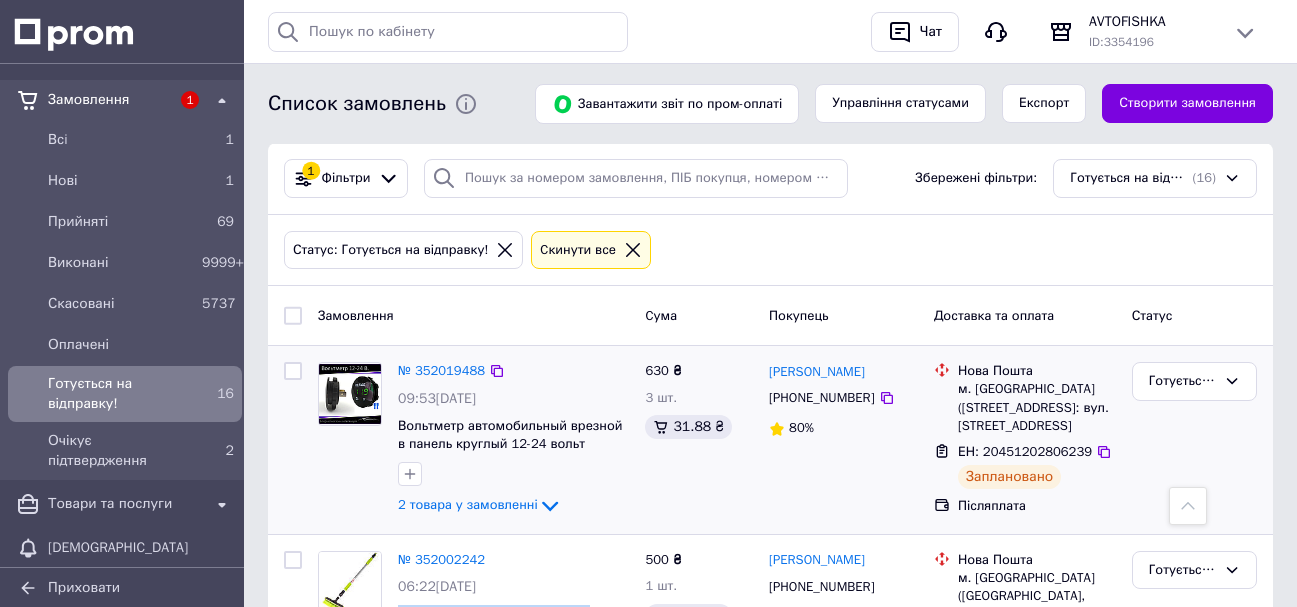scroll, scrollTop: 0, scrollLeft: 0, axis: both 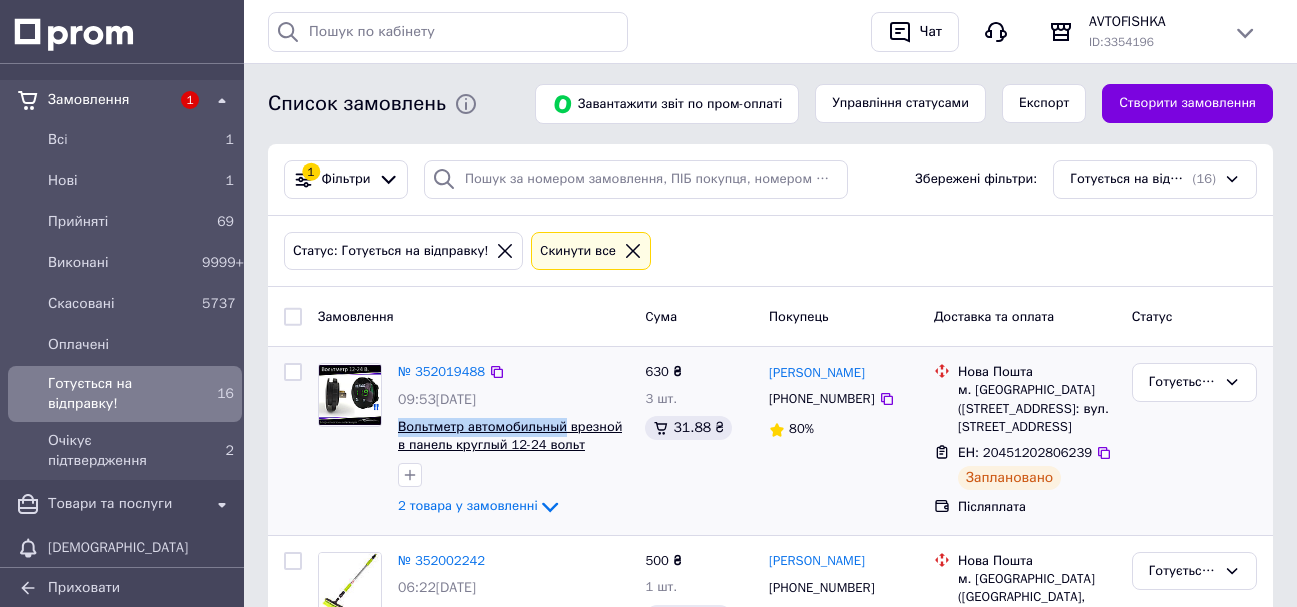 drag, startPoint x: 405, startPoint y: 428, endPoint x: 562, endPoint y: 427, distance: 157.00319 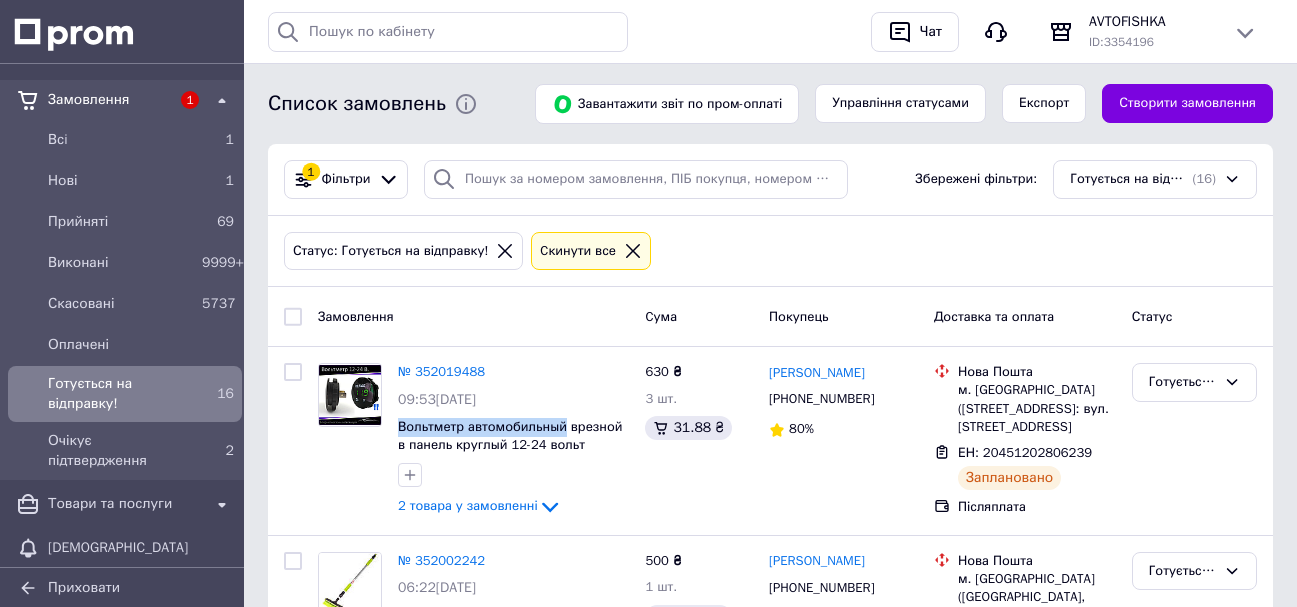 click on "Замовлення" at bounding box center [109, 100] 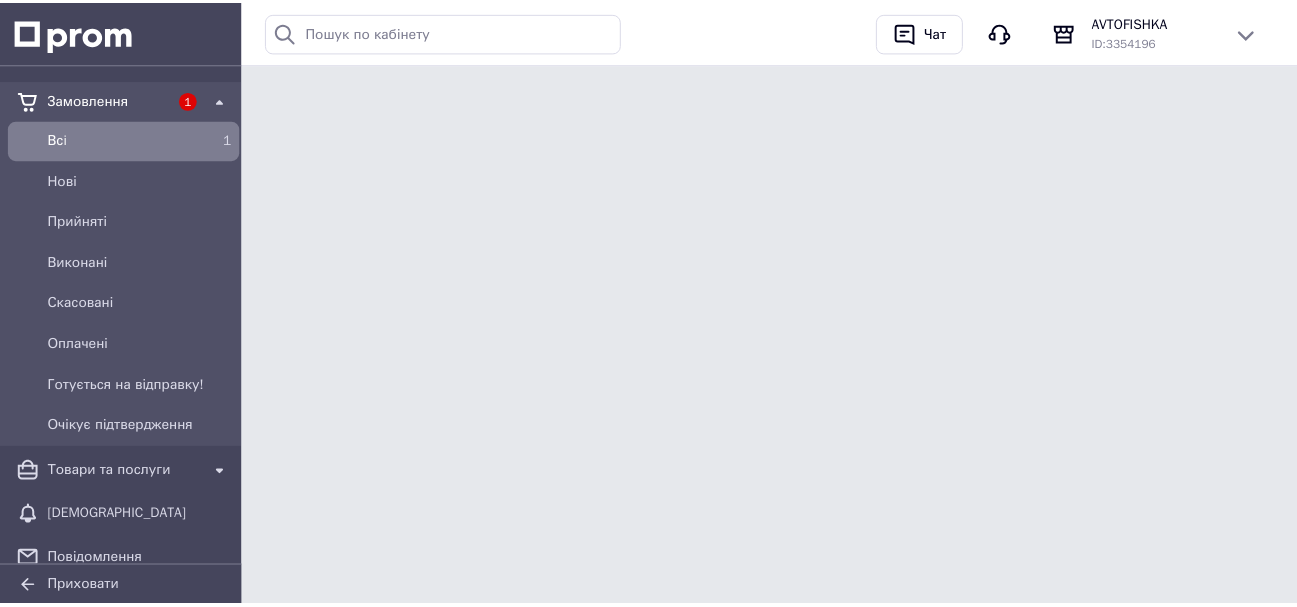scroll, scrollTop: 0, scrollLeft: 0, axis: both 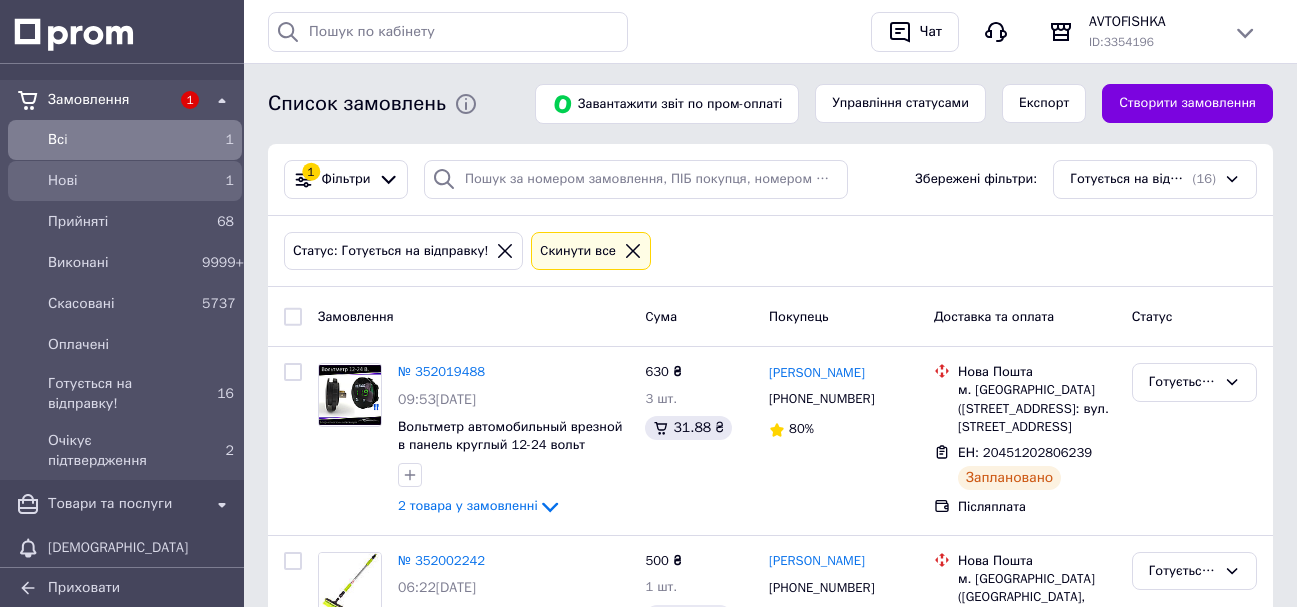 click on "Нові" at bounding box center (121, 181) 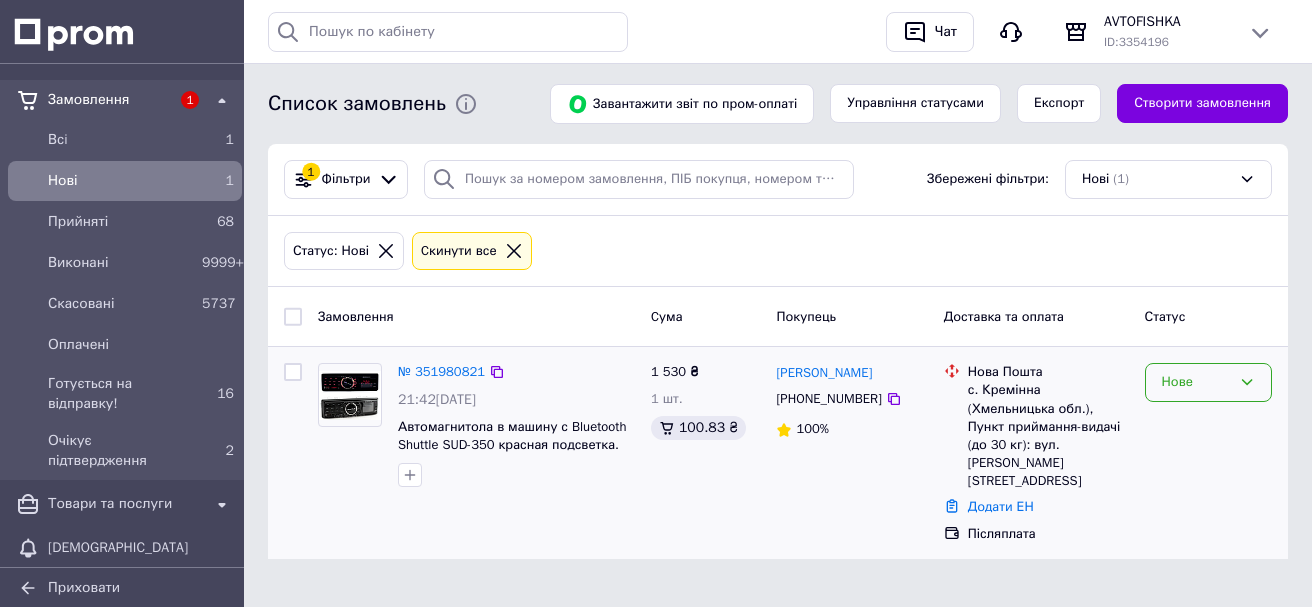 click on "Нове" at bounding box center [1196, 382] 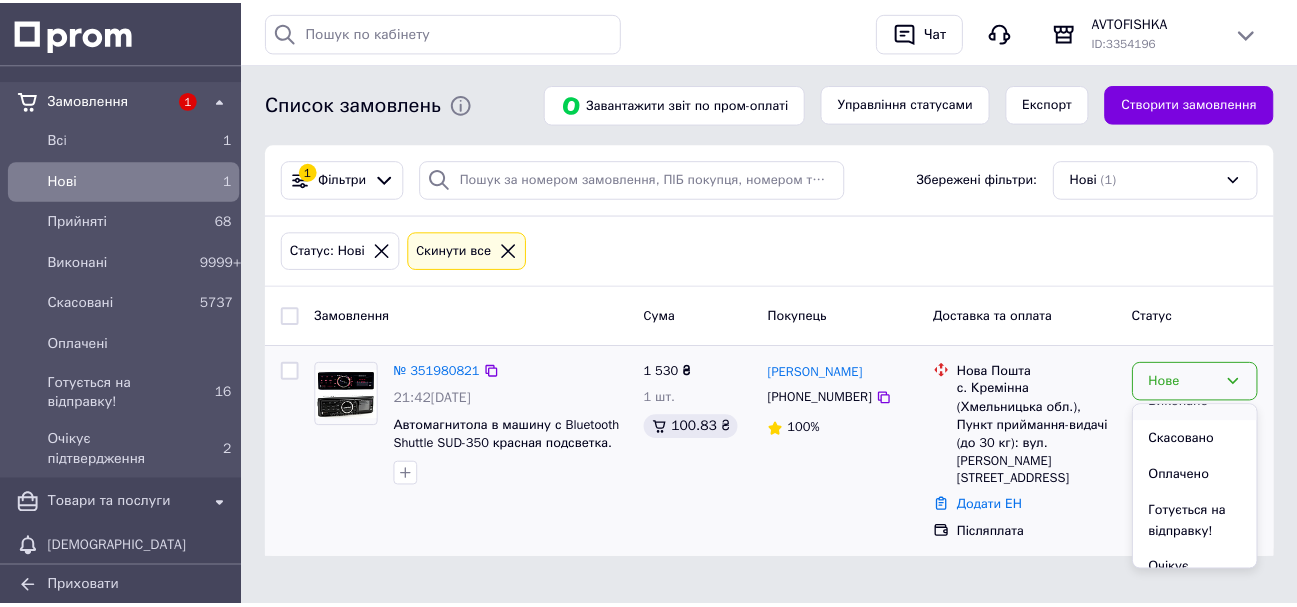 scroll, scrollTop: 115, scrollLeft: 0, axis: vertical 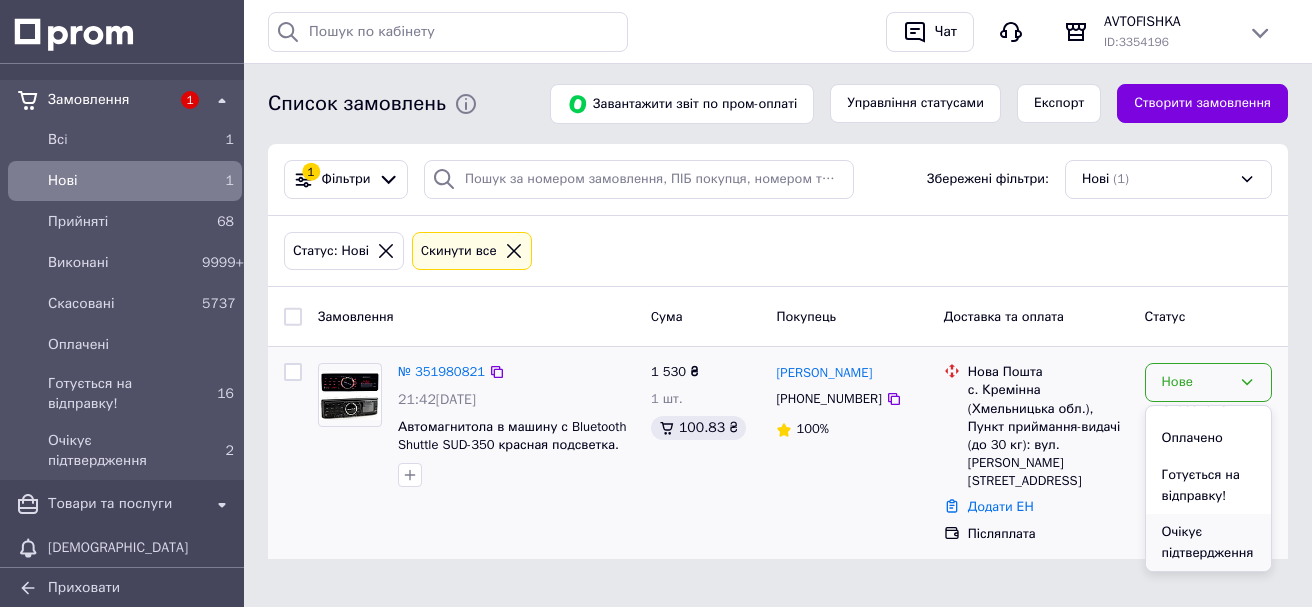 click on "Очікує підтвердження" at bounding box center [1208, 542] 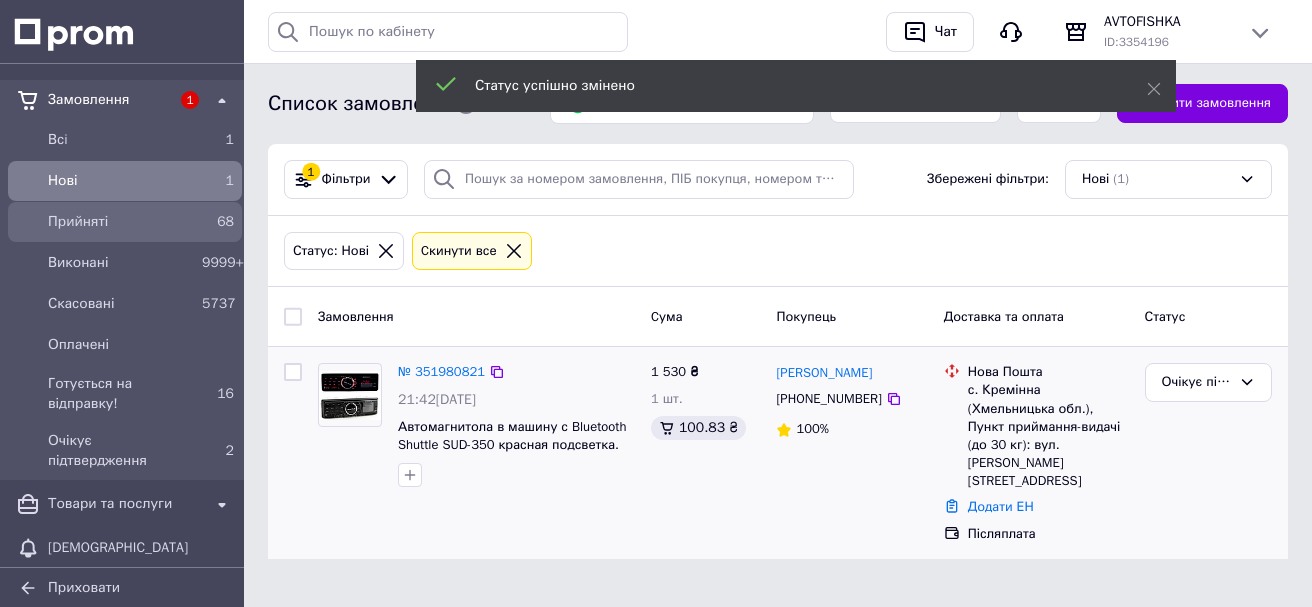click on "Прийняті" at bounding box center [121, 222] 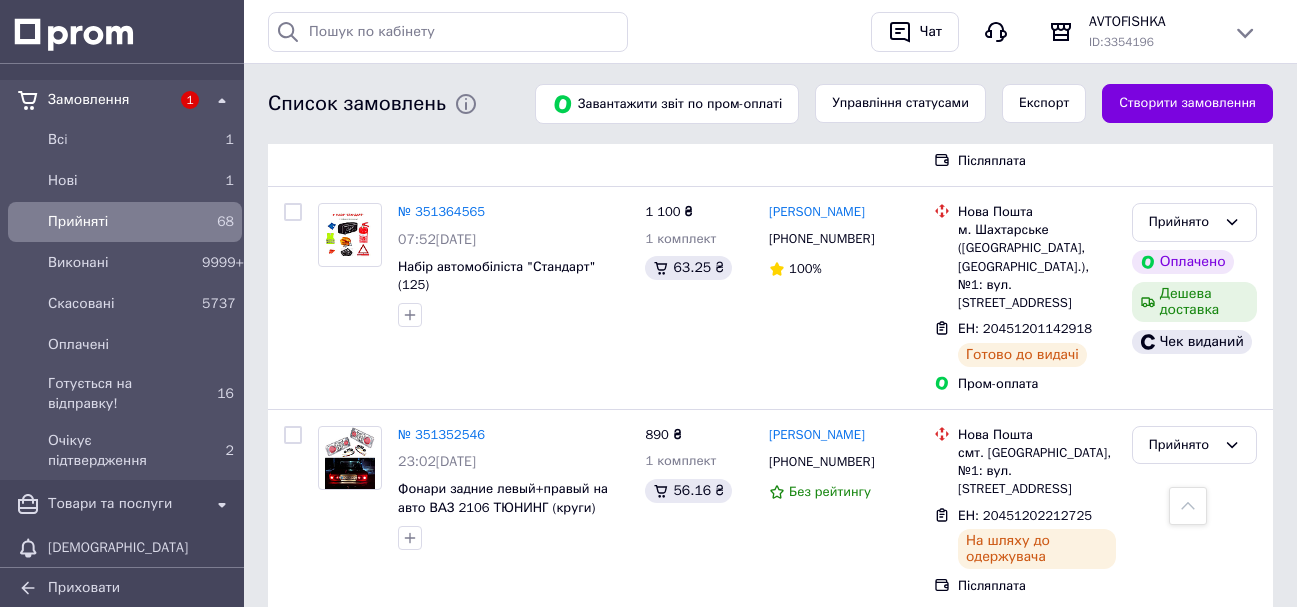 scroll, scrollTop: 11654, scrollLeft: 0, axis: vertical 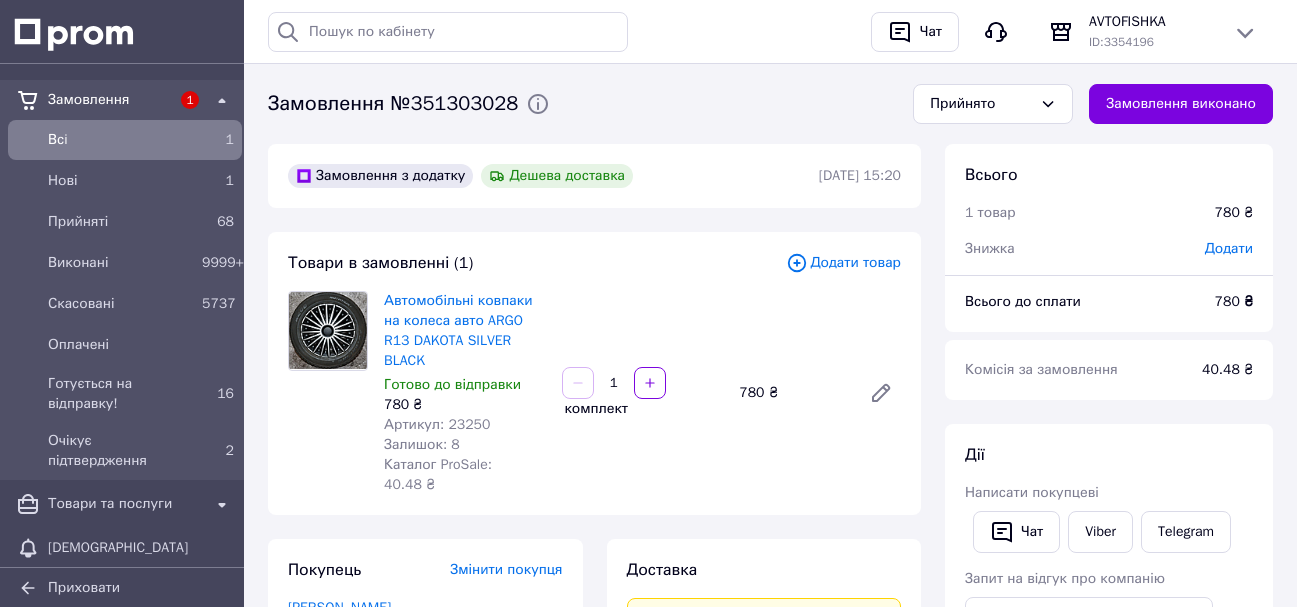 click on "Замовлення виконано" at bounding box center (1181, 104) 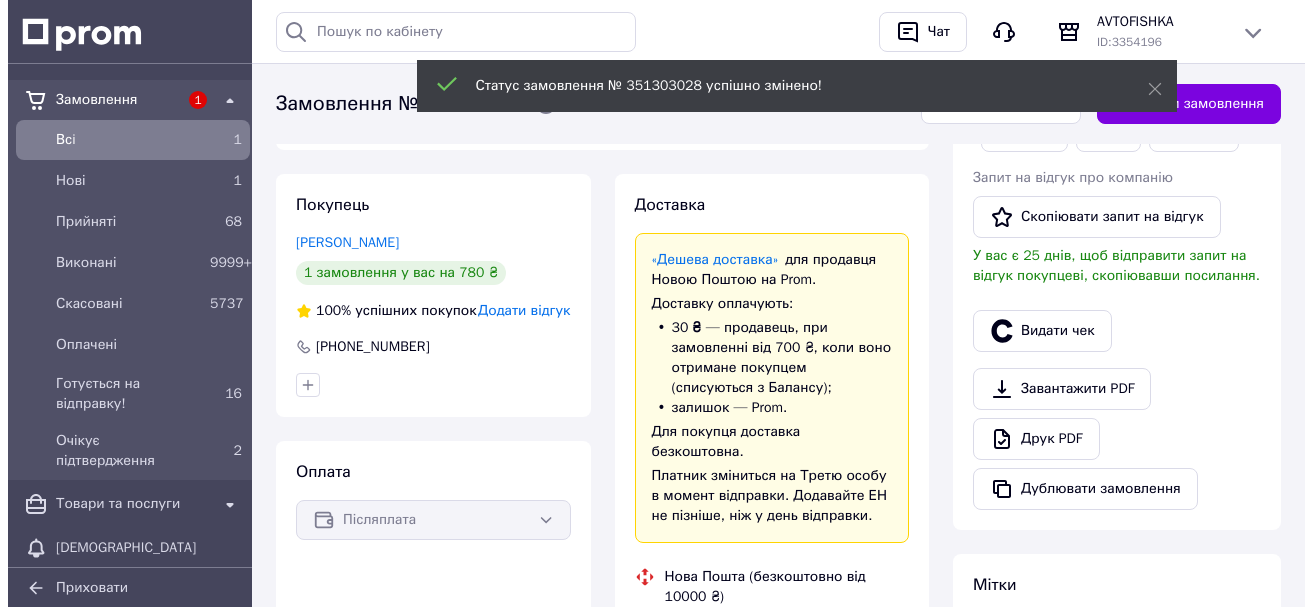 scroll, scrollTop: 364, scrollLeft: 0, axis: vertical 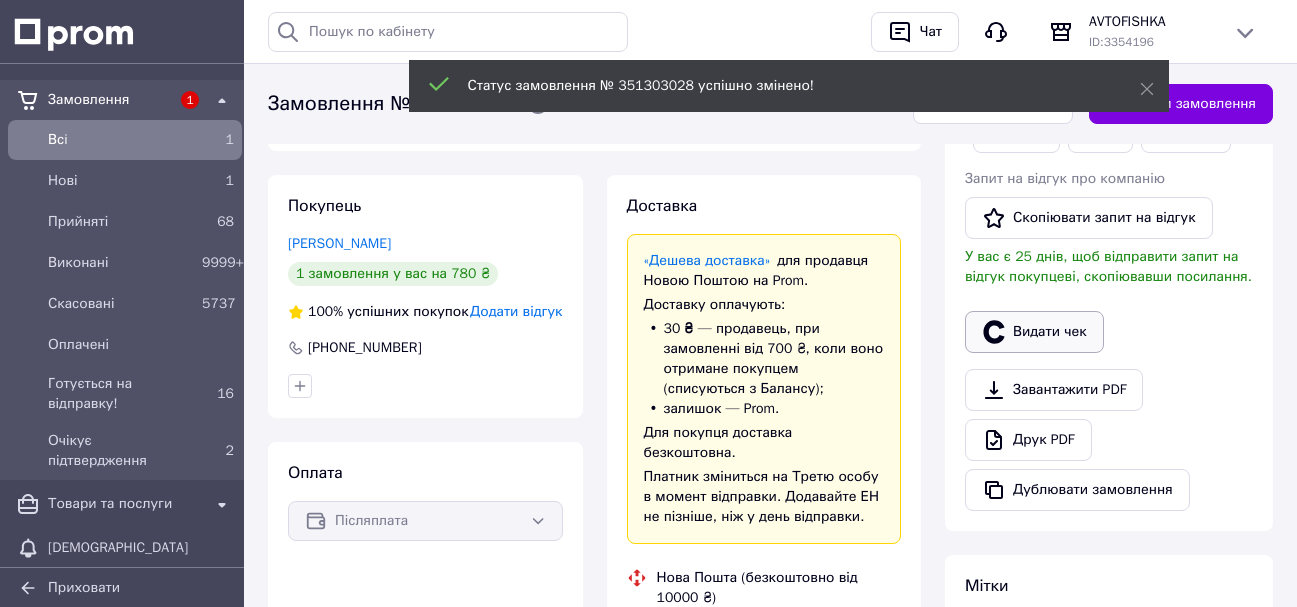 click on "Видати чек" at bounding box center [1034, 332] 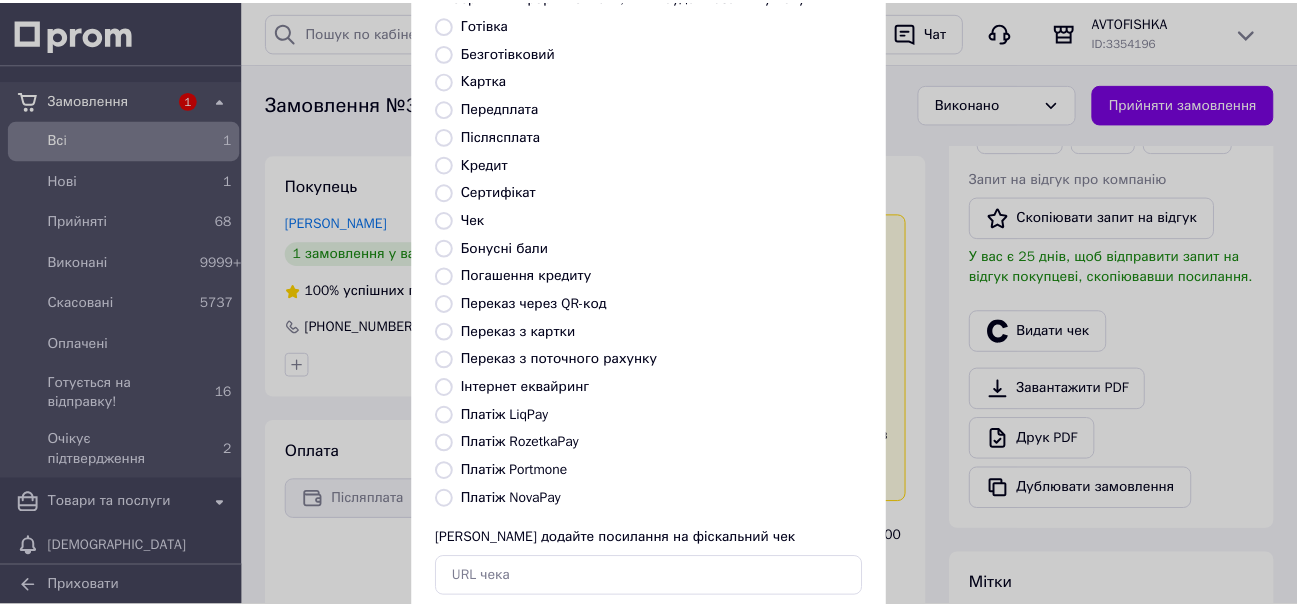 scroll, scrollTop: 252, scrollLeft: 0, axis: vertical 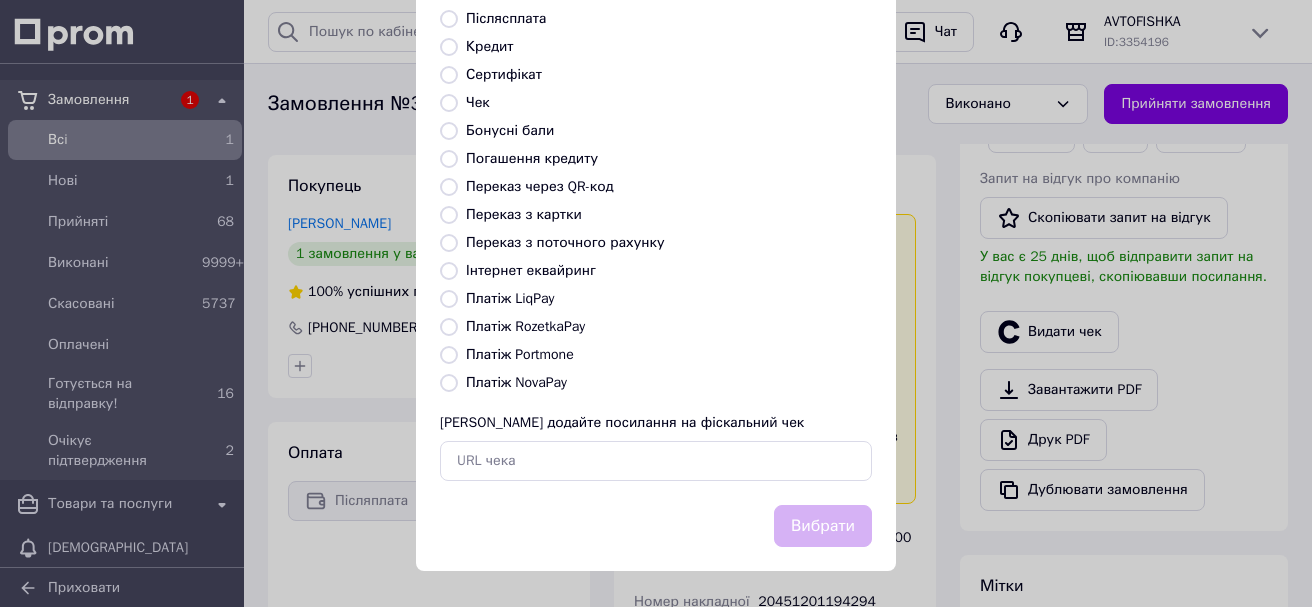 click on "Платіж NovaPay" at bounding box center [449, 383] 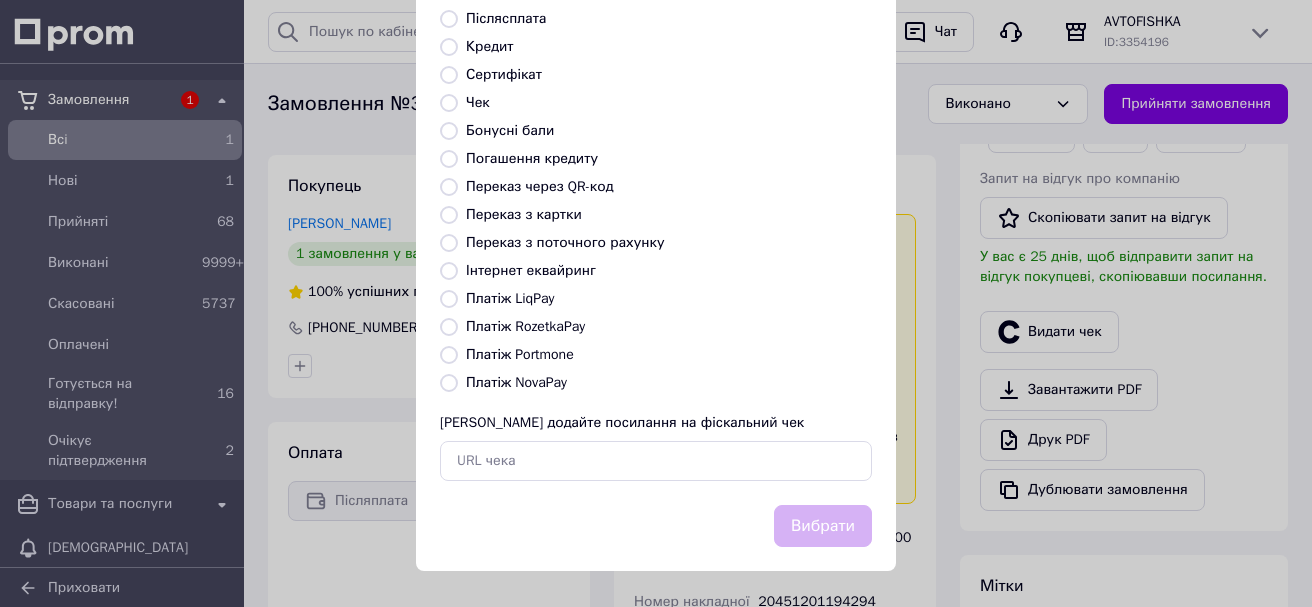 radio on "true" 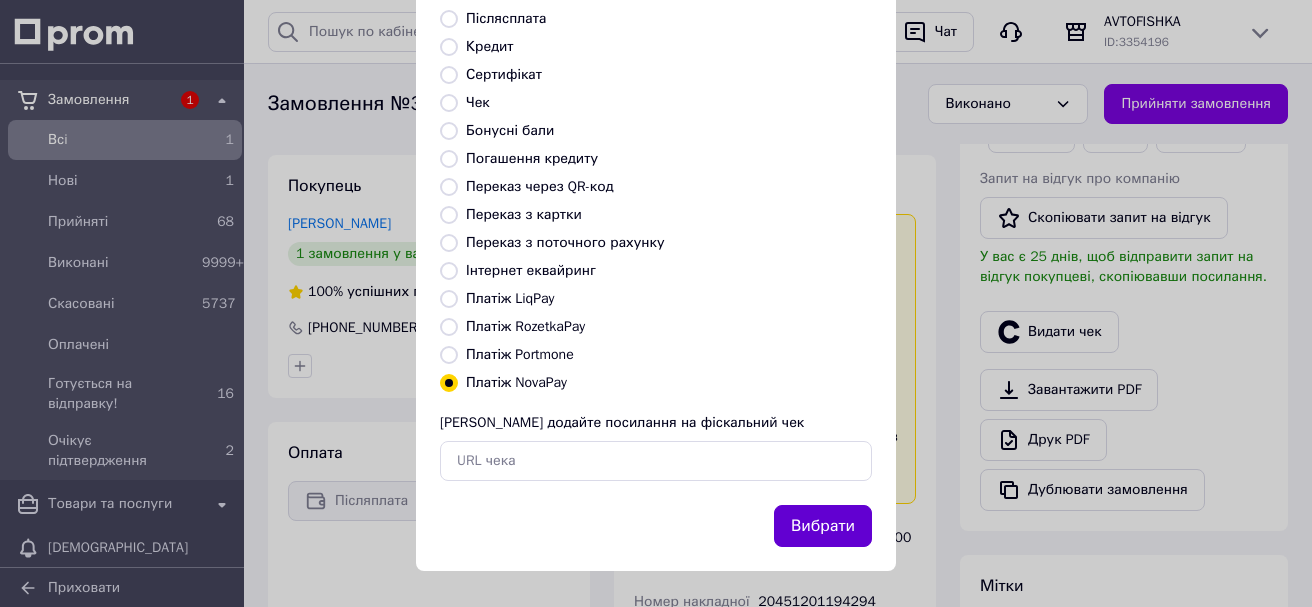click on "Вибрати" at bounding box center [823, 526] 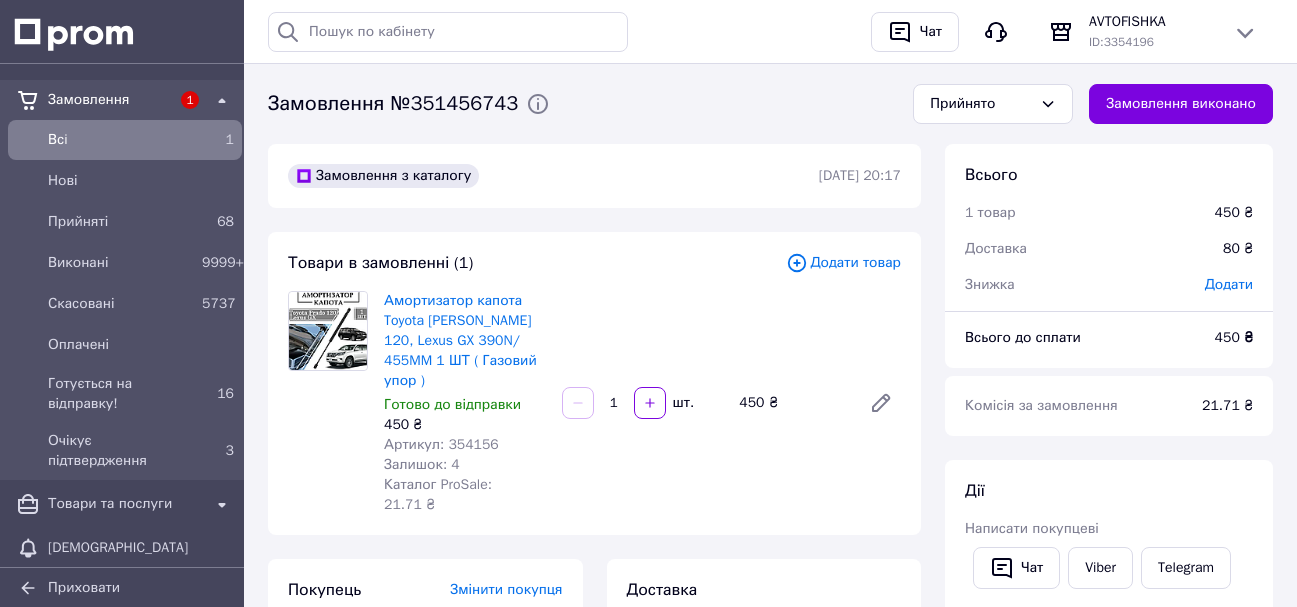 scroll, scrollTop: 0, scrollLeft: 0, axis: both 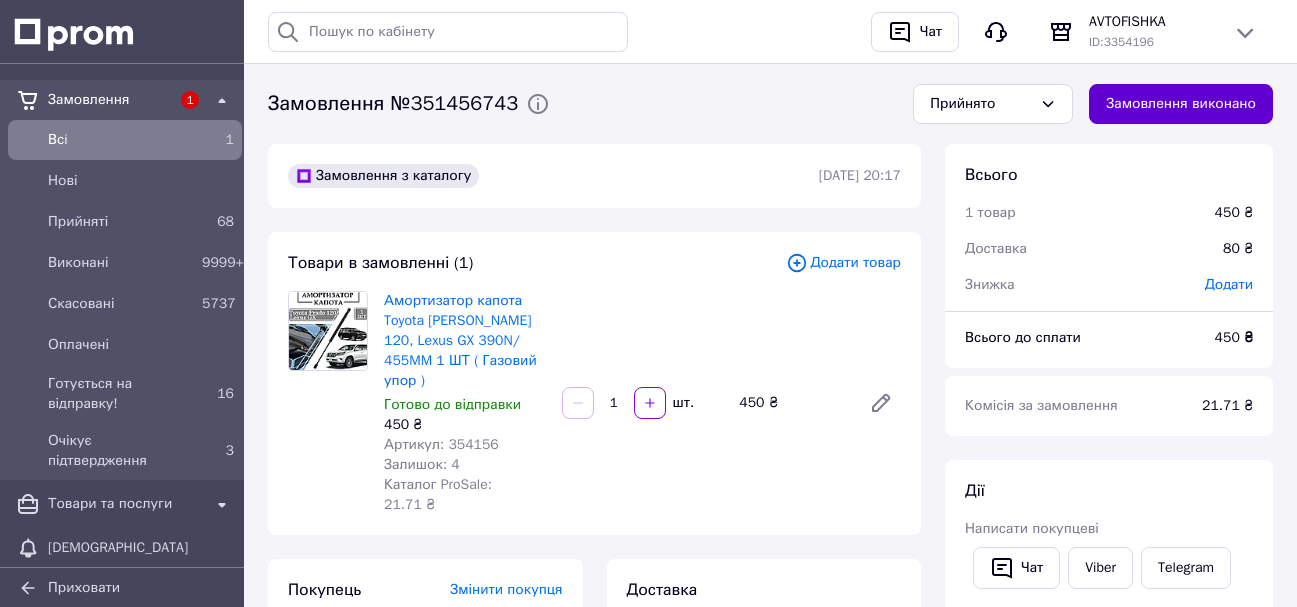 click on "Замовлення виконано" at bounding box center (1181, 104) 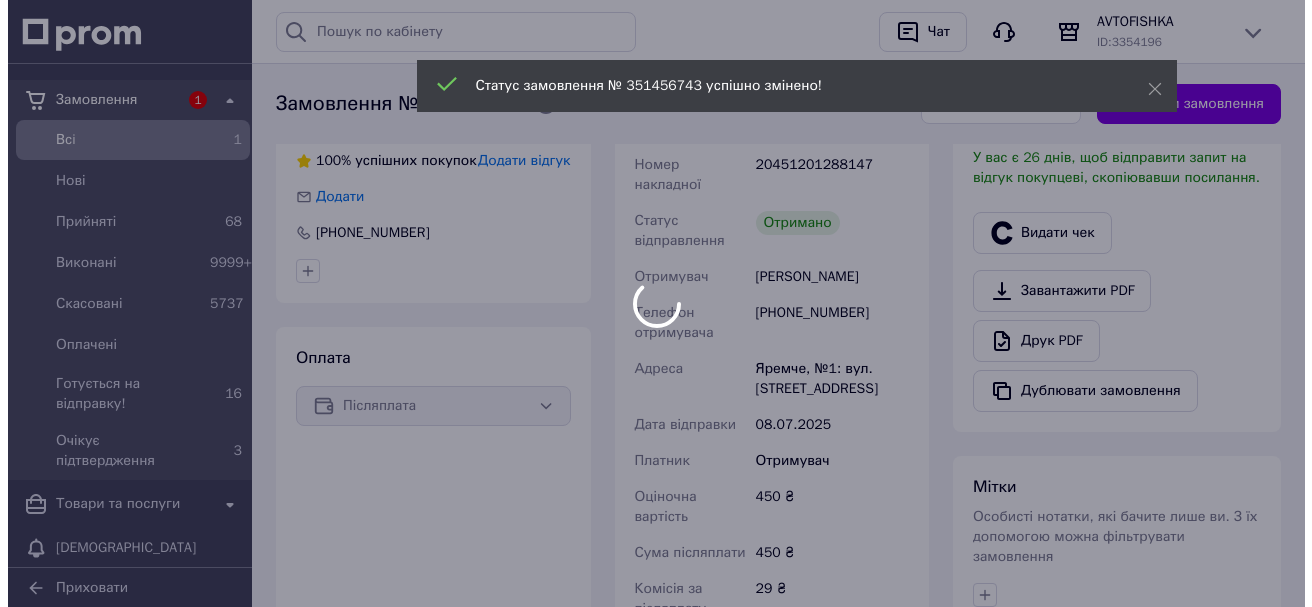 scroll, scrollTop: 500, scrollLeft: 0, axis: vertical 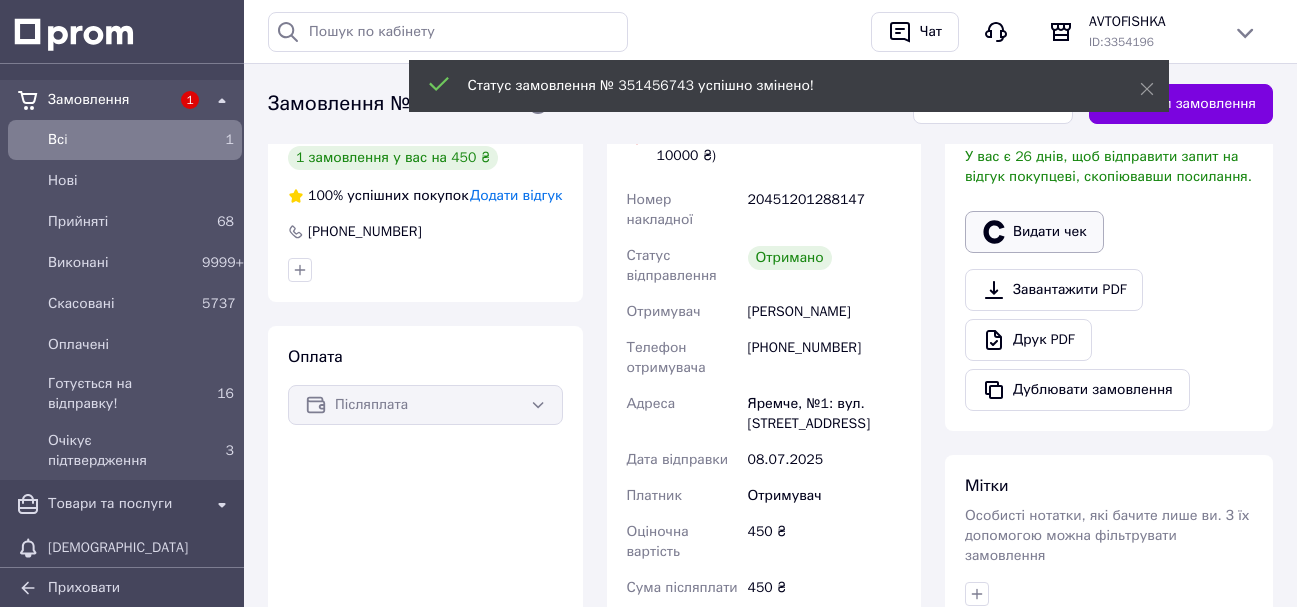click on "Видати чек" at bounding box center [1034, 232] 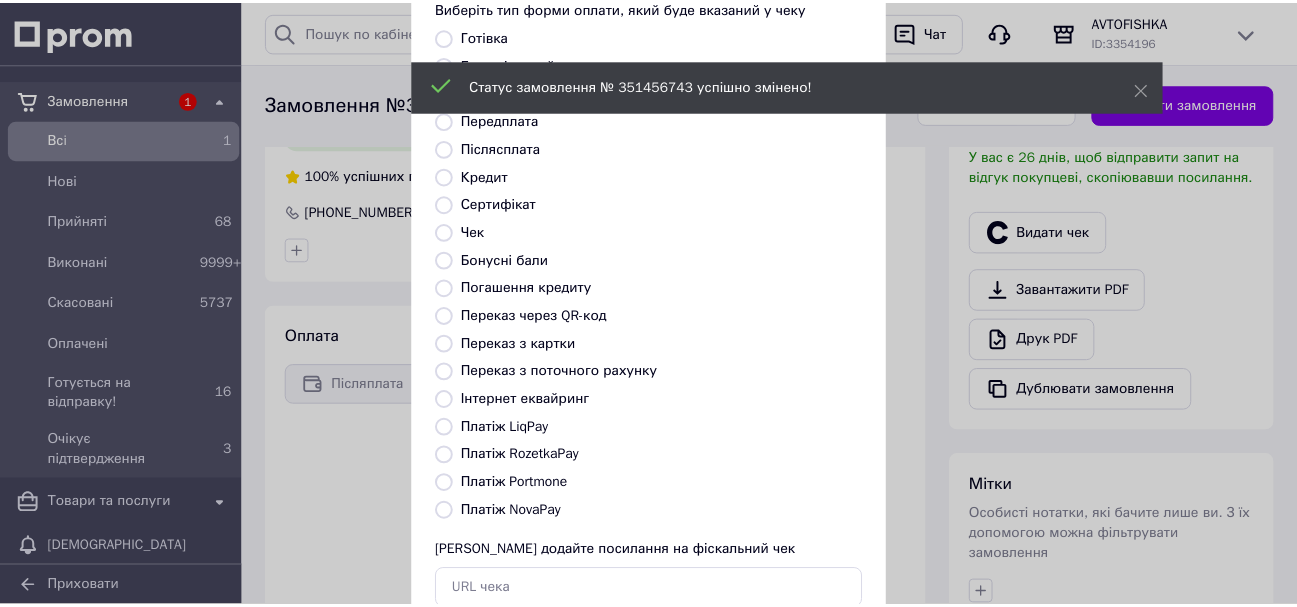 scroll, scrollTop: 252, scrollLeft: 0, axis: vertical 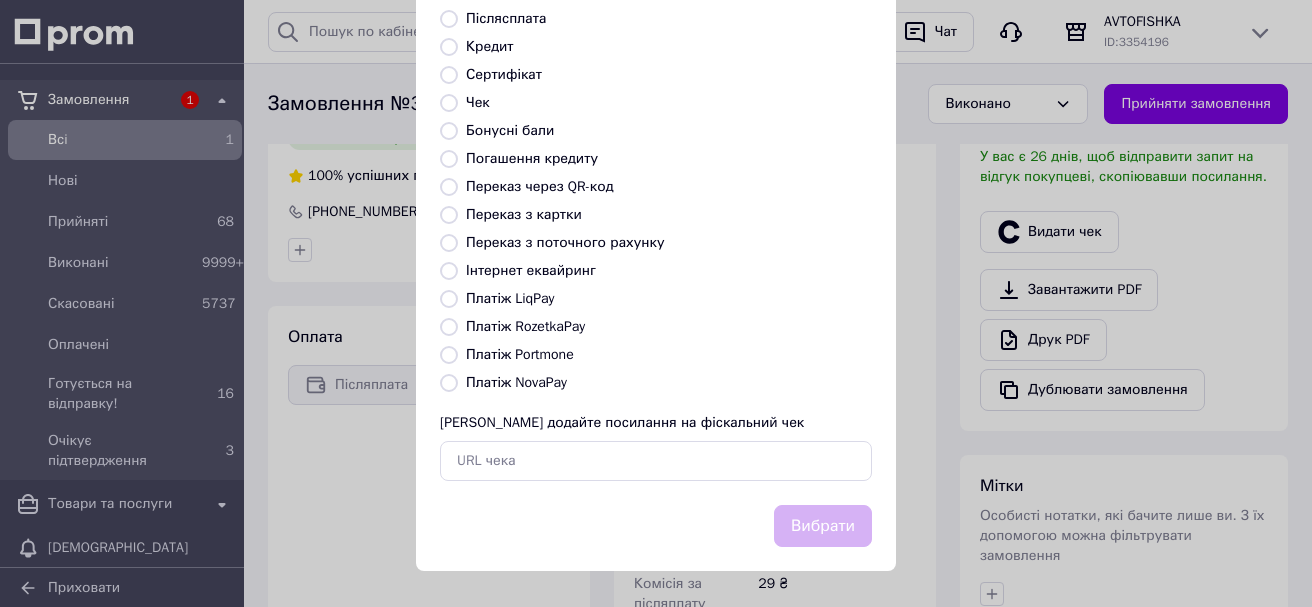 click on "Платіж NovaPay" at bounding box center (449, 383) 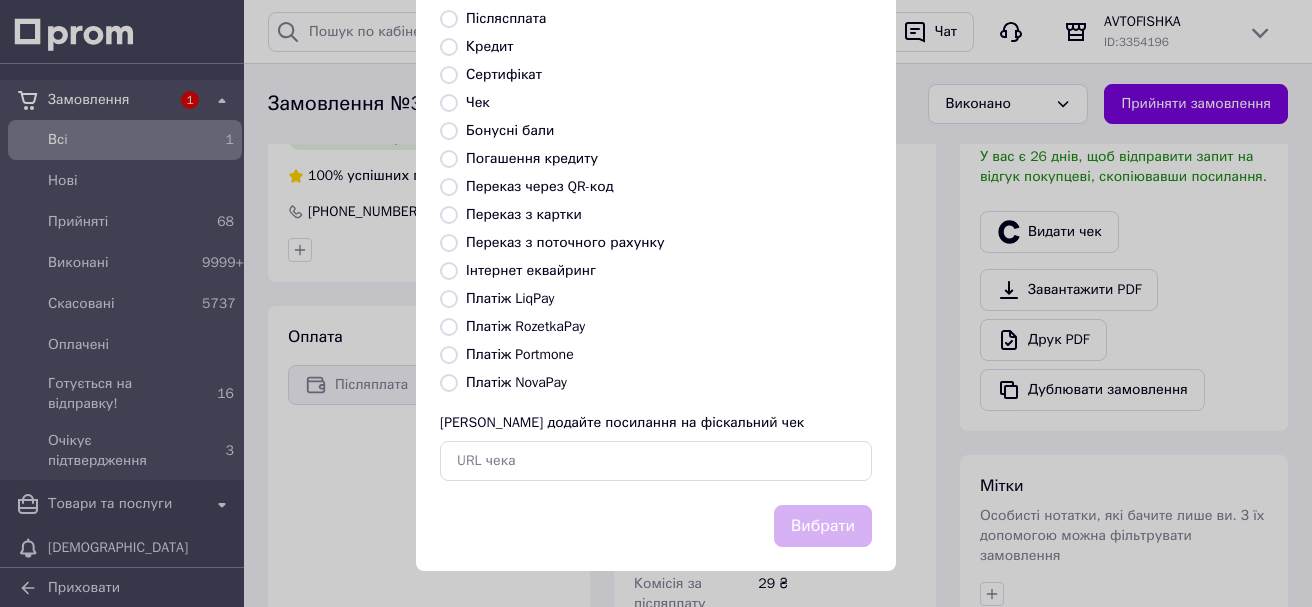 radio on "true" 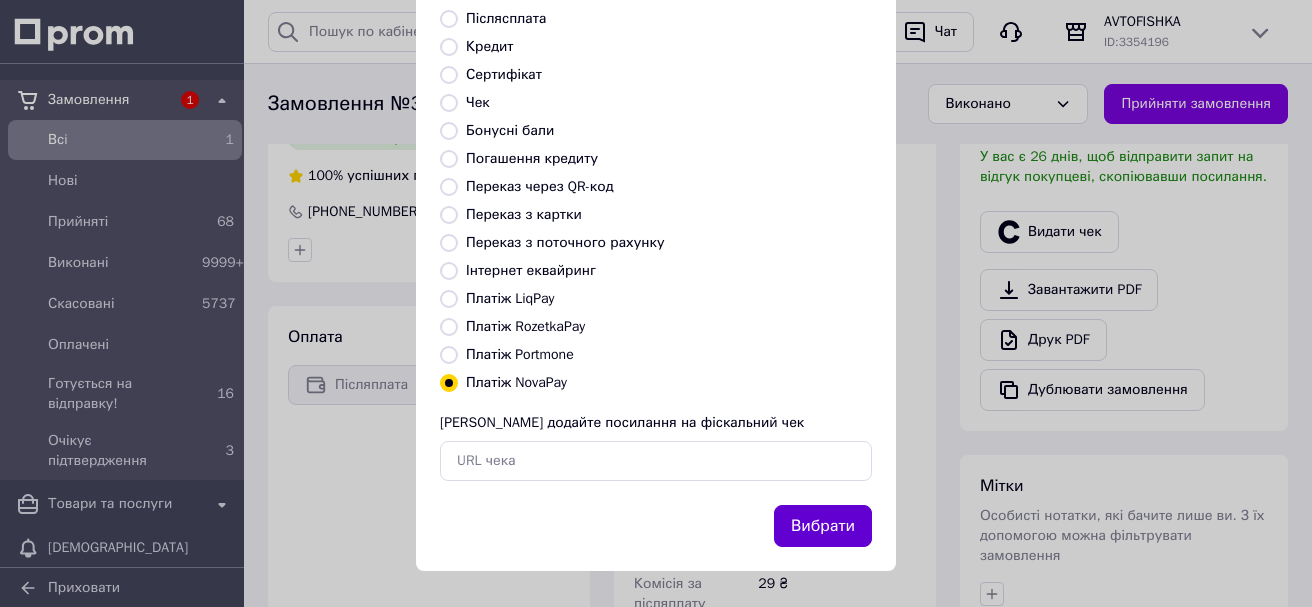 click on "Вибрати" at bounding box center [823, 526] 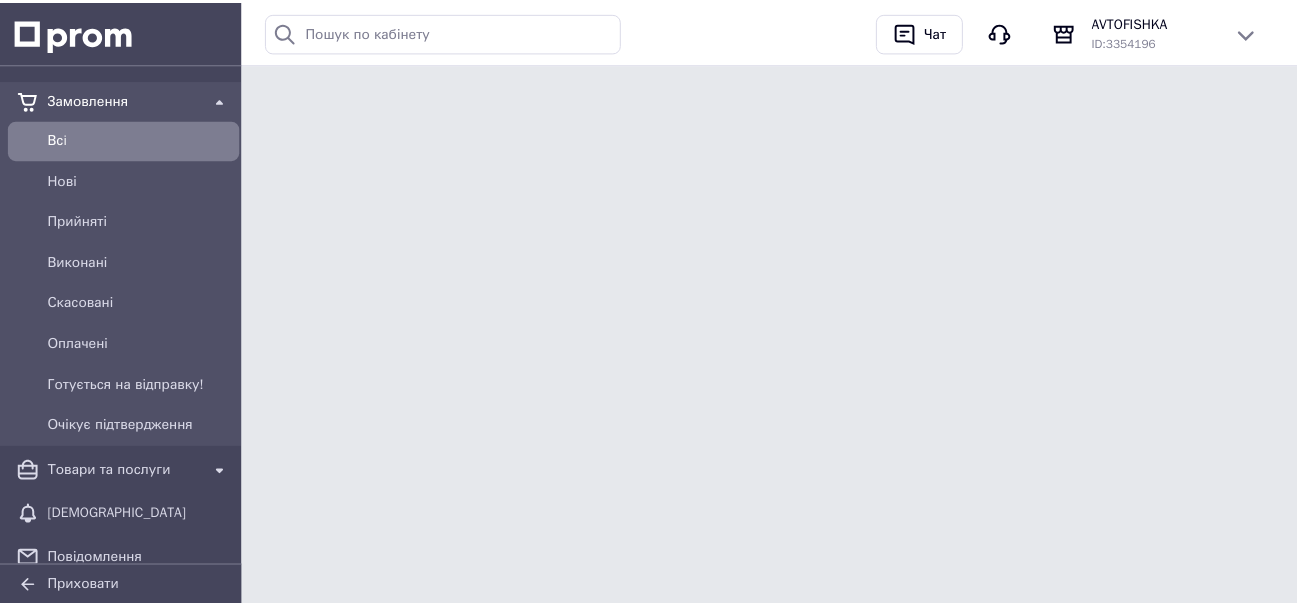 scroll, scrollTop: 0, scrollLeft: 0, axis: both 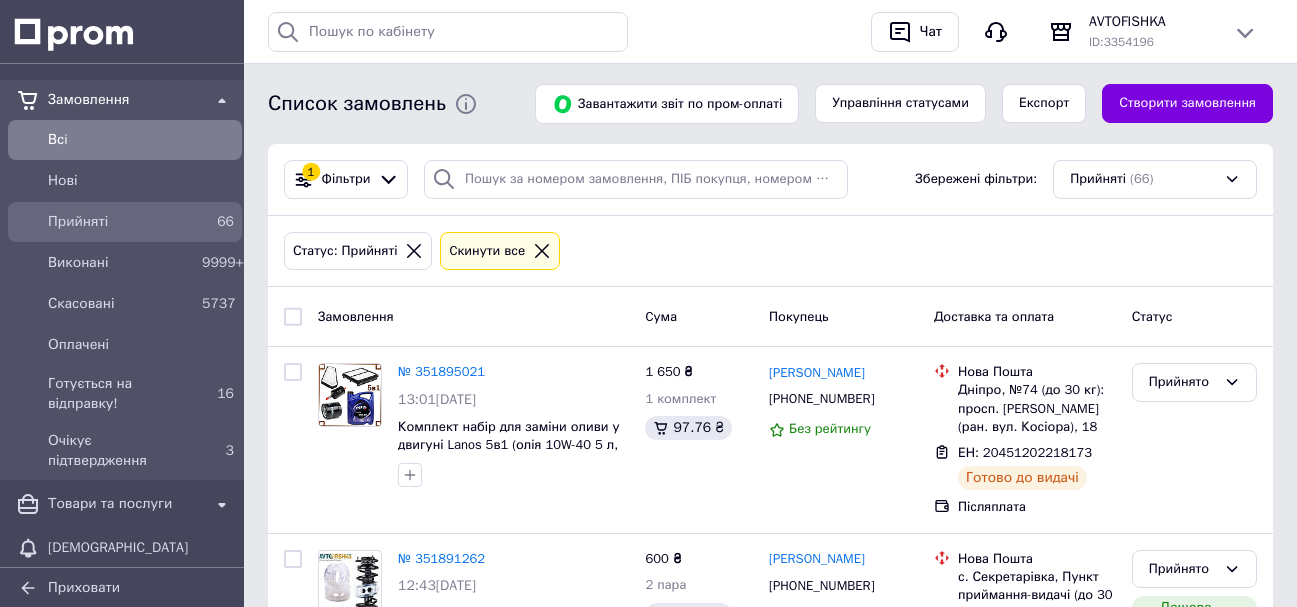 click on "Прийняті" at bounding box center (121, 222) 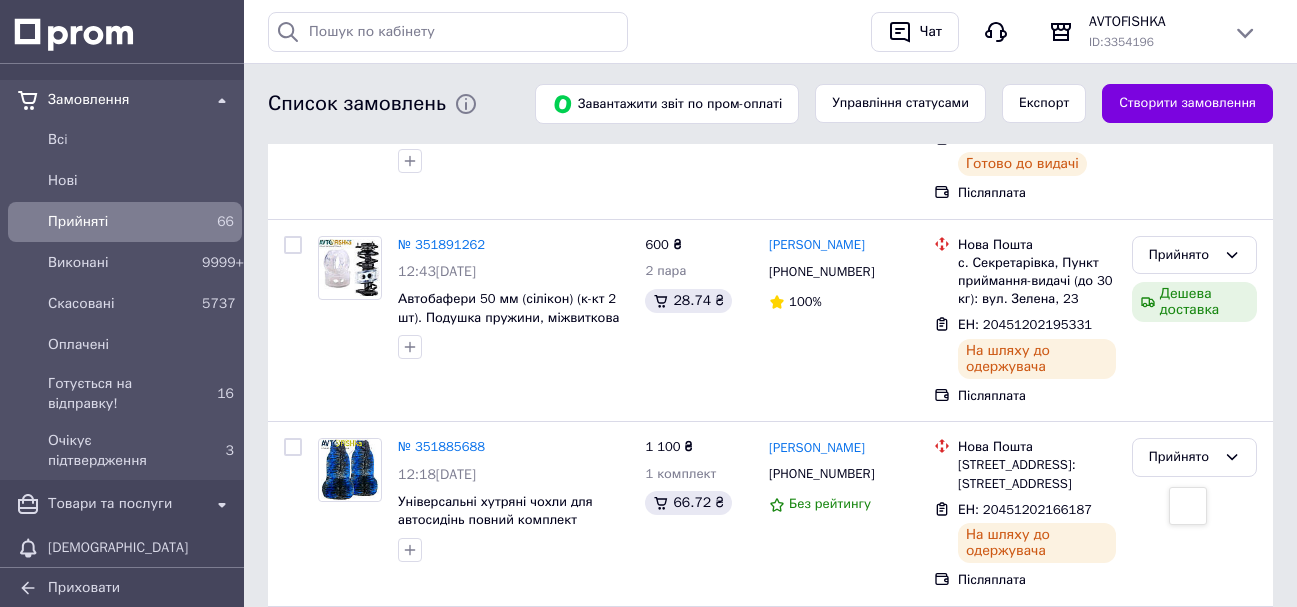 scroll, scrollTop: 0, scrollLeft: 0, axis: both 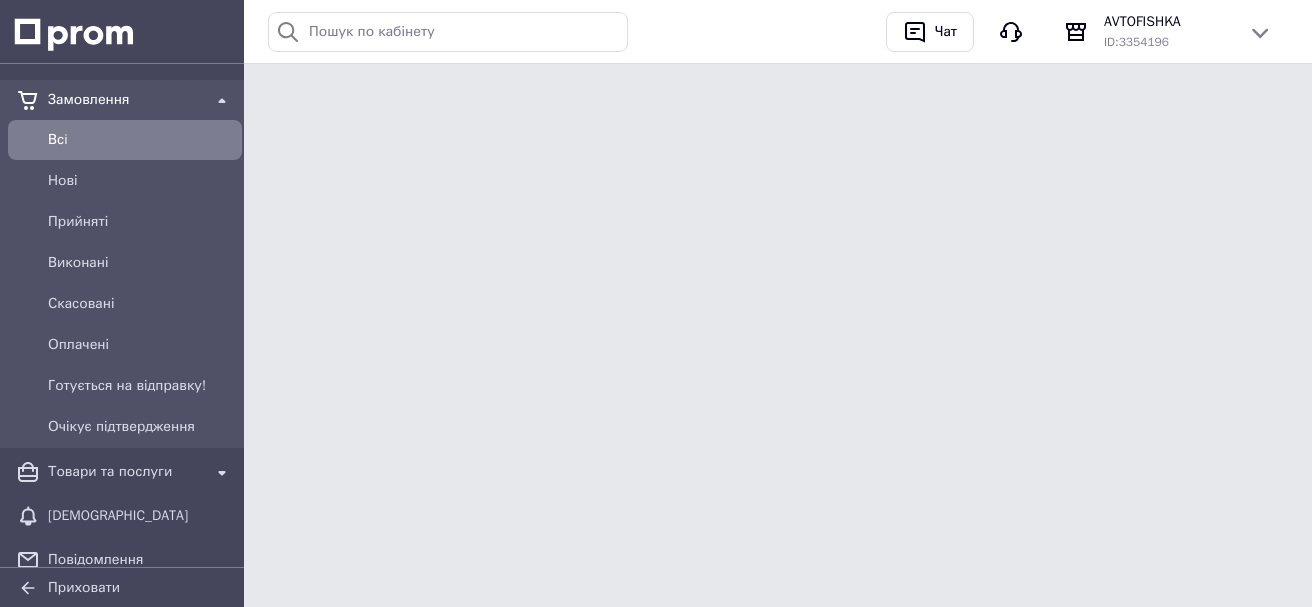 click at bounding box center [122, 31] 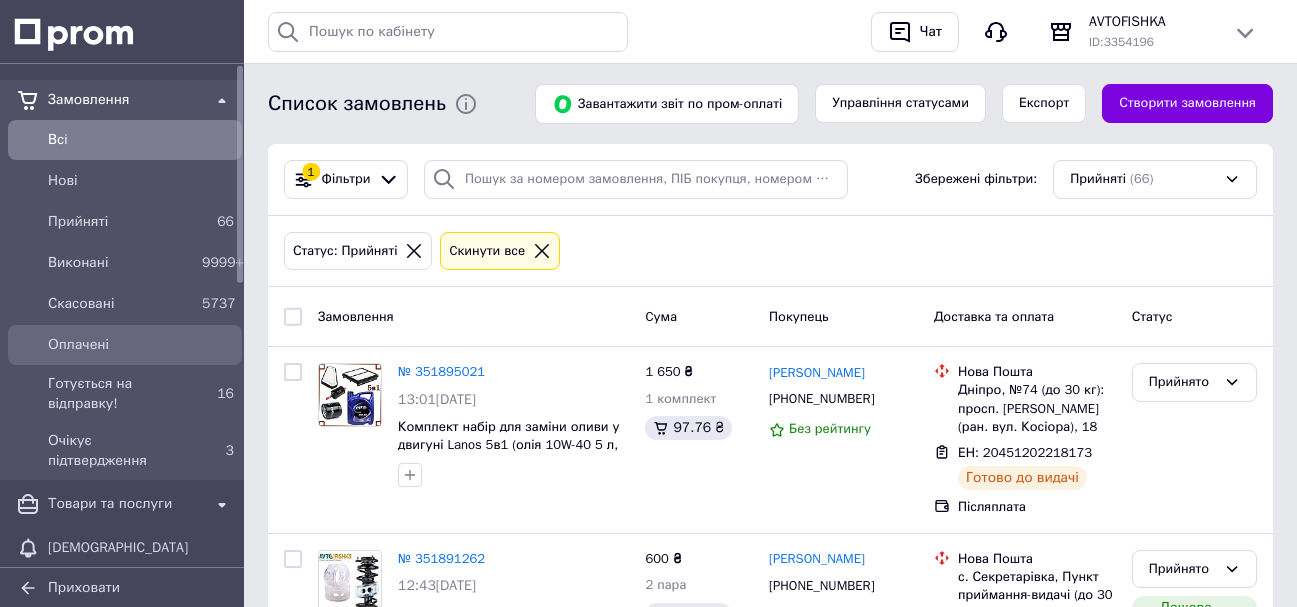 scroll, scrollTop: 200, scrollLeft: 0, axis: vertical 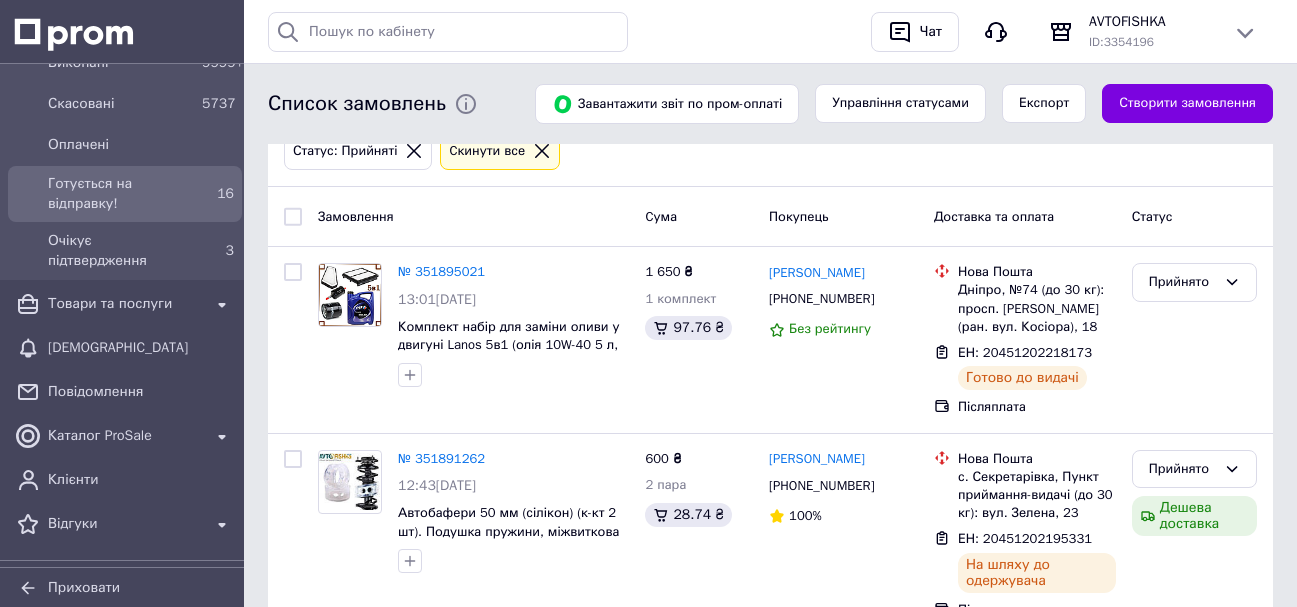 click on "Готується на відправку!" at bounding box center [121, 194] 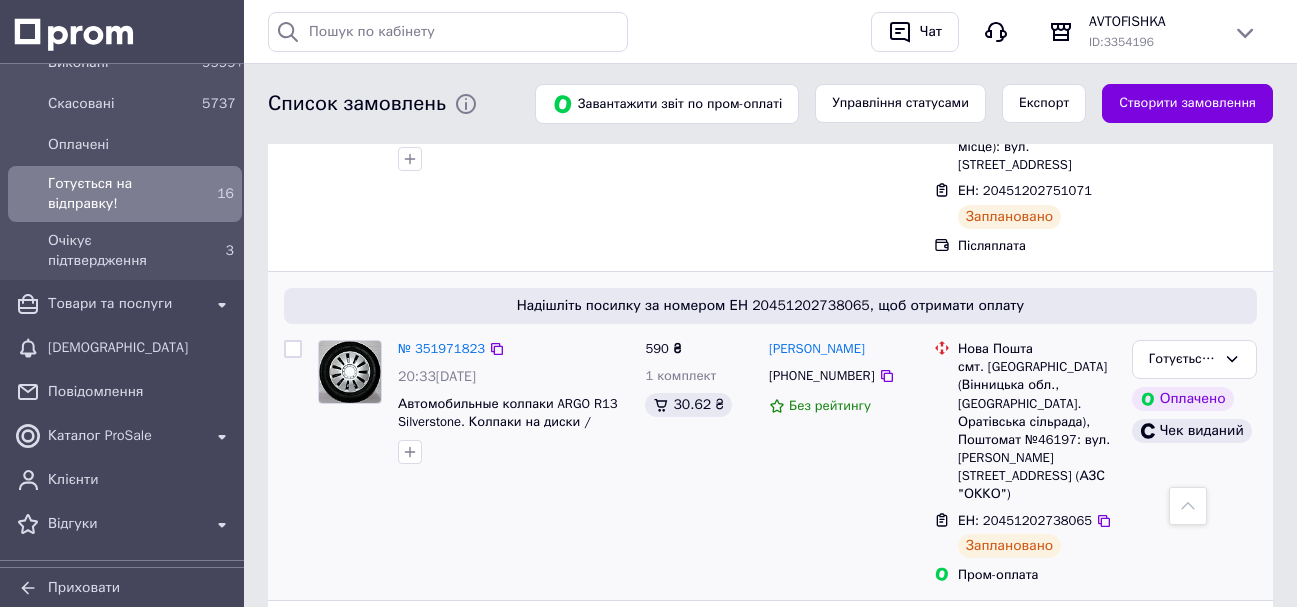 scroll, scrollTop: 600, scrollLeft: 0, axis: vertical 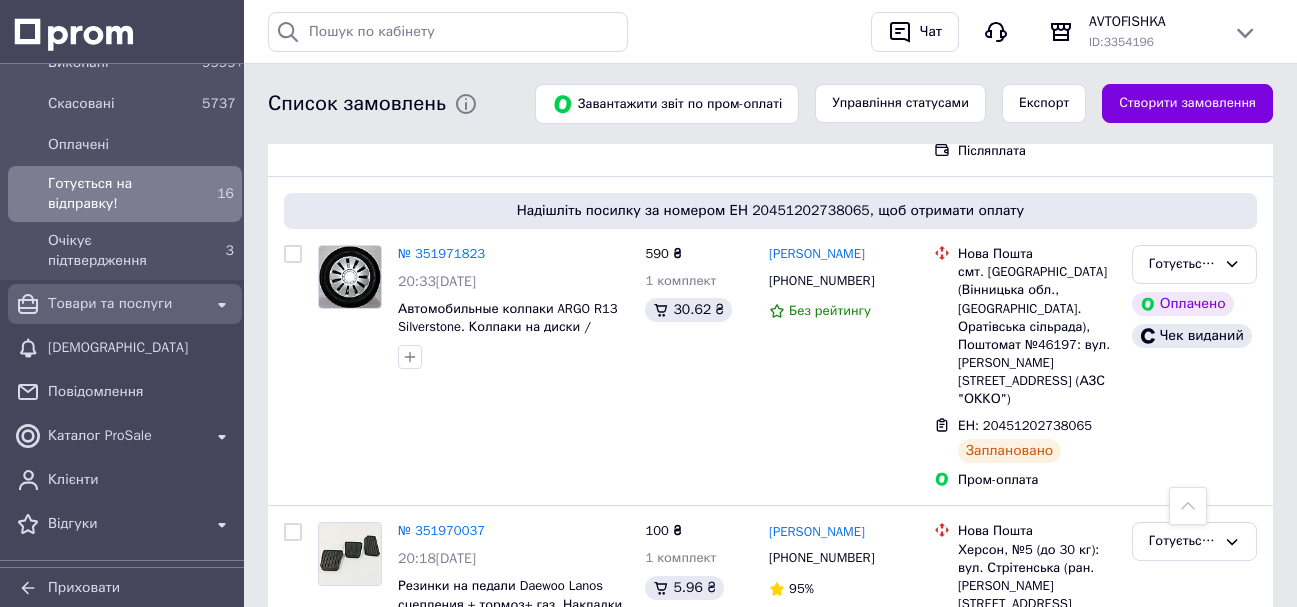 click on "Товари та послуги" at bounding box center [125, 304] 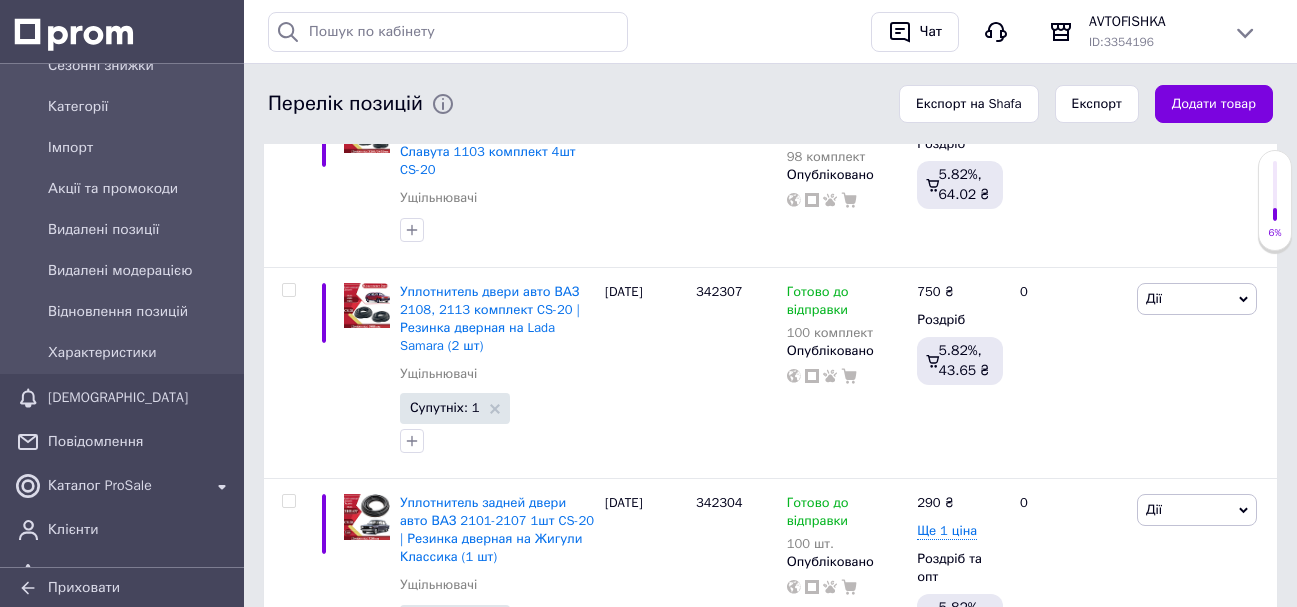 scroll, scrollTop: 0, scrollLeft: 0, axis: both 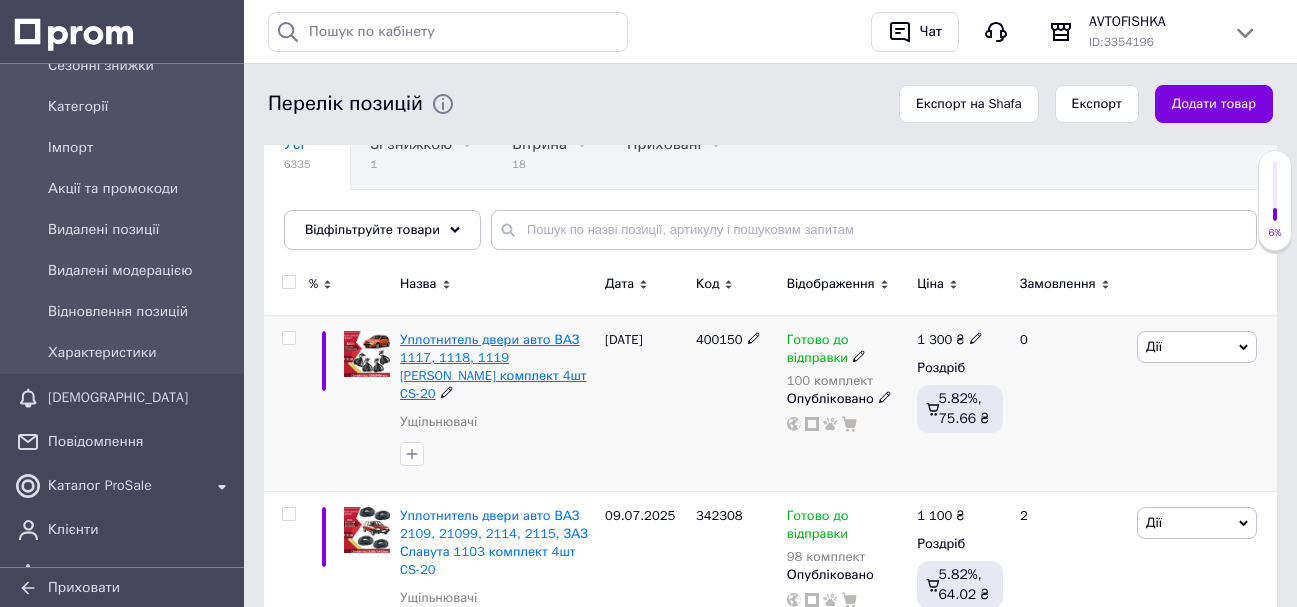 click on "Уплотнитель двери авто ВАЗ 1117, 1118, 1119 Лада Калина комплект 4шт CS-20" at bounding box center (493, 367) 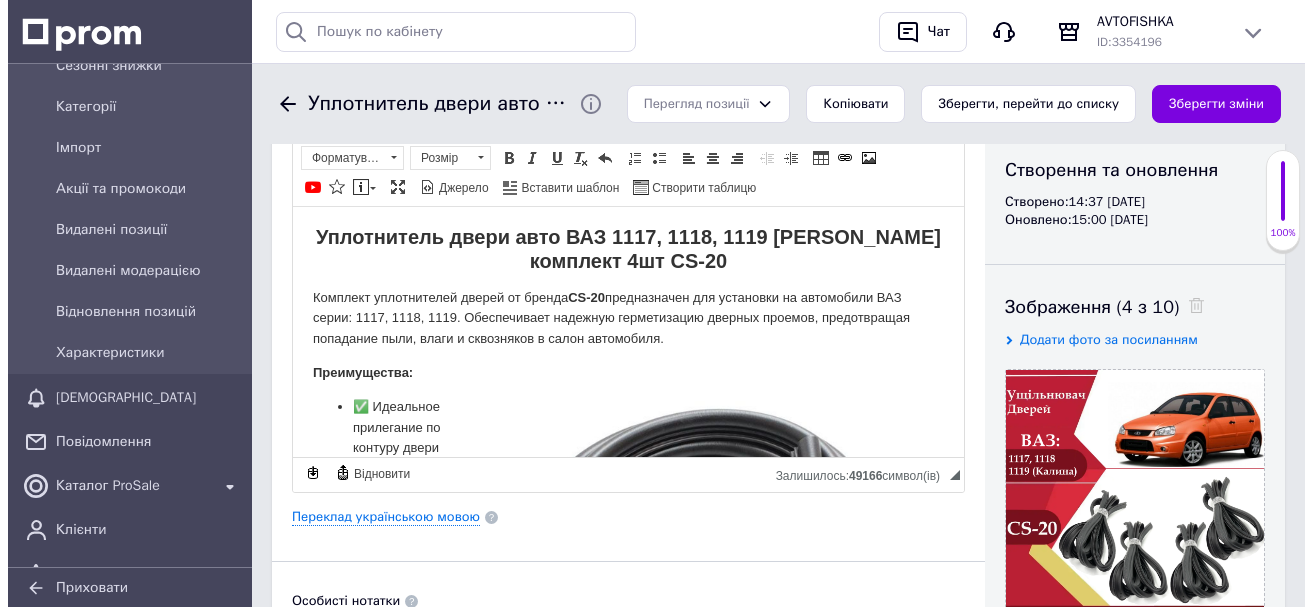 scroll, scrollTop: 500, scrollLeft: 0, axis: vertical 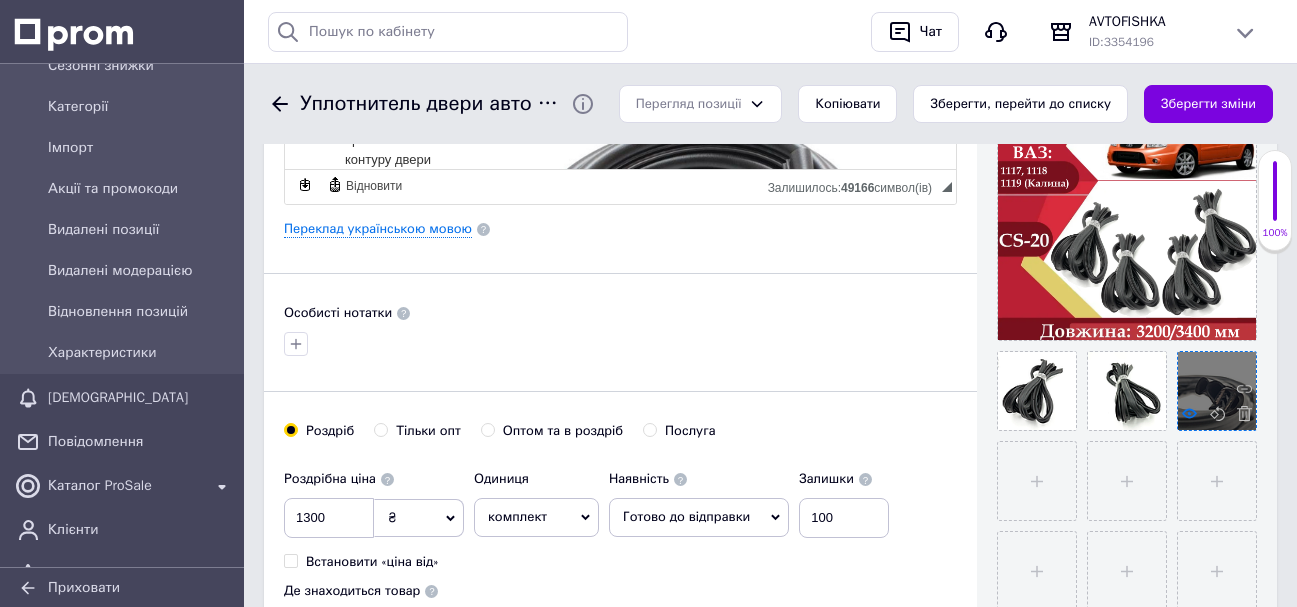 click 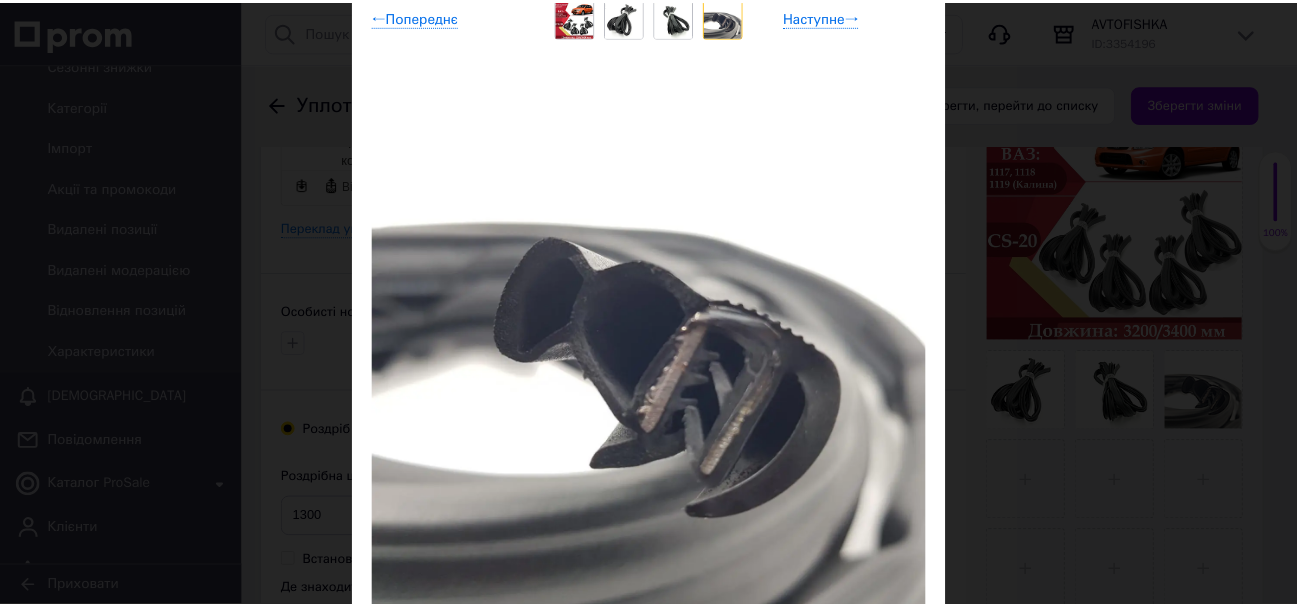 scroll, scrollTop: 200, scrollLeft: 0, axis: vertical 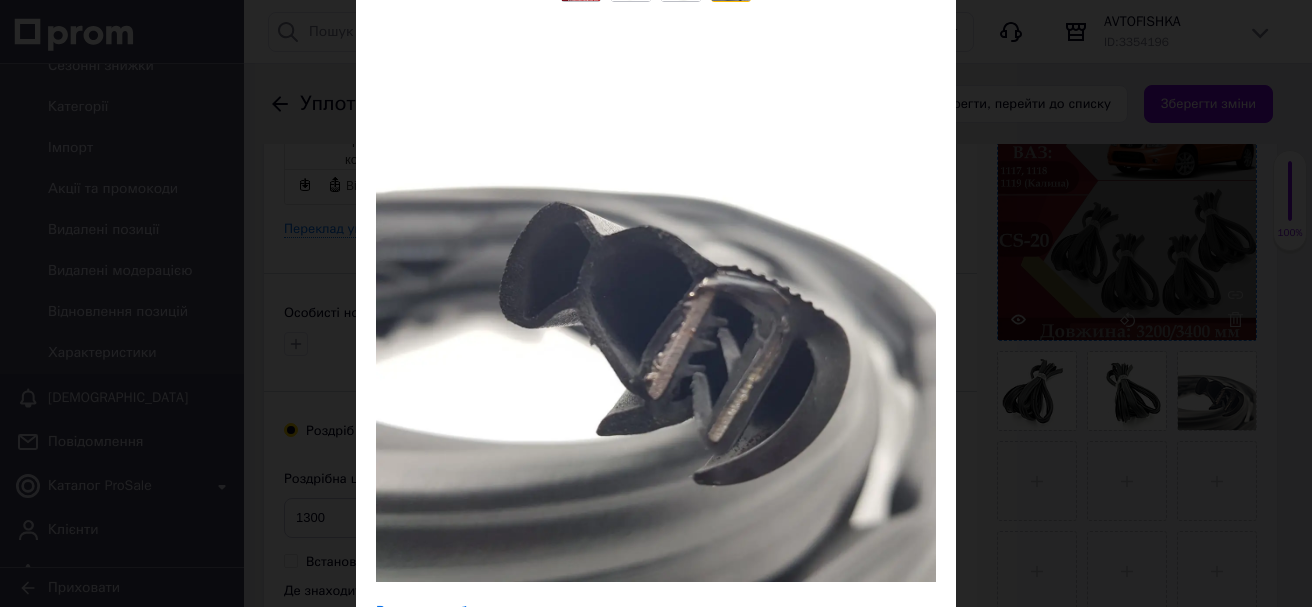 click on "× Перегляд зображення ← Попереднє Наступне → Видалити зображення Видалити всі зображення" at bounding box center (656, 303) 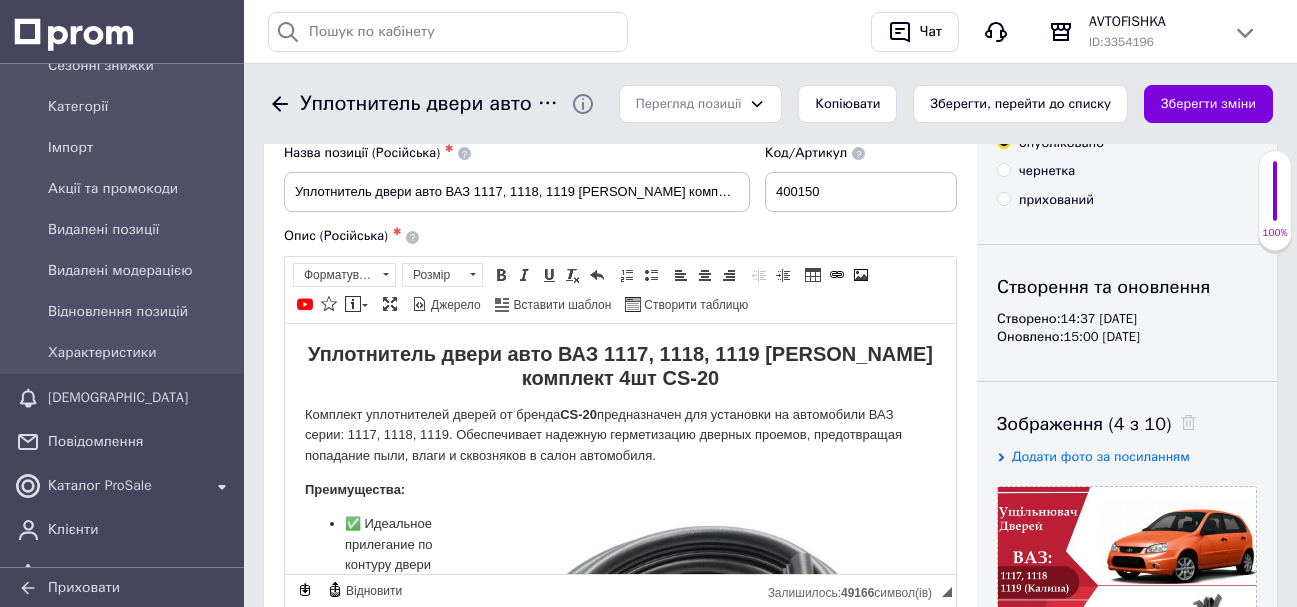 scroll, scrollTop: 0, scrollLeft: 0, axis: both 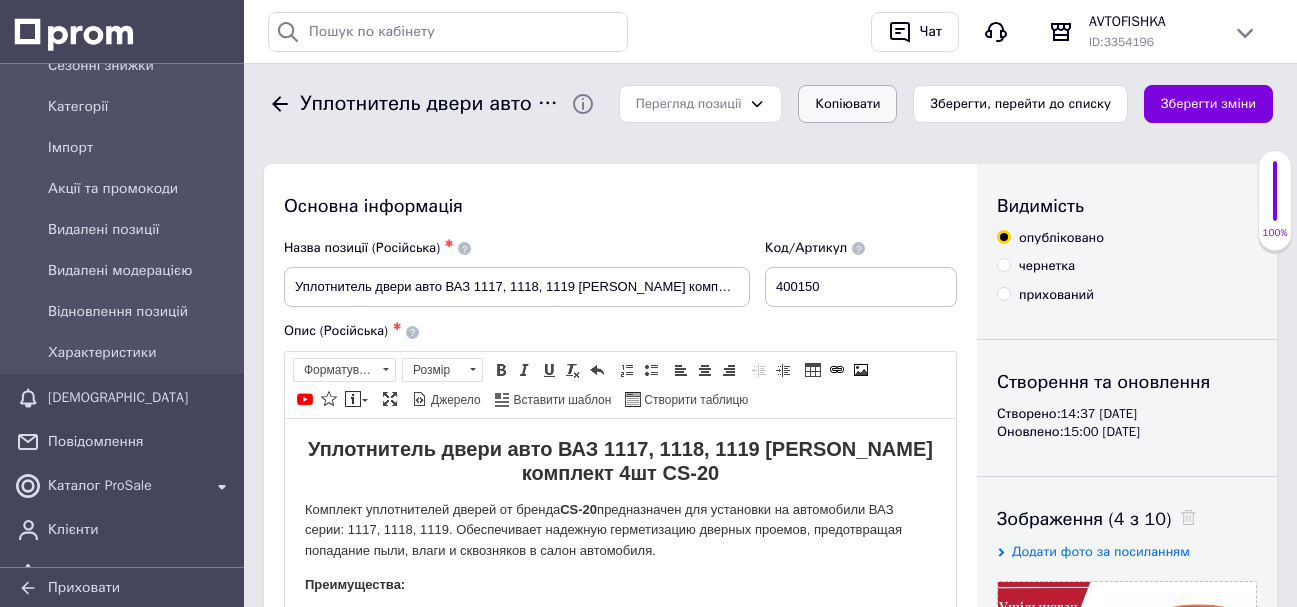 click on "Копіювати" at bounding box center (847, 104) 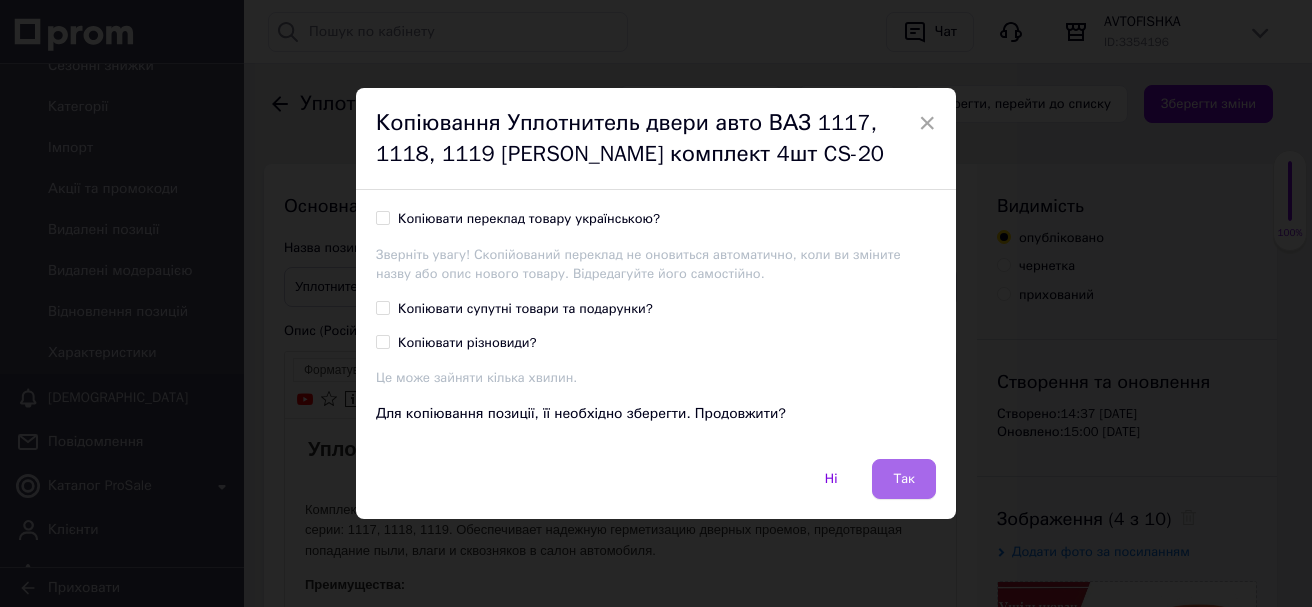click on "Так" at bounding box center (904, 479) 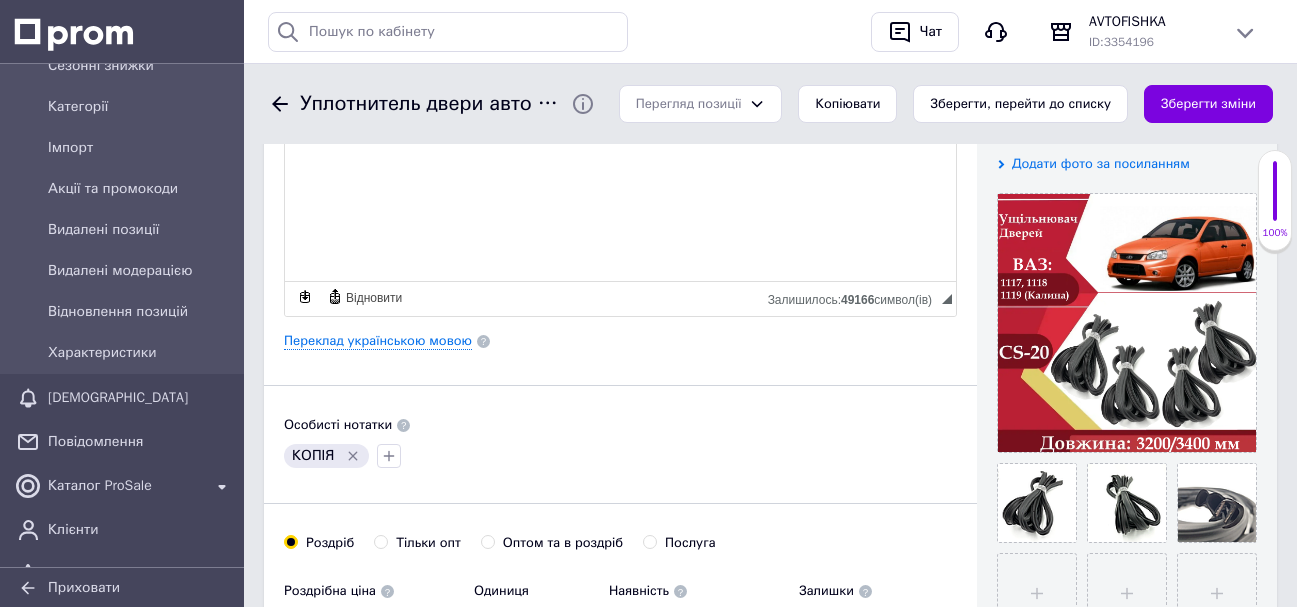 scroll, scrollTop: 500, scrollLeft: 0, axis: vertical 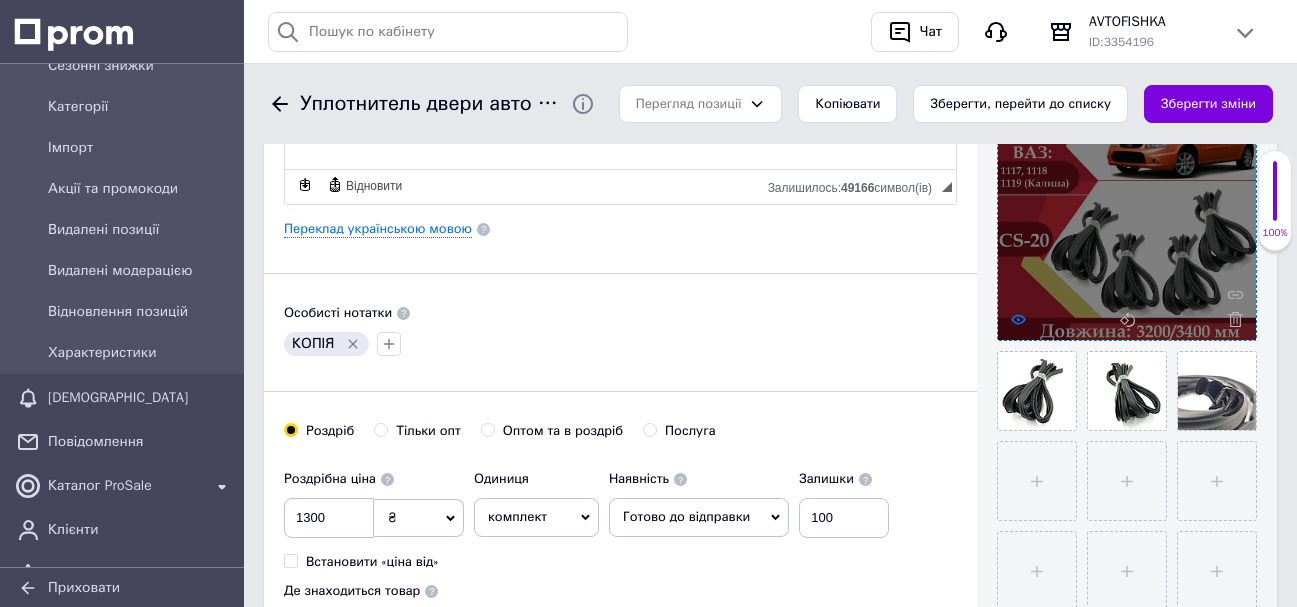 click 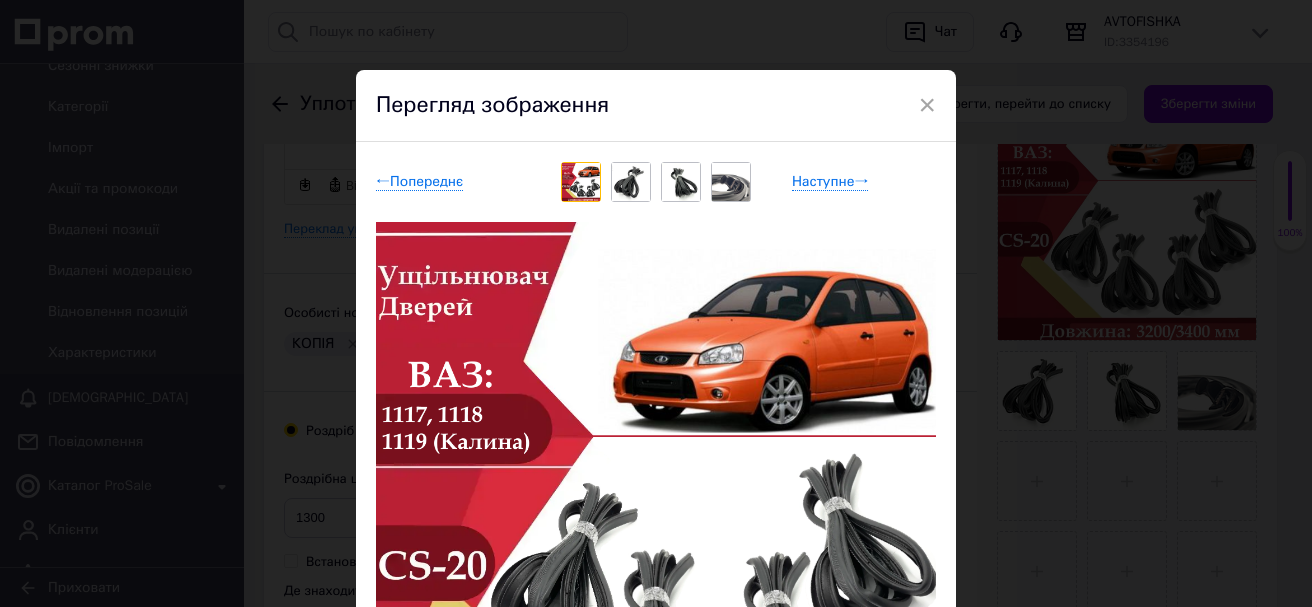 click on "× Перегляд зображення ← Попереднє Наступне → Видалити зображення Видалити всі зображення" at bounding box center [656, 303] 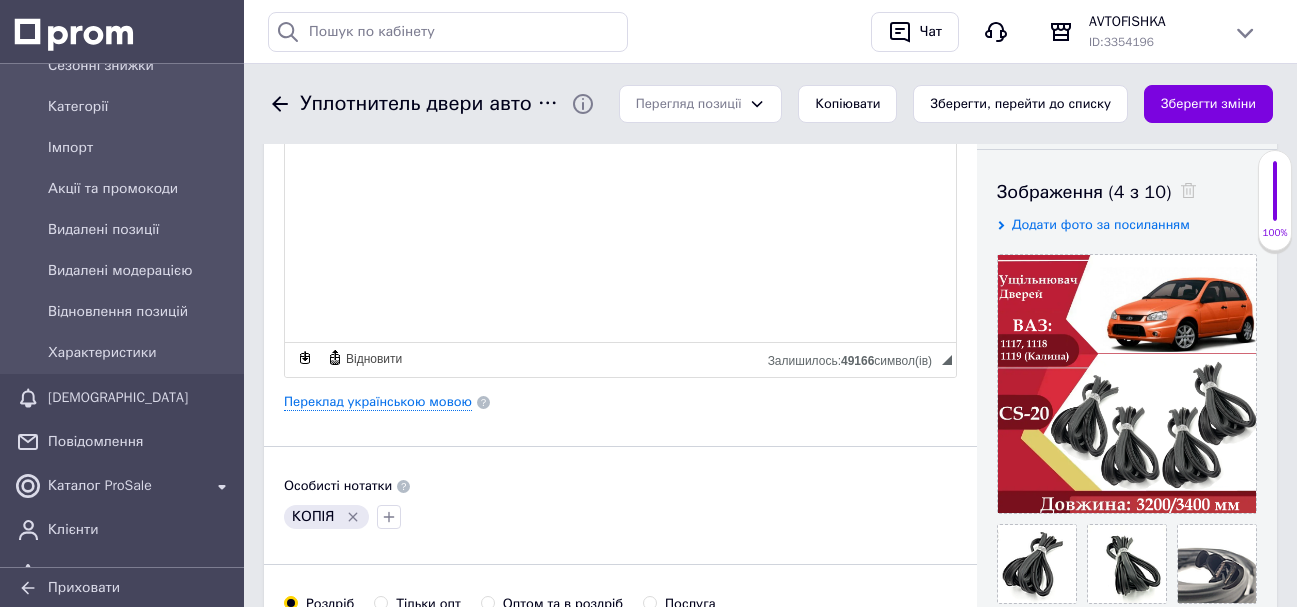 scroll, scrollTop: 500, scrollLeft: 0, axis: vertical 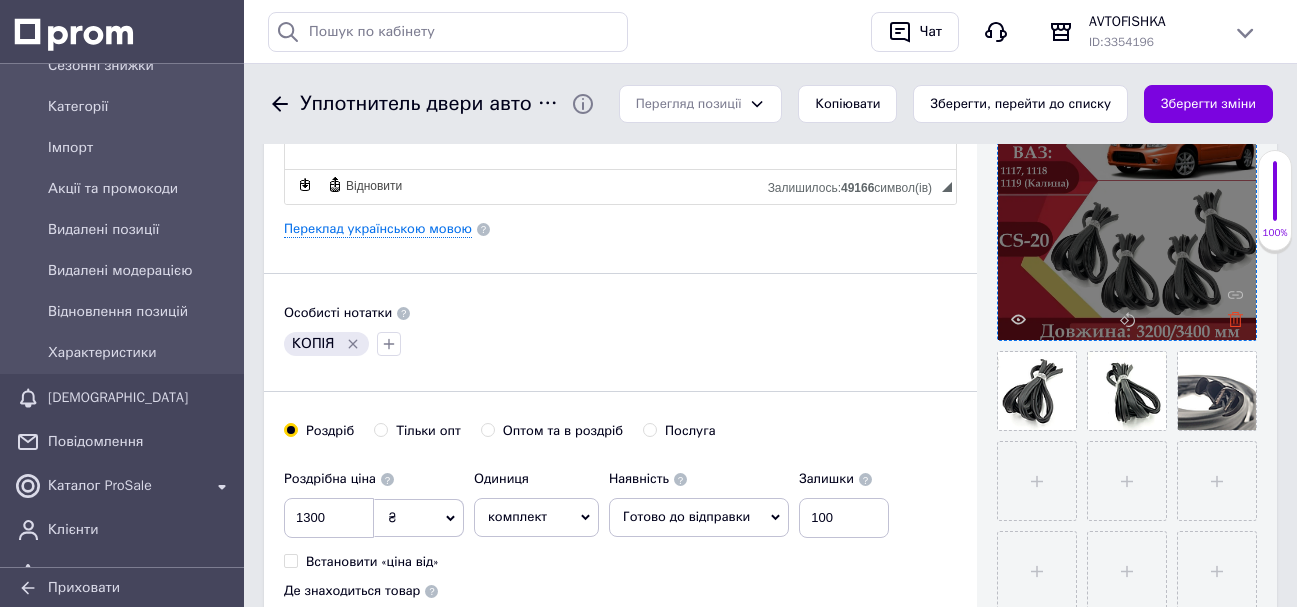 click 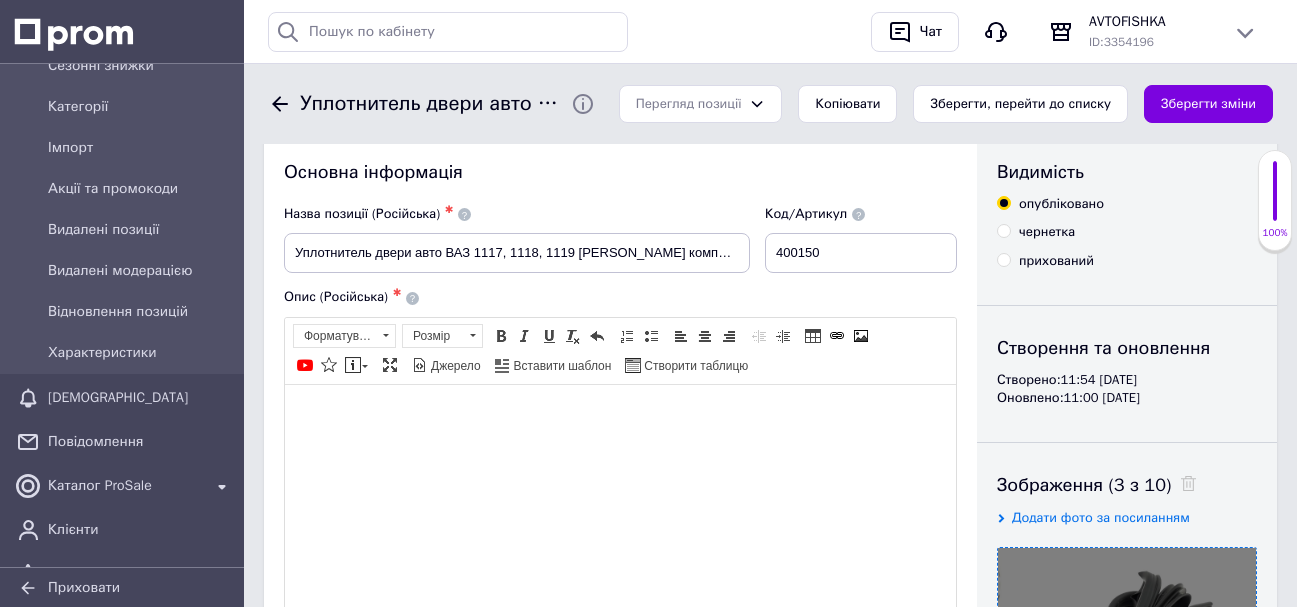 scroll, scrollTop: 0, scrollLeft: 0, axis: both 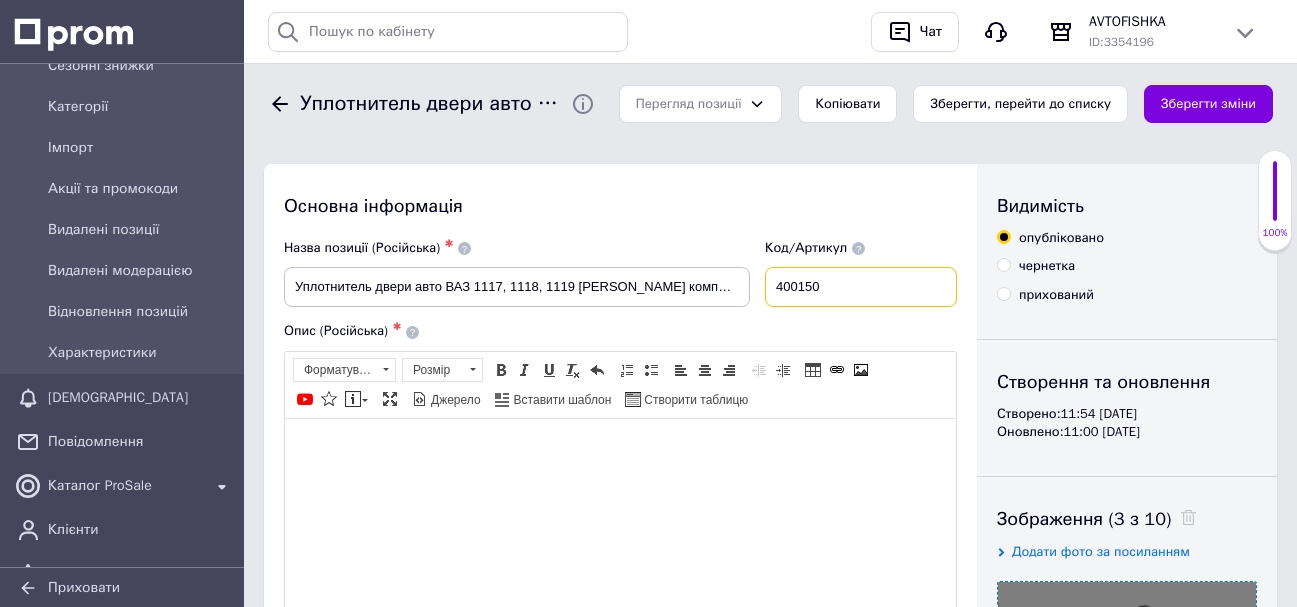drag, startPoint x: 849, startPoint y: 282, endPoint x: 685, endPoint y: 278, distance: 164.04877 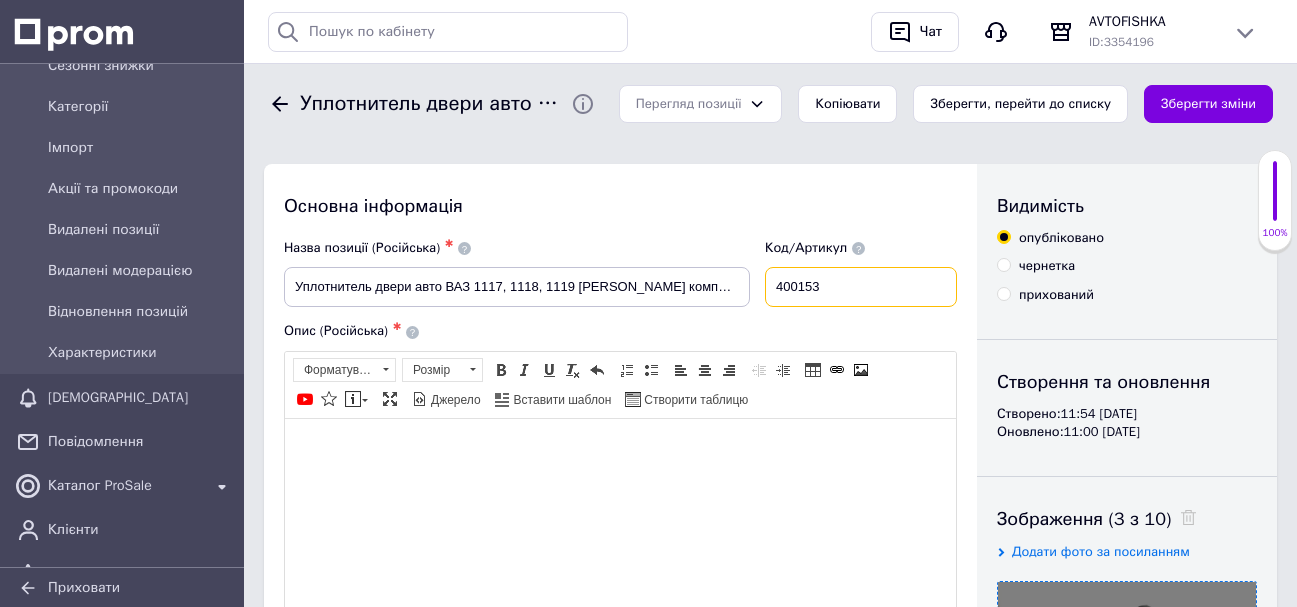 type on "400153" 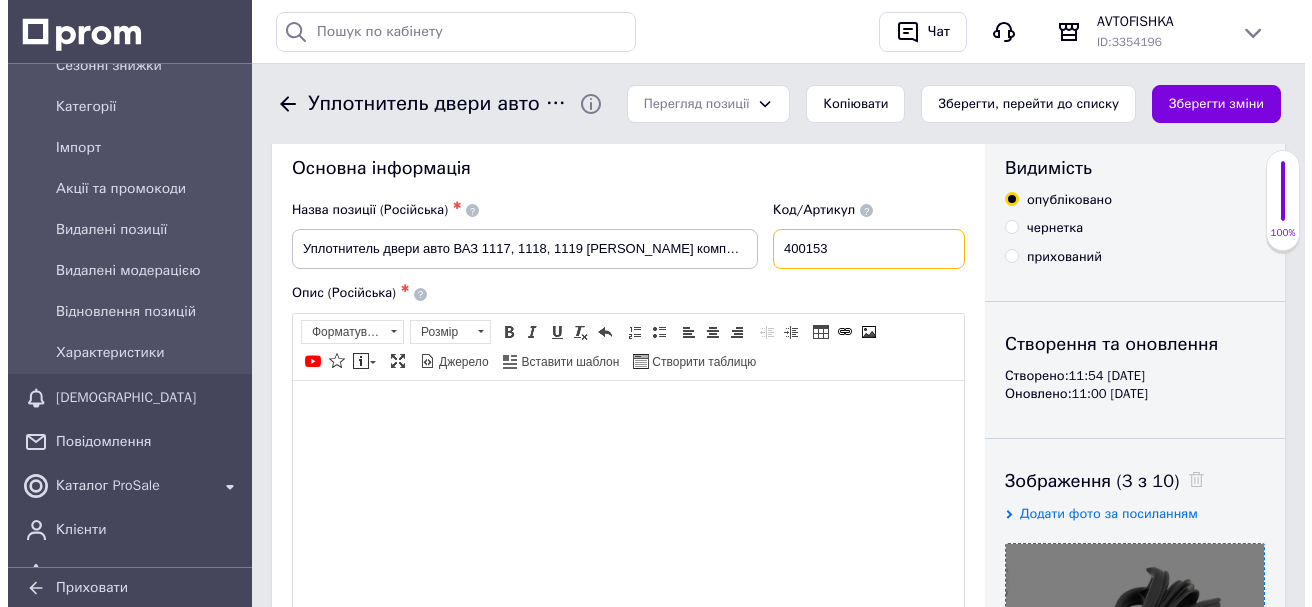 scroll, scrollTop: 0, scrollLeft: 0, axis: both 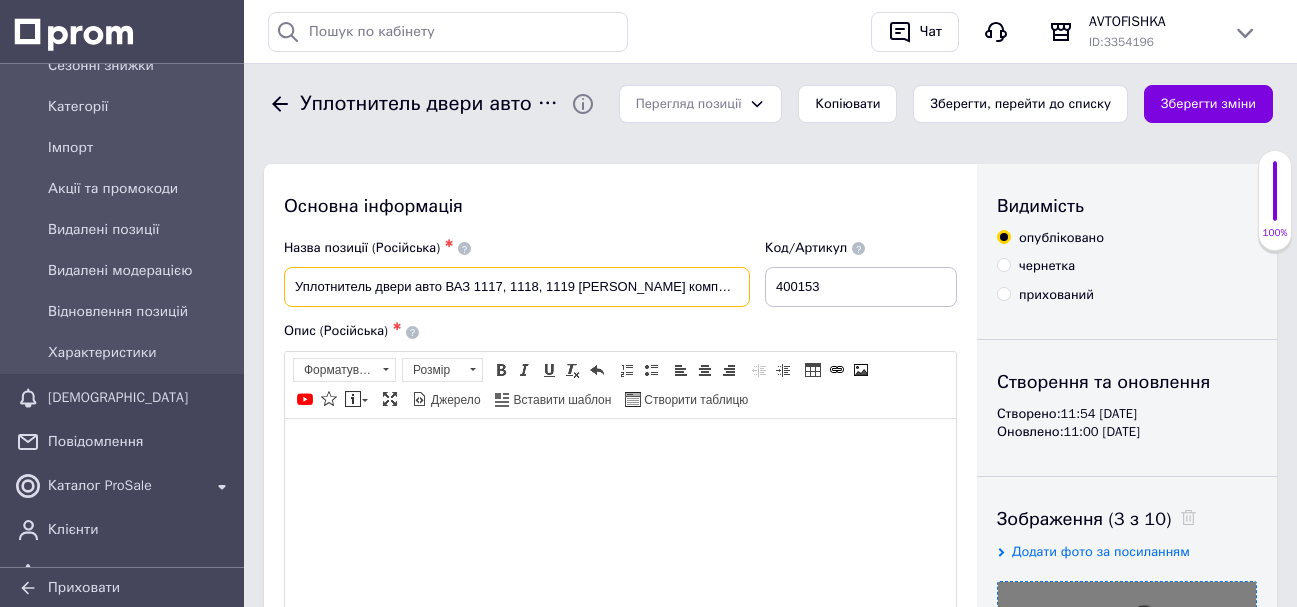 drag, startPoint x: 448, startPoint y: 285, endPoint x: 648, endPoint y: 284, distance: 200.0025 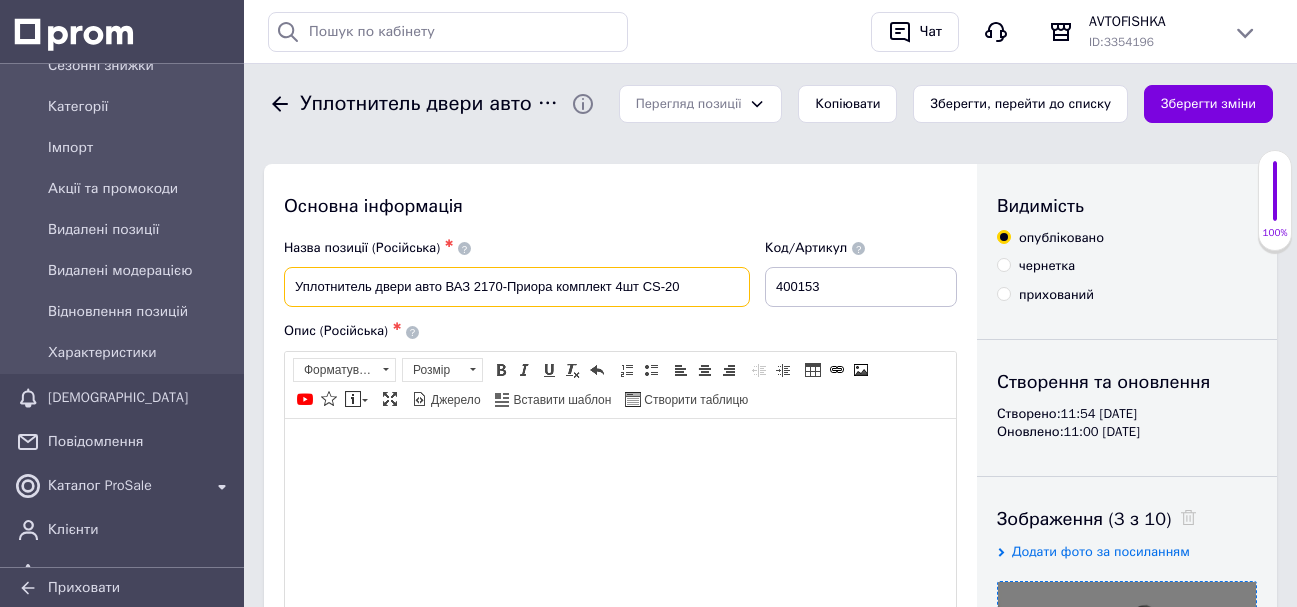click on "Уплотнитель двери авто ВАЗ 2170-Приора комплект 4шт CS-20" at bounding box center [517, 287] 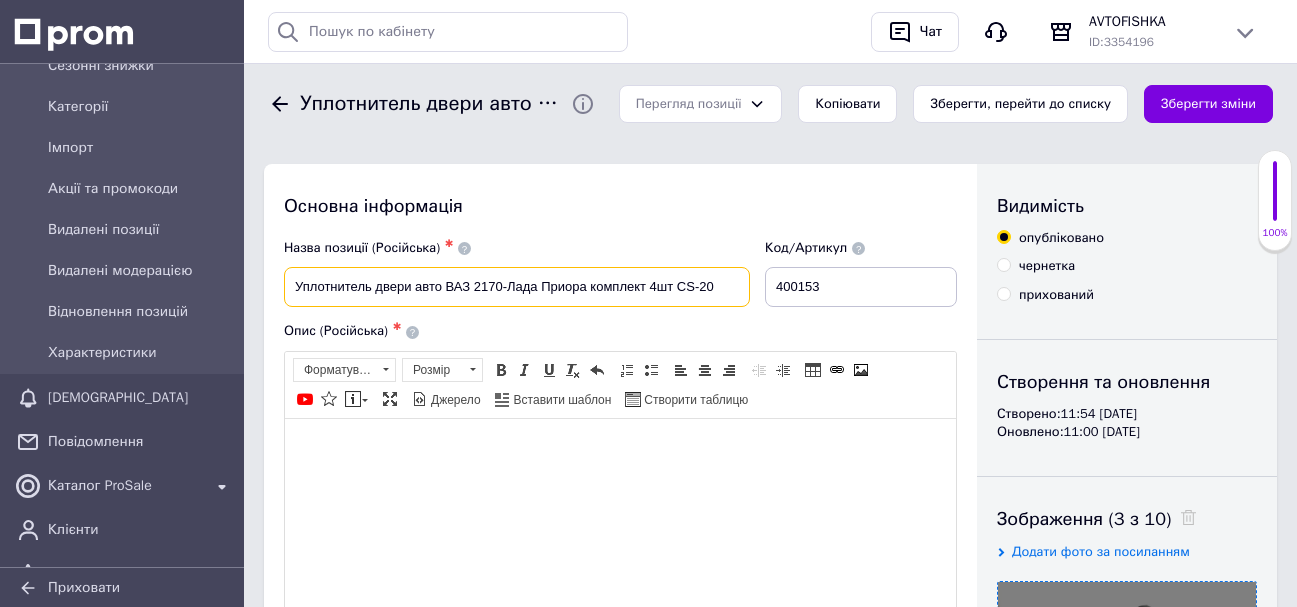 type on "Уплотнитель двери авто ВАЗ 2170-Лада Приора комплект 4шт CS-20" 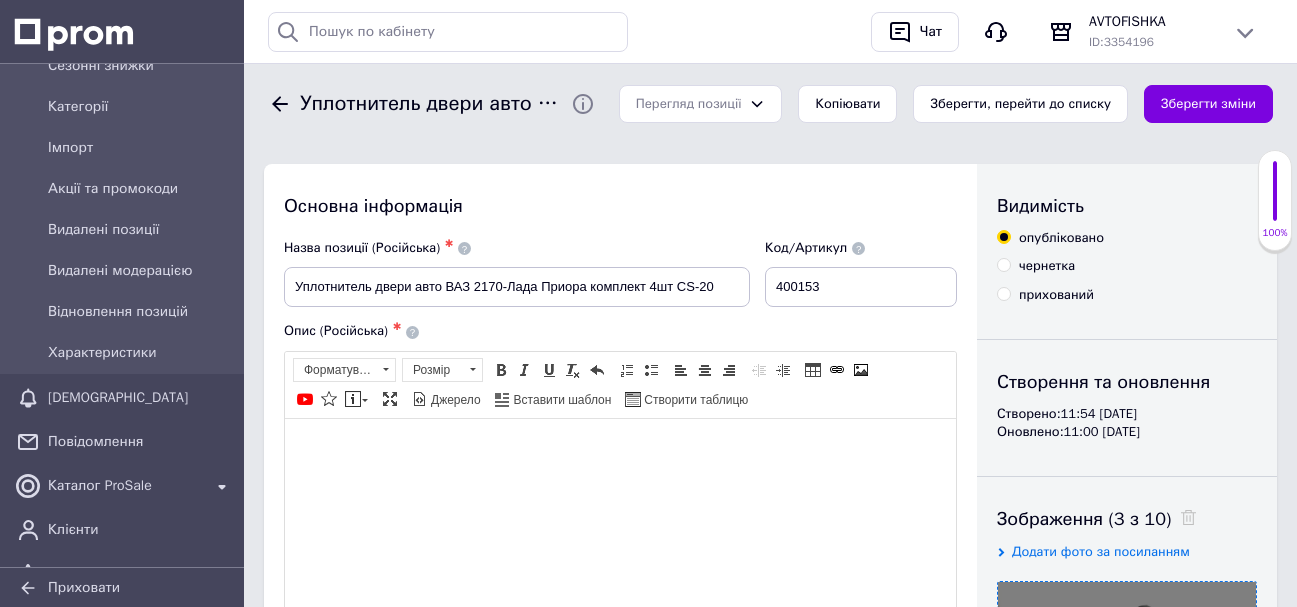 drag, startPoint x: 282, startPoint y: 279, endPoint x: 420, endPoint y: 279, distance: 138 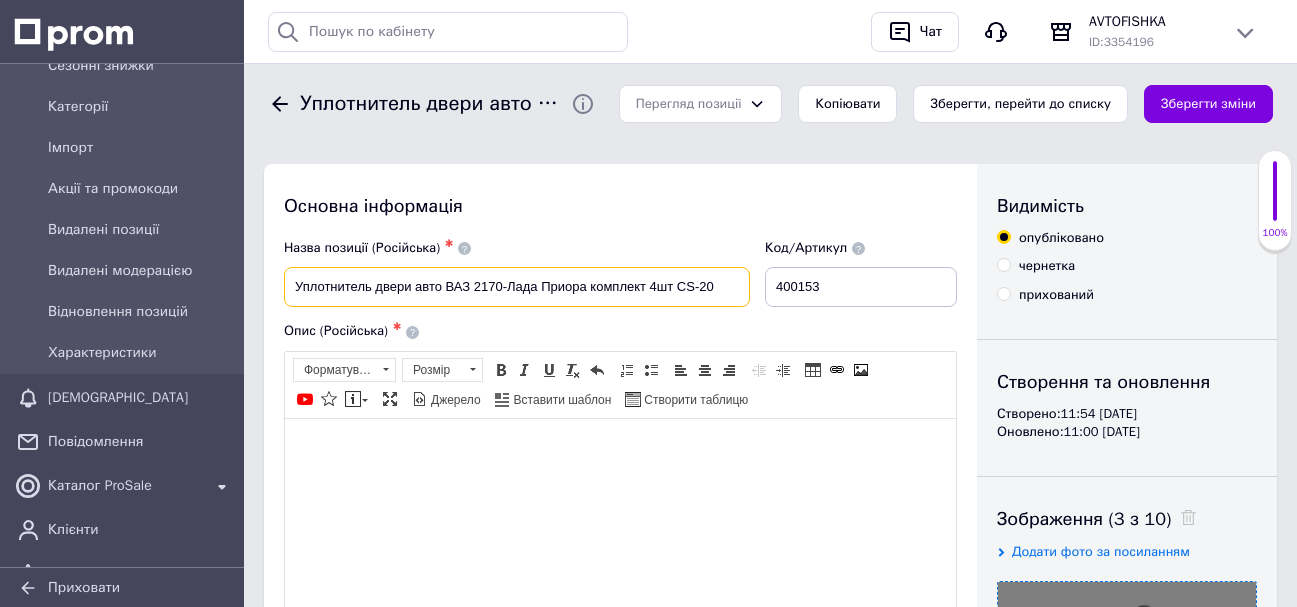 drag, startPoint x: 291, startPoint y: 287, endPoint x: 709, endPoint y: 289, distance: 418.0048 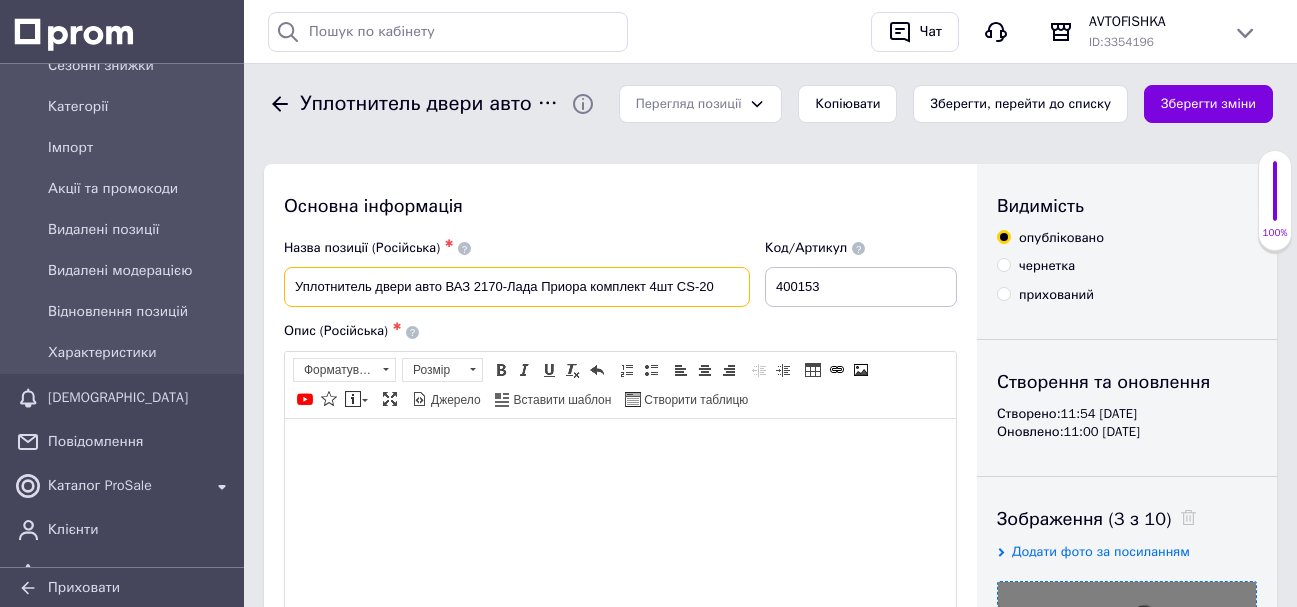 drag, startPoint x: 723, startPoint y: 282, endPoint x: 290, endPoint y: 280, distance: 433.0046 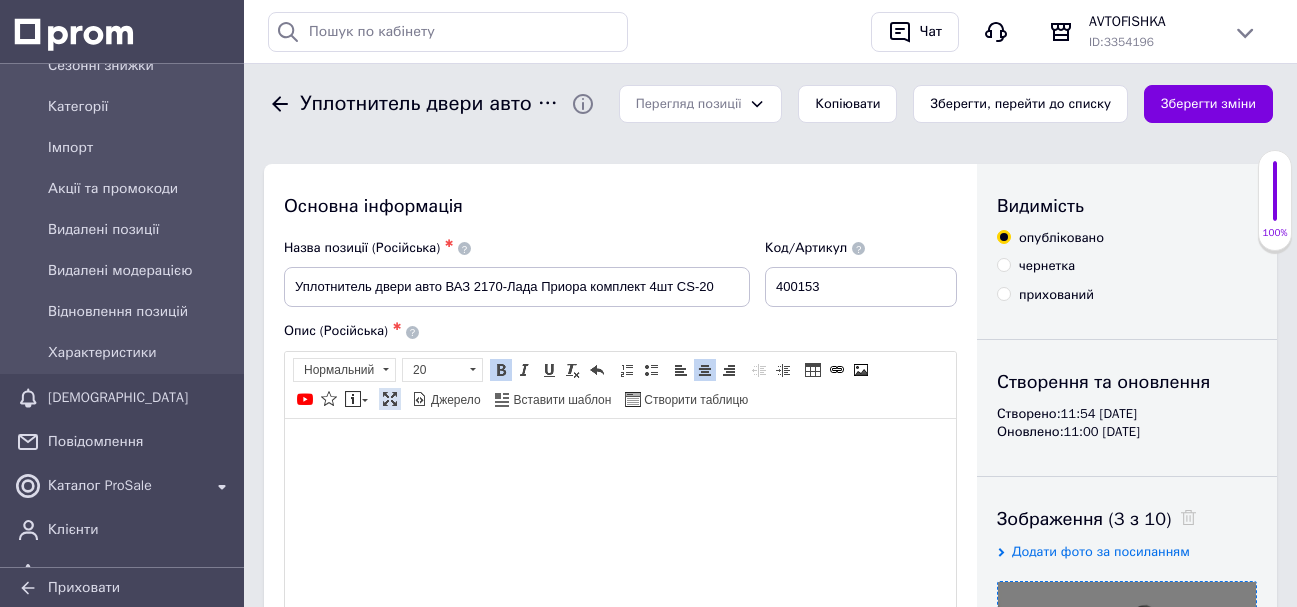 click at bounding box center (390, 399) 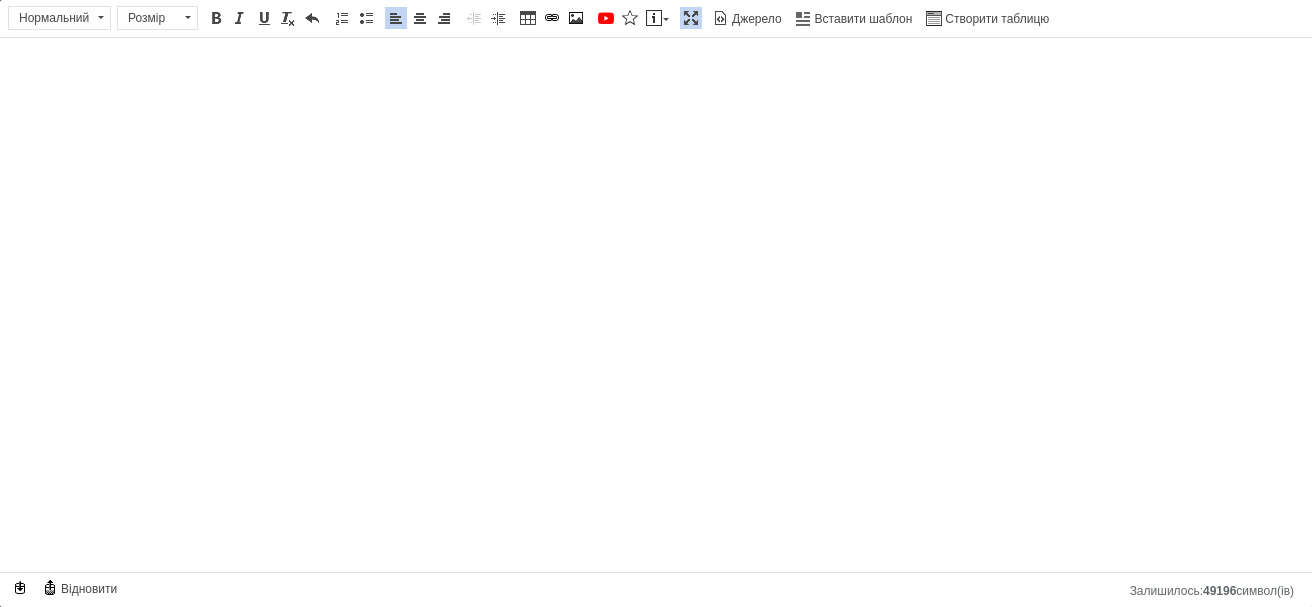 click at bounding box center [691, 18] 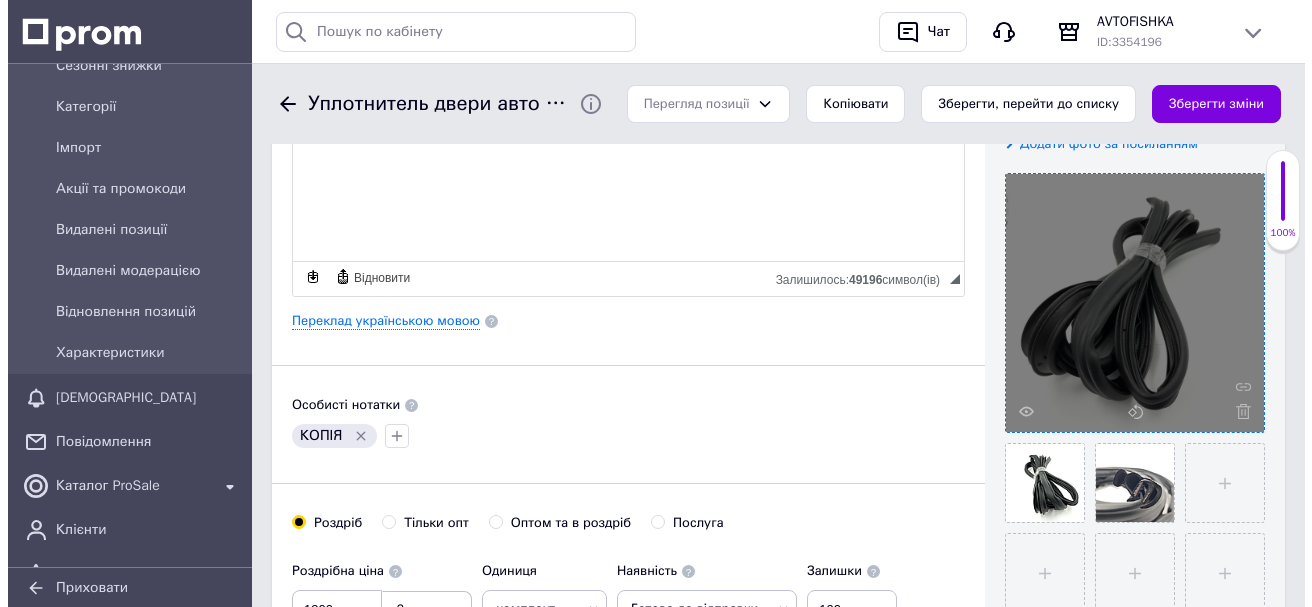 scroll, scrollTop: 538, scrollLeft: 0, axis: vertical 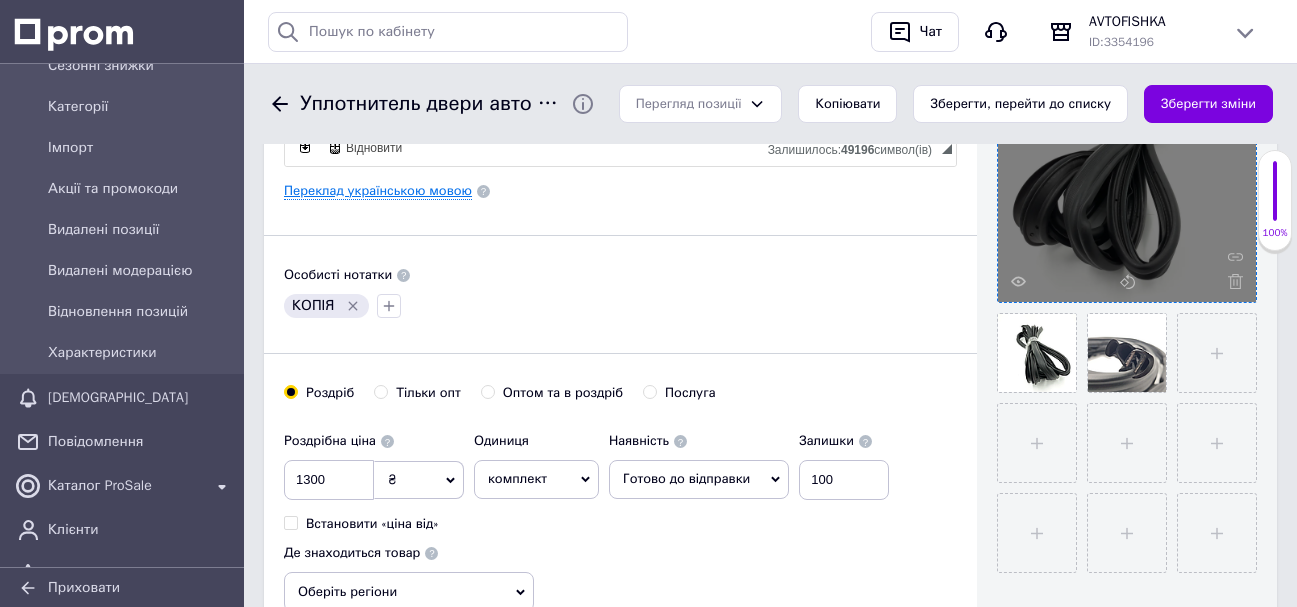 click on "Переклад українською мовою" at bounding box center [378, 191] 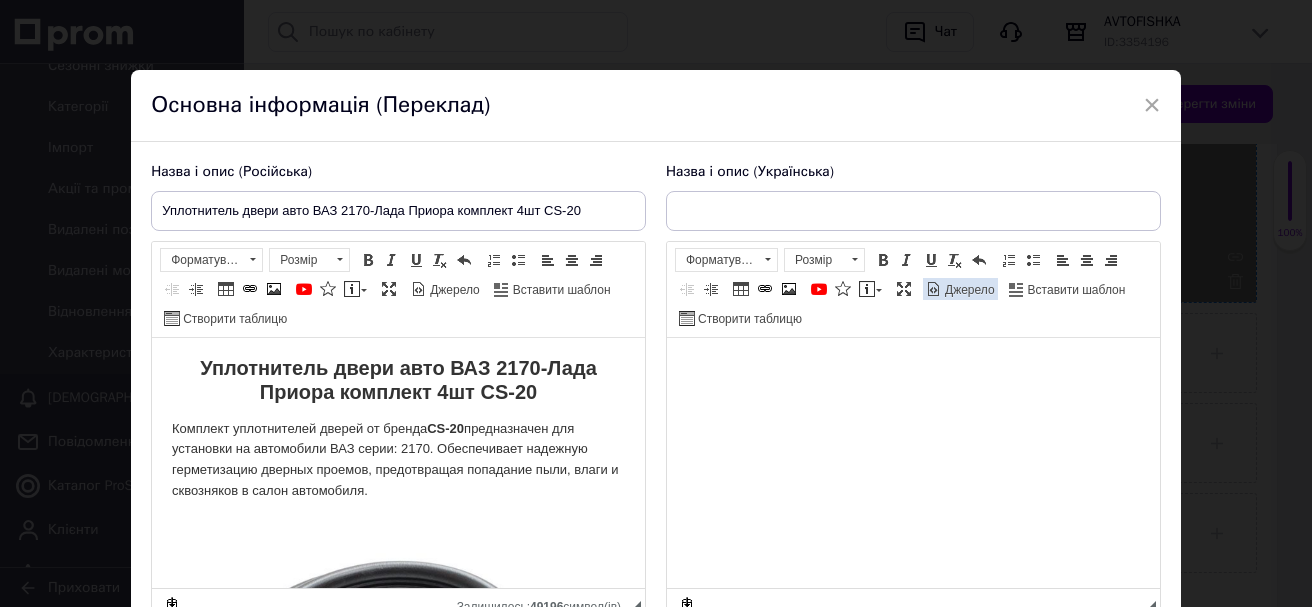 scroll, scrollTop: 0, scrollLeft: 0, axis: both 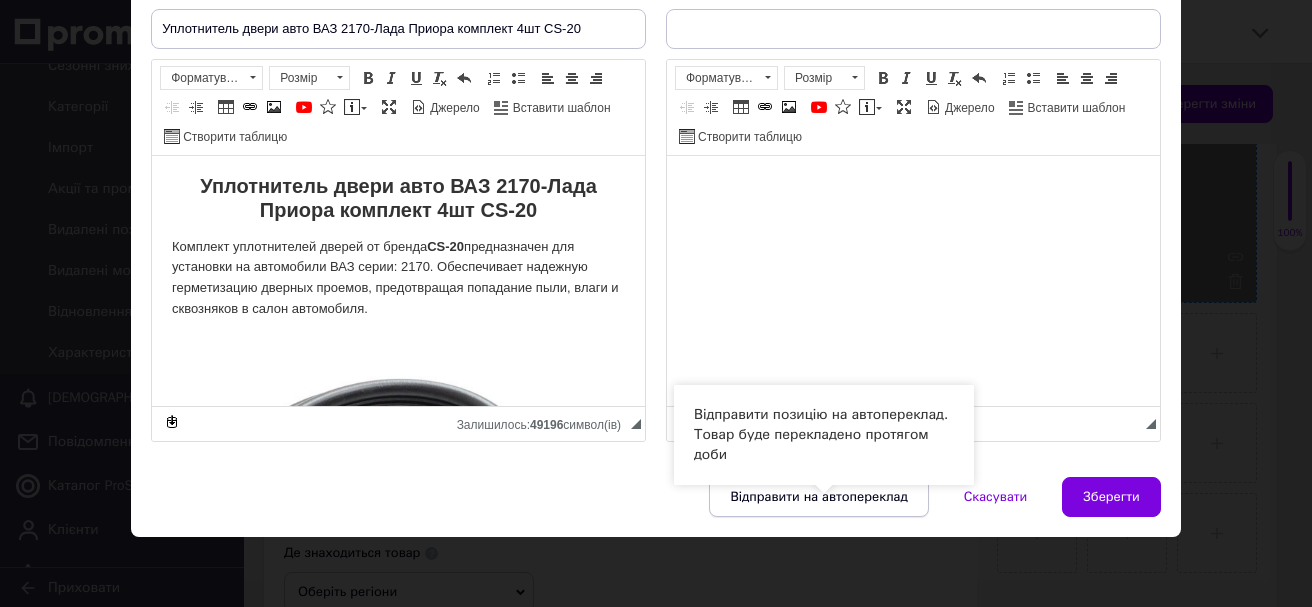 click on "Відправити на автопереклад" at bounding box center [818, 497] 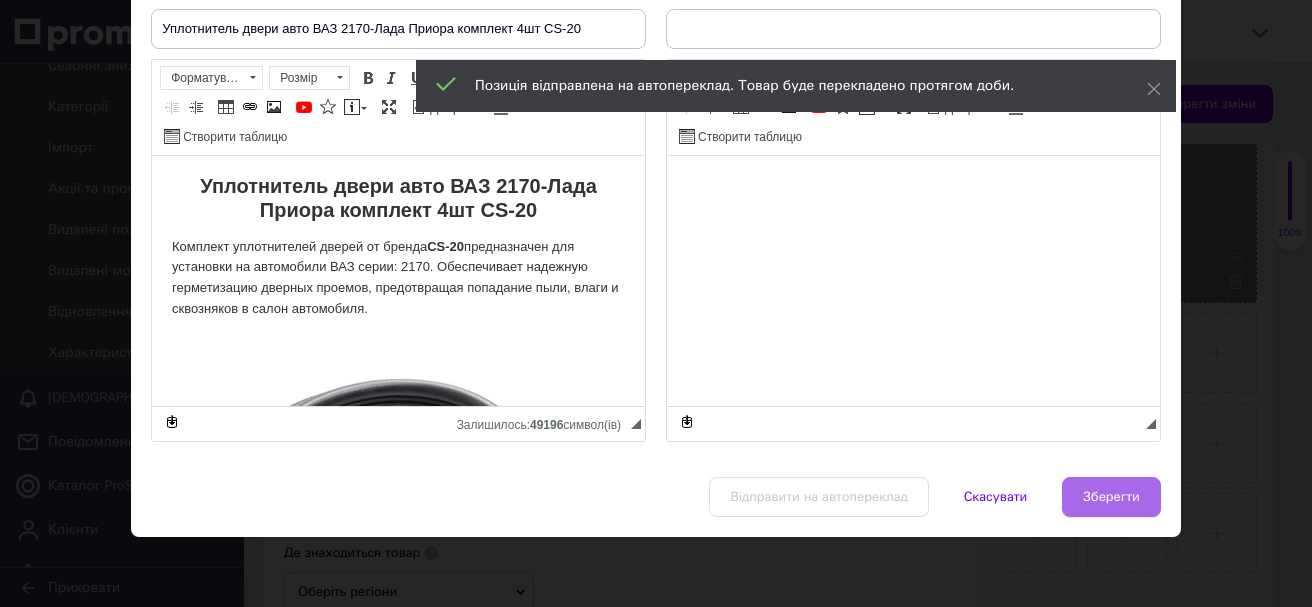 click on "Зберегти" at bounding box center [1111, 497] 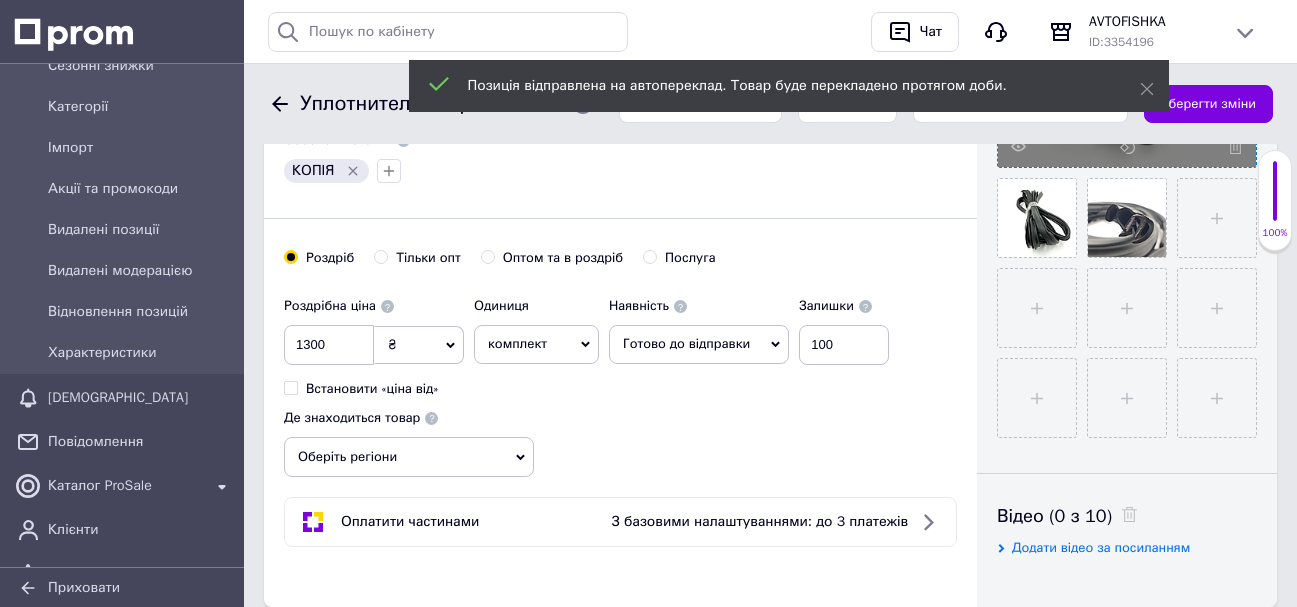 scroll, scrollTop: 638, scrollLeft: 0, axis: vertical 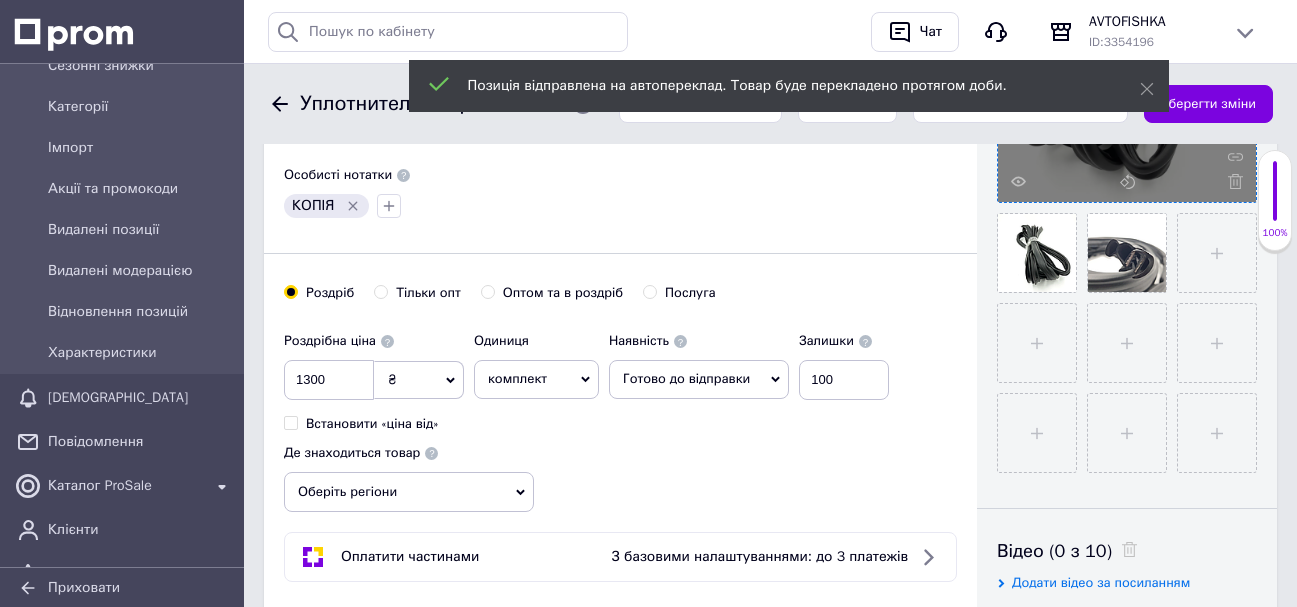 click 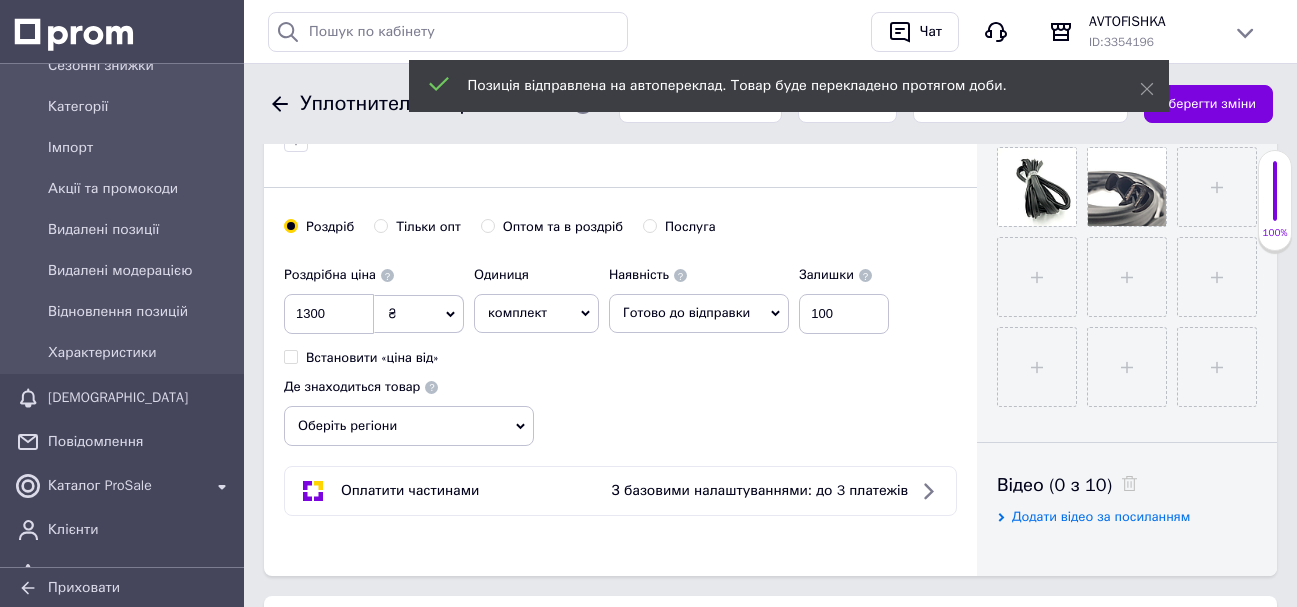 scroll, scrollTop: 738, scrollLeft: 0, axis: vertical 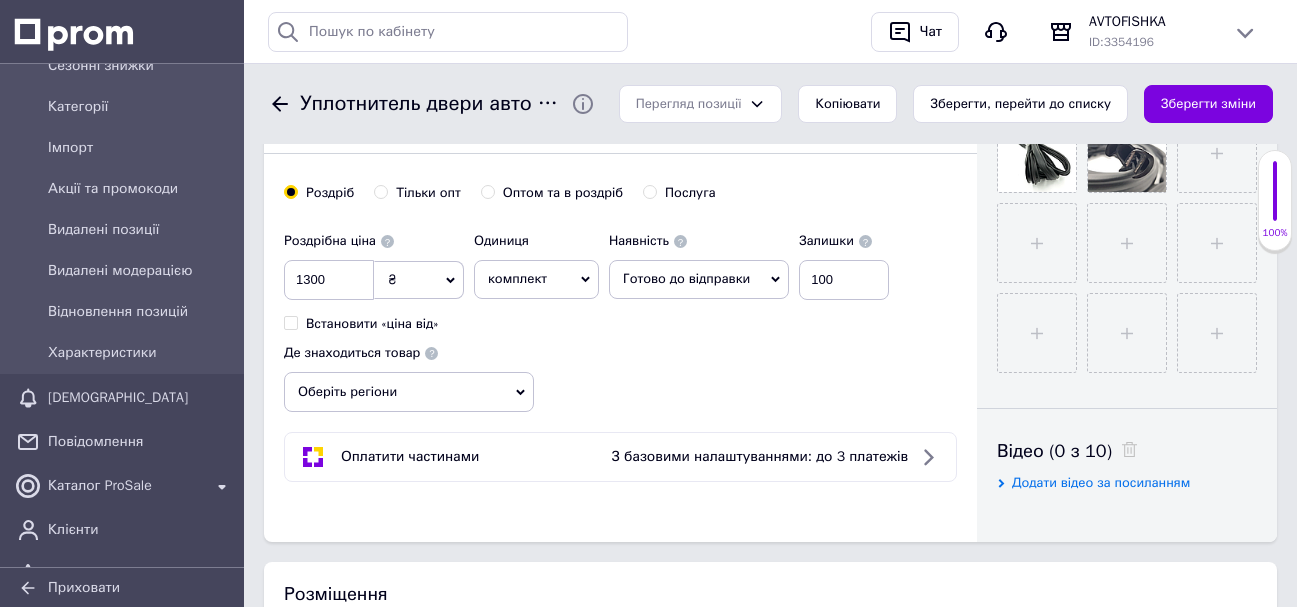 click on "Оберіть регіони" at bounding box center (409, 392) 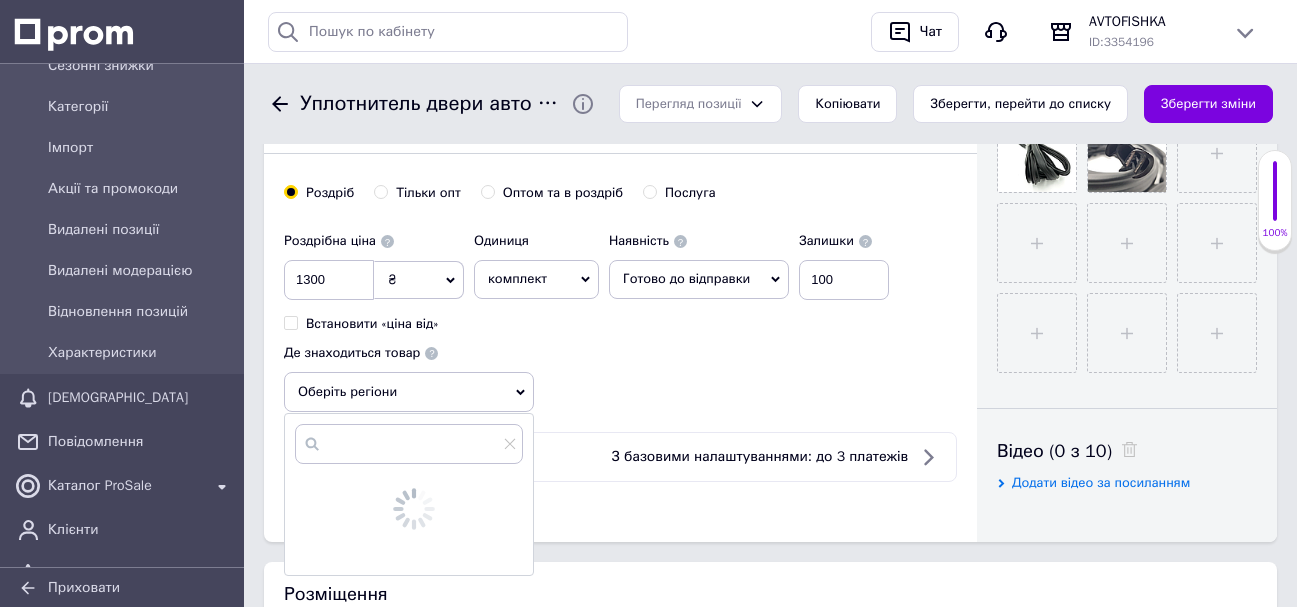 scroll, scrollTop: 838, scrollLeft: 0, axis: vertical 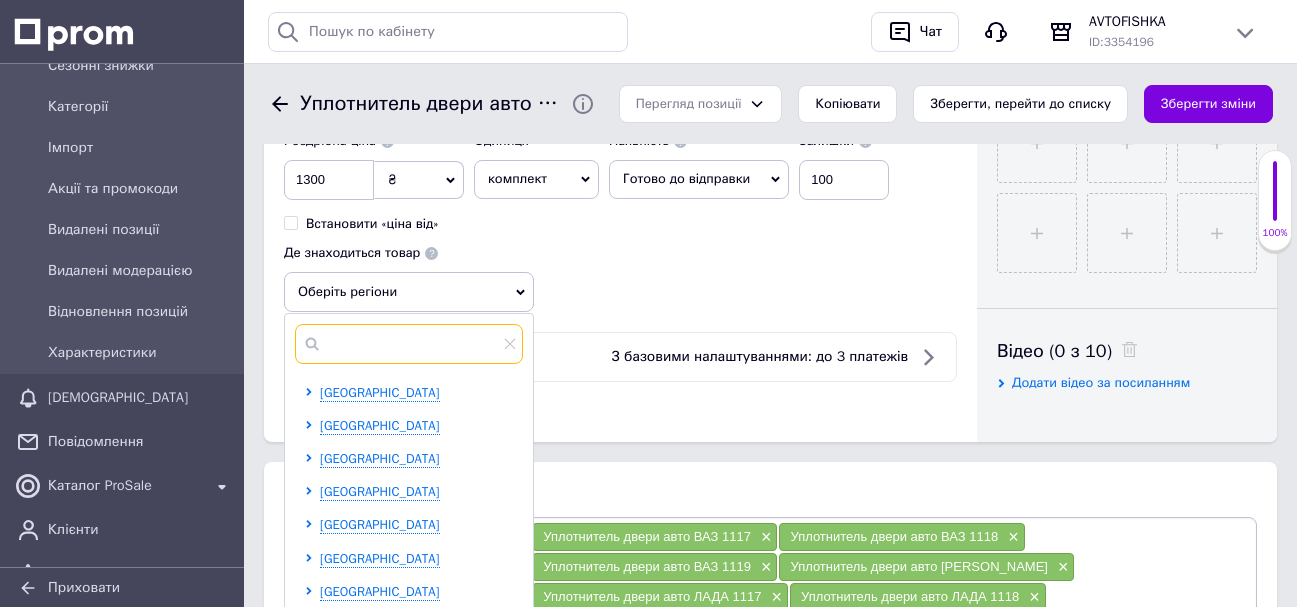 click at bounding box center (409, 344) 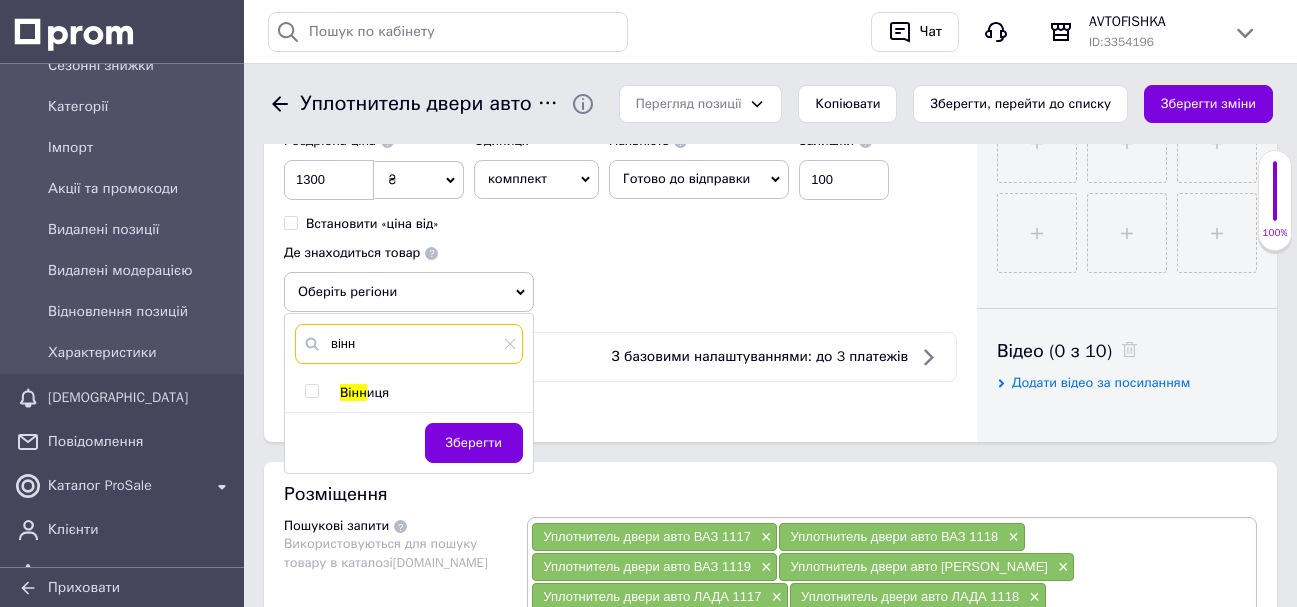 type on "вінн" 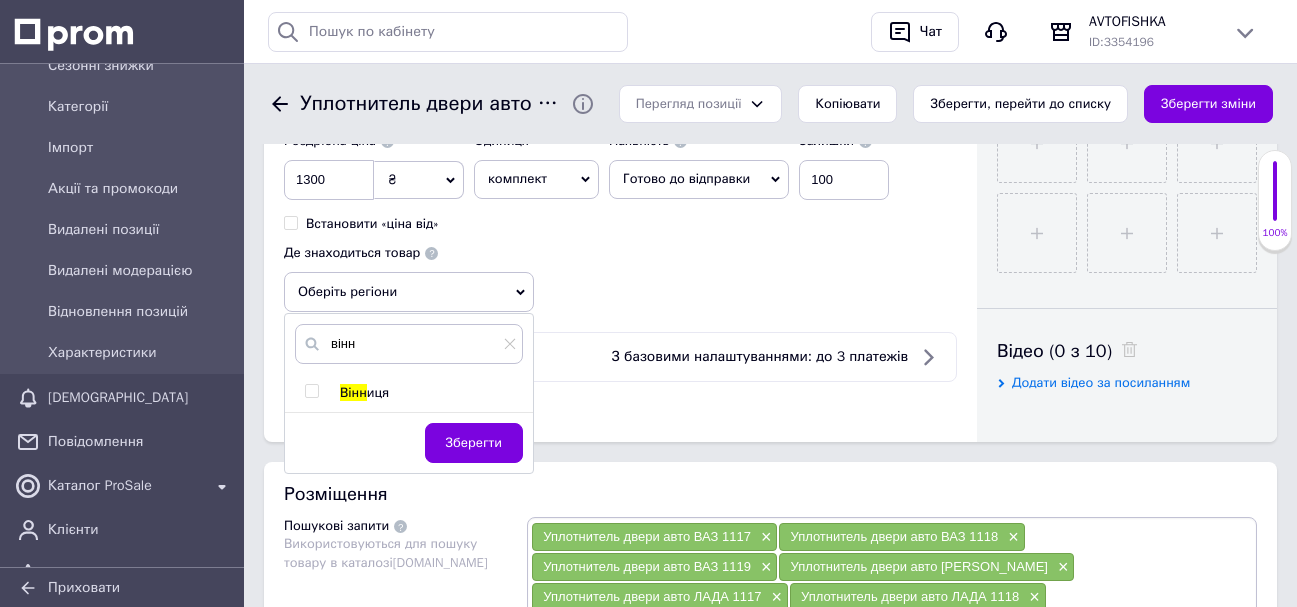click at bounding box center (311, 391) 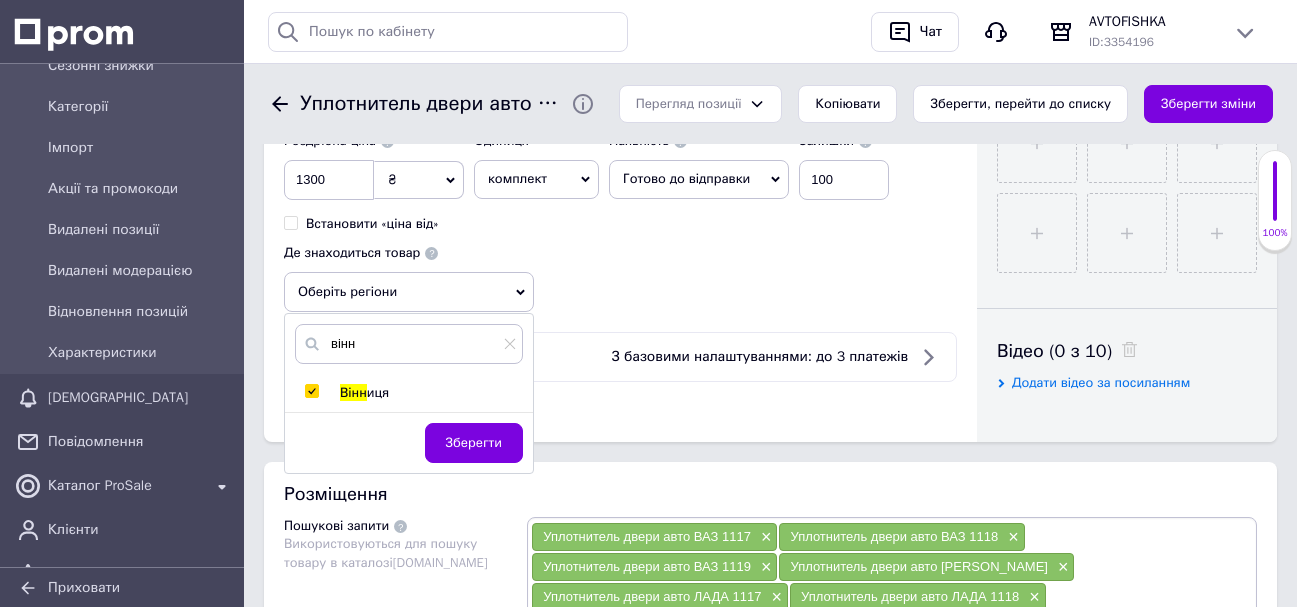 checkbox on "true" 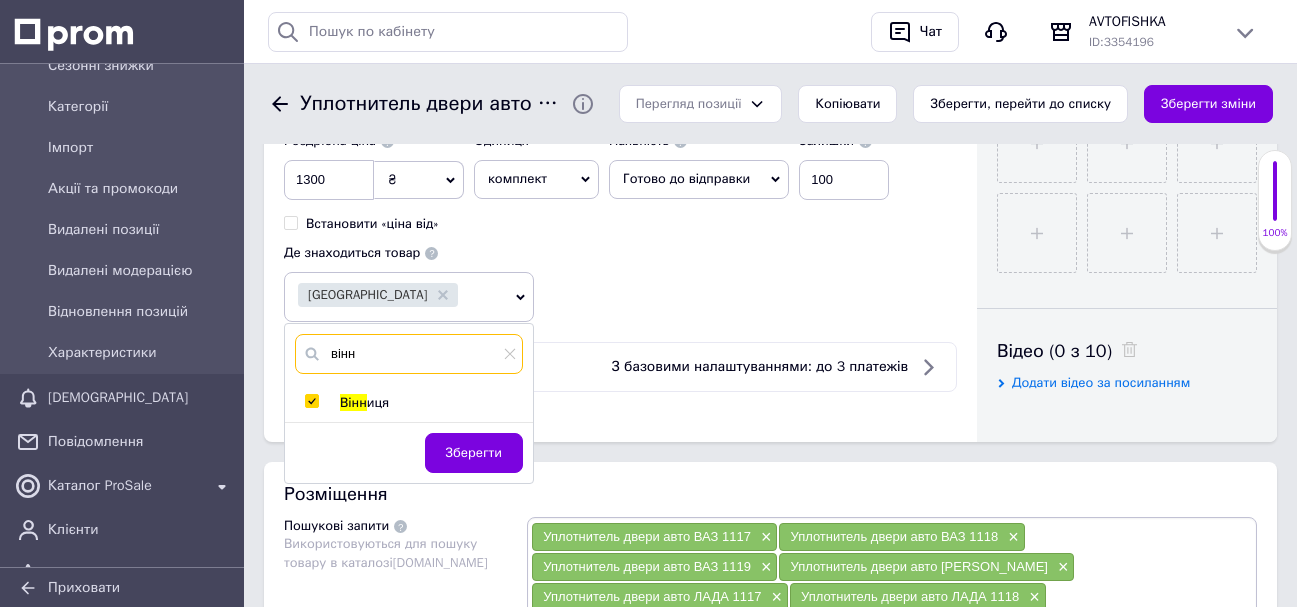 drag, startPoint x: 358, startPoint y: 357, endPoint x: 322, endPoint y: 354, distance: 36.124783 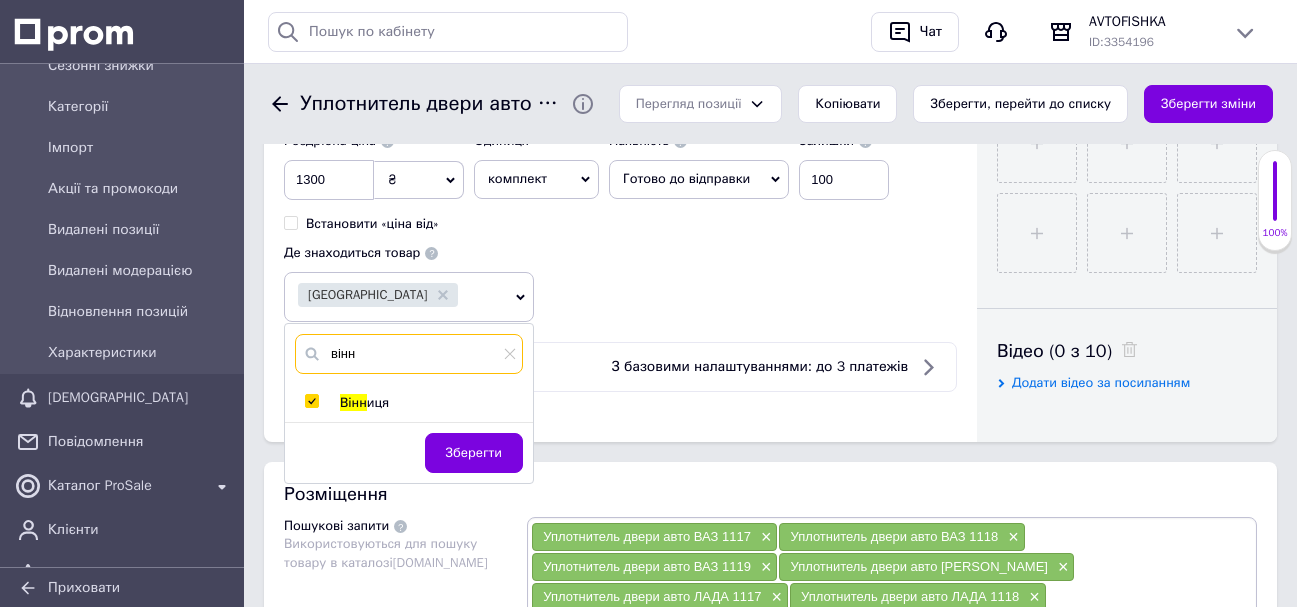 click on "вінн" at bounding box center (409, 354) 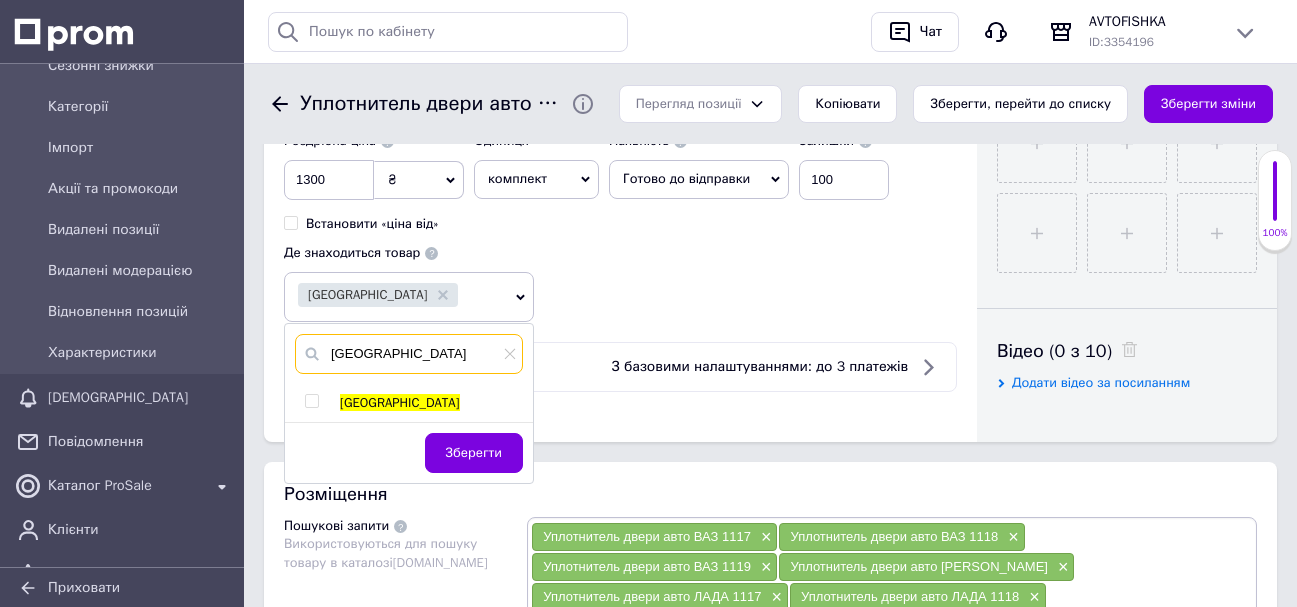 type on "київ" 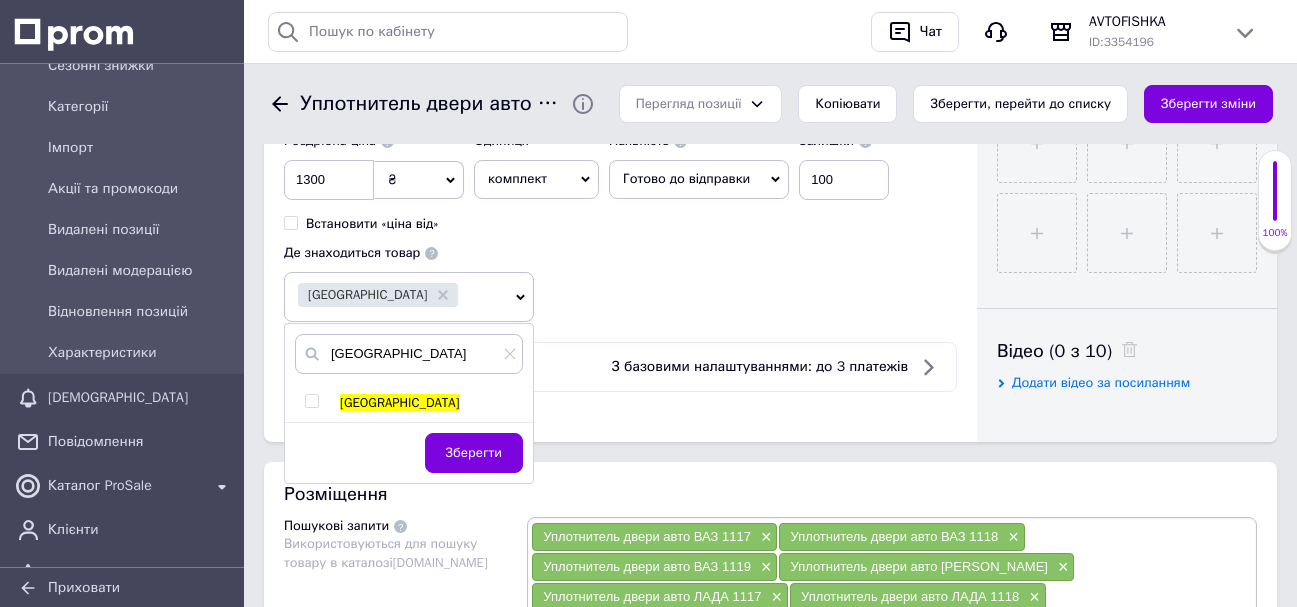 click at bounding box center (311, 401) 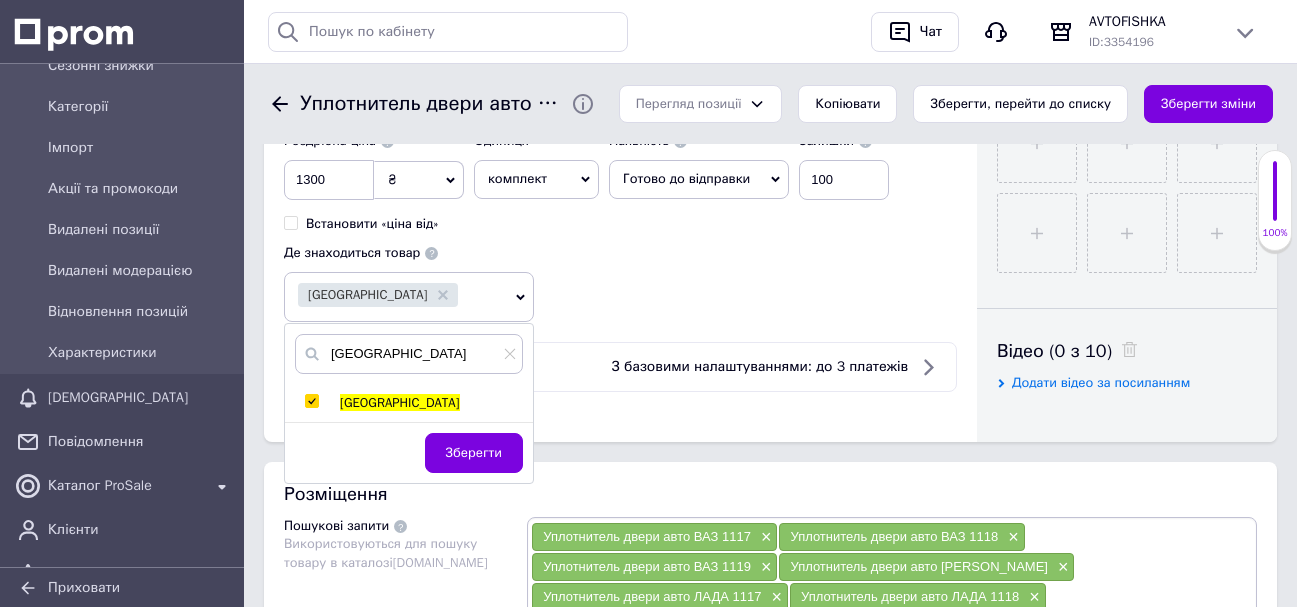 checkbox on "true" 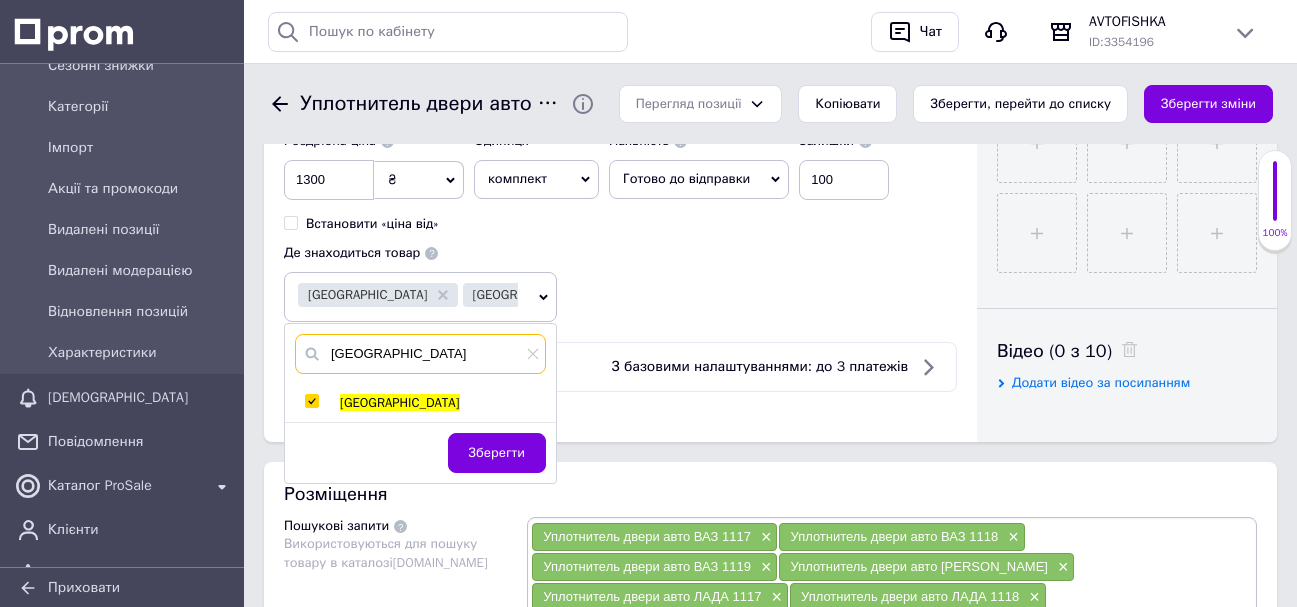 drag, startPoint x: 365, startPoint y: 369, endPoint x: 329, endPoint y: 364, distance: 36.345562 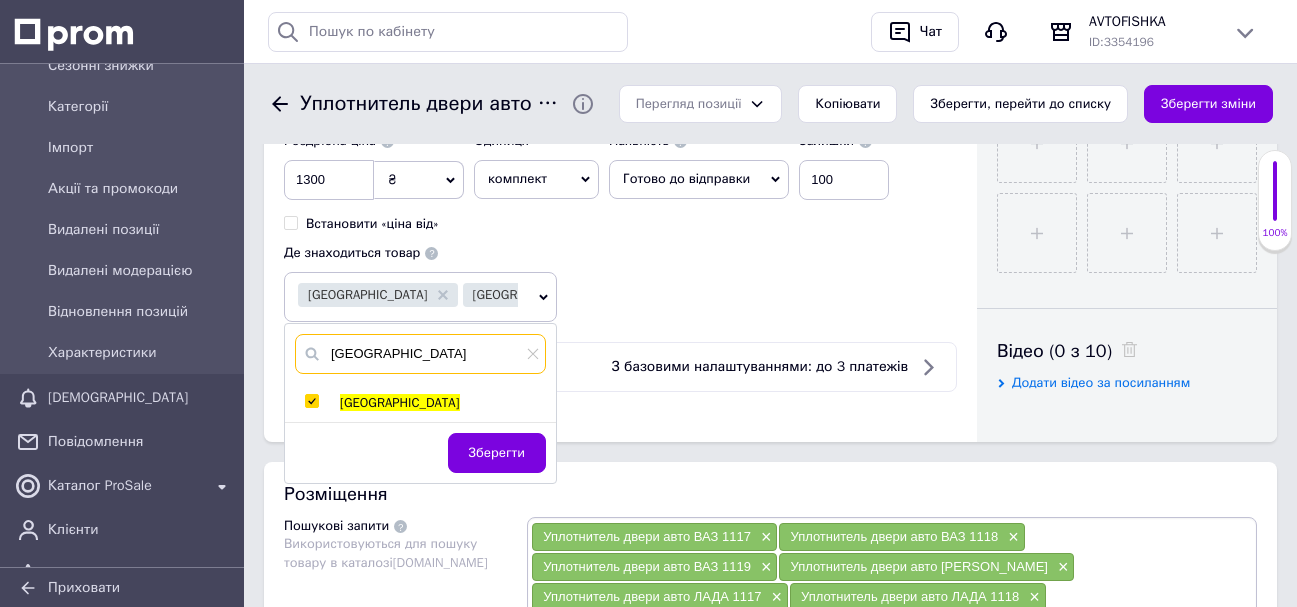 click on "київ" at bounding box center (420, 354) 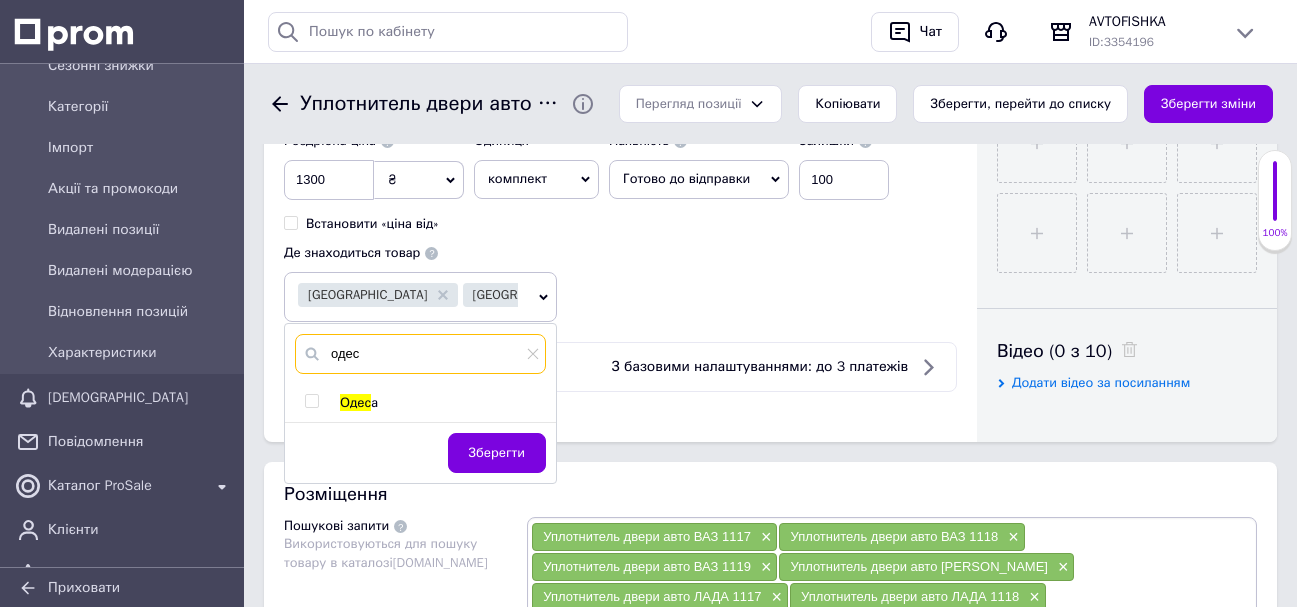 type on "одес" 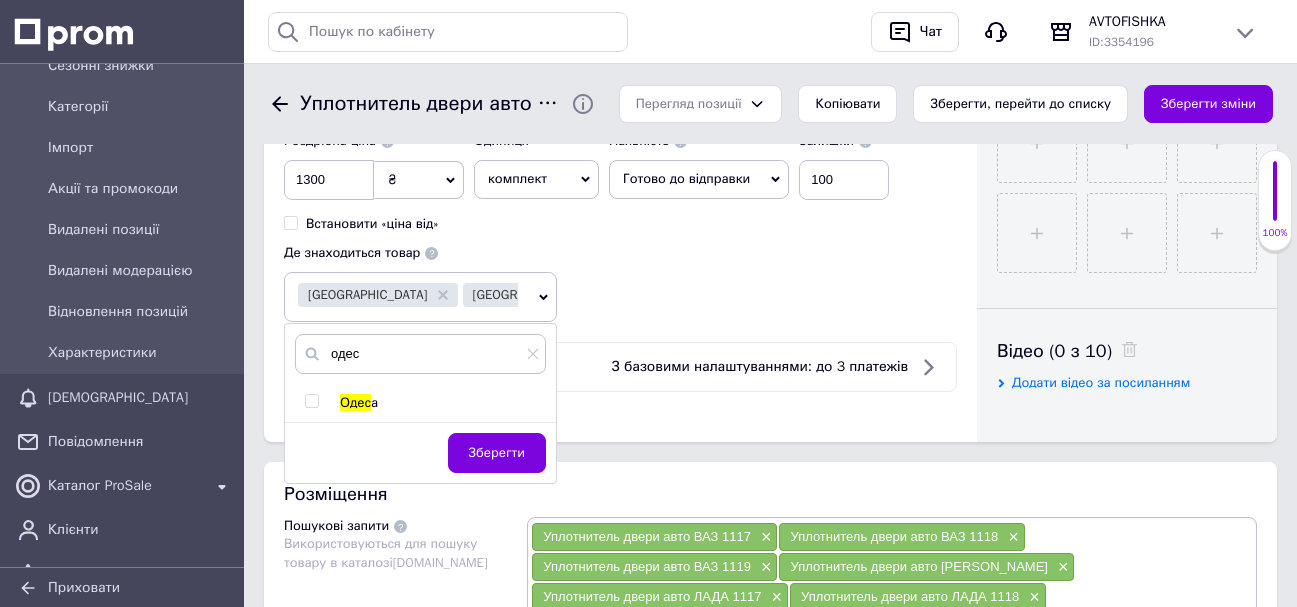 click at bounding box center (311, 401) 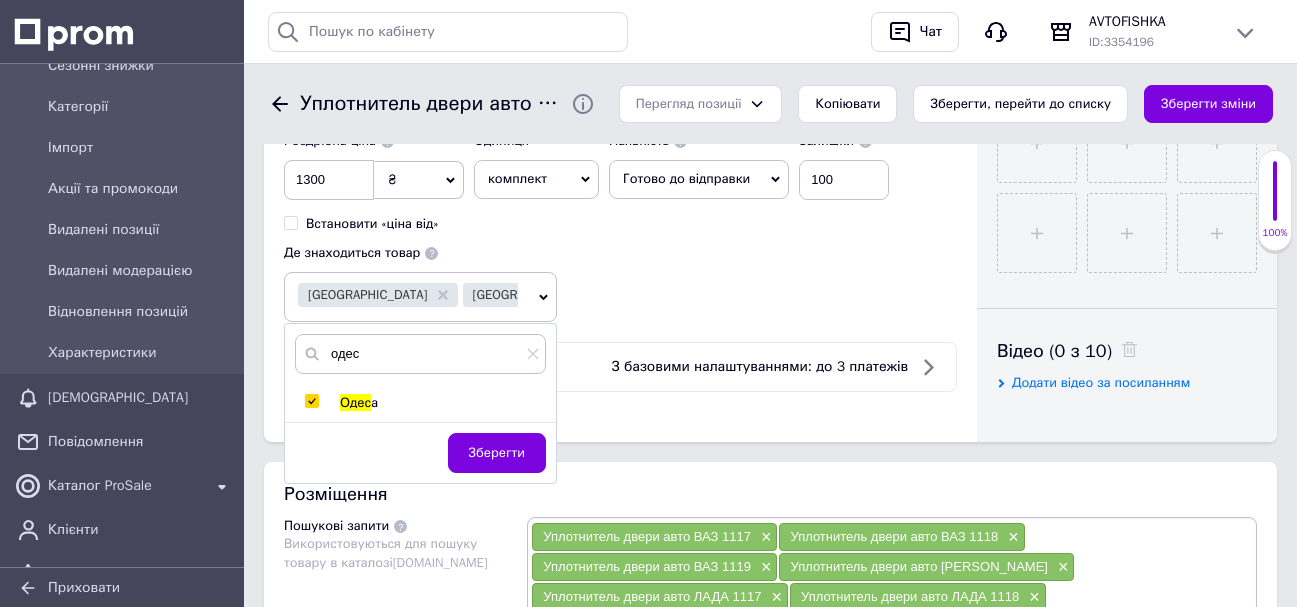 checkbox on "true" 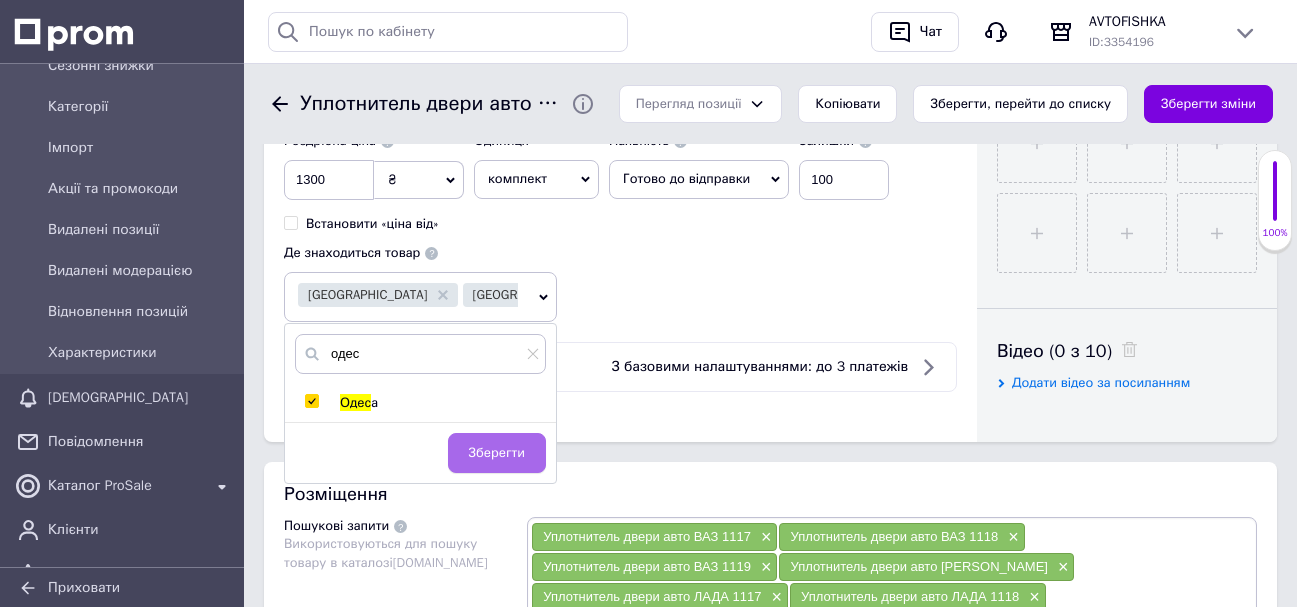 click on "Зберегти" at bounding box center [497, 453] 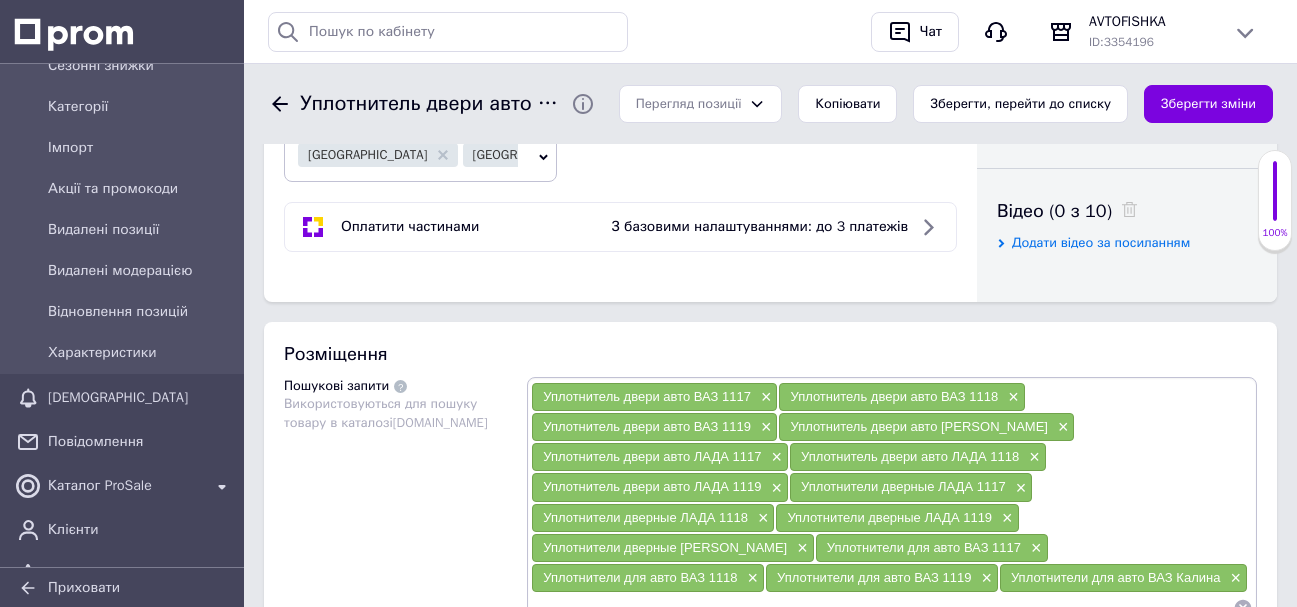scroll, scrollTop: 1138, scrollLeft: 0, axis: vertical 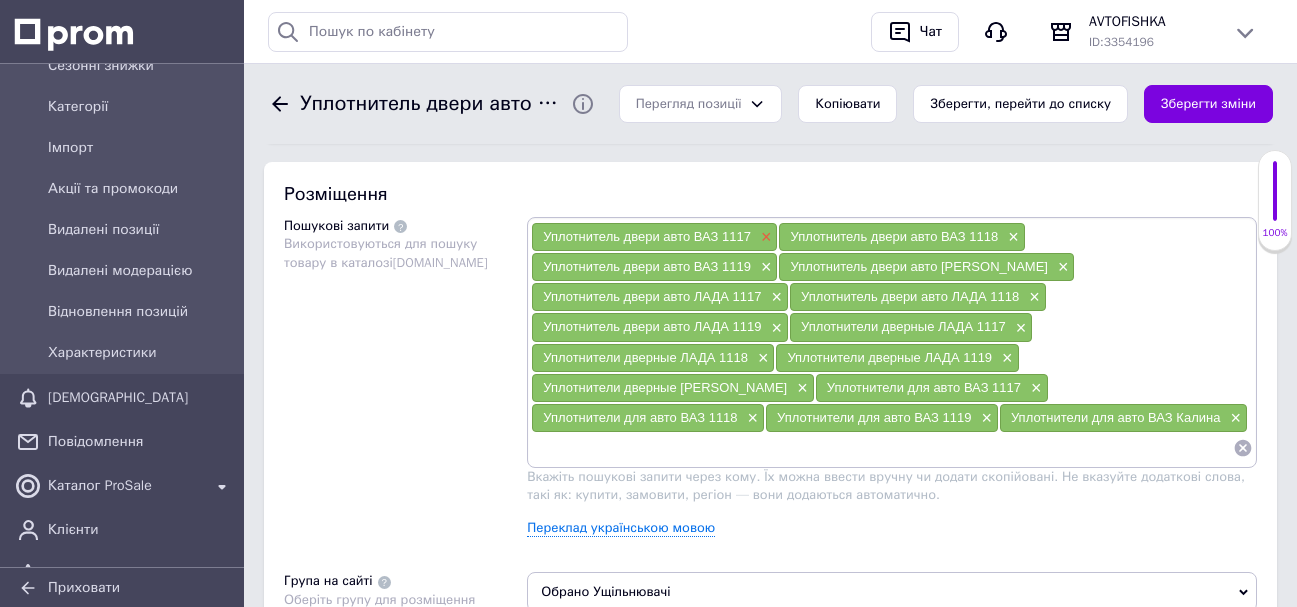 click on "×" at bounding box center (764, 237) 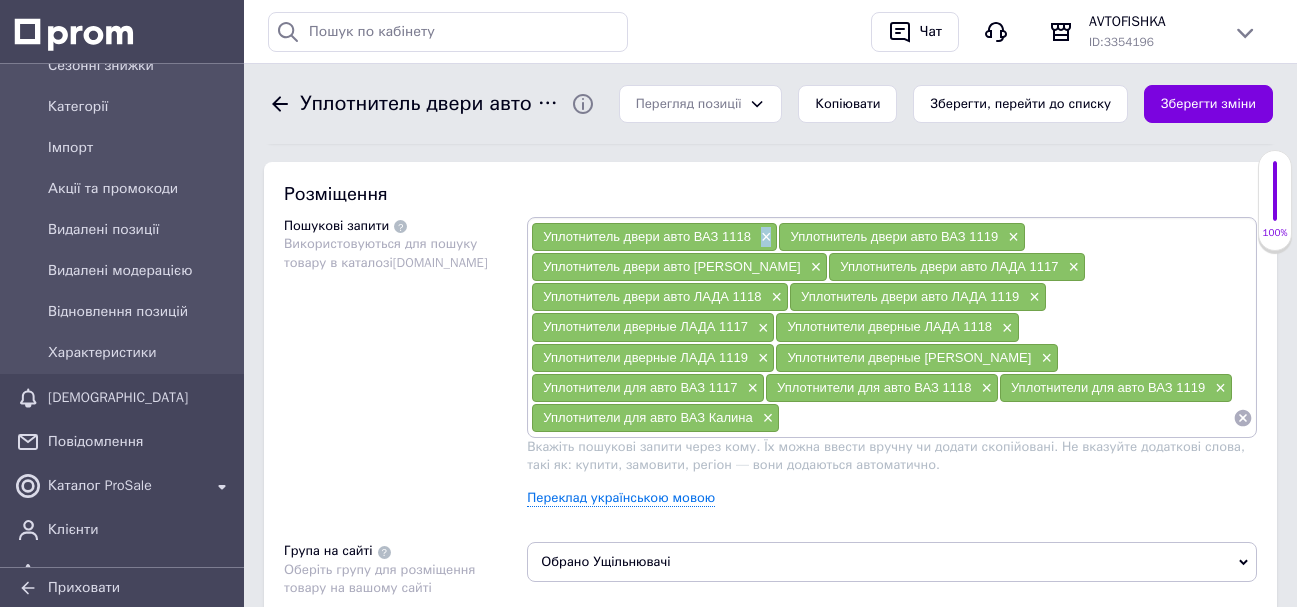 click on "×" at bounding box center [764, 237] 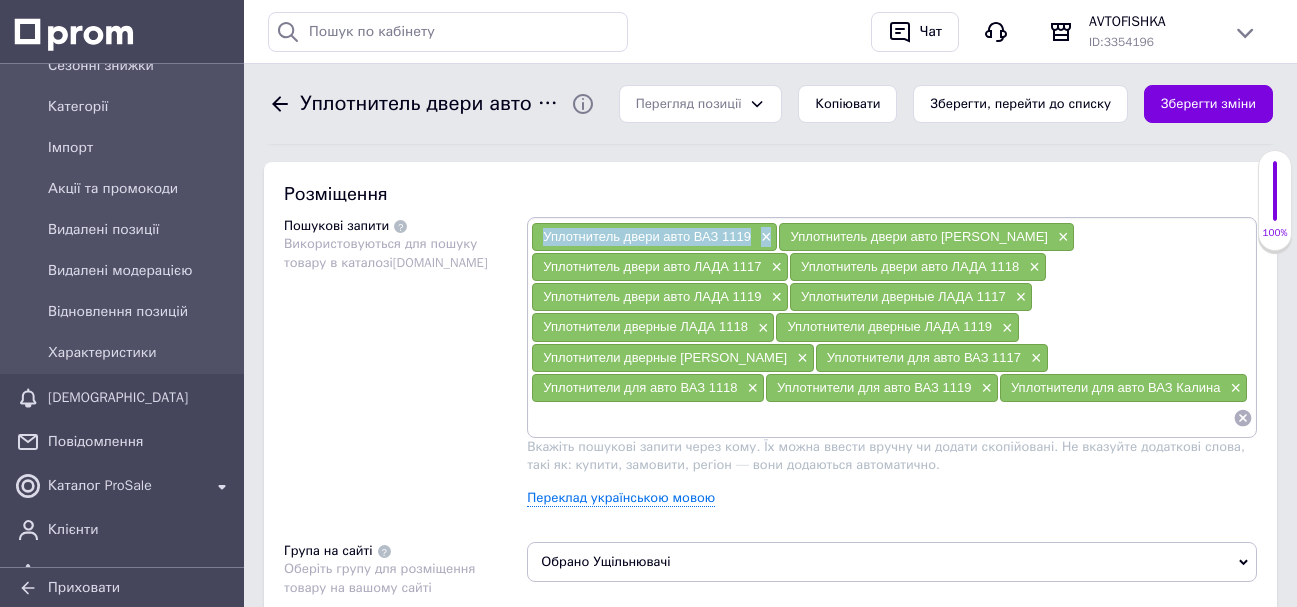 click on "×" at bounding box center [764, 237] 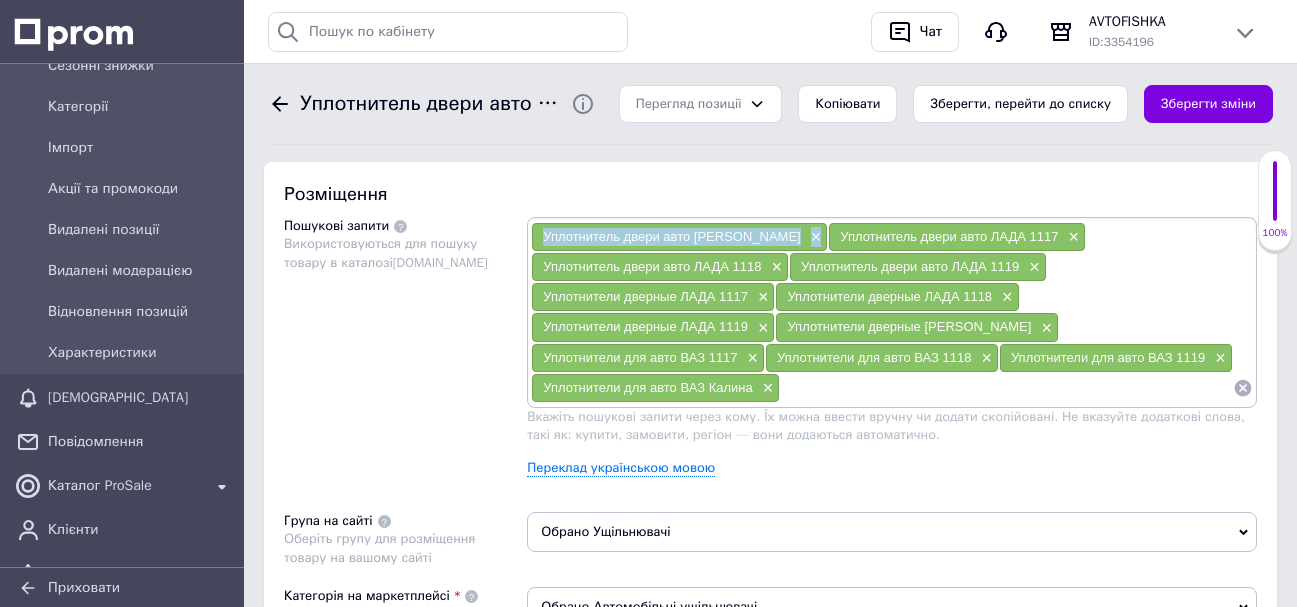click on "Уплотнитель двери авто ЛАДА Калина" at bounding box center (671, 236) 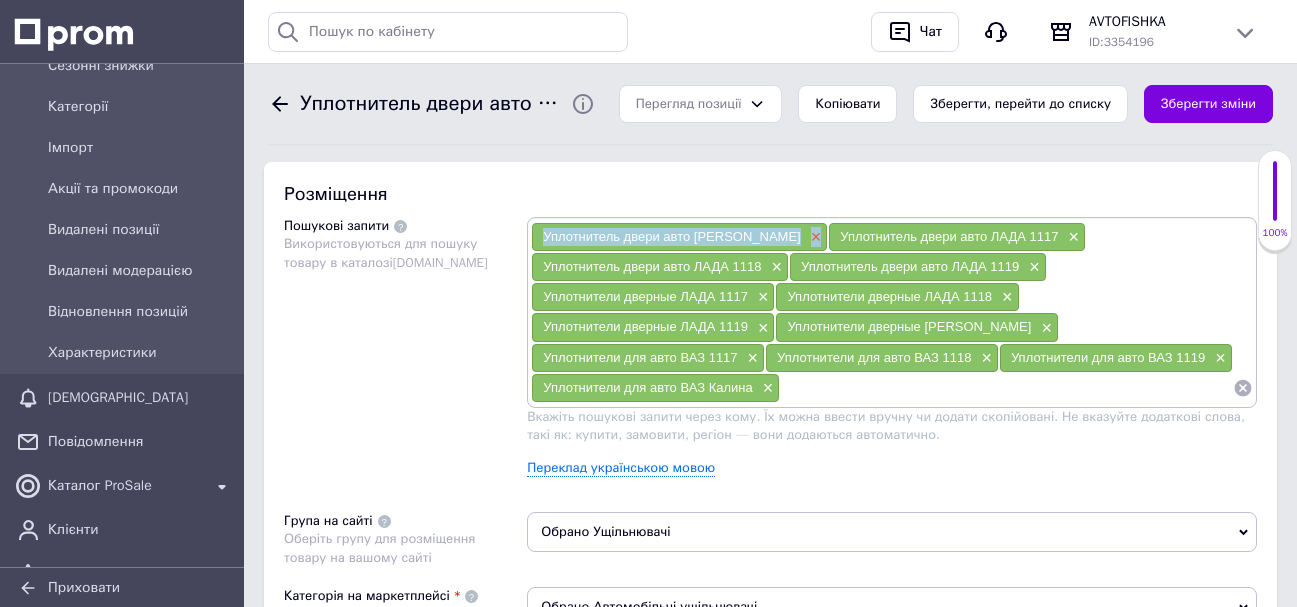 click on "×" at bounding box center (814, 237) 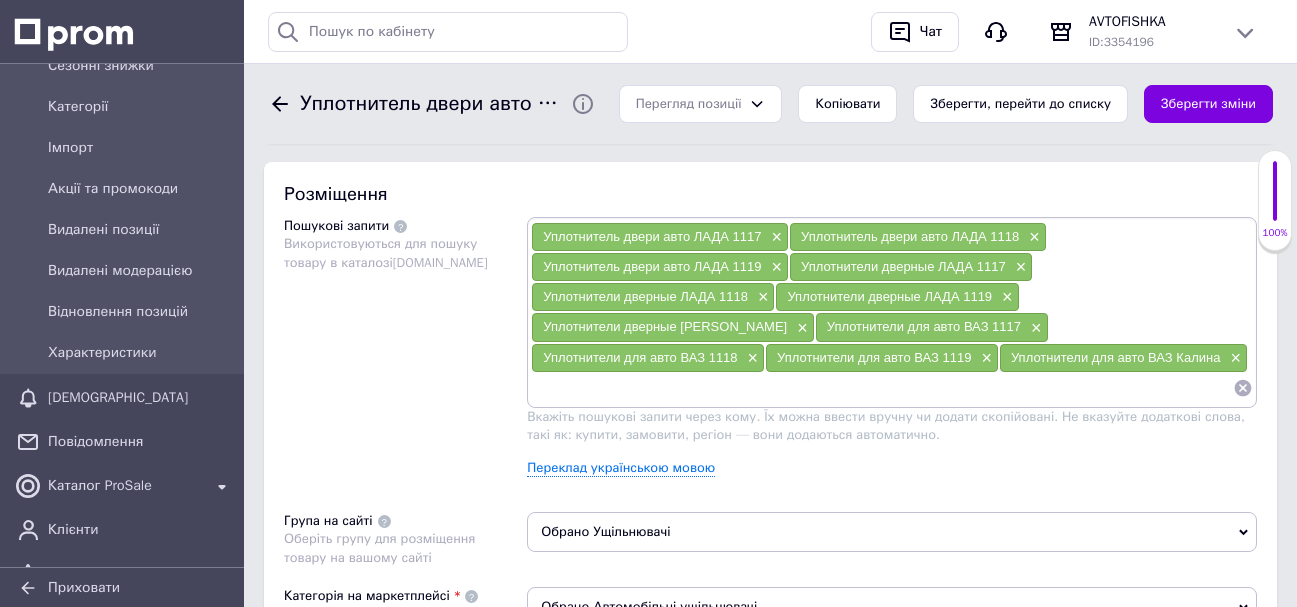 click on "Уплотнитель двери авто ЛАДА 1117 ×" at bounding box center (660, 237) 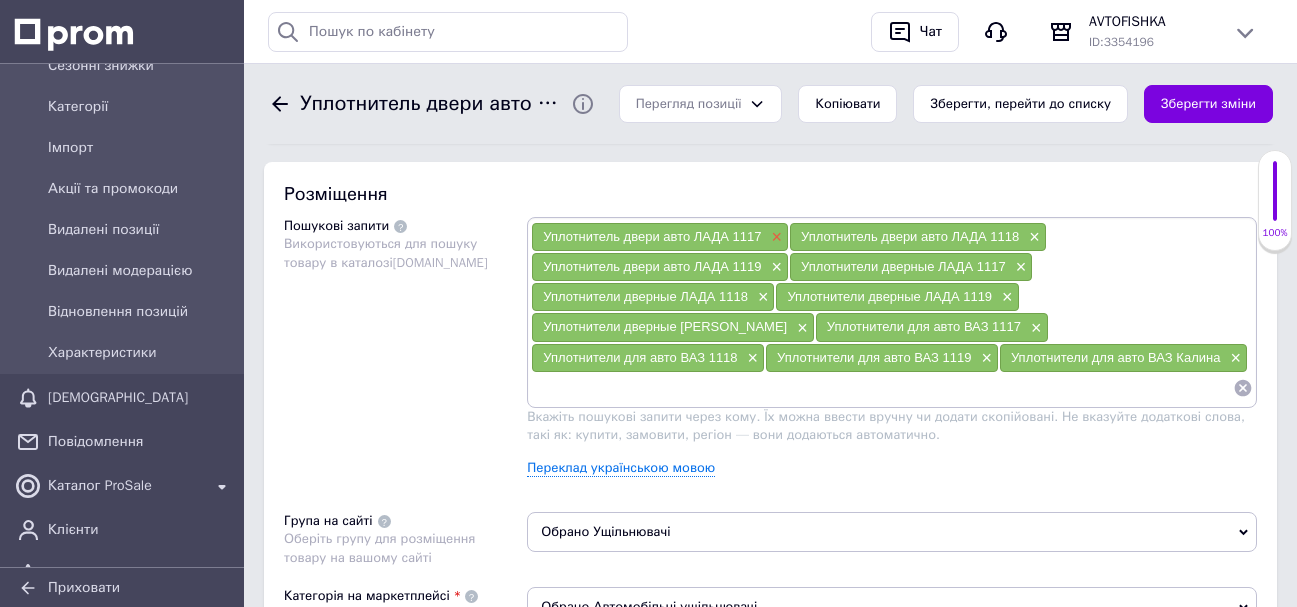 click on "×" at bounding box center [774, 237] 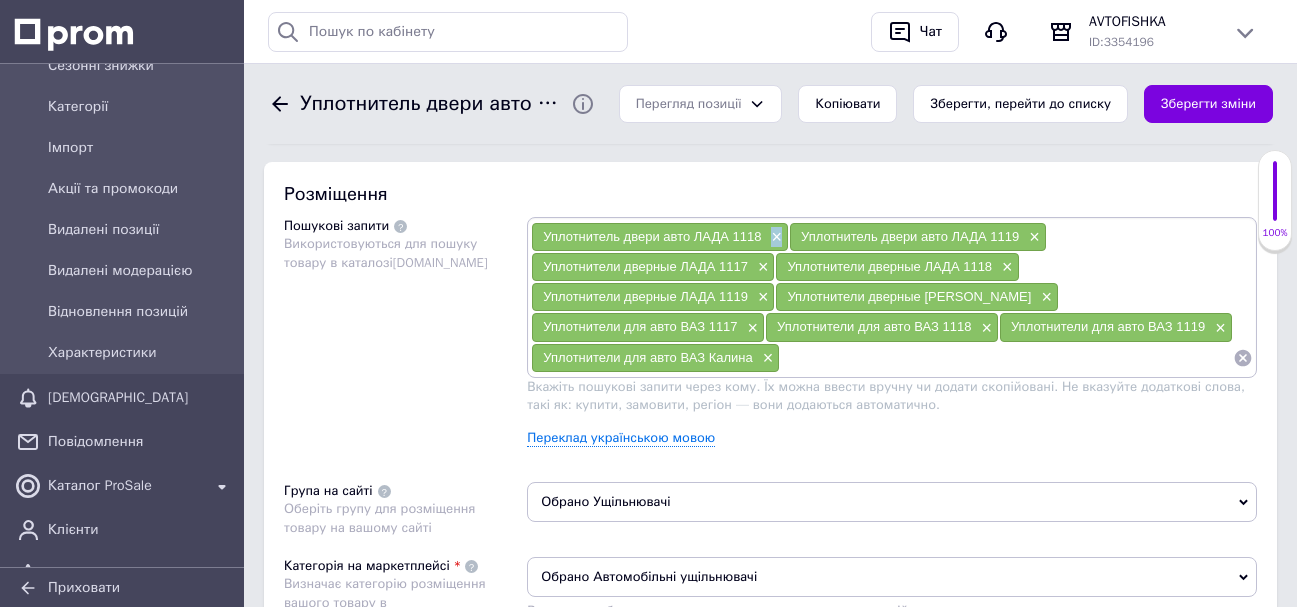 click on "×" at bounding box center (774, 237) 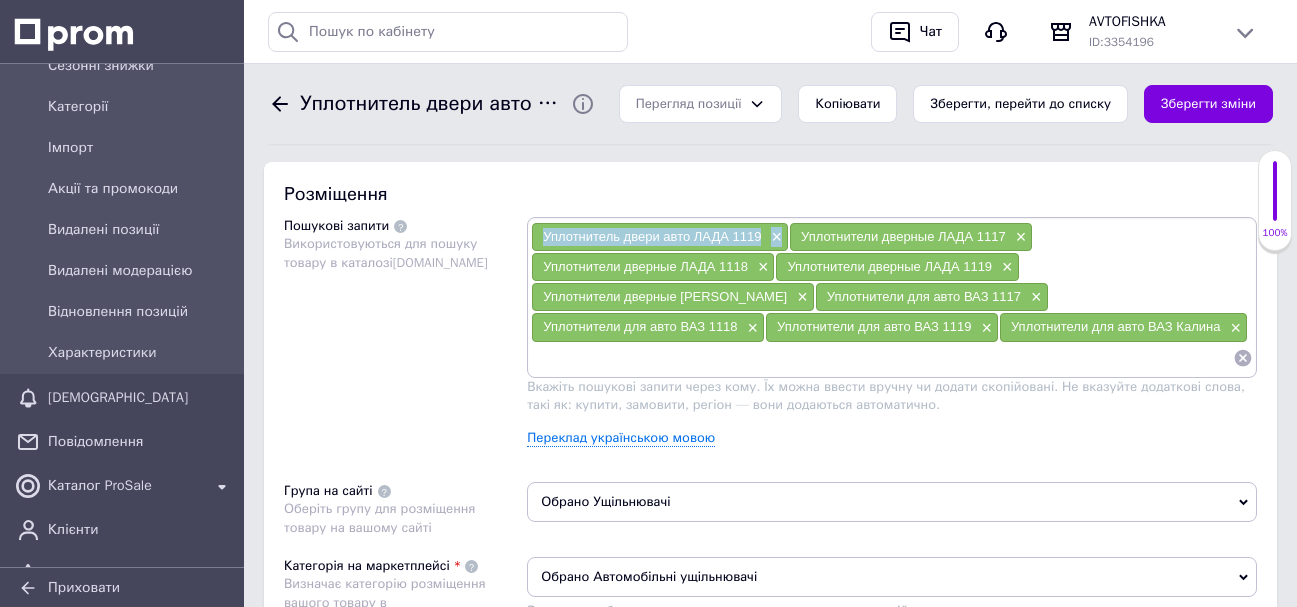 click on "×" at bounding box center (774, 237) 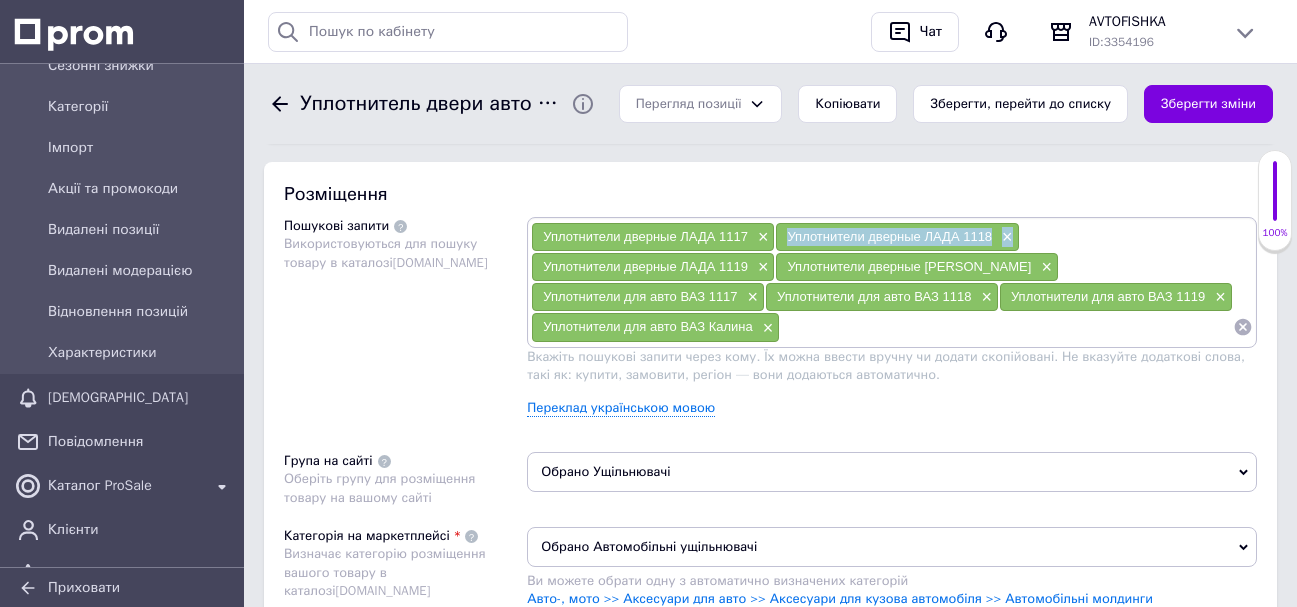 click on "Уплотнители дверные ЛАДА 1118 ×" at bounding box center (897, 237) 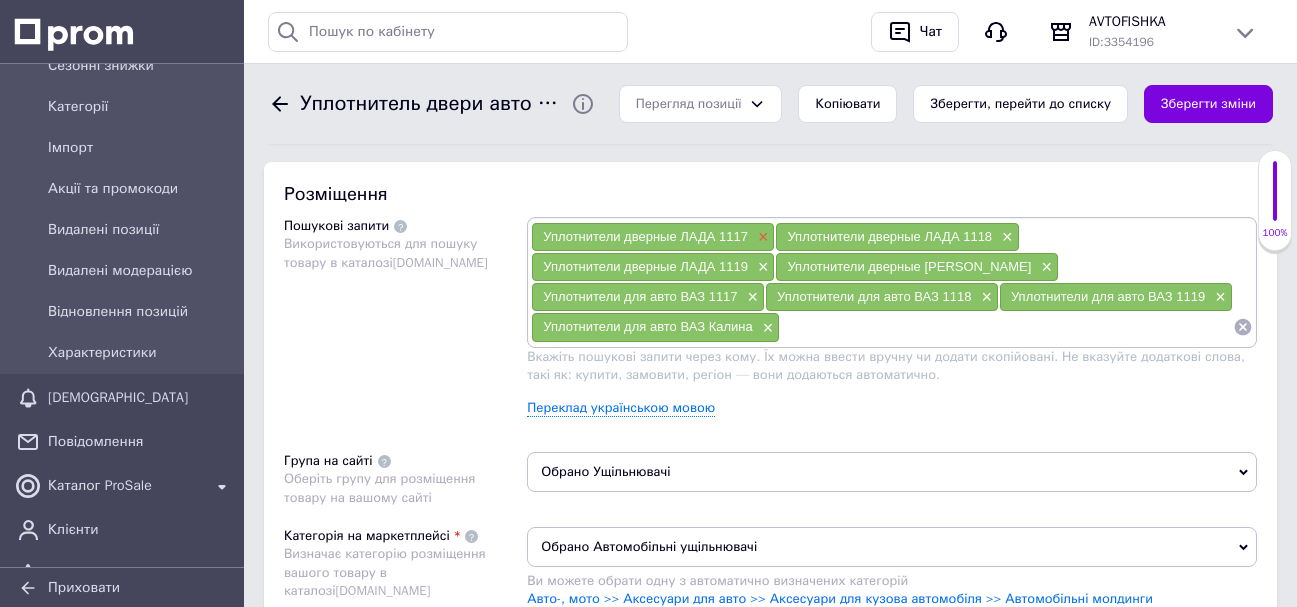 click on "×" at bounding box center (761, 237) 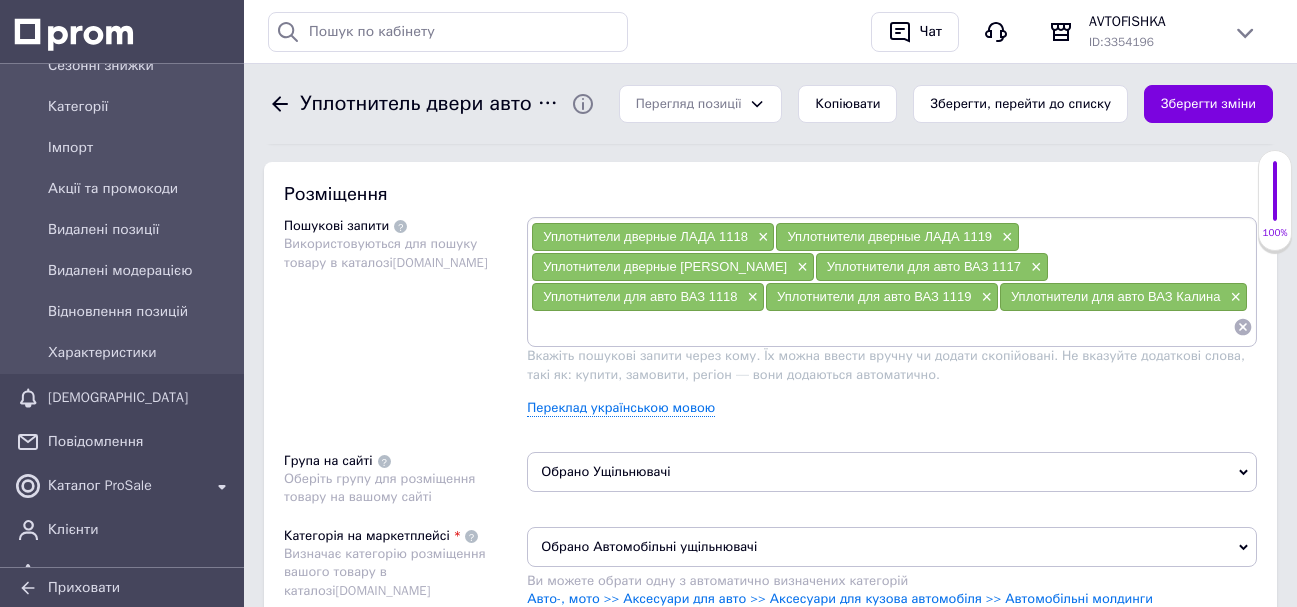 click on "×" at bounding box center (761, 237) 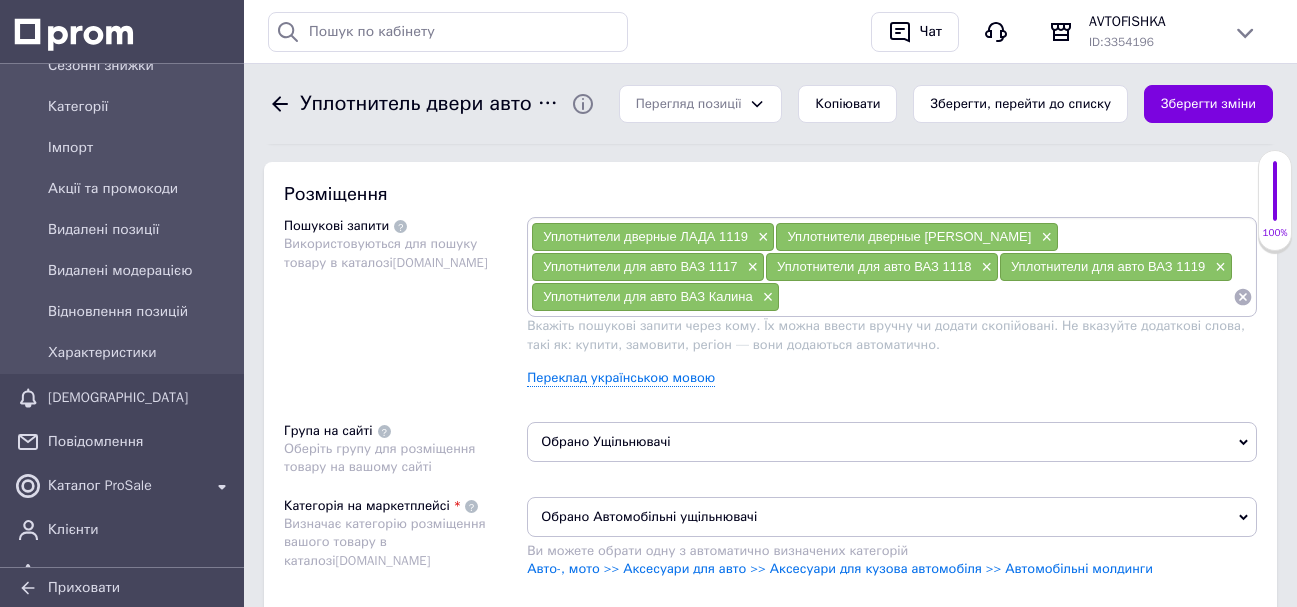 click on "×" at bounding box center [761, 237] 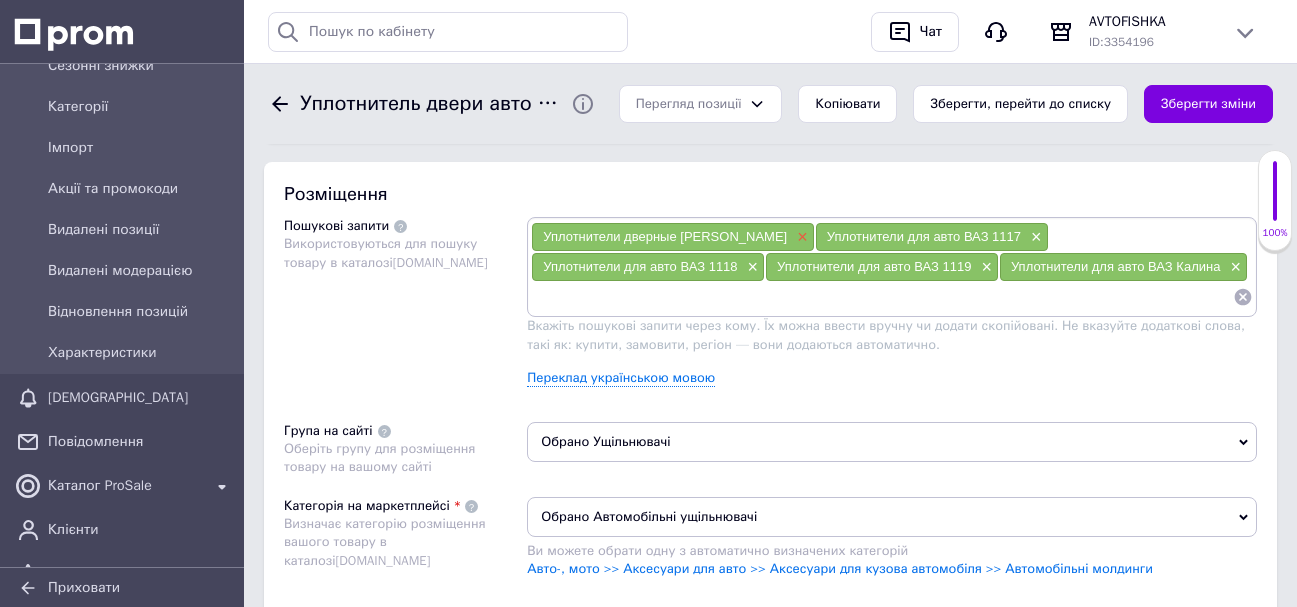 click on "×" at bounding box center (800, 237) 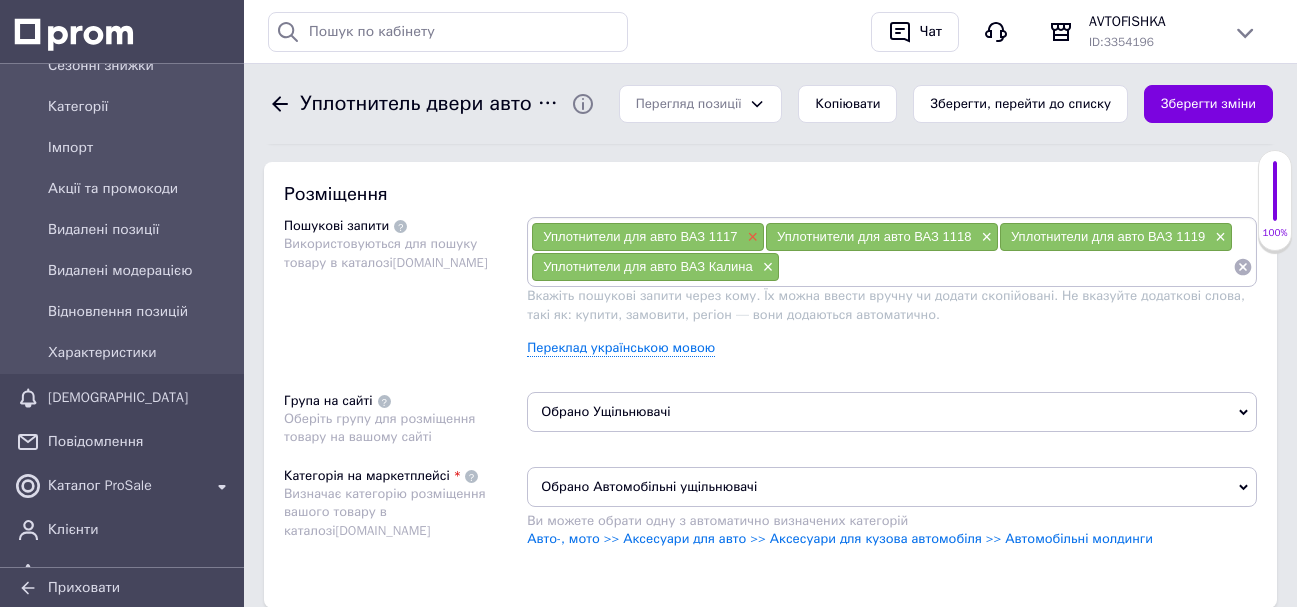 click on "×" at bounding box center [751, 237] 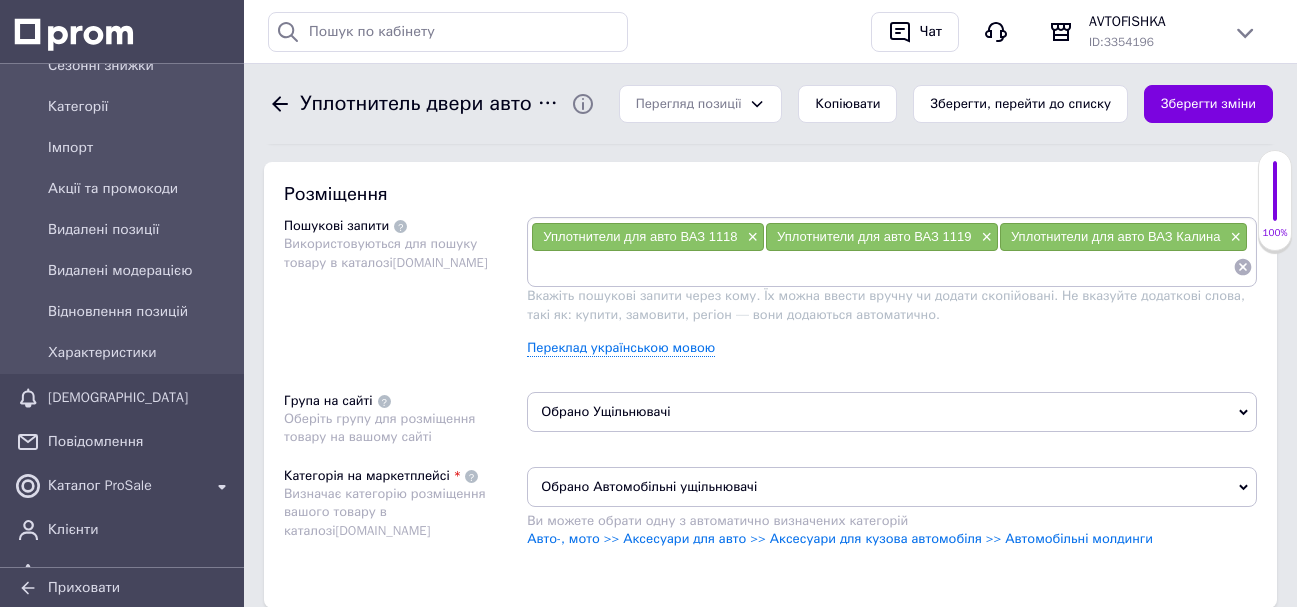 click on "×" at bounding box center (751, 237) 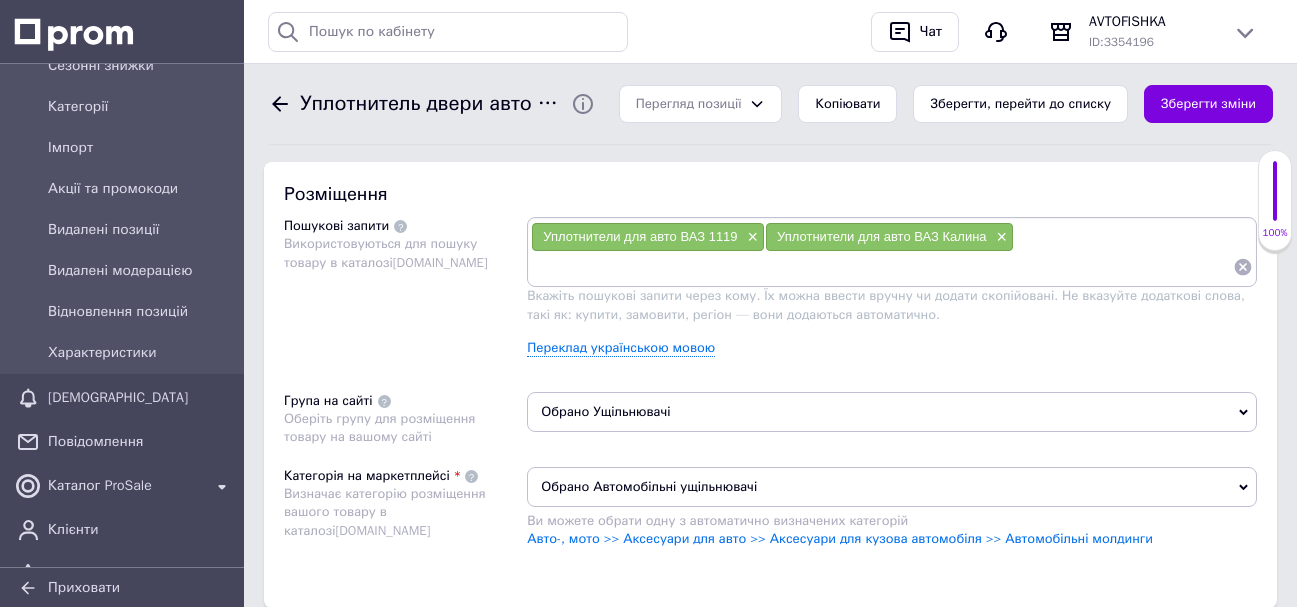 click on "×" at bounding box center (751, 237) 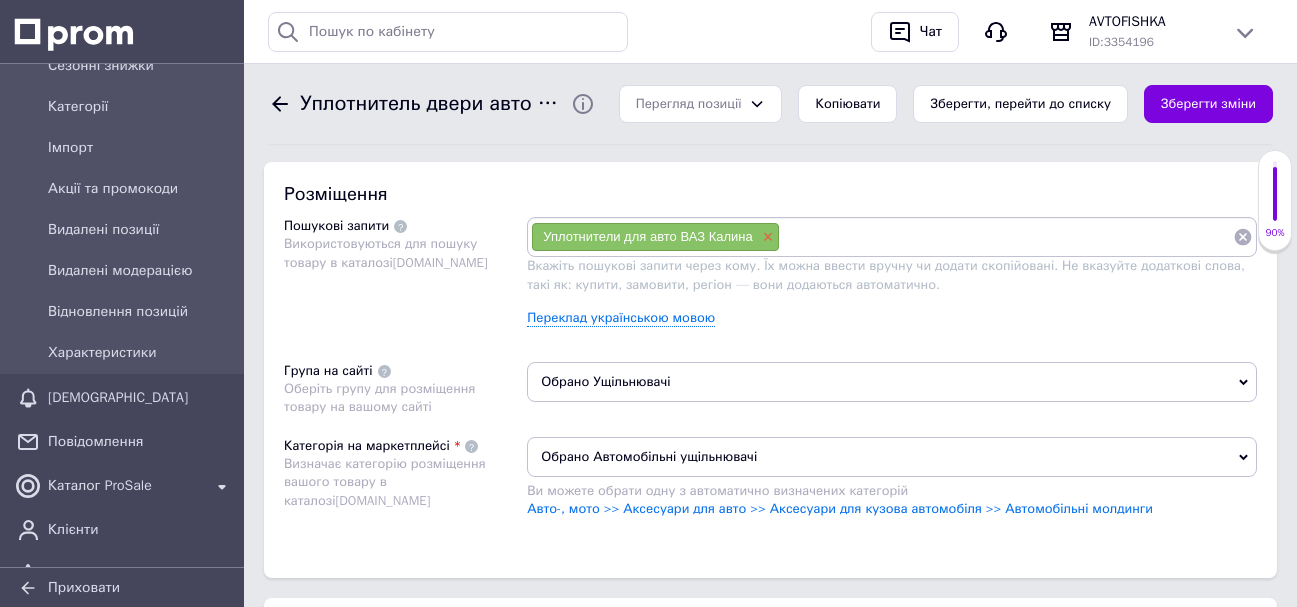 click on "×" at bounding box center (766, 237) 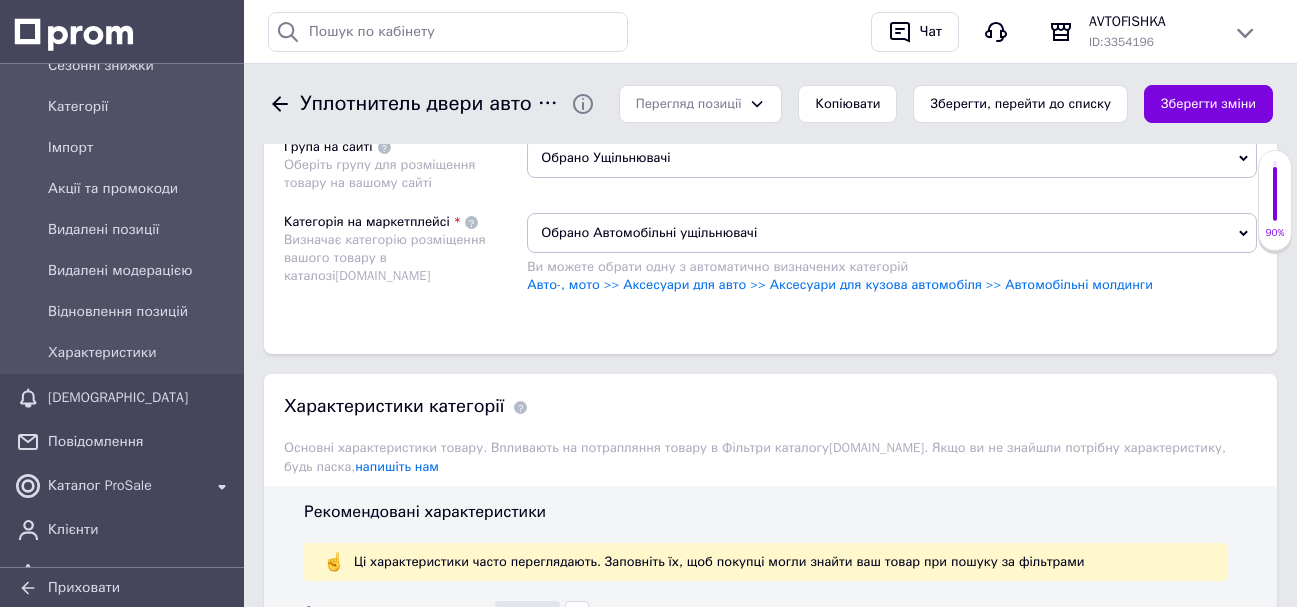scroll, scrollTop: 1638, scrollLeft: 0, axis: vertical 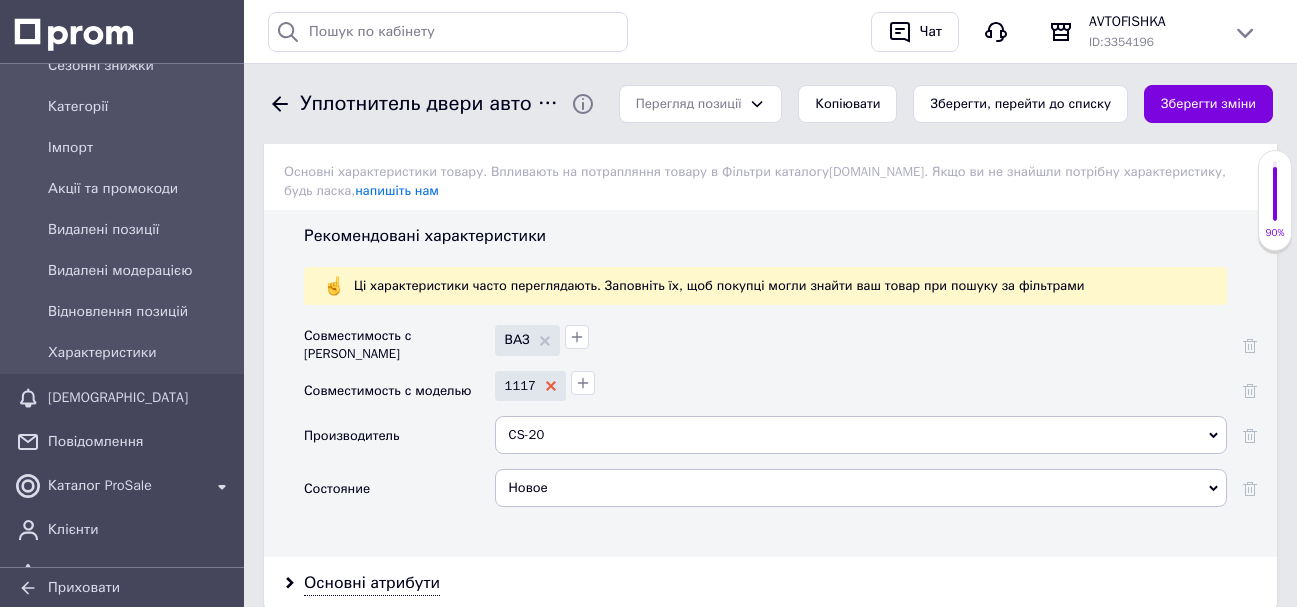 click 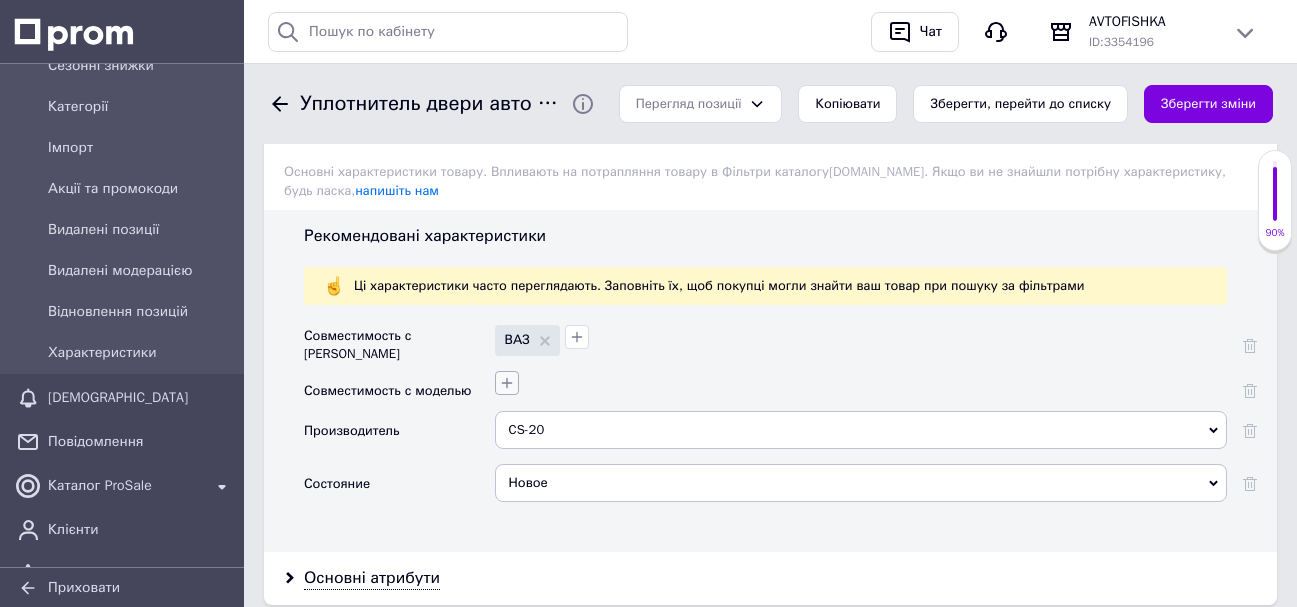 click 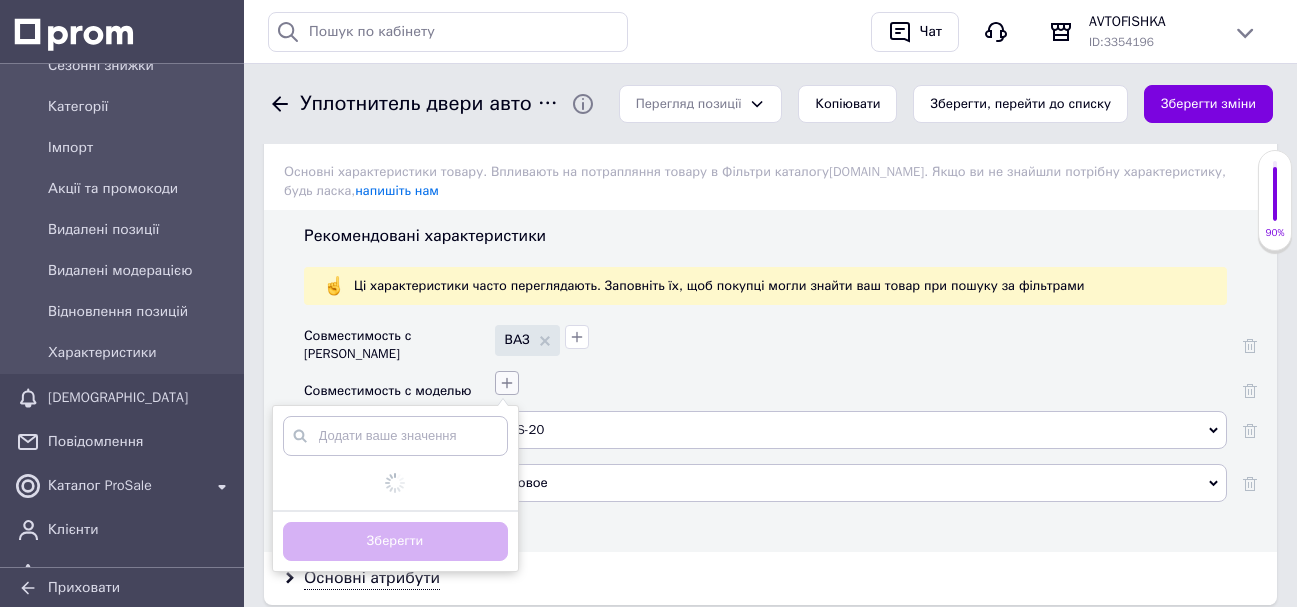 click on "Додати ваше значення   Зберегти" at bounding box center [858, 380] 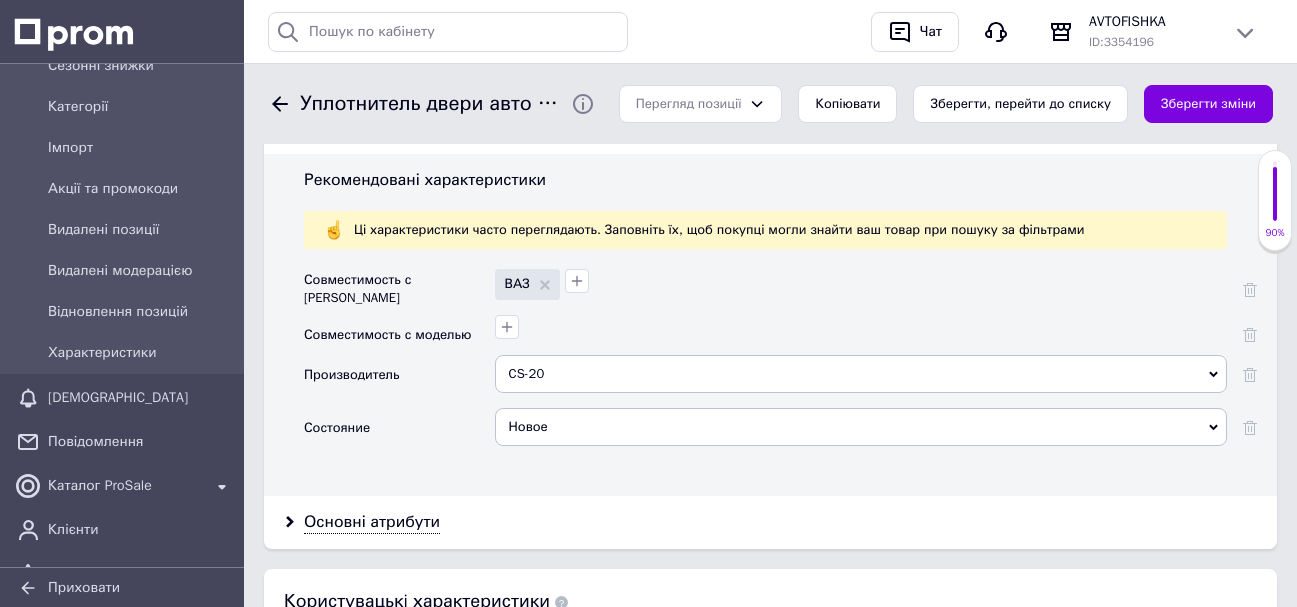 scroll, scrollTop: 1738, scrollLeft: 0, axis: vertical 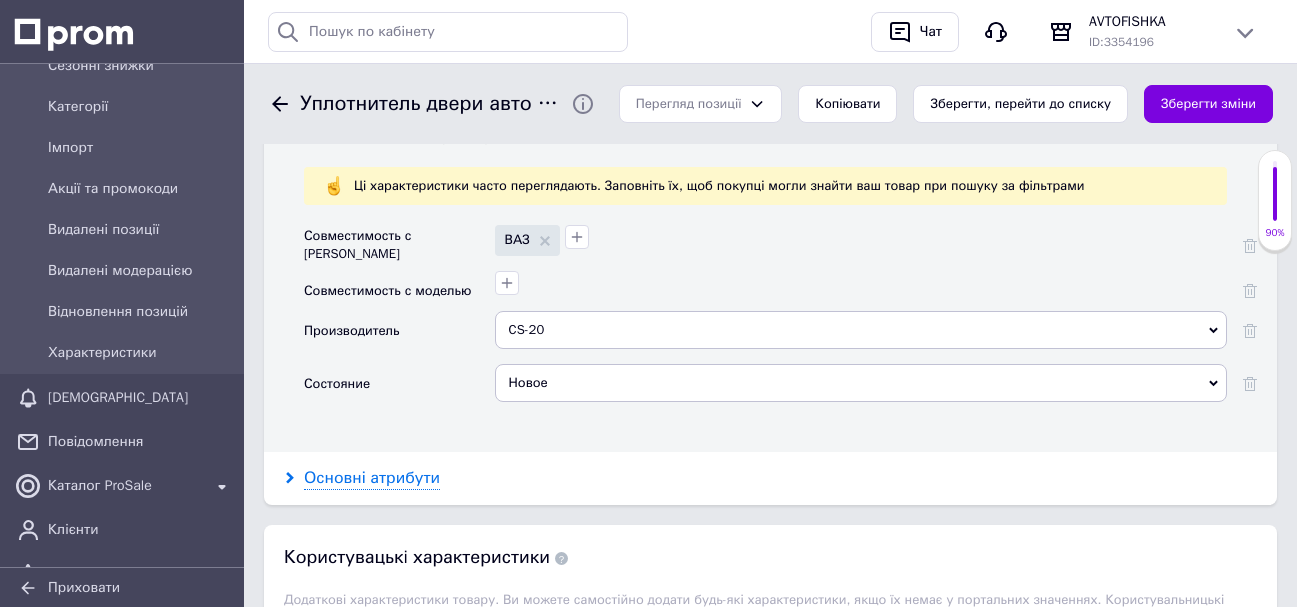 click on "Основні атрибути" at bounding box center [372, 478] 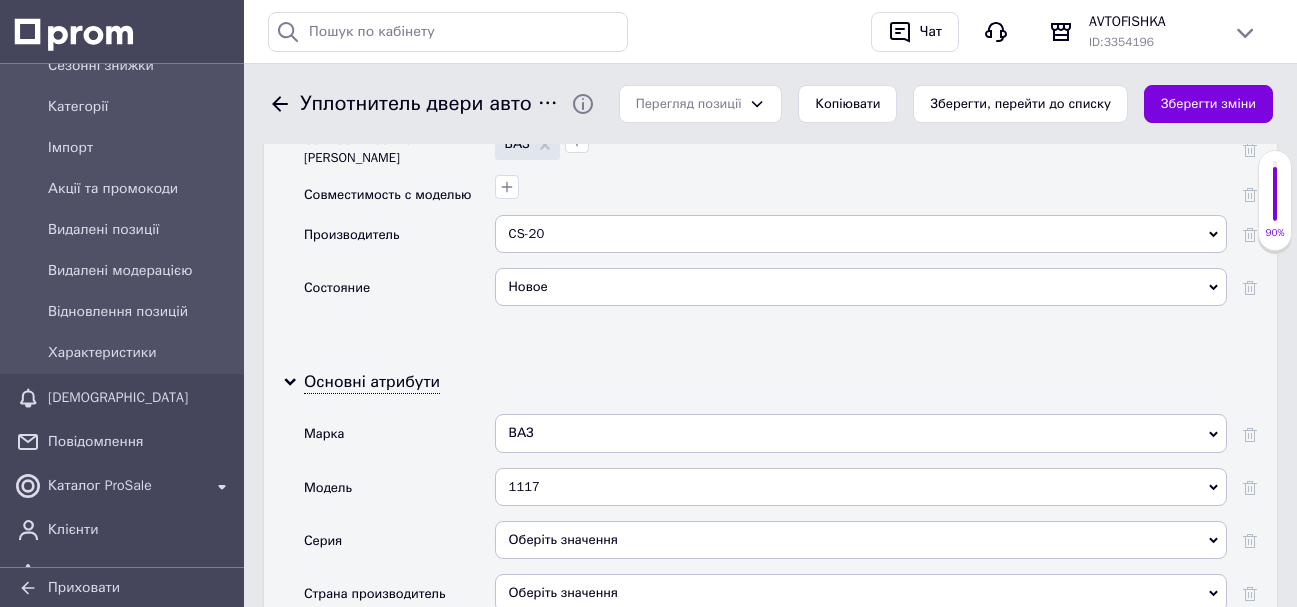 scroll, scrollTop: 1938, scrollLeft: 0, axis: vertical 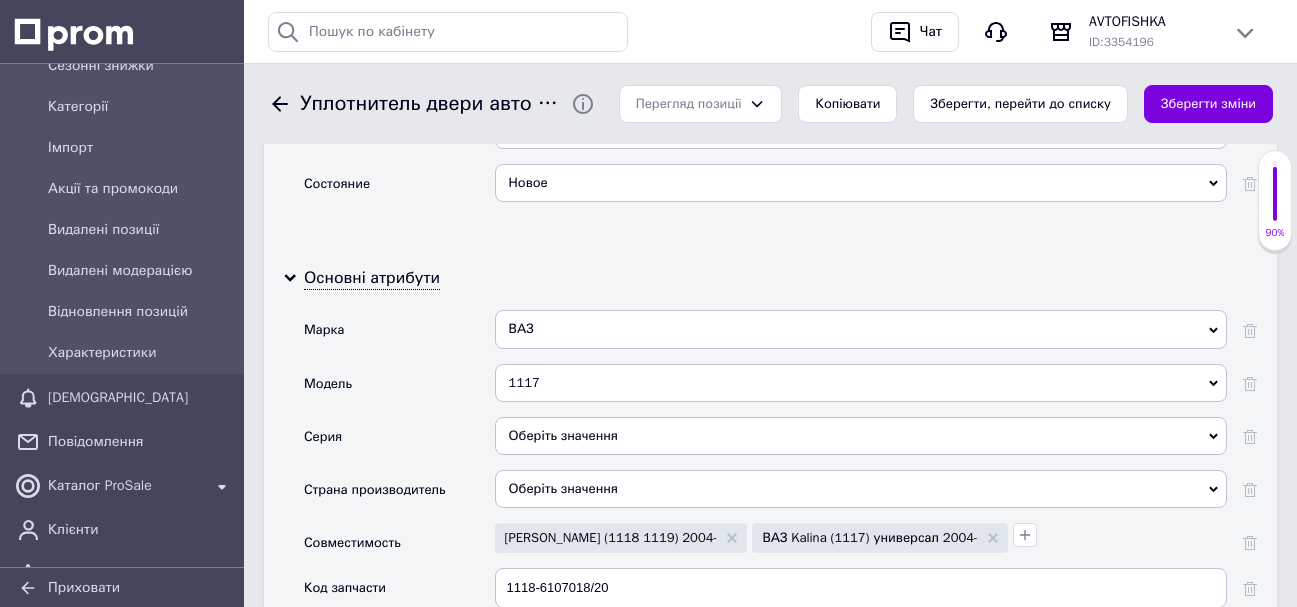click on "1117" at bounding box center [861, 383] 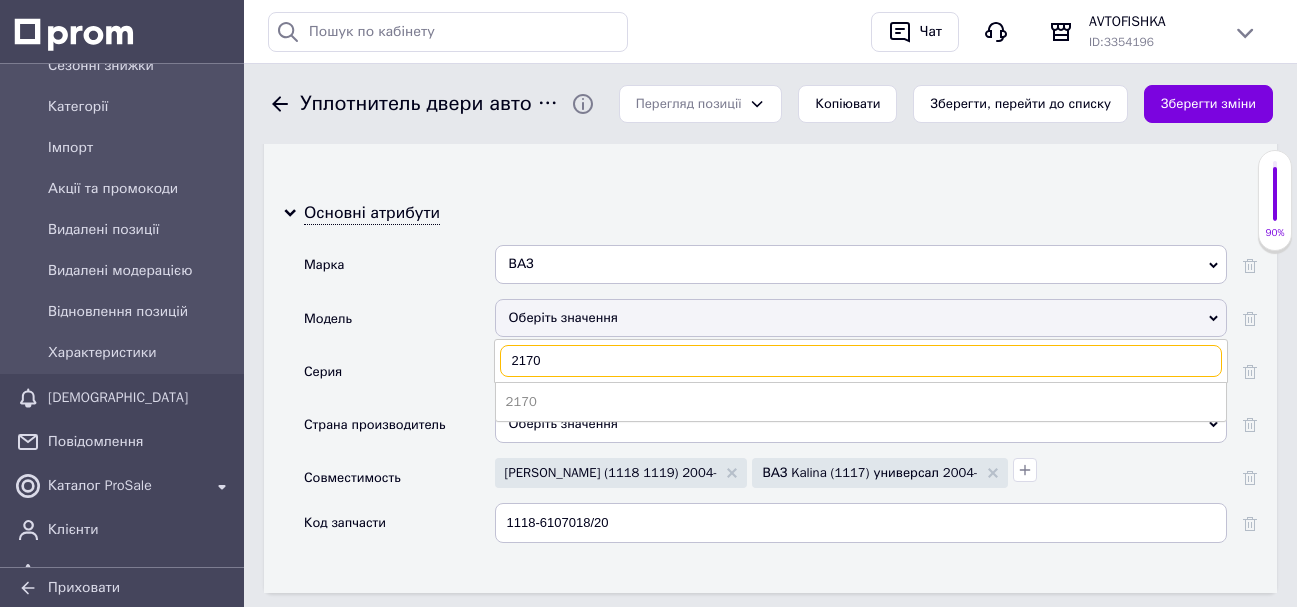 scroll, scrollTop: 2038, scrollLeft: 0, axis: vertical 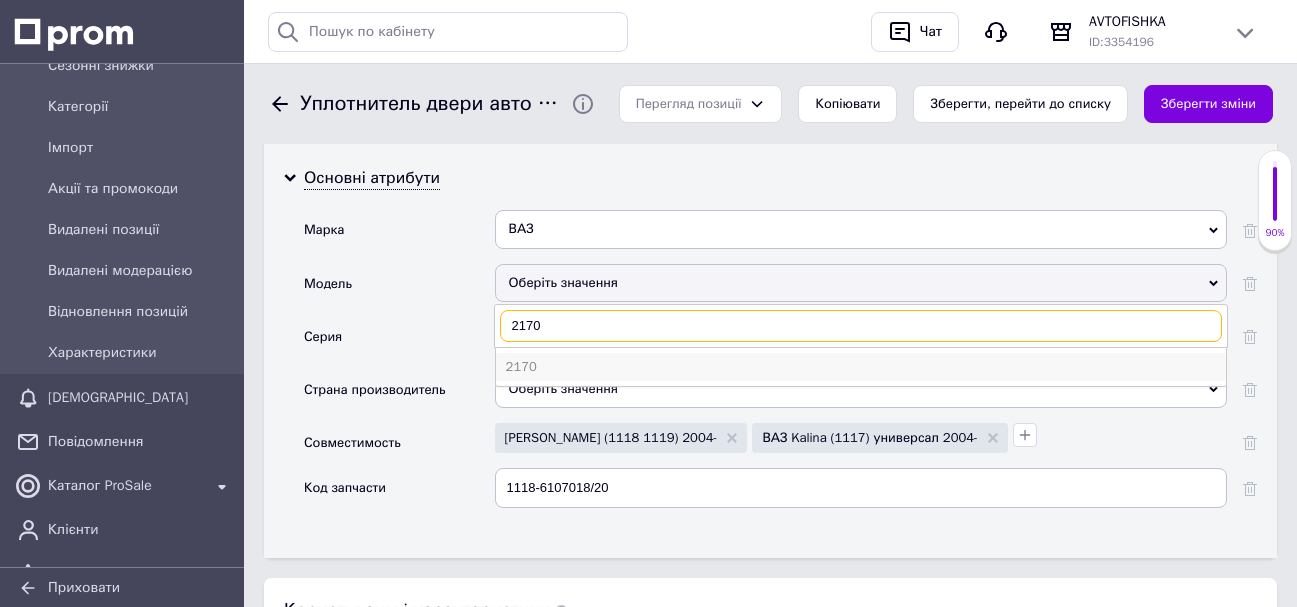 type on "2170" 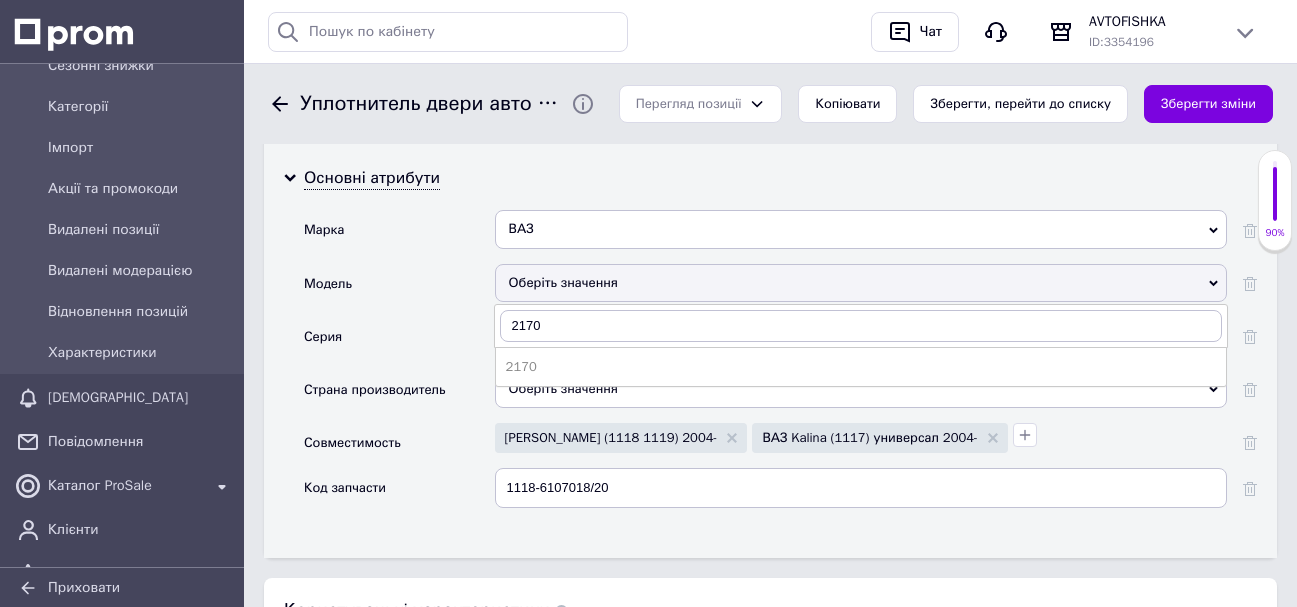 click on "2170" at bounding box center [861, 367] 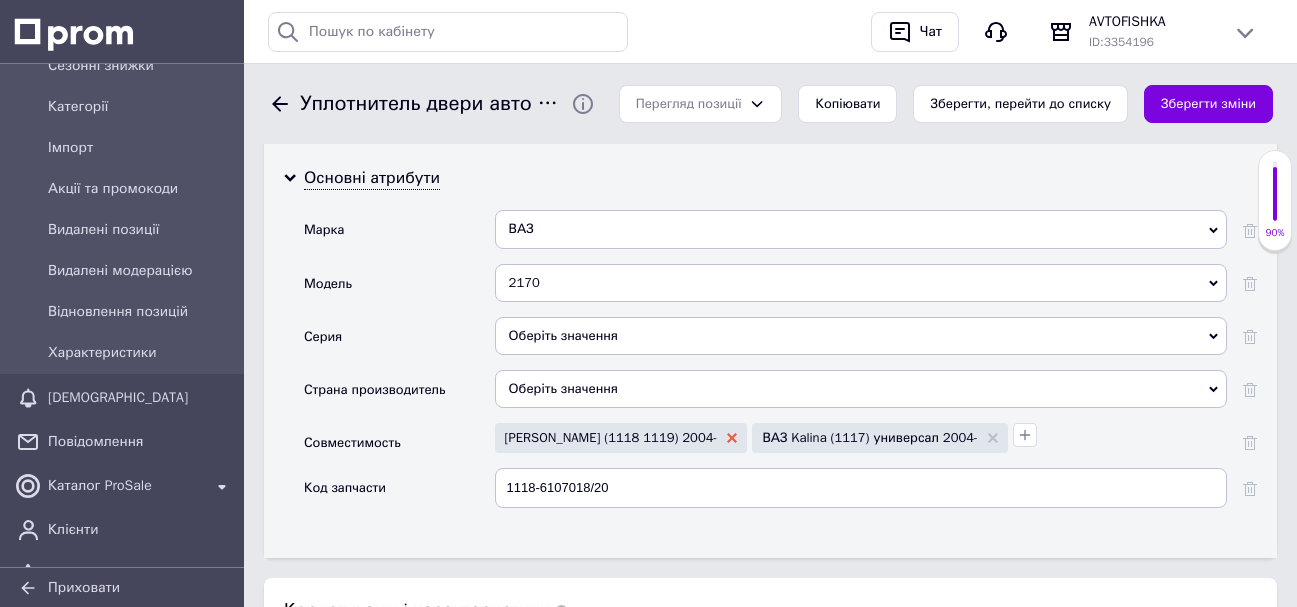 click 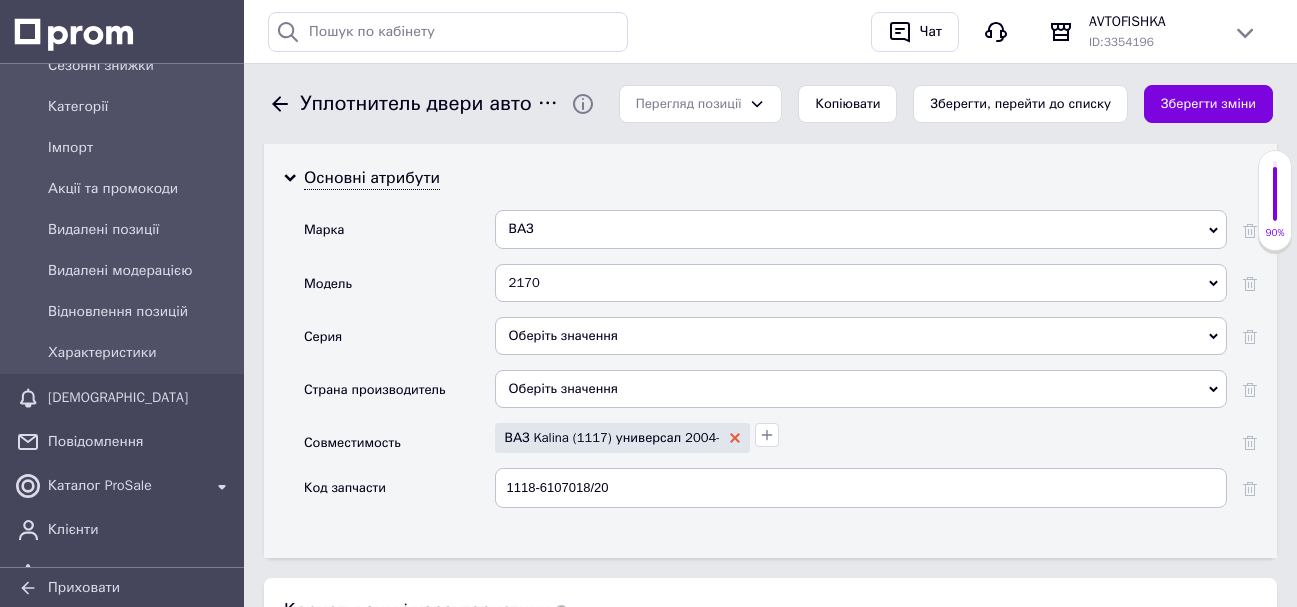 click 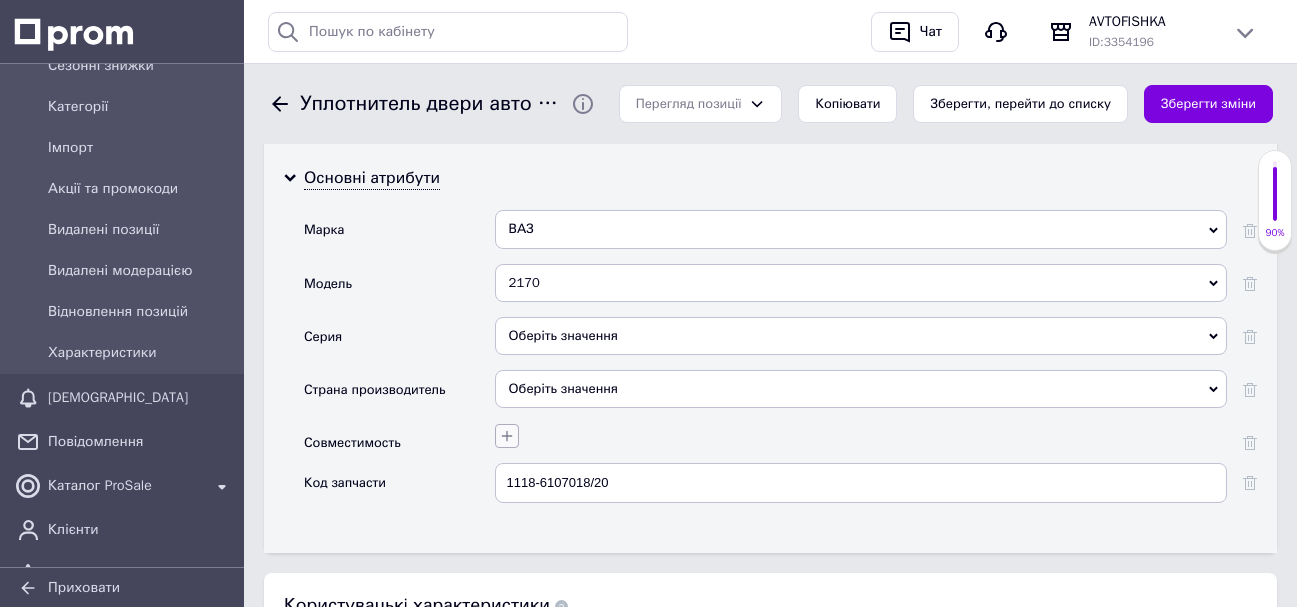 click 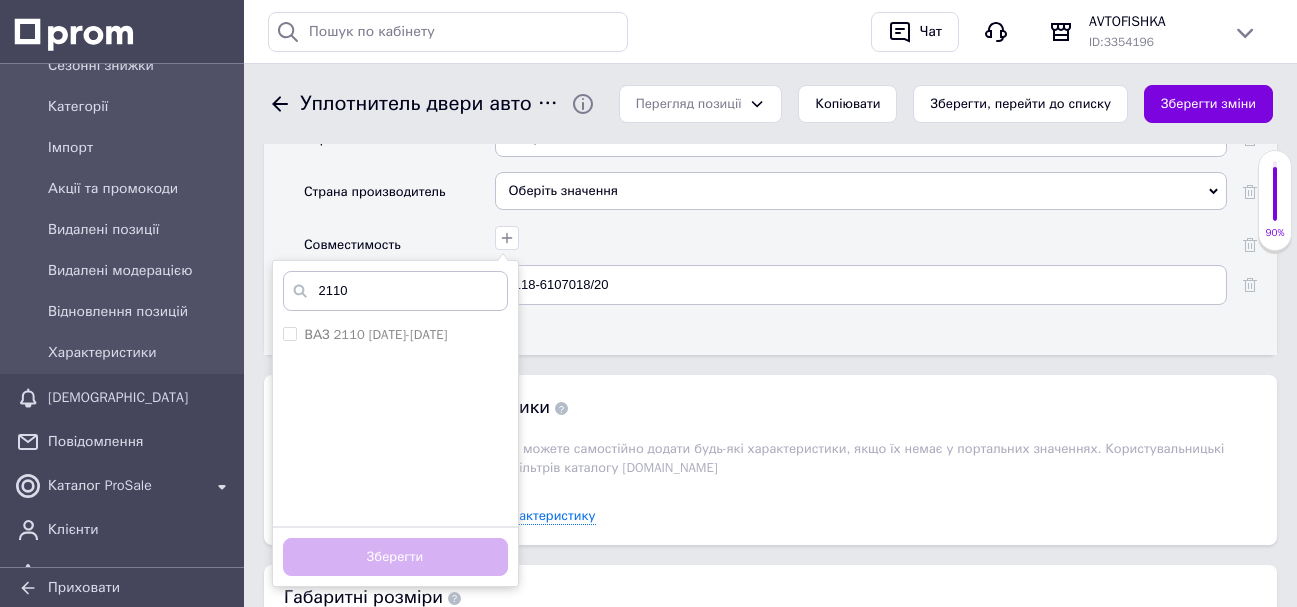 scroll, scrollTop: 2238, scrollLeft: 0, axis: vertical 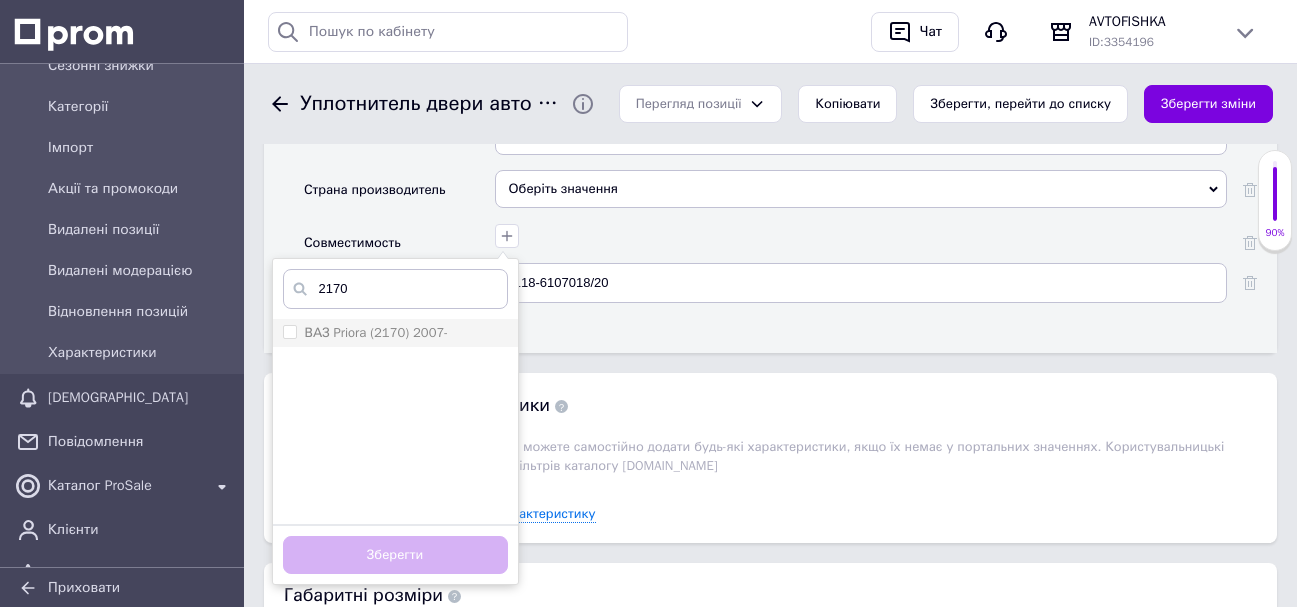 type on "2170" 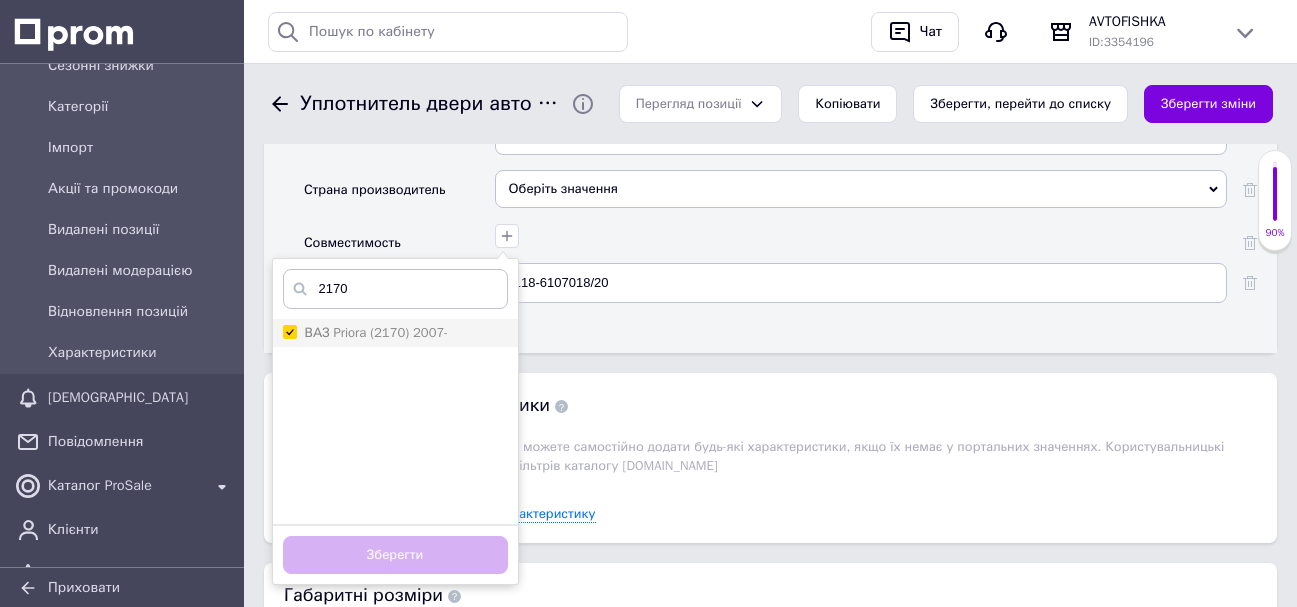 checkbox on "true" 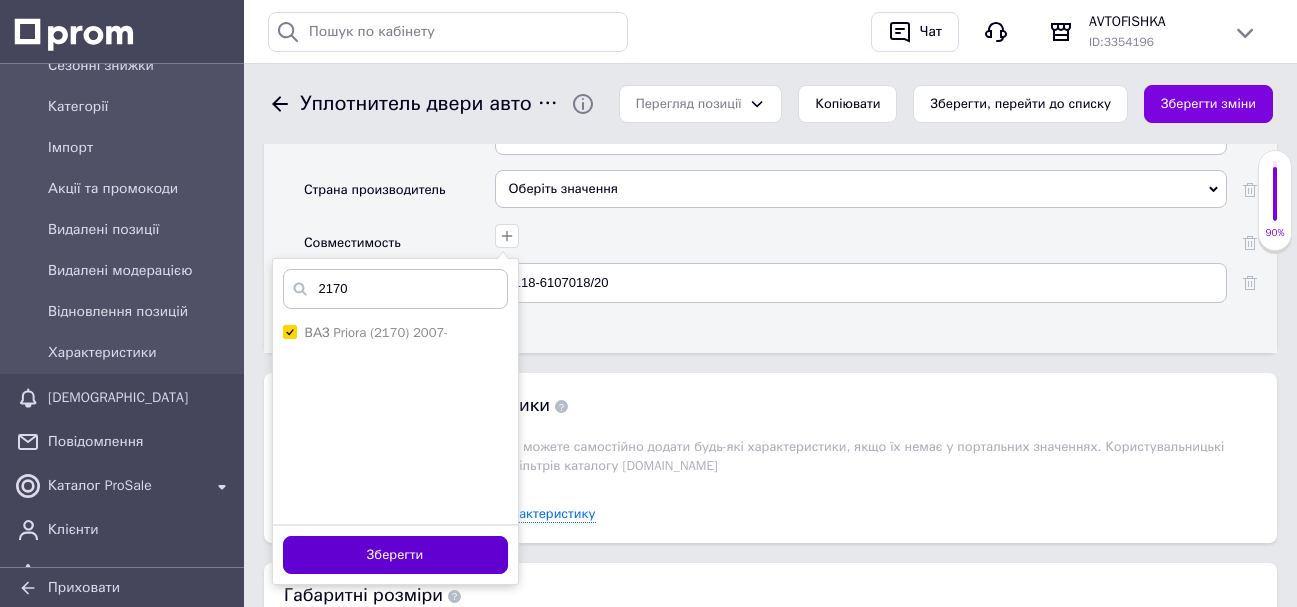 click on "Зберегти" at bounding box center [395, 555] 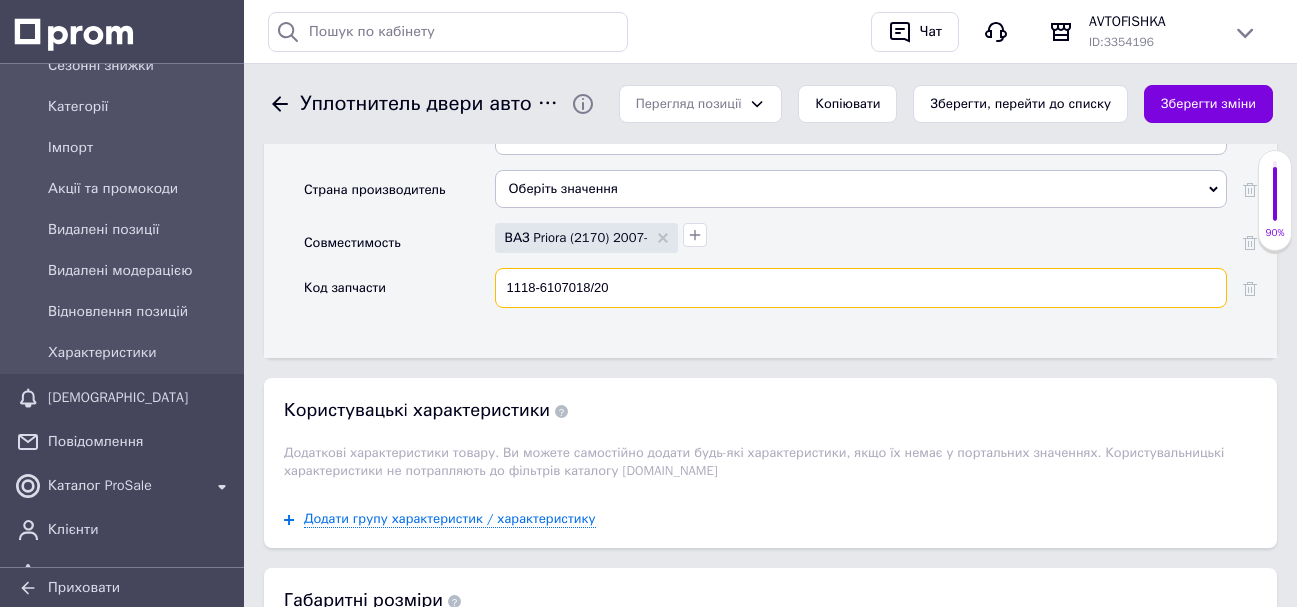 drag, startPoint x: 609, startPoint y: 280, endPoint x: 453, endPoint y: 280, distance: 156 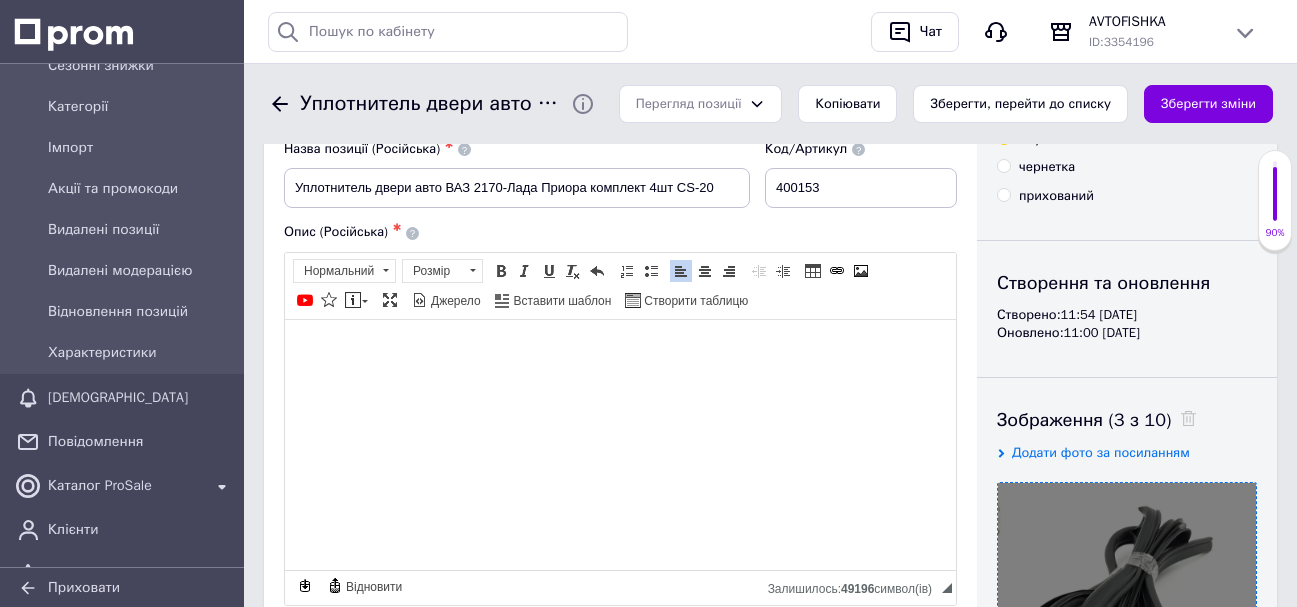 scroll, scrollTop: 6, scrollLeft: 0, axis: vertical 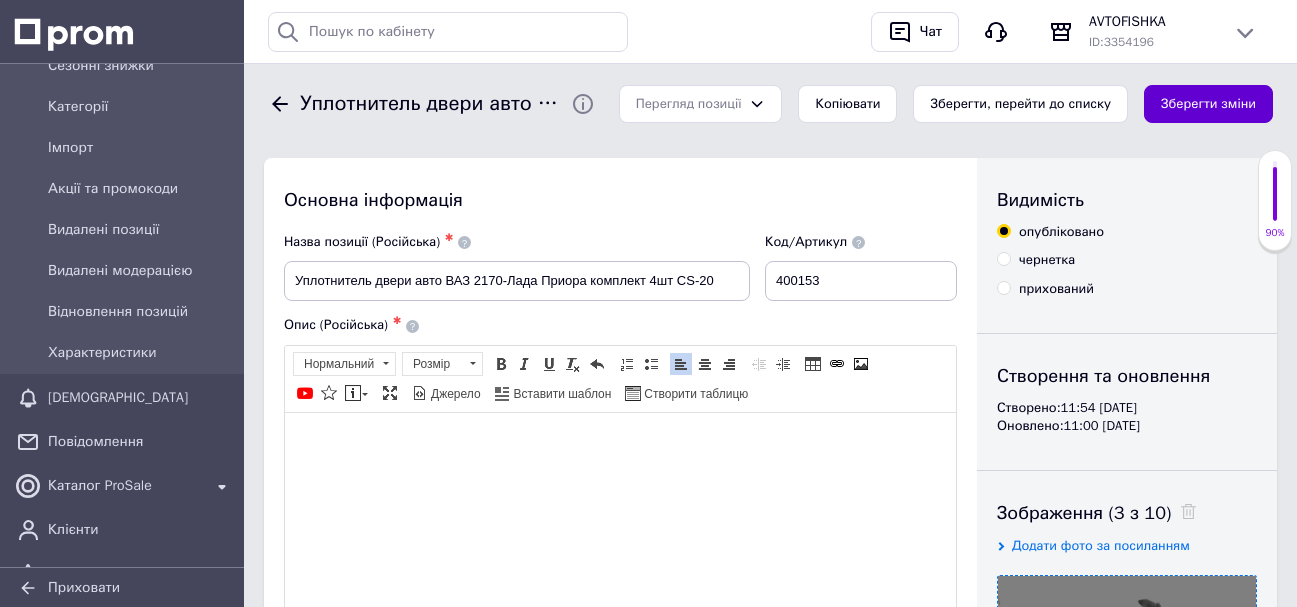 type on "2170-6107018/20" 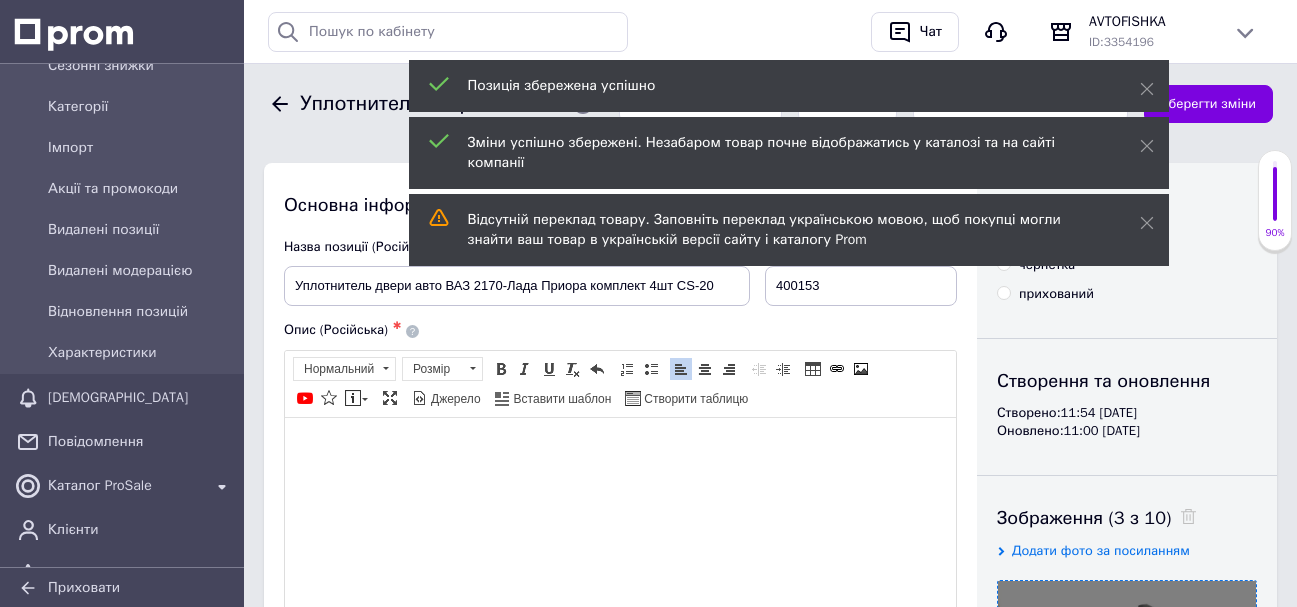 scroll, scrollTop: 0, scrollLeft: 0, axis: both 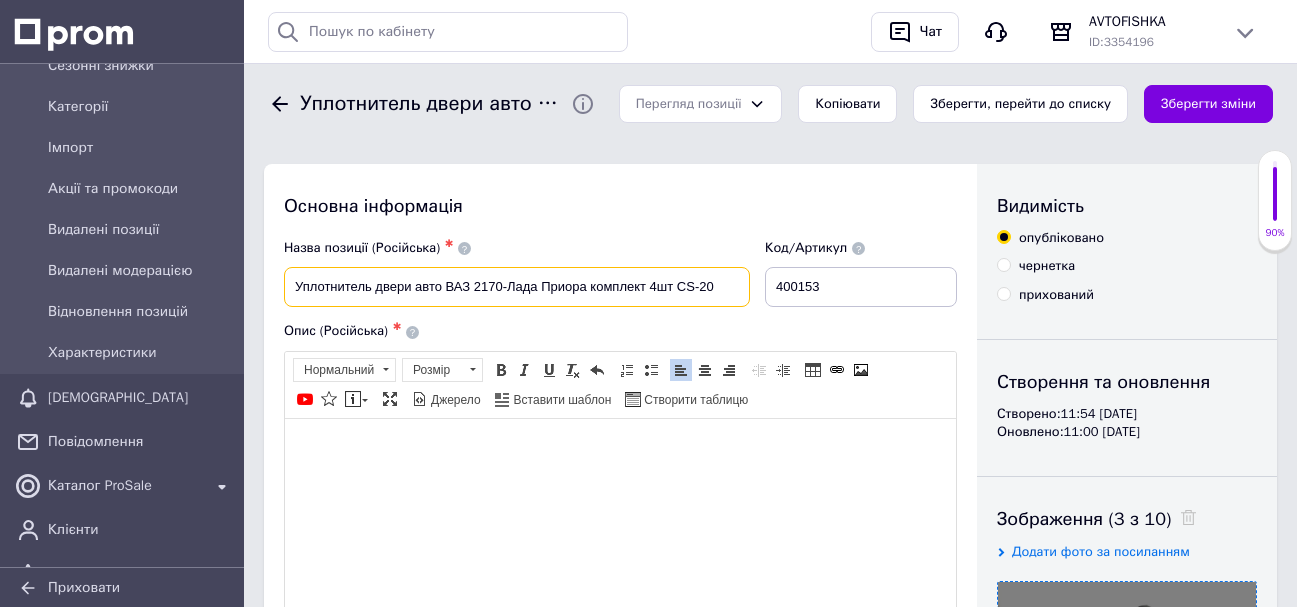 drag, startPoint x: 474, startPoint y: 286, endPoint x: 501, endPoint y: 290, distance: 27.294687 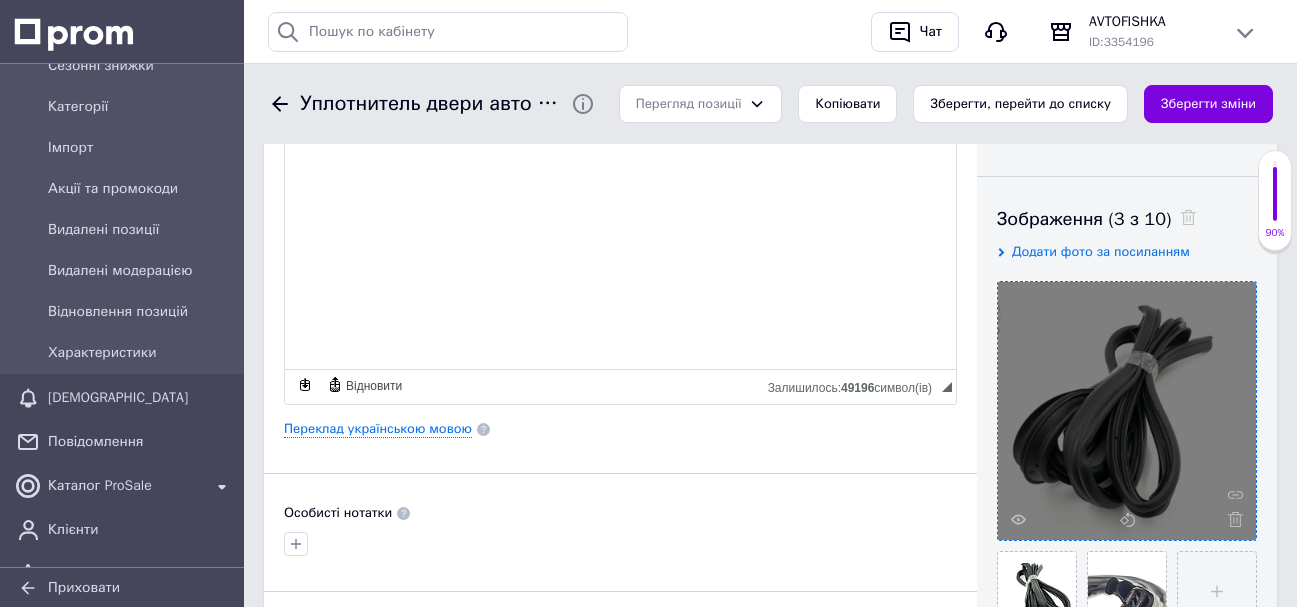 click on "Основна інформація Назва позиції (Російська) ✱ Уплотнитель двери авто ВАЗ 2170-Лада Приора комплект 4шт CS-20 Код/Артикул 400153 Опис (Російська) ✱ Уплотнитель двери авто ВАЗ 2170-Лада Приора комплект 4шт CS-20
Комплект уплотнителей дверей от бренда  CS-20  предназначен для установки на автомобили ВАЗ серии: 2170. Обеспечивает надежную герметизацию дверных проемов, предотвращая попадание пыли, влаги и сквозняков в салон автомобиля.
Преимущества:
✅ Идеальное прилегание по контуру двери
✅ Изготовлены из высококачественного эластичного каучука" at bounding box center (620, 422) 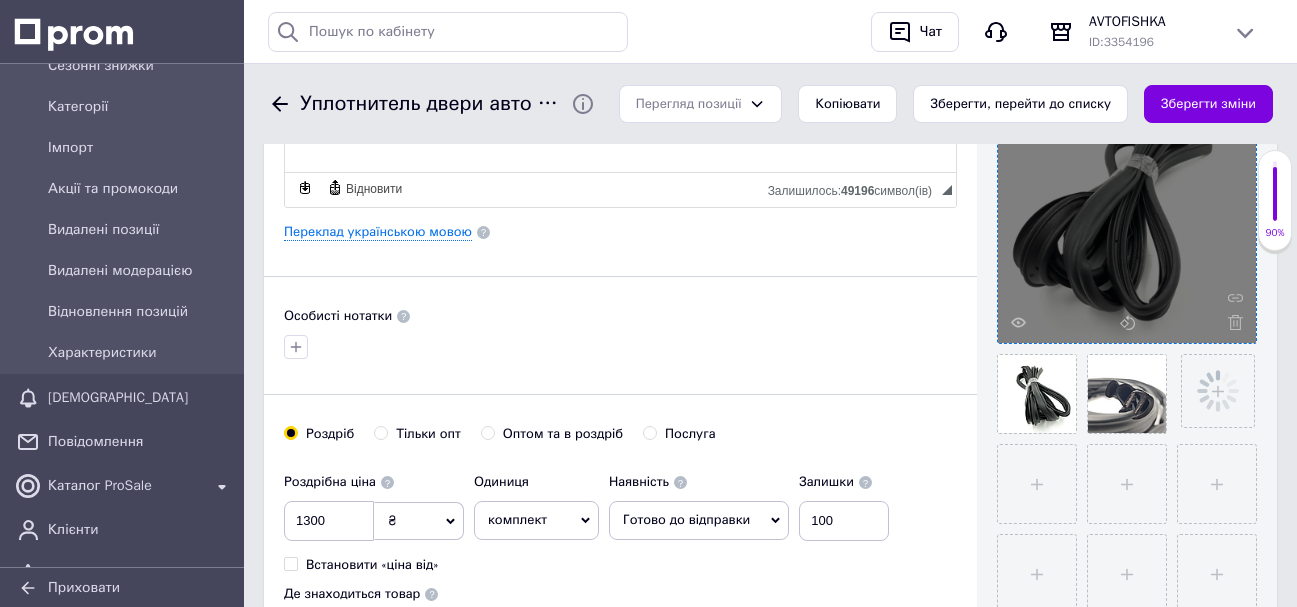 scroll, scrollTop: 400, scrollLeft: 0, axis: vertical 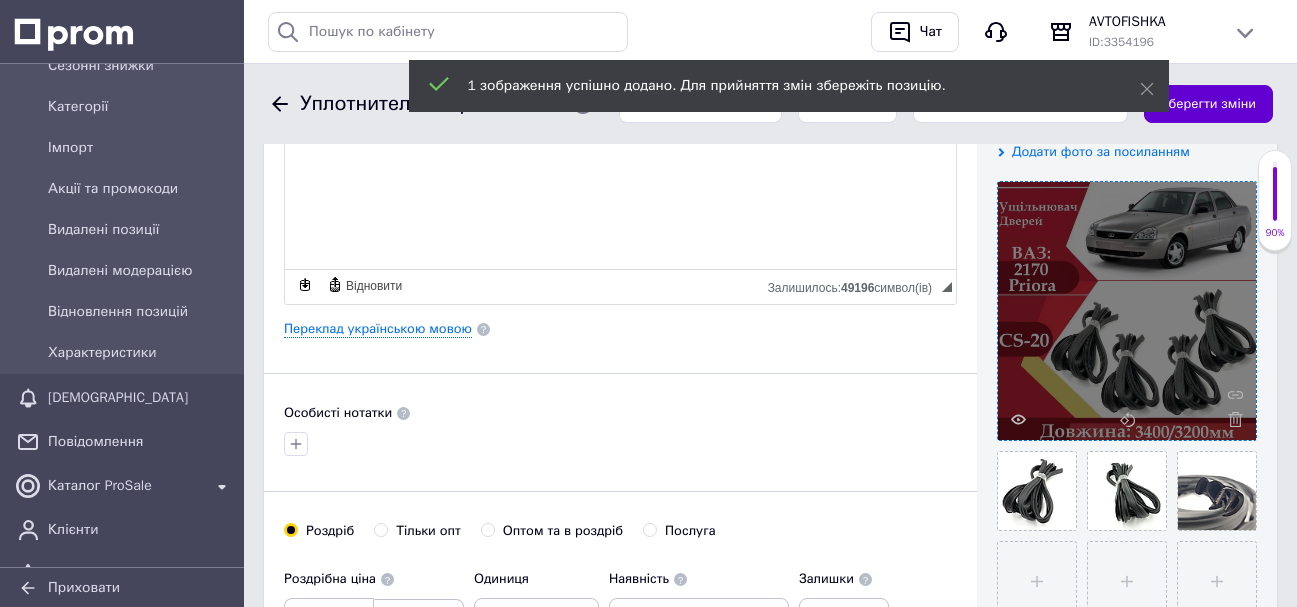 click on "Зберегти зміни" at bounding box center [1208, 104] 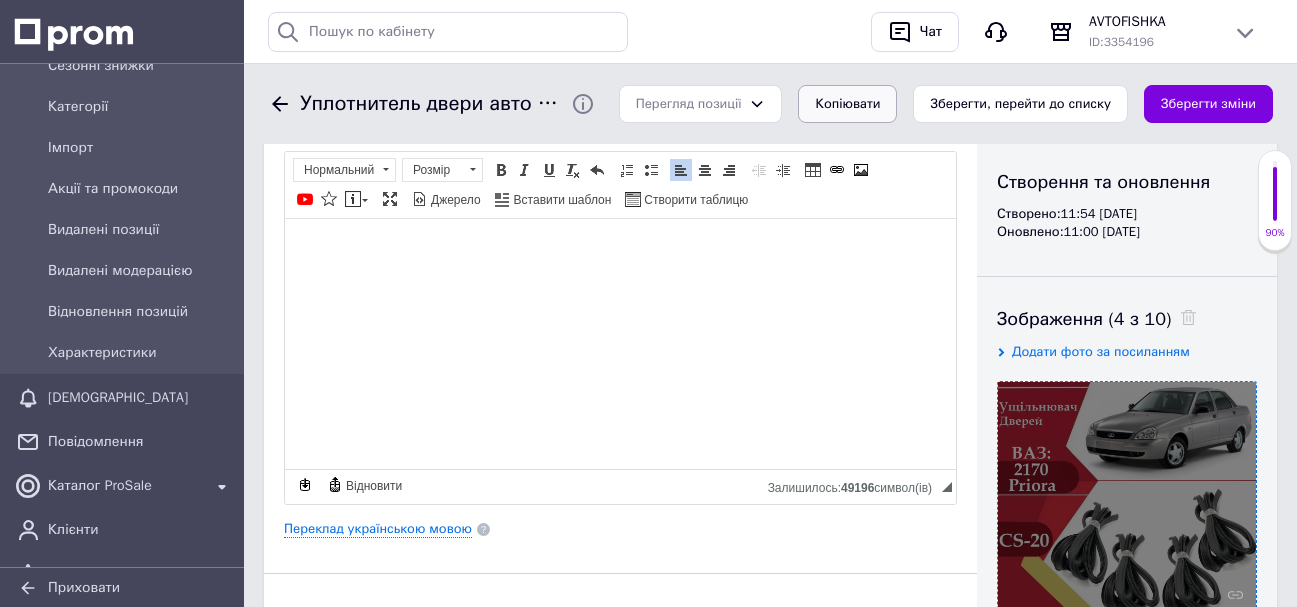 scroll, scrollTop: 0, scrollLeft: 0, axis: both 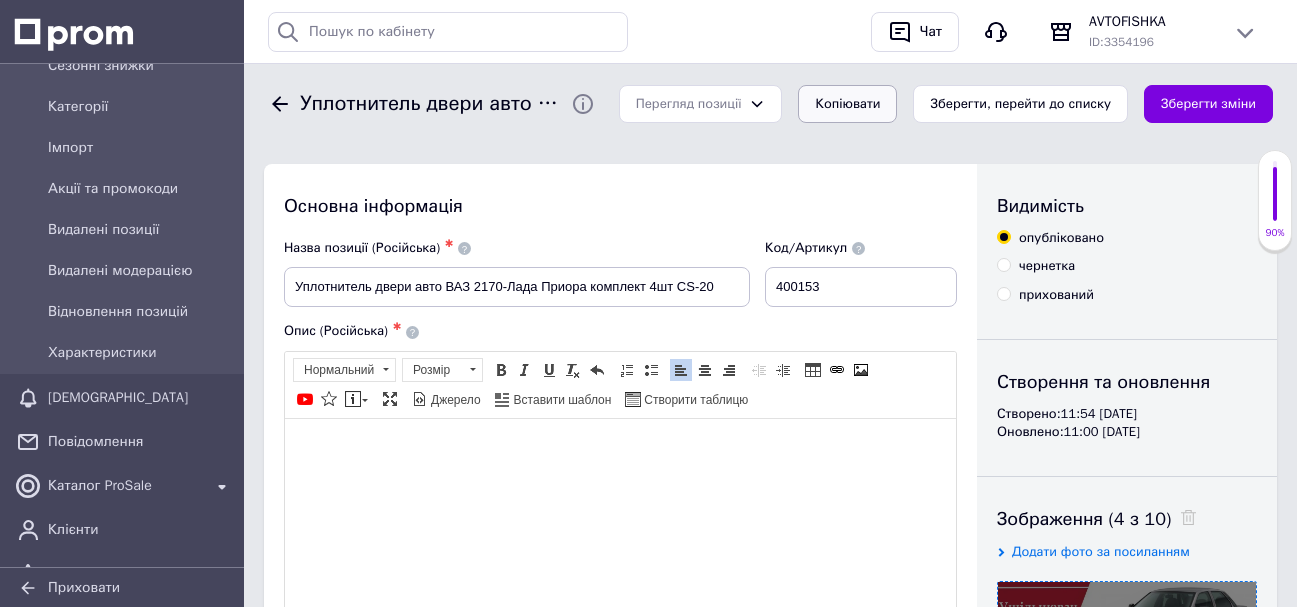 click on "Копіювати" at bounding box center (847, 104) 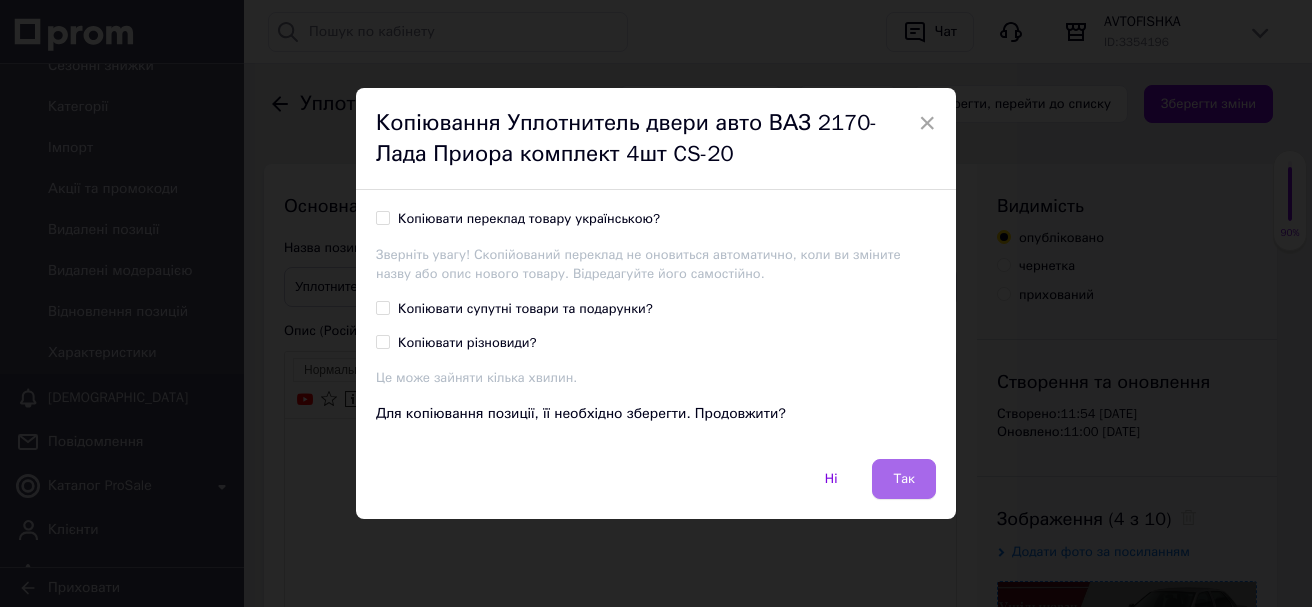click on "Так" at bounding box center (904, 479) 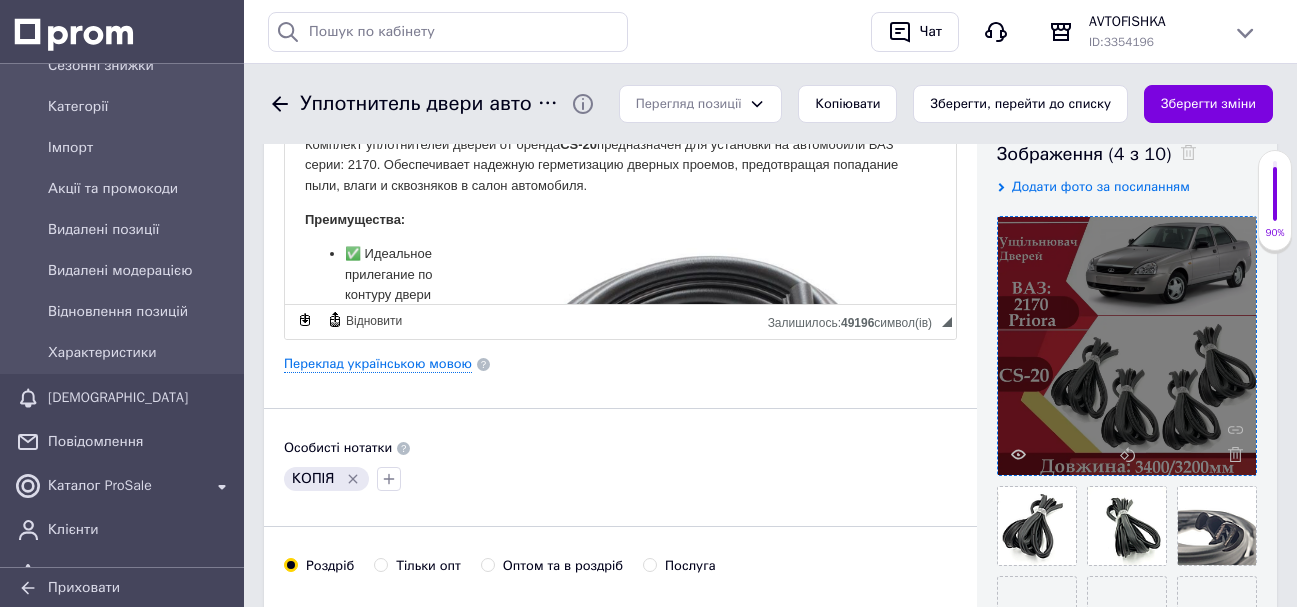 scroll, scrollTop: 400, scrollLeft: 0, axis: vertical 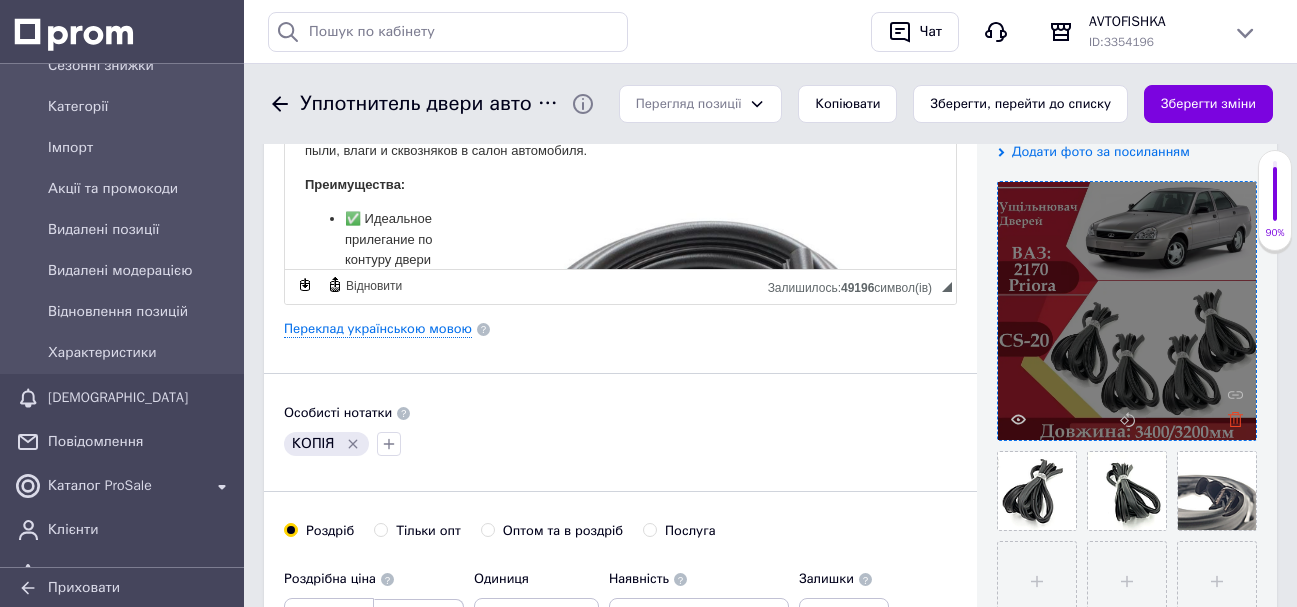 click 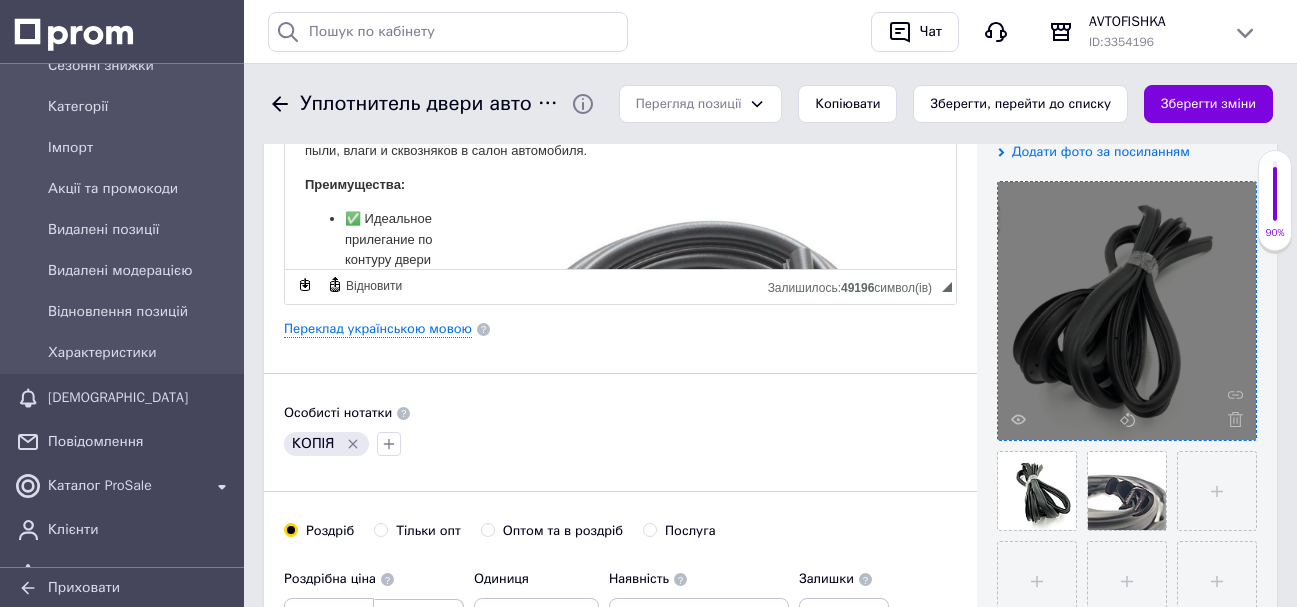 scroll, scrollTop: 100, scrollLeft: 0, axis: vertical 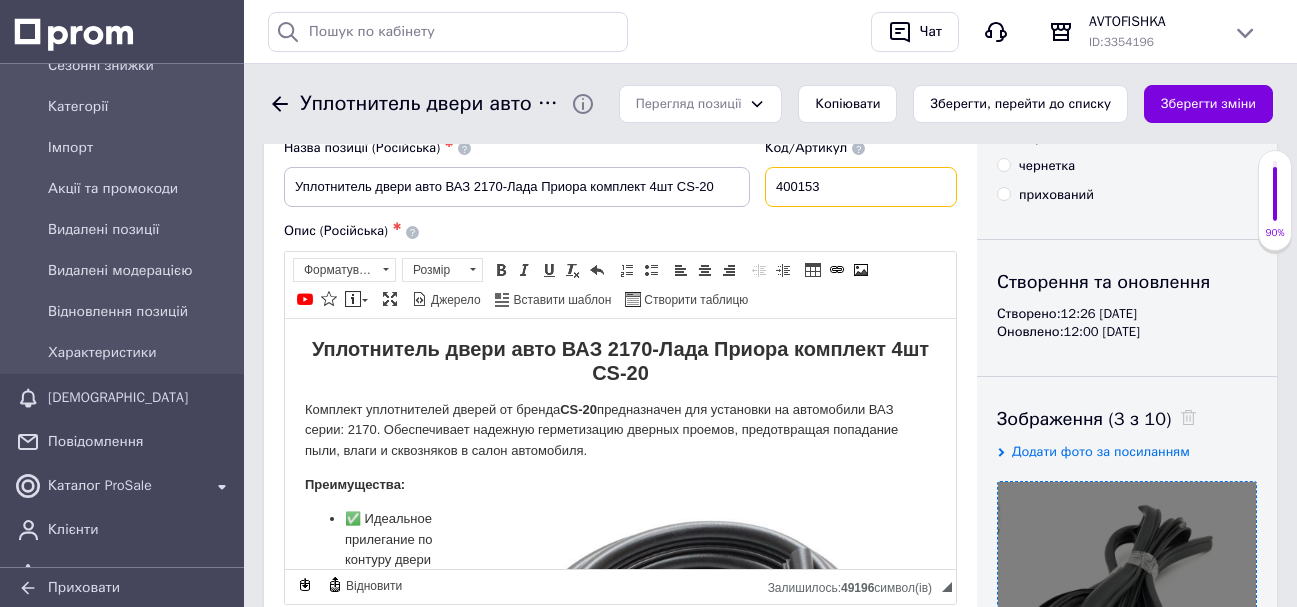 drag, startPoint x: 832, startPoint y: 187, endPoint x: 628, endPoint y: 183, distance: 204.03922 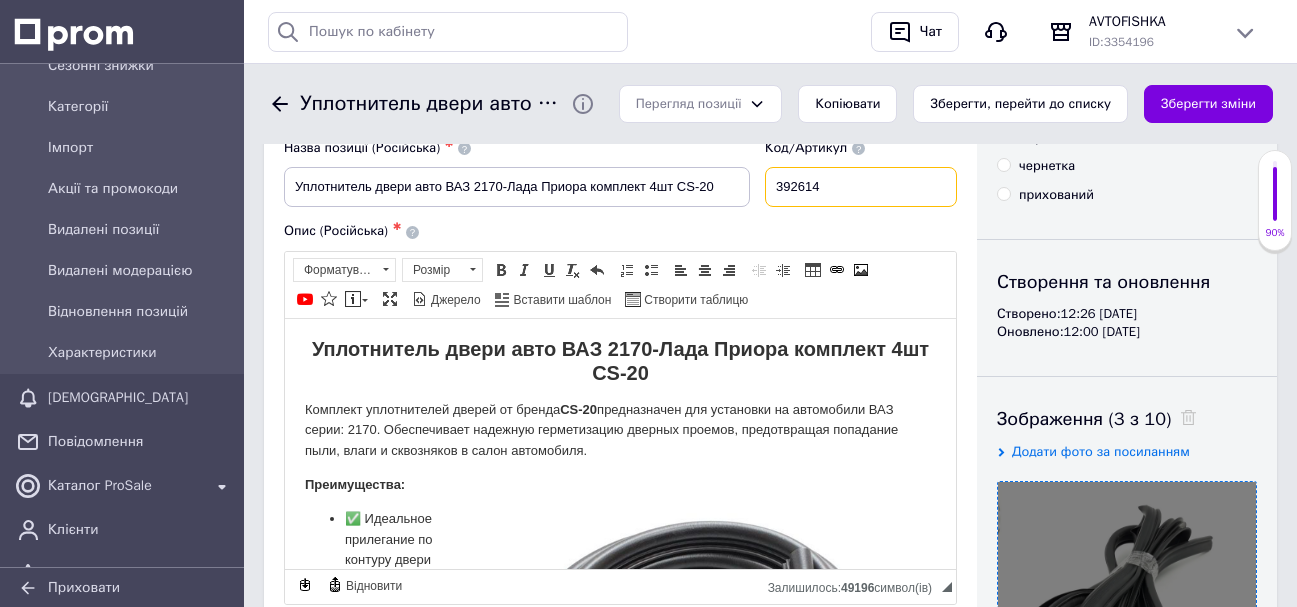type on "392614" 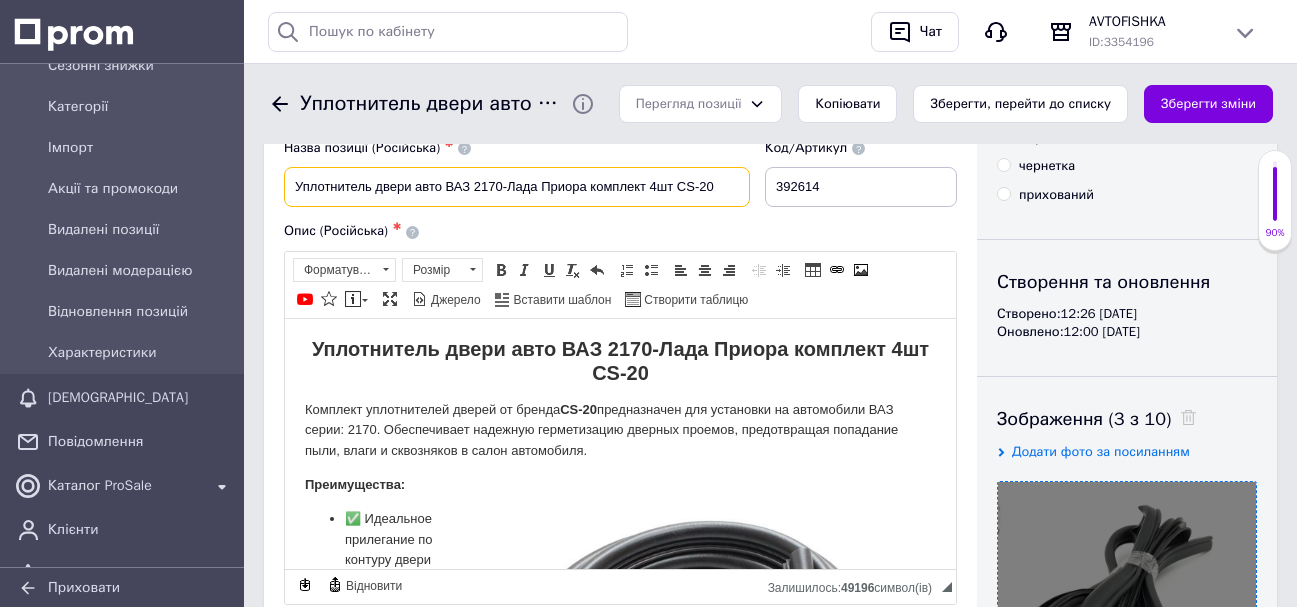 drag, startPoint x: 447, startPoint y: 187, endPoint x: 587, endPoint y: 197, distance: 140.35669 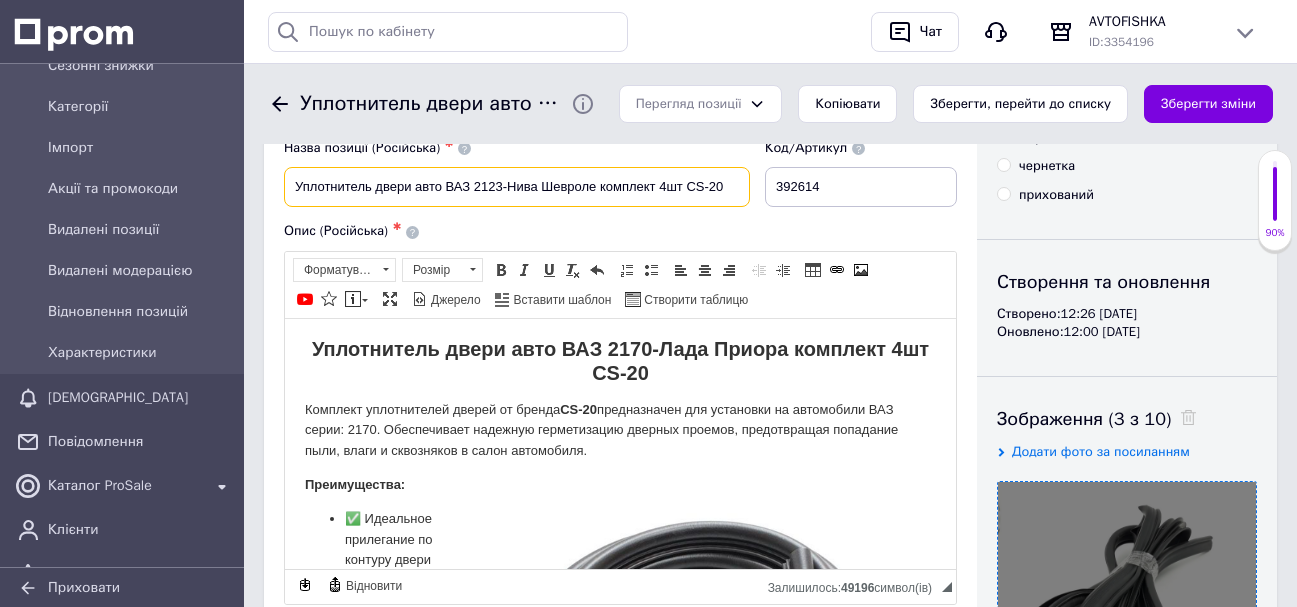 type on "Уплотнитель двери авто ВАЗ 2123-Нива Шевроле комплект 4шт CS-20" 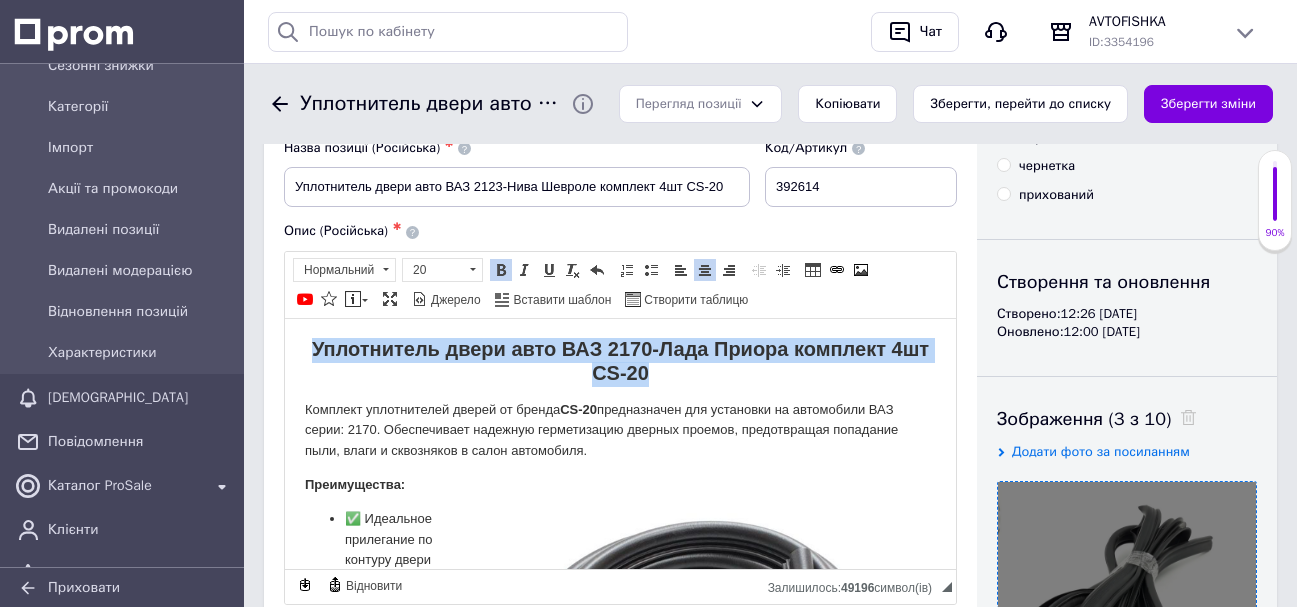 drag, startPoint x: 317, startPoint y: 350, endPoint x: 681, endPoint y: 363, distance: 364.23206 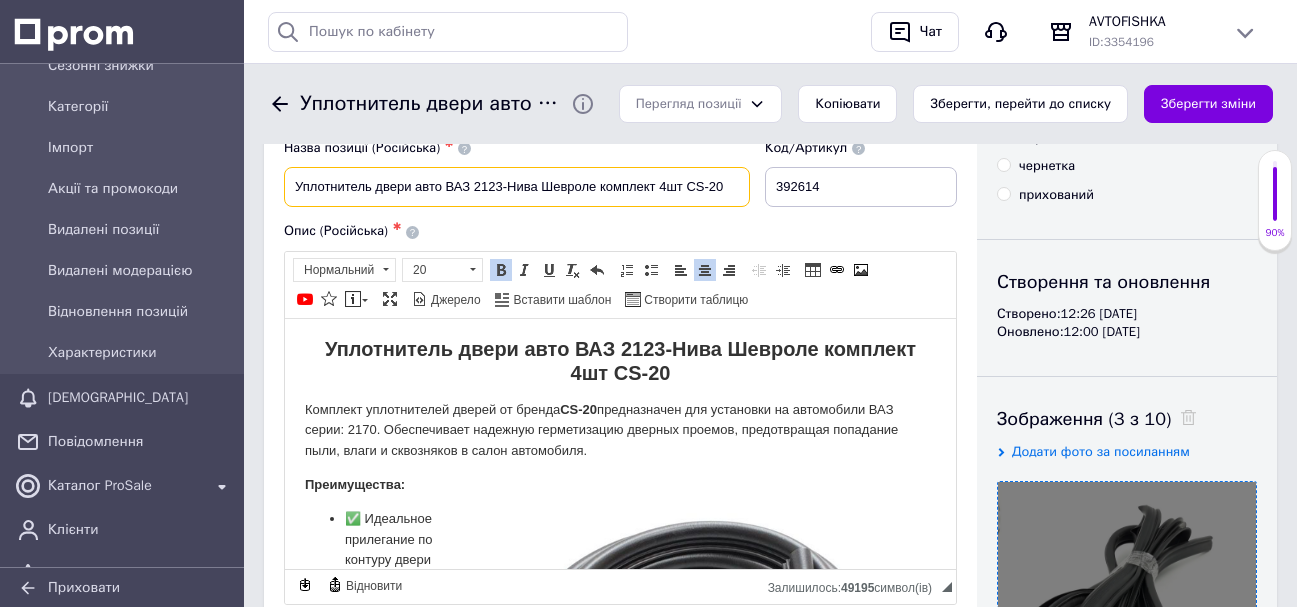 click on "Уплотнитель двери авто ВАЗ 2123-Нива Шевроле комплект 4шт CS-20" at bounding box center [517, 187] 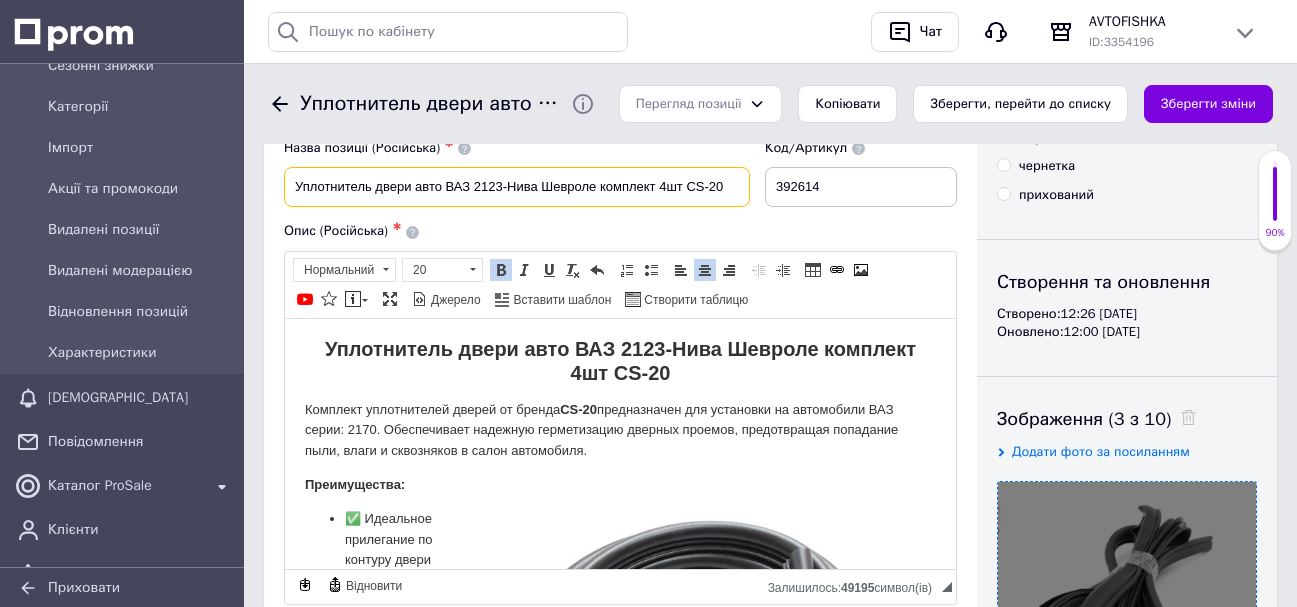 drag, startPoint x: 475, startPoint y: 191, endPoint x: 594, endPoint y: 193, distance: 119.01681 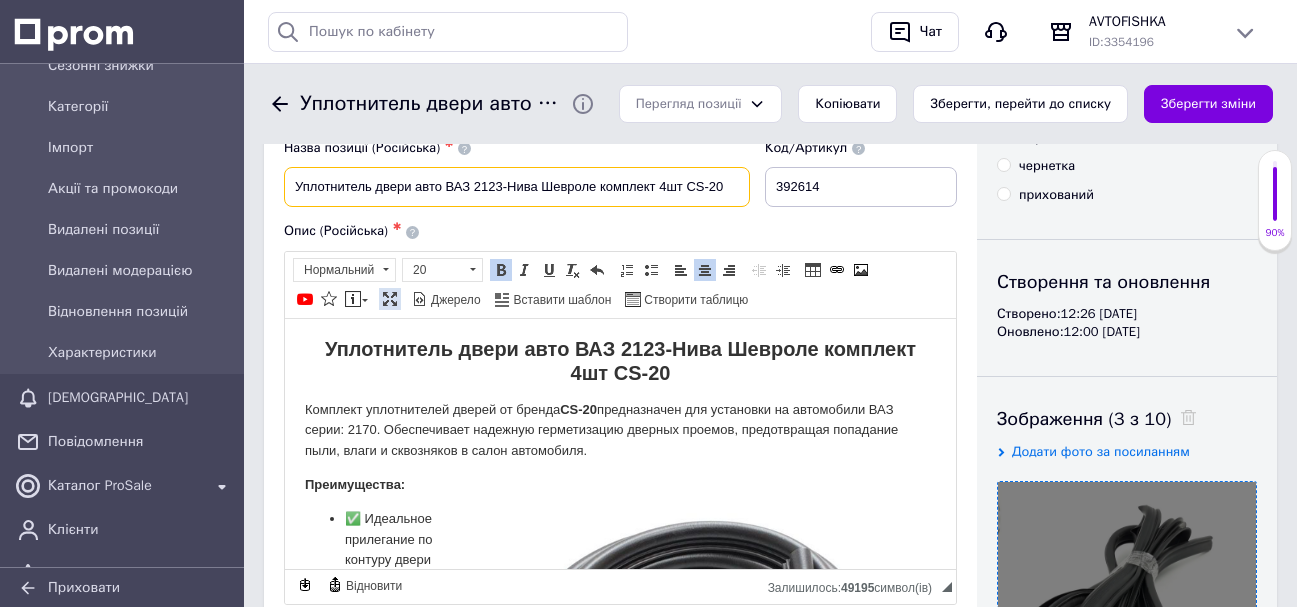 click at bounding box center (390, 299) 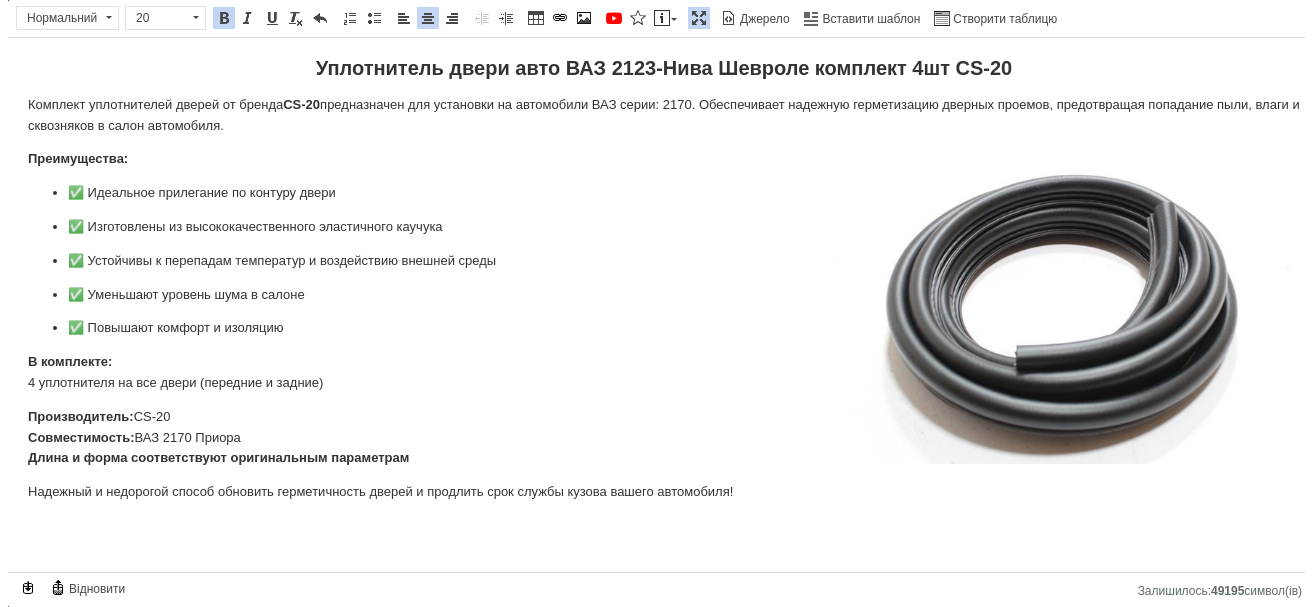scroll, scrollTop: 0, scrollLeft: 0, axis: both 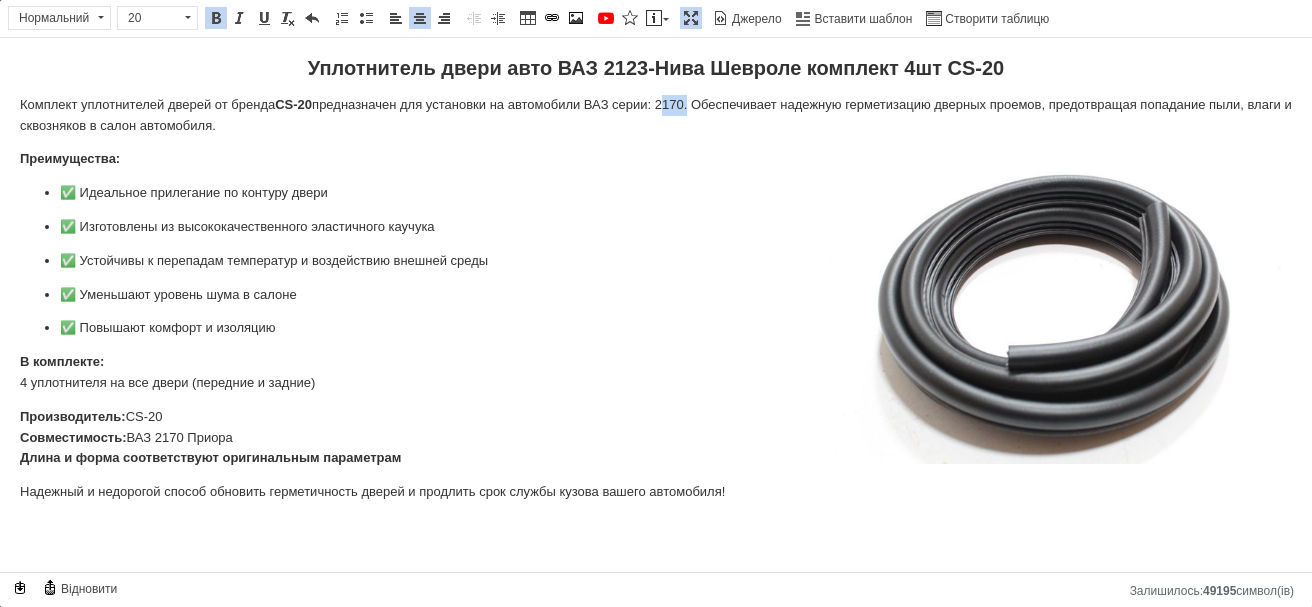 drag, startPoint x: 663, startPoint y: 99, endPoint x: 689, endPoint y: 110, distance: 28.231188 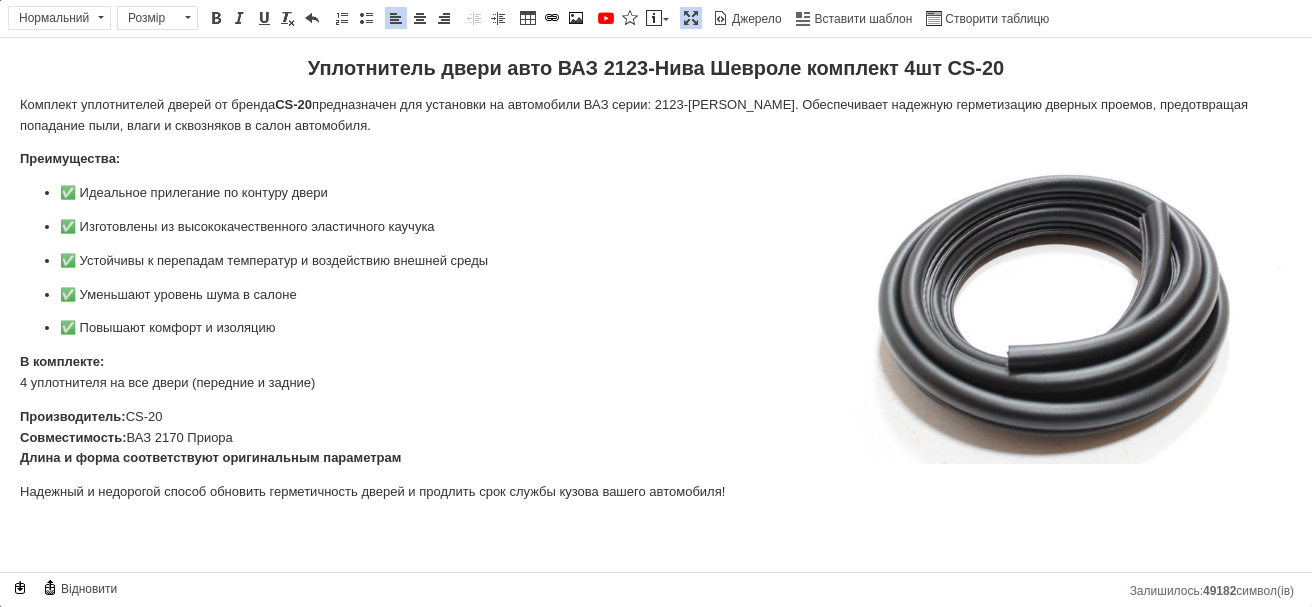 drag, startPoint x: 143, startPoint y: 436, endPoint x: 244, endPoint y: 436, distance: 101 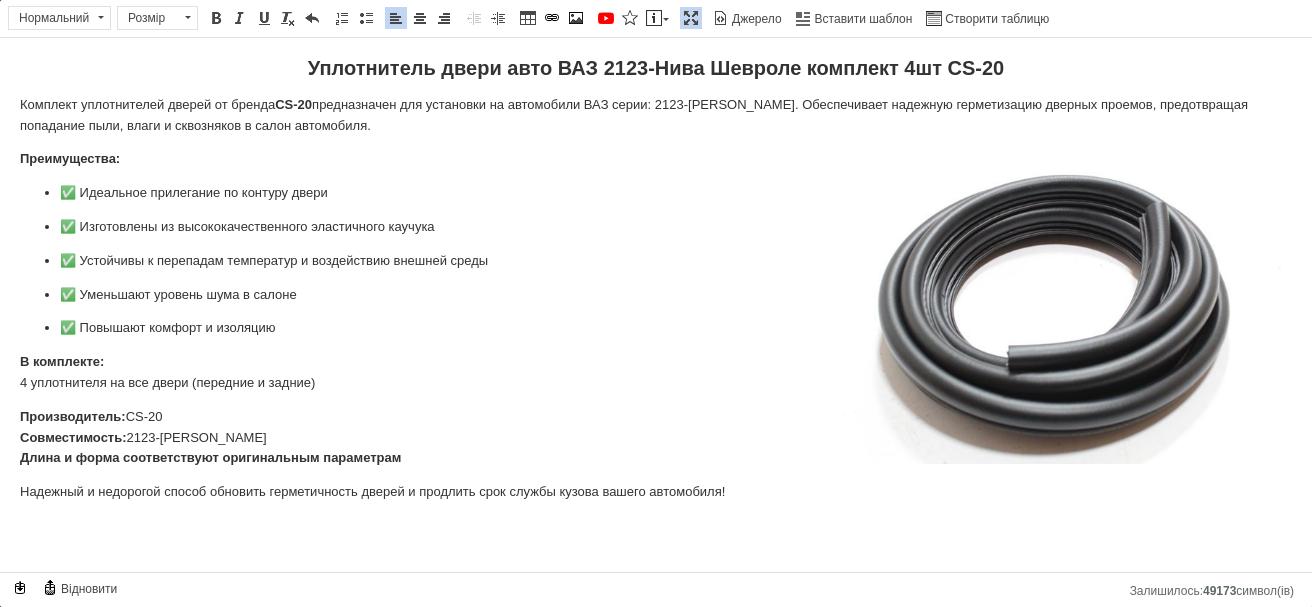 click at bounding box center (691, 18) 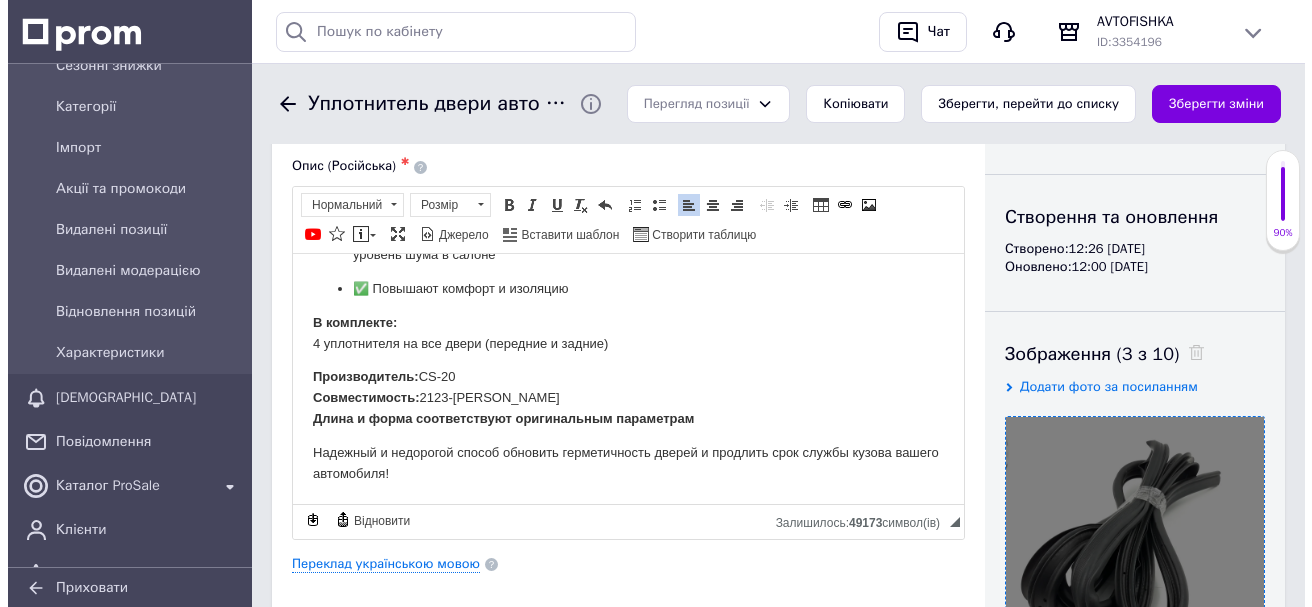 scroll, scrollTop: 200, scrollLeft: 0, axis: vertical 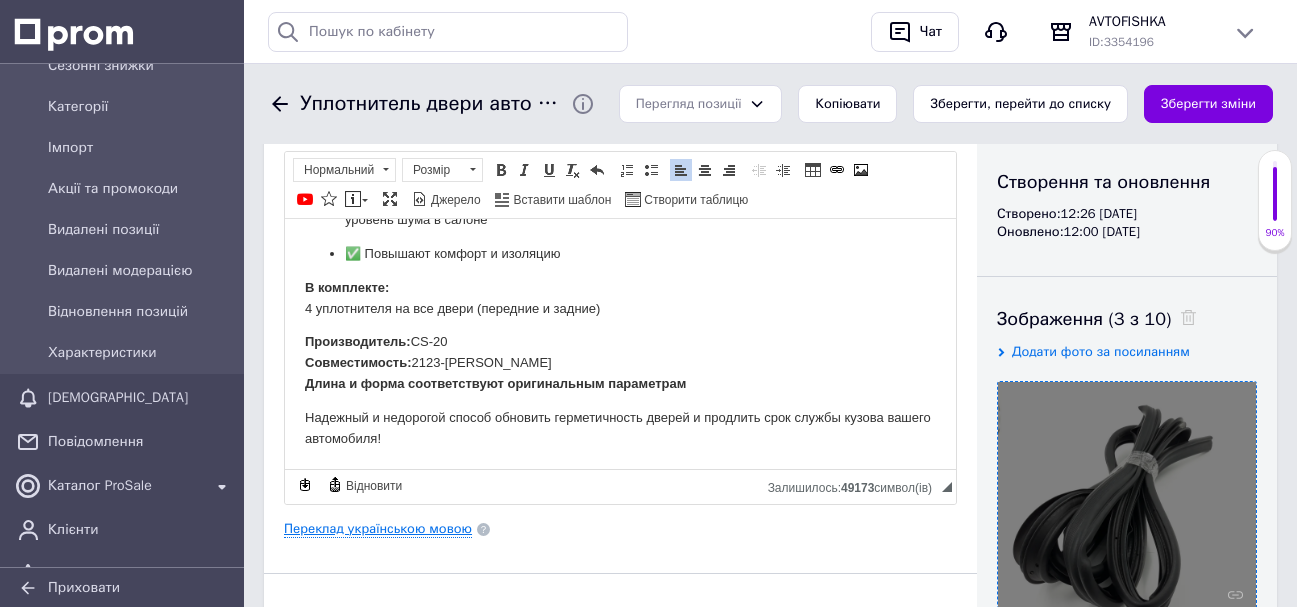 click on "Переклад українською мовою" at bounding box center (378, 529) 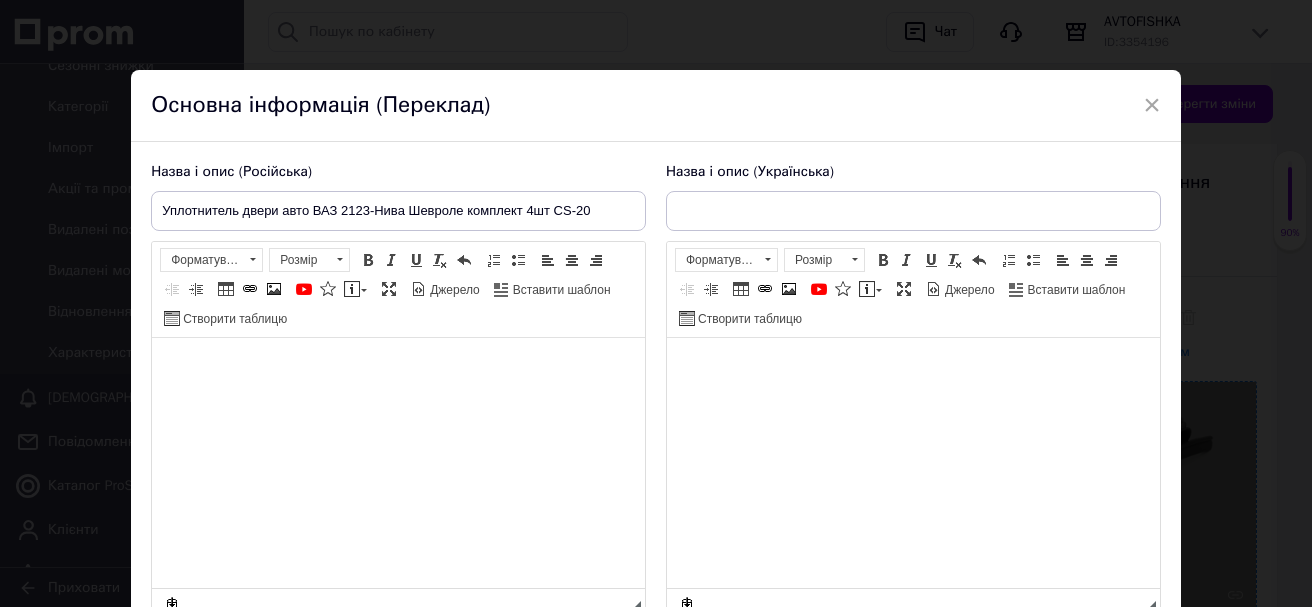 scroll, scrollTop: 146, scrollLeft: 0, axis: vertical 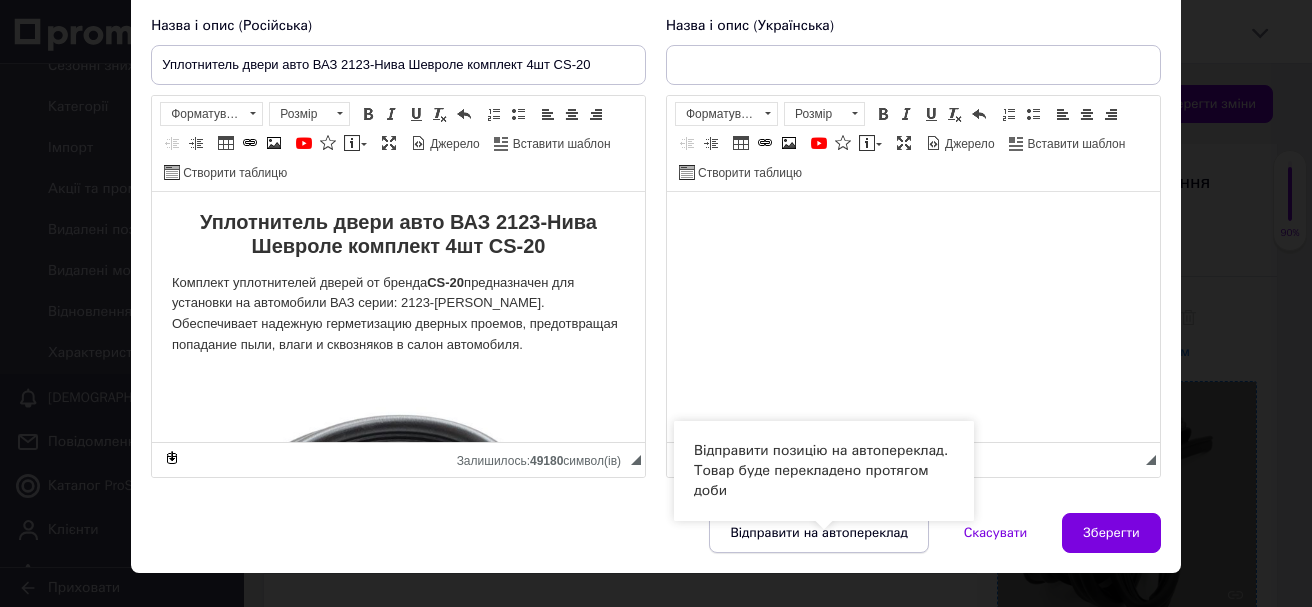 click on "Відправити на автопереклад" at bounding box center [818, 533] 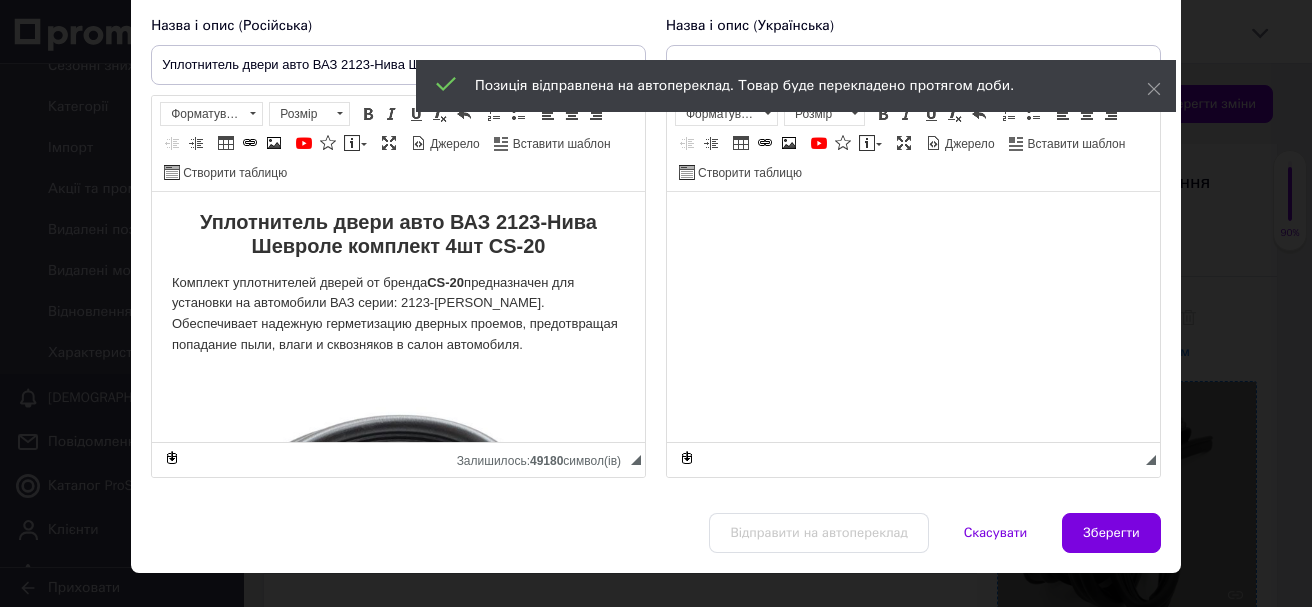 click on "Зберегти" at bounding box center (1111, 533) 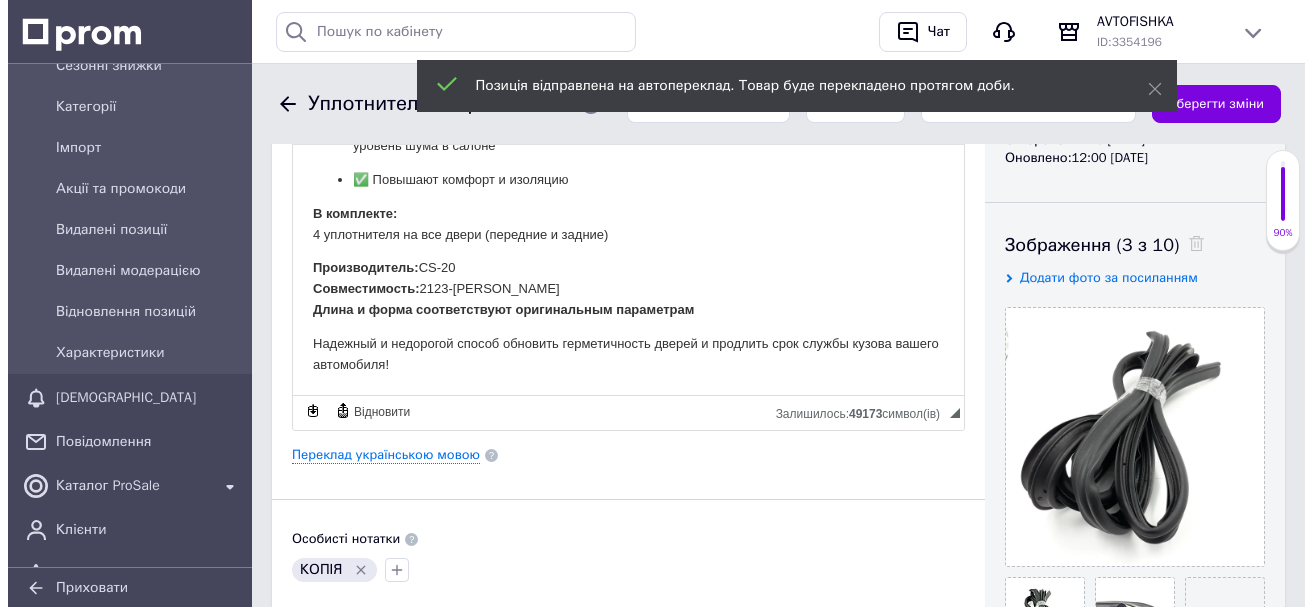 scroll, scrollTop: 500, scrollLeft: 0, axis: vertical 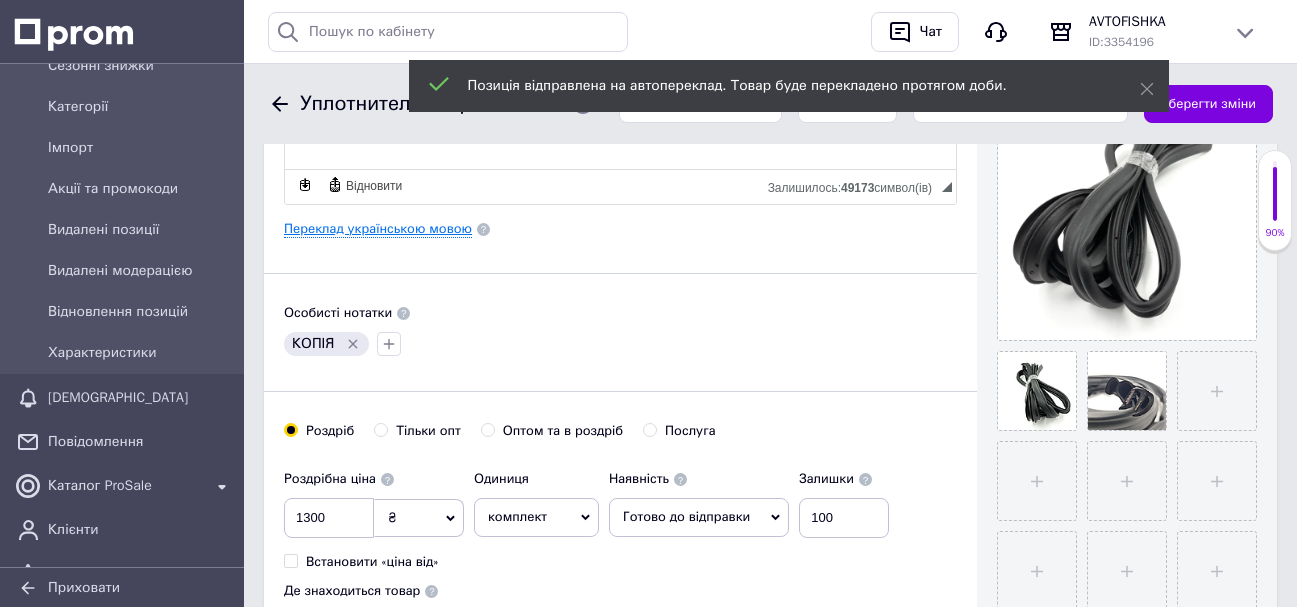 click on "Переклад українською мовою" at bounding box center [378, 229] 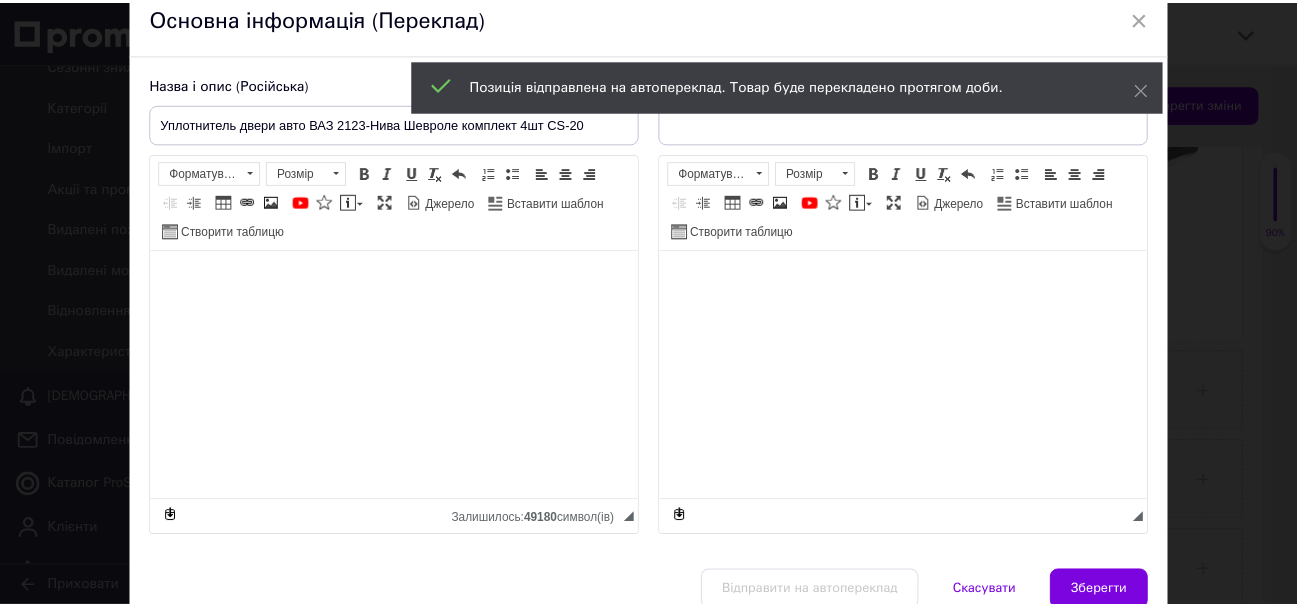 scroll, scrollTop: 182, scrollLeft: 0, axis: vertical 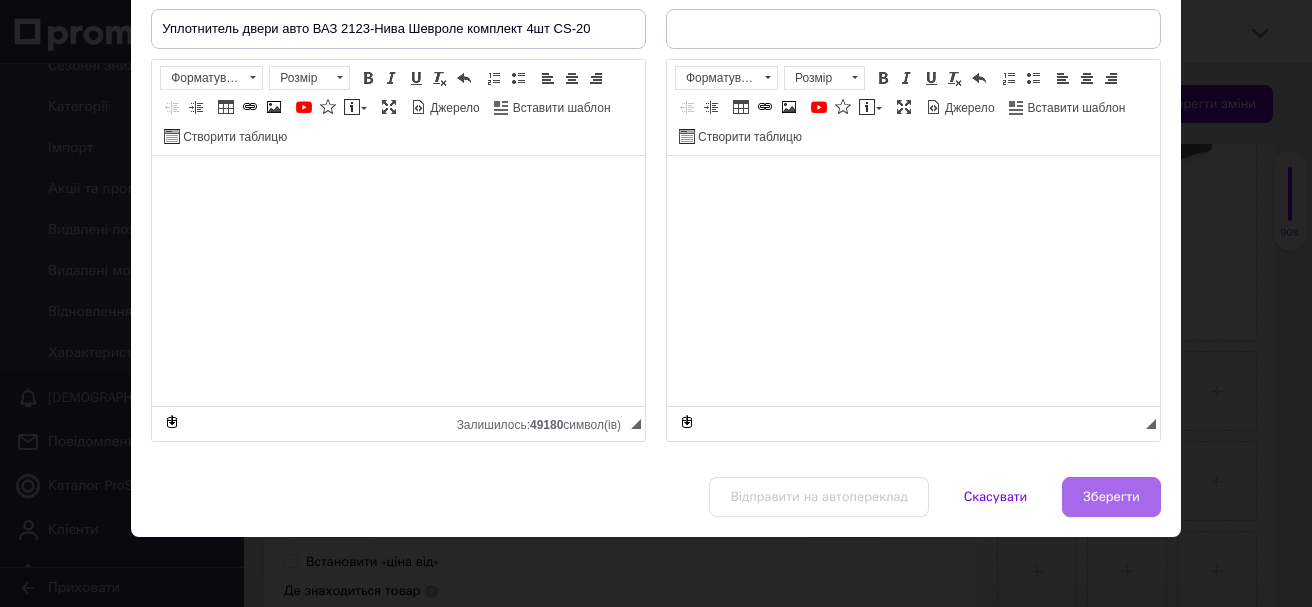 click on "Зберегти" at bounding box center (1111, 497) 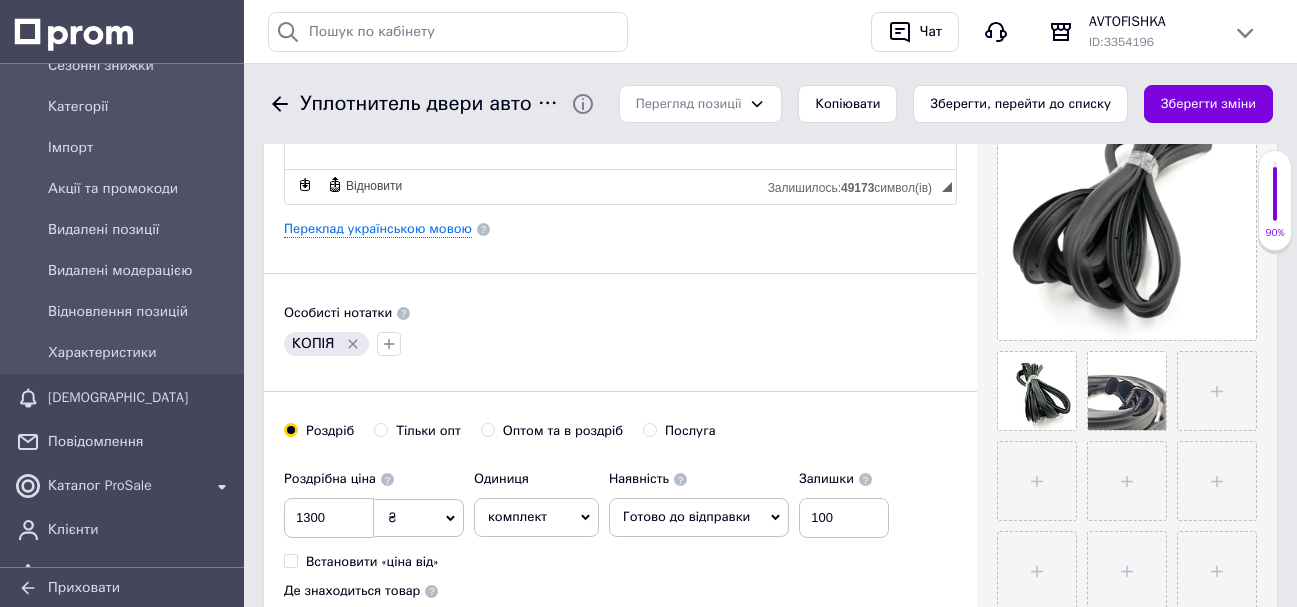 click 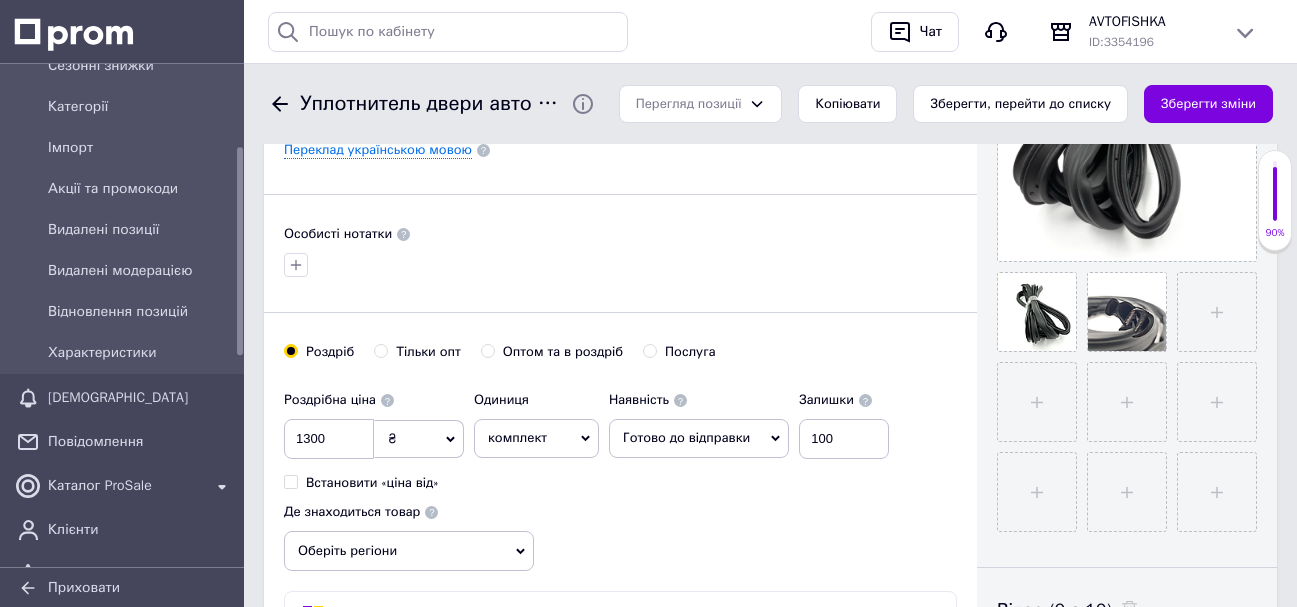 scroll, scrollTop: 700, scrollLeft: 0, axis: vertical 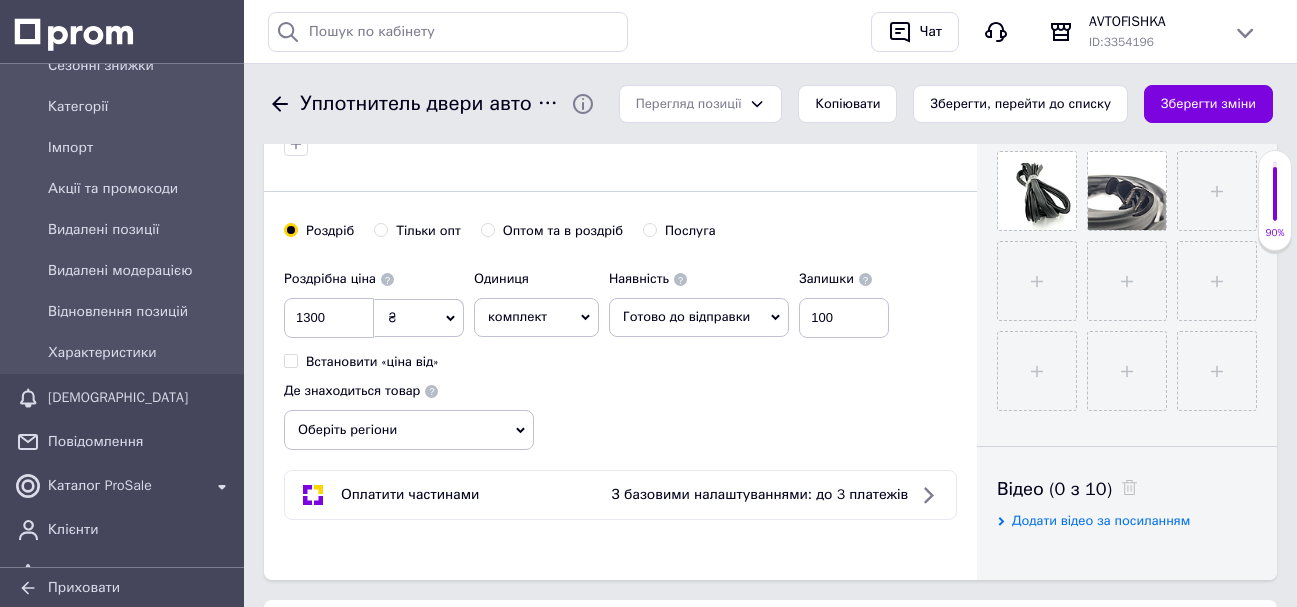 click on "Оберіть регіони" at bounding box center [409, 430] 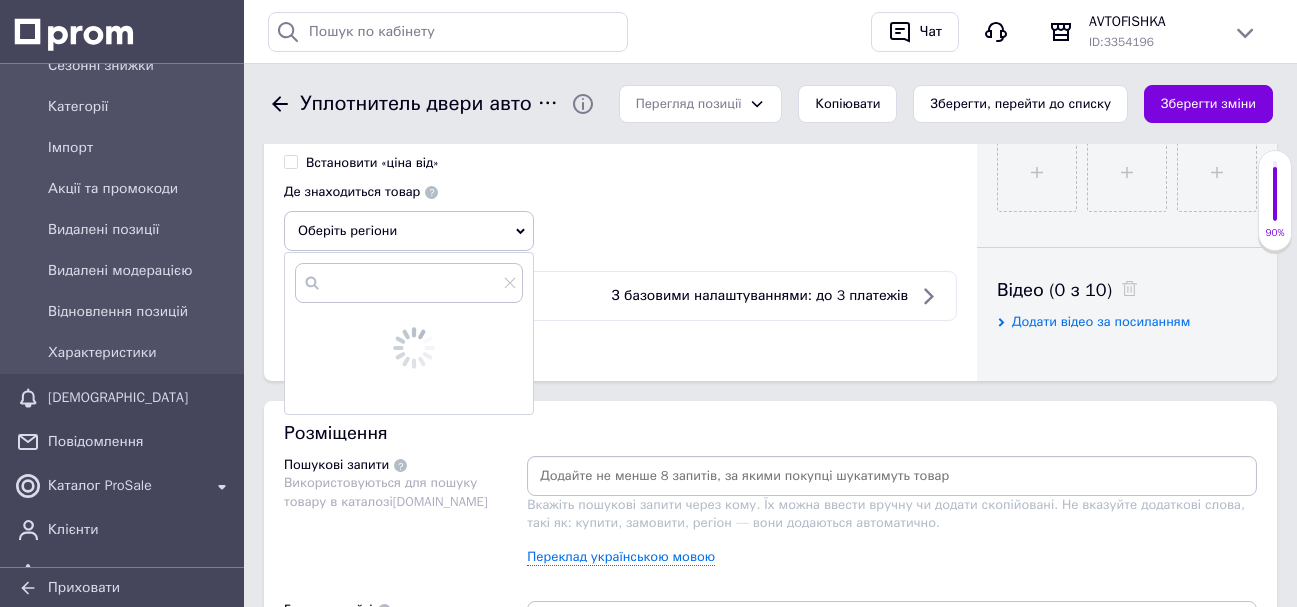 scroll, scrollTop: 900, scrollLeft: 0, axis: vertical 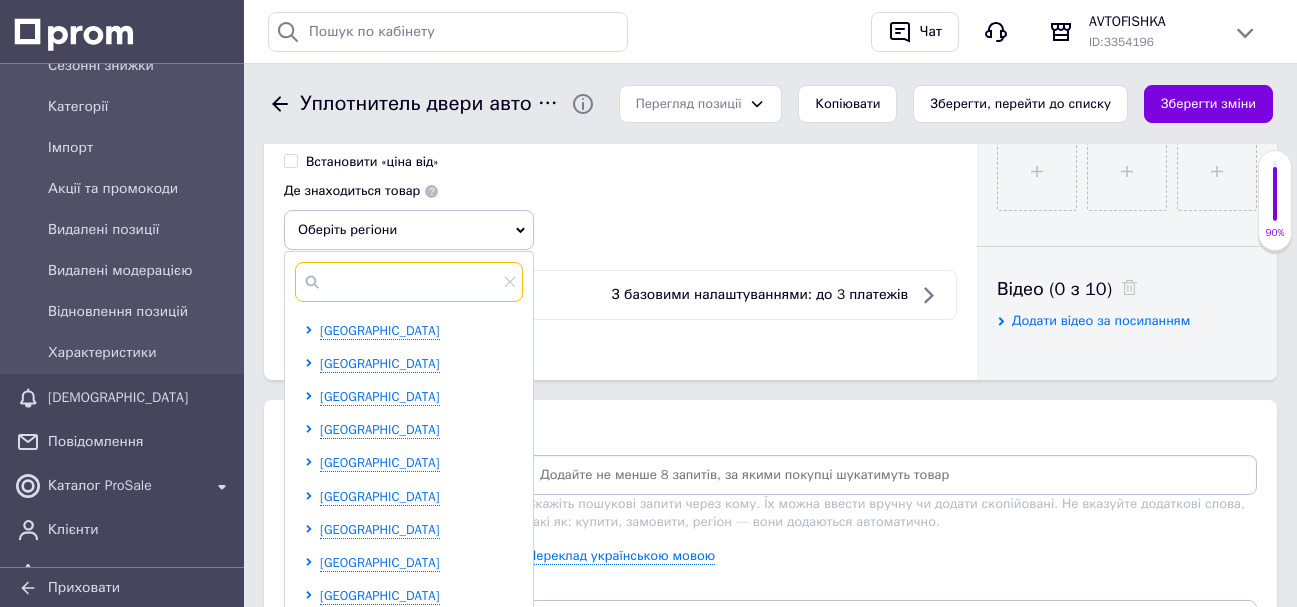 click at bounding box center (409, 282) 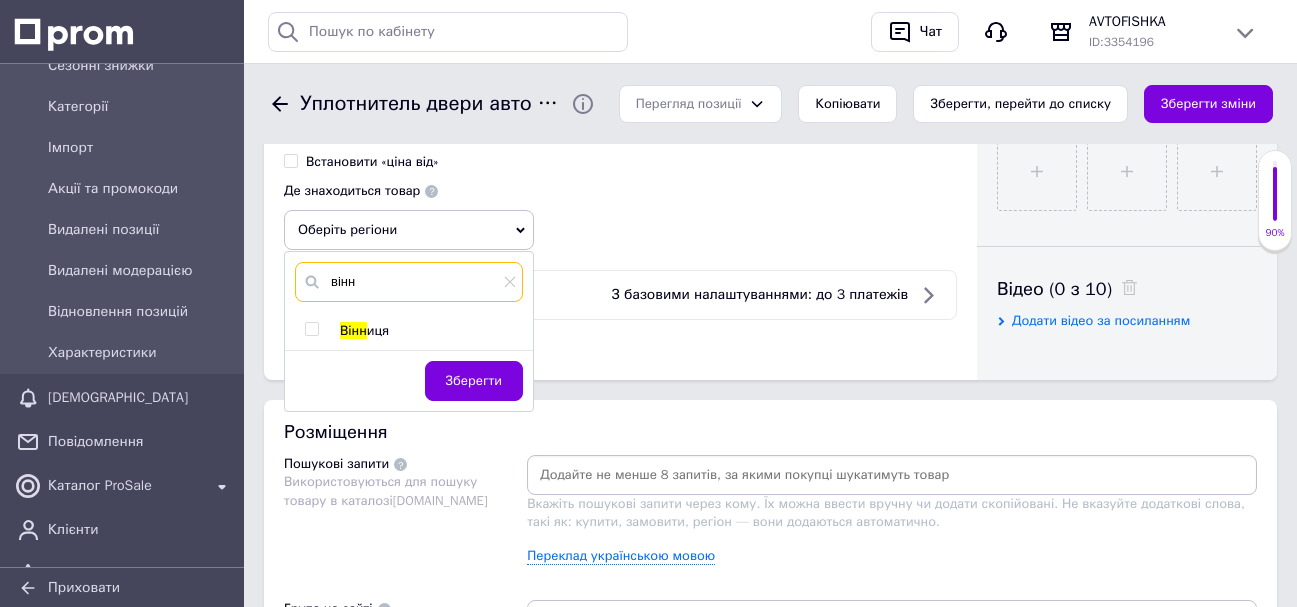 type on "вінн" 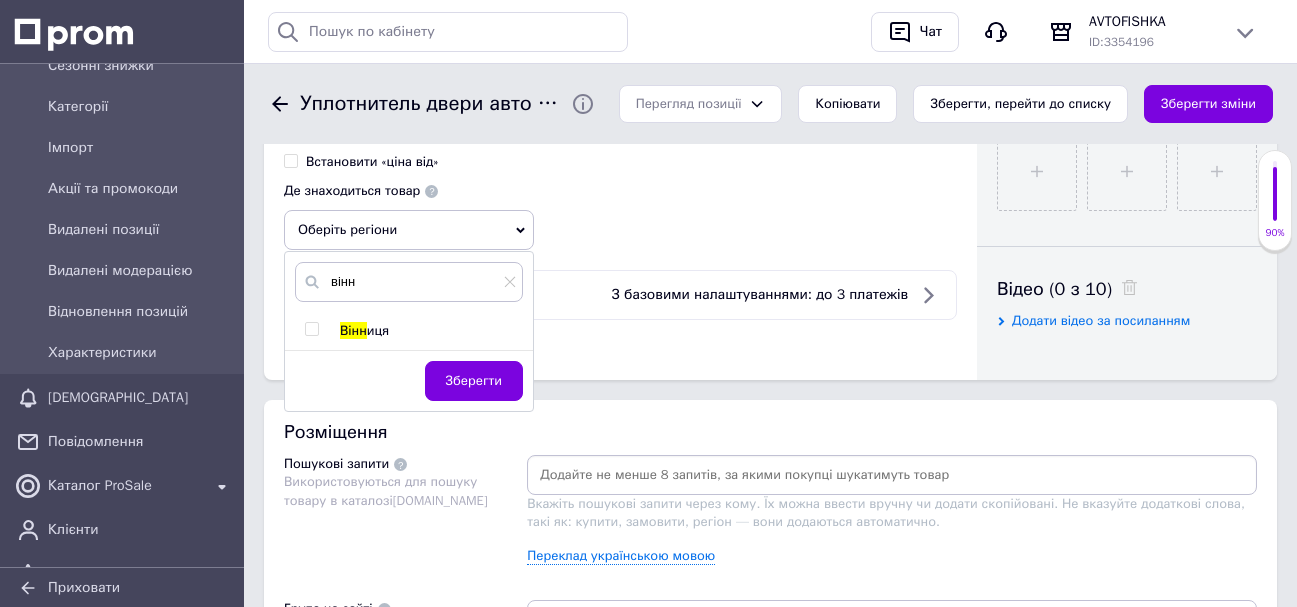 click at bounding box center (311, 329) 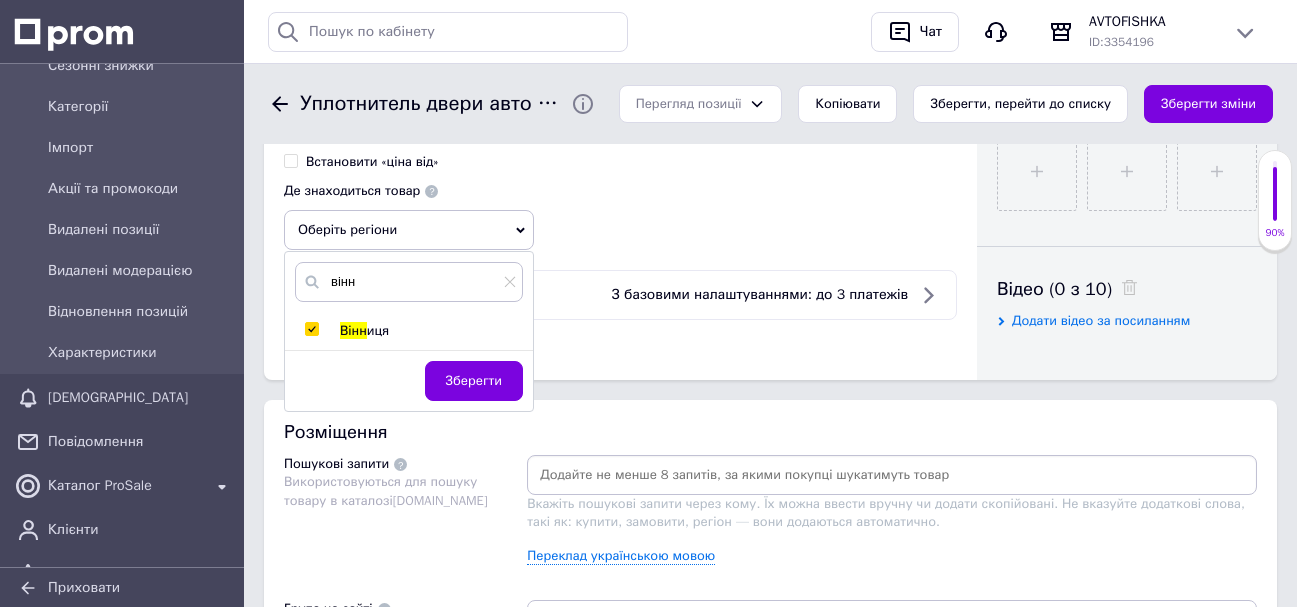 checkbox on "true" 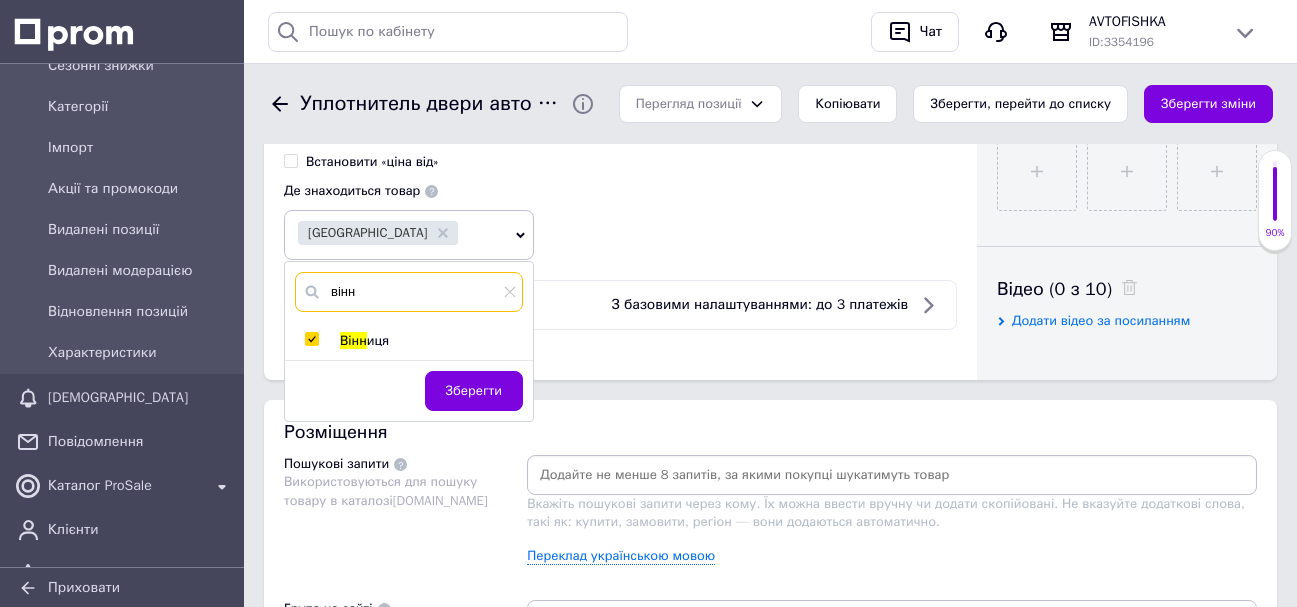 drag, startPoint x: 353, startPoint y: 293, endPoint x: 329, endPoint y: 292, distance: 24.020824 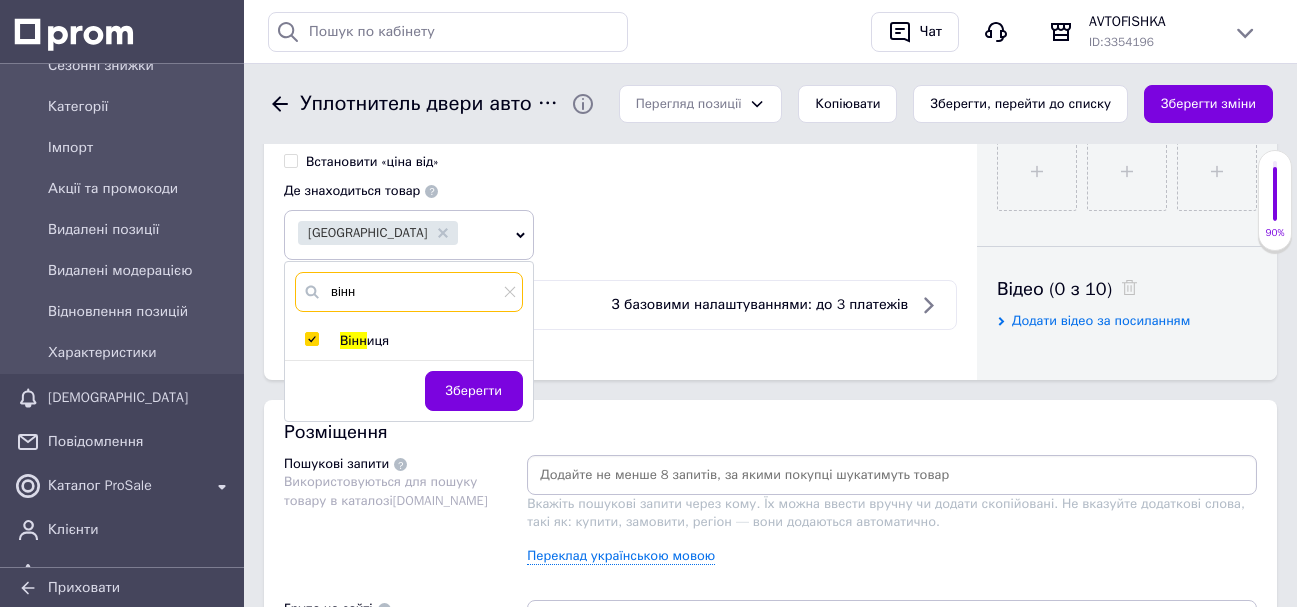 click on "вінн" at bounding box center (409, 292) 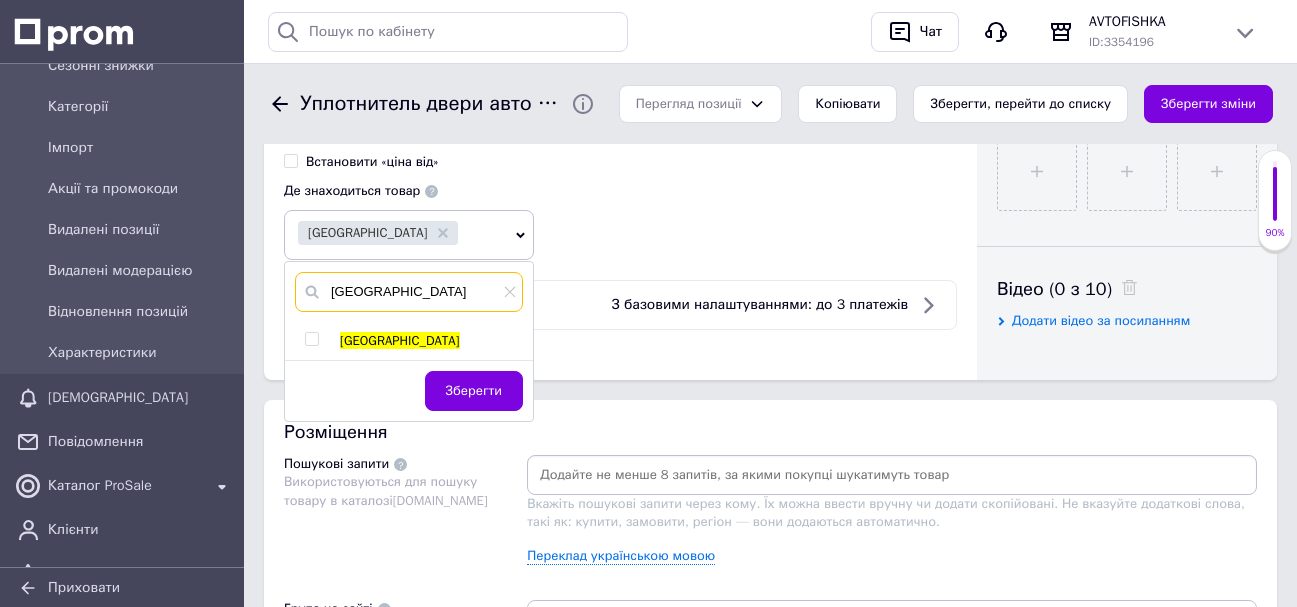 type on "київ" 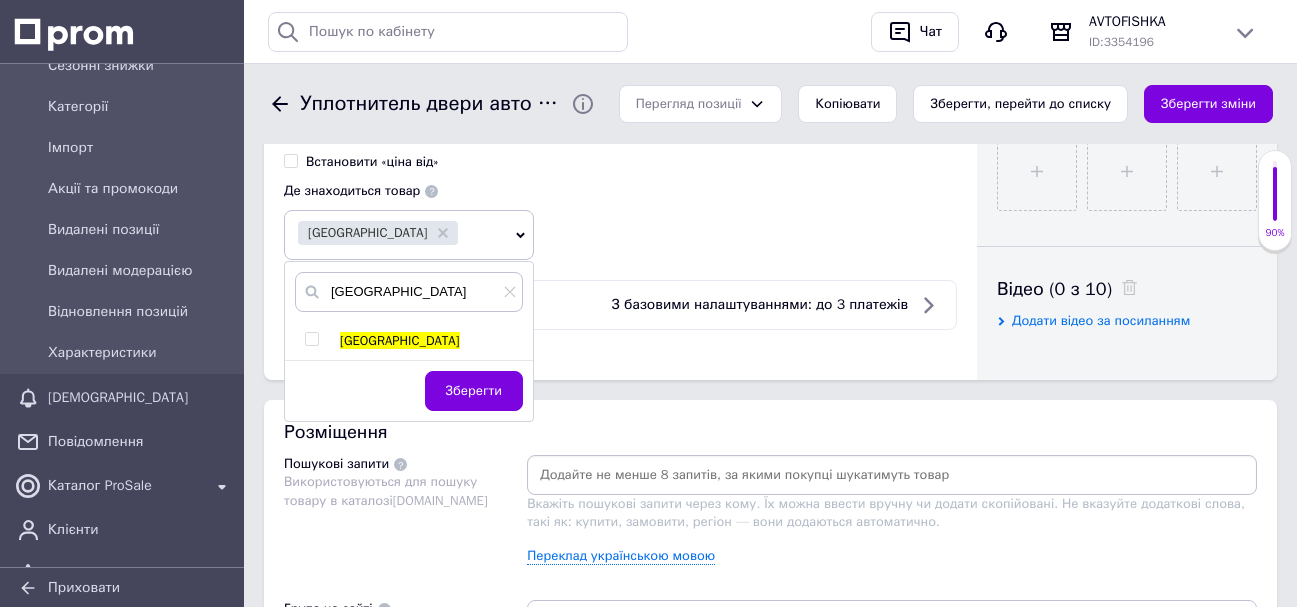 click at bounding box center [311, 339] 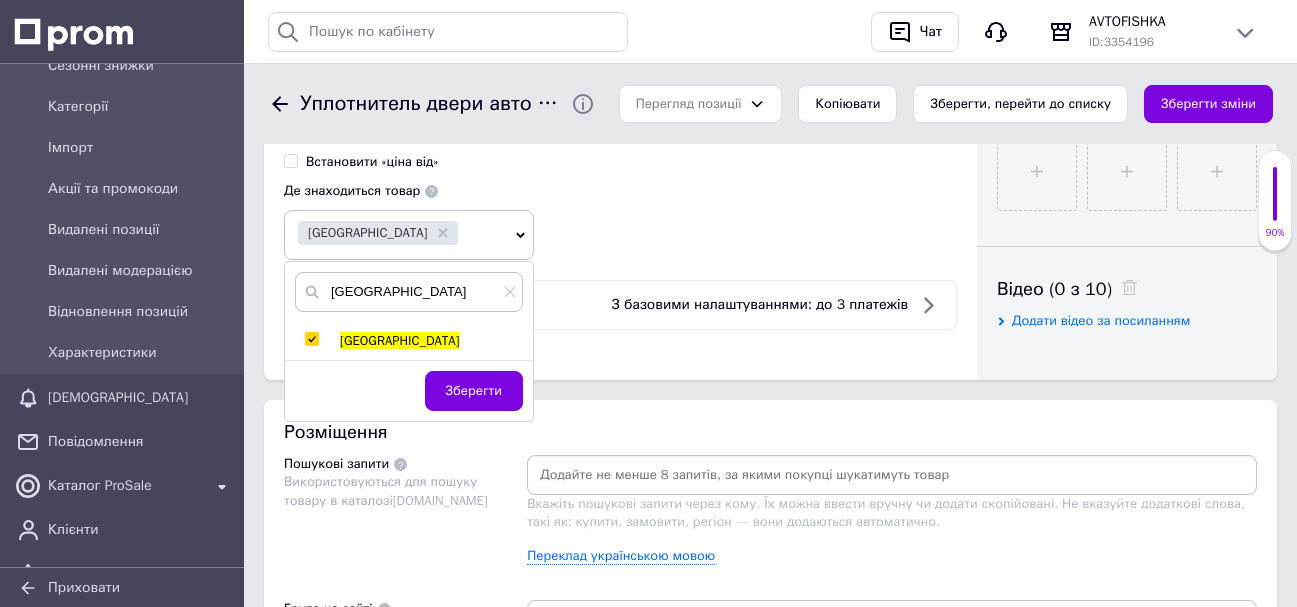 checkbox on "true" 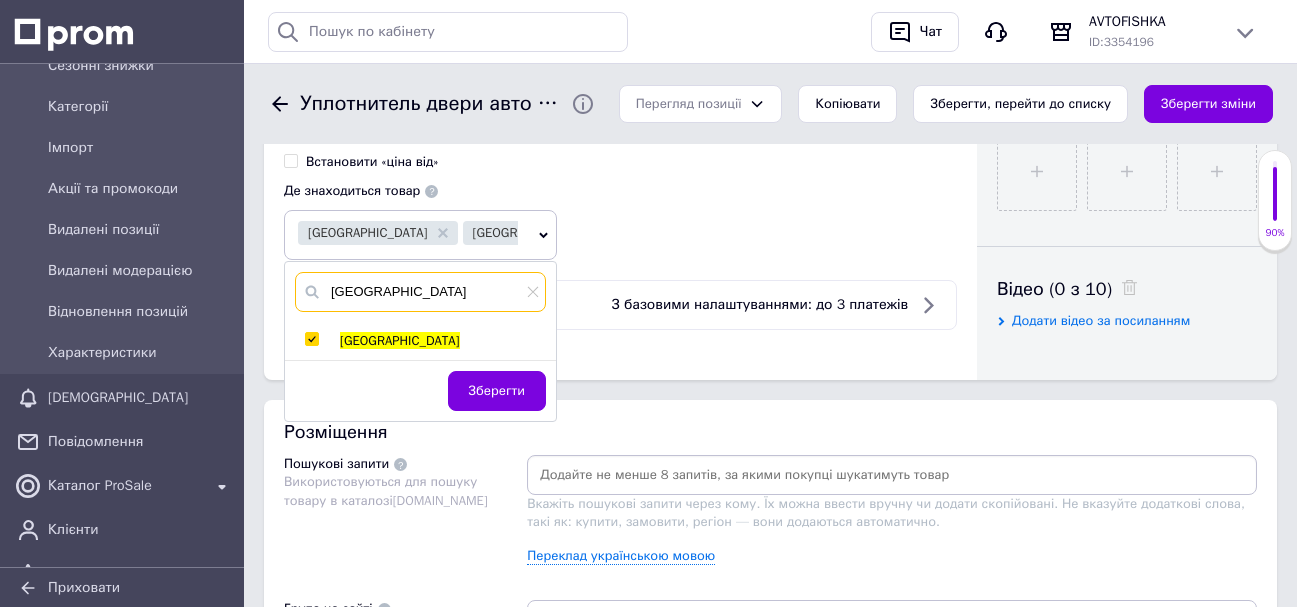 drag, startPoint x: 351, startPoint y: 296, endPoint x: 324, endPoint y: 295, distance: 27.018513 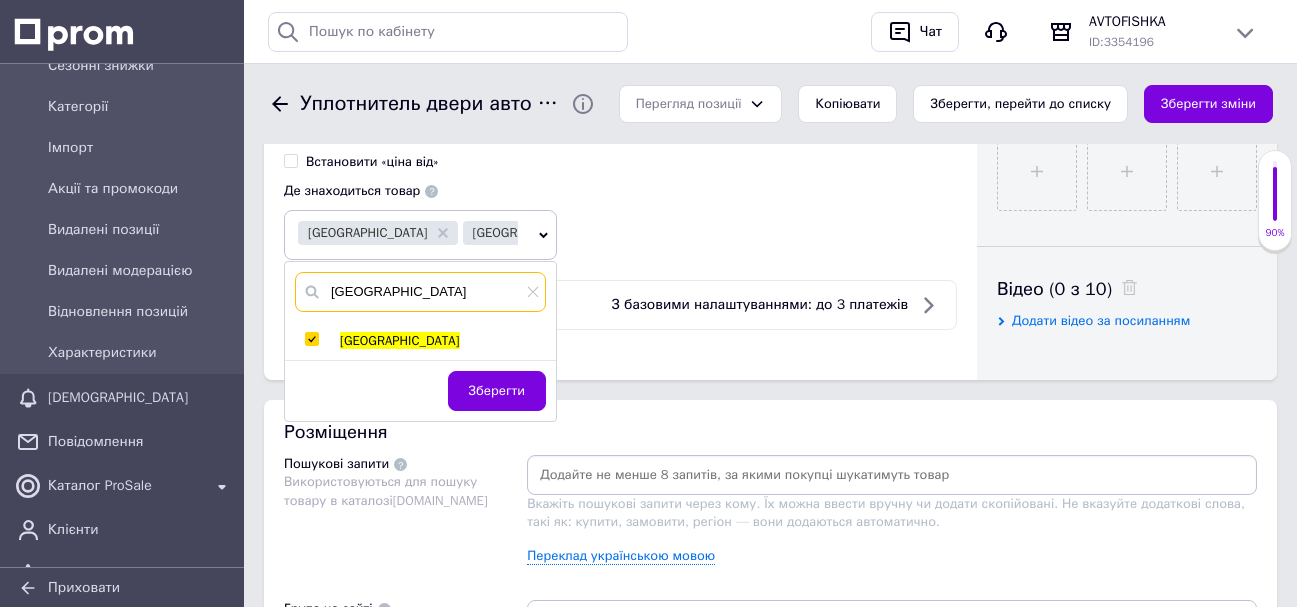 click on "київ" at bounding box center (420, 292) 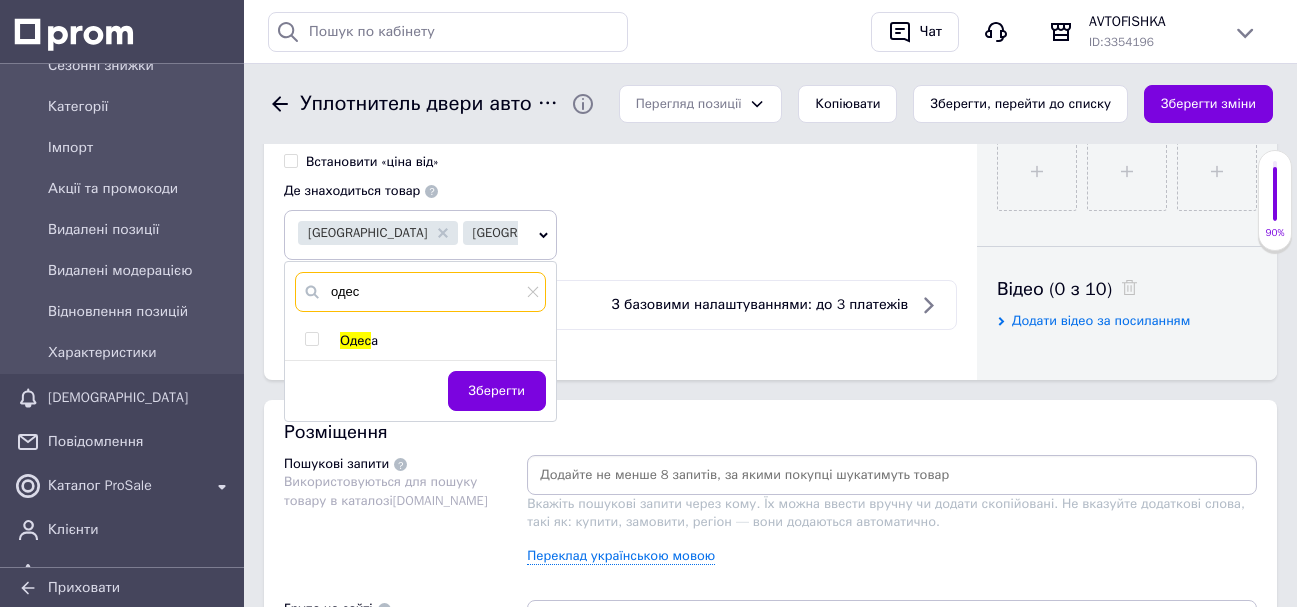 type on "одес" 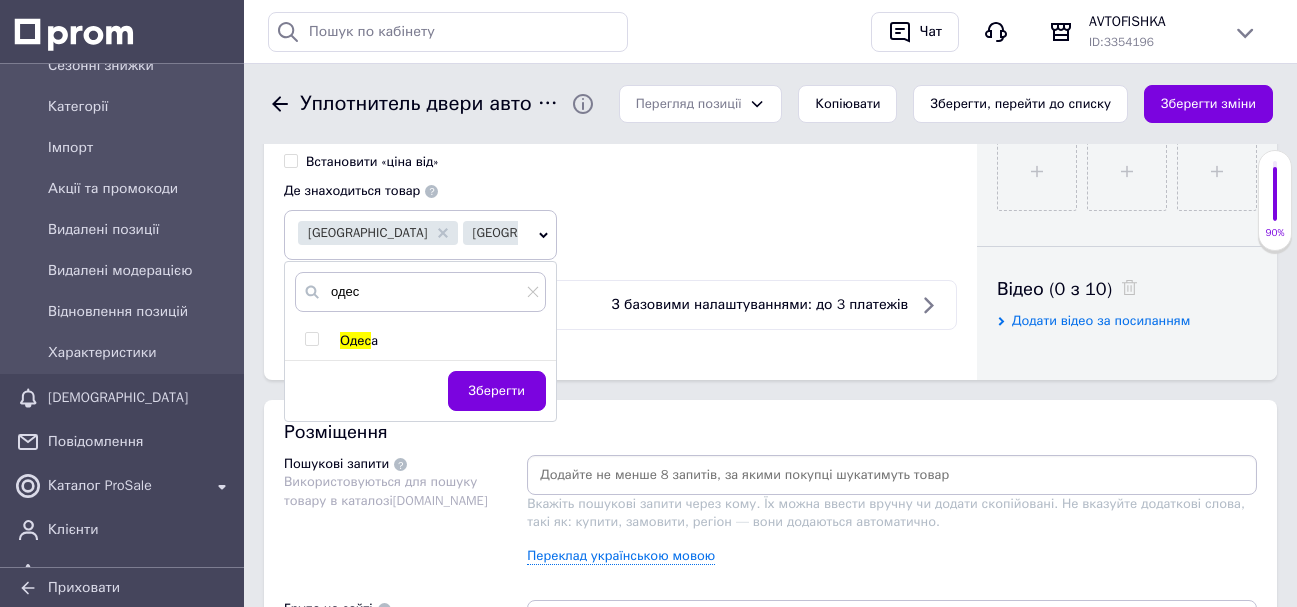 click at bounding box center (311, 339) 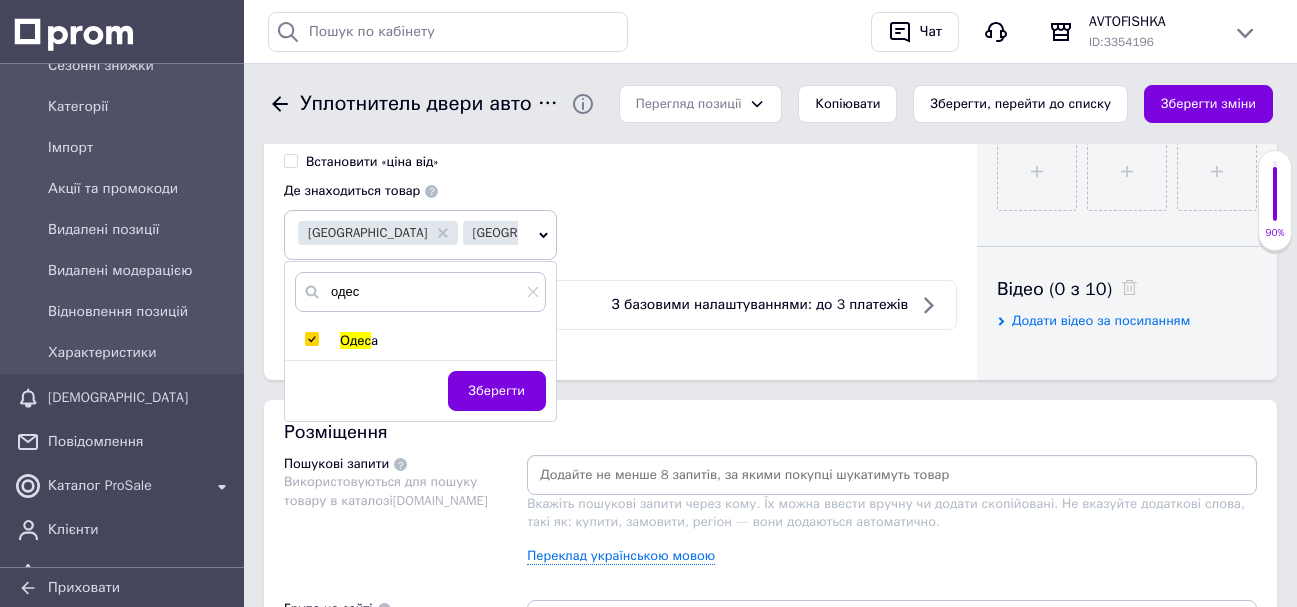 checkbox on "true" 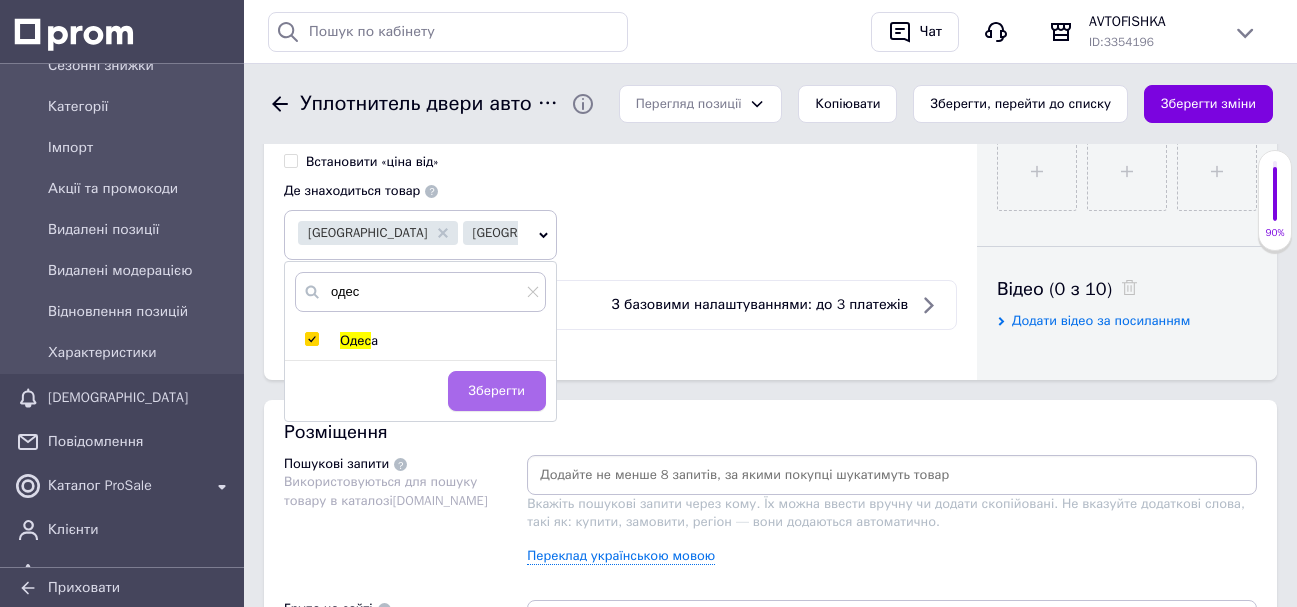 click on "Зберегти" at bounding box center [497, 391] 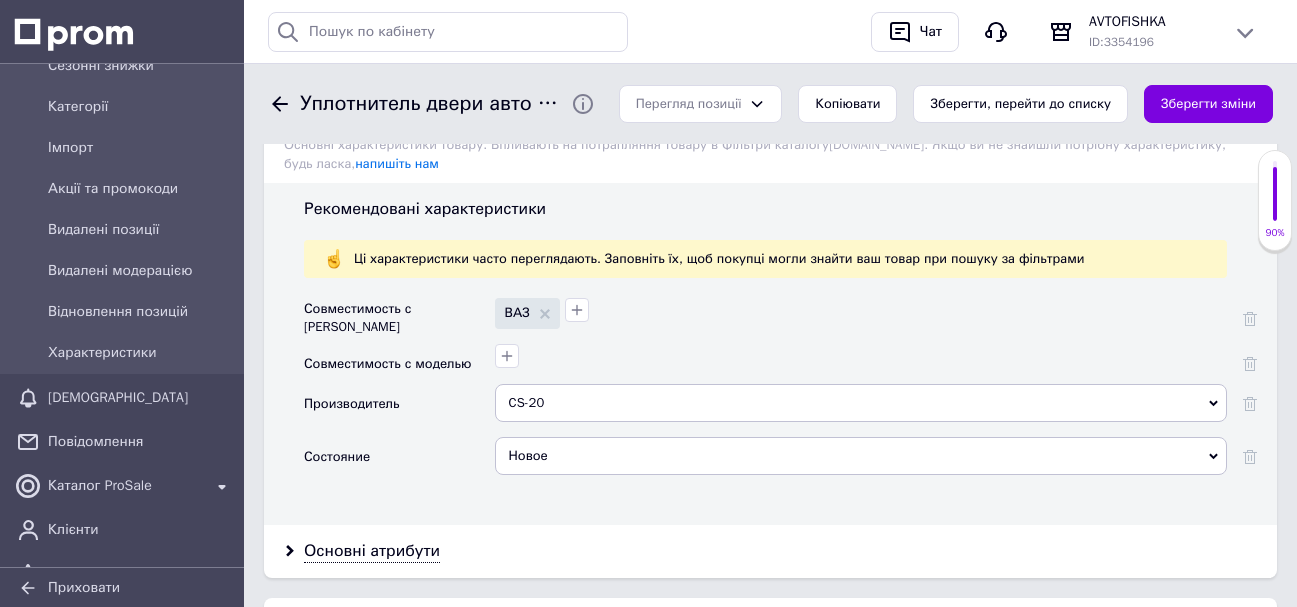 scroll, scrollTop: 1700, scrollLeft: 0, axis: vertical 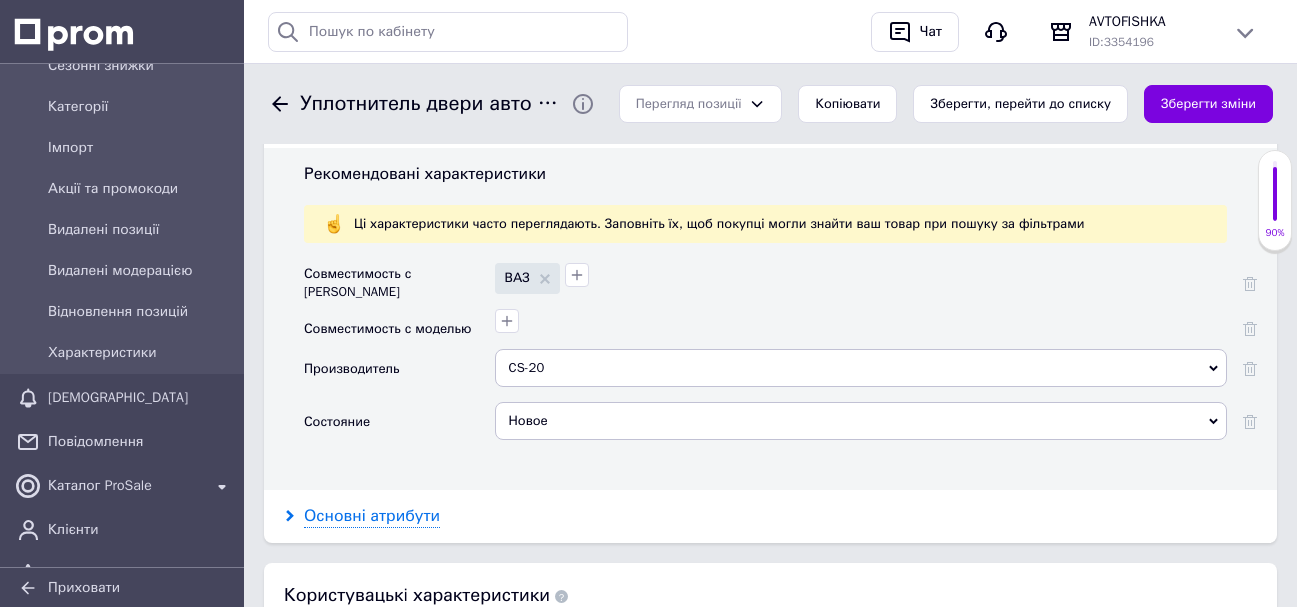 click on "Основні атрибути" at bounding box center (372, 516) 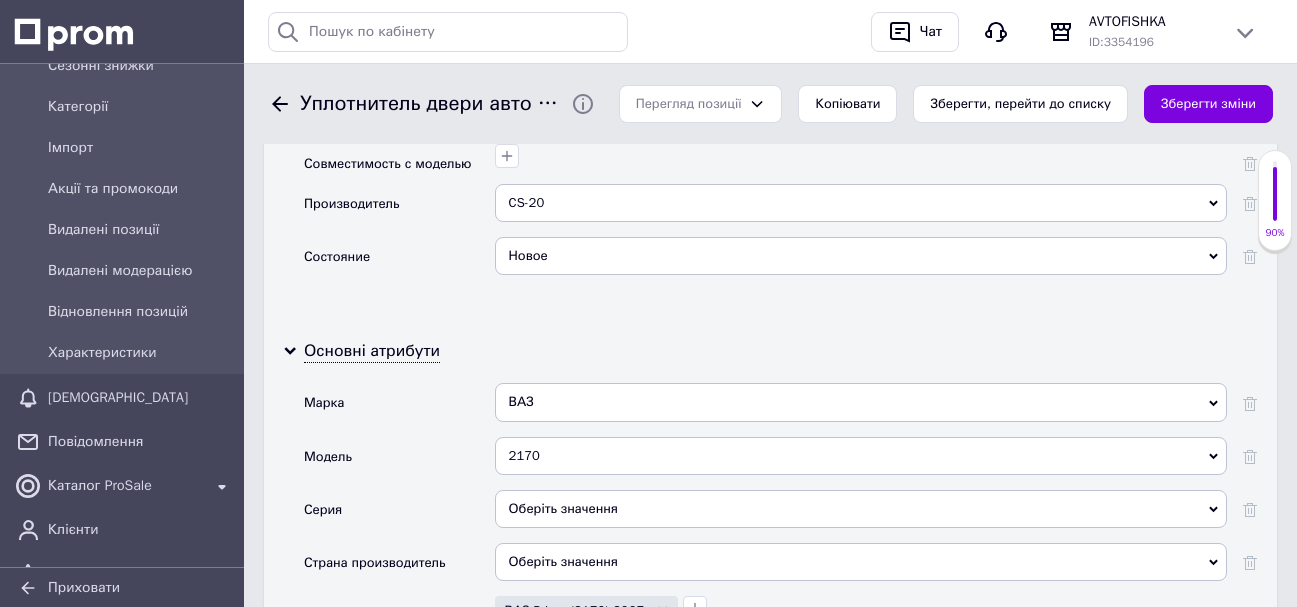scroll, scrollTop: 1900, scrollLeft: 0, axis: vertical 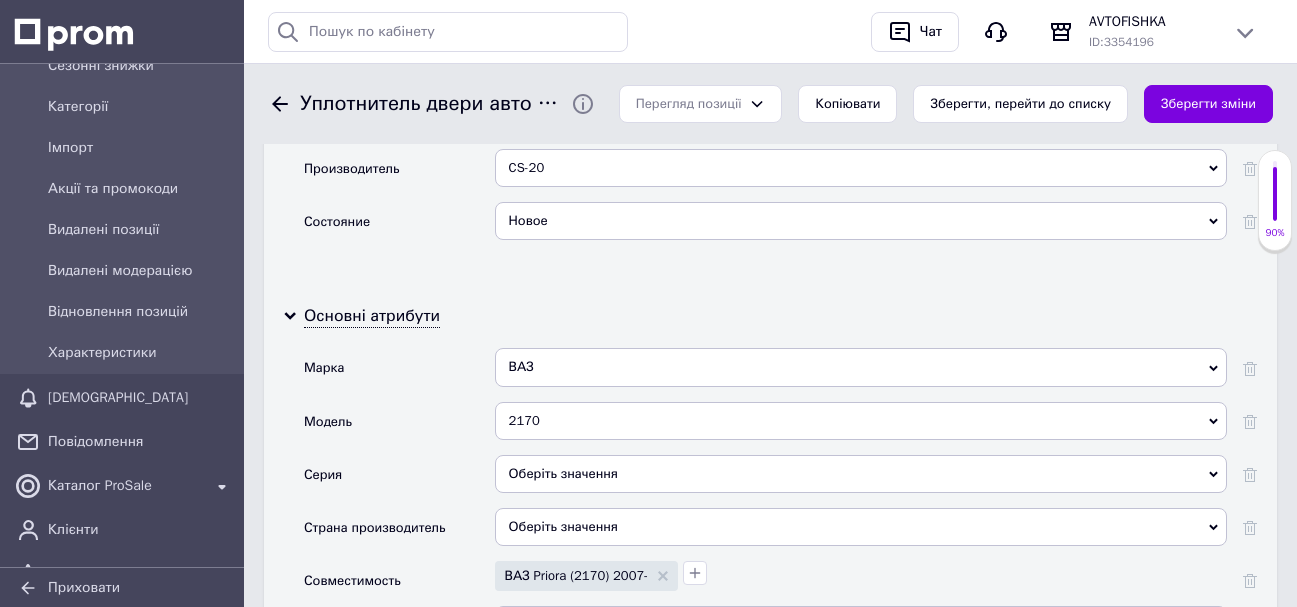 click on "2170" at bounding box center (861, 421) 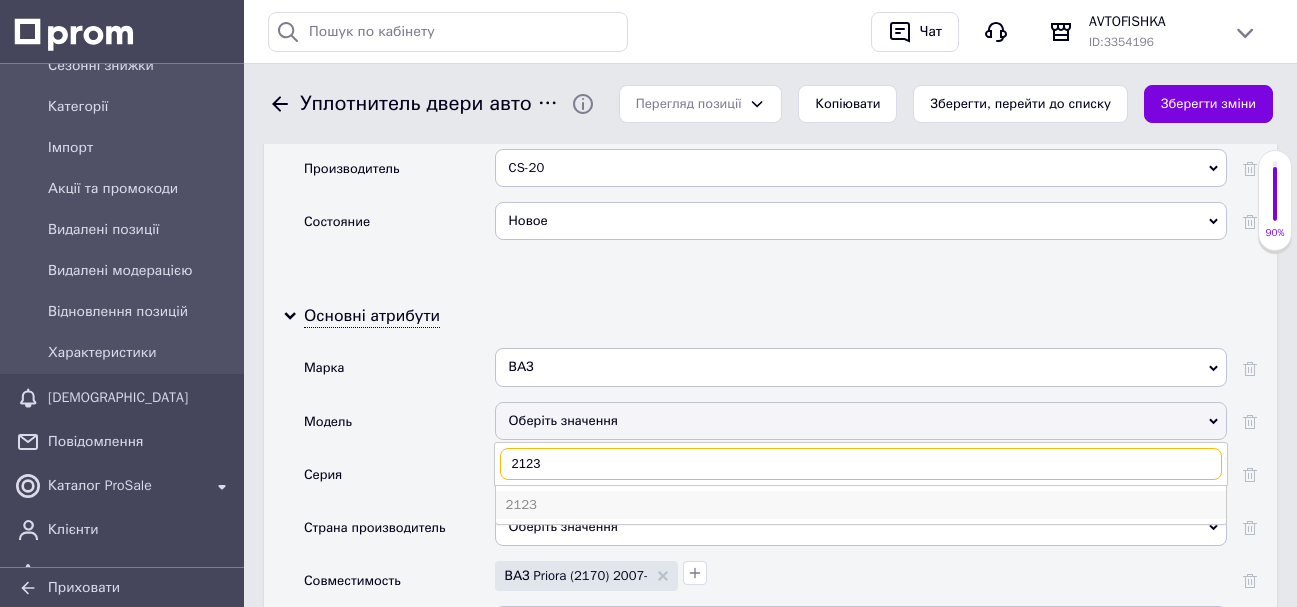 type on "2123" 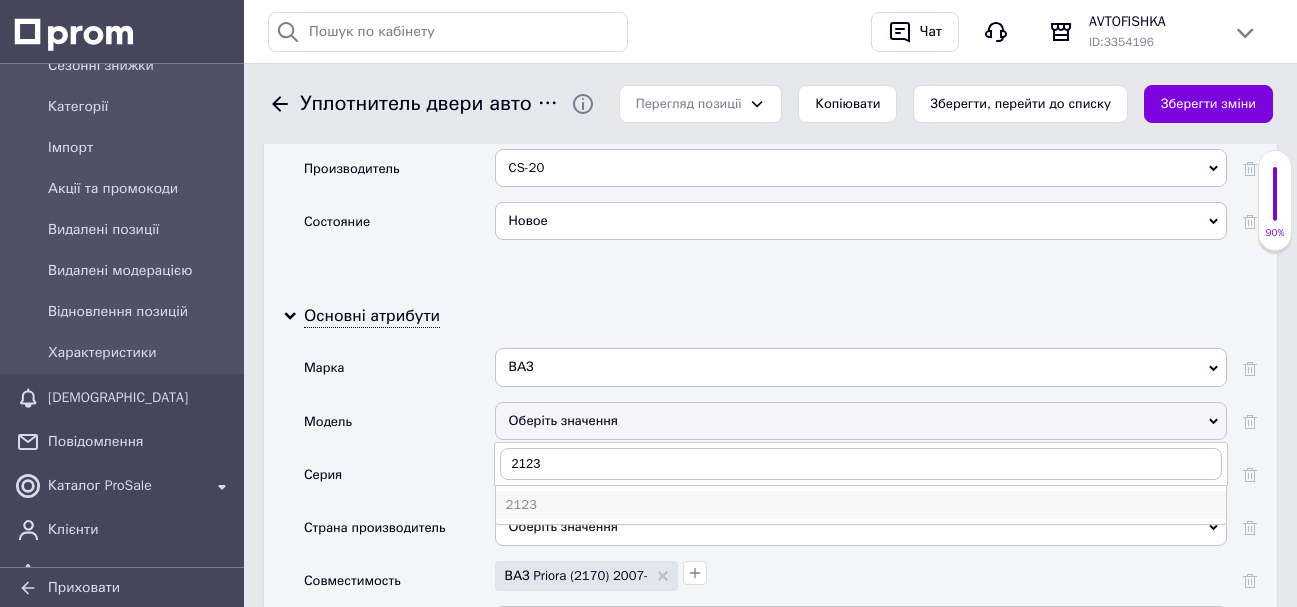click on "2123" at bounding box center [861, 505] 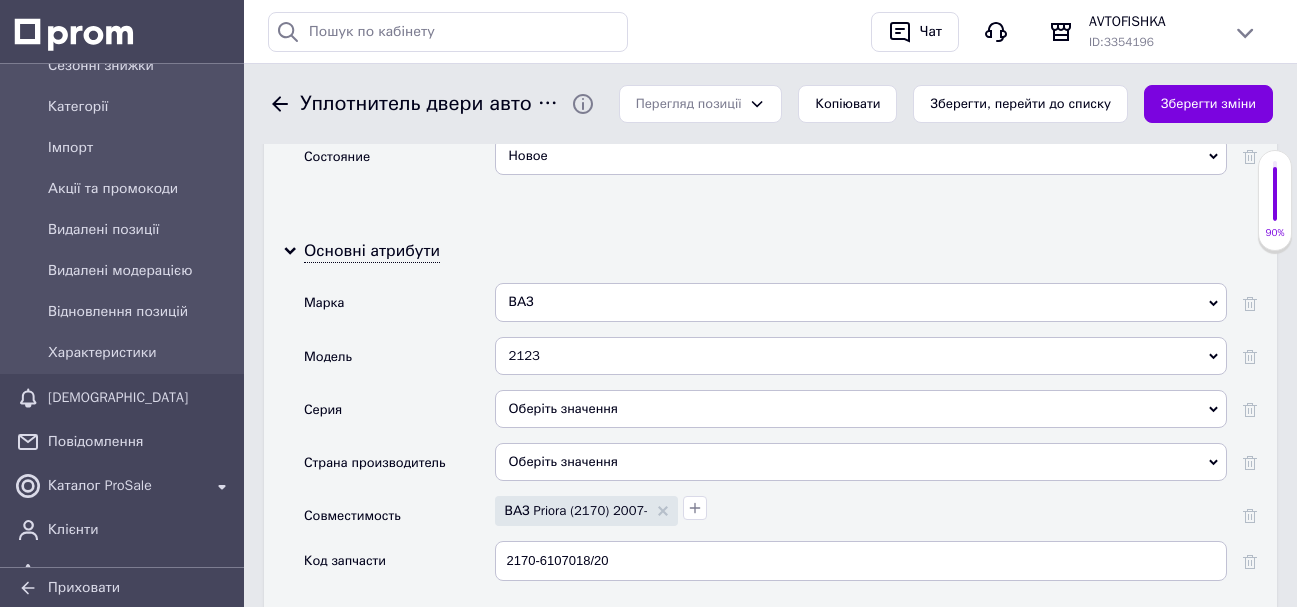 scroll, scrollTop: 2000, scrollLeft: 0, axis: vertical 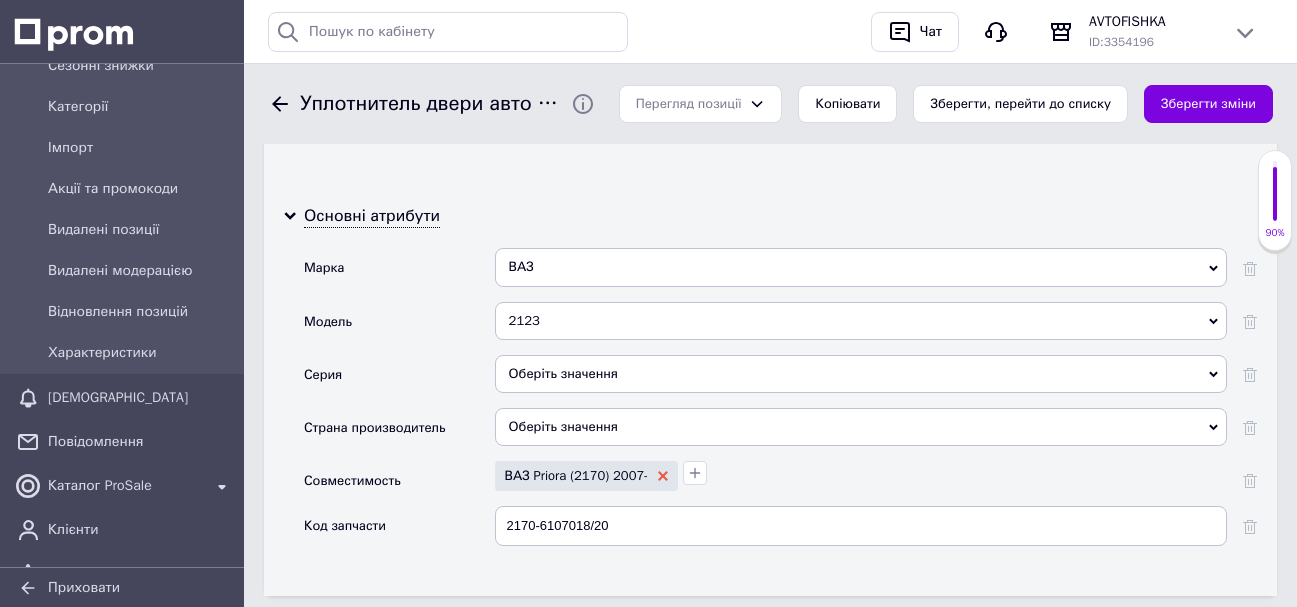 click 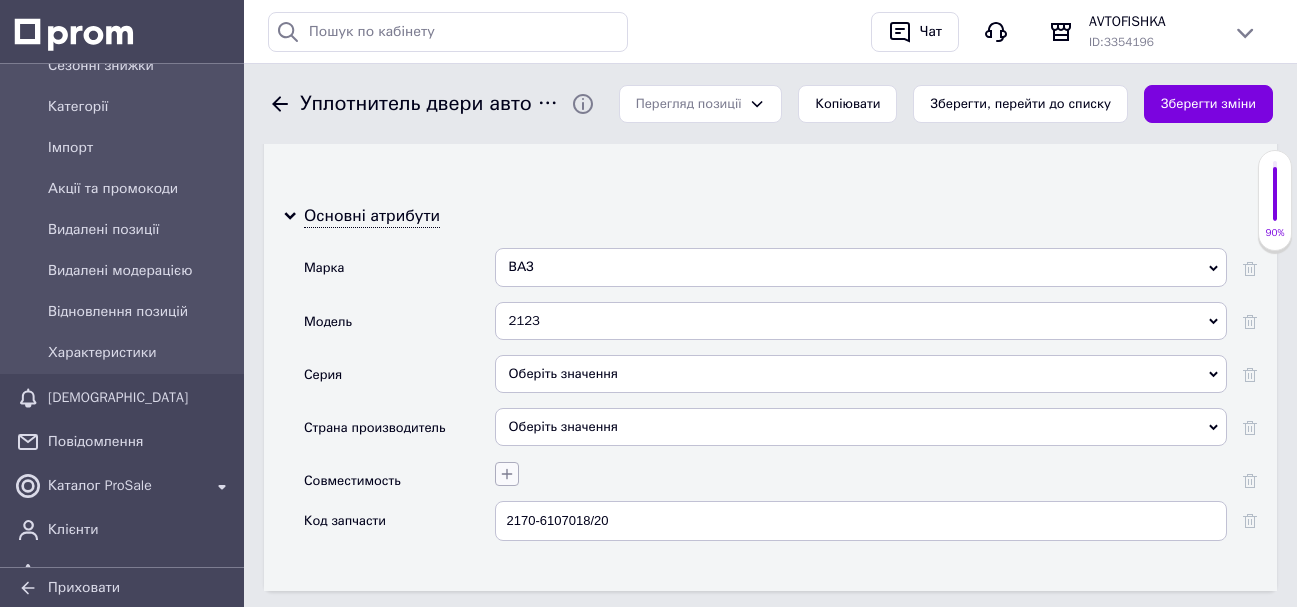 click 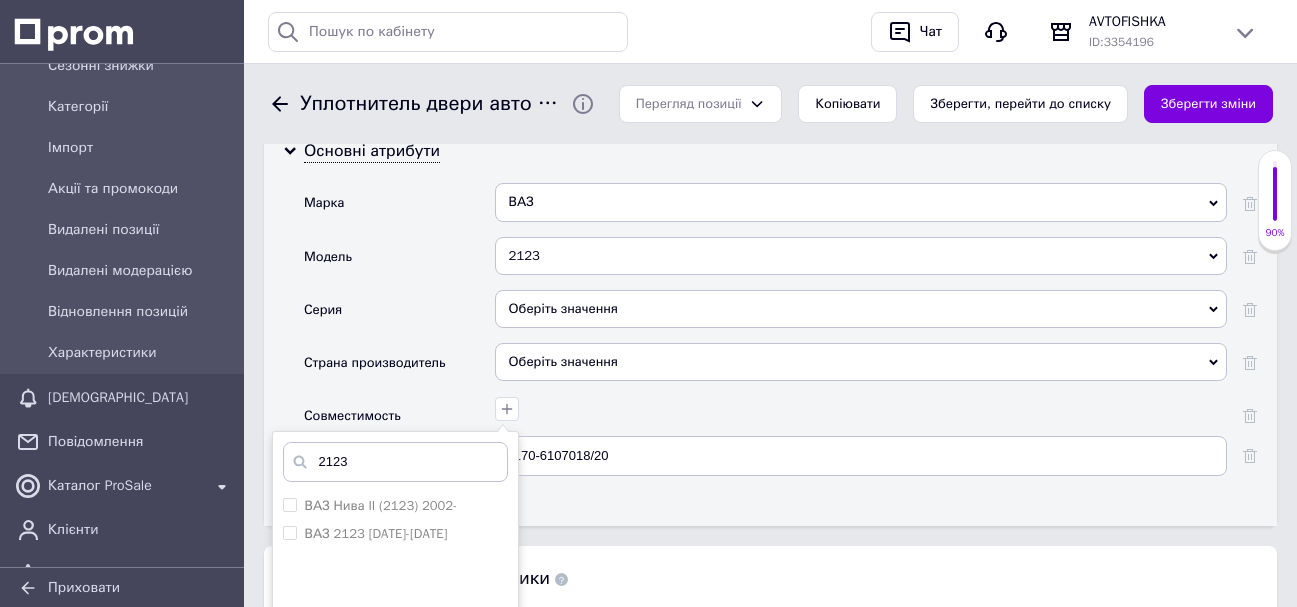 scroll, scrollTop: 2100, scrollLeft: 0, axis: vertical 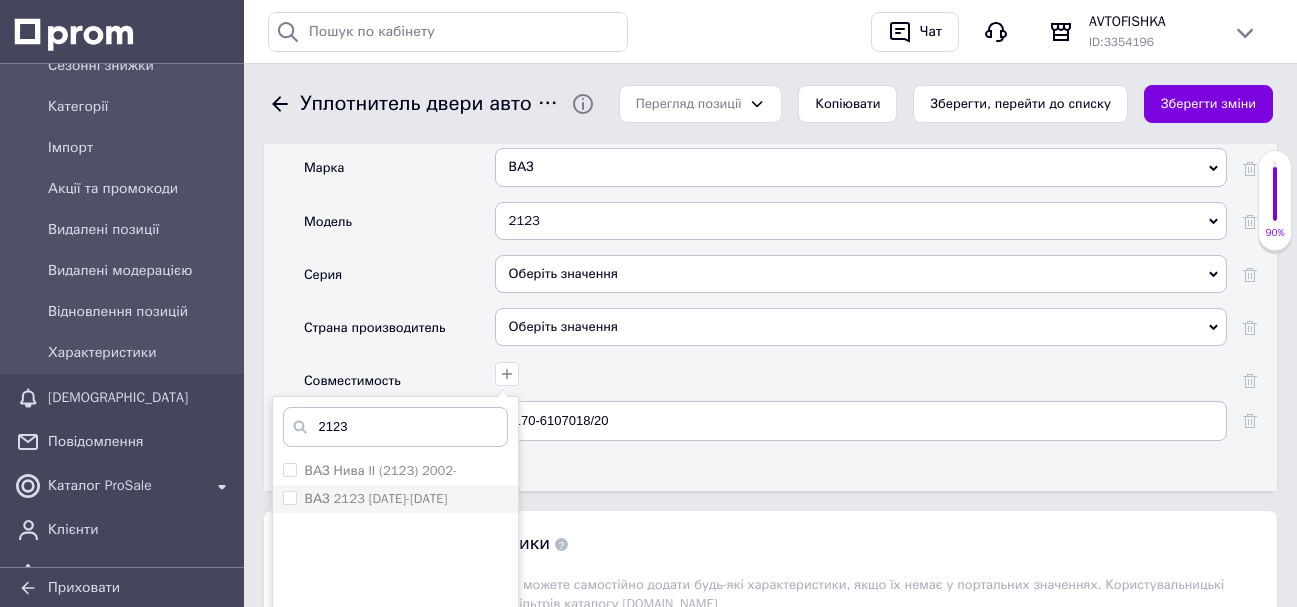 type on "2123" 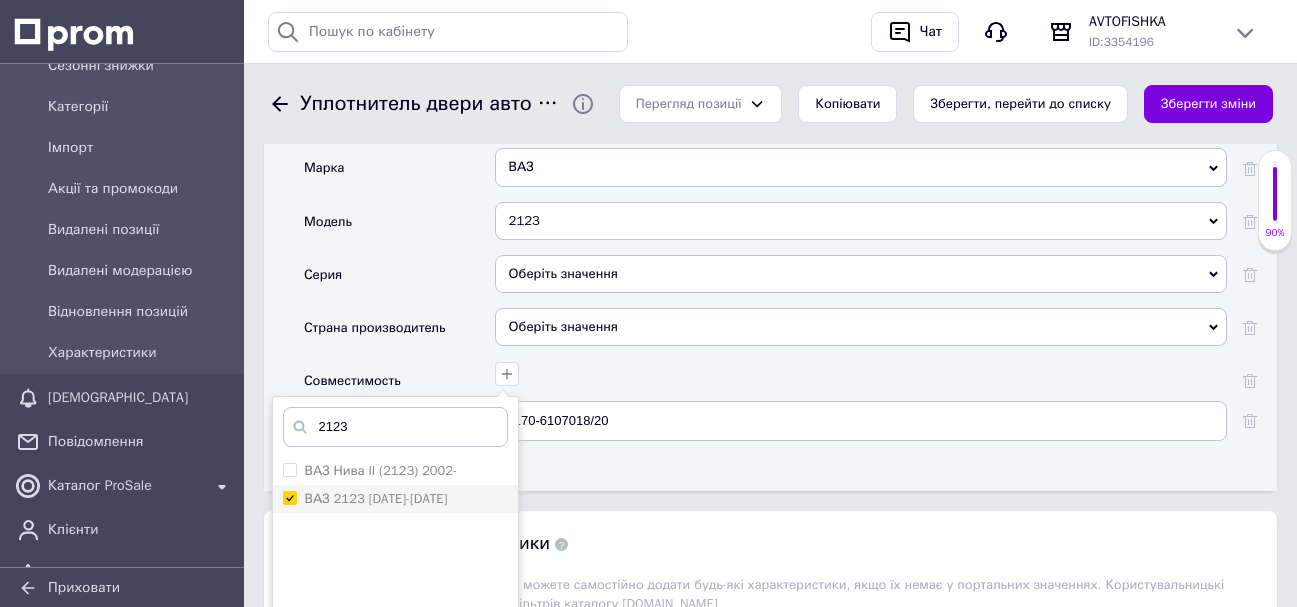 checkbox on "true" 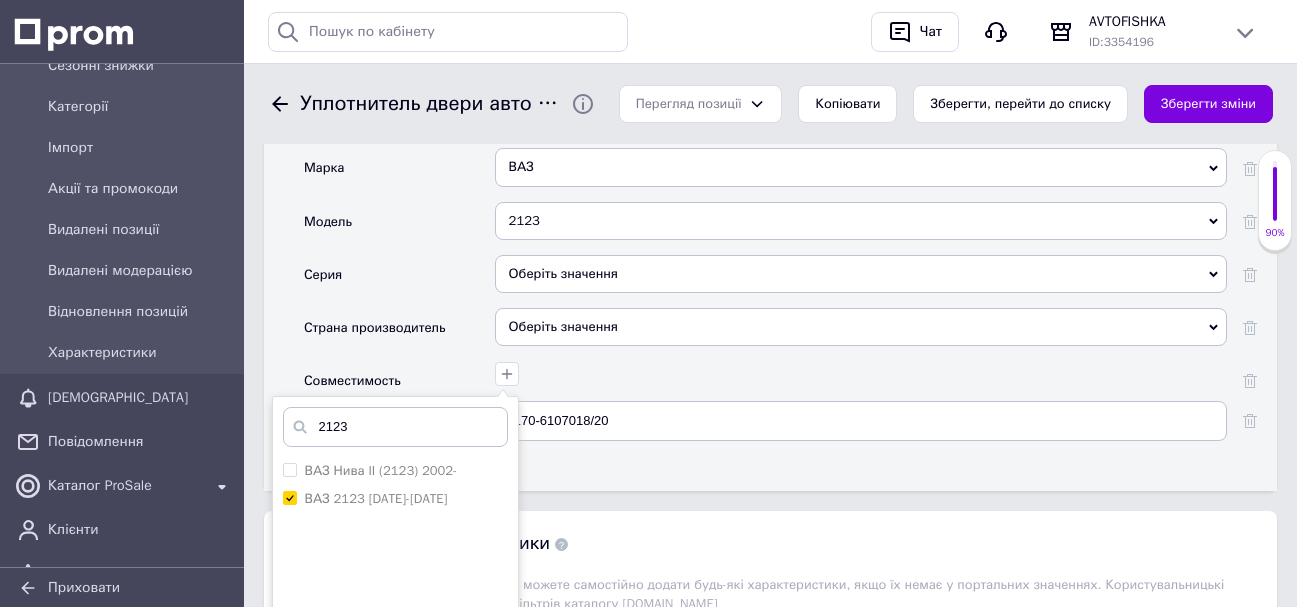 scroll, scrollTop: 2200, scrollLeft: 0, axis: vertical 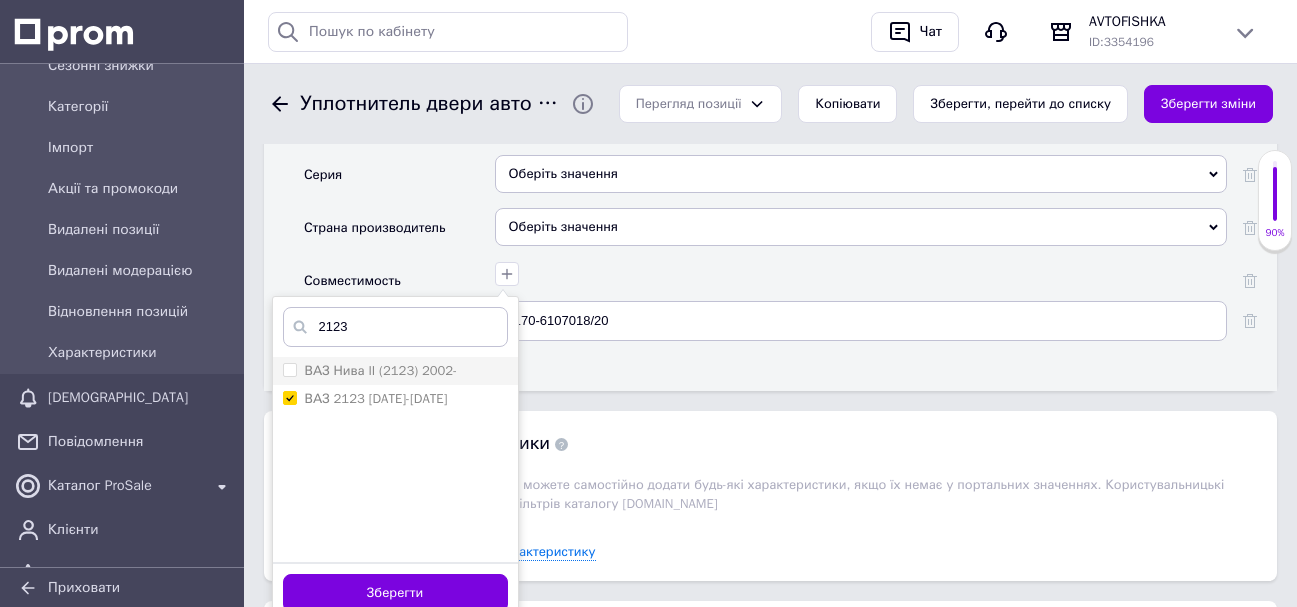 click on "ВАЗ Нива II (2123) 2002-" at bounding box center (289, 369) 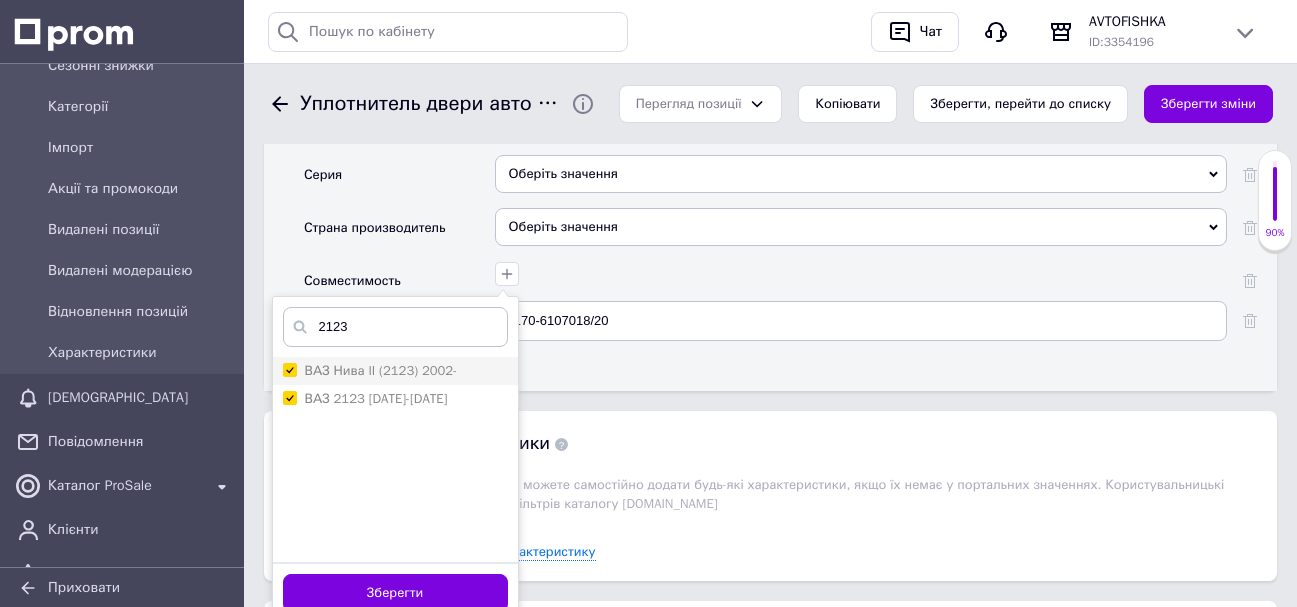 checkbox on "true" 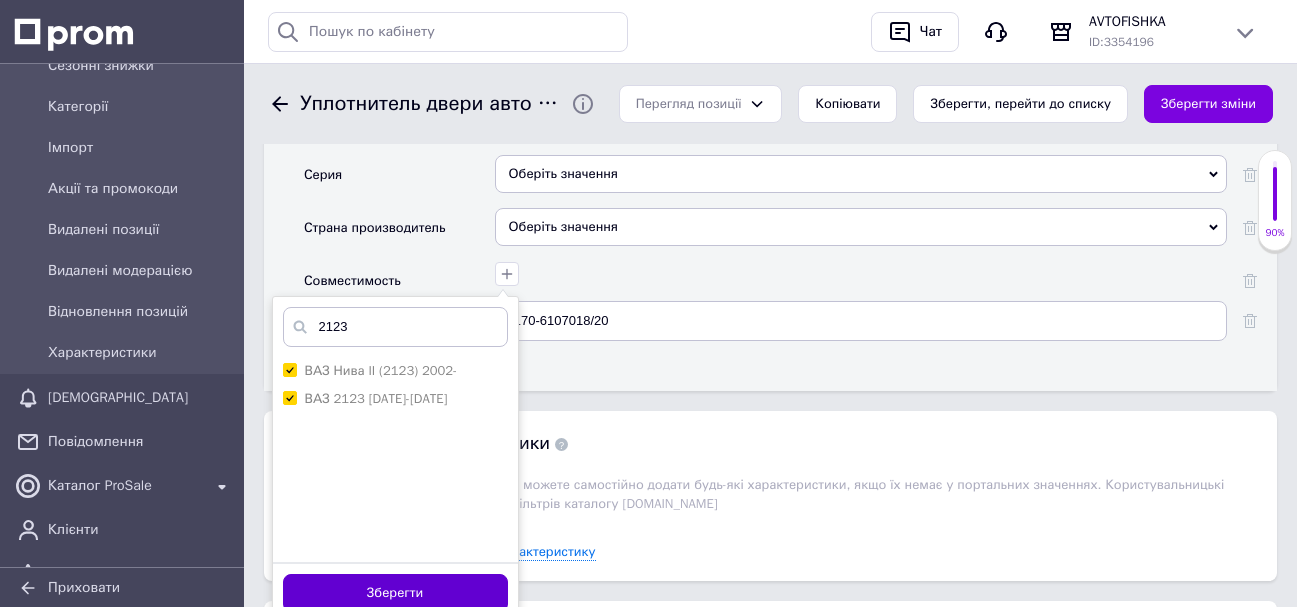 click on "Зберегти" at bounding box center [395, 593] 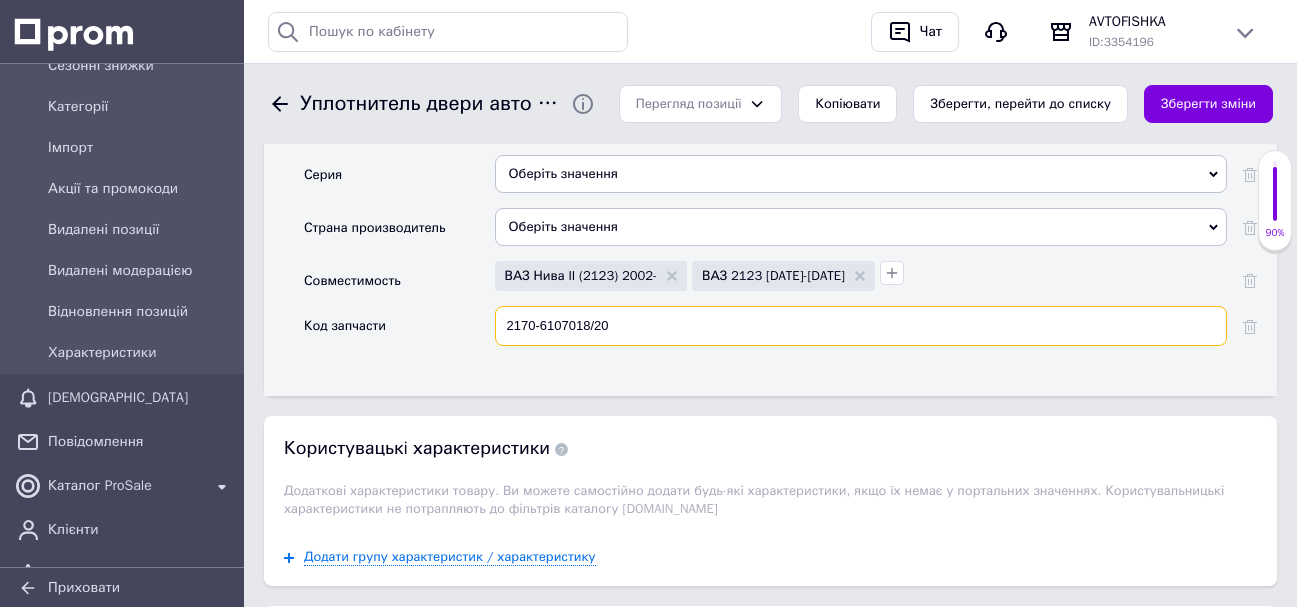 drag, startPoint x: 612, startPoint y: 325, endPoint x: 405, endPoint y: 325, distance: 207 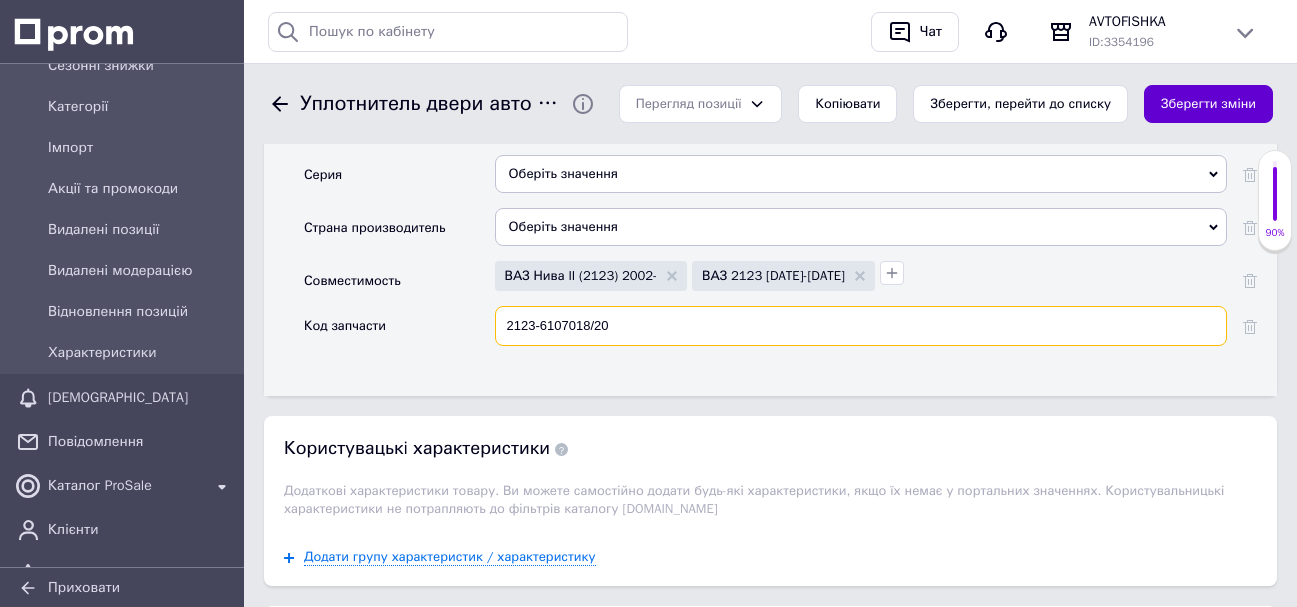 type on "2123-6107018/20" 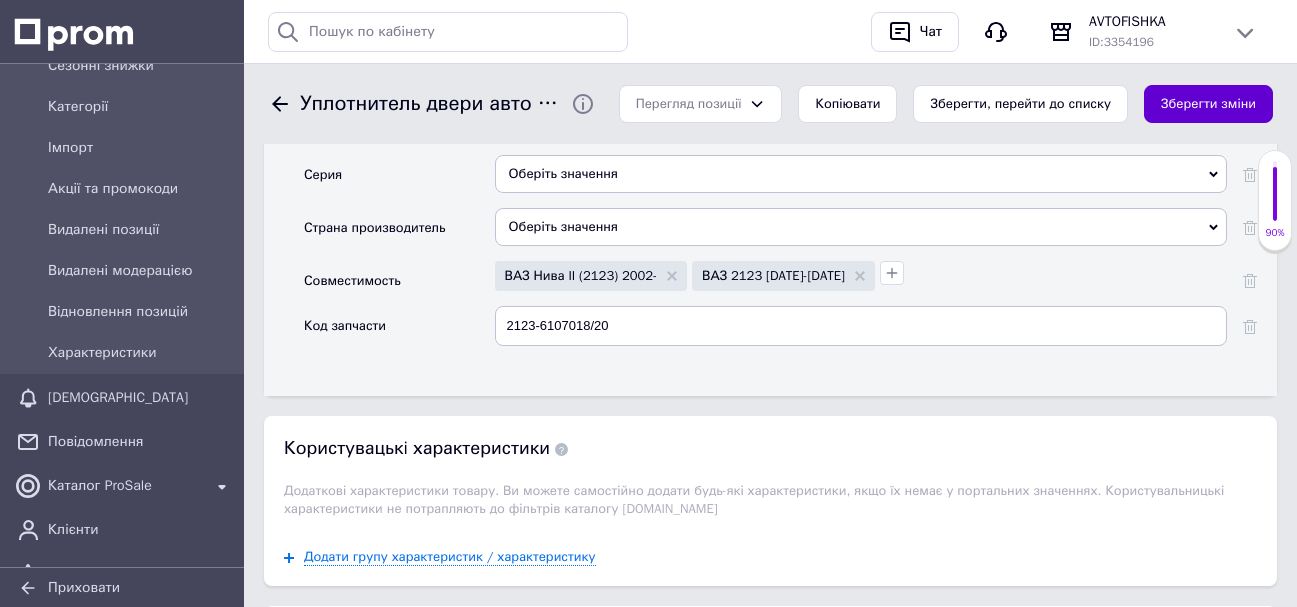 click on "Зберегти зміни" at bounding box center (1208, 104) 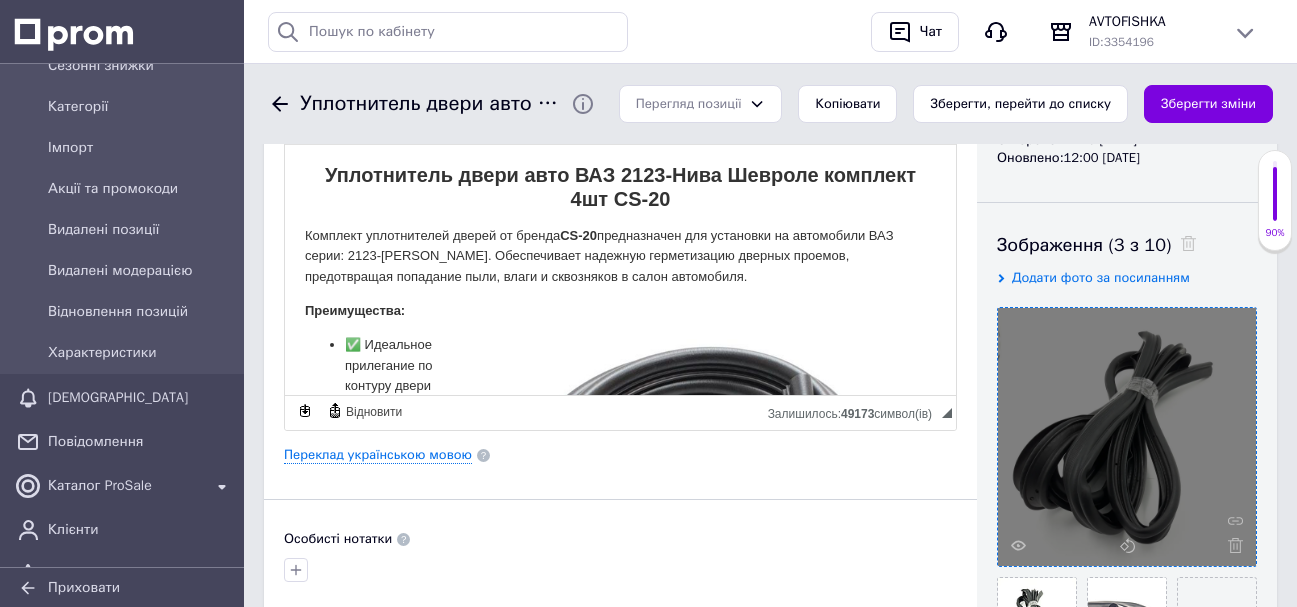 scroll, scrollTop: 500, scrollLeft: 0, axis: vertical 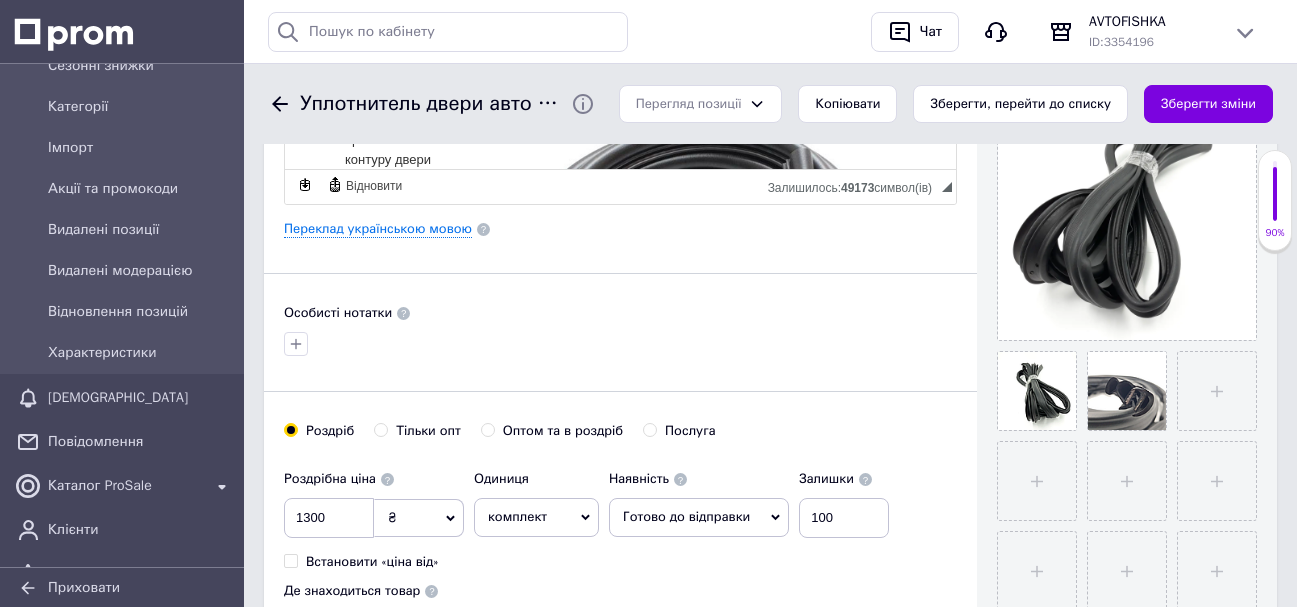 drag, startPoint x: 918, startPoint y: 369, endPoint x: 943, endPoint y: 390, distance: 32.649654 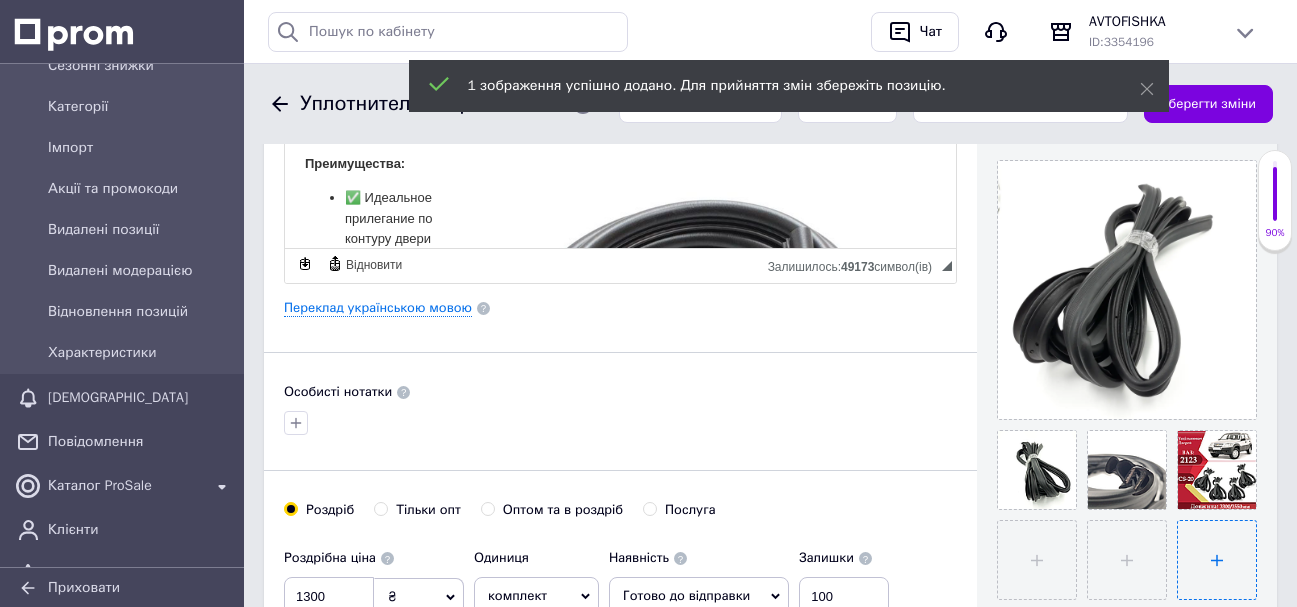 scroll, scrollTop: 500, scrollLeft: 0, axis: vertical 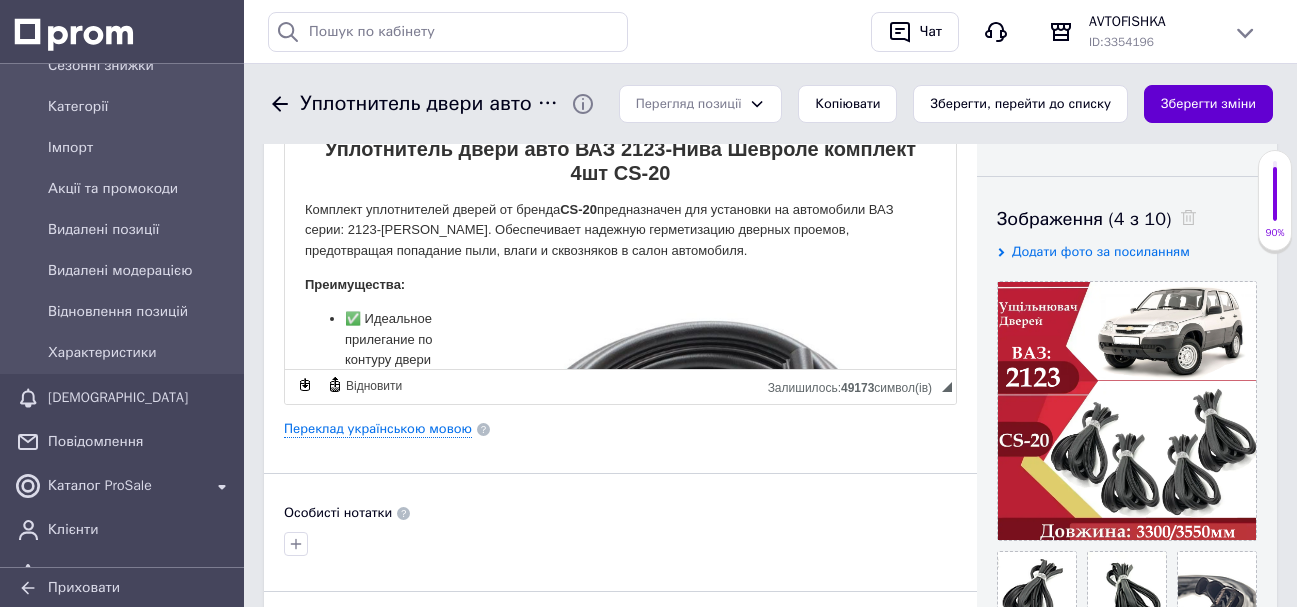 click on "Зберегти зміни" at bounding box center [1208, 104] 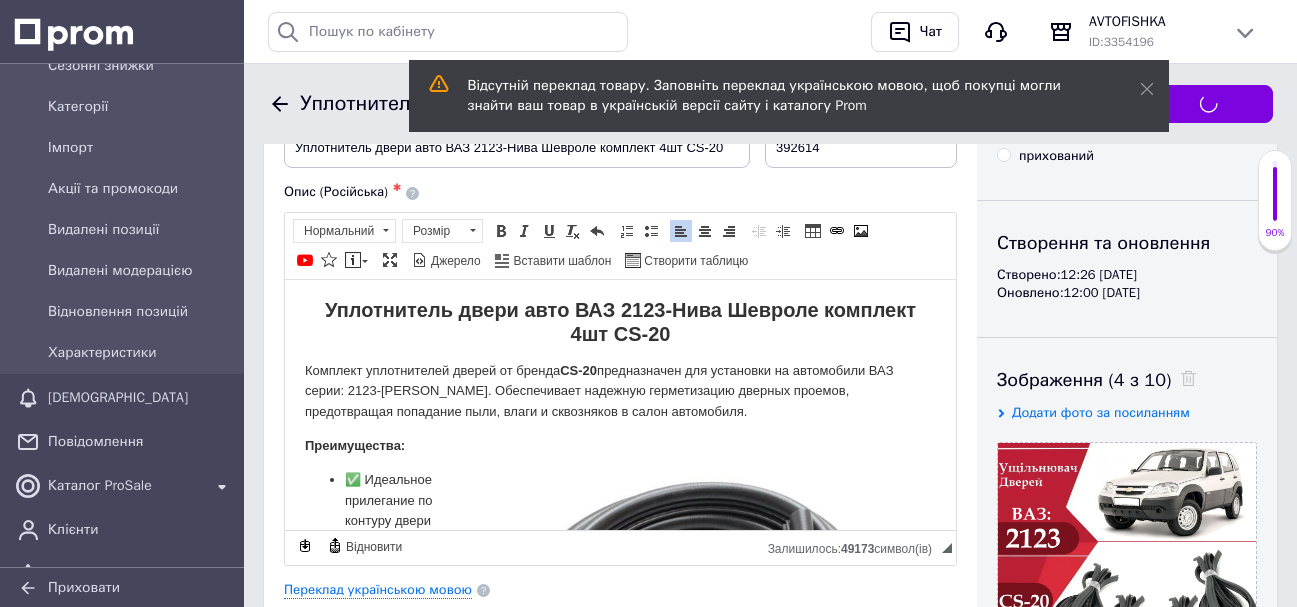 scroll, scrollTop: 0, scrollLeft: 0, axis: both 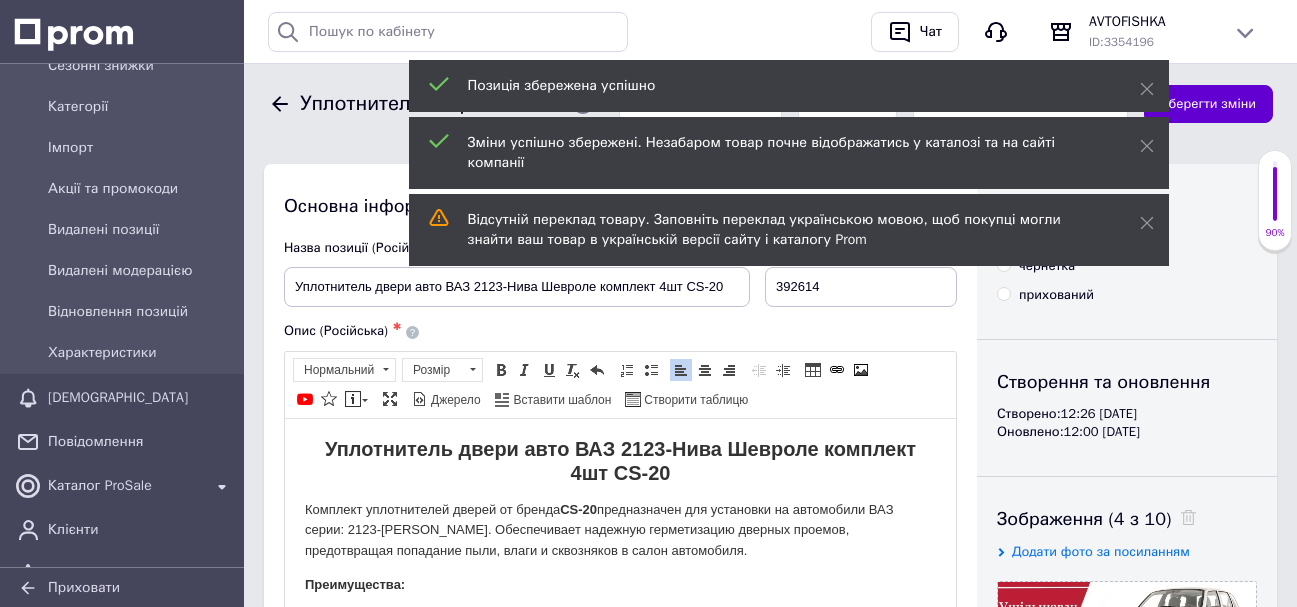 click on "Зберегти зміни" at bounding box center (1208, 104) 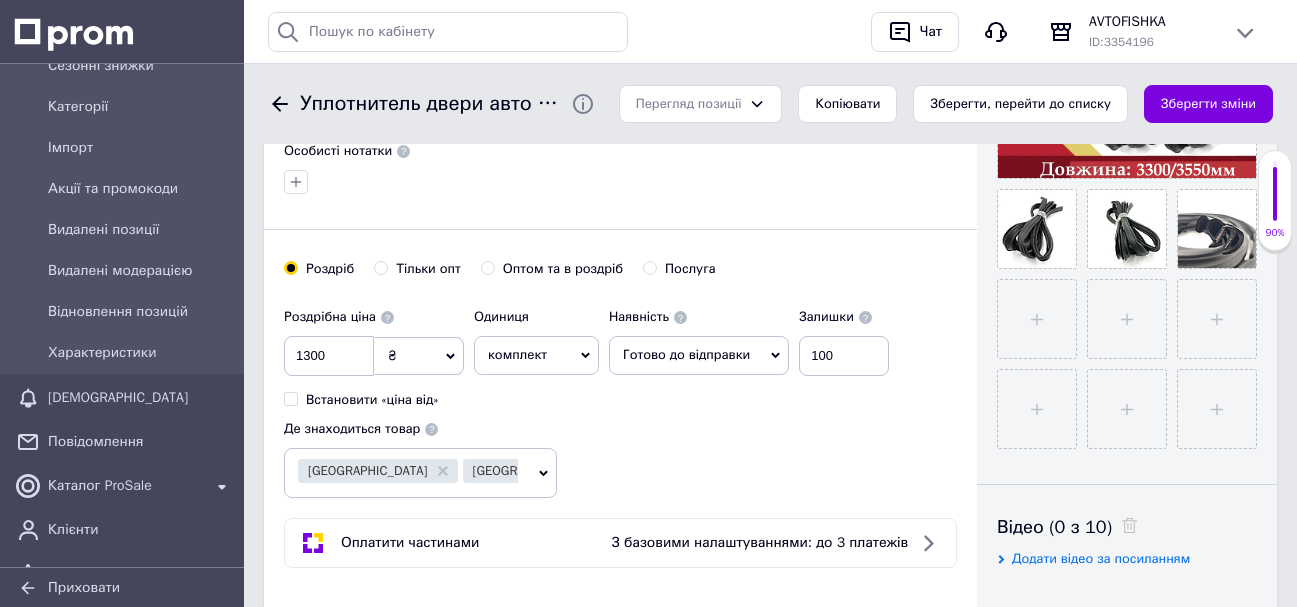 scroll, scrollTop: 400, scrollLeft: 0, axis: vertical 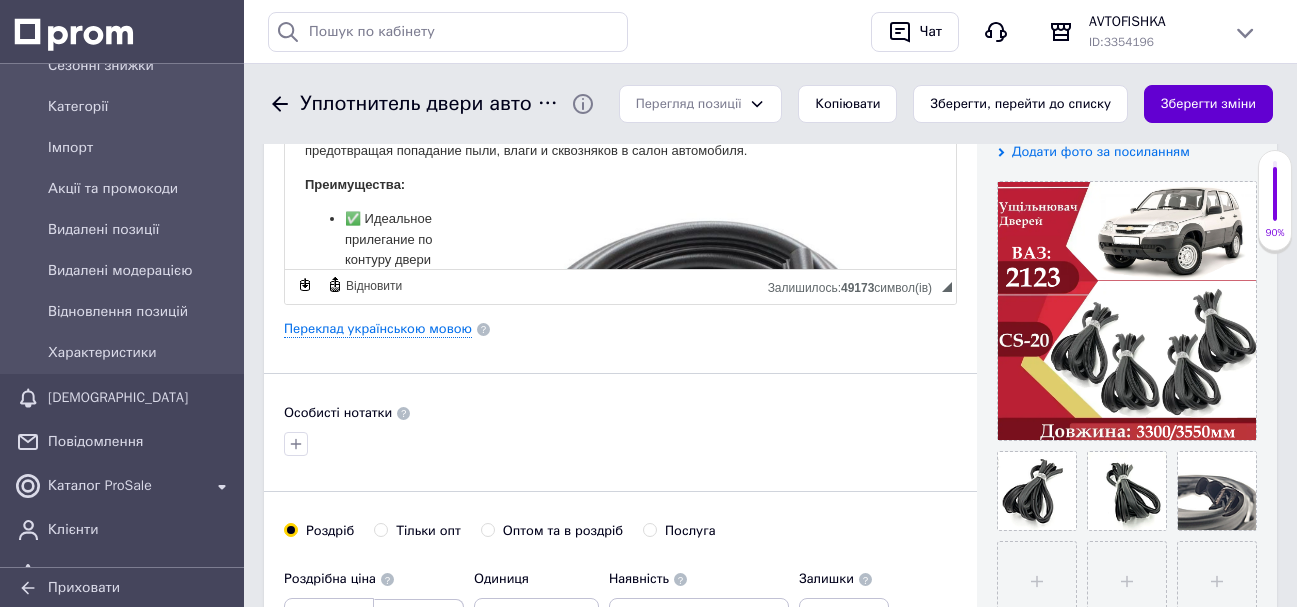 click on "Зберегти зміни" at bounding box center [1208, 104] 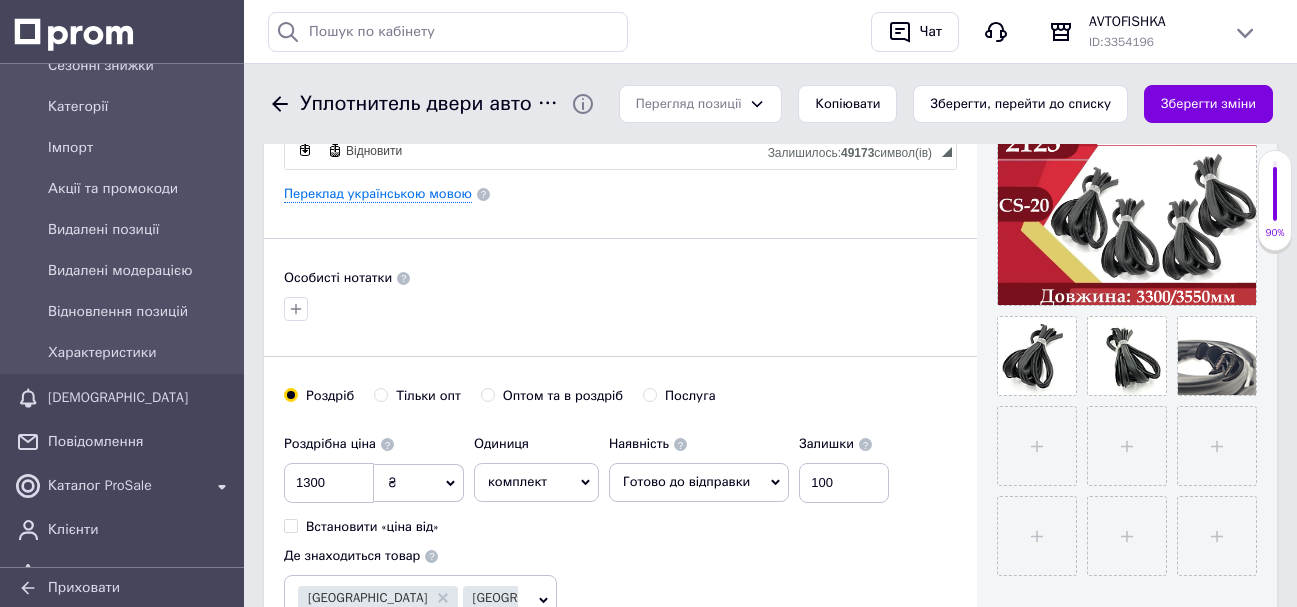 scroll, scrollTop: 300, scrollLeft: 0, axis: vertical 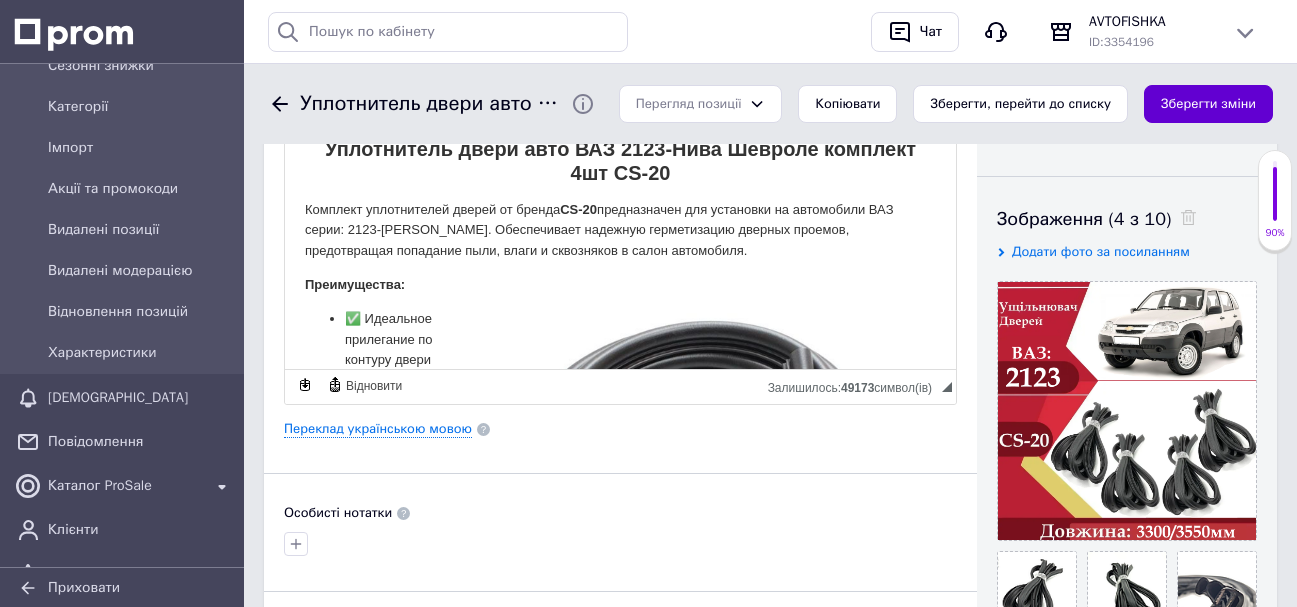 click on "Зберегти зміни" at bounding box center [1208, 104] 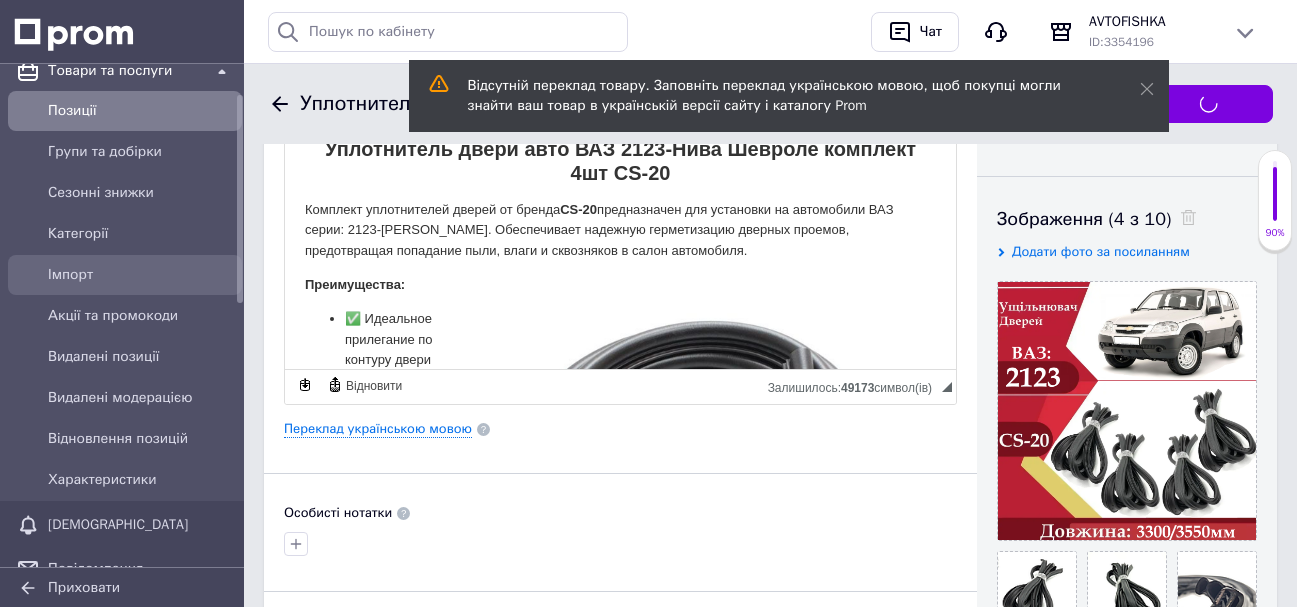 scroll, scrollTop: 0, scrollLeft: 0, axis: both 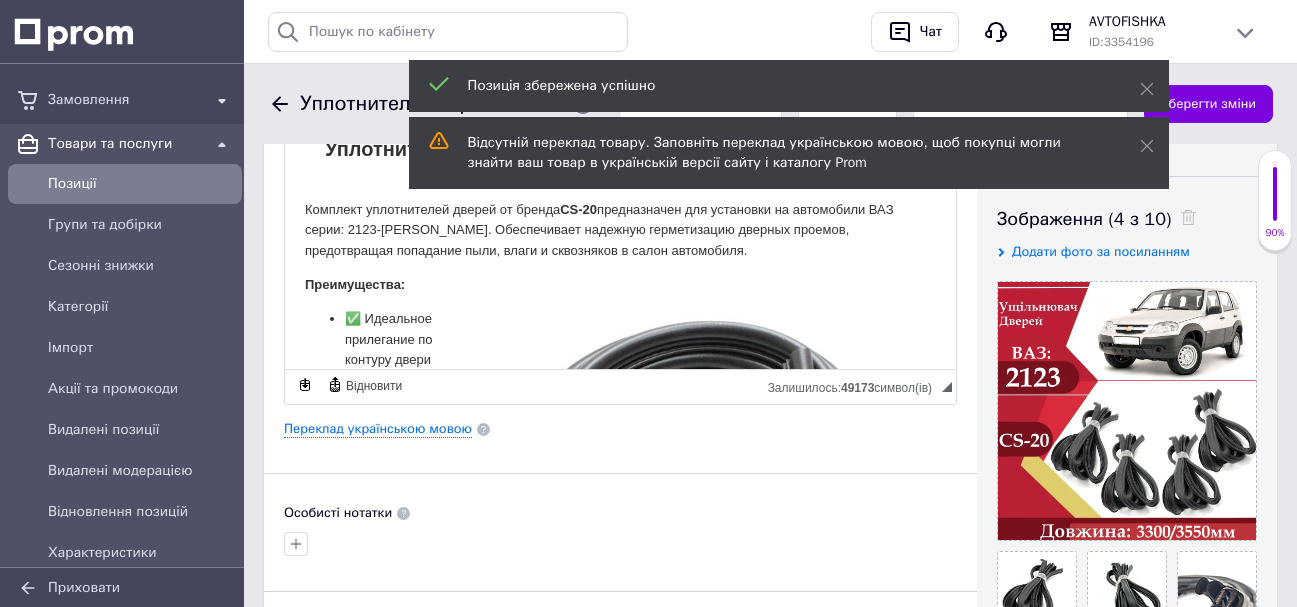 click on "Позиції" at bounding box center (141, 184) 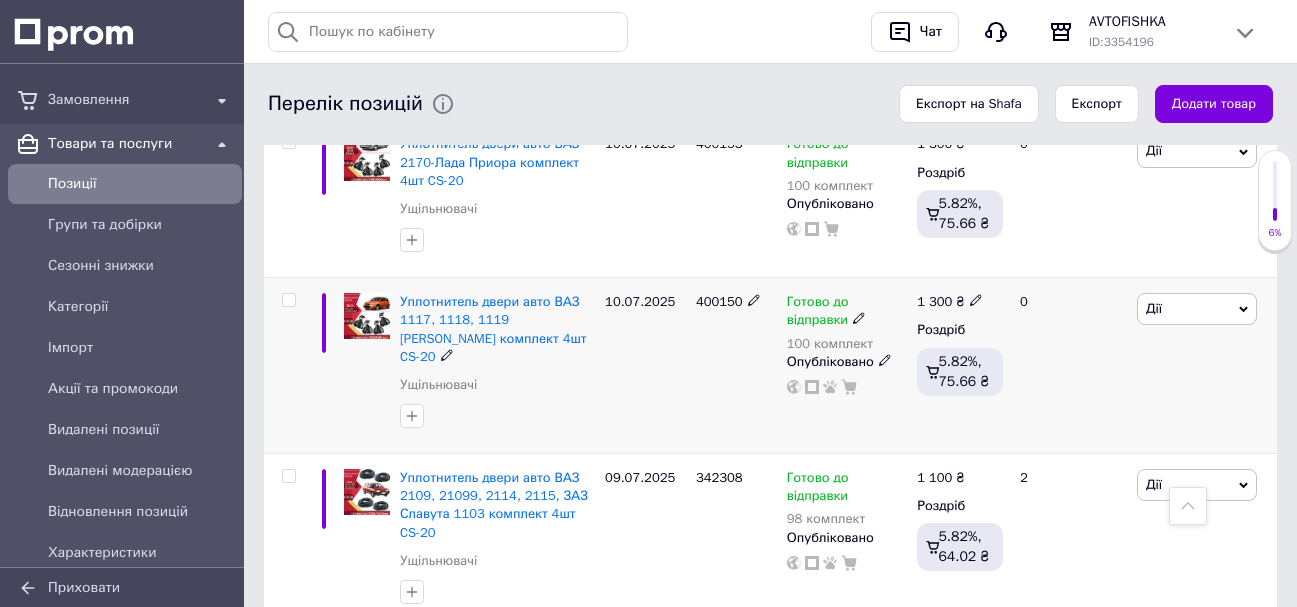 scroll, scrollTop: 600, scrollLeft: 0, axis: vertical 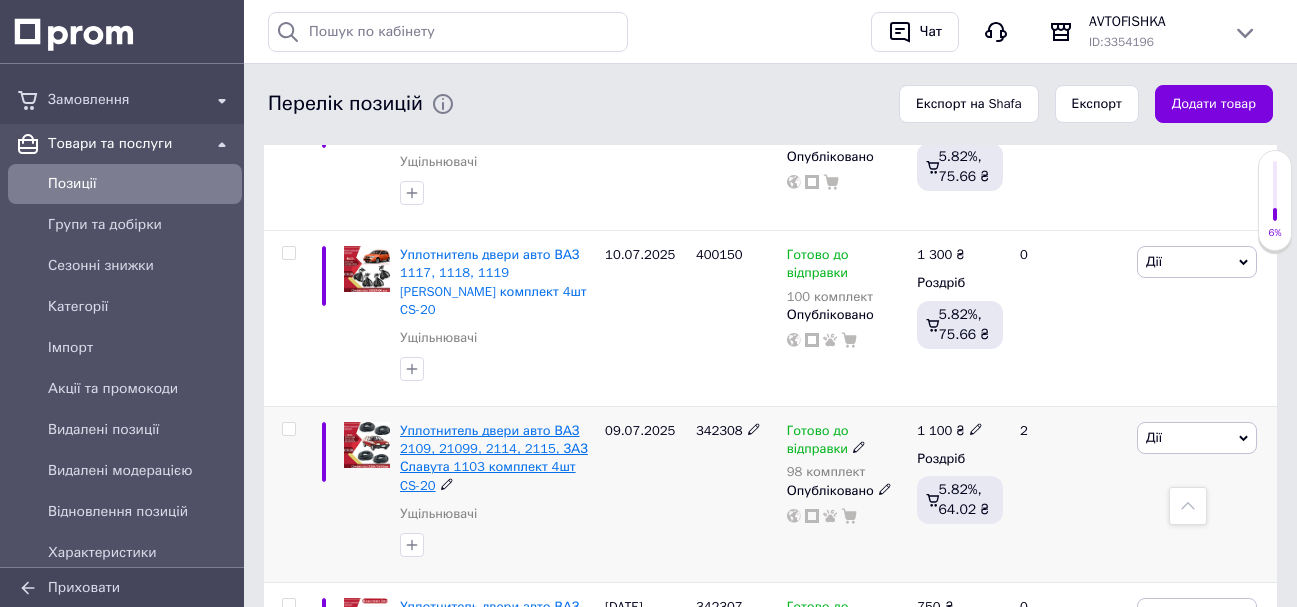 click on "Уплотнитель двери авто ВАЗ 2109, 21099, 2114, 2115, ЗАЗ Славута 1103 комплект 4шт CS-20" at bounding box center [494, 458] 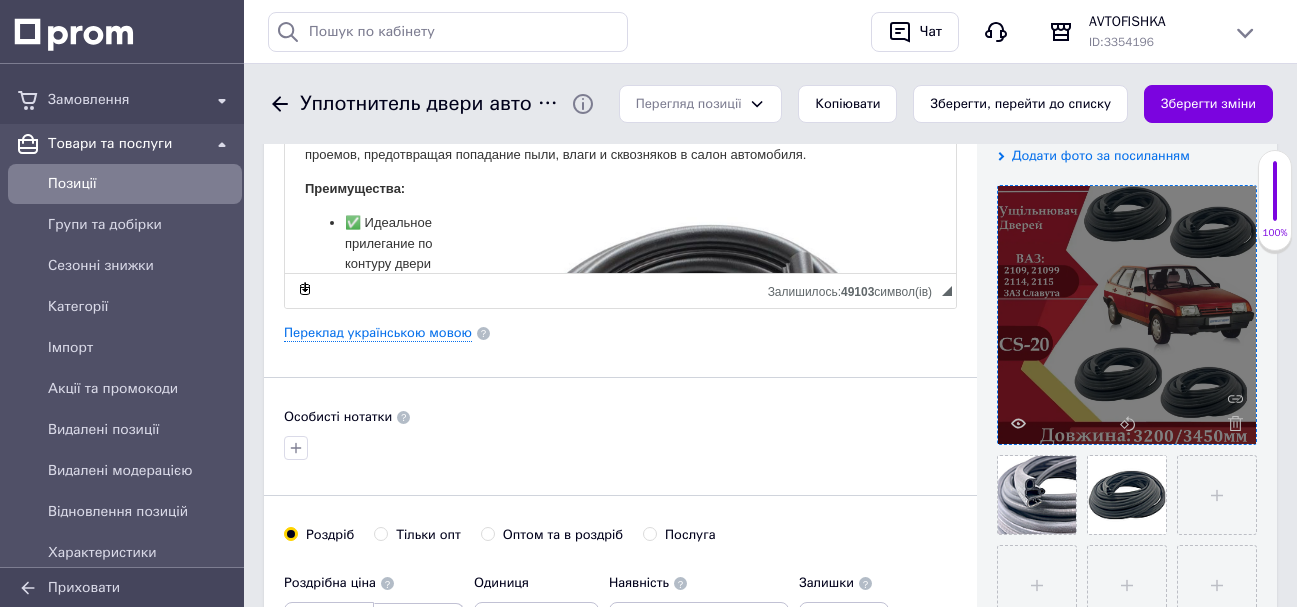 scroll, scrollTop: 400, scrollLeft: 0, axis: vertical 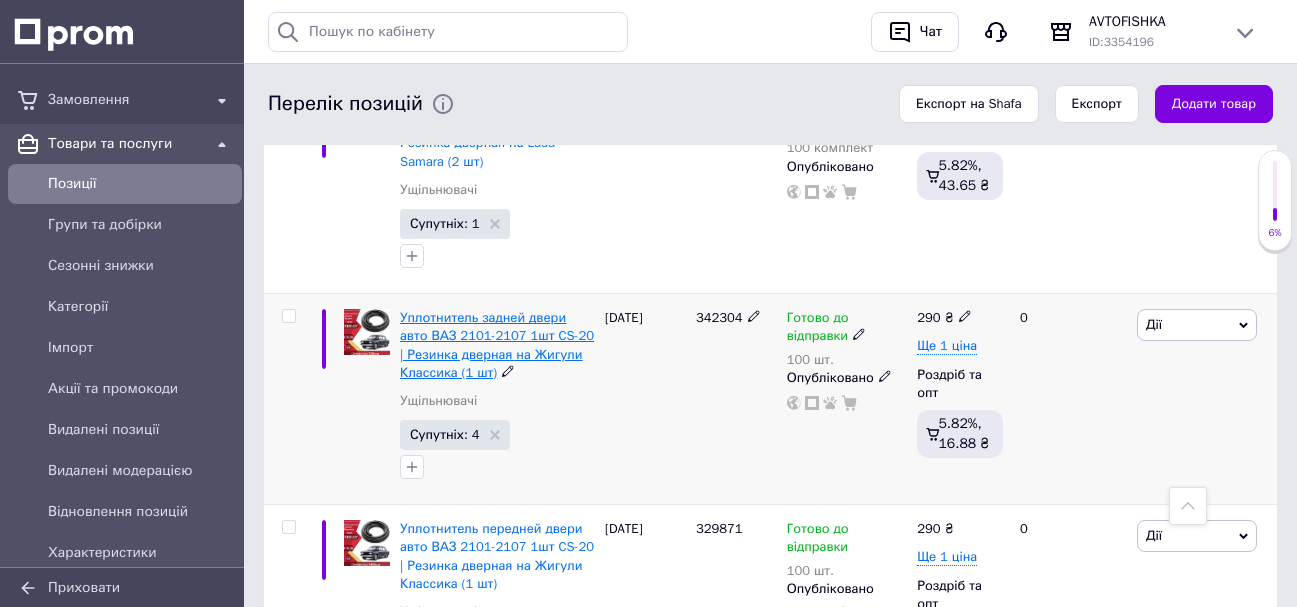 click on "Уплотнитель задней двери авто ВАЗ 2101-2107 1шт CS-20 | Резинка дверная на Жигули Классика (1 шт)" at bounding box center [497, 345] 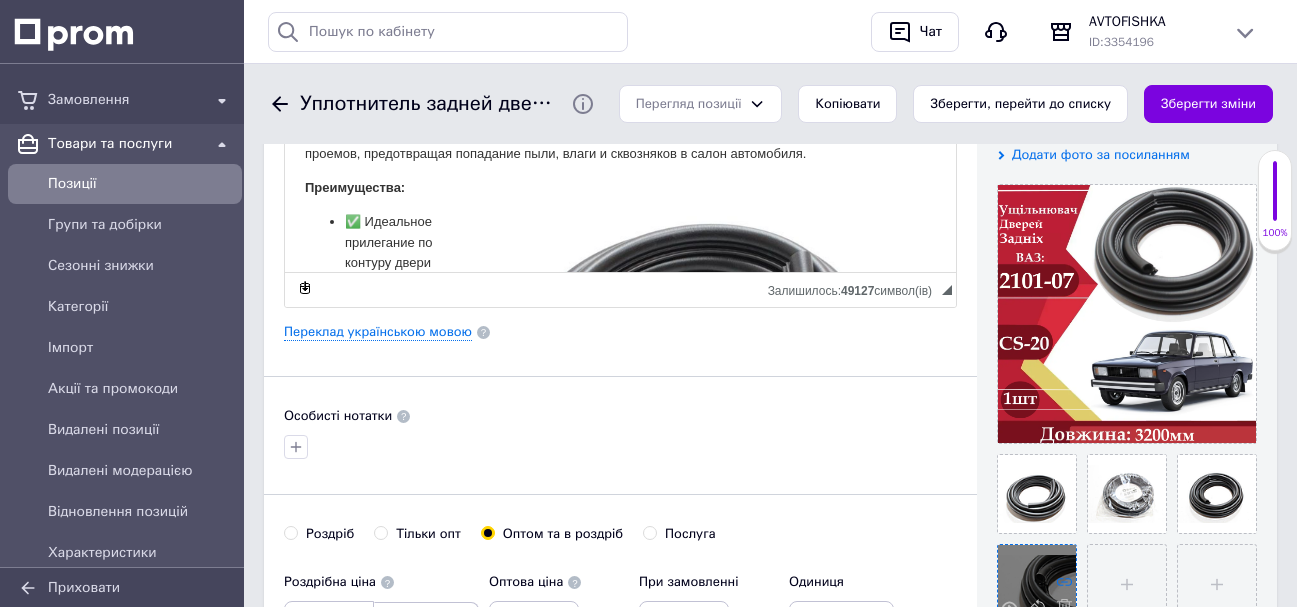 scroll, scrollTop: 500, scrollLeft: 0, axis: vertical 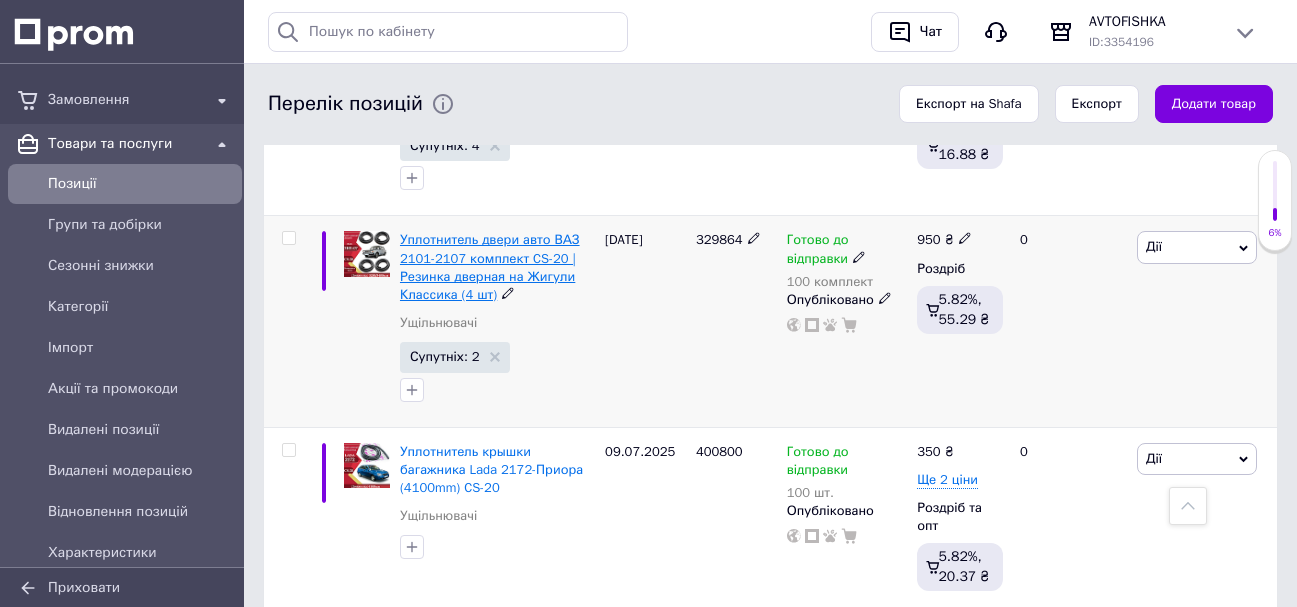 click on "Уплотнитель двери авто ВАЗ 2101-2107 комплект CS-20 | Резинка дверная на Жигули Классика (4 шт)" at bounding box center (490, 267) 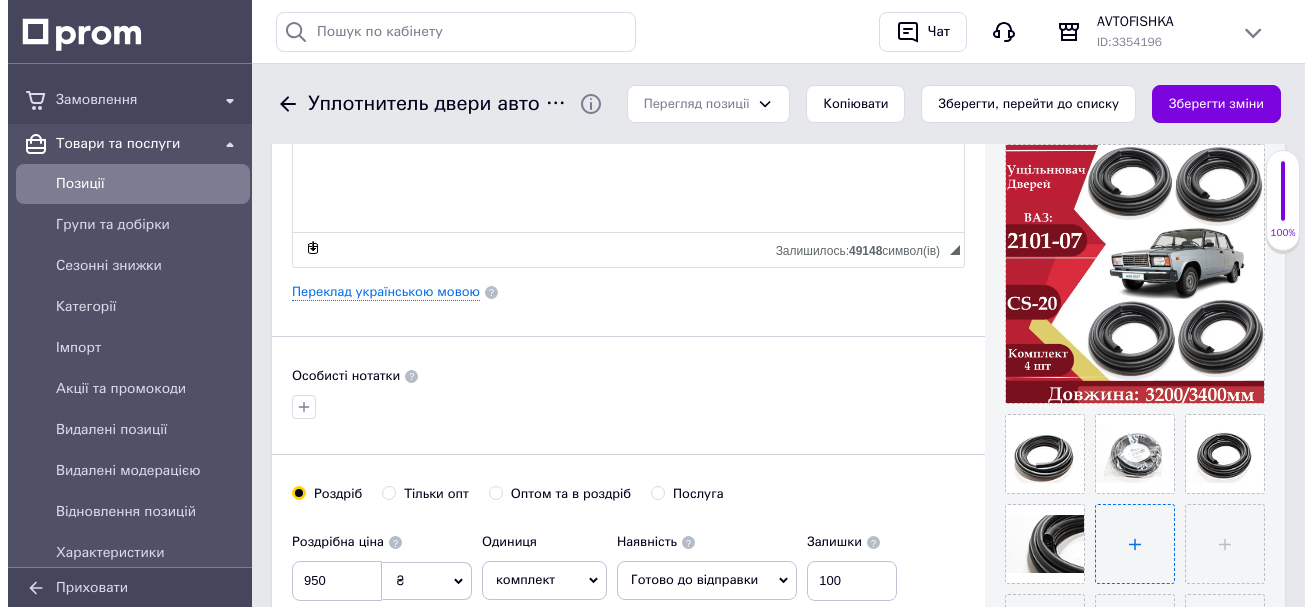 scroll, scrollTop: 500, scrollLeft: 0, axis: vertical 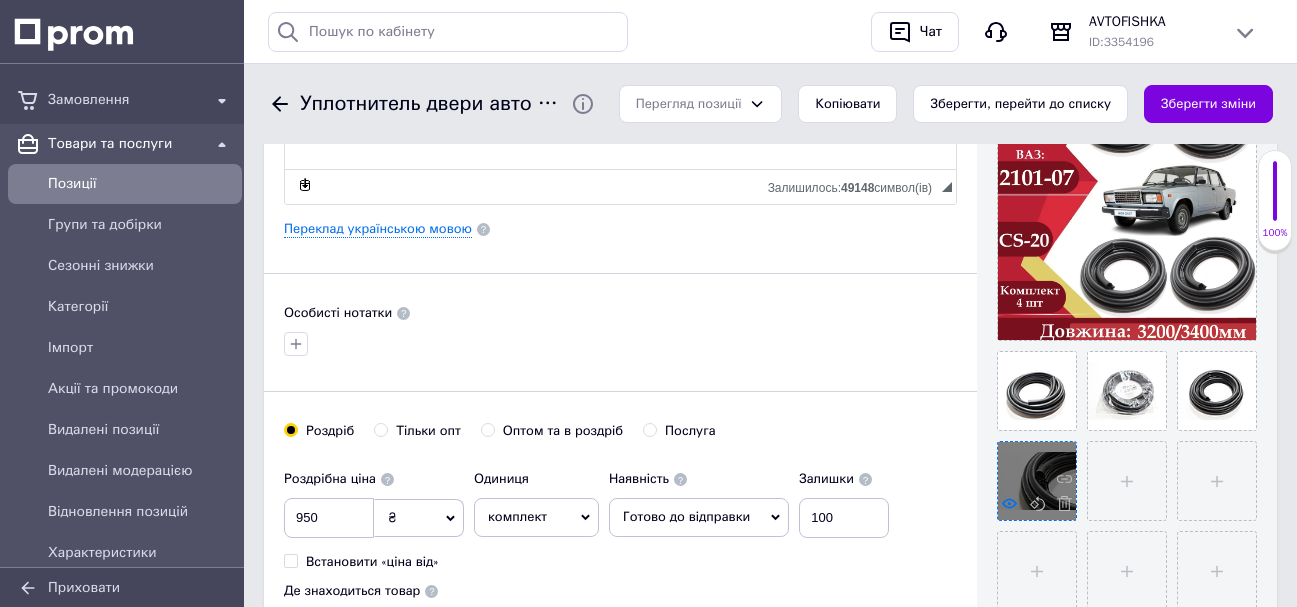 click 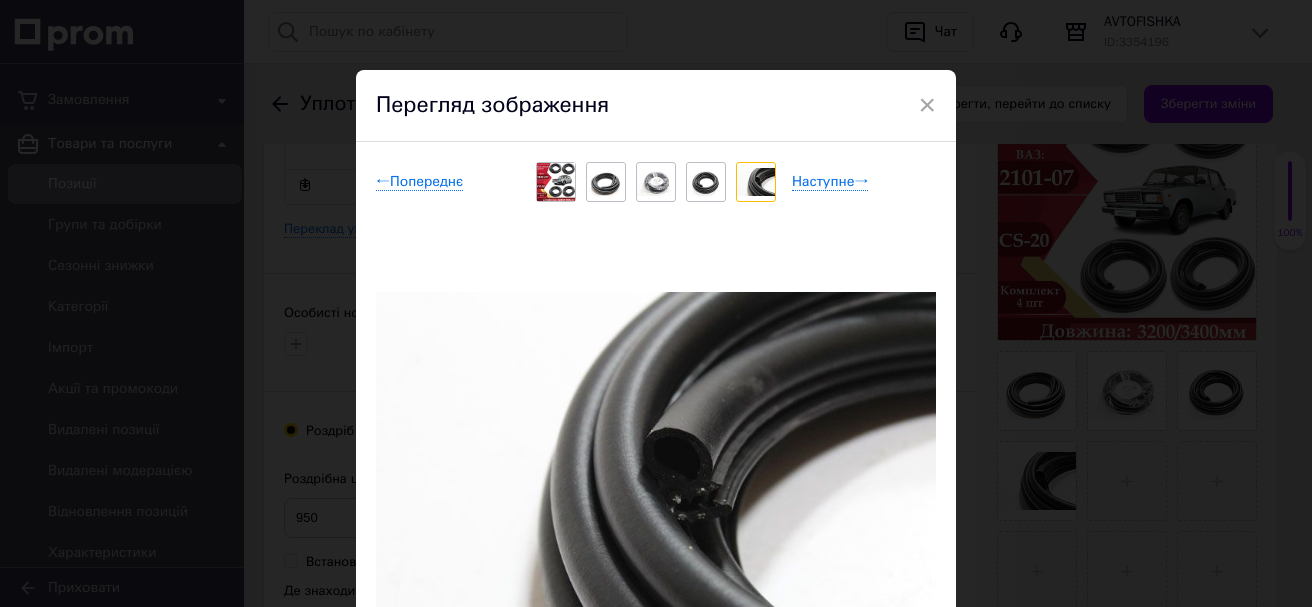drag, startPoint x: 763, startPoint y: 458, endPoint x: 1083, endPoint y: 529, distance: 327.78195 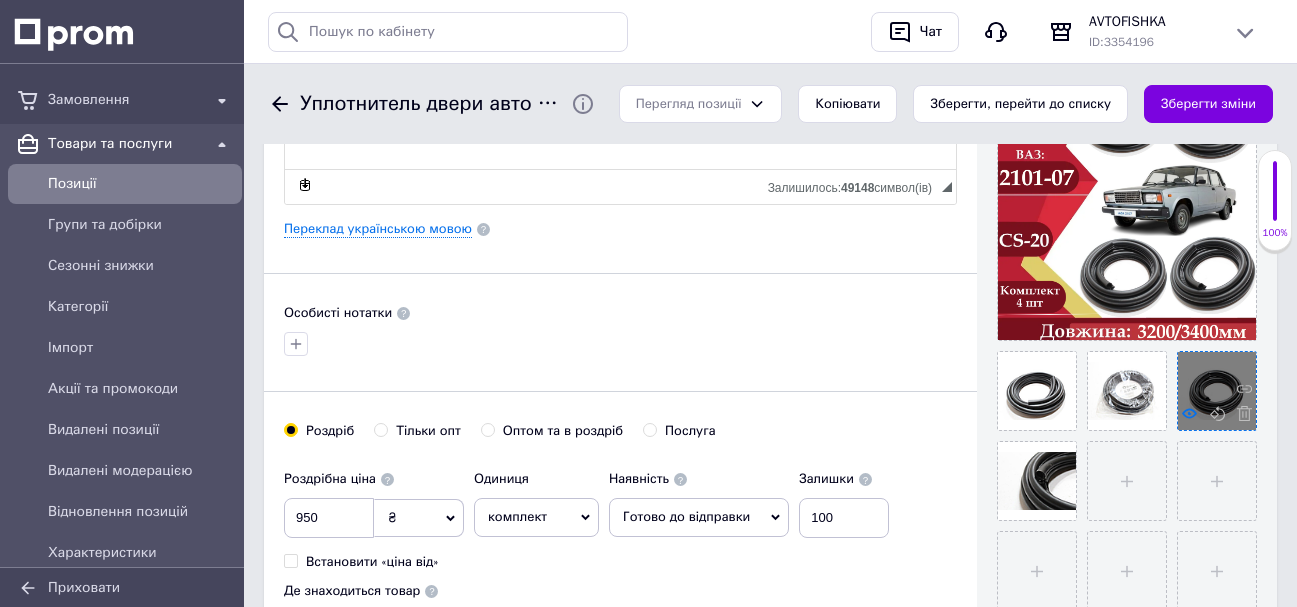 click 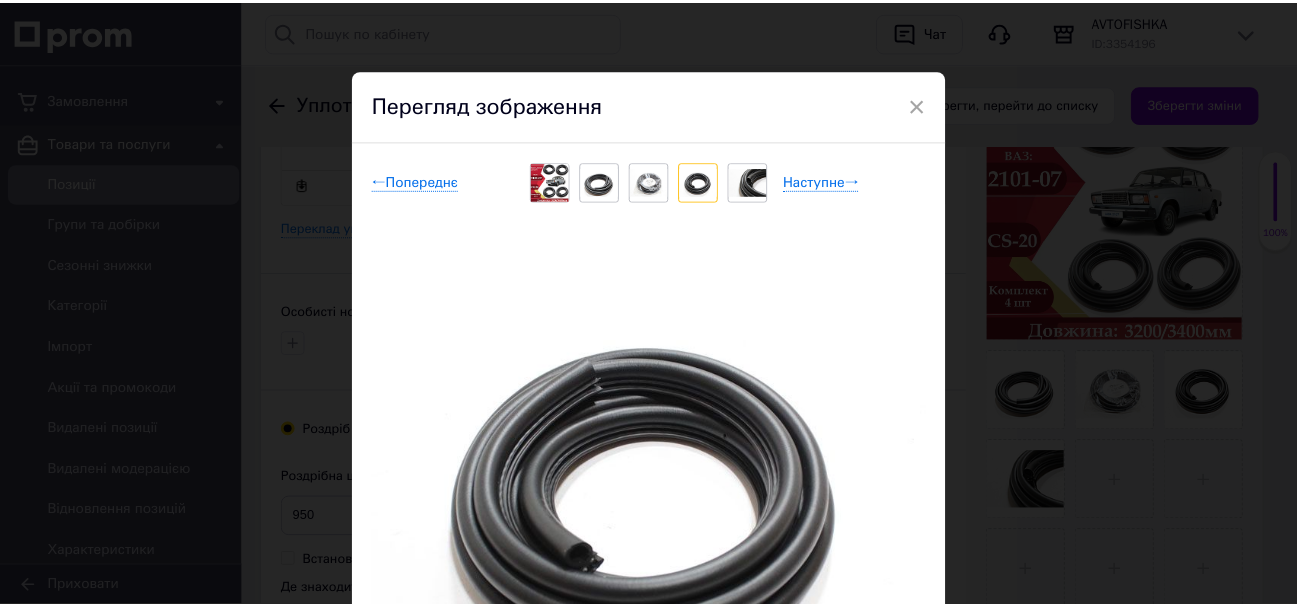 scroll, scrollTop: 100, scrollLeft: 0, axis: vertical 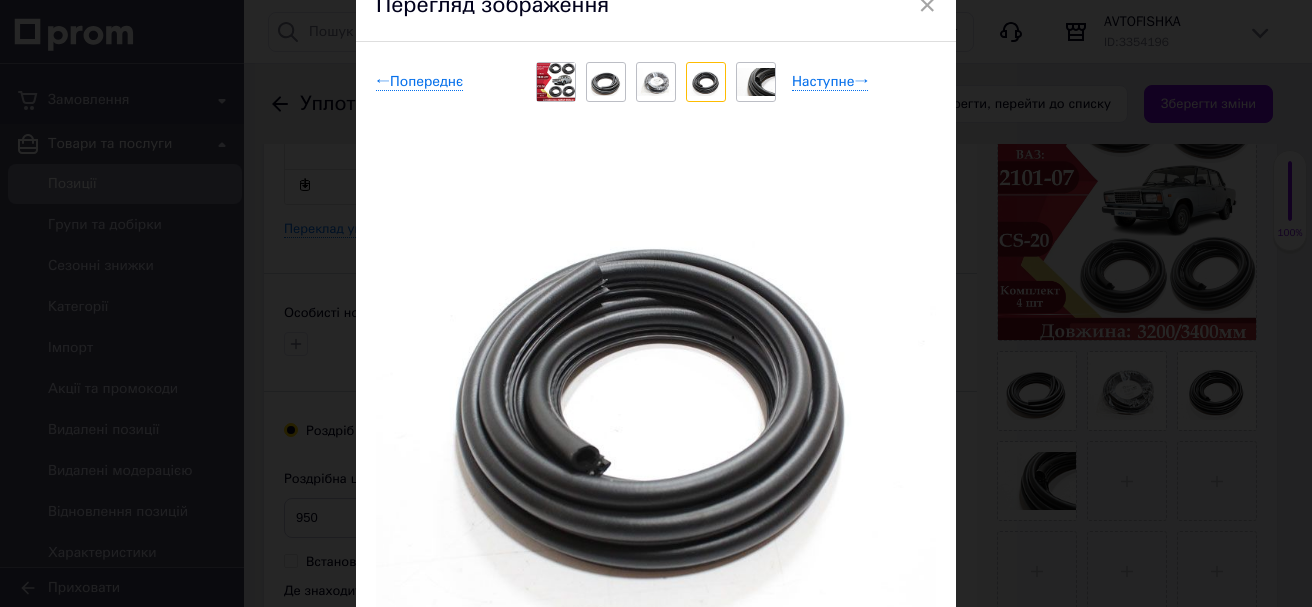 click on "× Перегляд зображення ← Попереднє Наступне → Видалити зображення Видалити всі зображення" at bounding box center [656, 303] 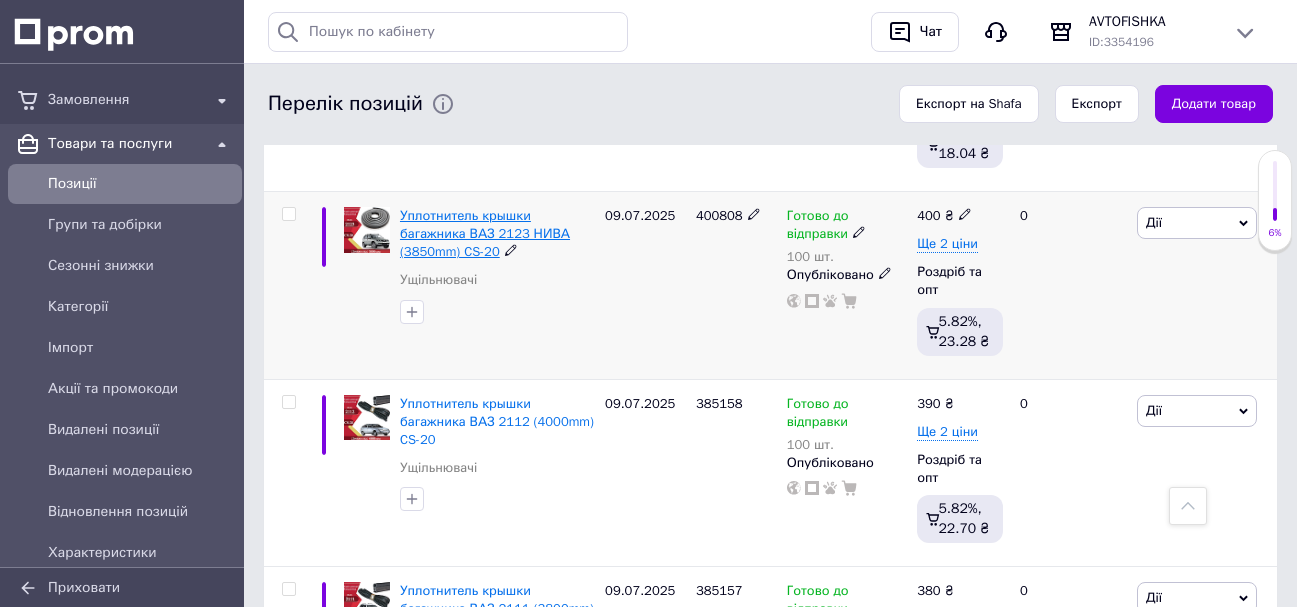 scroll, scrollTop: 2400, scrollLeft: 0, axis: vertical 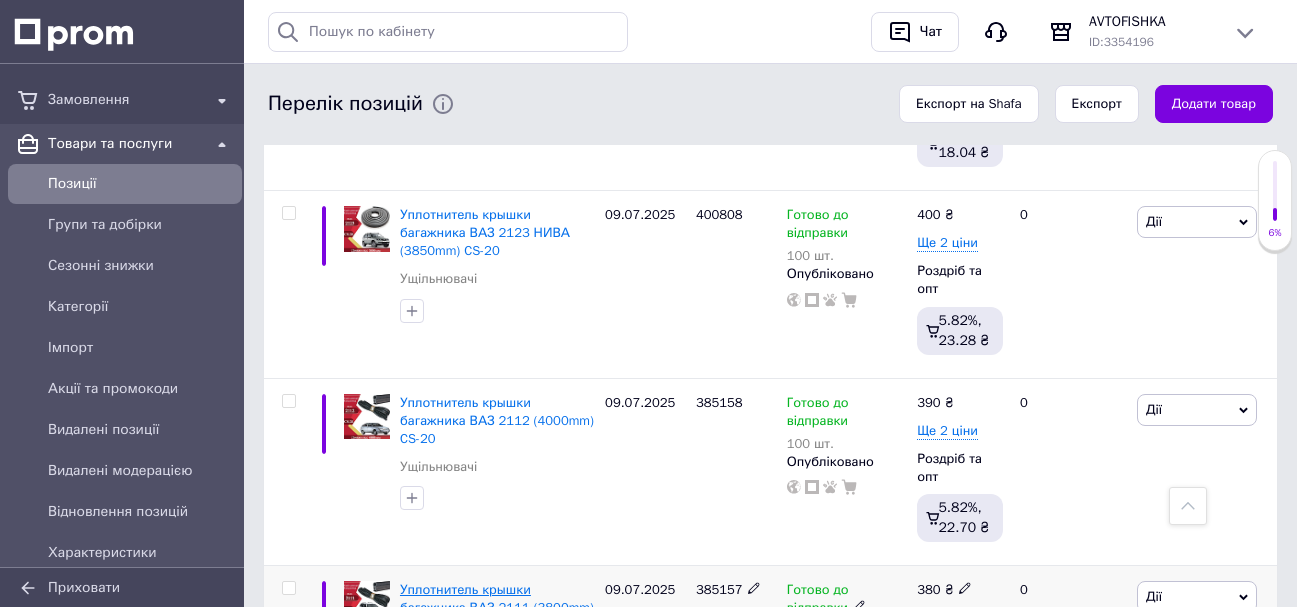 click on "Уплотнитель крышки багажника ВАЗ 2111 (3800mm) CS-20" at bounding box center [497, 607] 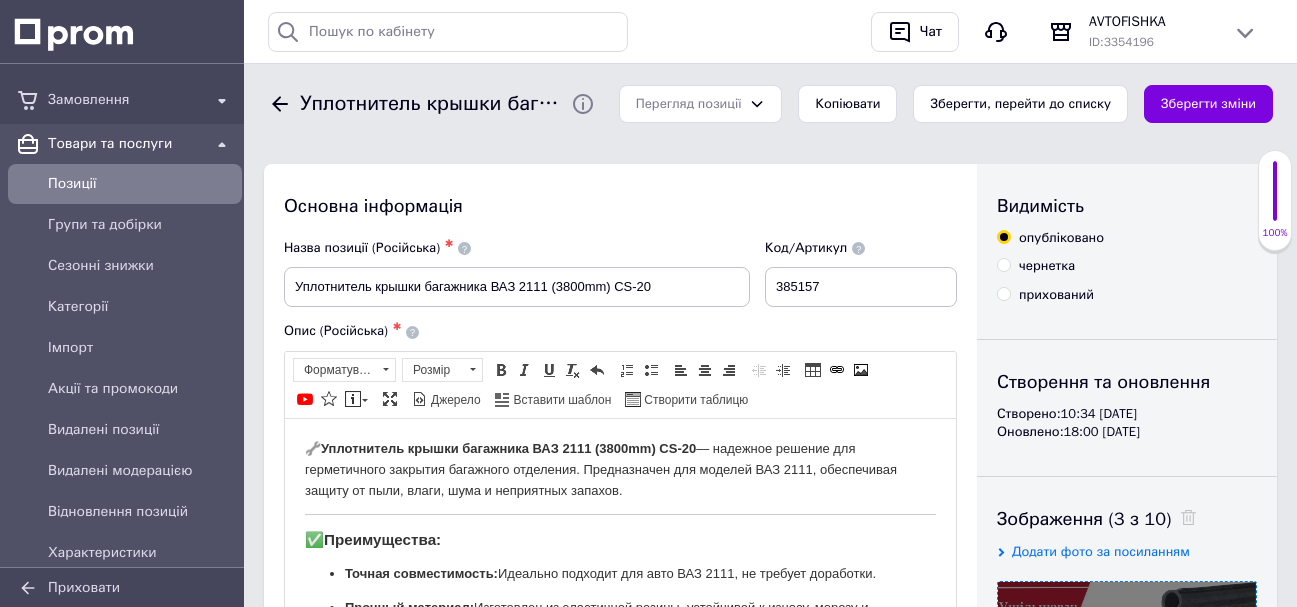 scroll, scrollTop: 300, scrollLeft: 0, axis: vertical 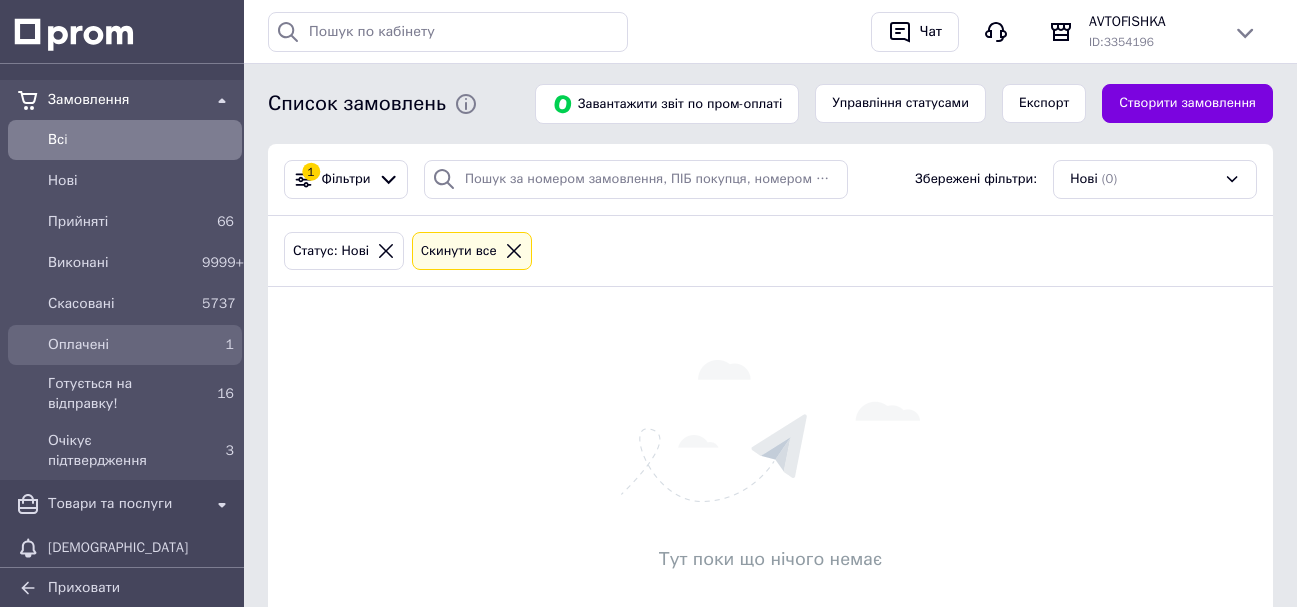 click on "Оплачені" at bounding box center [121, 345] 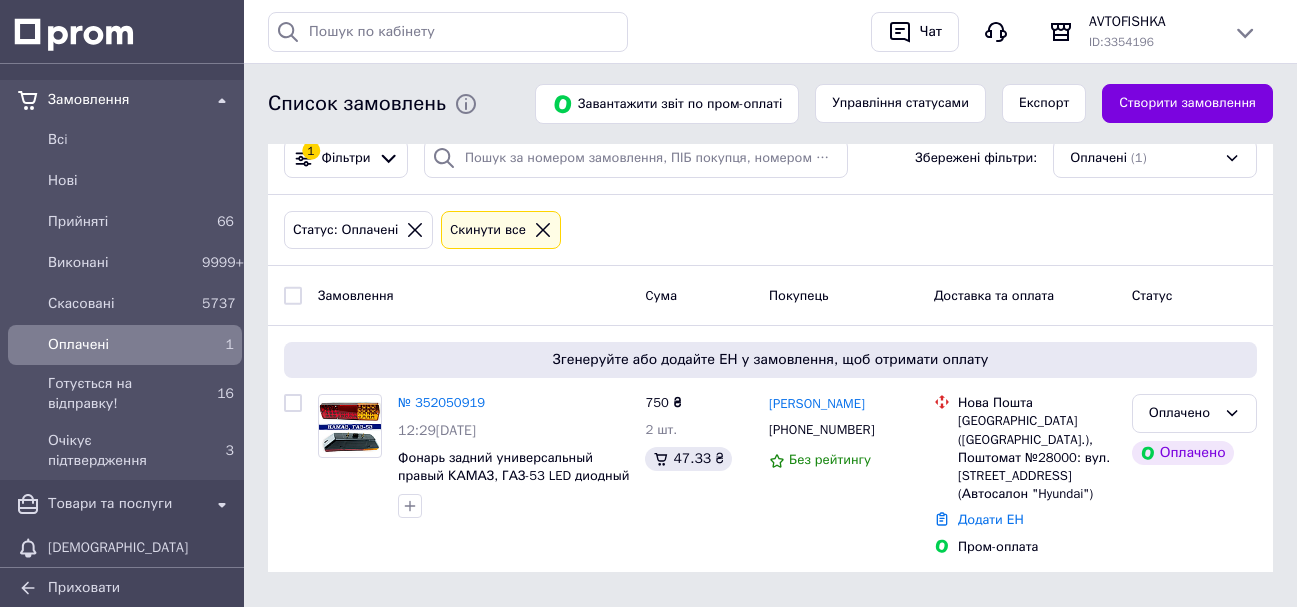 scroll, scrollTop: 32, scrollLeft: 0, axis: vertical 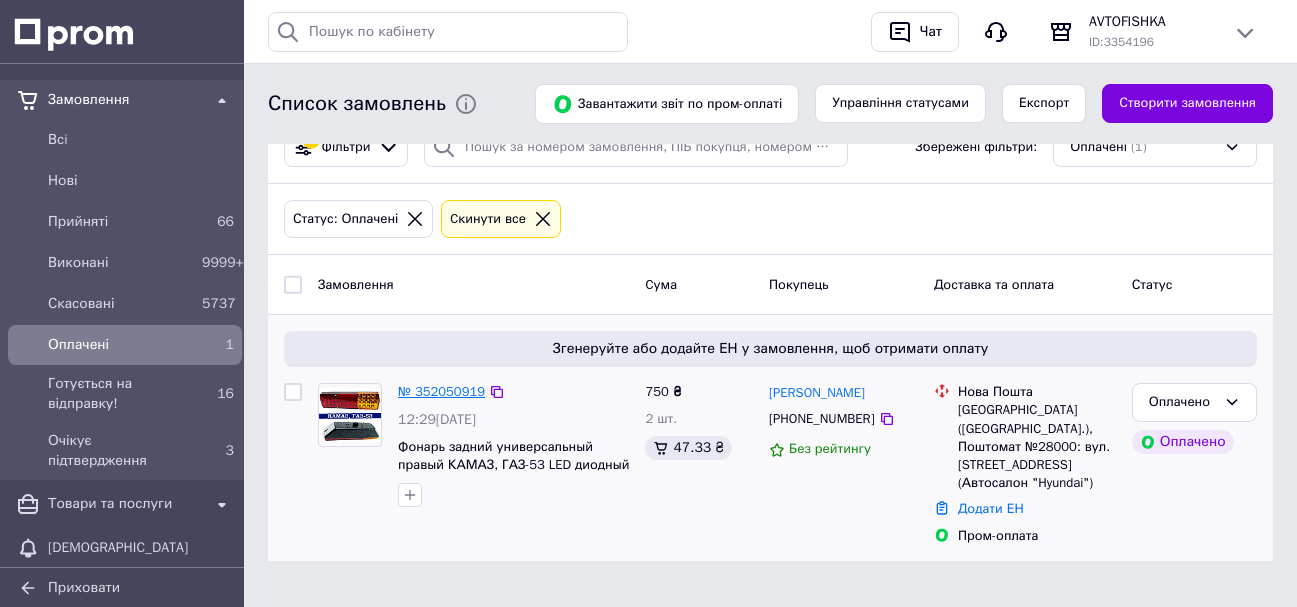 click on "№ 352050919" at bounding box center [441, 391] 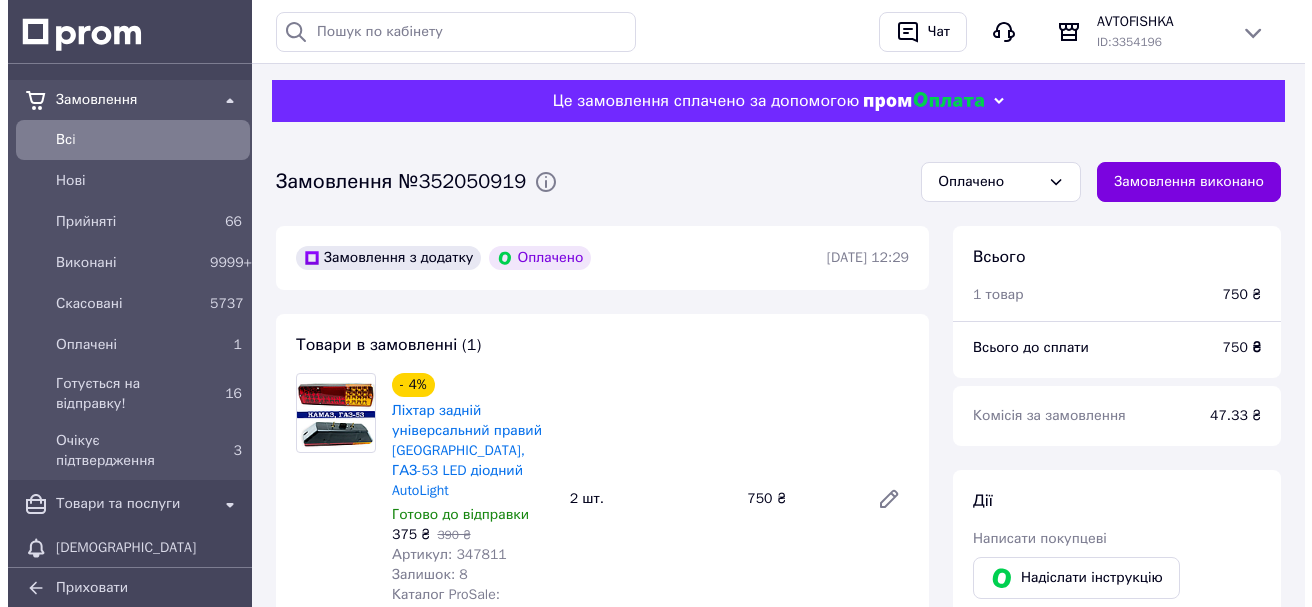 scroll, scrollTop: 100, scrollLeft: 0, axis: vertical 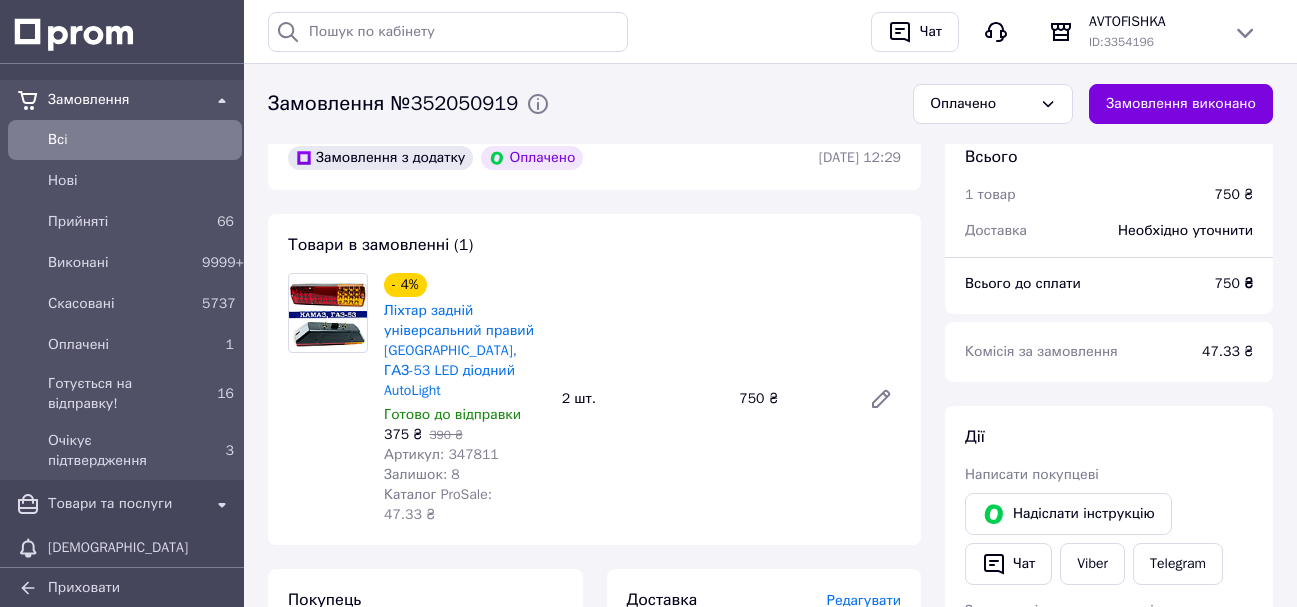 click on "Артикул: 347811" at bounding box center [441, 454] 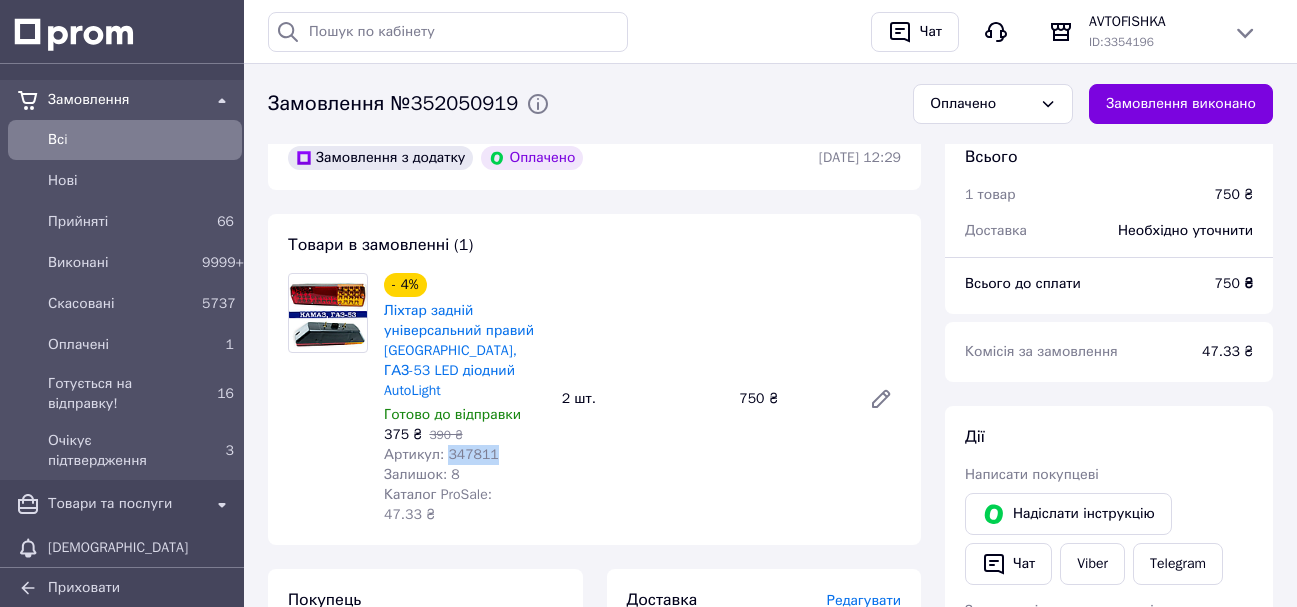 click on "Артикул: 347811" at bounding box center (441, 454) 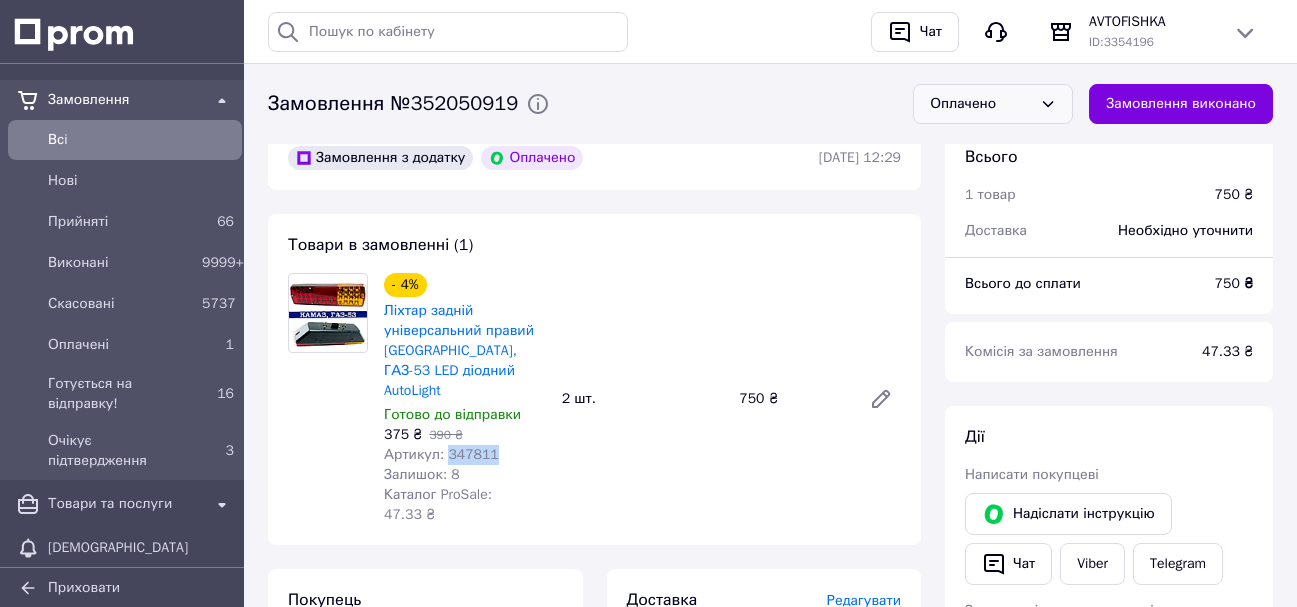 click on "Оплачено" at bounding box center [981, 104] 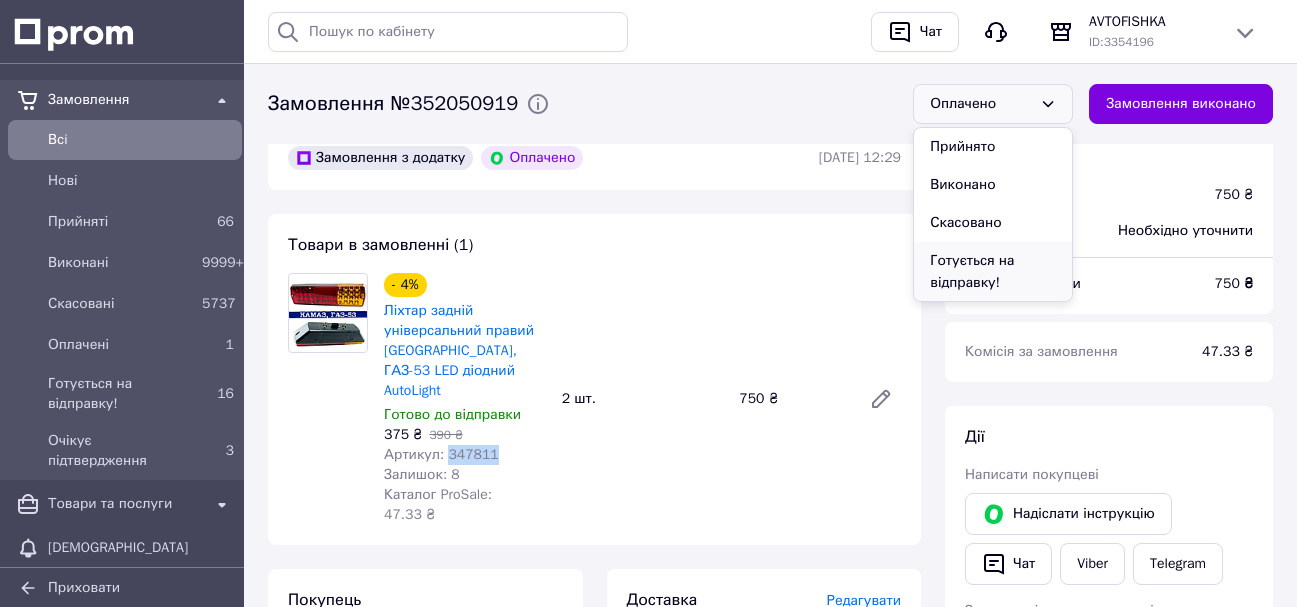 click on "Готується на відправку!" at bounding box center (993, 272) 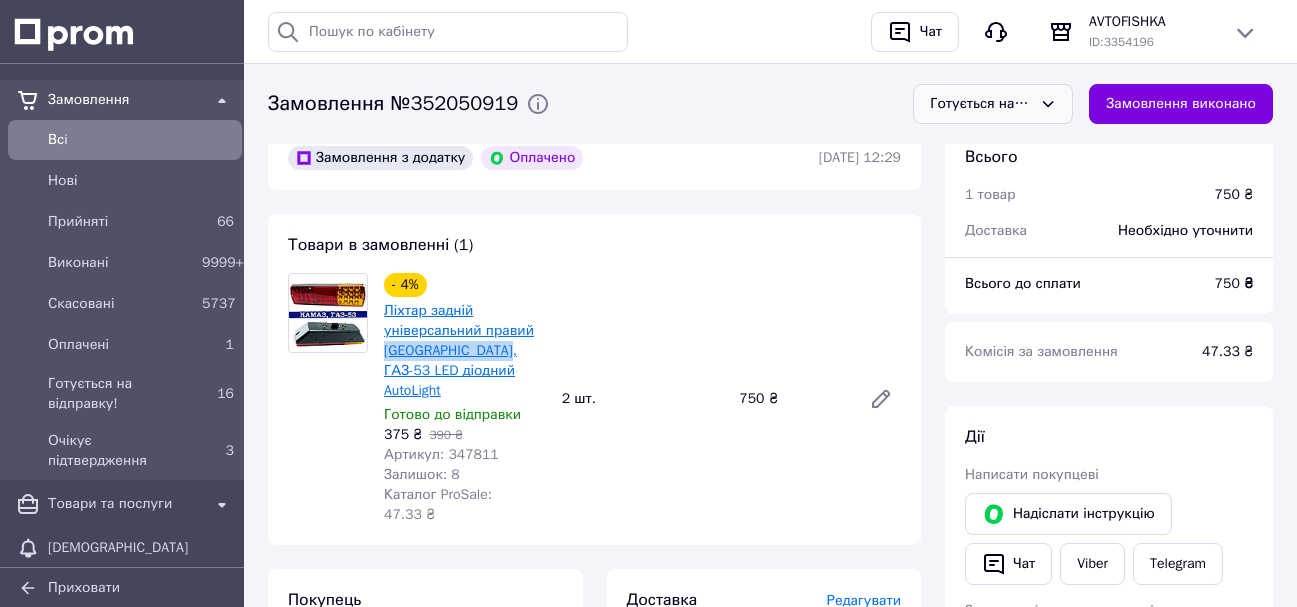 drag, startPoint x: 448, startPoint y: 359, endPoint x: 386, endPoint y: 355, distance: 62.1289 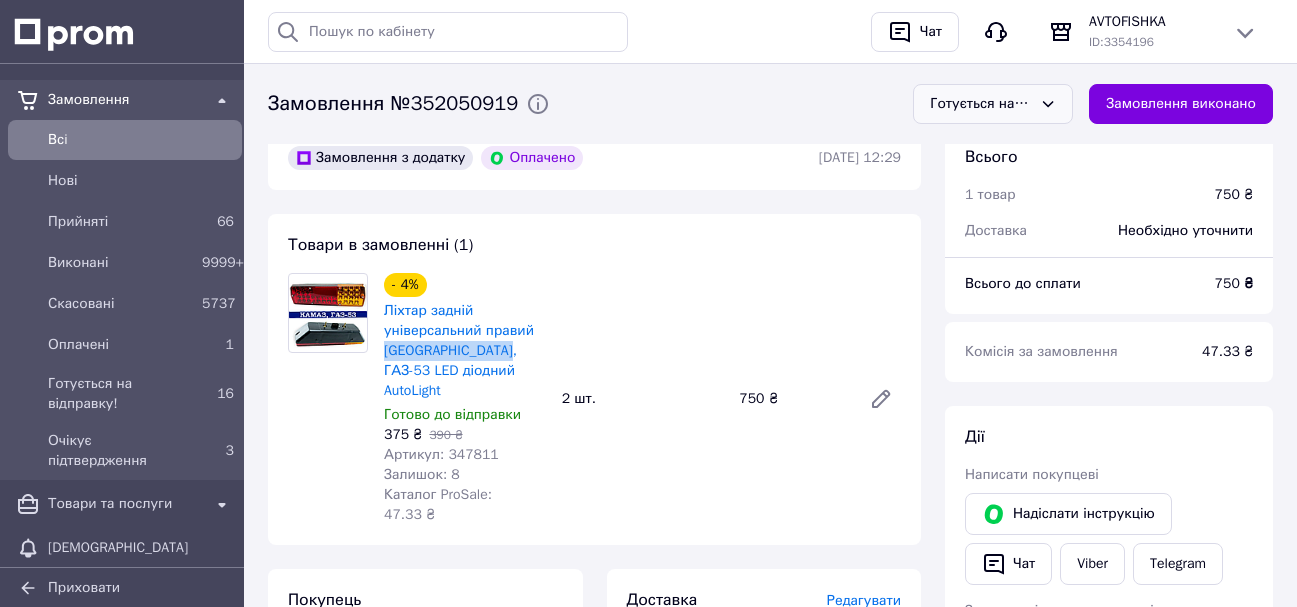 copy on "КАМАЗ, ГАЗ-53 LED" 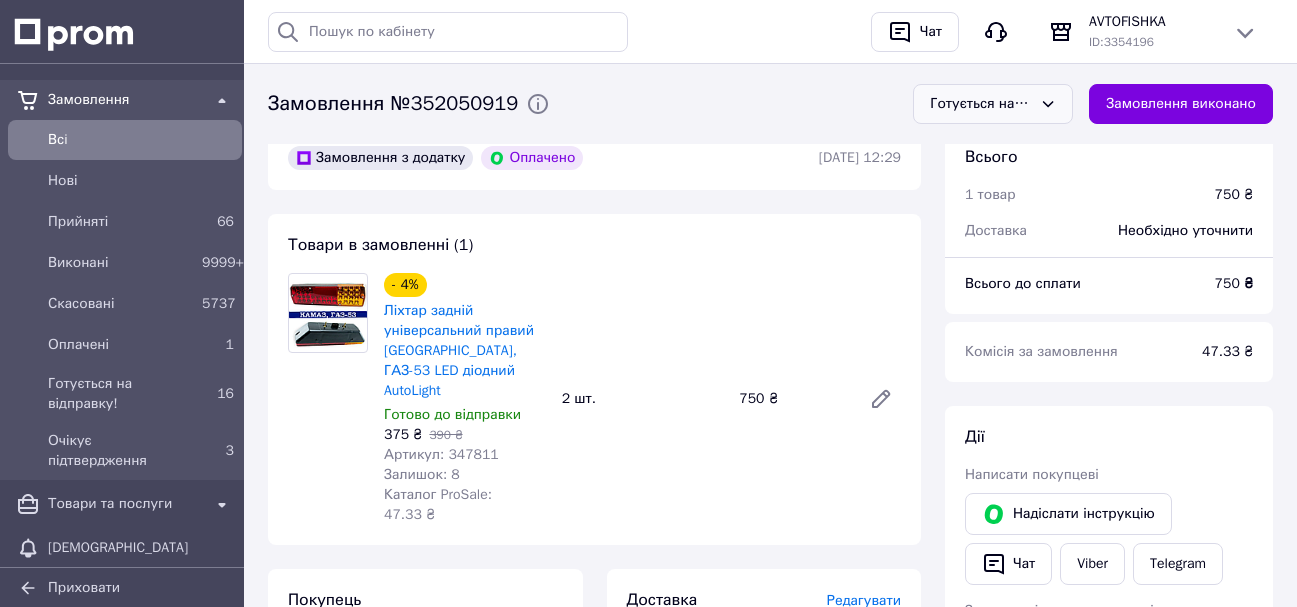 click on "Редагувати" at bounding box center [864, 600] 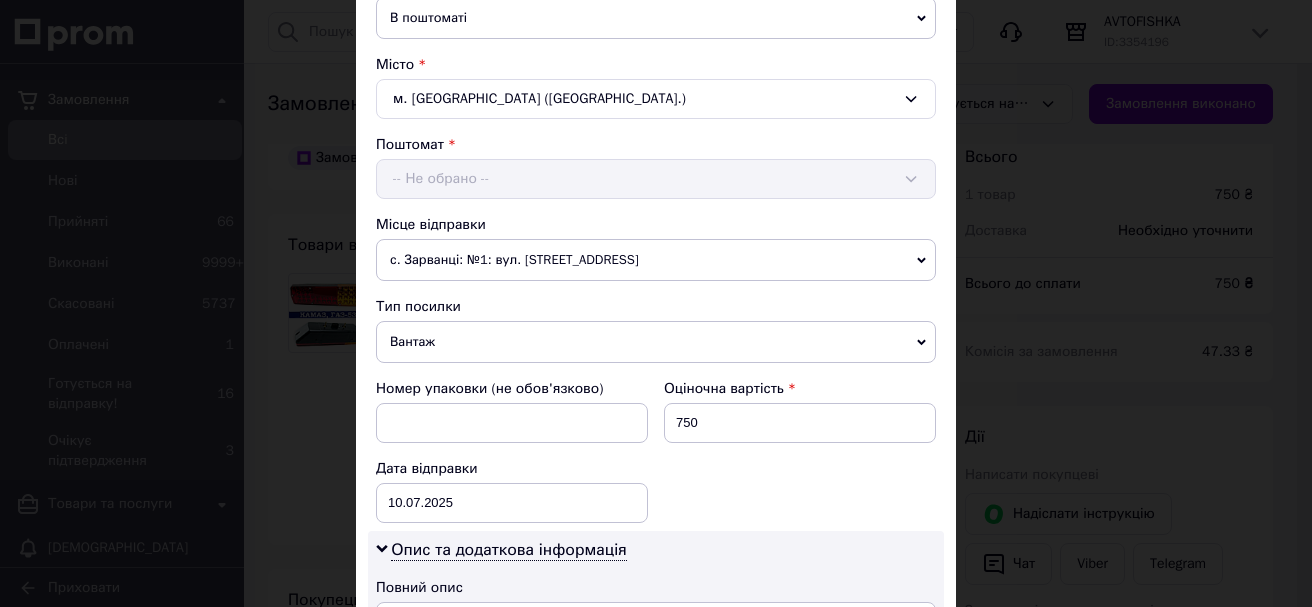 scroll, scrollTop: 800, scrollLeft: 0, axis: vertical 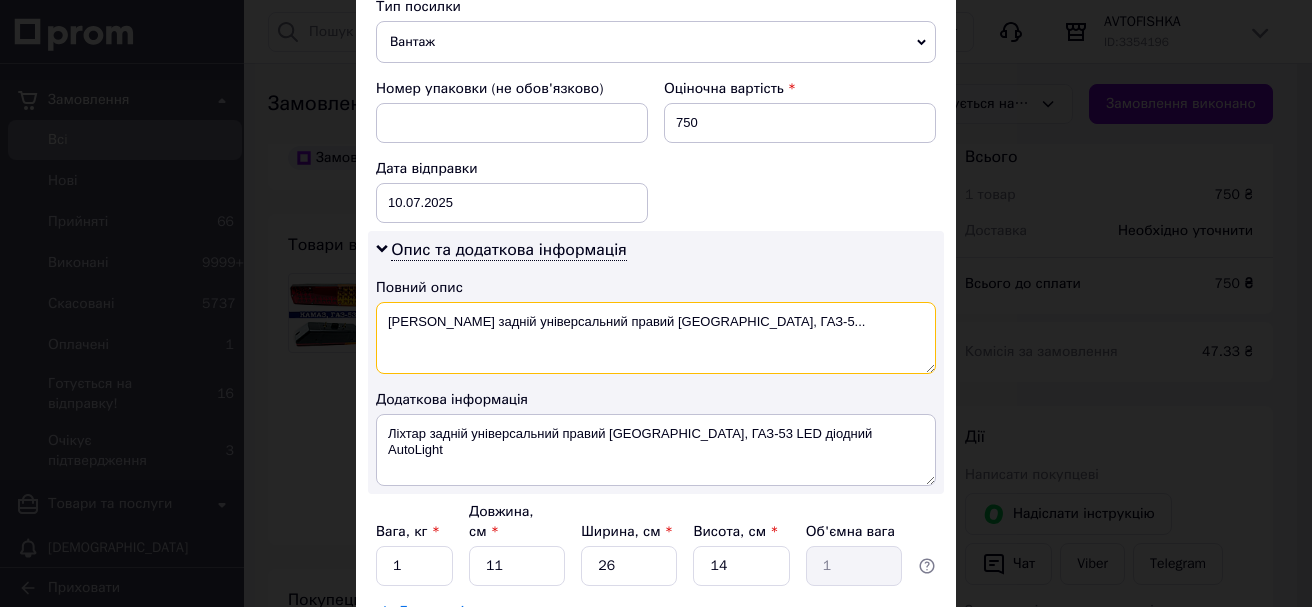 drag, startPoint x: 426, startPoint y: 323, endPoint x: 800, endPoint y: 333, distance: 374.13367 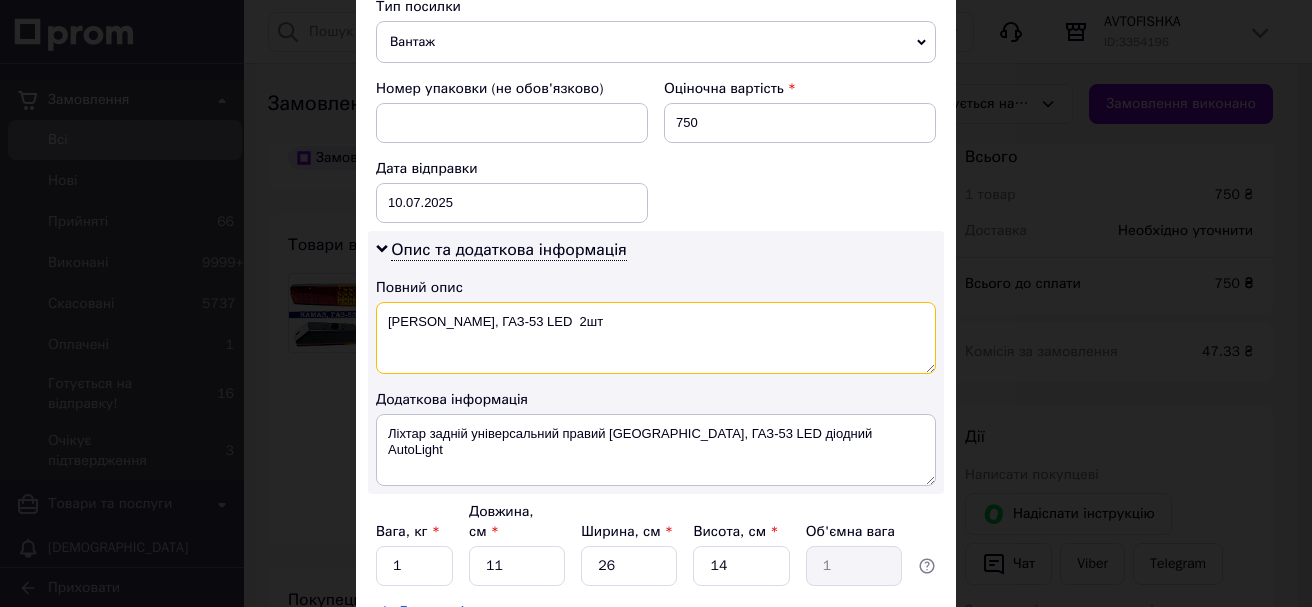 drag, startPoint x: 385, startPoint y: 316, endPoint x: 651, endPoint y: 336, distance: 266.75082 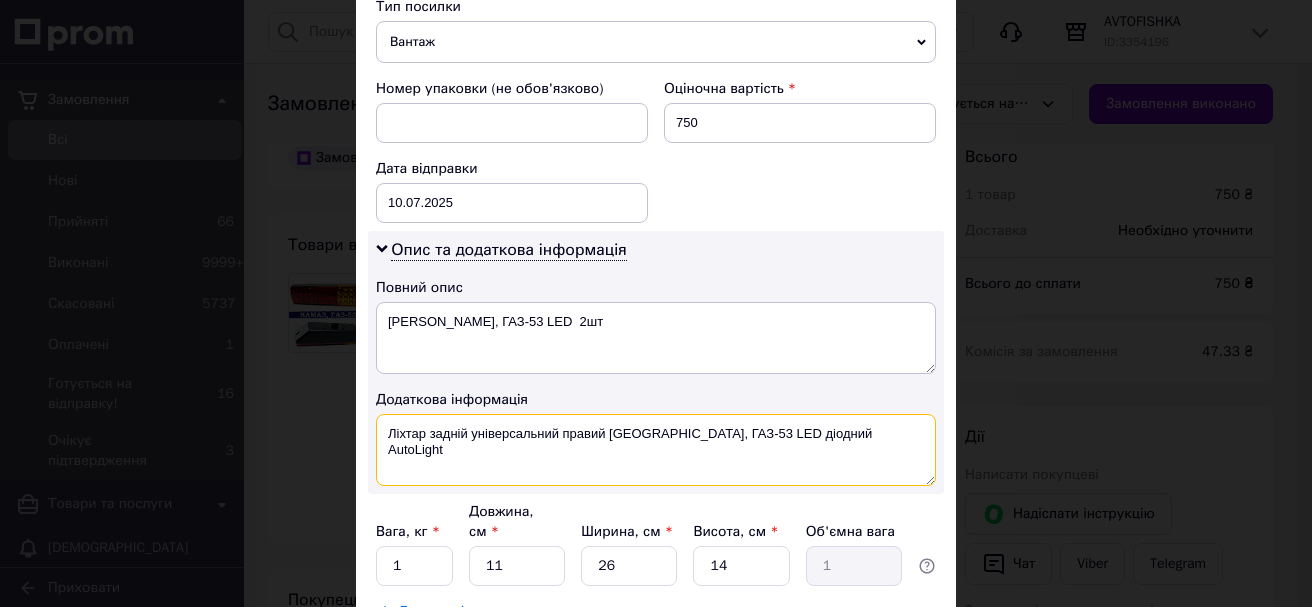 drag, startPoint x: 382, startPoint y: 432, endPoint x: 886, endPoint y: 442, distance: 504.09918 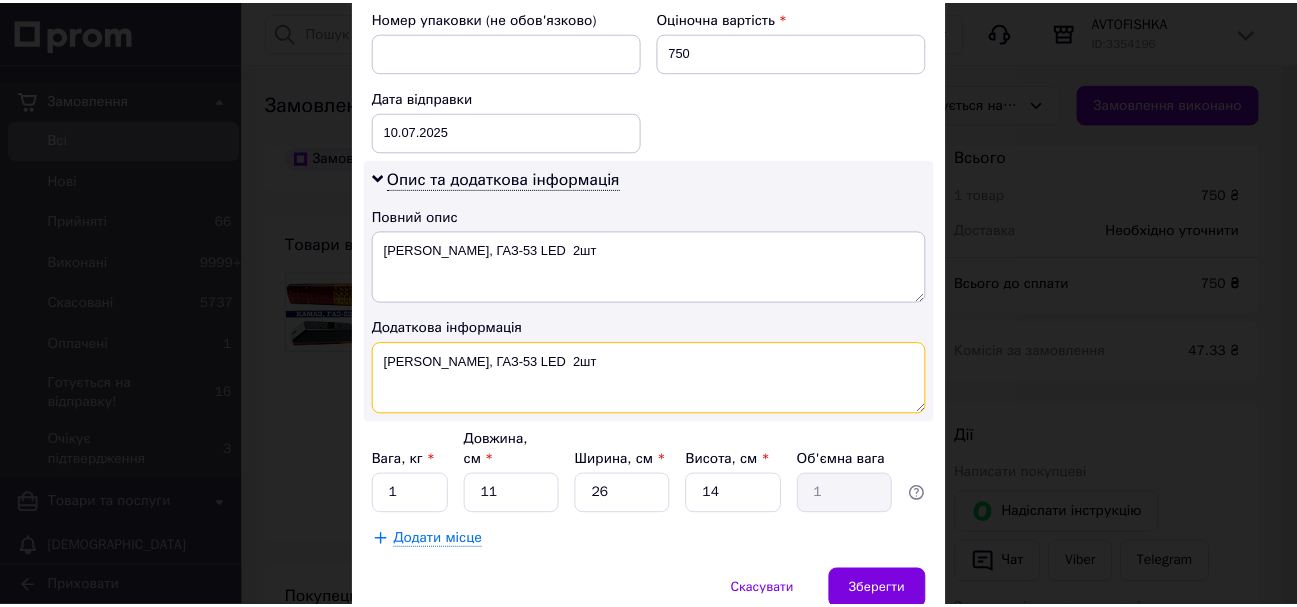scroll, scrollTop: 945, scrollLeft: 0, axis: vertical 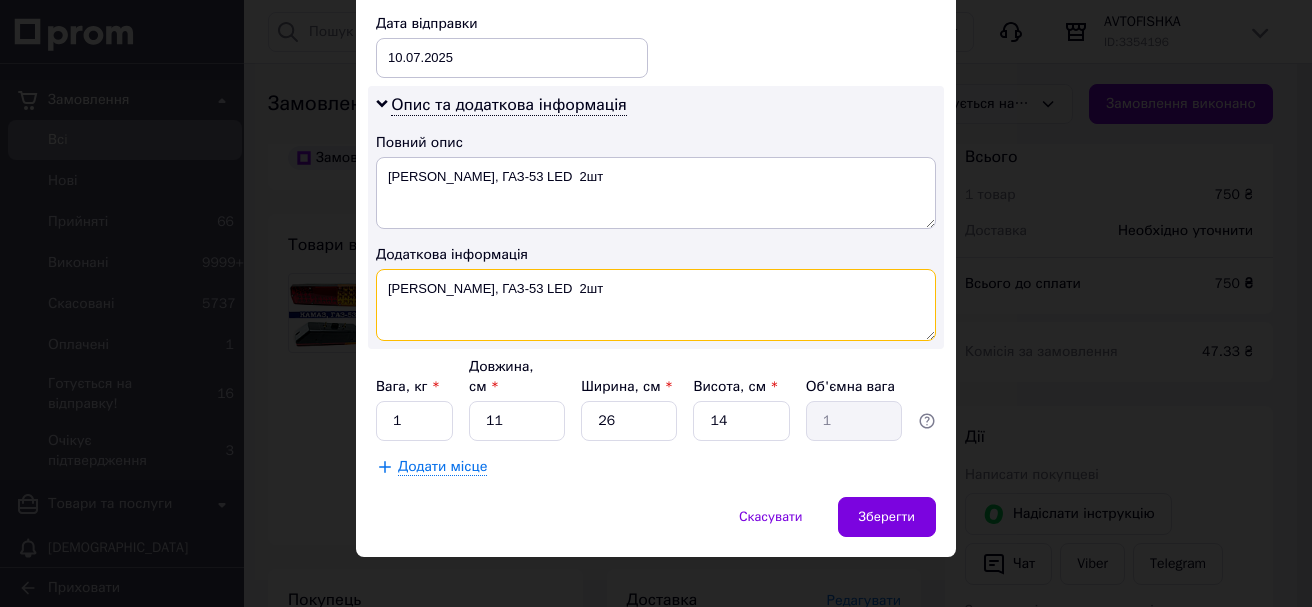 type on "[PERSON_NAME], ГАЗ-53 LED  2шт" 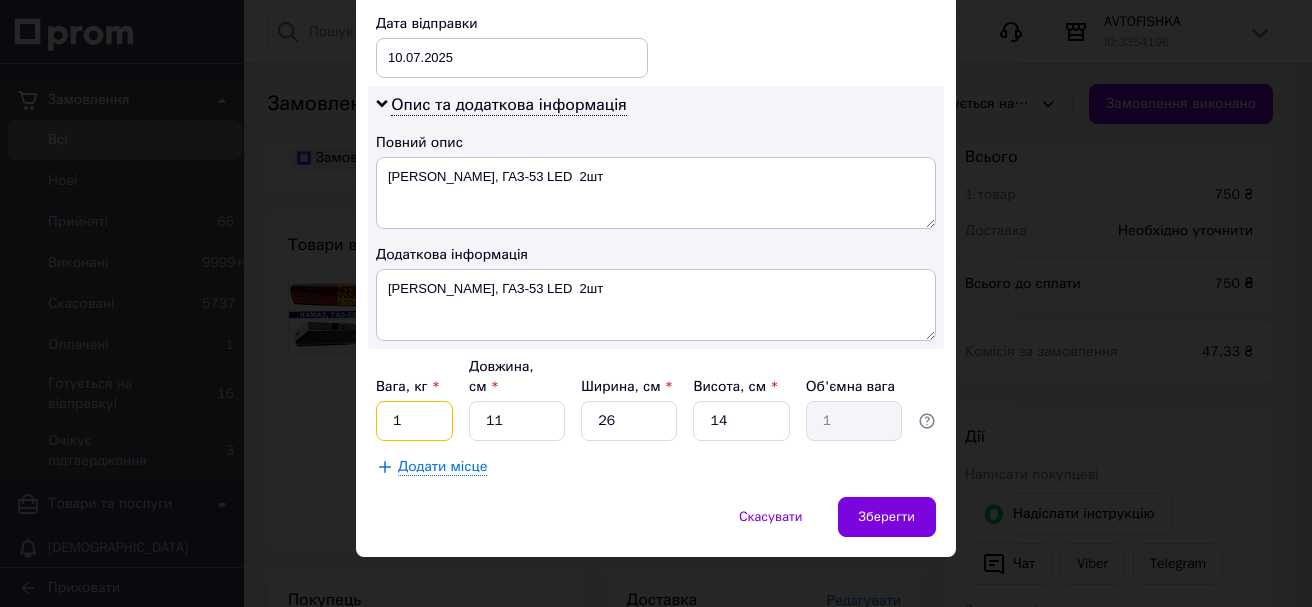click on "1" at bounding box center (414, 421) 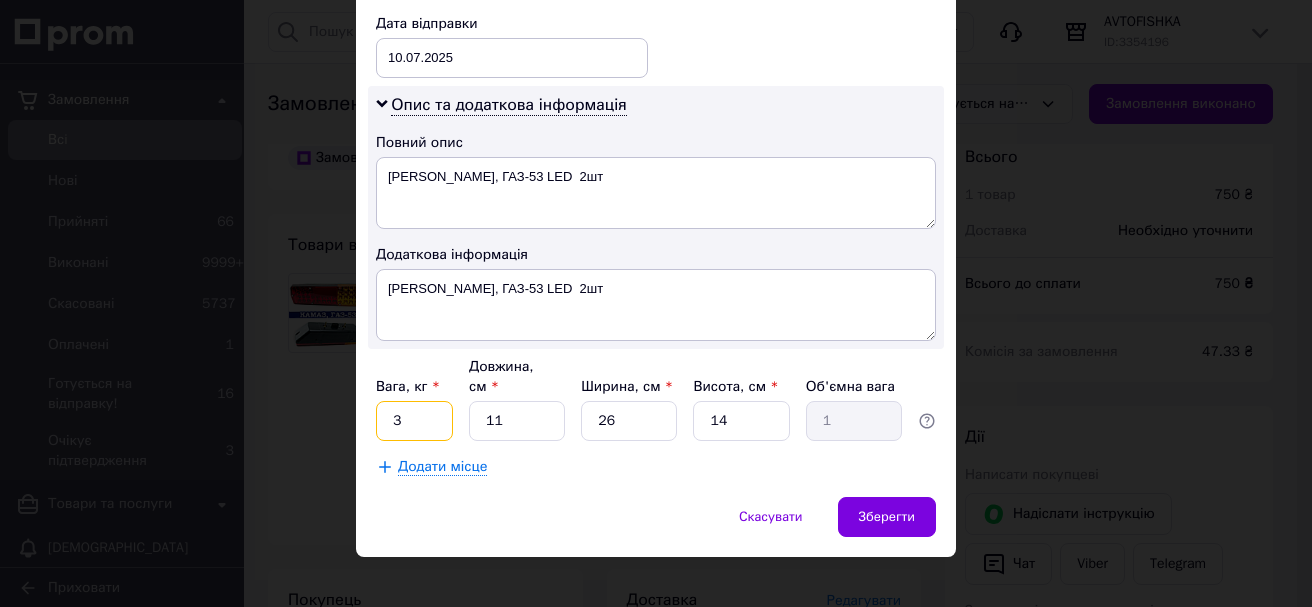type on "3" 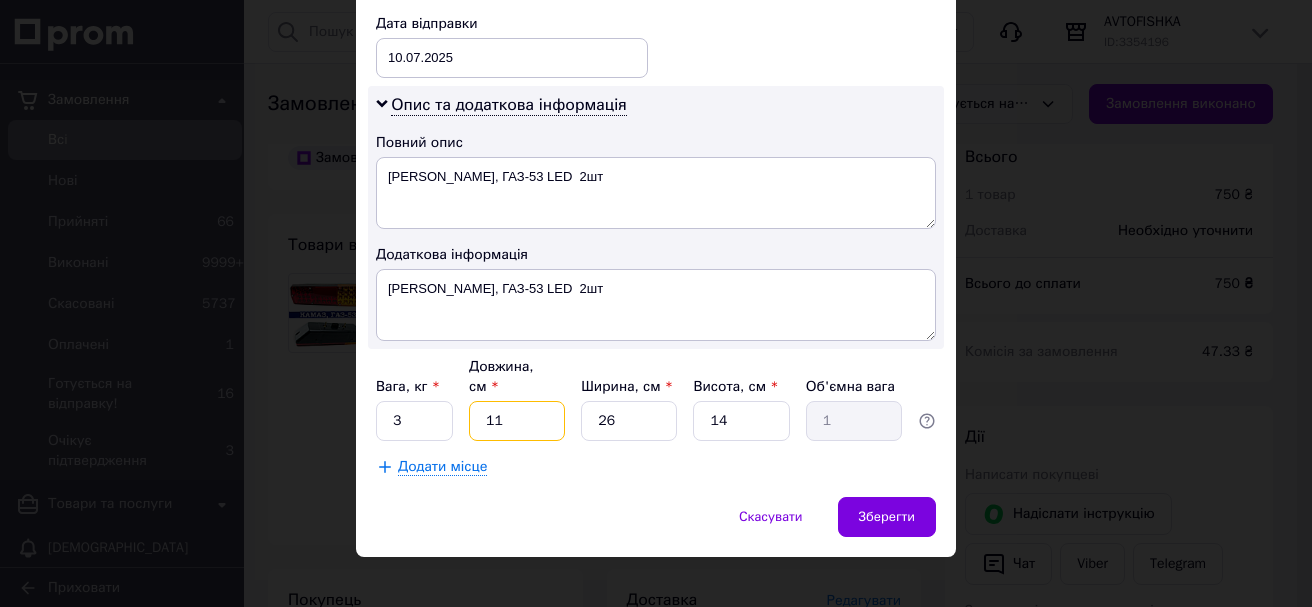 click on "11" at bounding box center [517, 421] 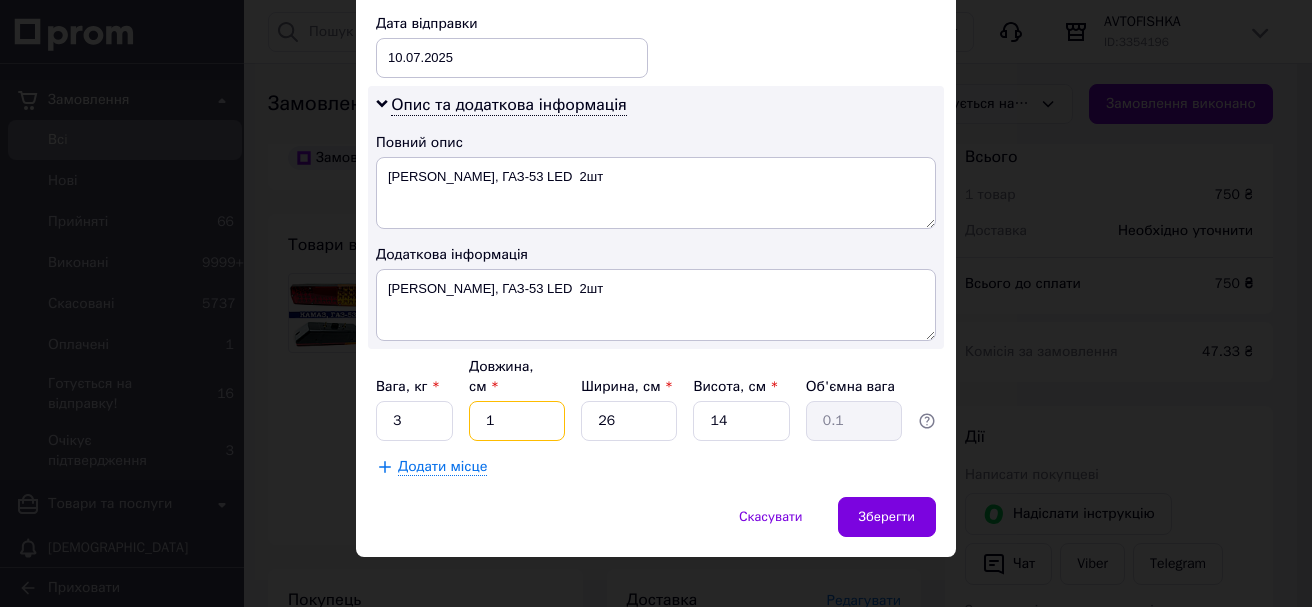 type 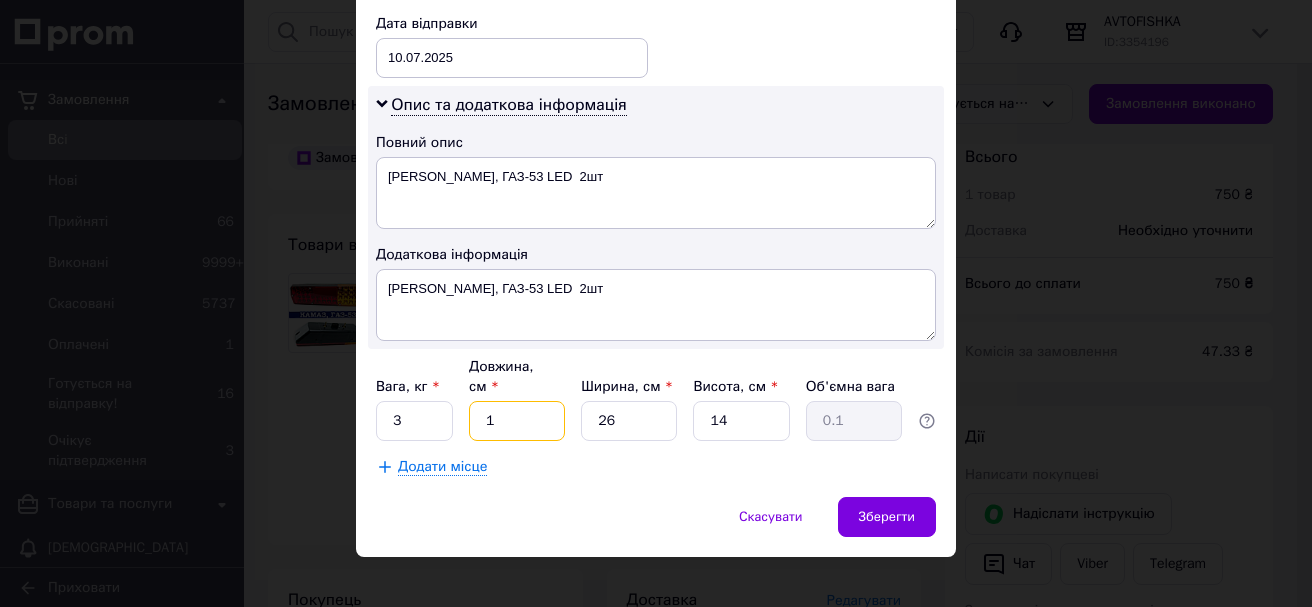 type 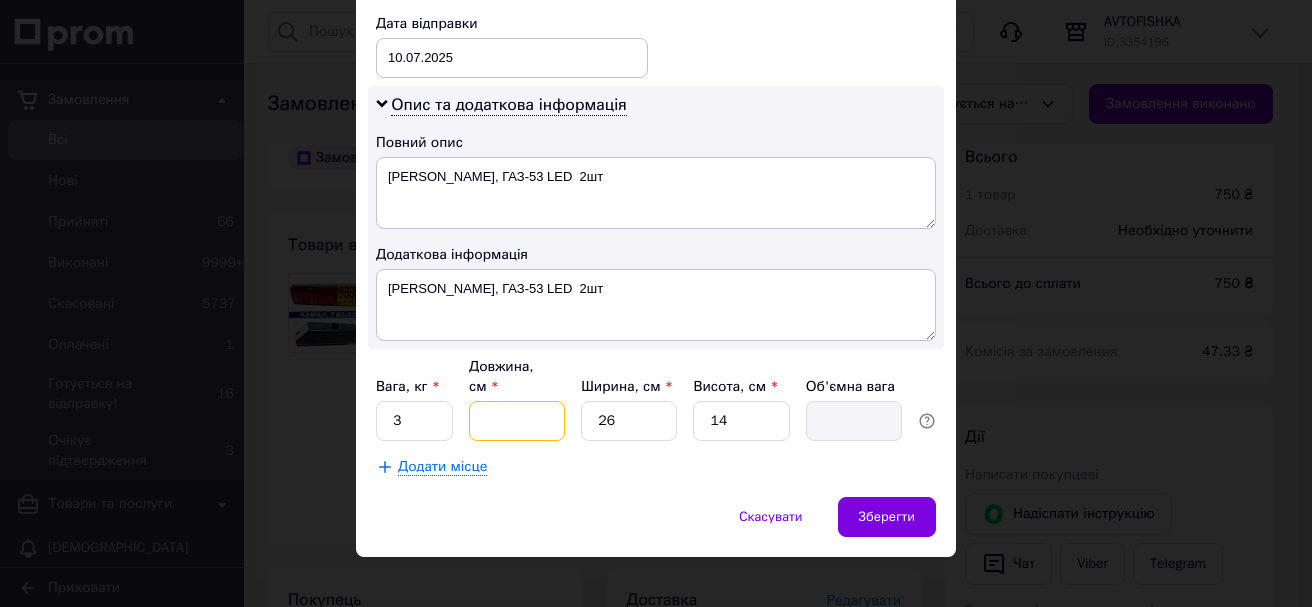 type on "4" 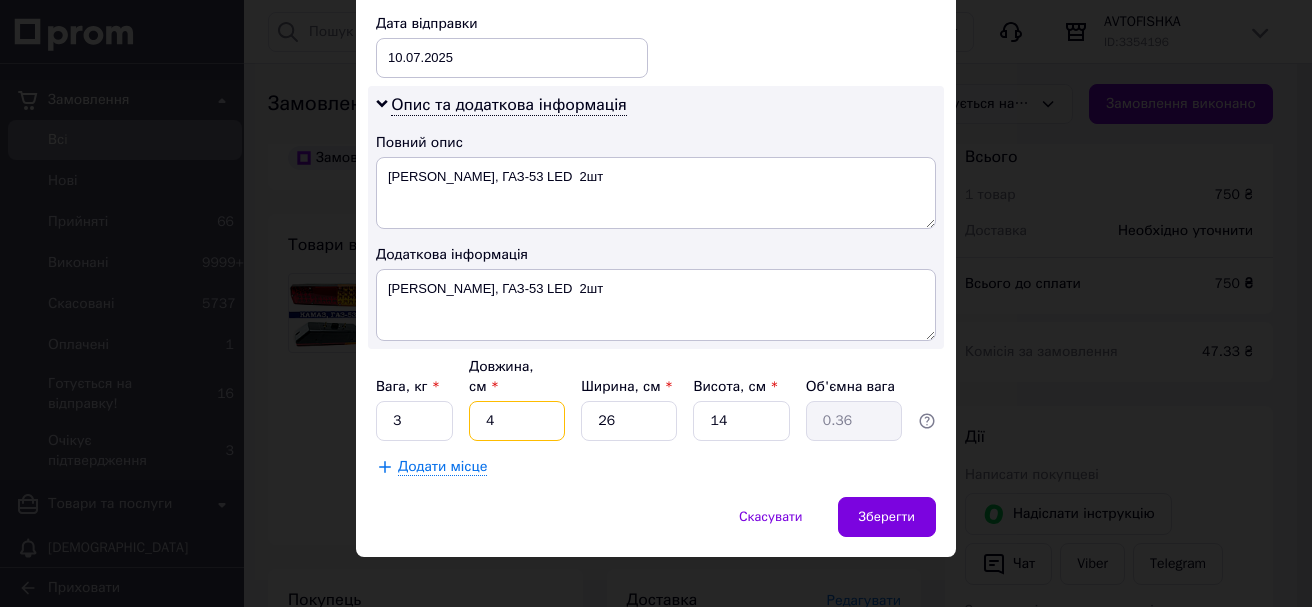 type on "40" 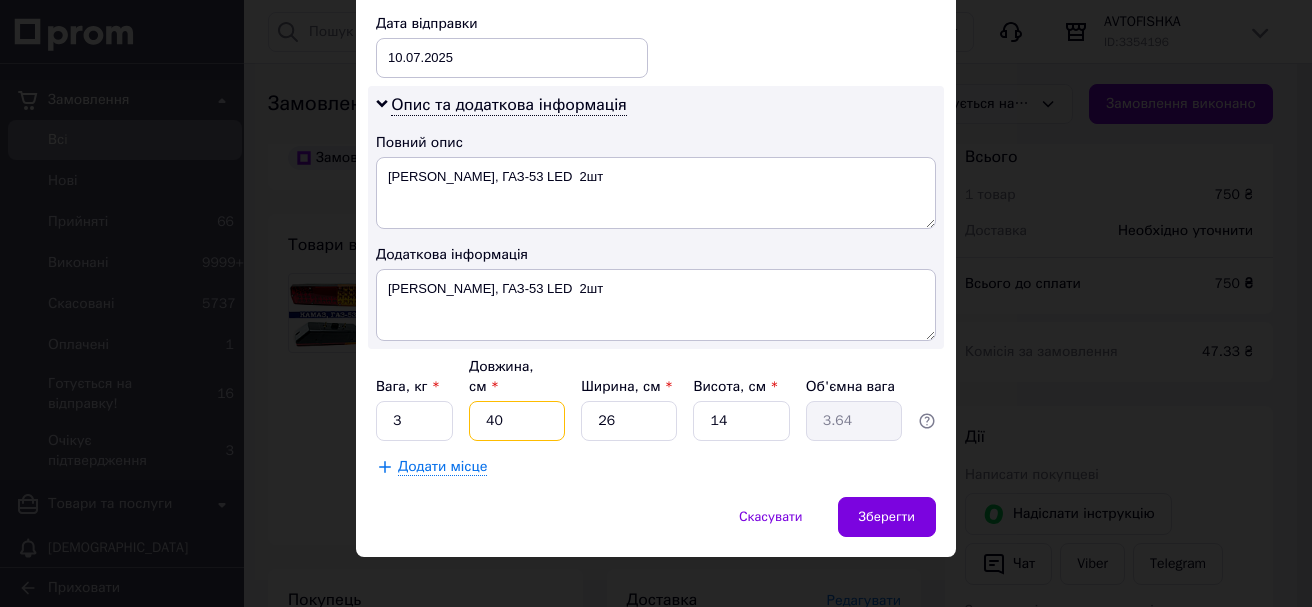 type on "40" 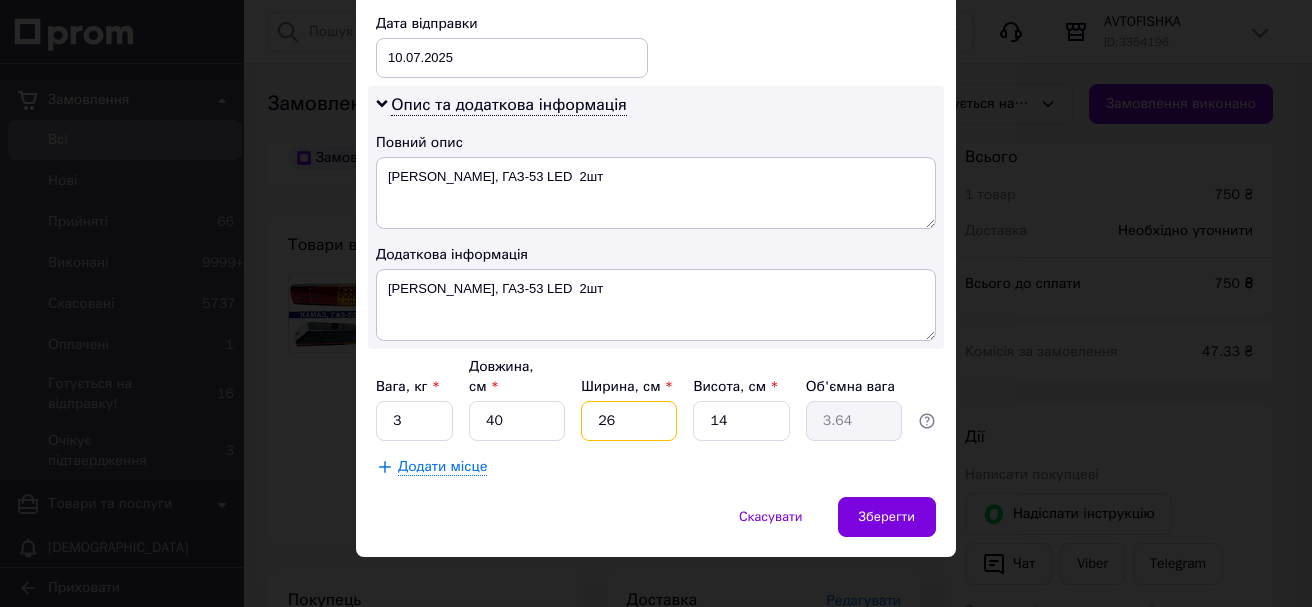 click on "26" at bounding box center [629, 421] 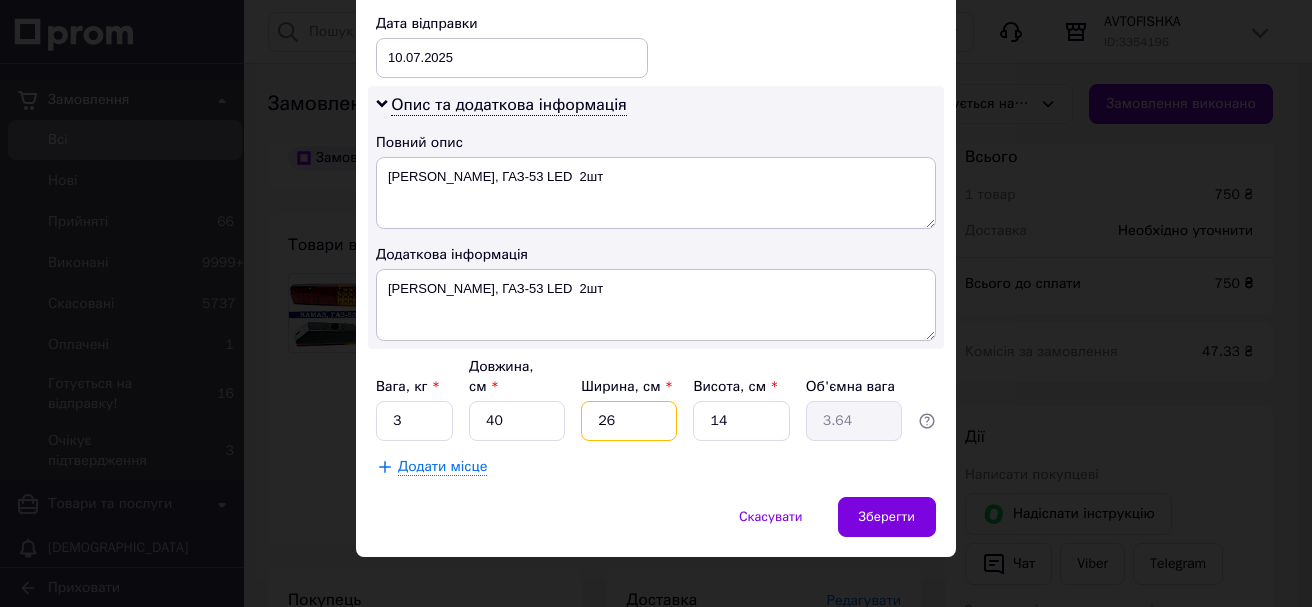 type on "2" 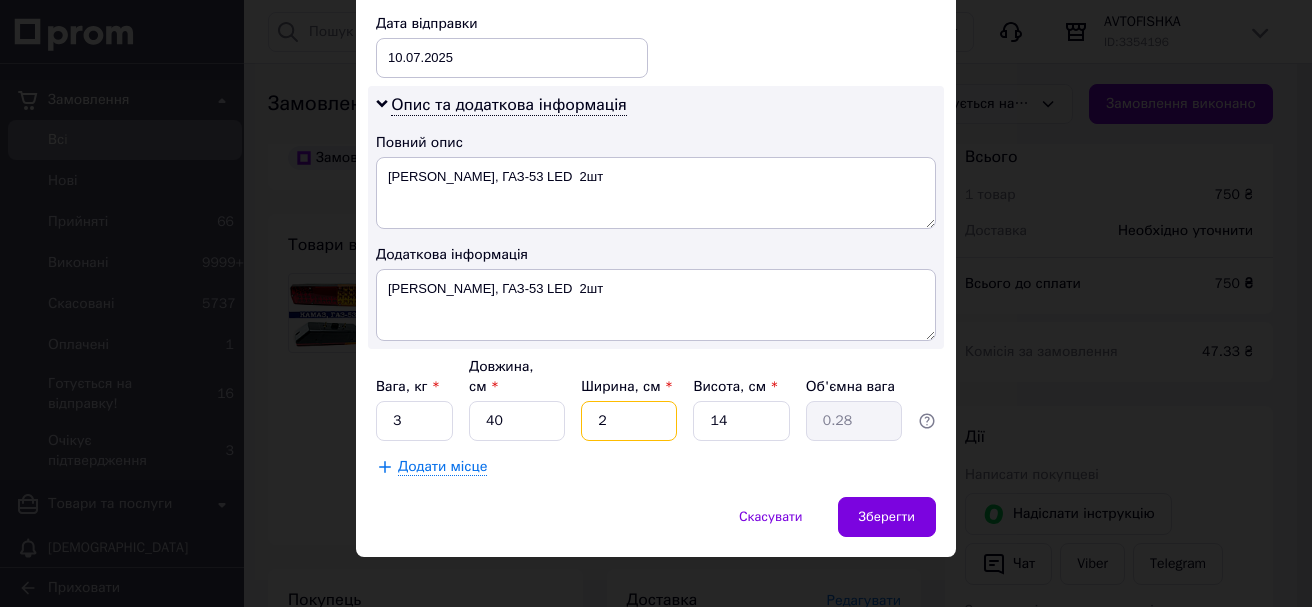 type 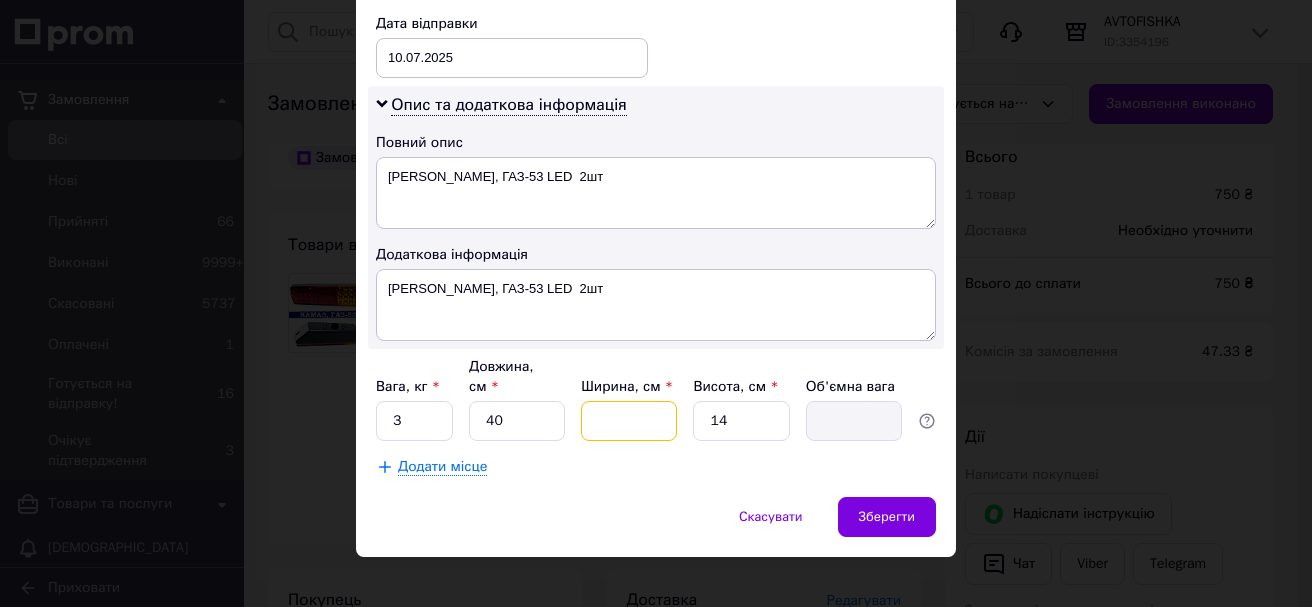 type on "2" 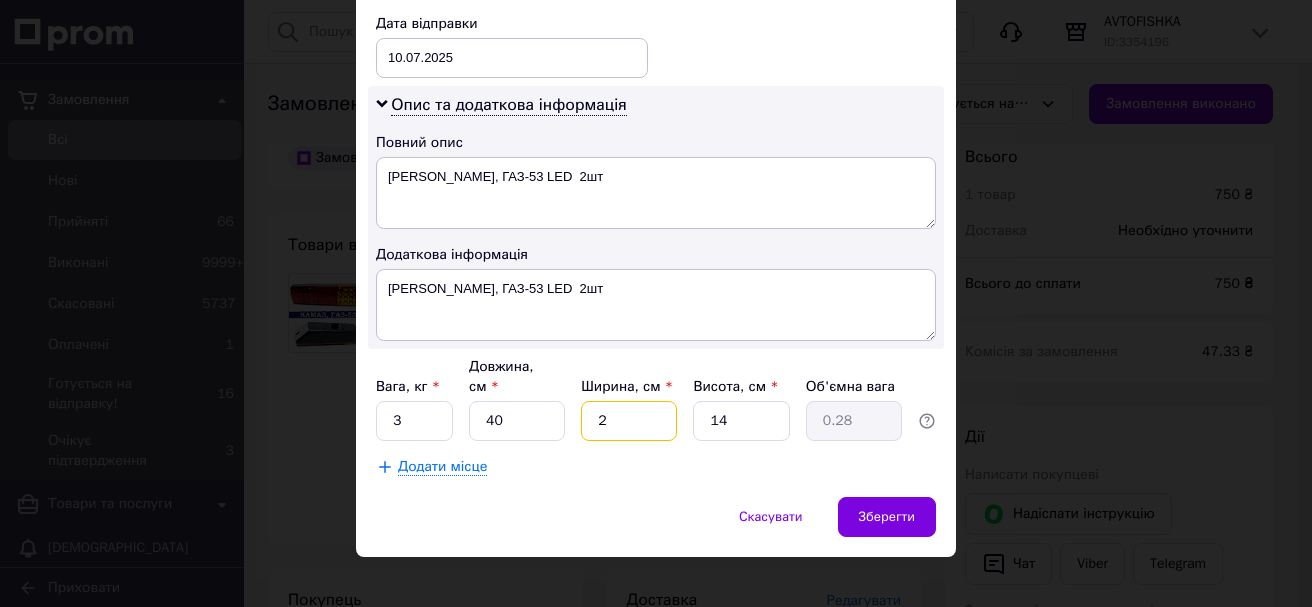 type on "20" 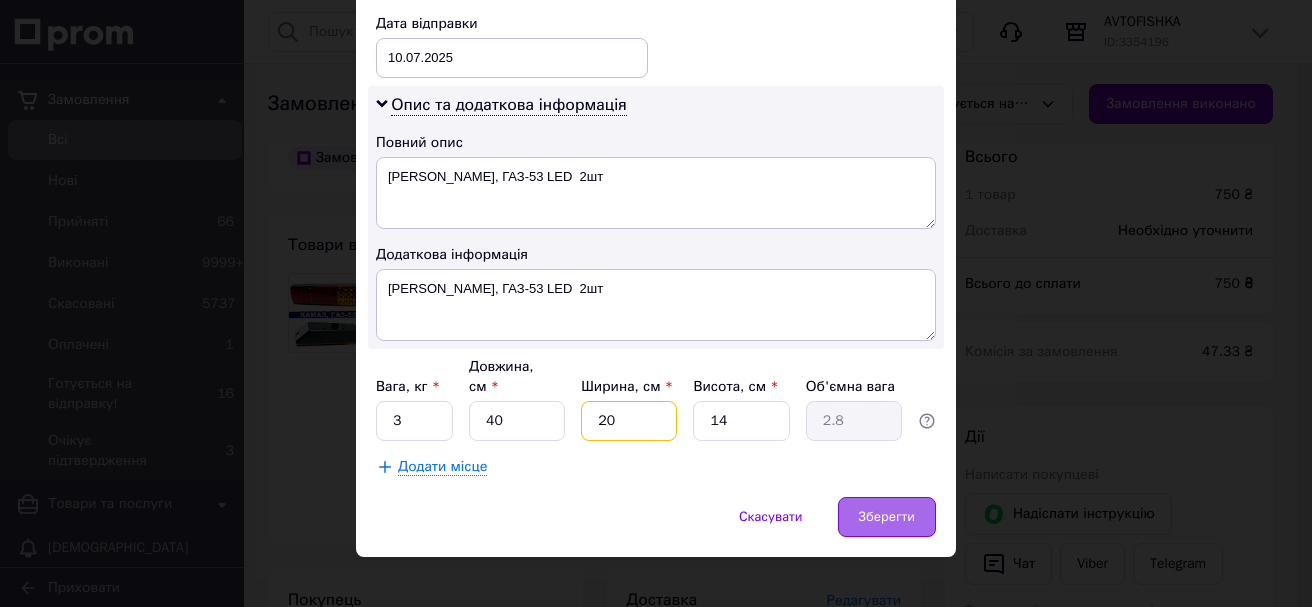 type on "20" 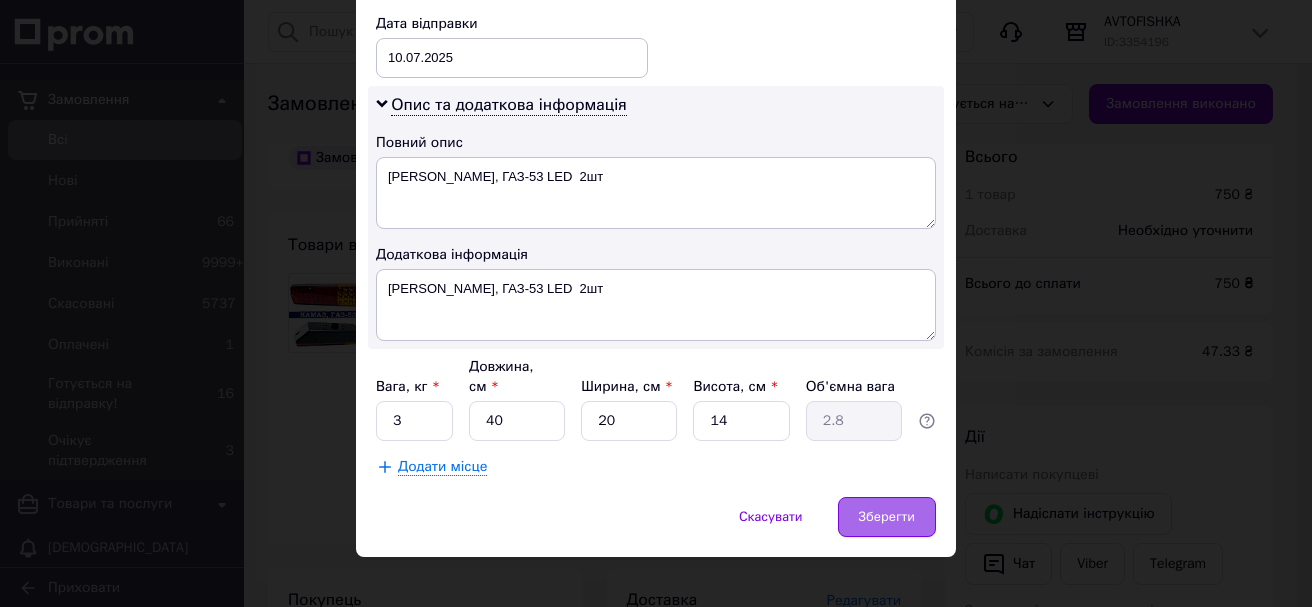 click on "Зберегти" at bounding box center [887, 517] 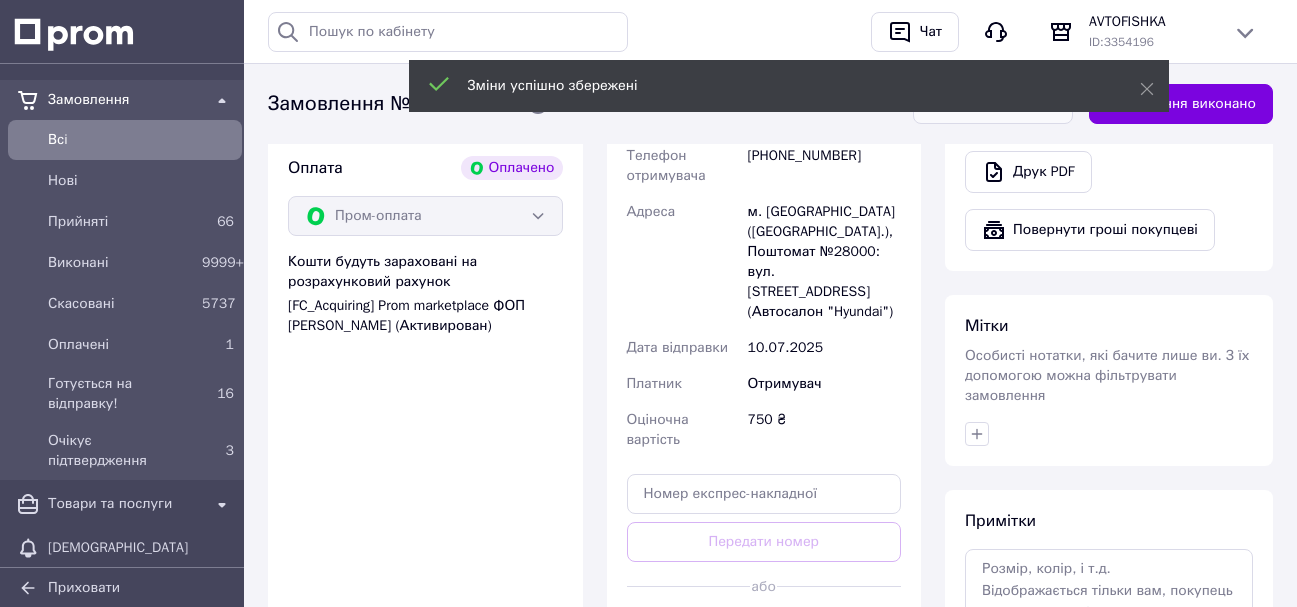 scroll, scrollTop: 1000, scrollLeft: 0, axis: vertical 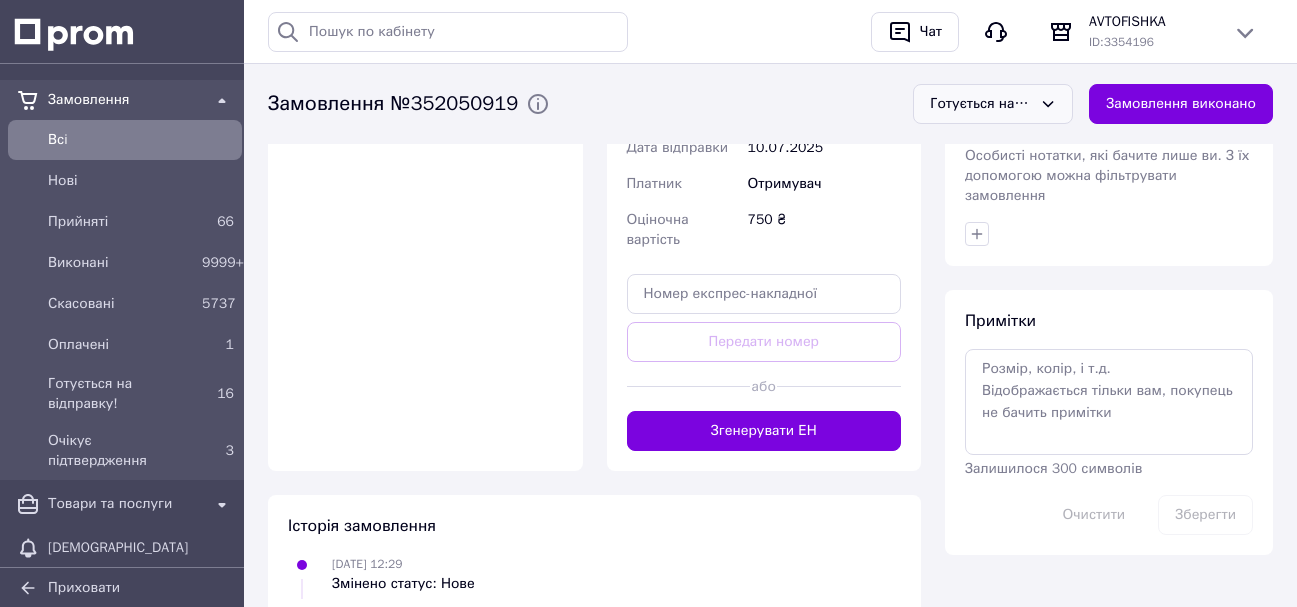 click at bounding box center [689, 386] 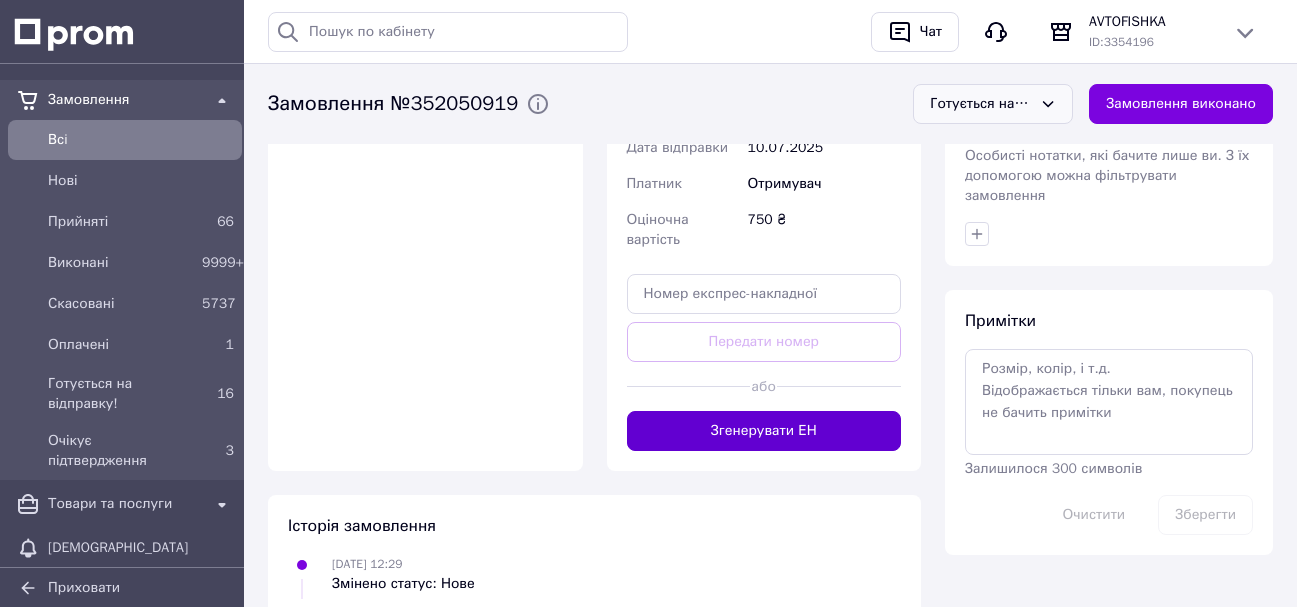 click on "Згенерувати ЕН" at bounding box center (764, 431) 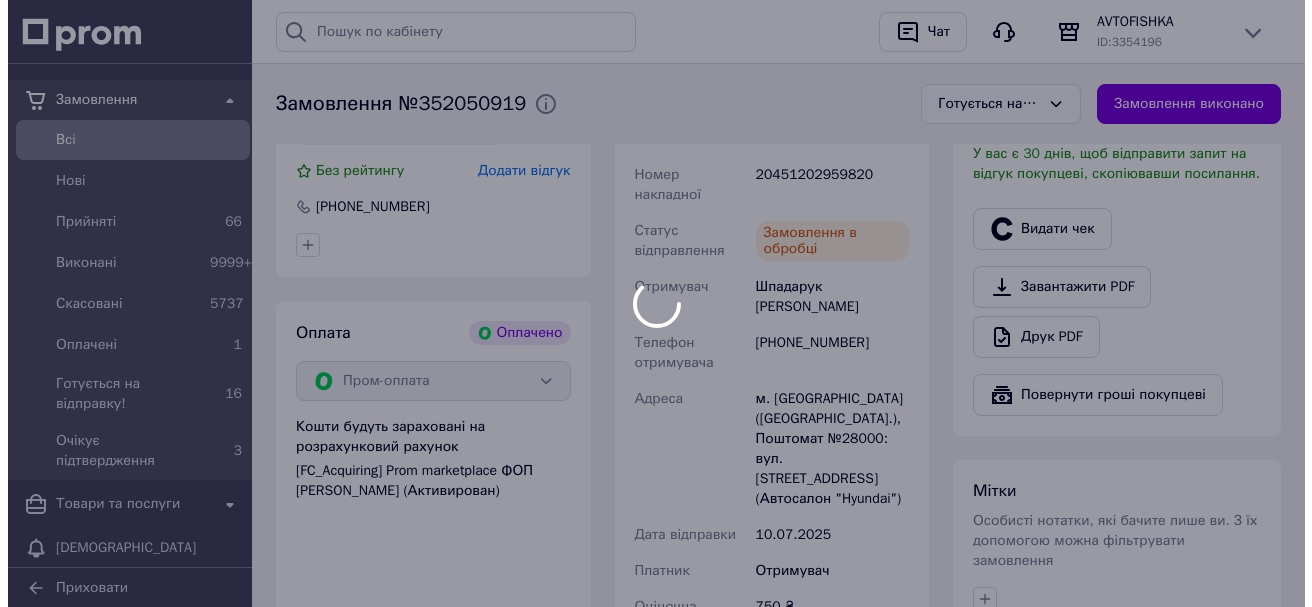 scroll, scrollTop: 600, scrollLeft: 0, axis: vertical 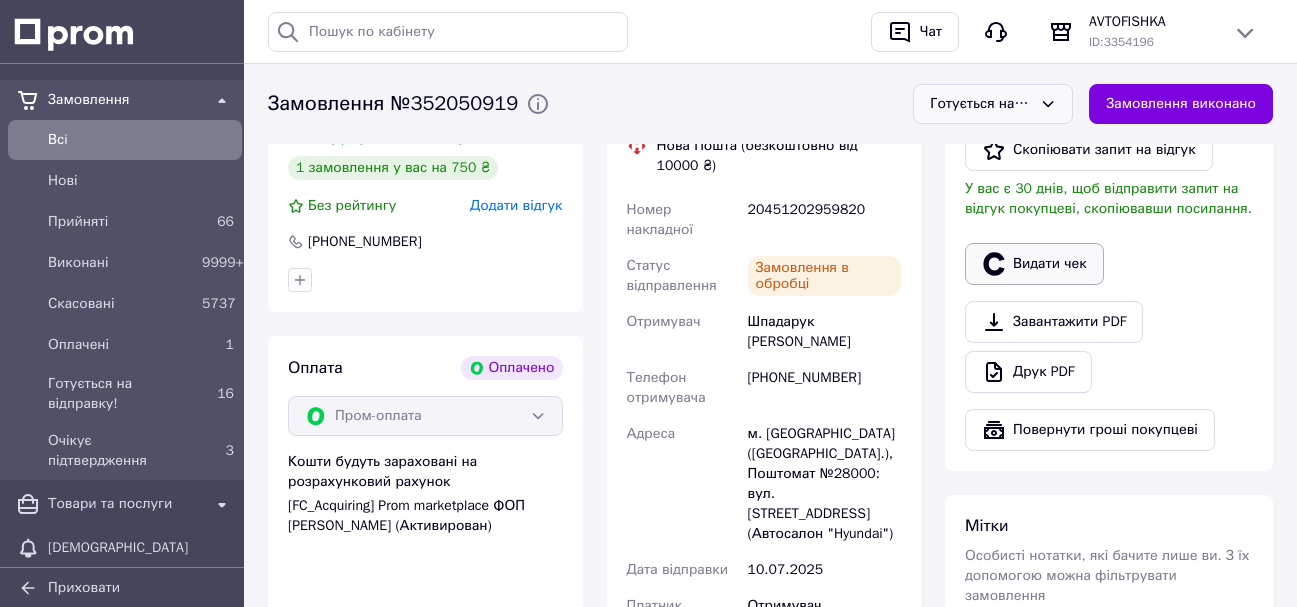 click on "Видати чек" at bounding box center (1034, 264) 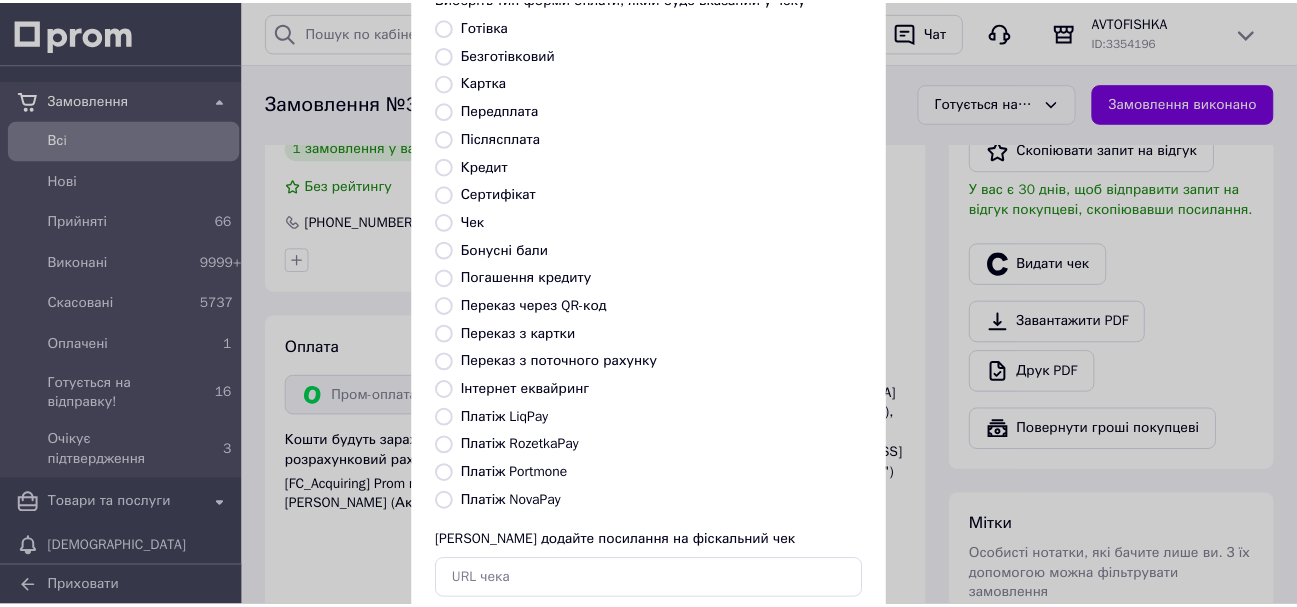 scroll, scrollTop: 252, scrollLeft: 0, axis: vertical 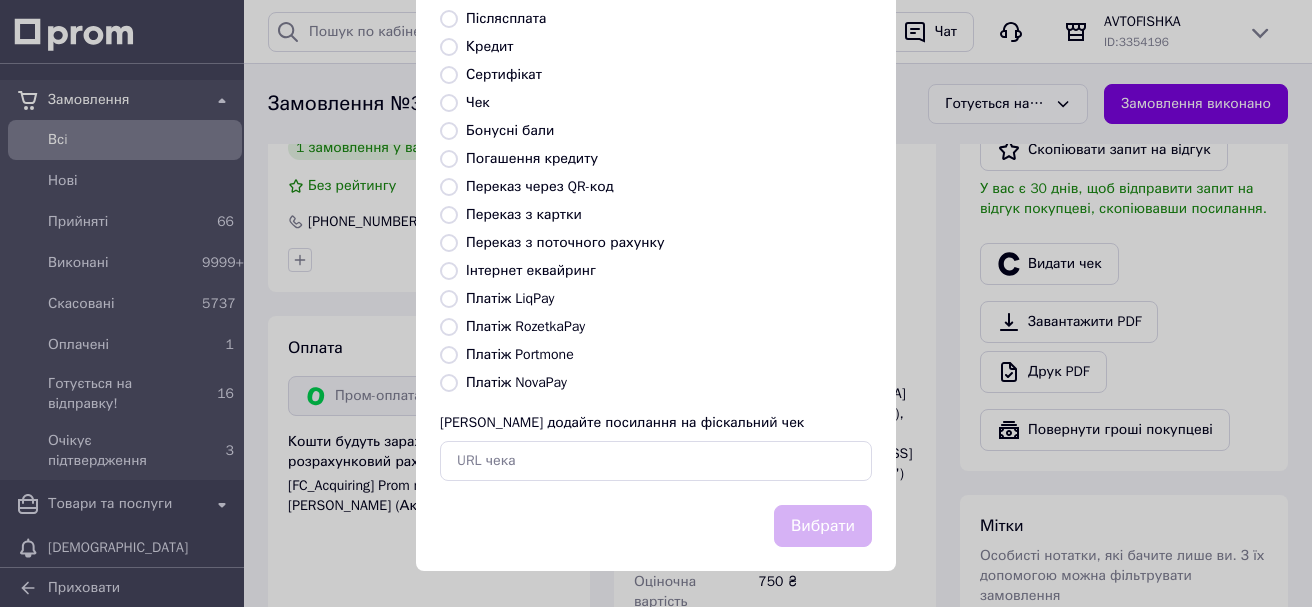 drag, startPoint x: 446, startPoint y: 329, endPoint x: 728, endPoint y: 476, distance: 318.01416 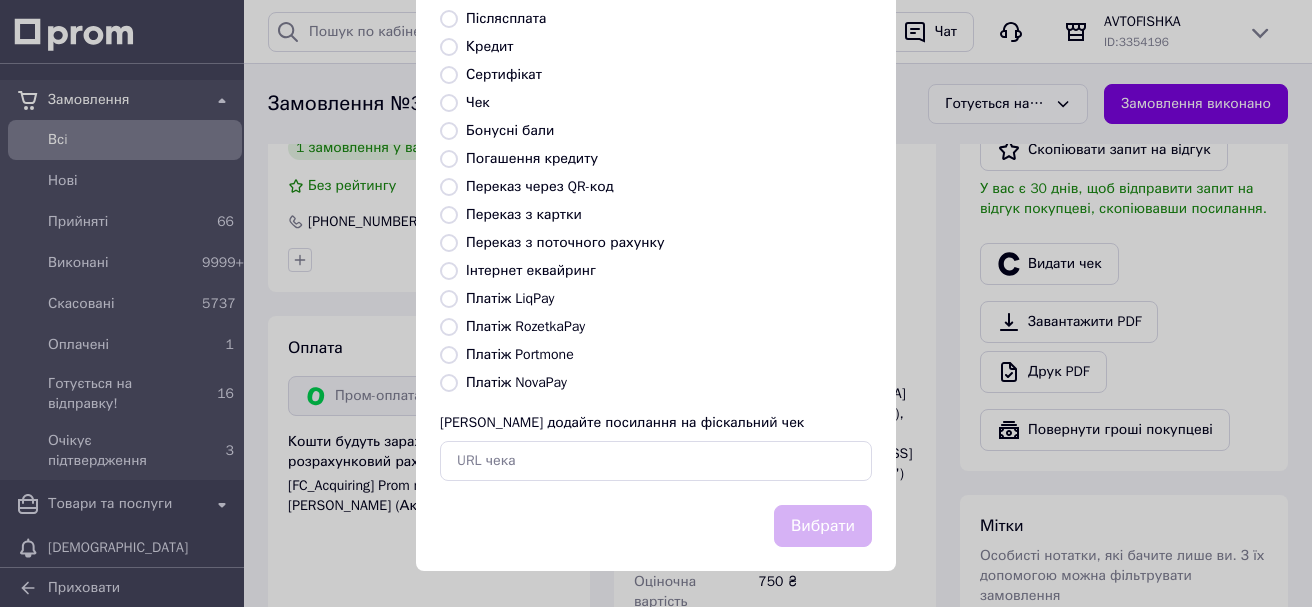 radio on "true" 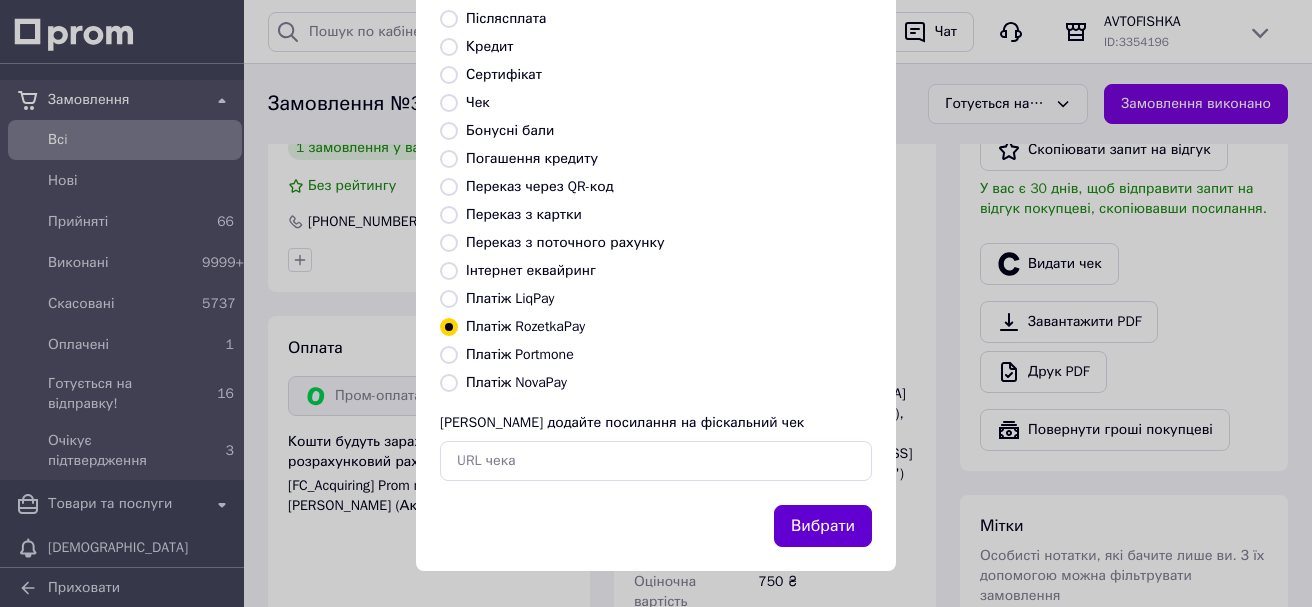 drag, startPoint x: 812, startPoint y: 521, endPoint x: 832, endPoint y: 528, distance: 21.189621 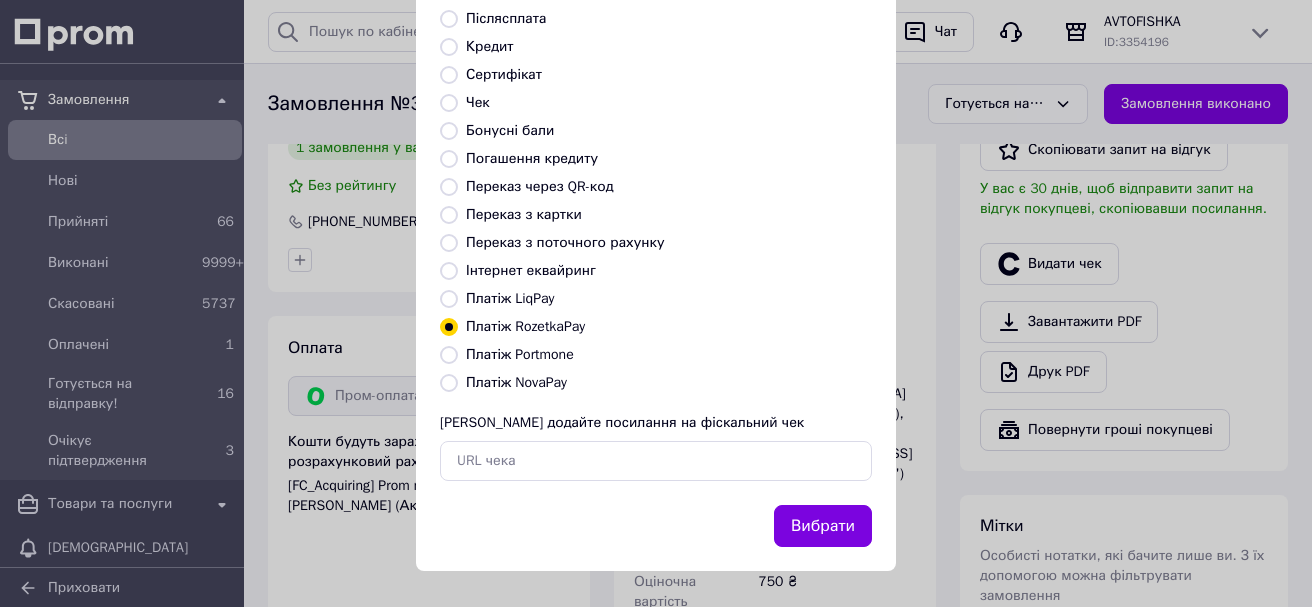 click on "Вибрати" at bounding box center (823, 526) 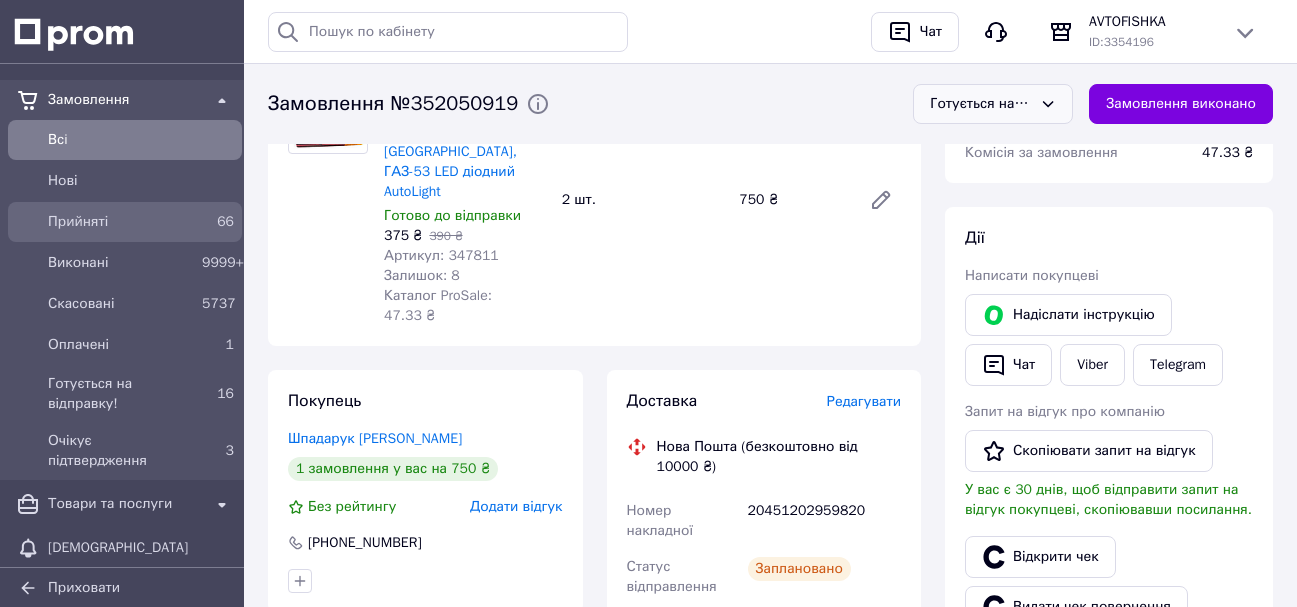scroll, scrollTop: 100, scrollLeft: 0, axis: vertical 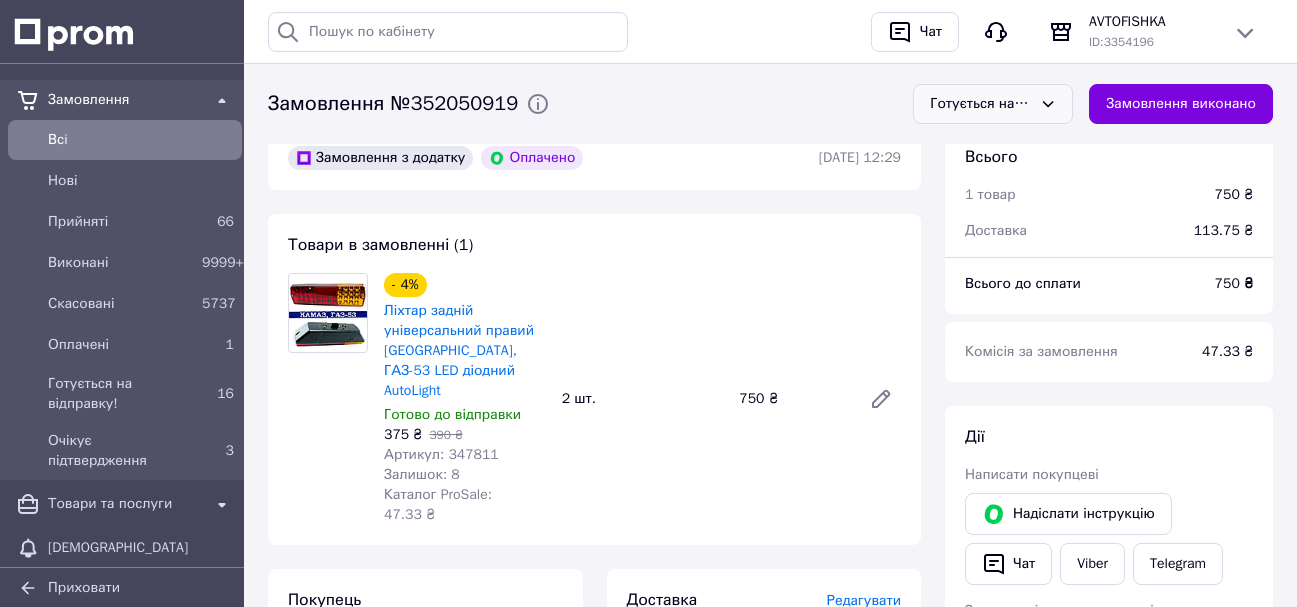 click on "Всi" at bounding box center [141, 140] 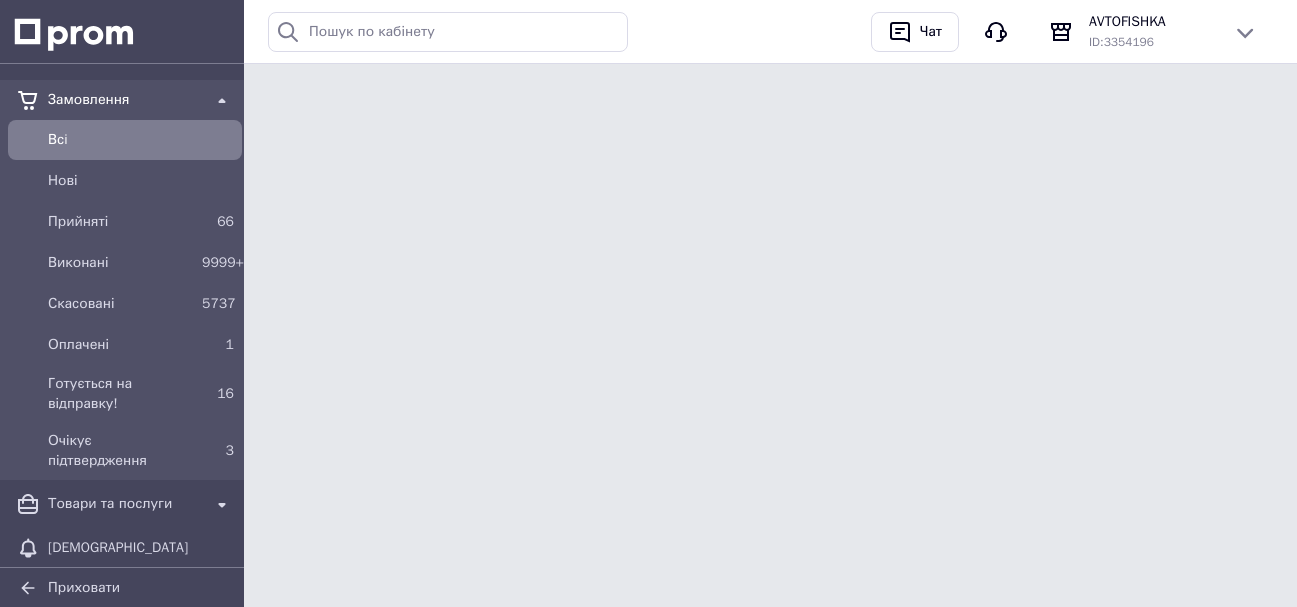 scroll, scrollTop: 0, scrollLeft: 0, axis: both 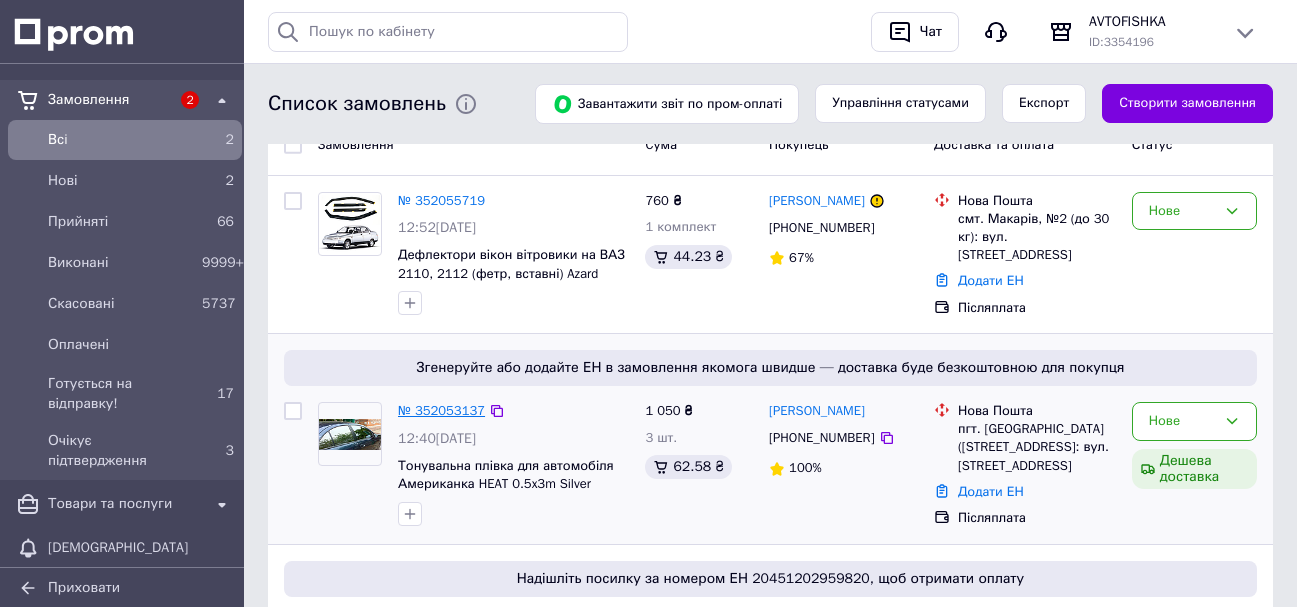 click on "№ 352053137" at bounding box center (441, 410) 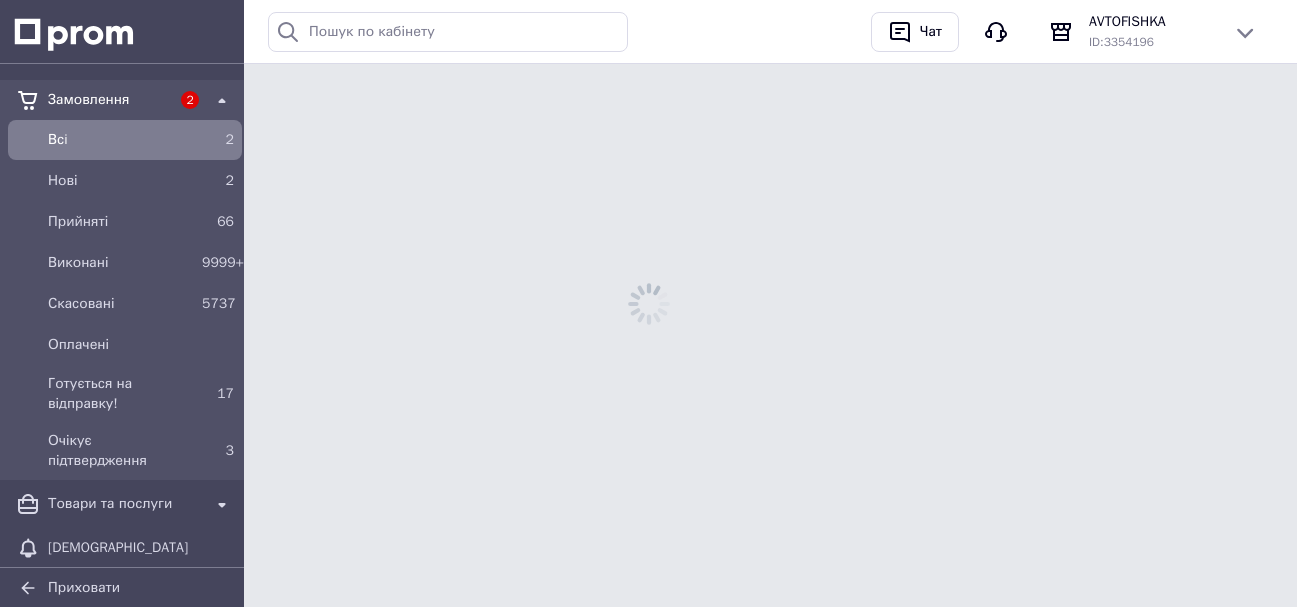 scroll, scrollTop: 0, scrollLeft: 0, axis: both 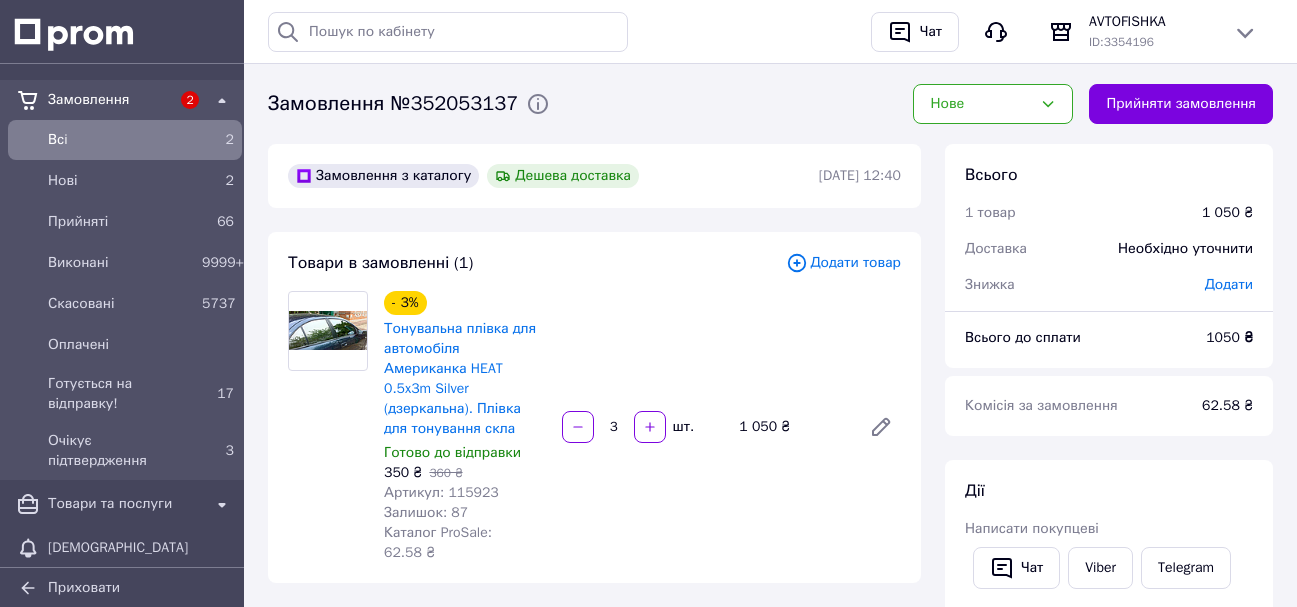 click on "Артикул: 115923" at bounding box center [441, 492] 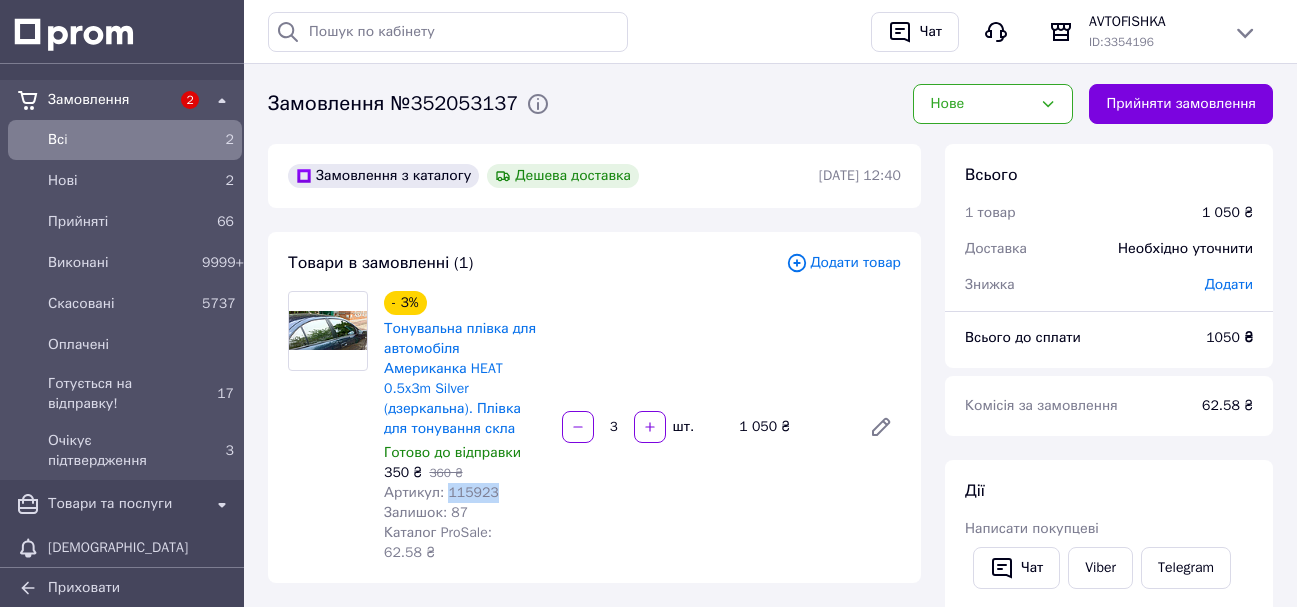 click on "Артикул: 115923" at bounding box center [441, 492] 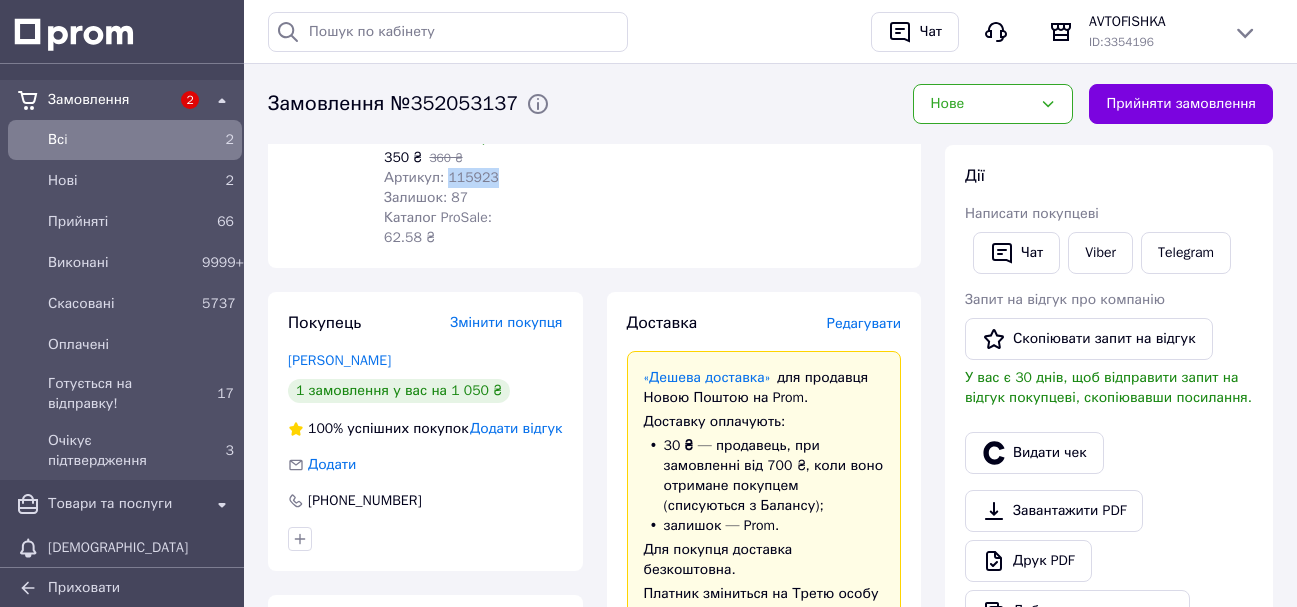 scroll, scrollTop: 0, scrollLeft: 0, axis: both 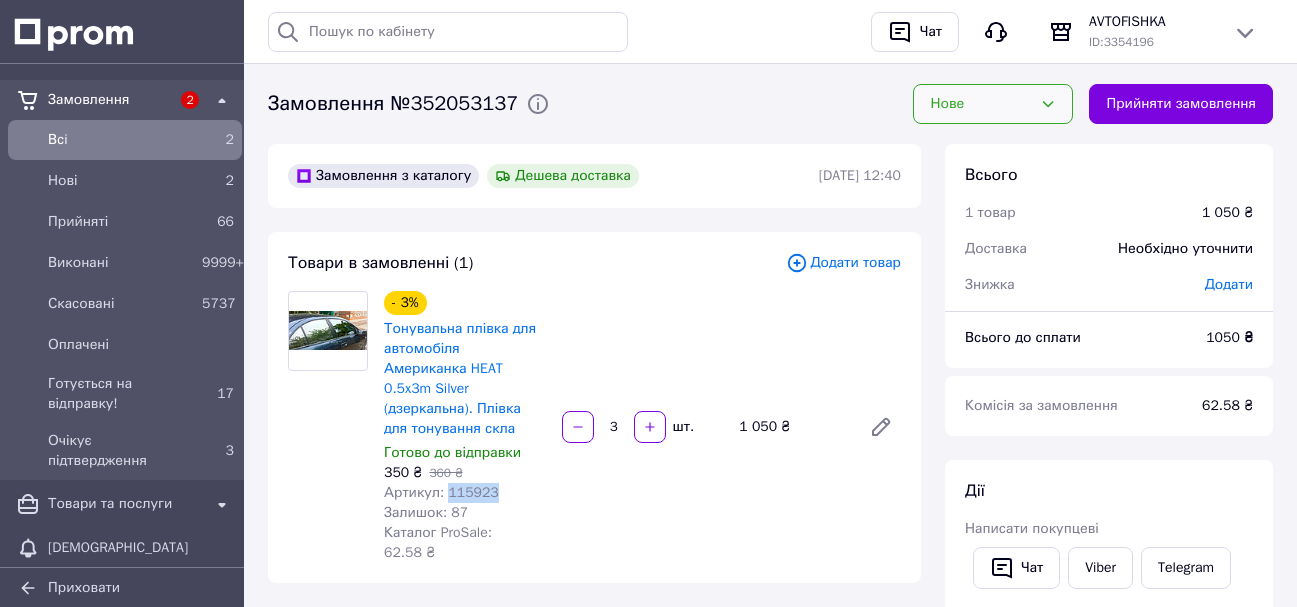 click 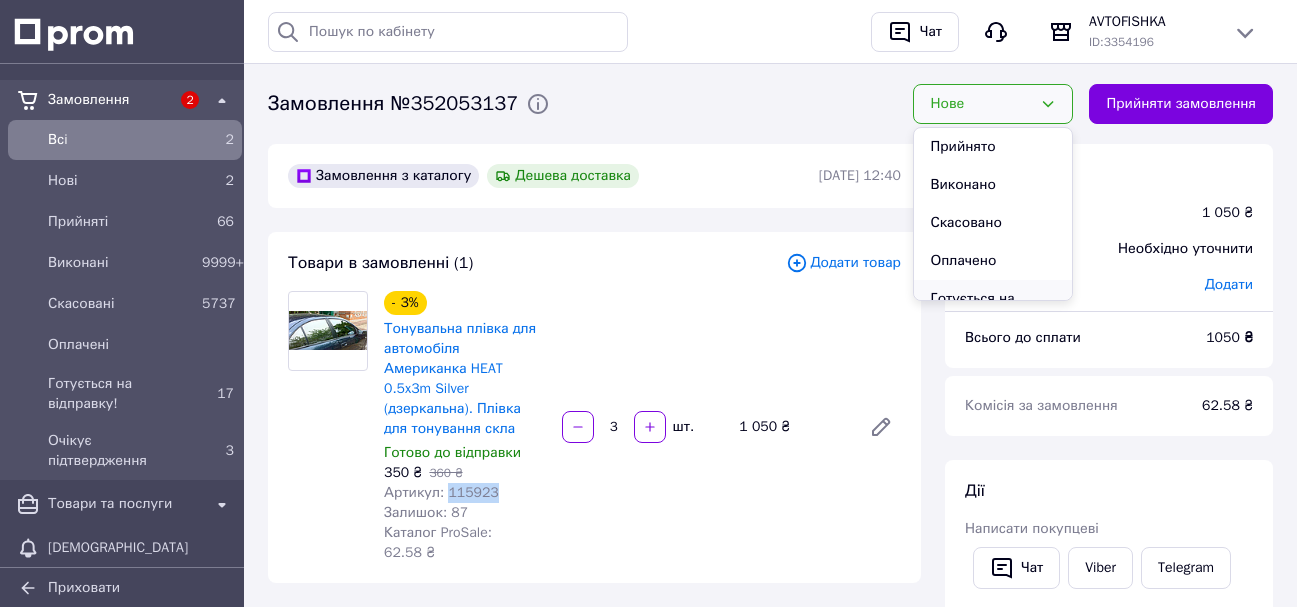 click on "Готується на відправку!" at bounding box center [993, 310] 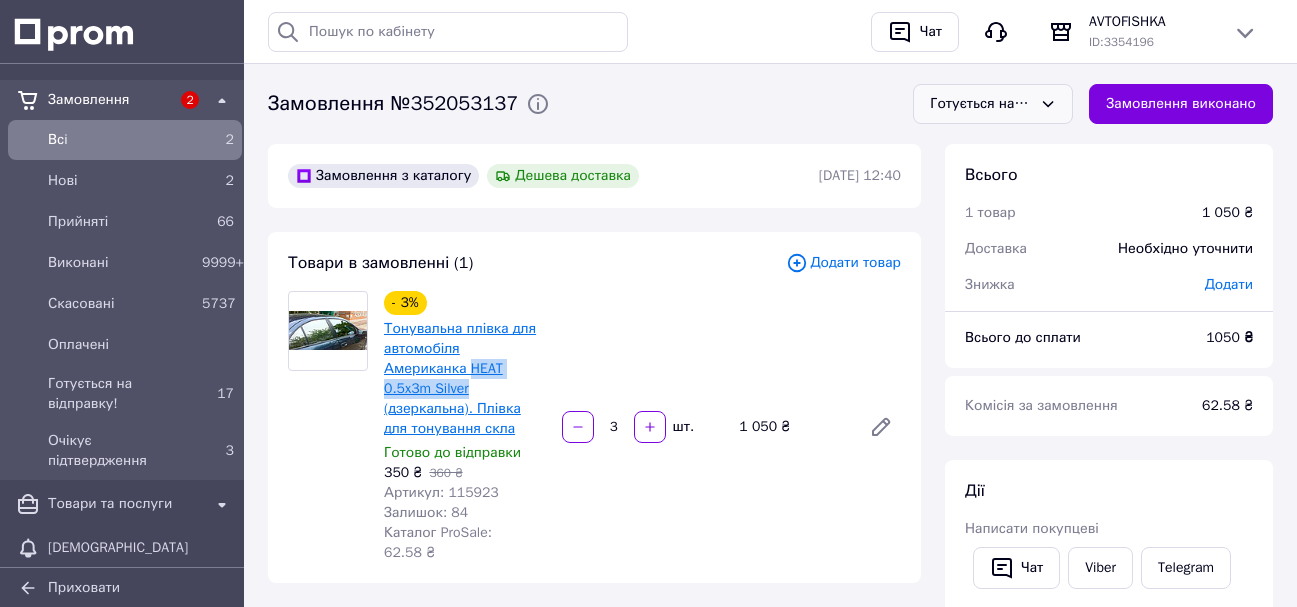 drag, startPoint x: 502, startPoint y: 369, endPoint x: 385, endPoint y: 375, distance: 117.15375 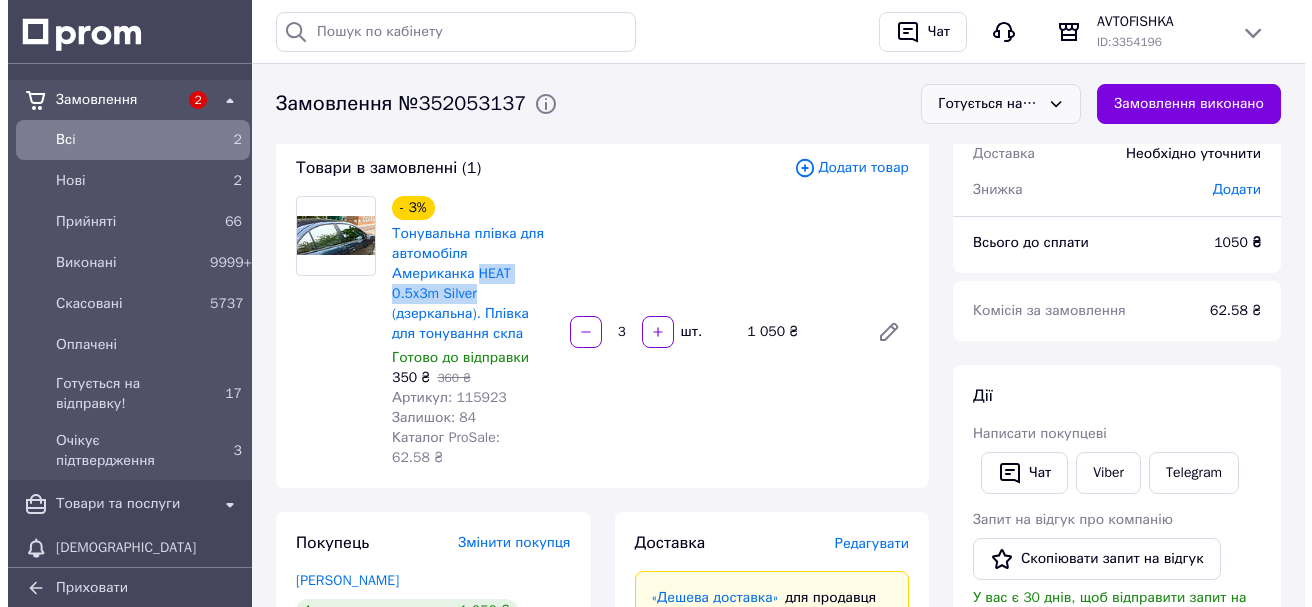 scroll, scrollTop: 100, scrollLeft: 0, axis: vertical 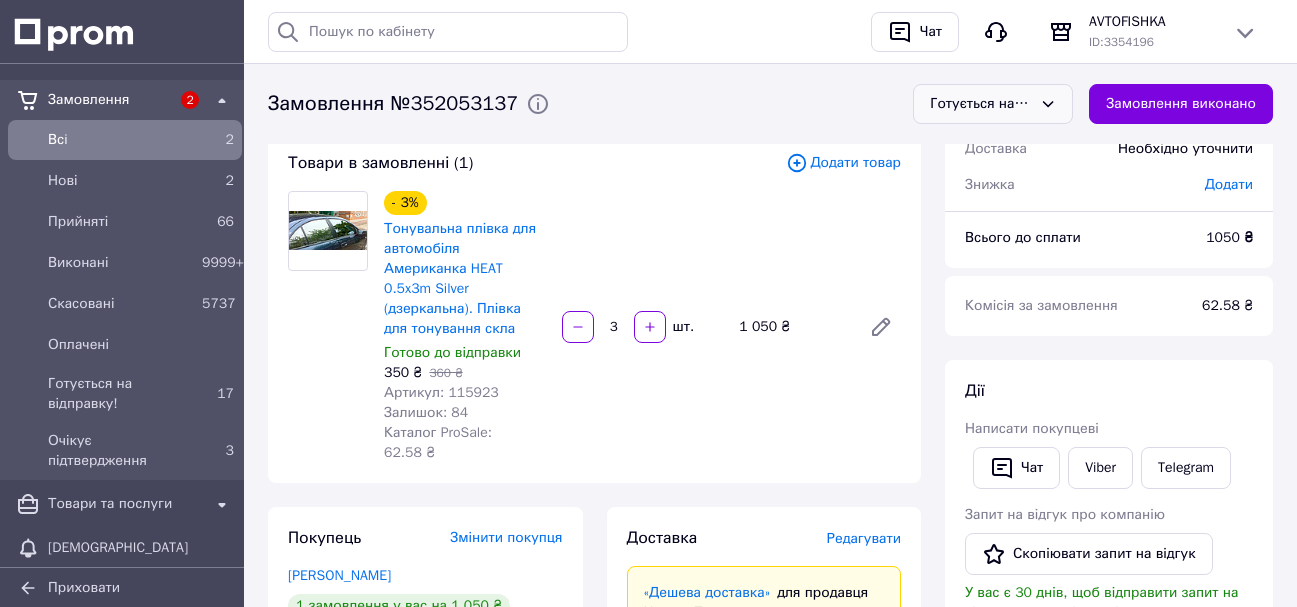 click on "Редагувати" at bounding box center (864, 538) 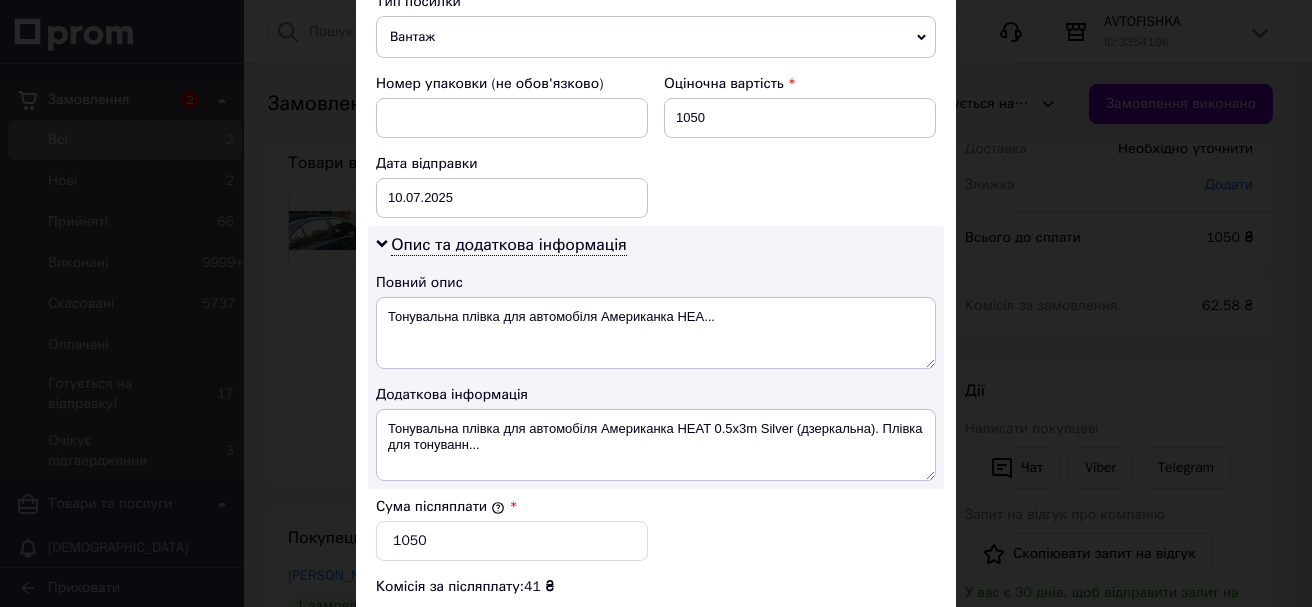 scroll, scrollTop: 1000, scrollLeft: 0, axis: vertical 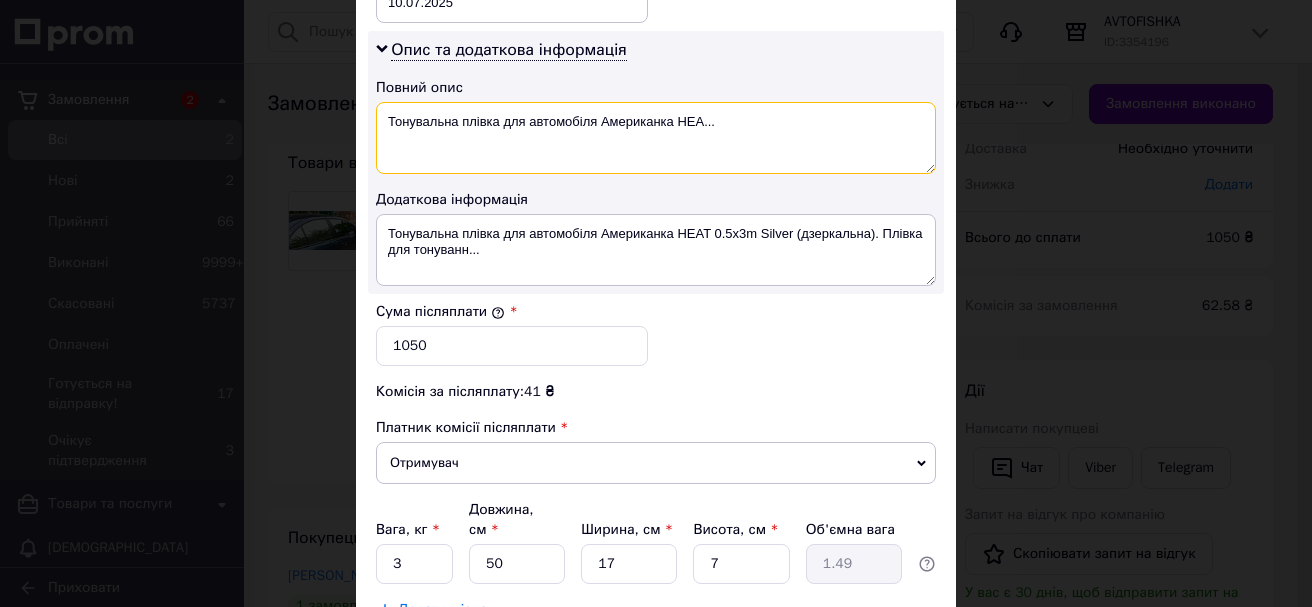 drag, startPoint x: 577, startPoint y: 132, endPoint x: 896, endPoint y: 139, distance: 319.07678 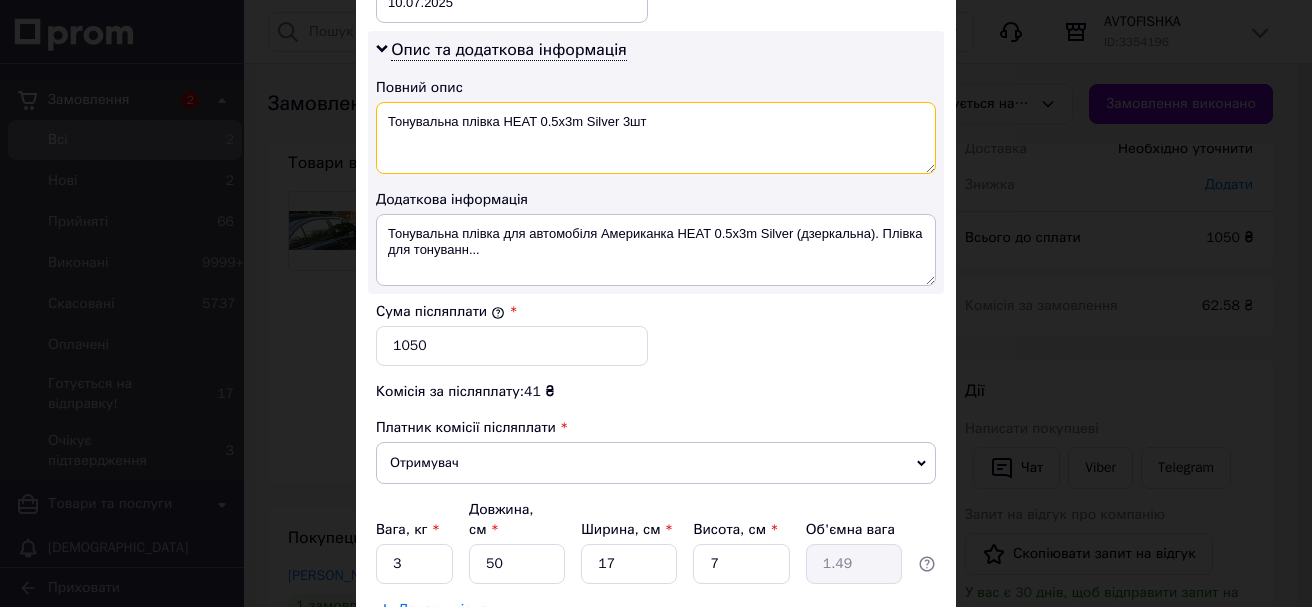 drag, startPoint x: 380, startPoint y: 118, endPoint x: 739, endPoint y: 121, distance: 359.01254 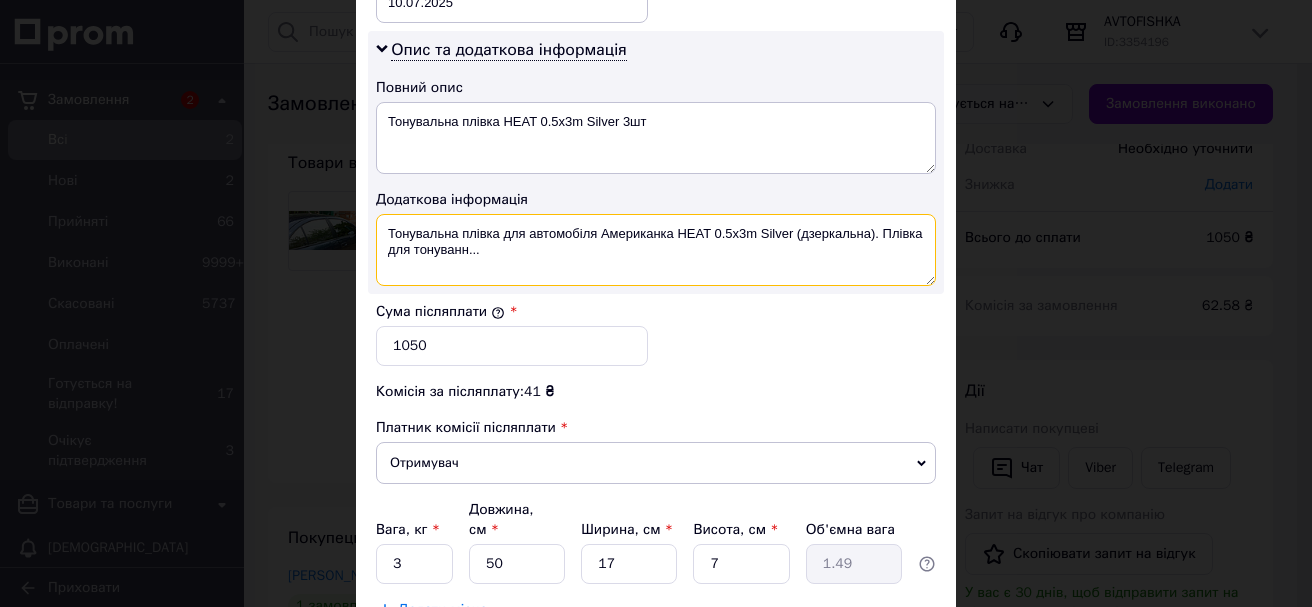 drag, startPoint x: 386, startPoint y: 231, endPoint x: 627, endPoint y: 258, distance: 242.50774 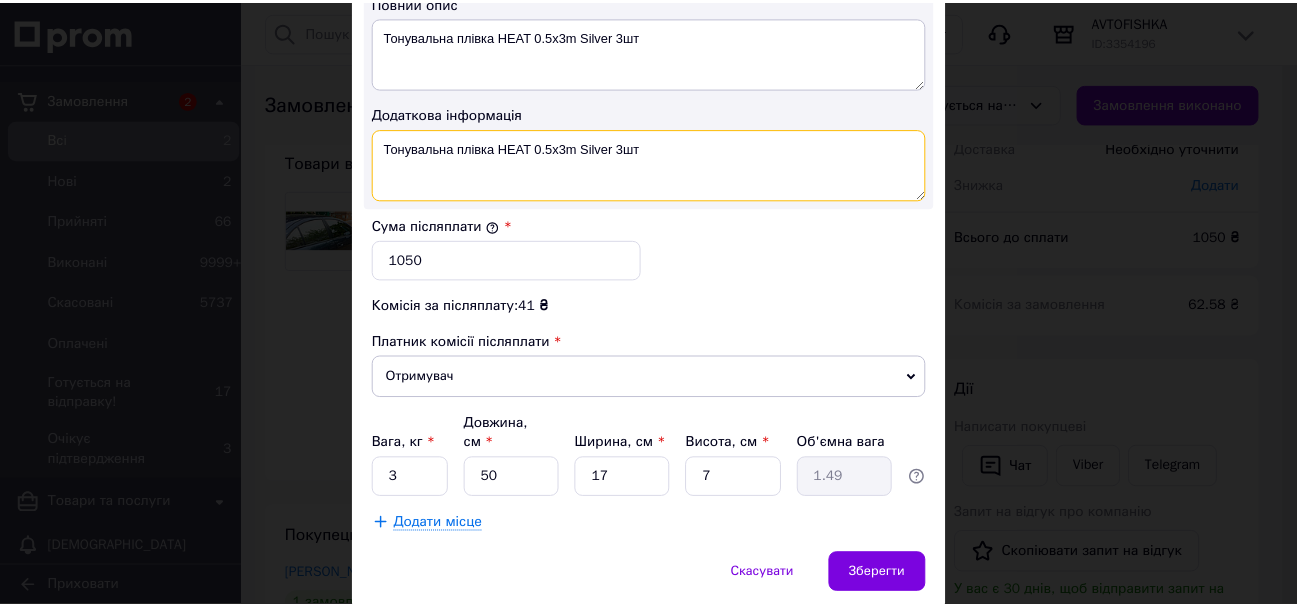 scroll, scrollTop: 1143, scrollLeft: 0, axis: vertical 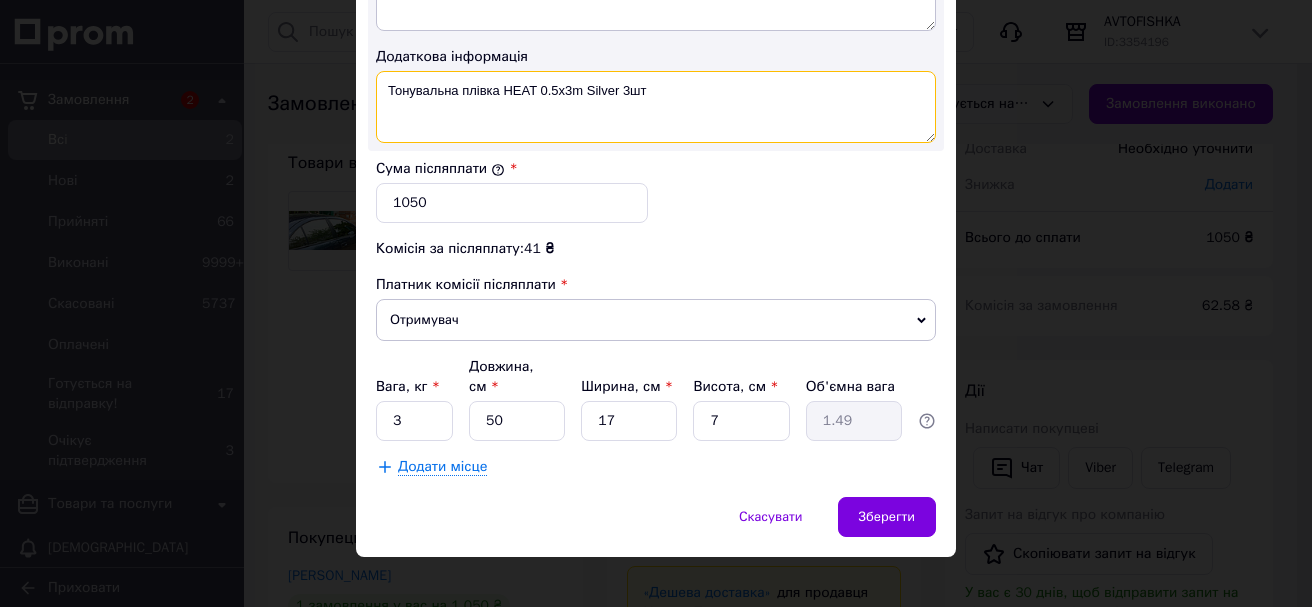 type on "Тонувальна плівка HEAT 0.5x3m Silver 3шт" 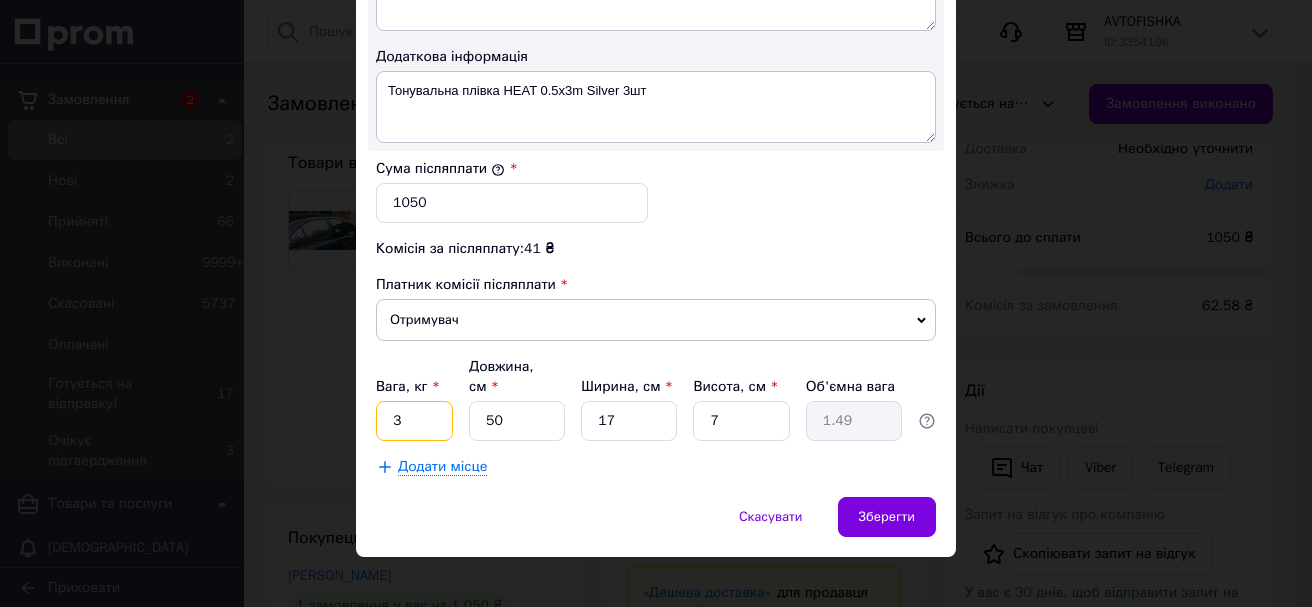 drag, startPoint x: 422, startPoint y: 404, endPoint x: 433, endPoint y: 406, distance: 11.18034 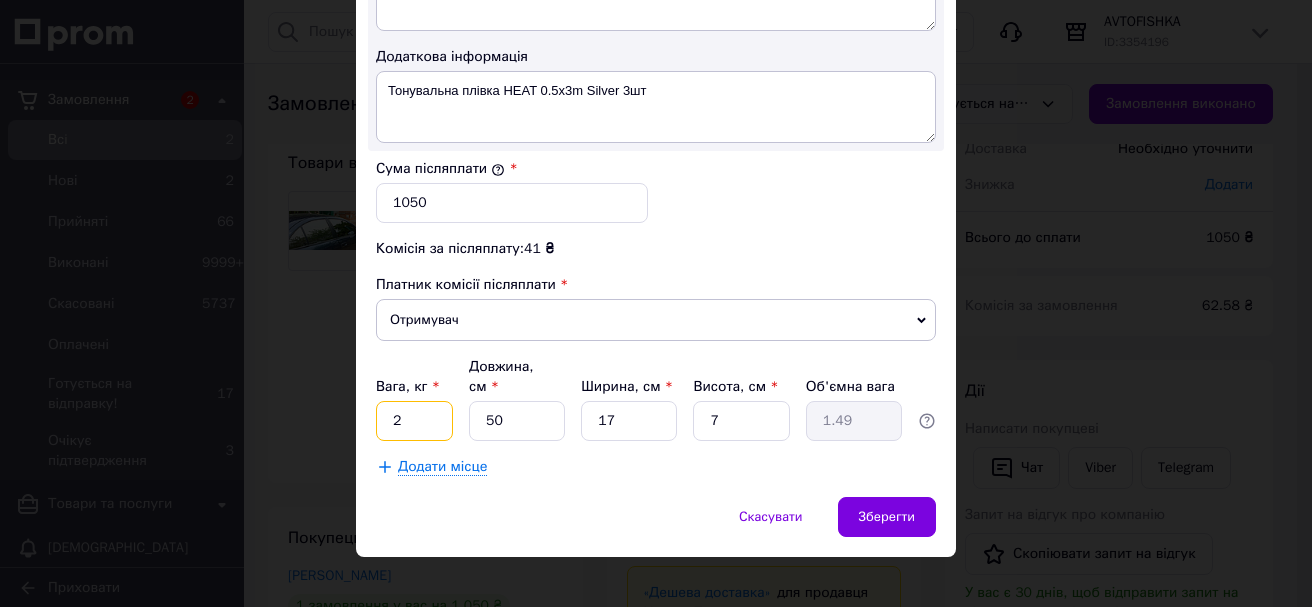 type on "2" 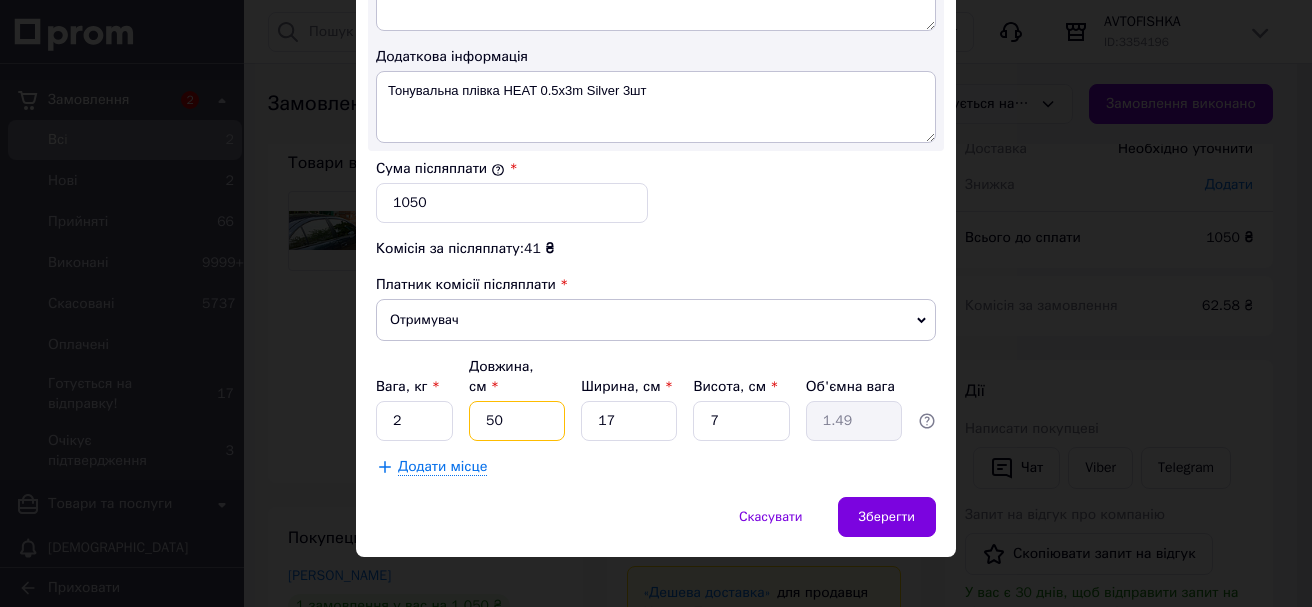 click on "50" at bounding box center [517, 421] 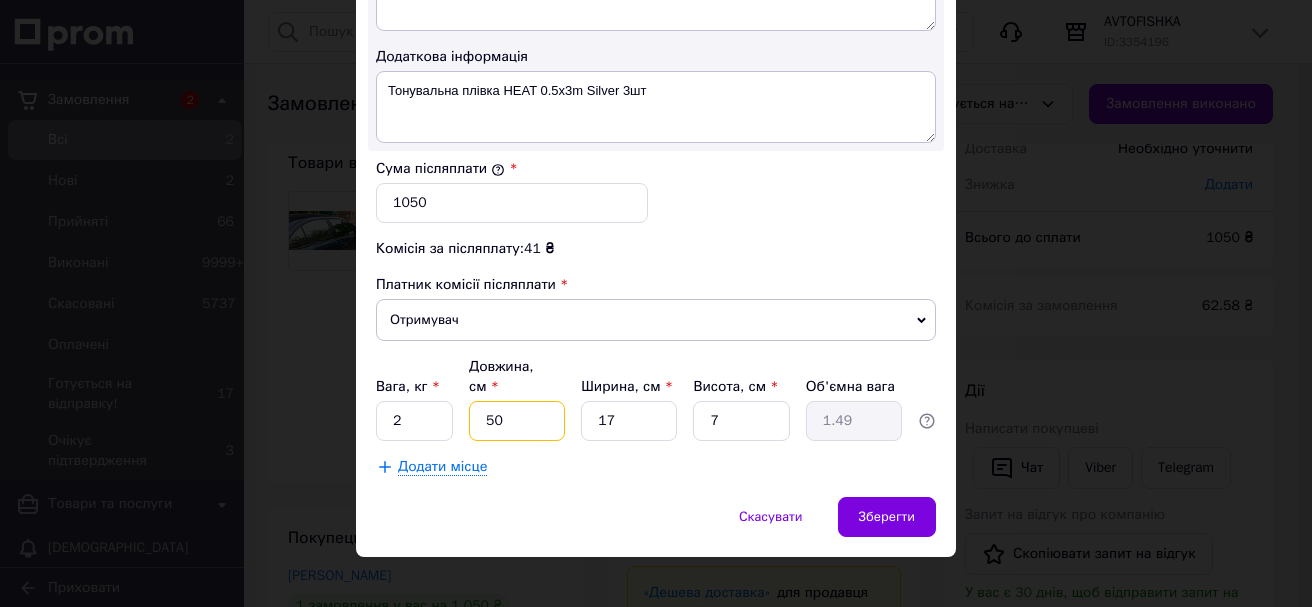 type on "5" 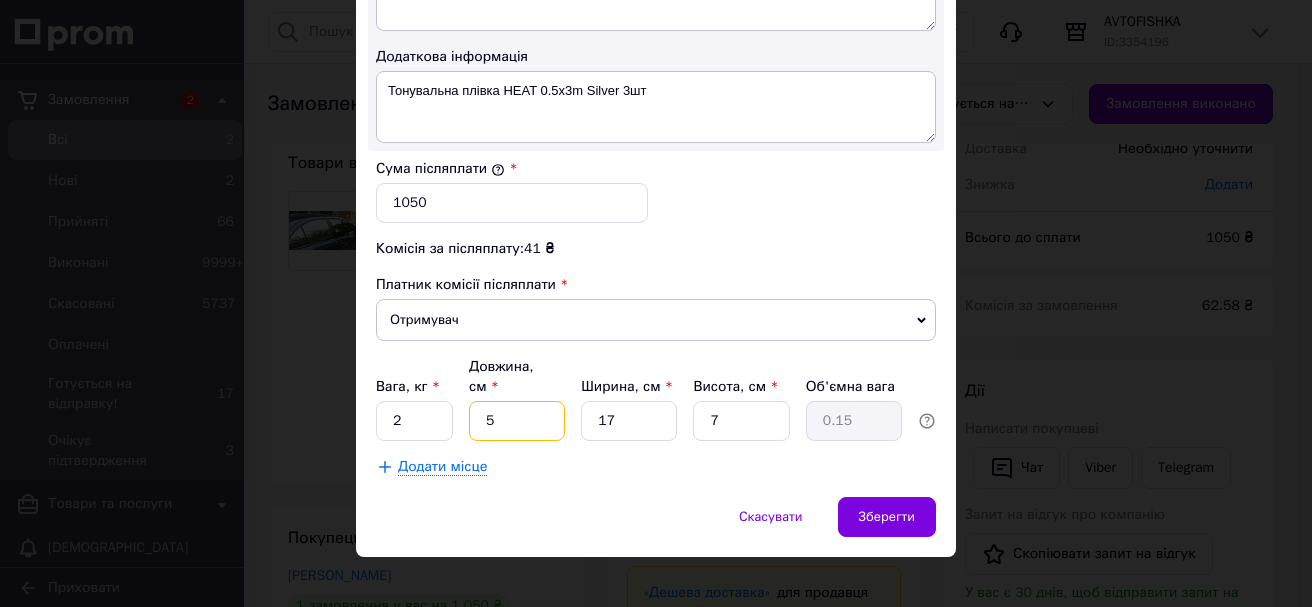 type 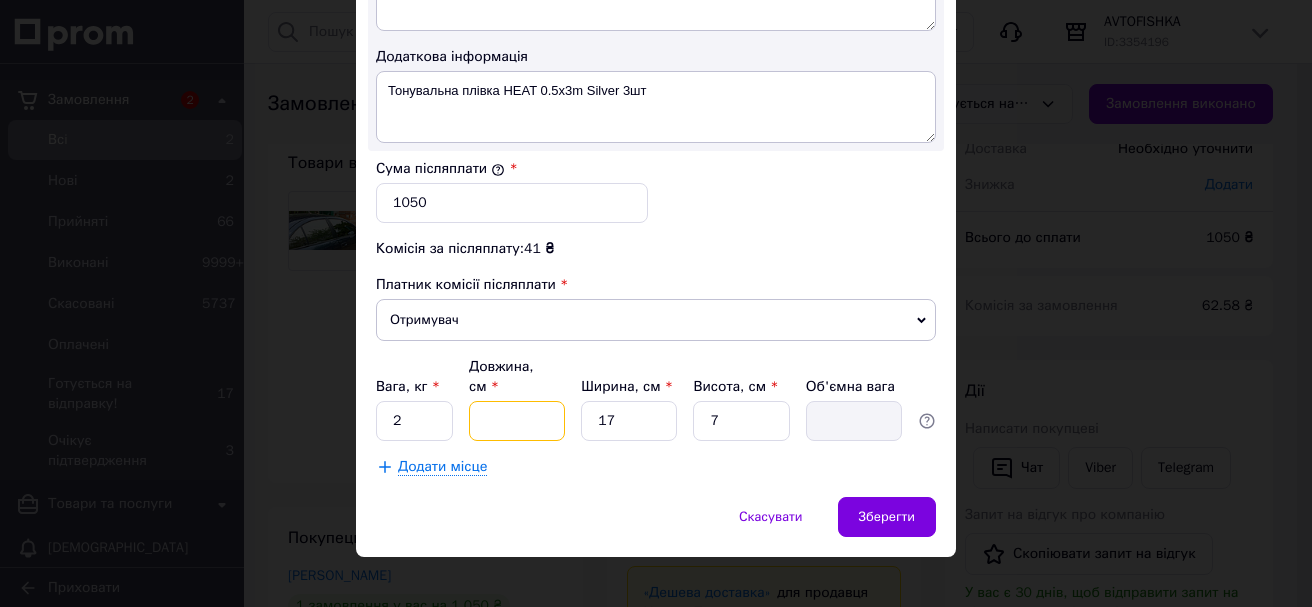 type on "6" 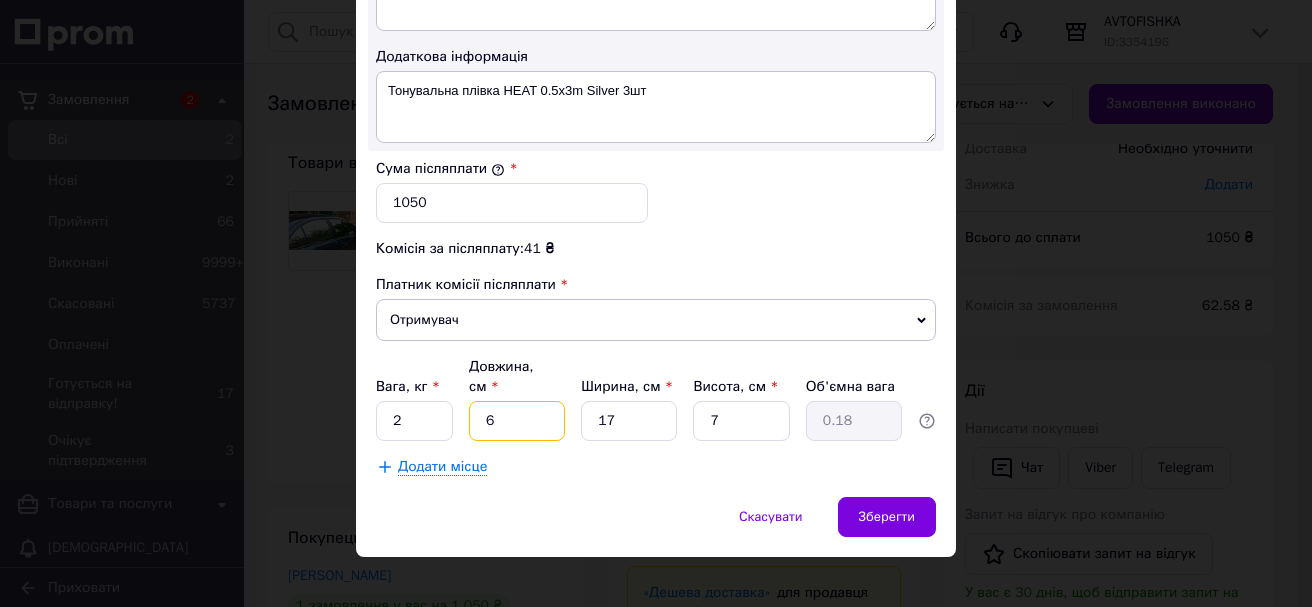 type on "60" 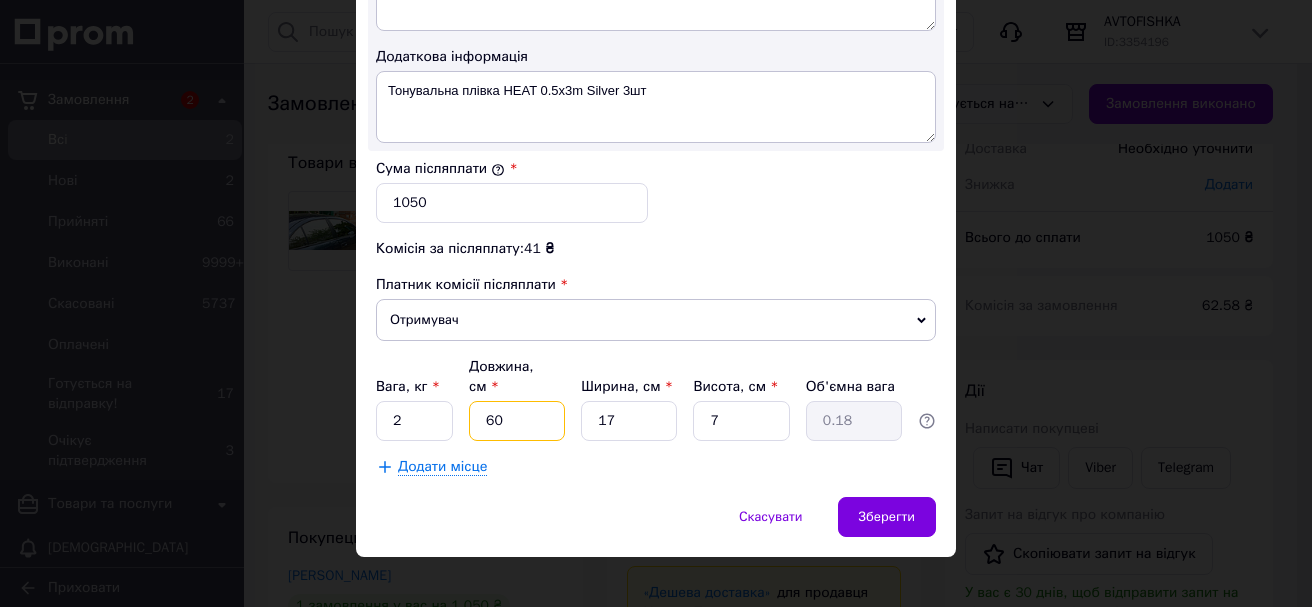type on "1.79" 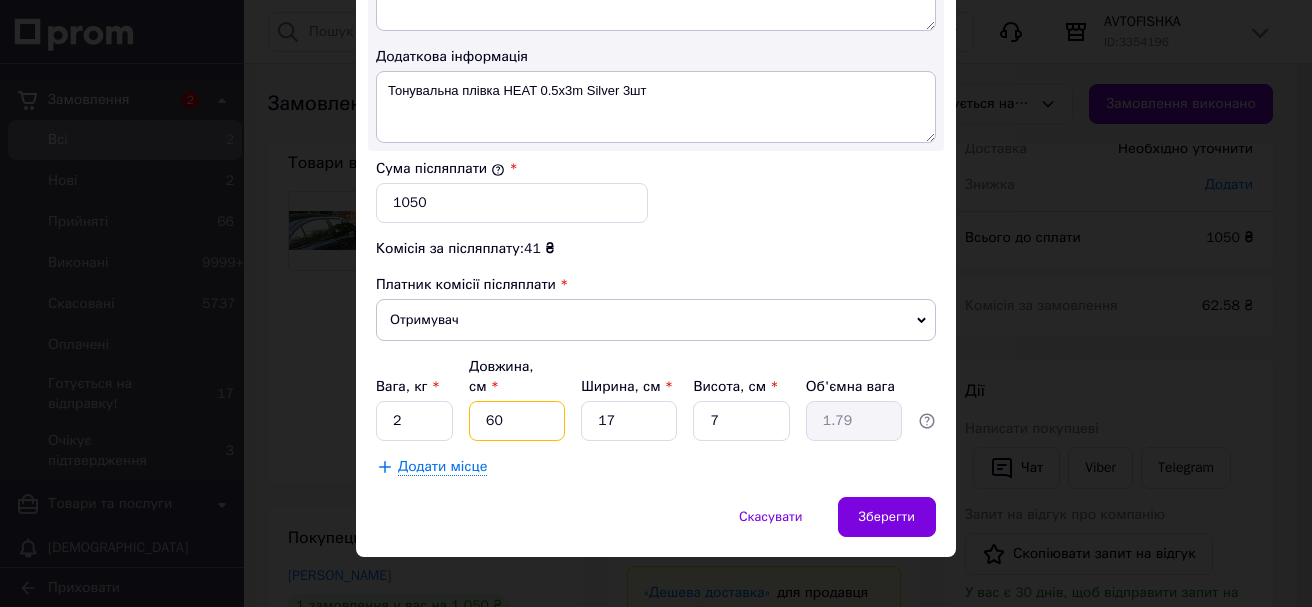 type on "60" 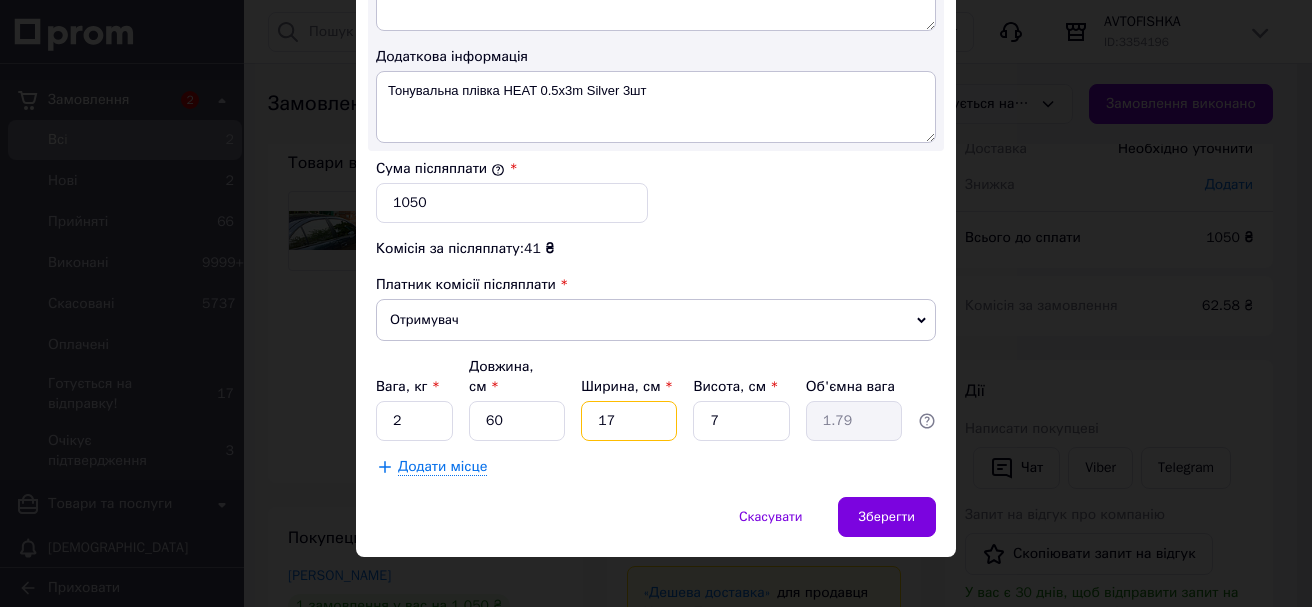 click on "17" at bounding box center (629, 421) 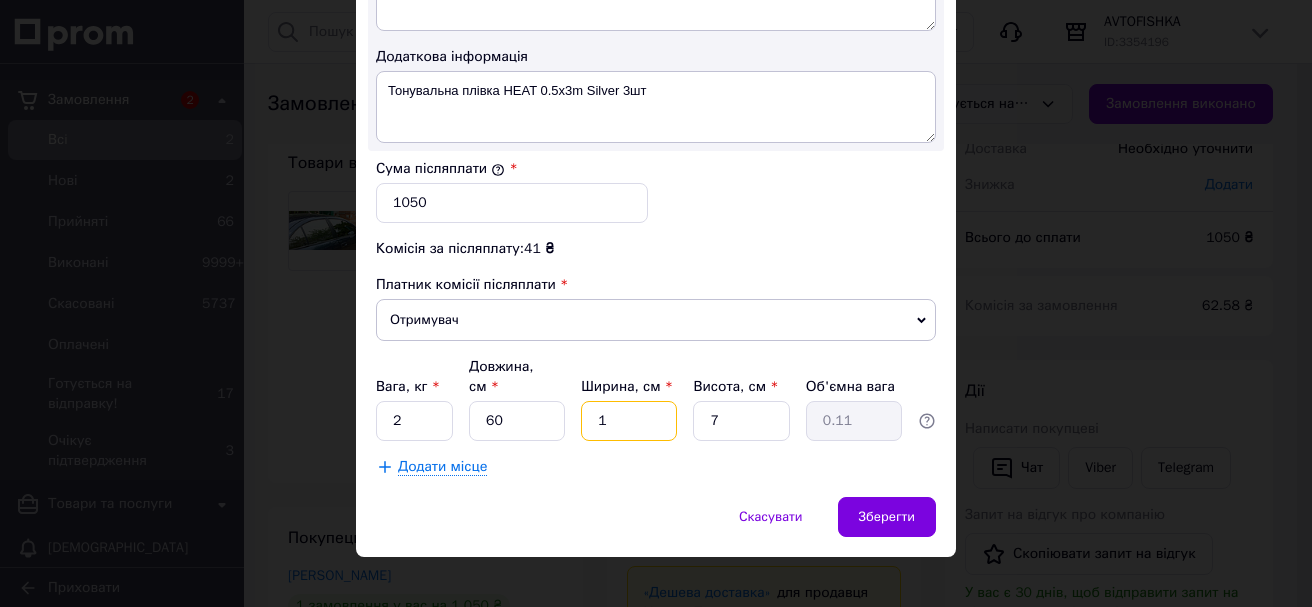 type on "15" 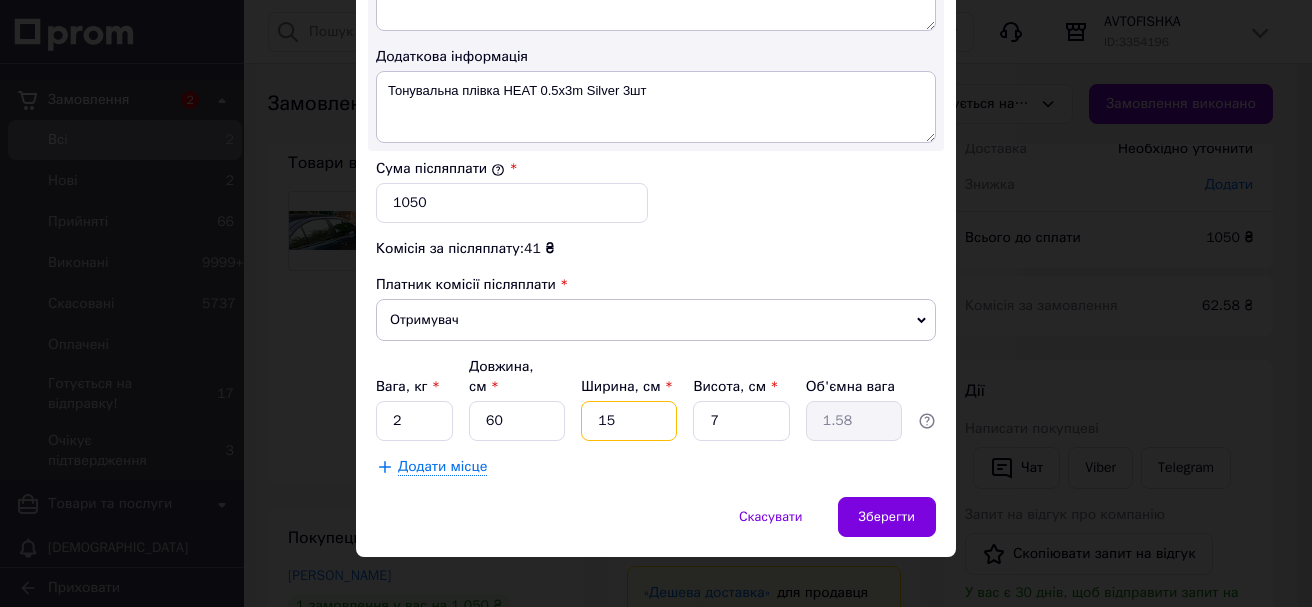 type on "15" 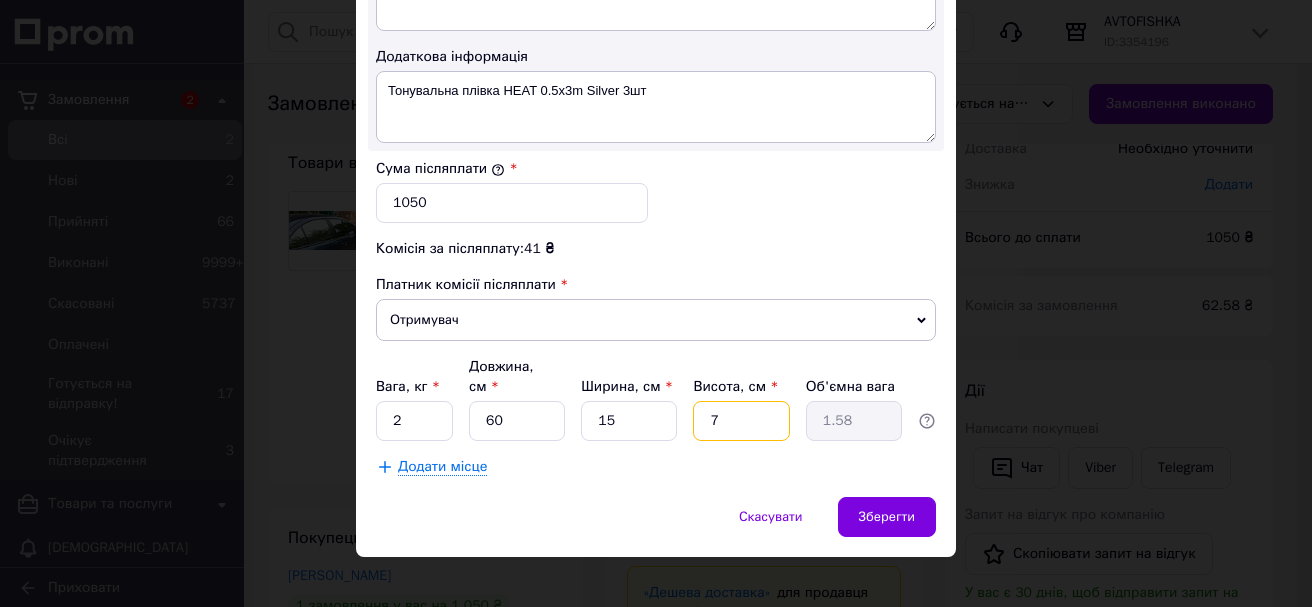drag, startPoint x: 767, startPoint y: 407, endPoint x: 746, endPoint y: 404, distance: 21.213203 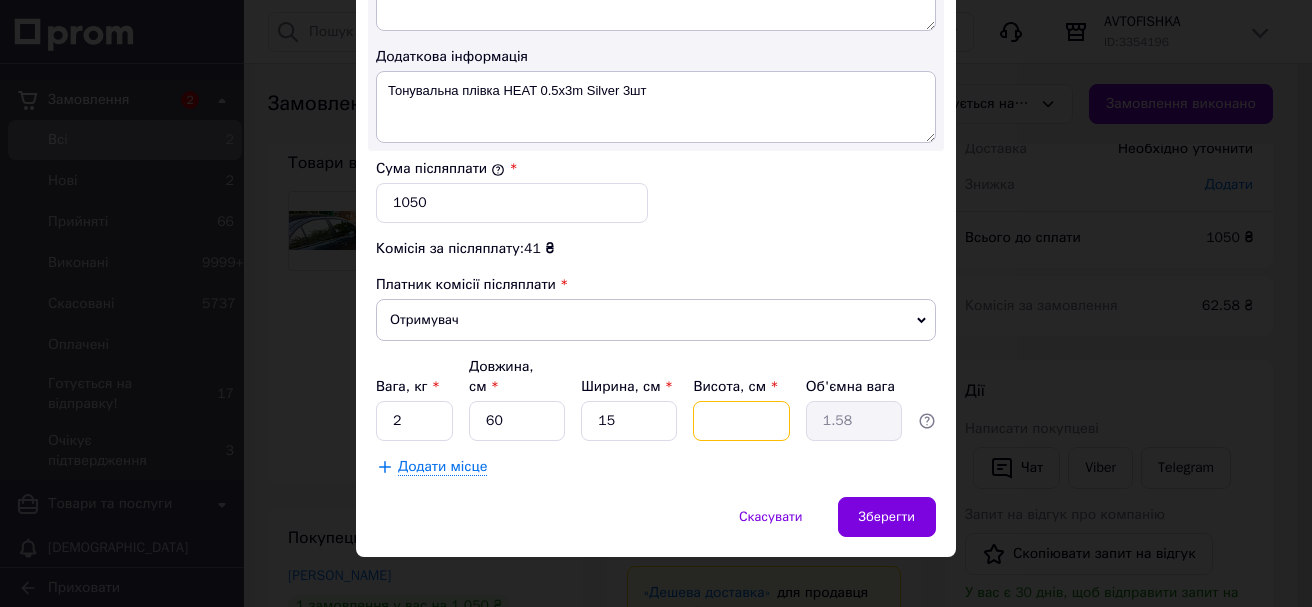 type 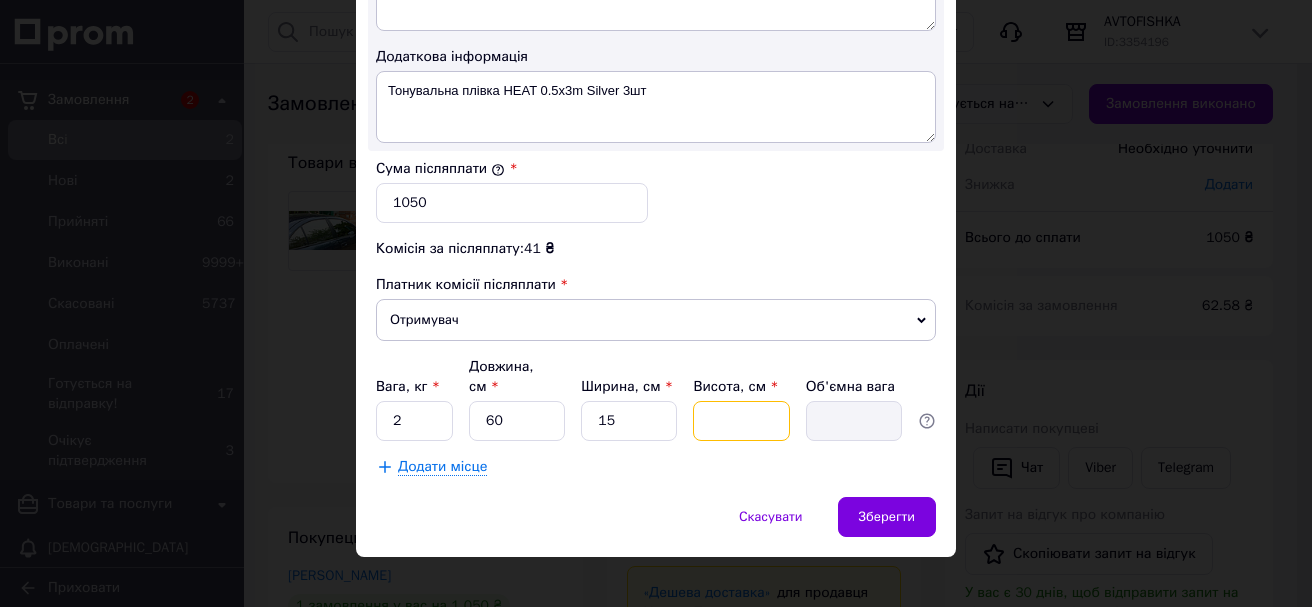 type on "1" 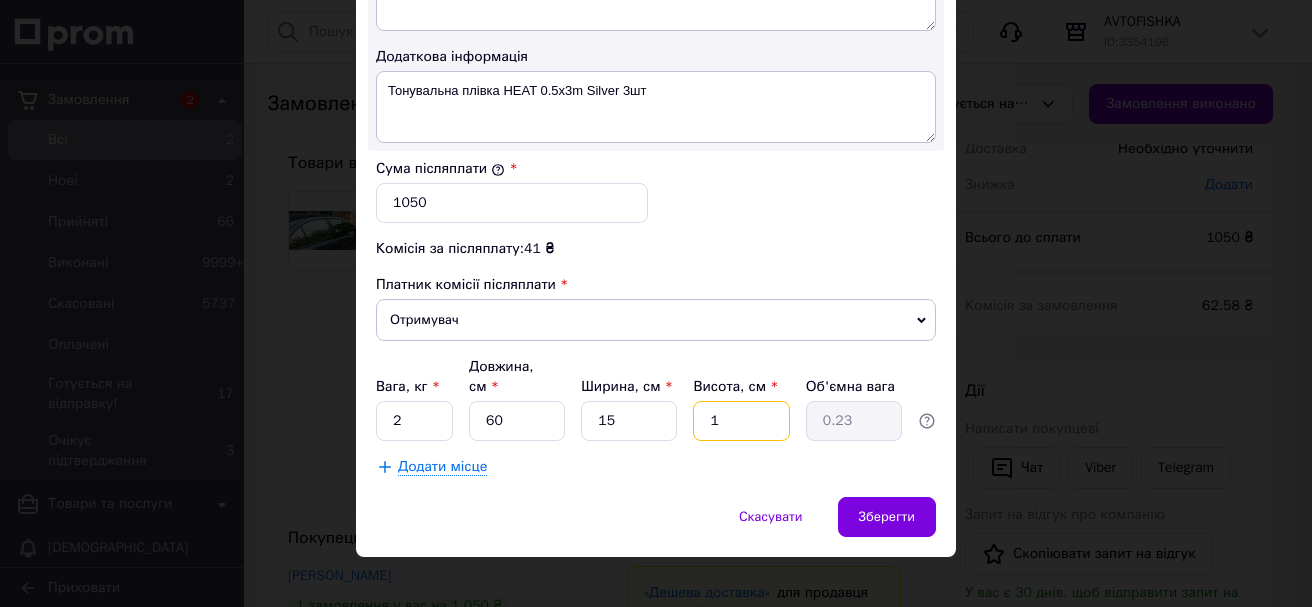 type on "10" 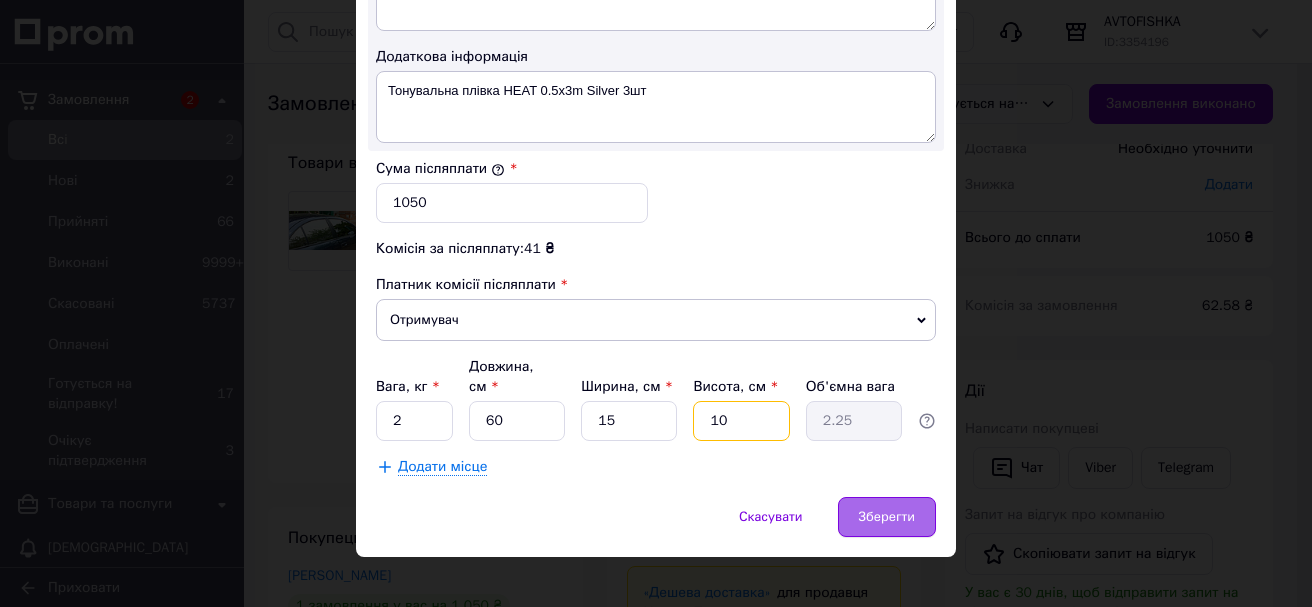 type on "10" 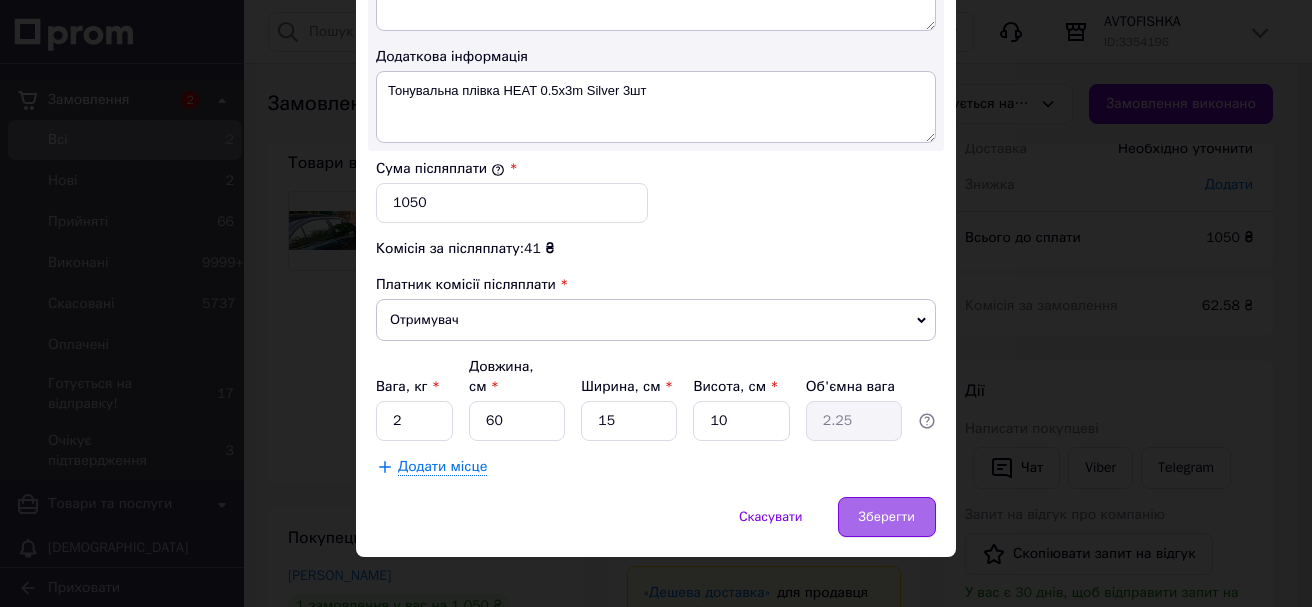 drag, startPoint x: 897, startPoint y: 489, endPoint x: 905, endPoint y: 482, distance: 10.630146 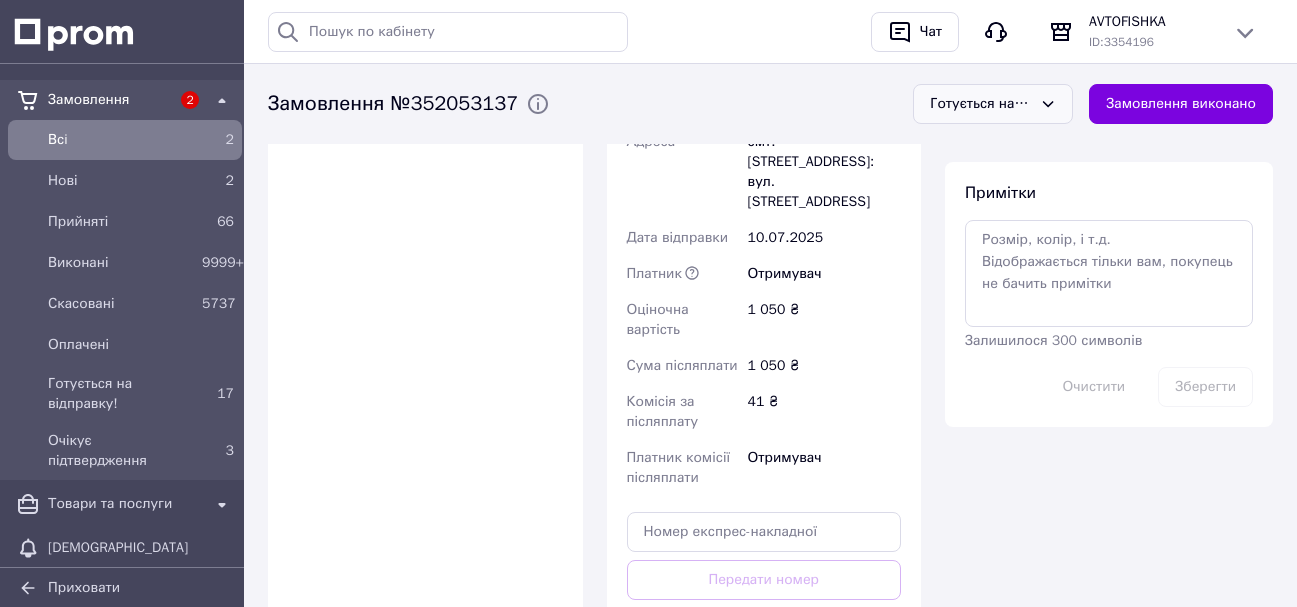 scroll, scrollTop: 1100, scrollLeft: 0, axis: vertical 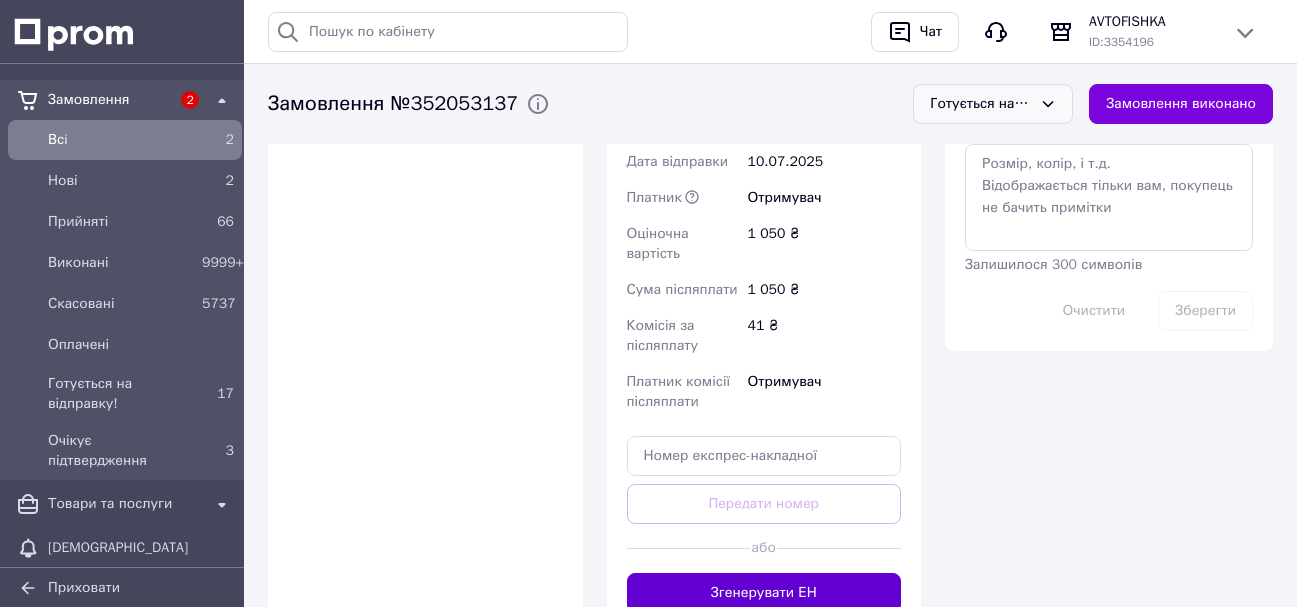 click on "Згенерувати ЕН" at bounding box center (764, 593) 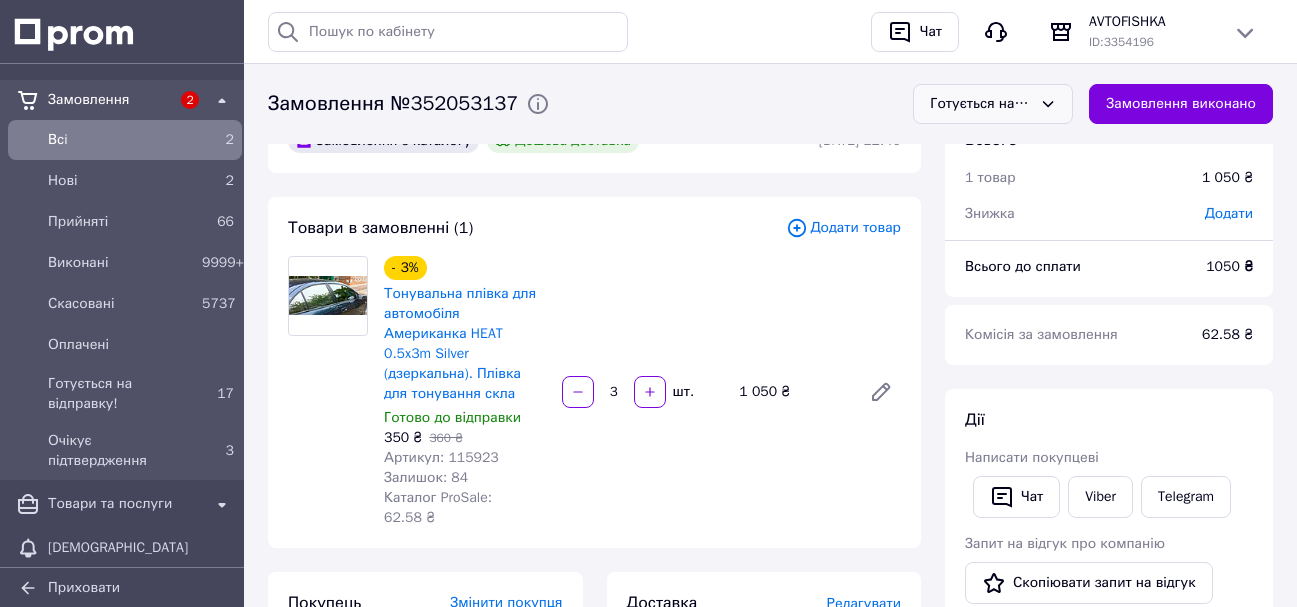 scroll, scrollTop: 0, scrollLeft: 0, axis: both 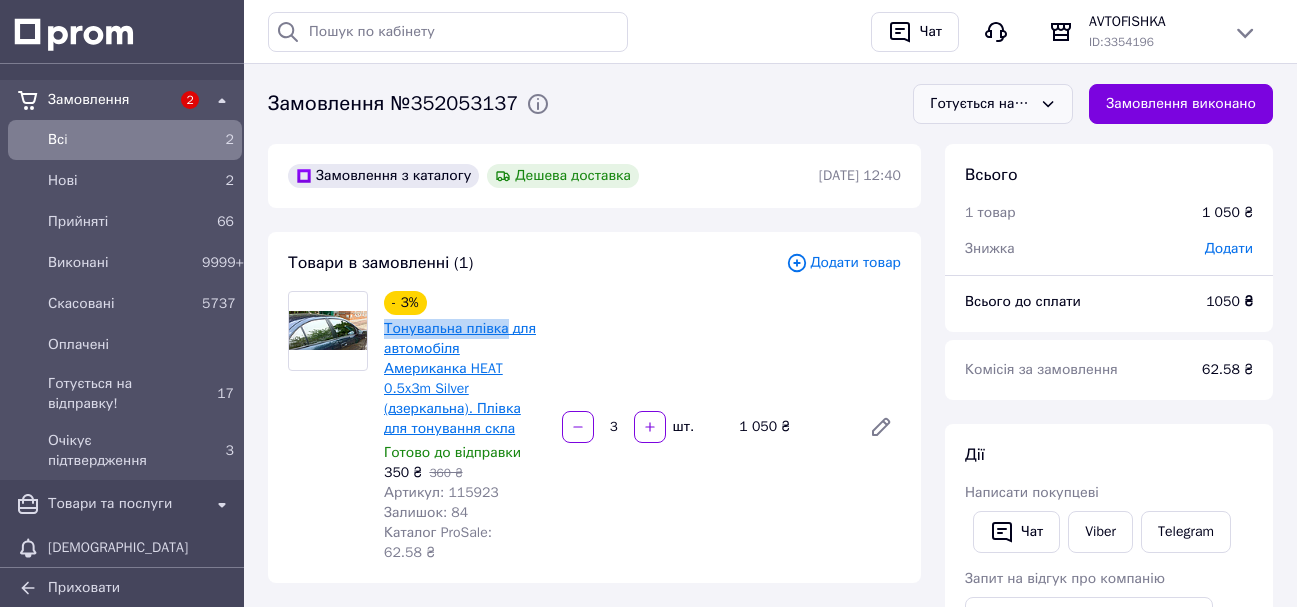 drag, startPoint x: 383, startPoint y: 332, endPoint x: 502, endPoint y: 333, distance: 119.0042 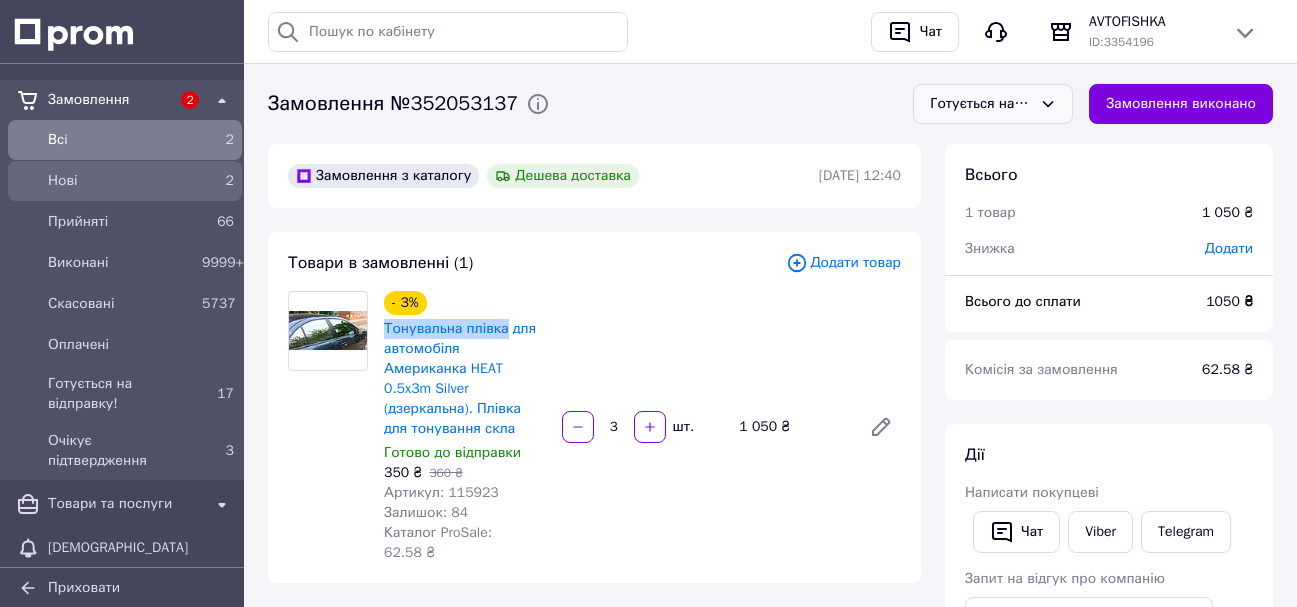 click on "Нові" at bounding box center (121, 181) 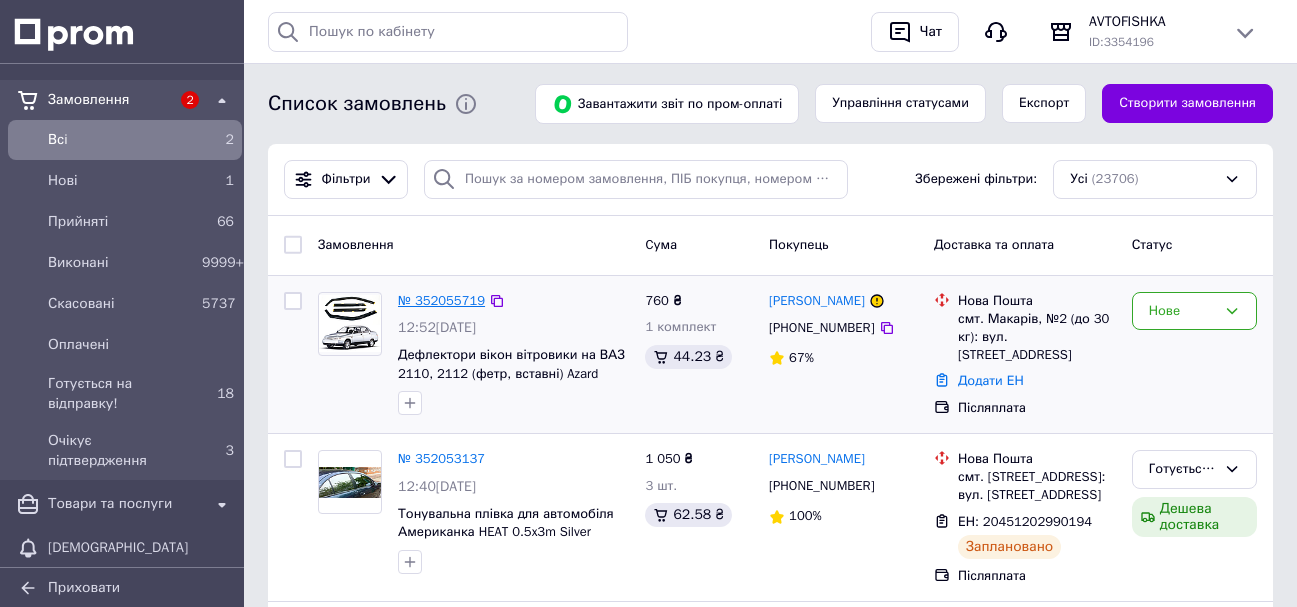 click on "№ 352055719" at bounding box center [441, 300] 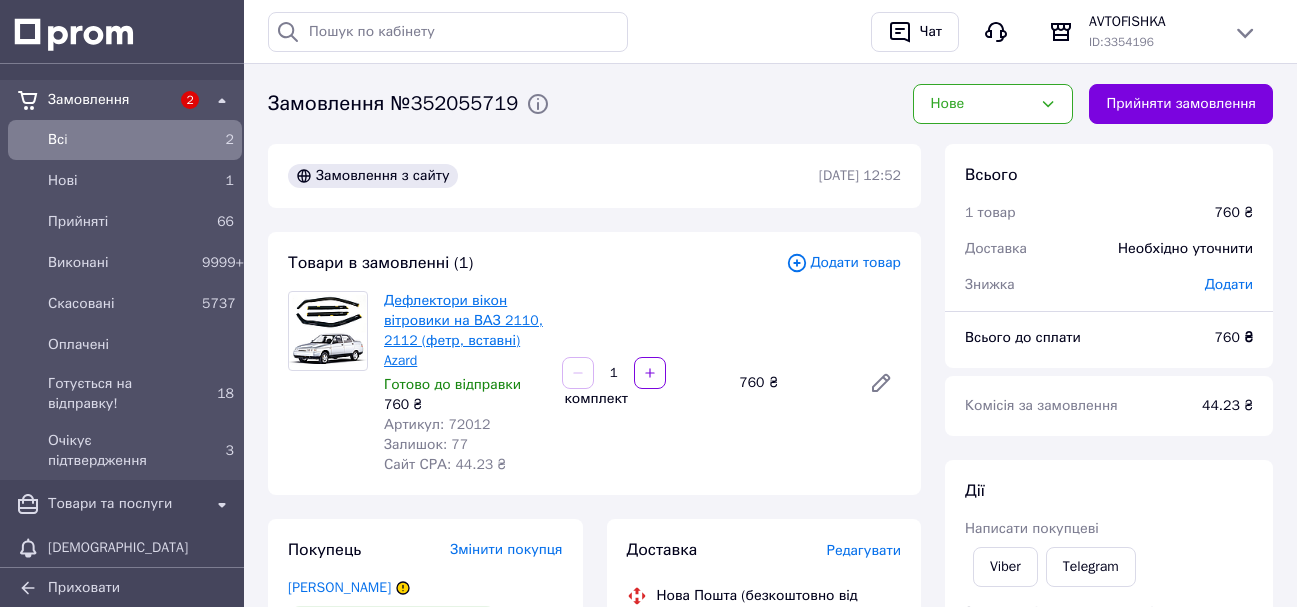 scroll, scrollTop: 67, scrollLeft: 0, axis: vertical 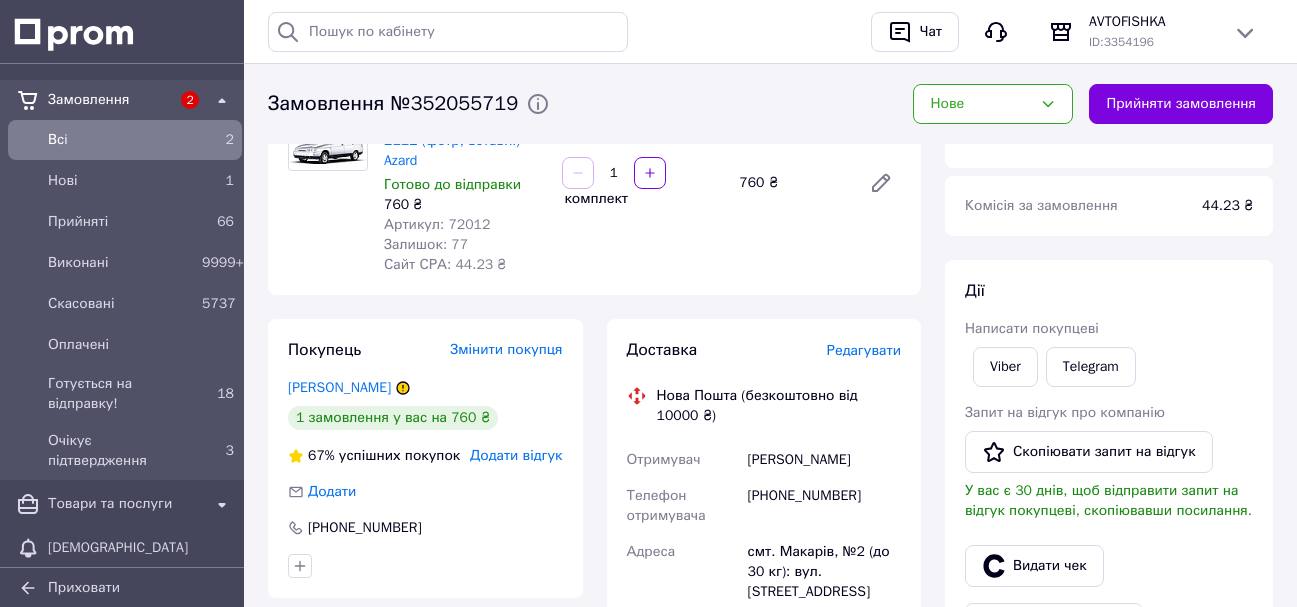 click on "Додати відгук" at bounding box center (516, 455) 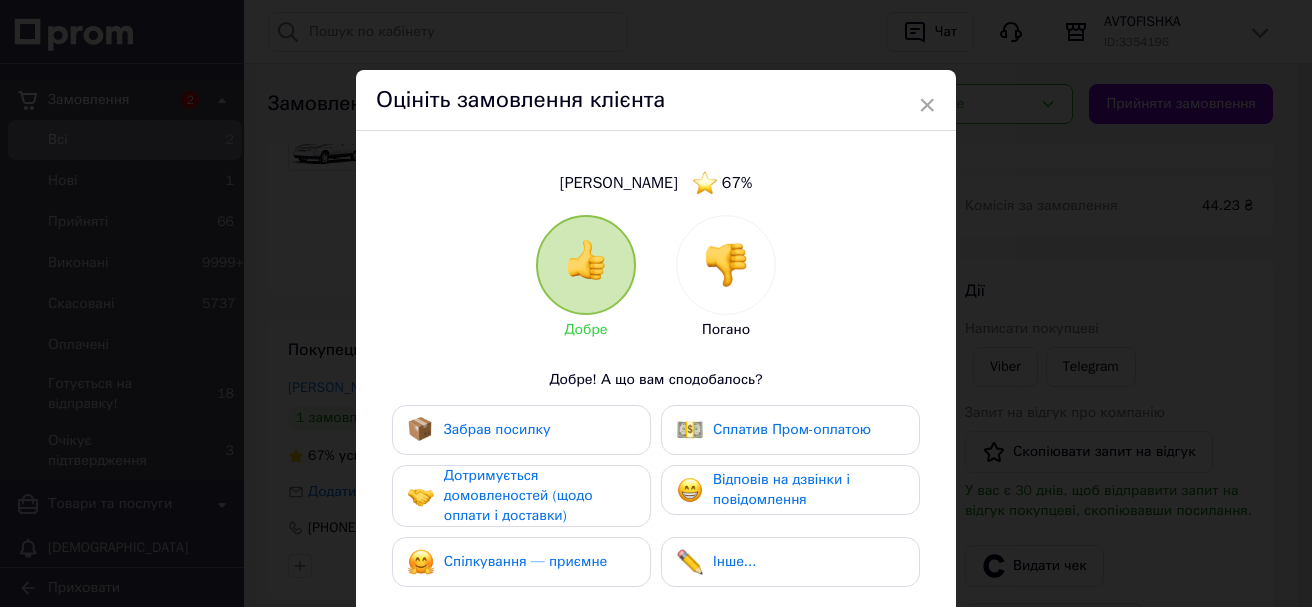 click at bounding box center (726, 265) 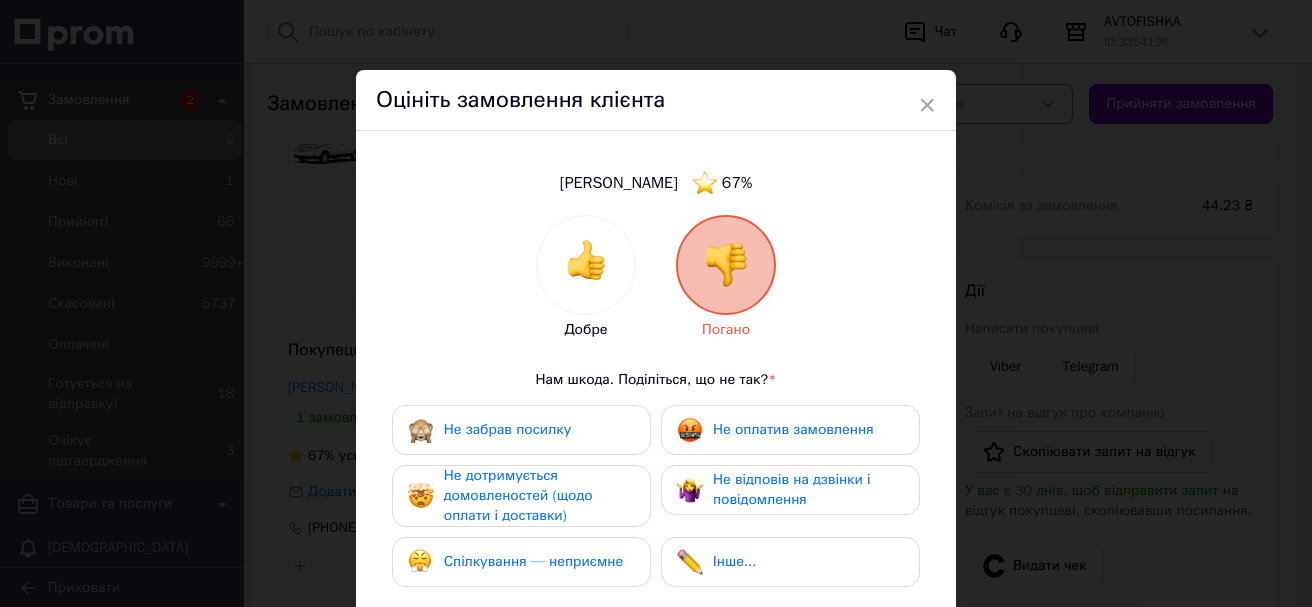drag, startPoint x: 570, startPoint y: 555, endPoint x: 602, endPoint y: 556, distance: 32.01562 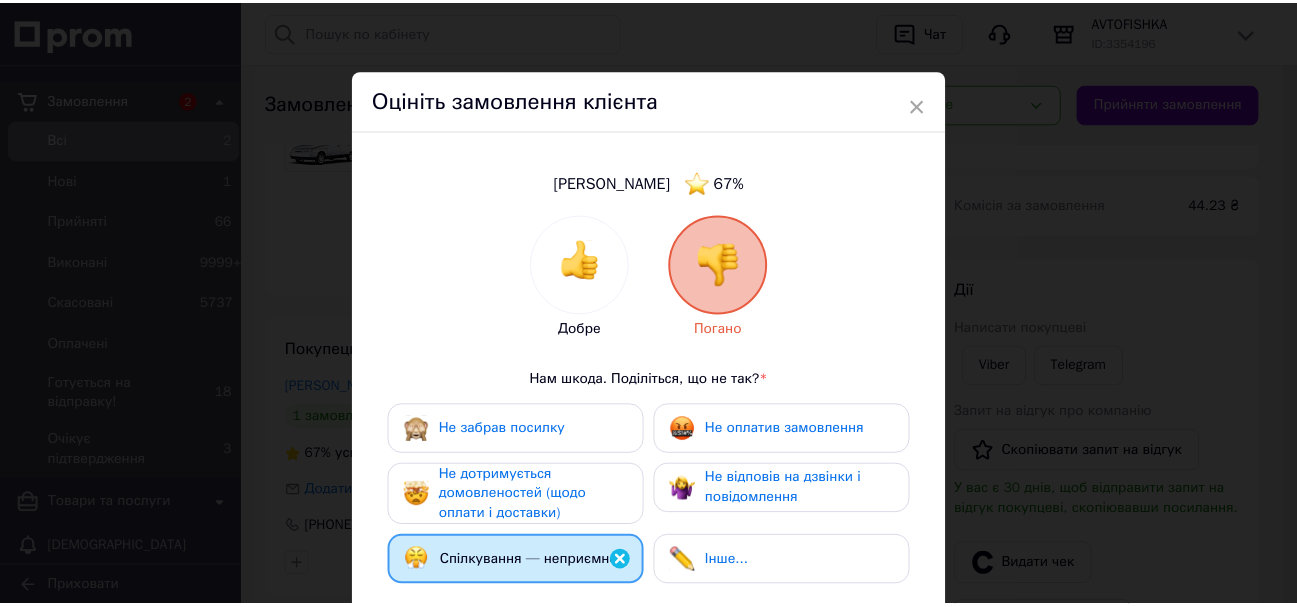 scroll, scrollTop: 377, scrollLeft: 0, axis: vertical 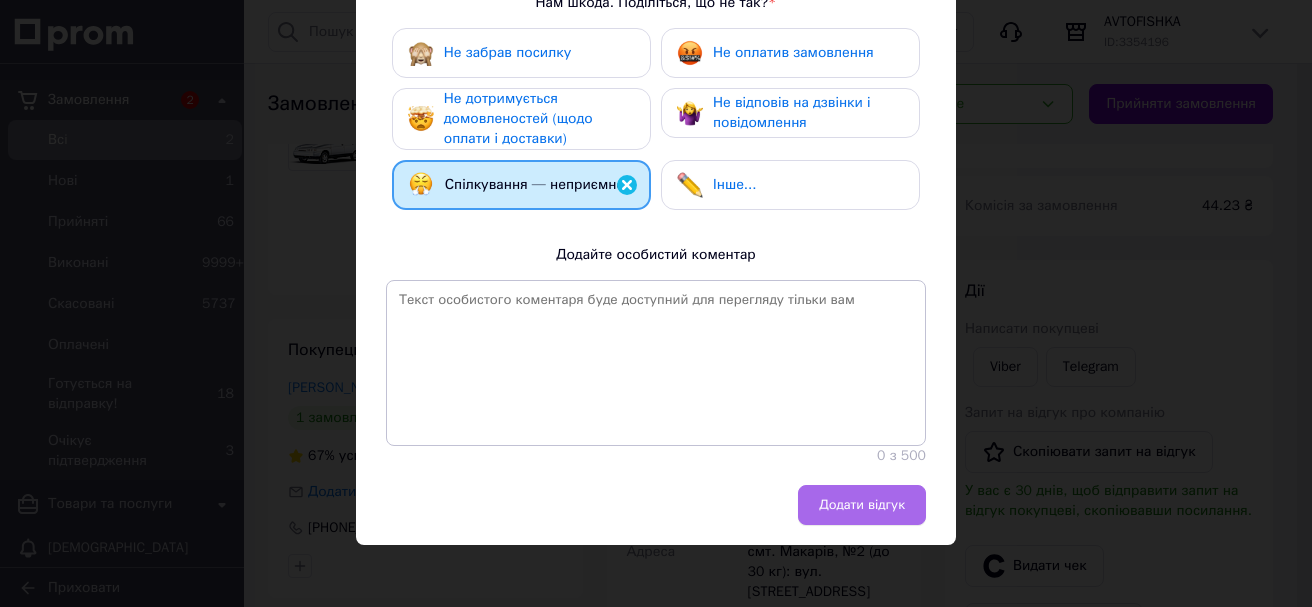 click on "Додати відгук" at bounding box center [862, 505] 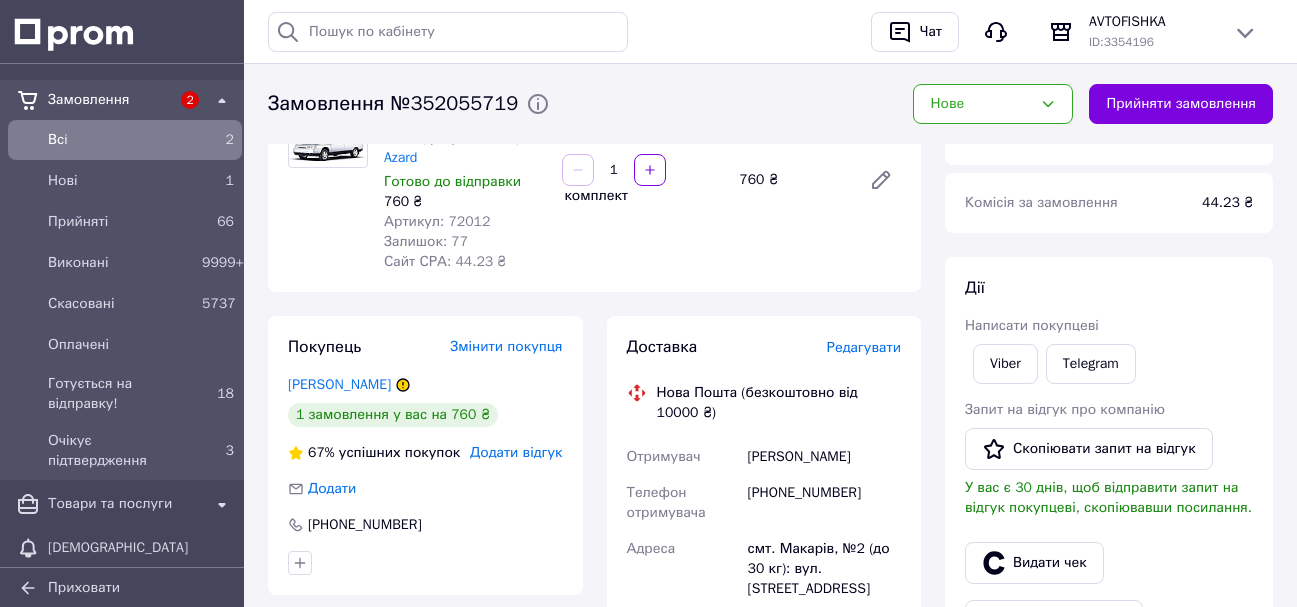 scroll, scrollTop: 400, scrollLeft: 0, axis: vertical 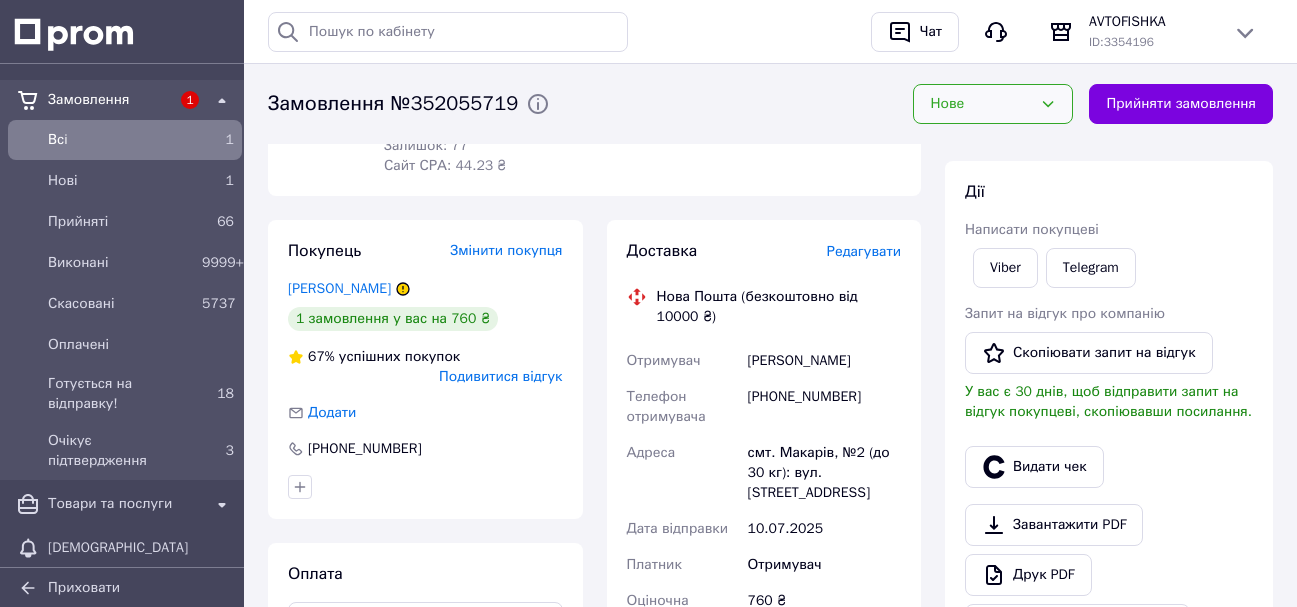 click on "Нове" at bounding box center (981, 104) 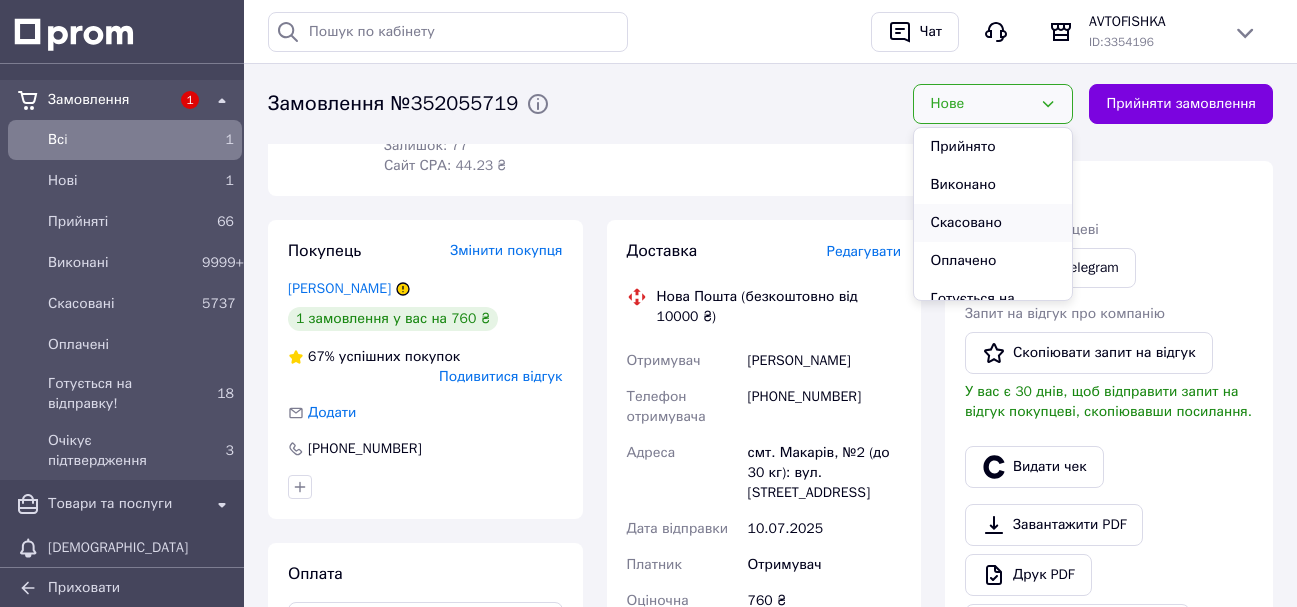 click on "Скасовано" at bounding box center (993, 223) 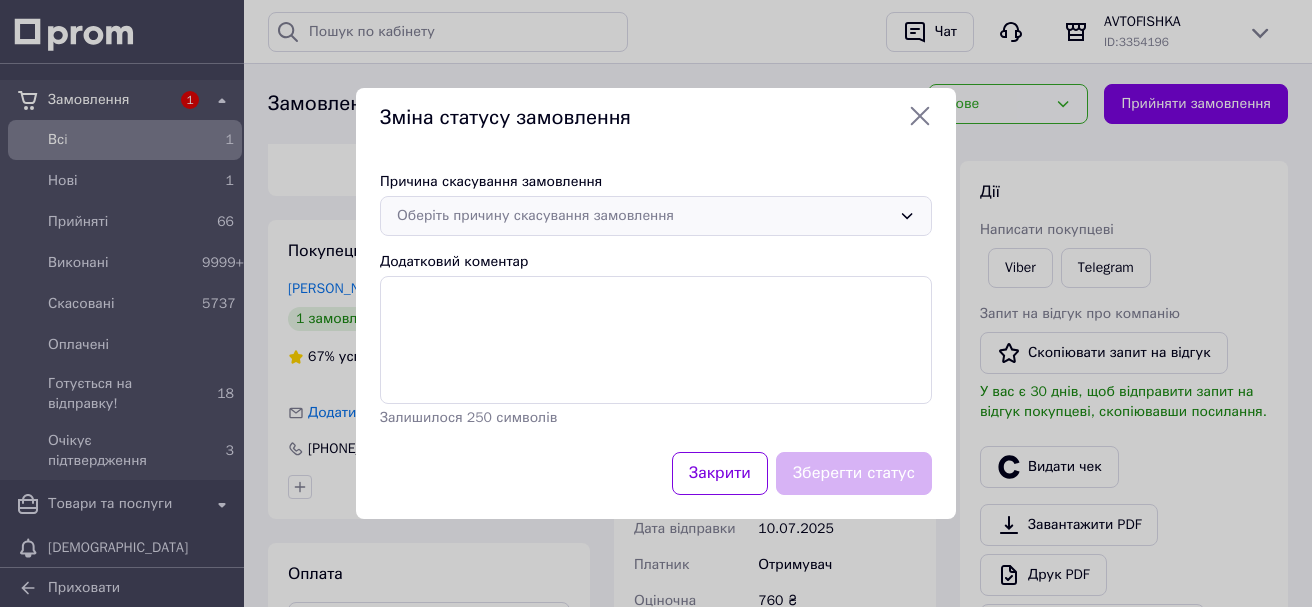 click on "Оберіть причину скасування замовлення" at bounding box center (644, 216) 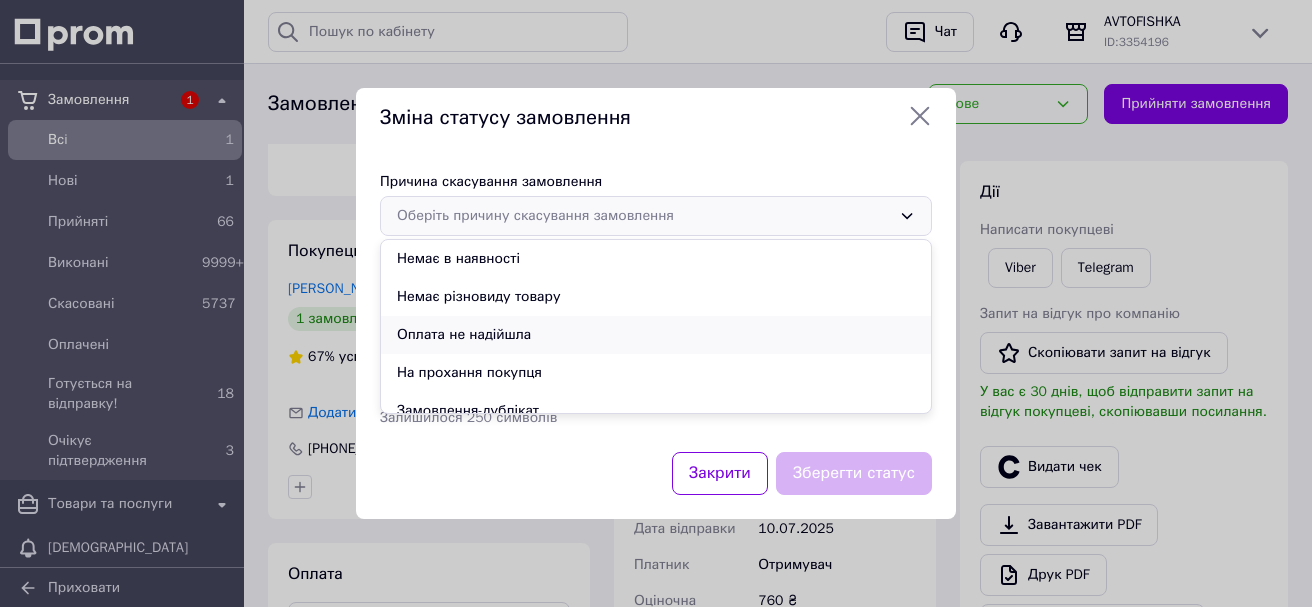 click on "Оплата не надійшла" at bounding box center [656, 335] 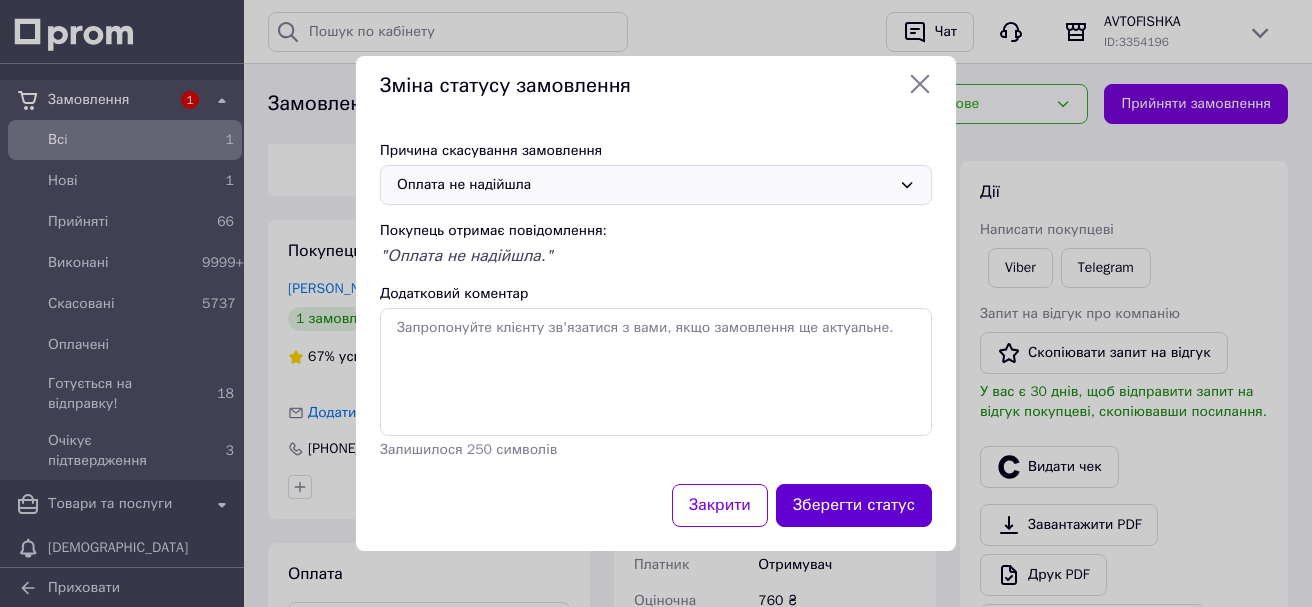 click on "Зберегти статус" at bounding box center (854, 505) 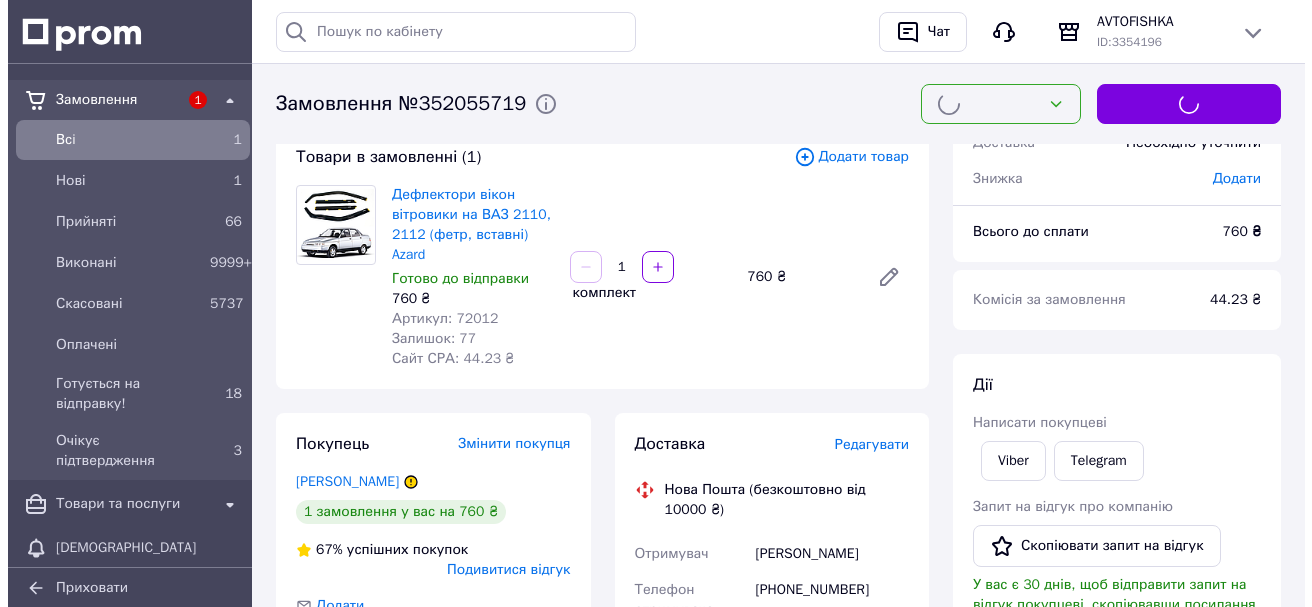 scroll, scrollTop: 0, scrollLeft: 0, axis: both 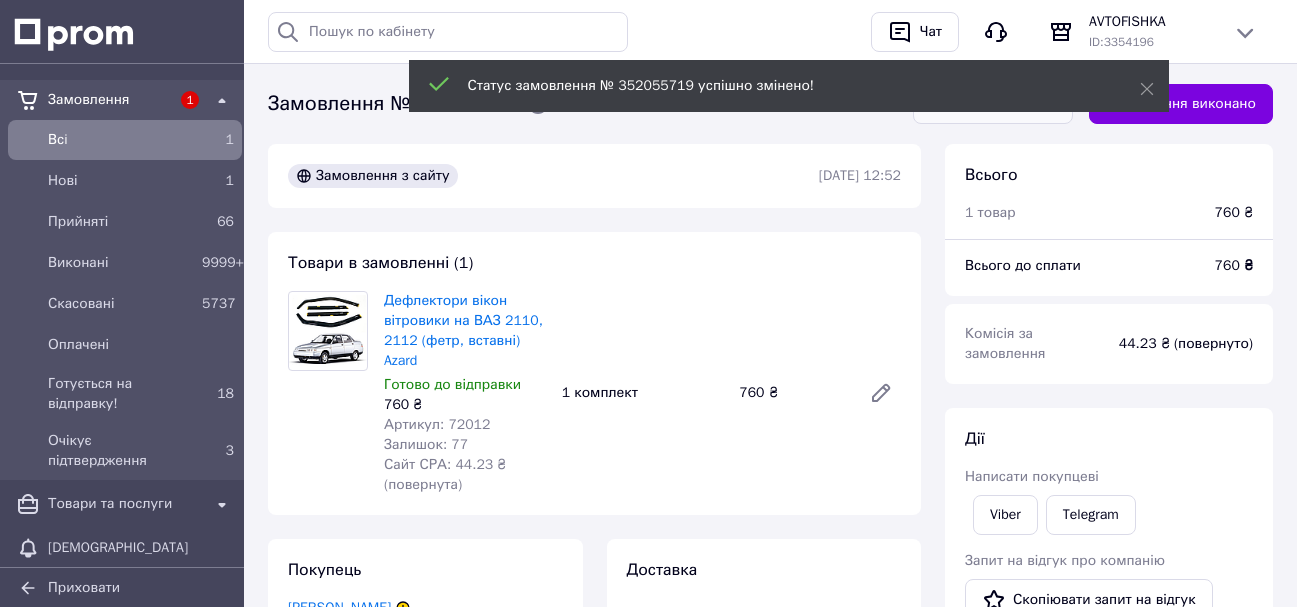 click on "Всi" at bounding box center (121, 140) 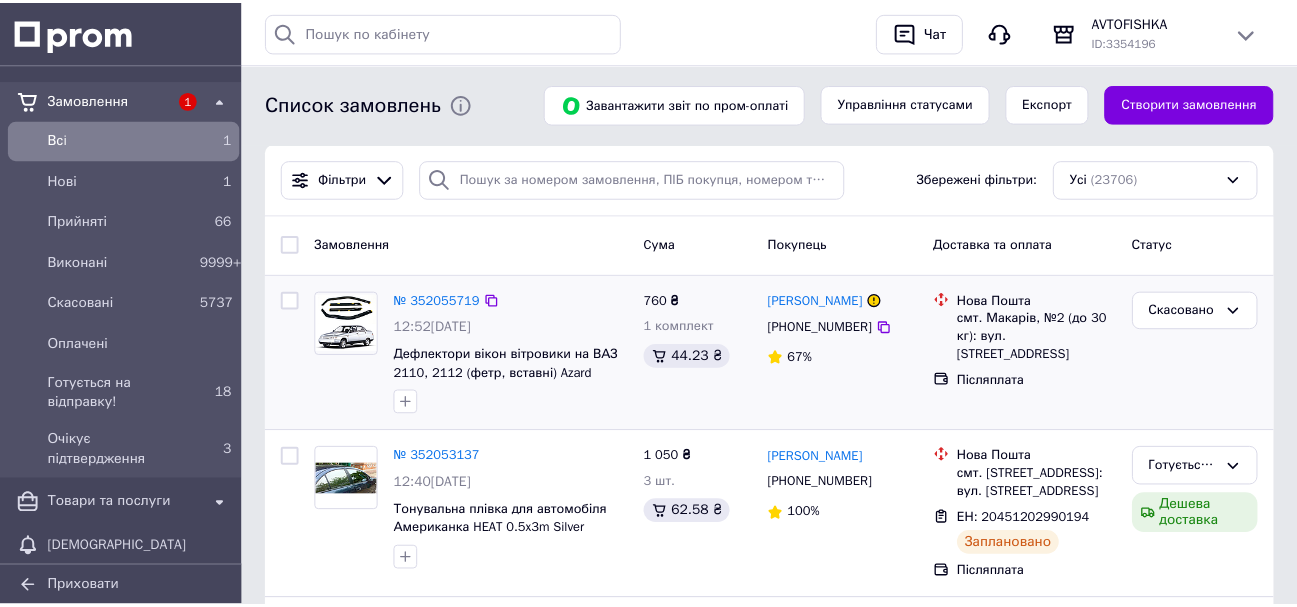scroll, scrollTop: 100, scrollLeft: 0, axis: vertical 